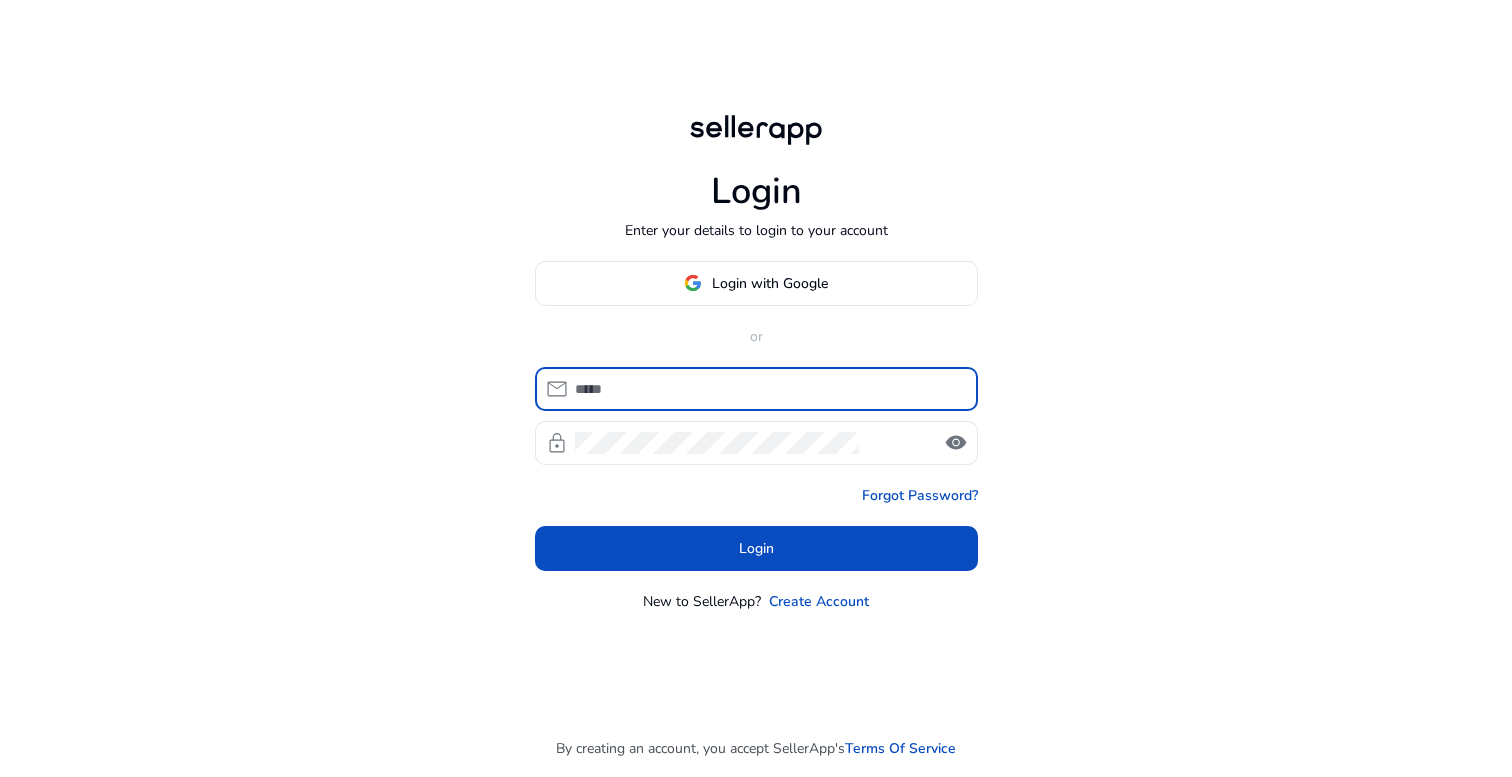 scroll, scrollTop: 0, scrollLeft: 0, axis: both 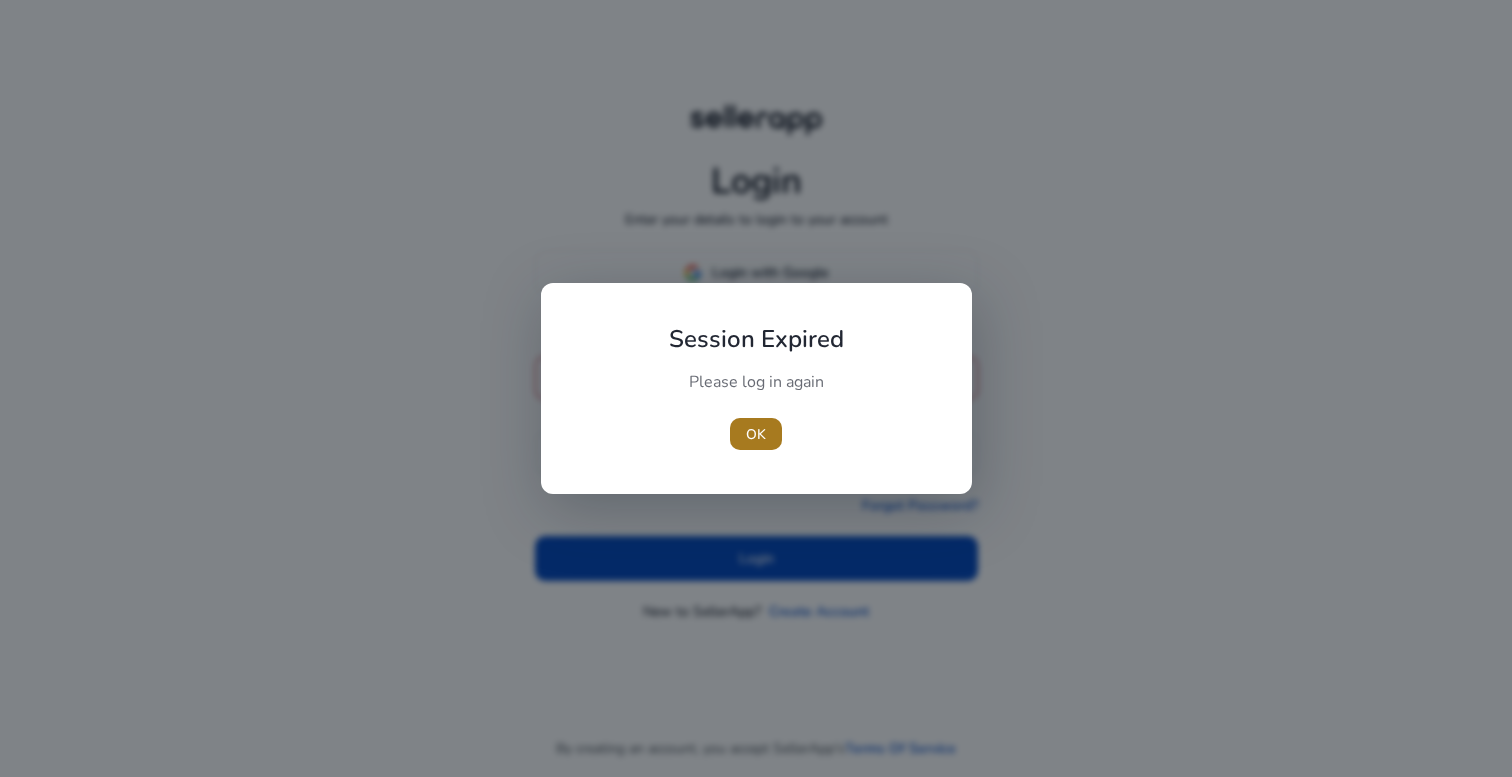 click at bounding box center (756, 434) 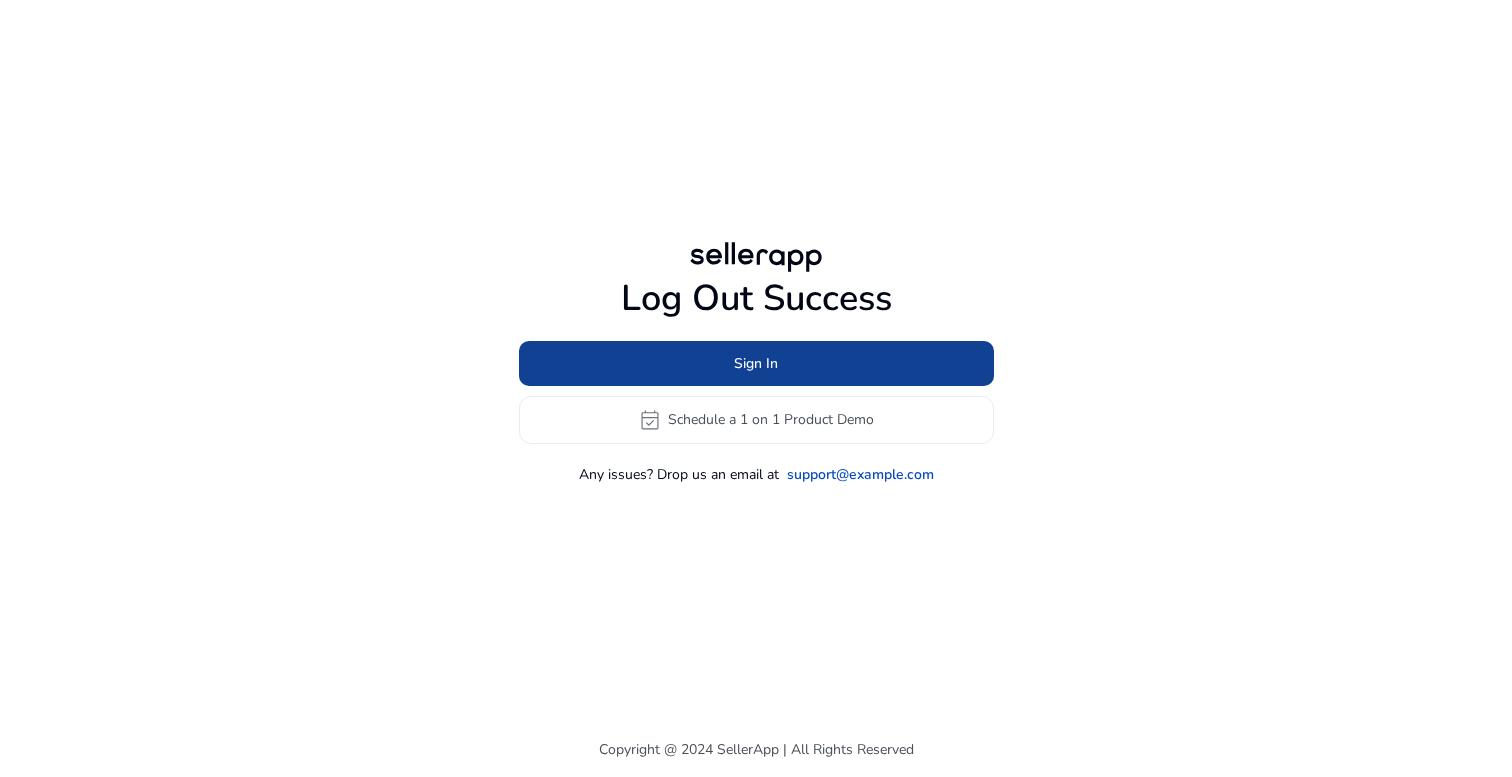 click 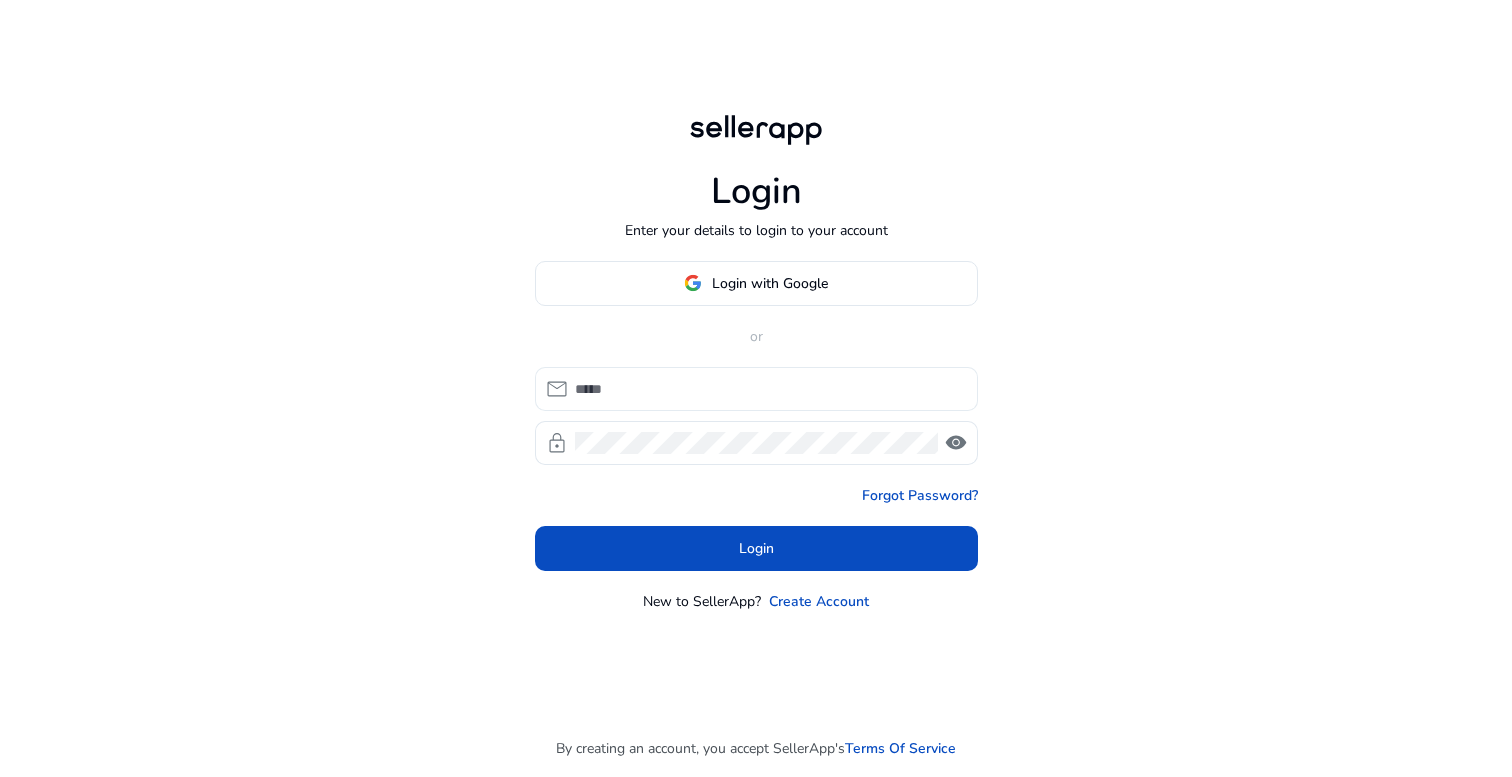 click at bounding box center (768, 389) 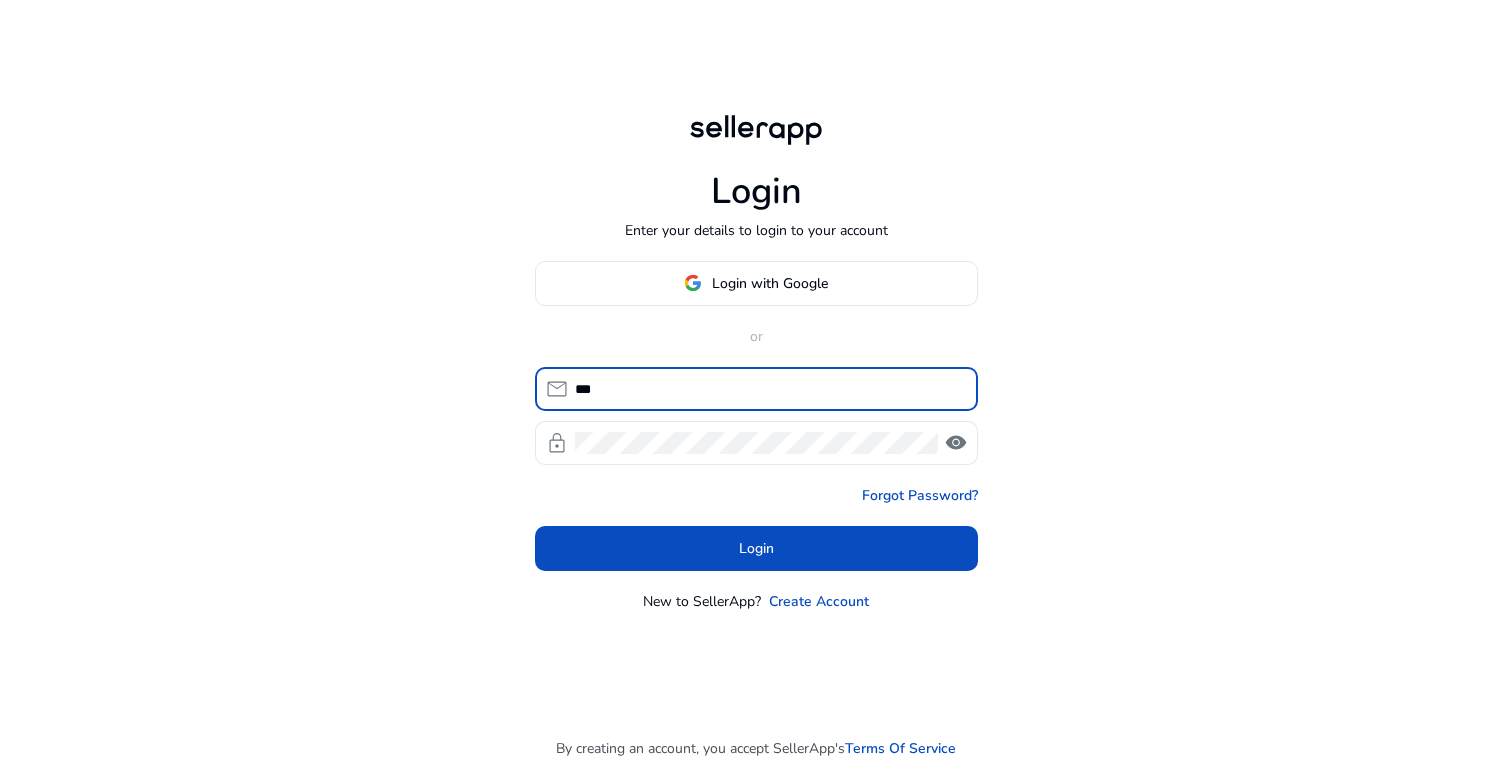 type on "**********" 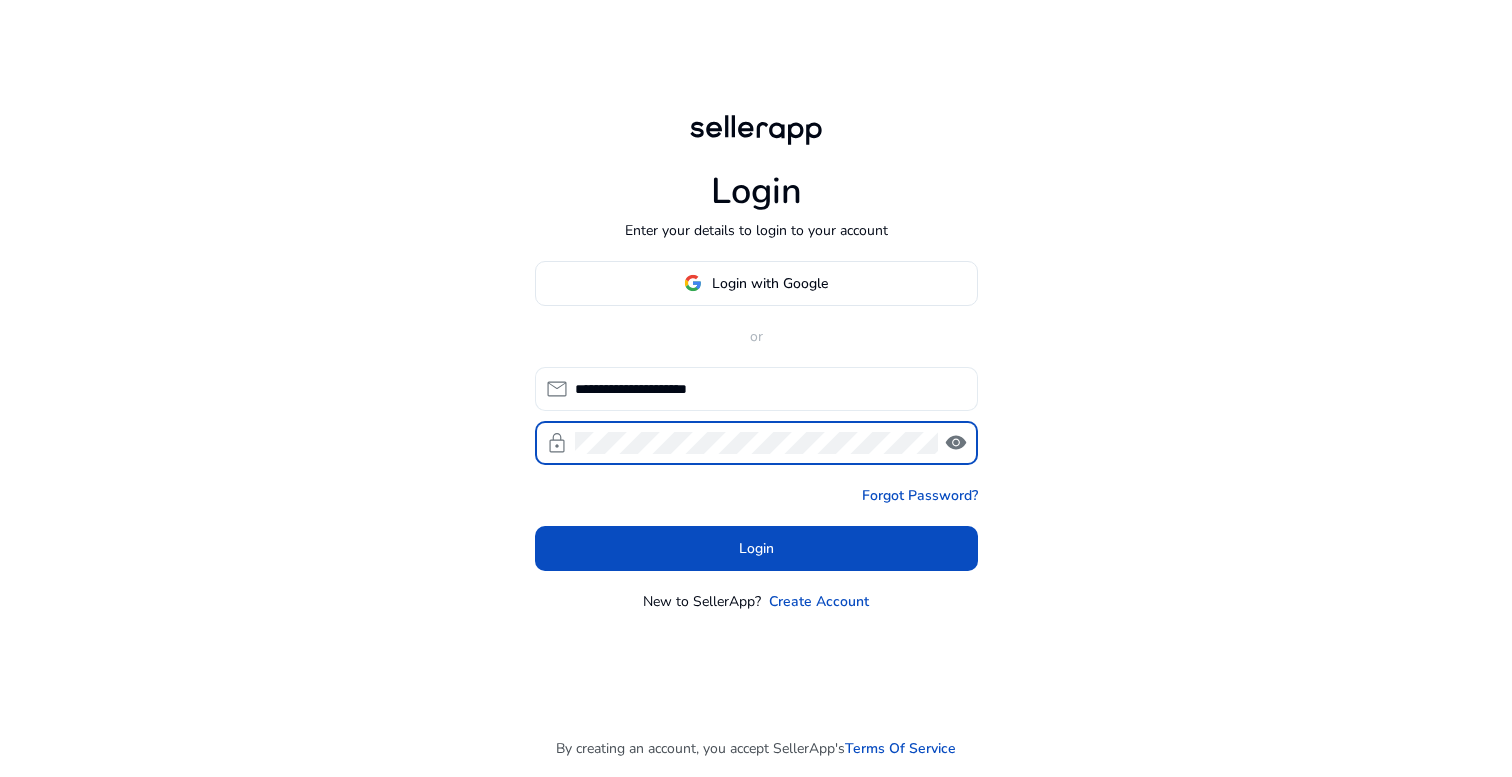click on "Login" at bounding box center [756, 548] 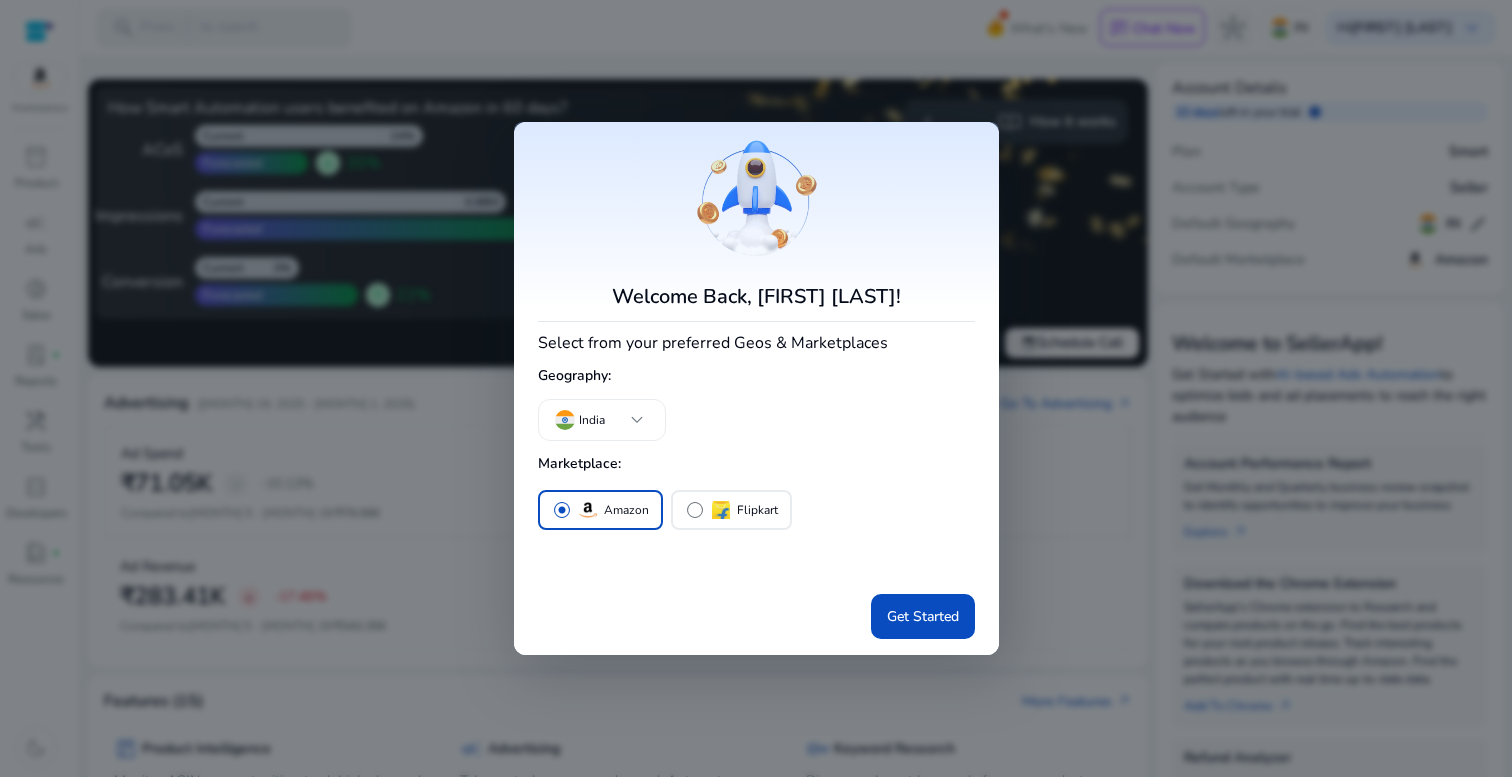 click on "Get Started" at bounding box center [756, 612] 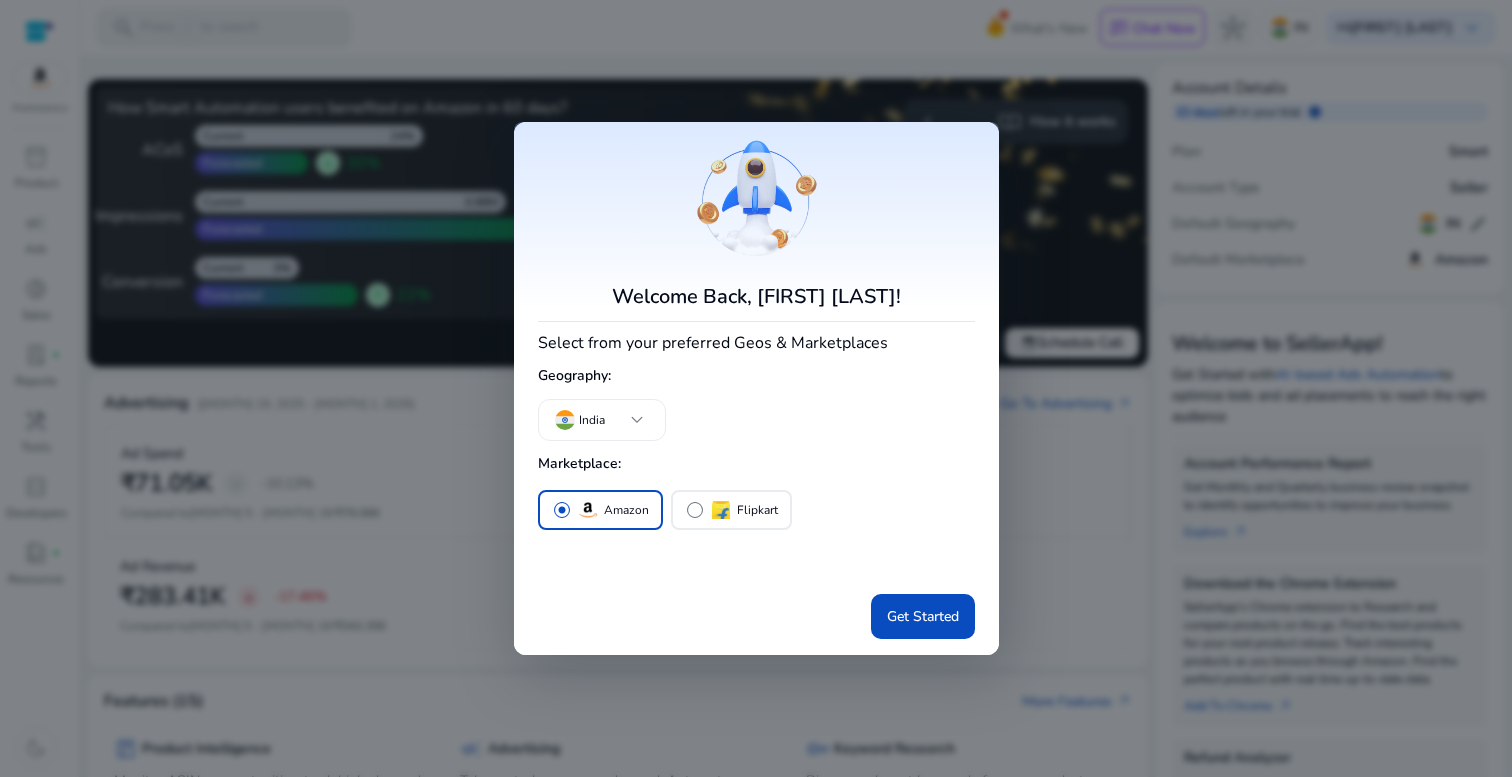 click on "Get Started" at bounding box center [756, 612] 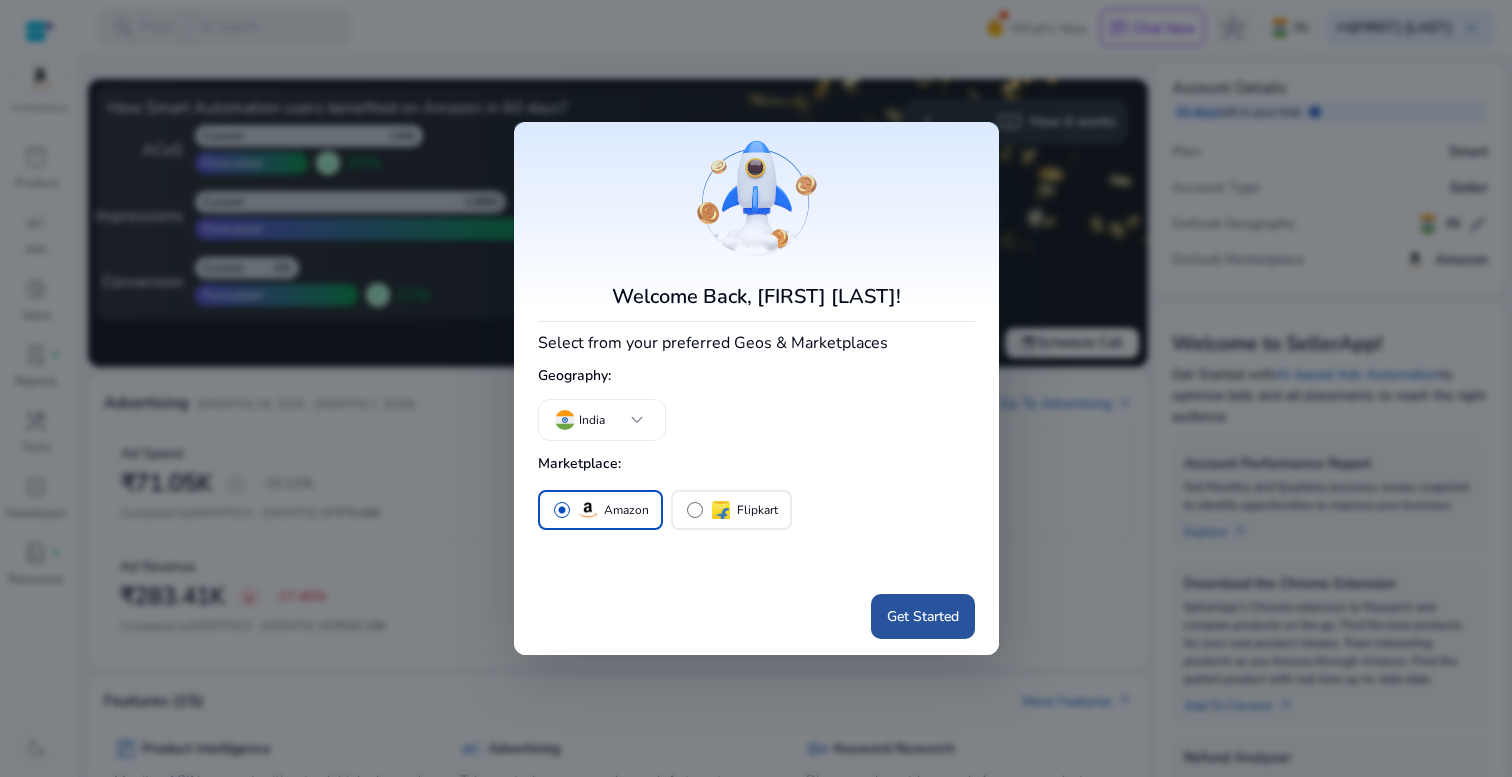 click on "Get Started" at bounding box center (923, 616) 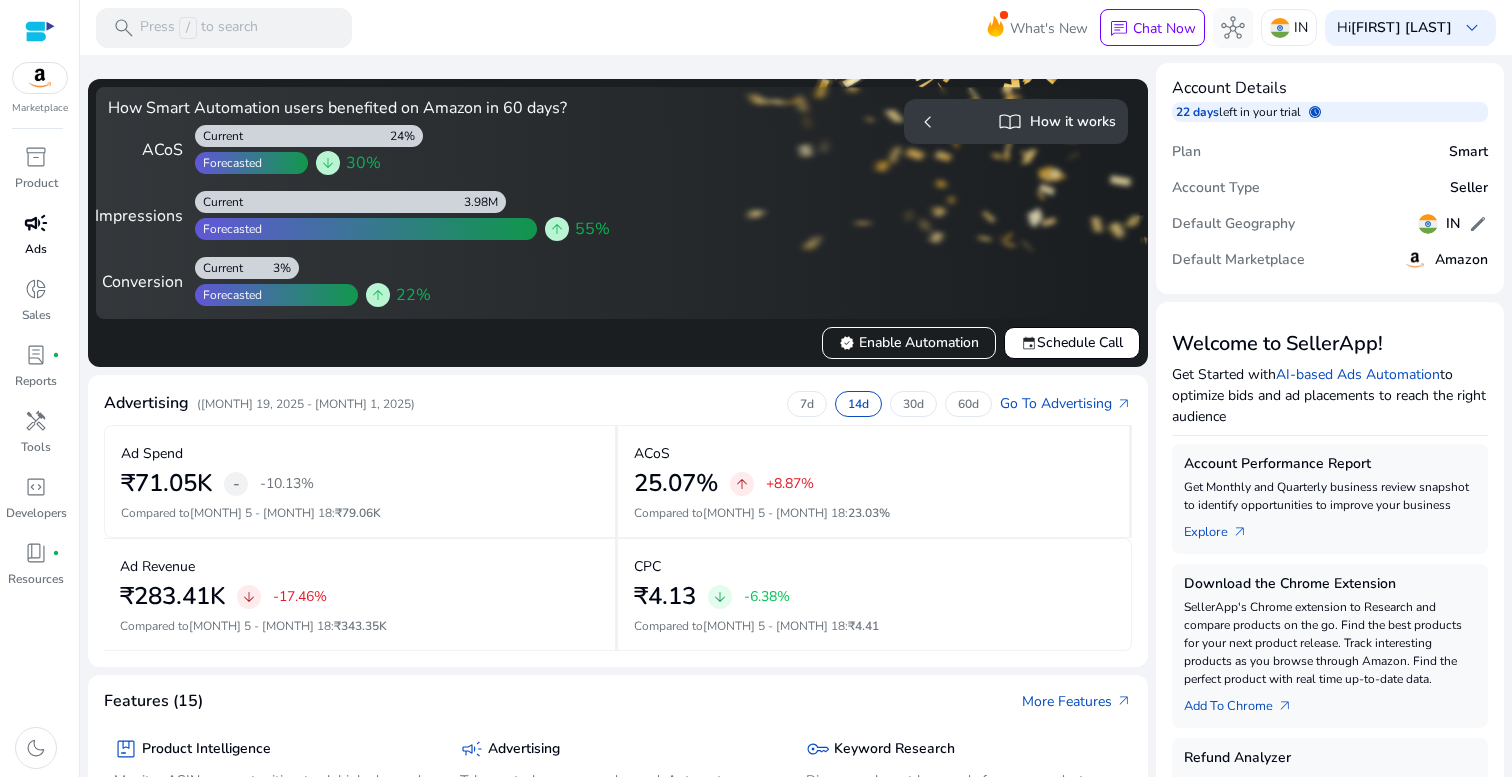click on "campaign" at bounding box center (36, 223) 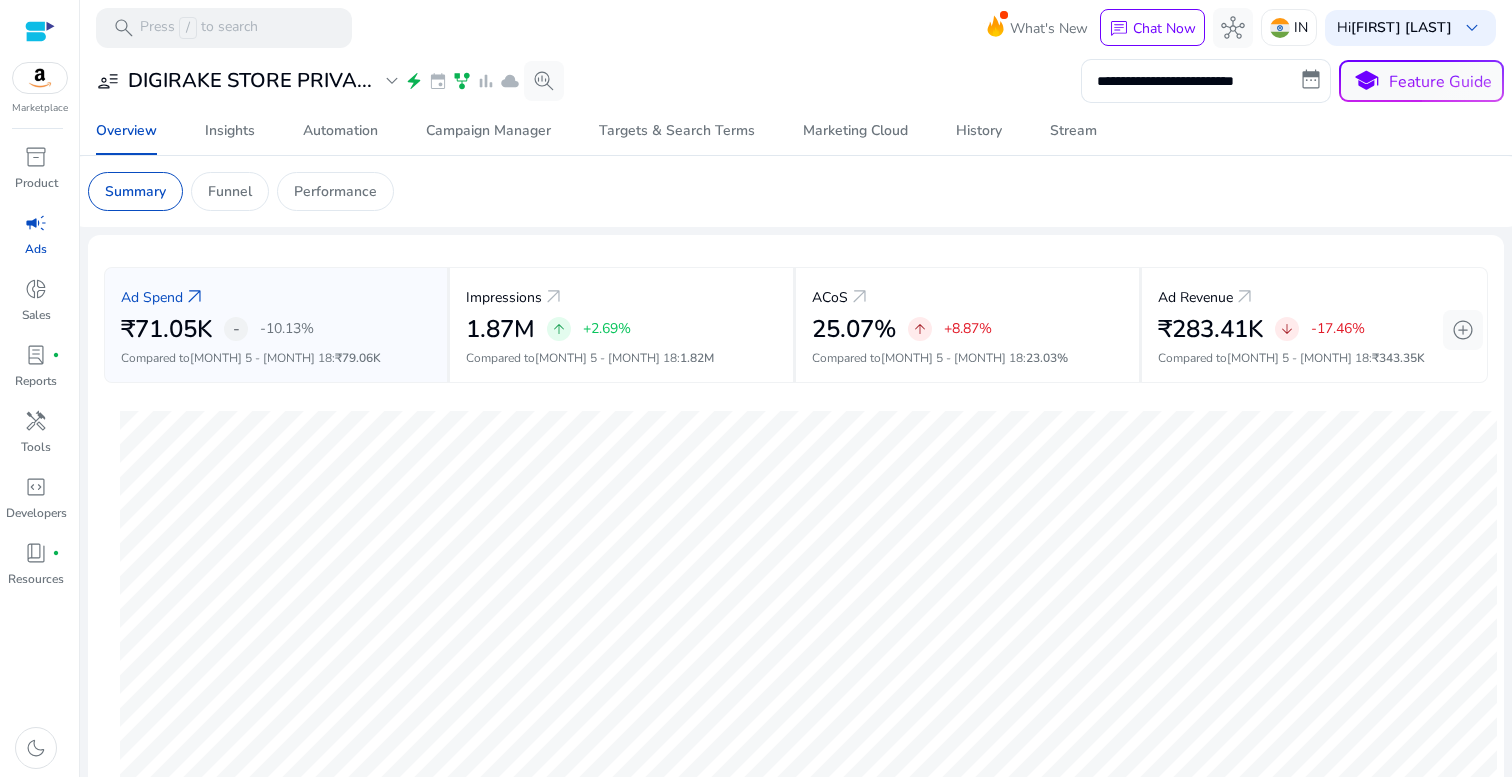 click on "Ad Spend   arrow_outward   ₹71.05K  -  -10.13%   Compared to  Jul 5 - Jul 18 :   ₹79.06K   Impressions   arrow_outward   1.87M   arrow_upward   +2.69%   Compared to  Jul 5 - Jul 18 :   1.82M   ACoS   arrow_outward   25.07%   arrow_upward   +8.87%   Compared to  Jul 5 - Jul 18 :   23.03%   Ad Revenue   arrow_outward   ₹283.41K   arrow_downward   -17.46%   Compared to  Jul 5 - Jul 18 :   ₹343.35K   add_circle" 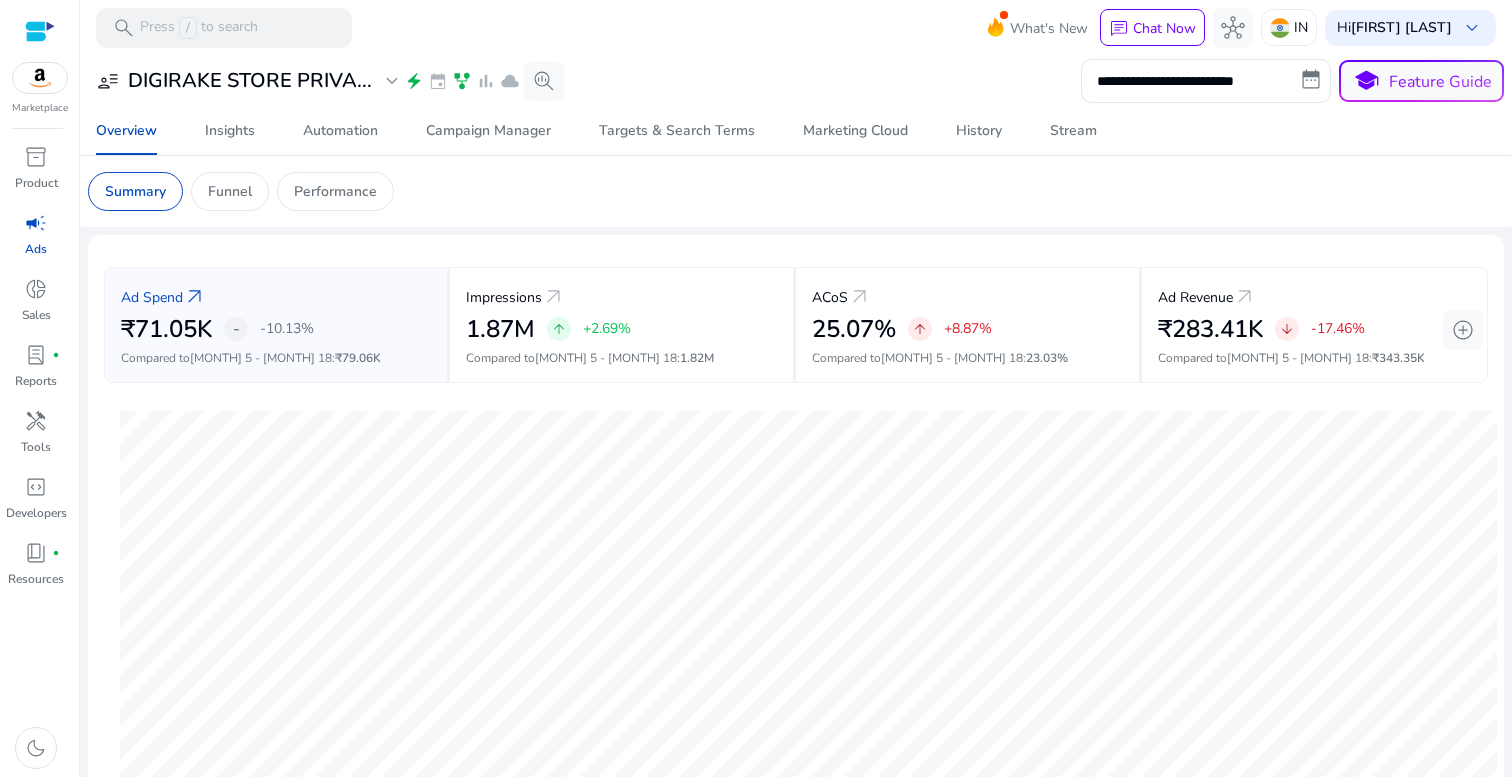 scroll, scrollTop: 0, scrollLeft: 0, axis: both 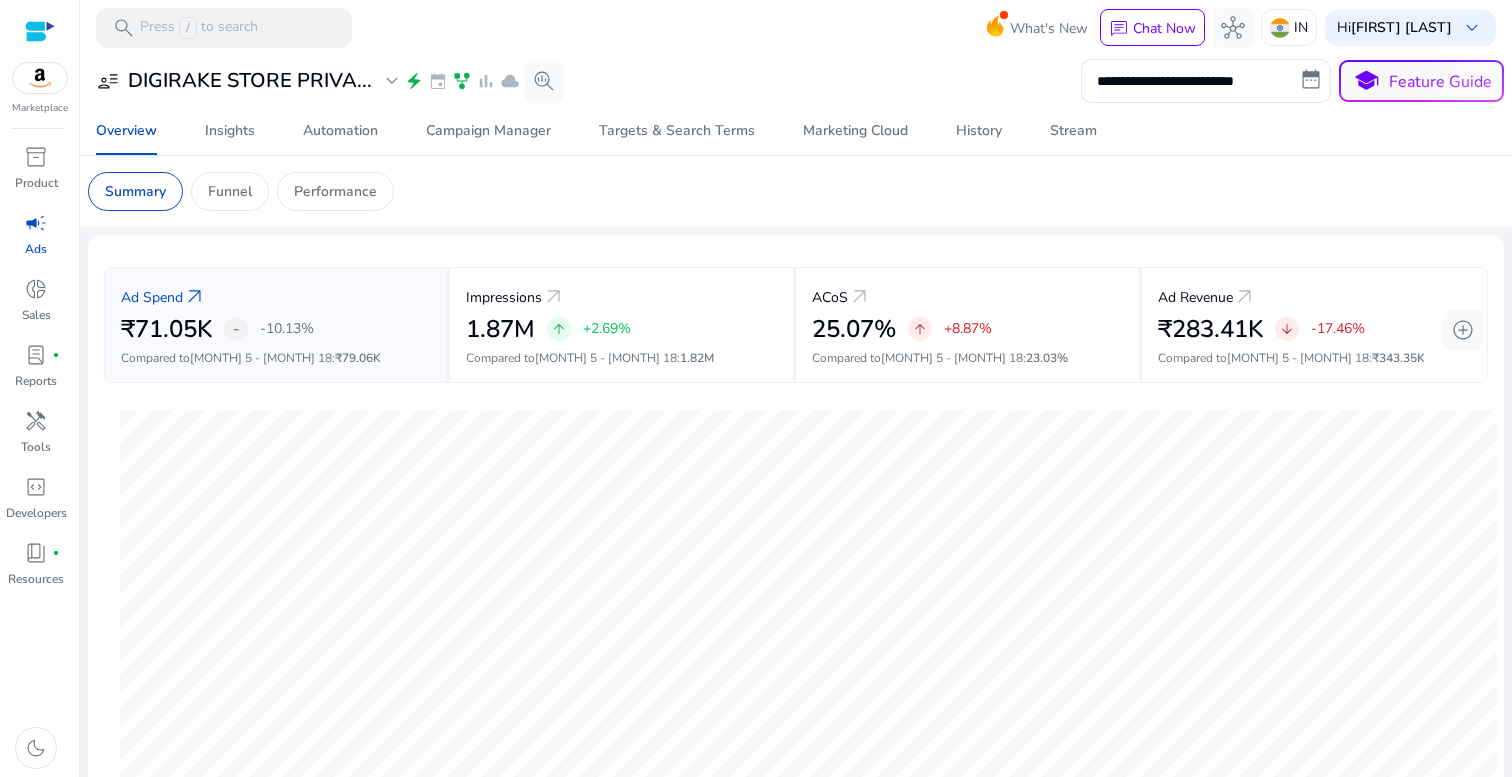 drag, startPoint x: 864, startPoint y: 385, endPoint x: 912, endPoint y: 385, distance: 48 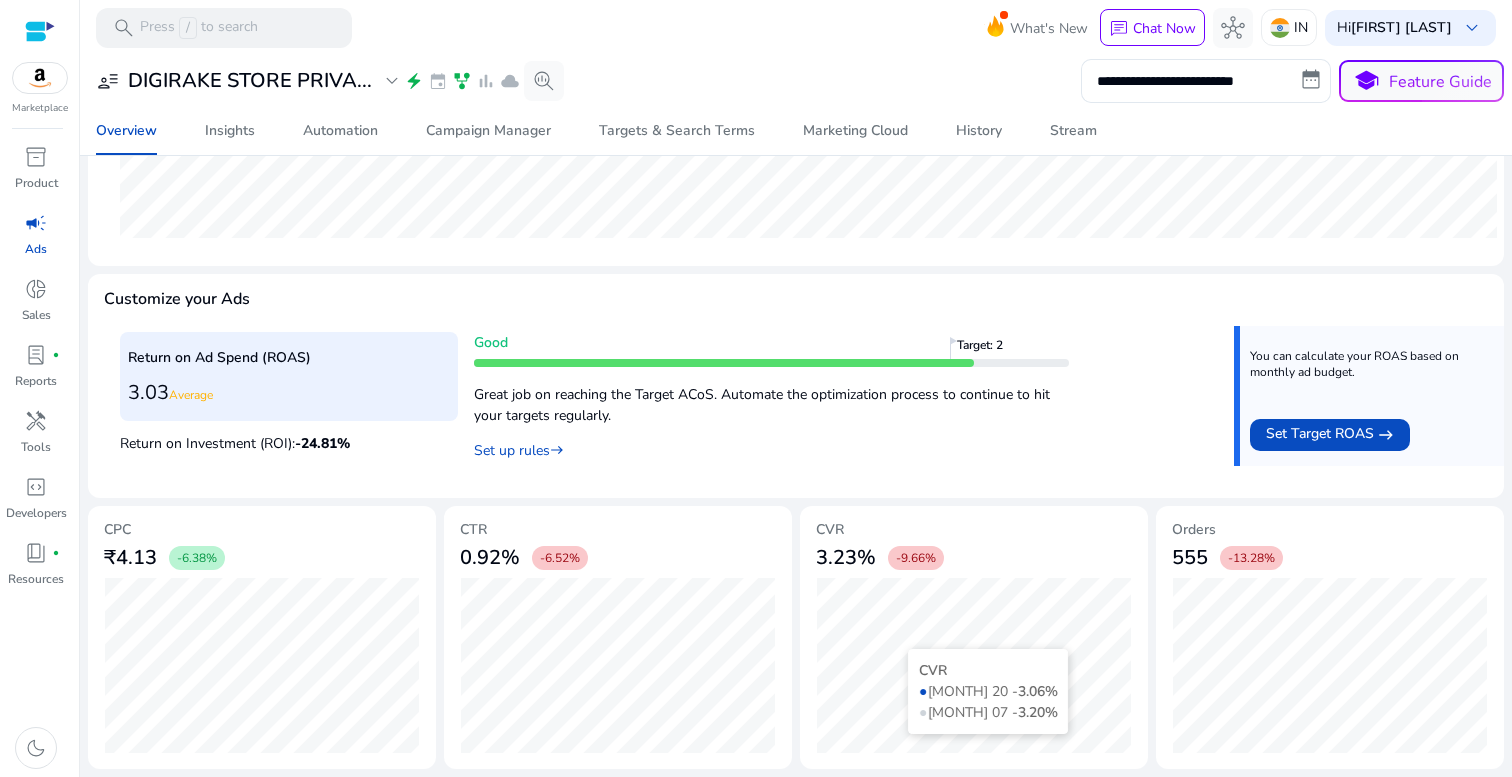 scroll, scrollTop: 0, scrollLeft: 0, axis: both 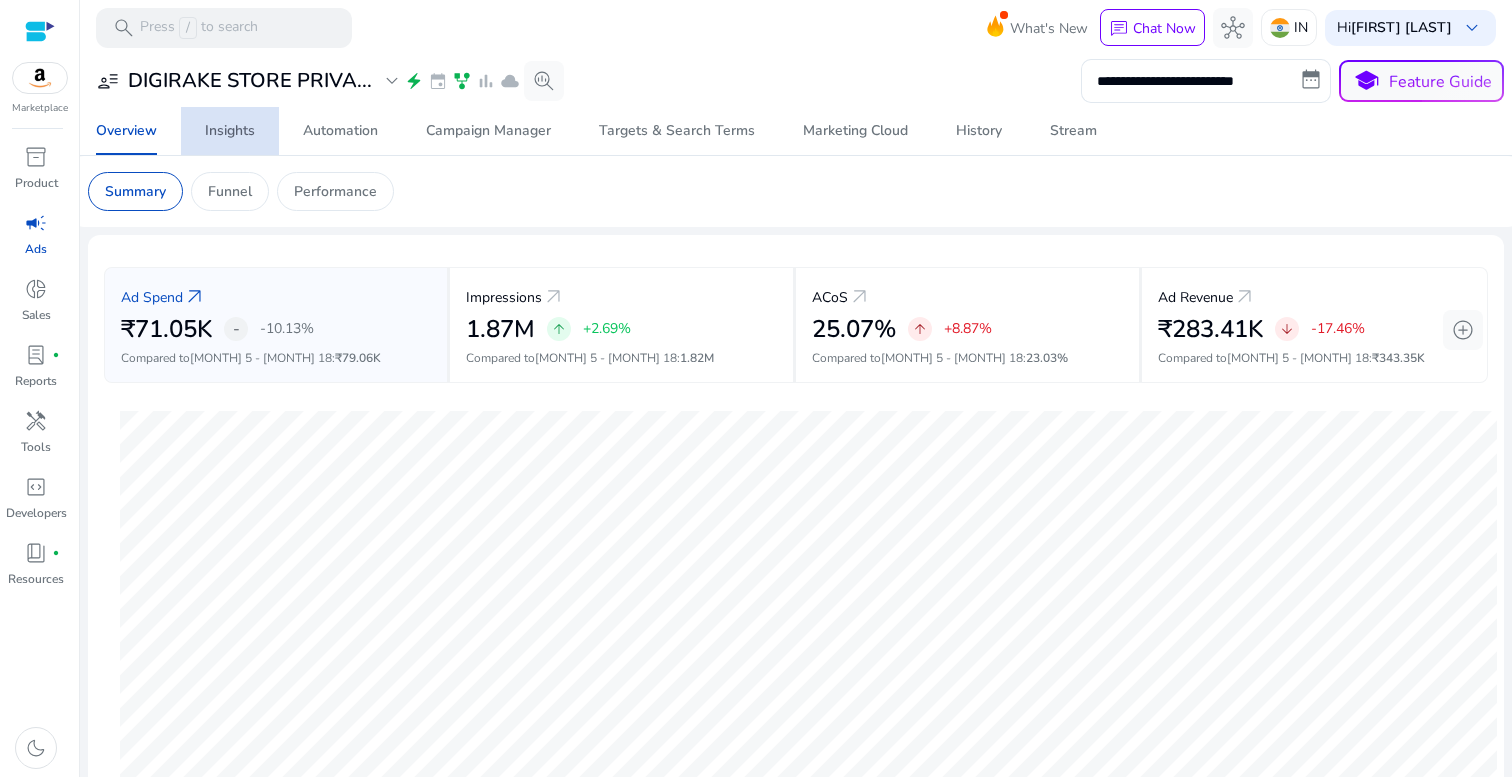 click on "Insights" at bounding box center (230, 131) 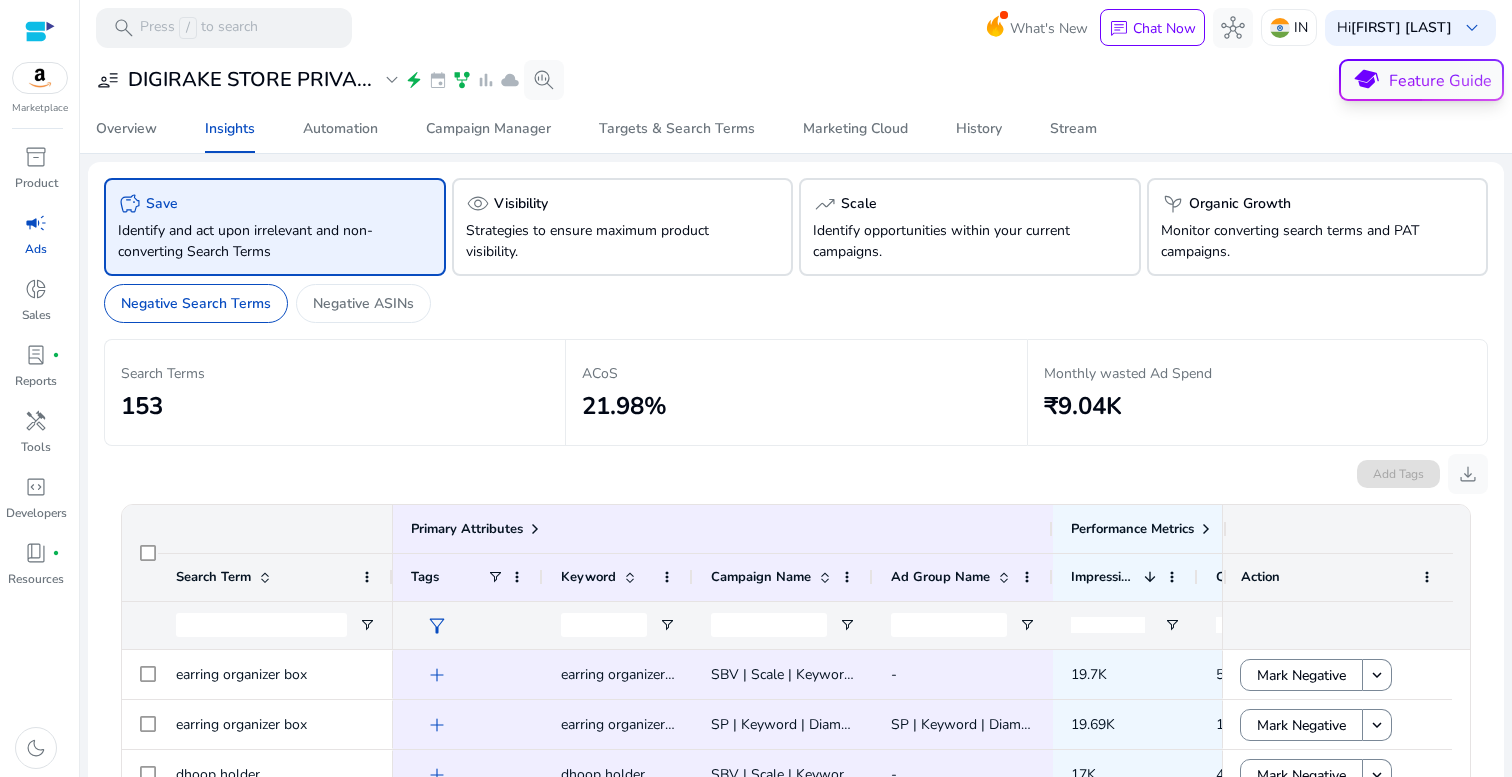 click on "school  Feature Guide" 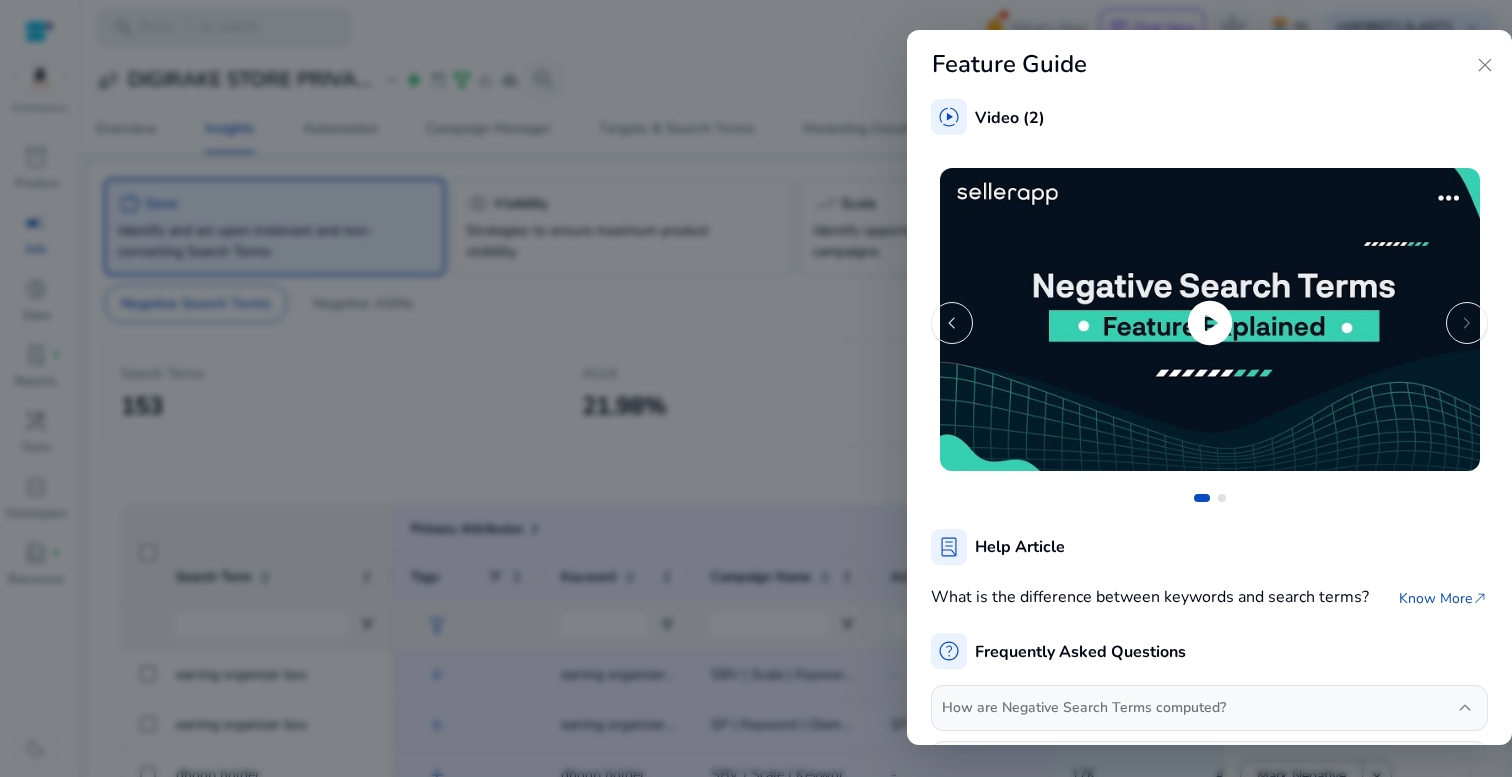 click on "play_circle" at bounding box center (1210, 323) 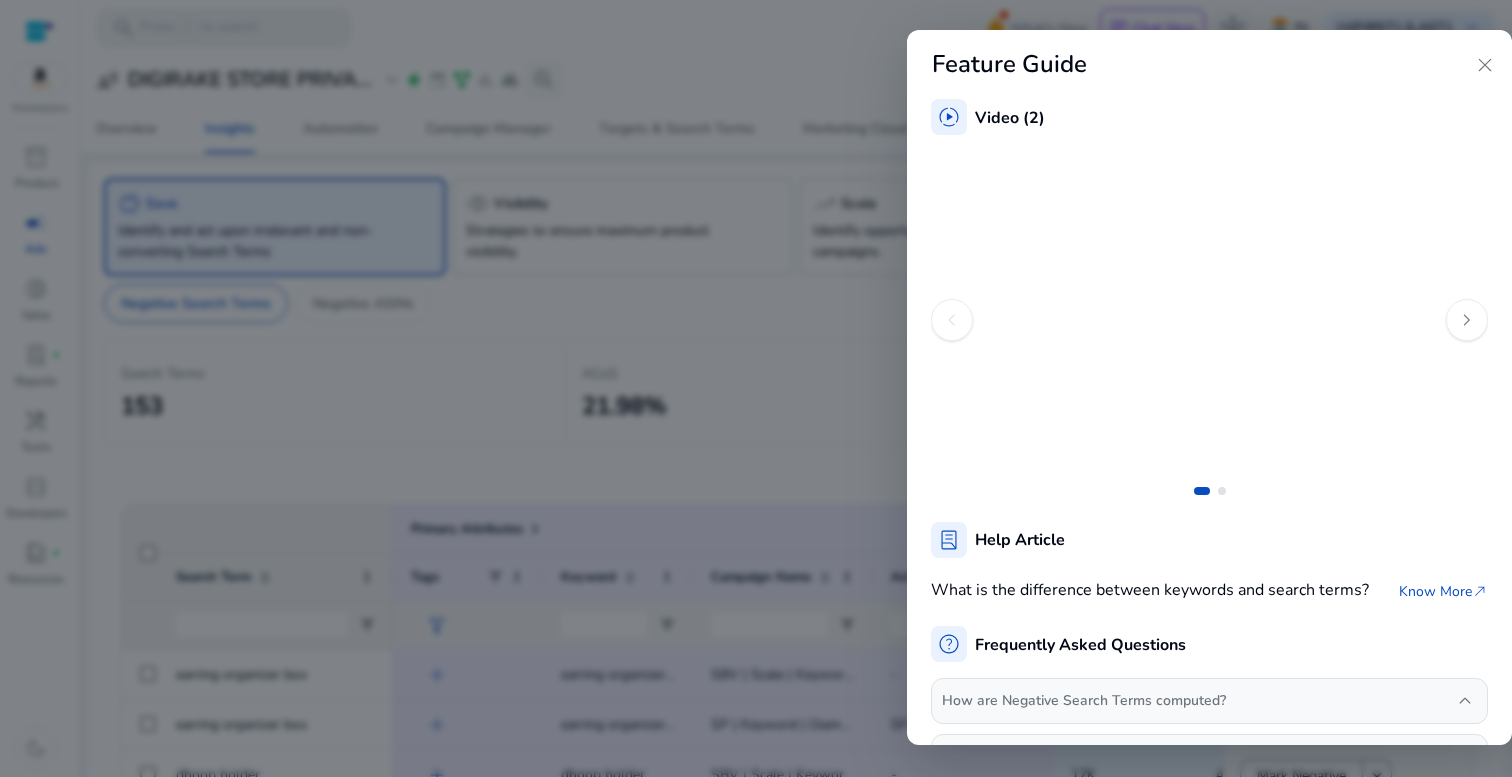 click on "close" at bounding box center [1485, 65] 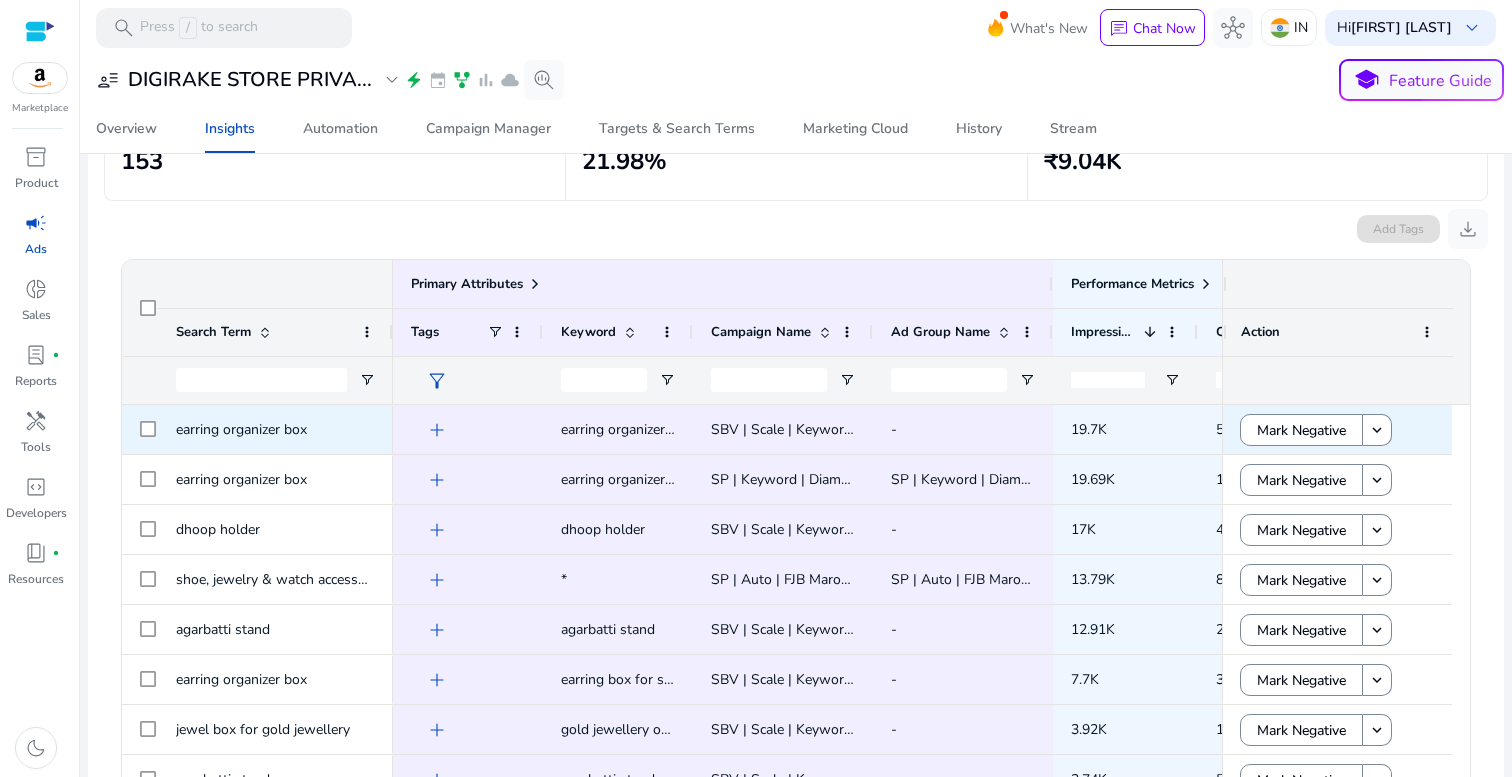 scroll, scrollTop: 307, scrollLeft: 0, axis: vertical 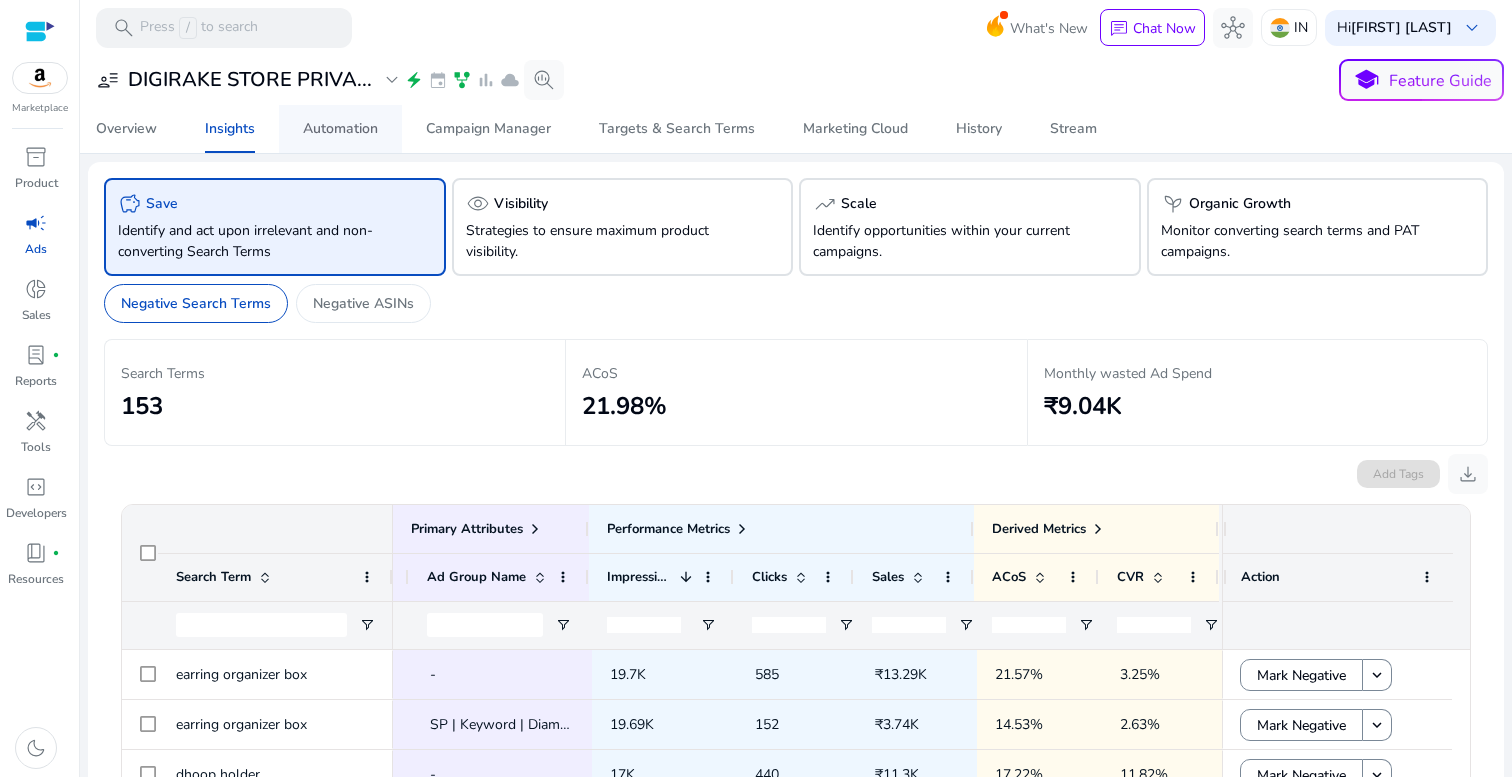 click on "Automation" at bounding box center [340, 129] 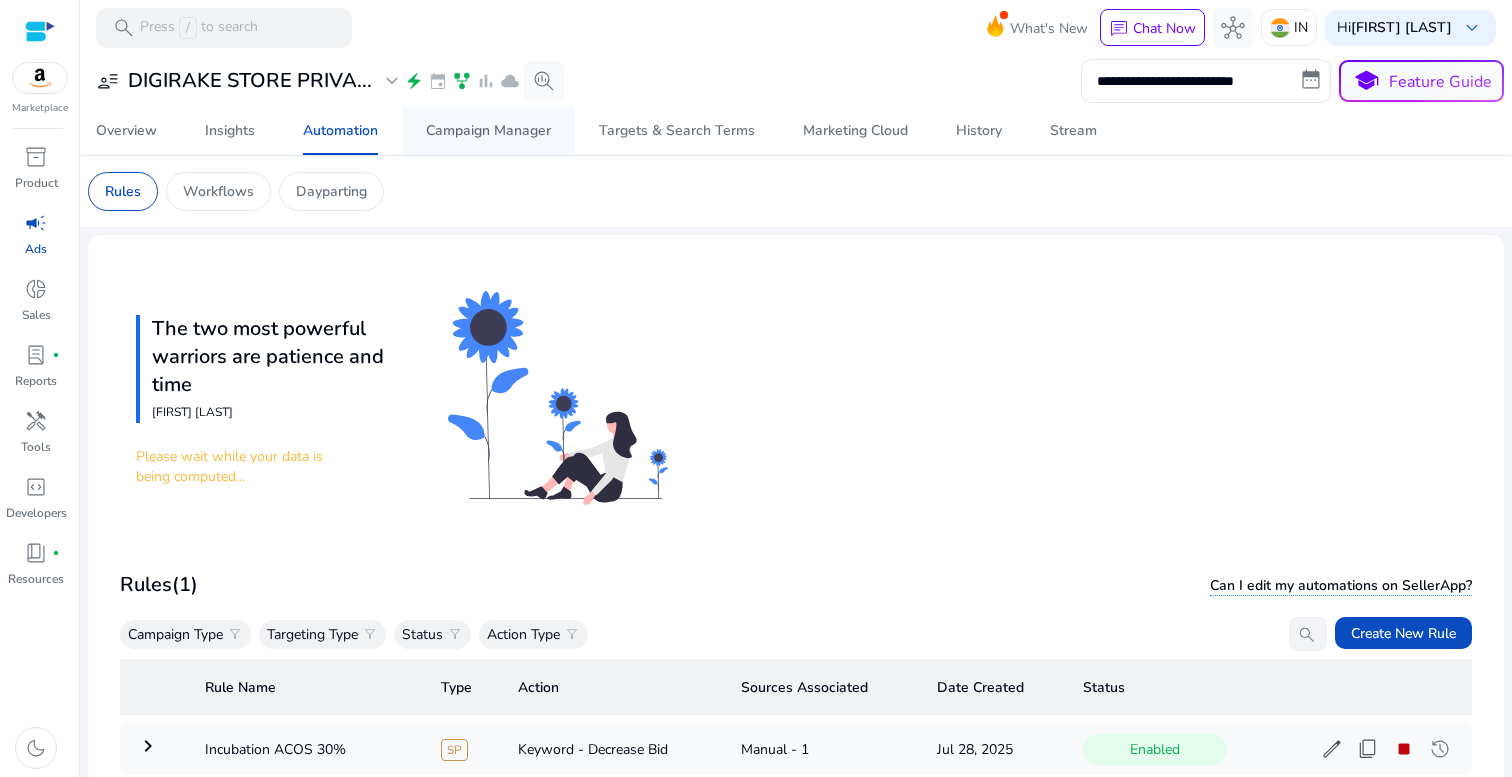 click on "Campaign Manager" at bounding box center (488, 131) 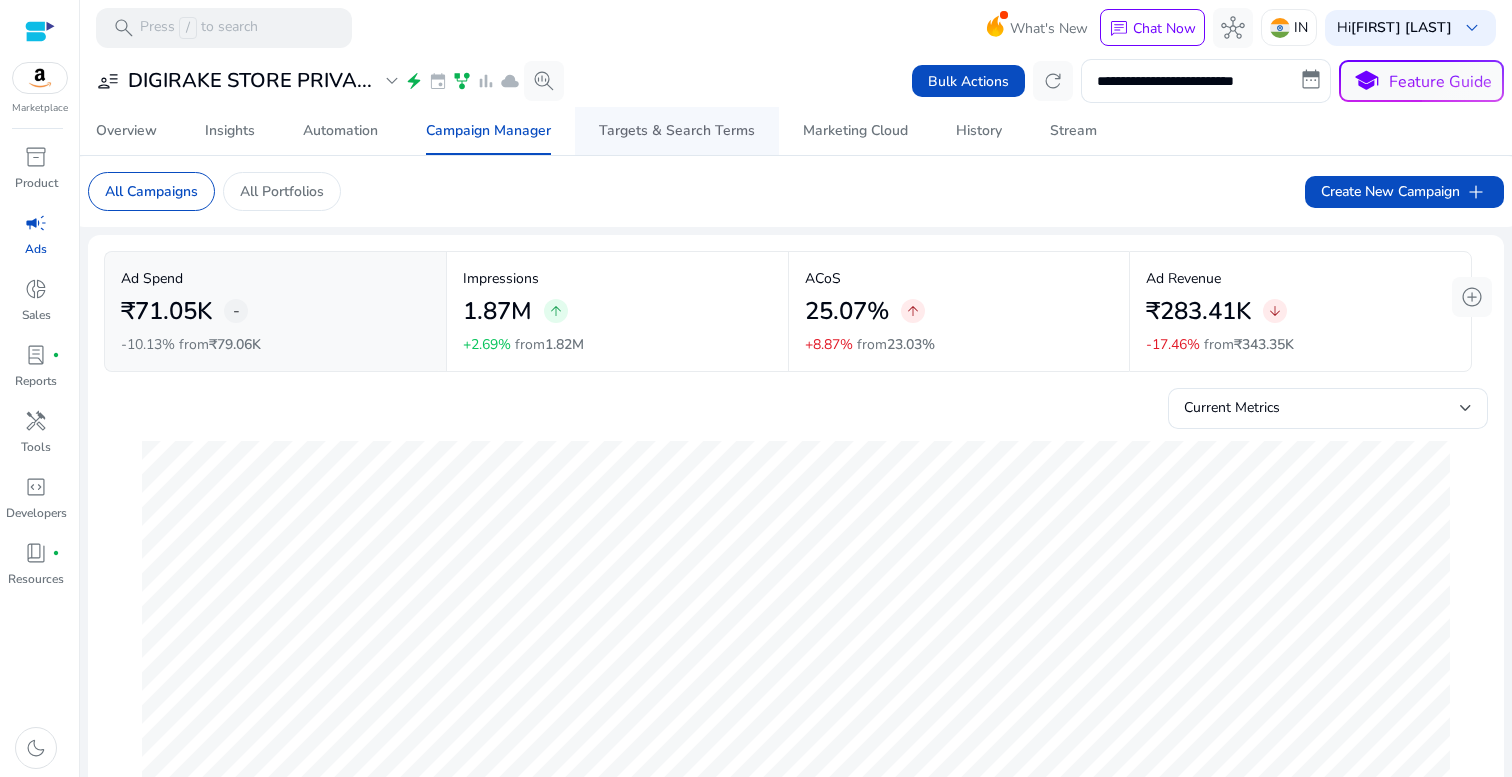 click on "Targets & Search Terms" at bounding box center [677, 131] 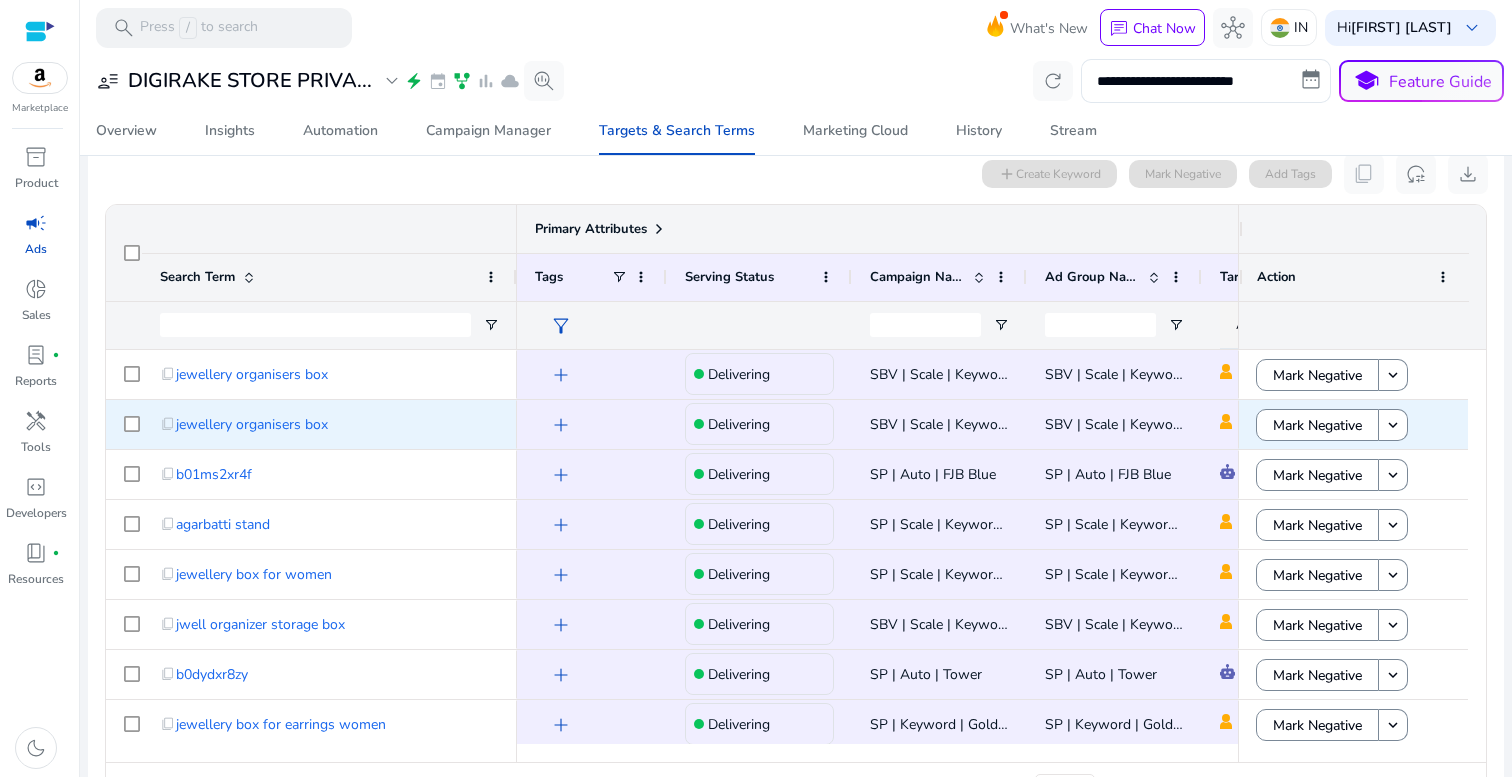 scroll, scrollTop: 241, scrollLeft: 0, axis: vertical 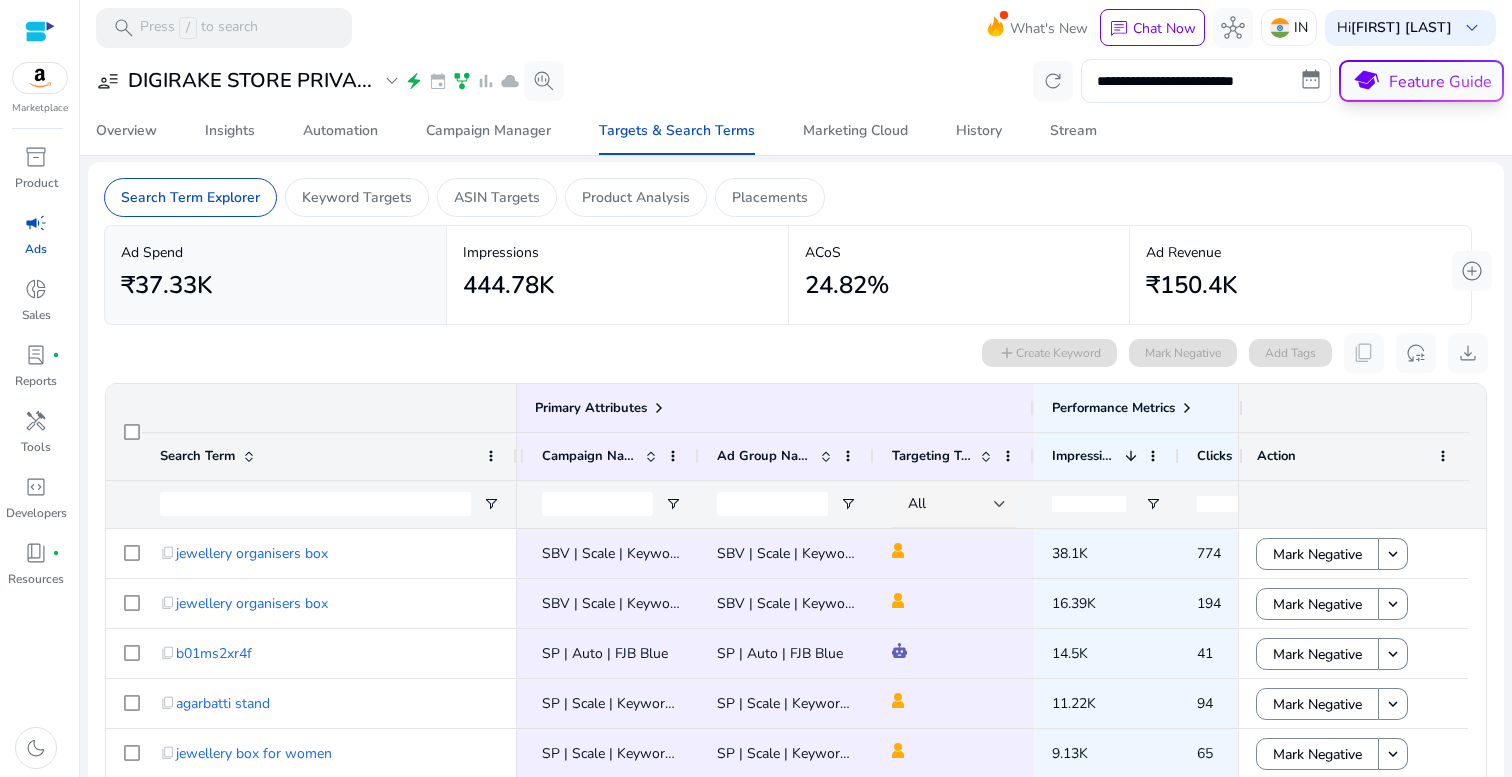 click on "school  Feature Guide" 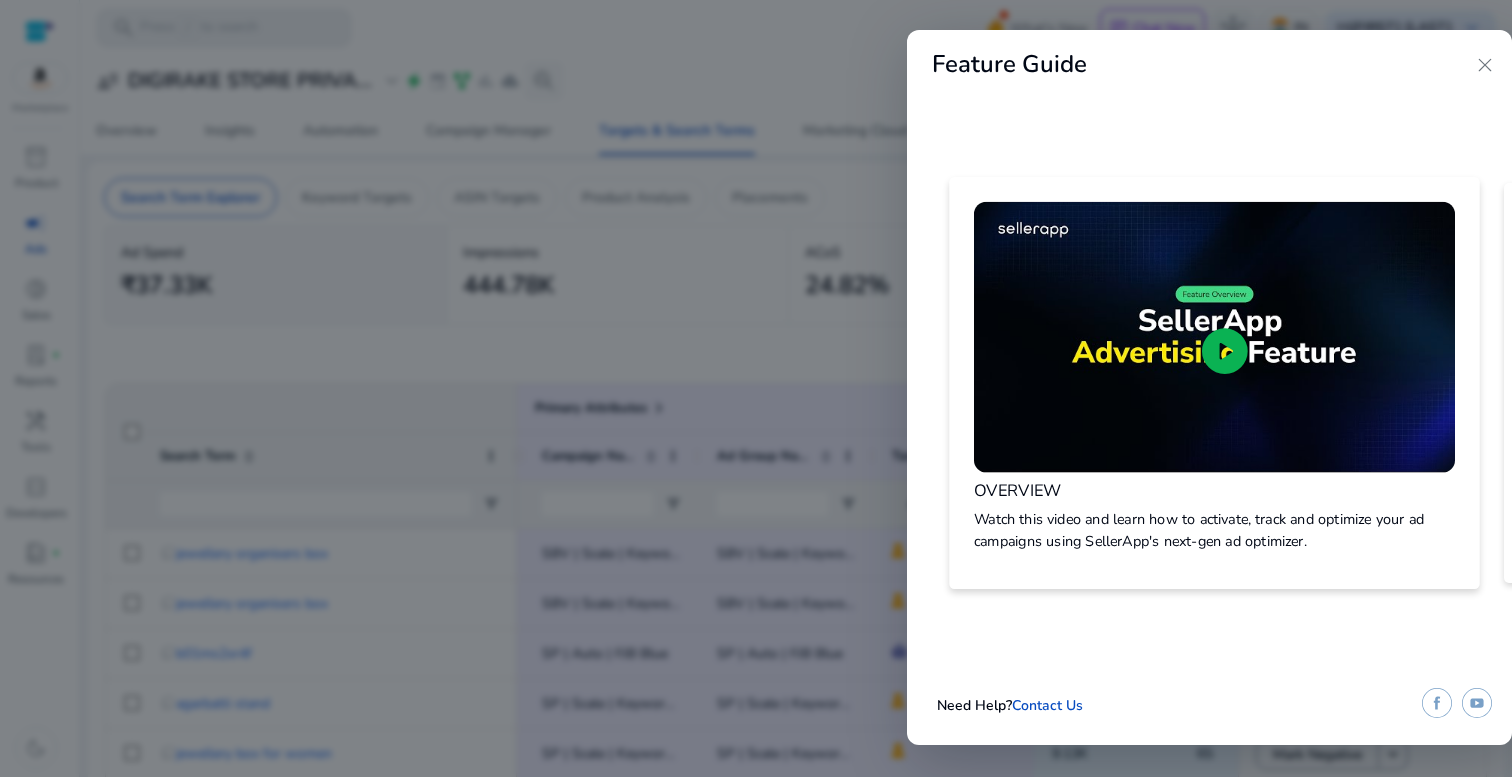 click on "play_circle" at bounding box center (1225, 351) 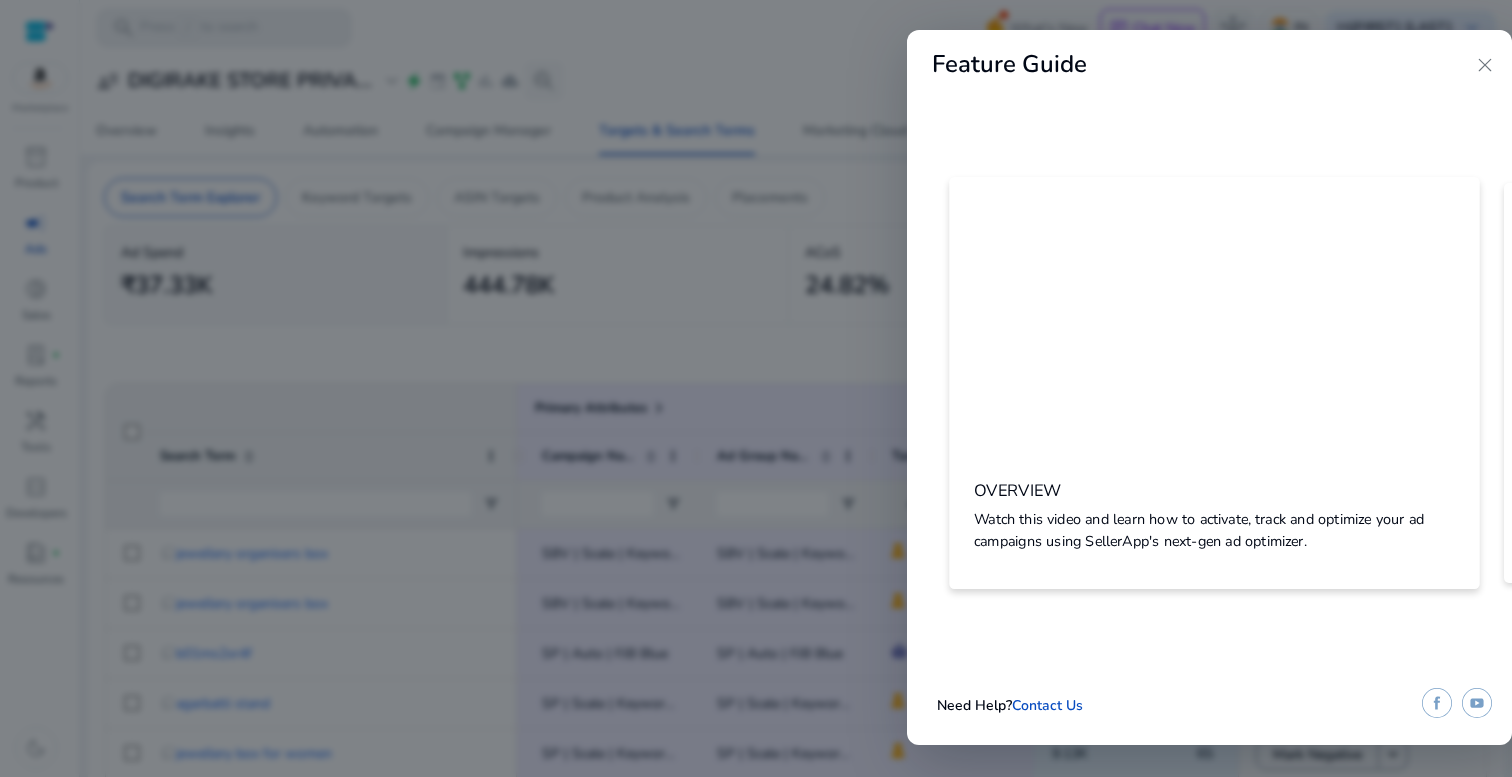 click at bounding box center [756, 388] 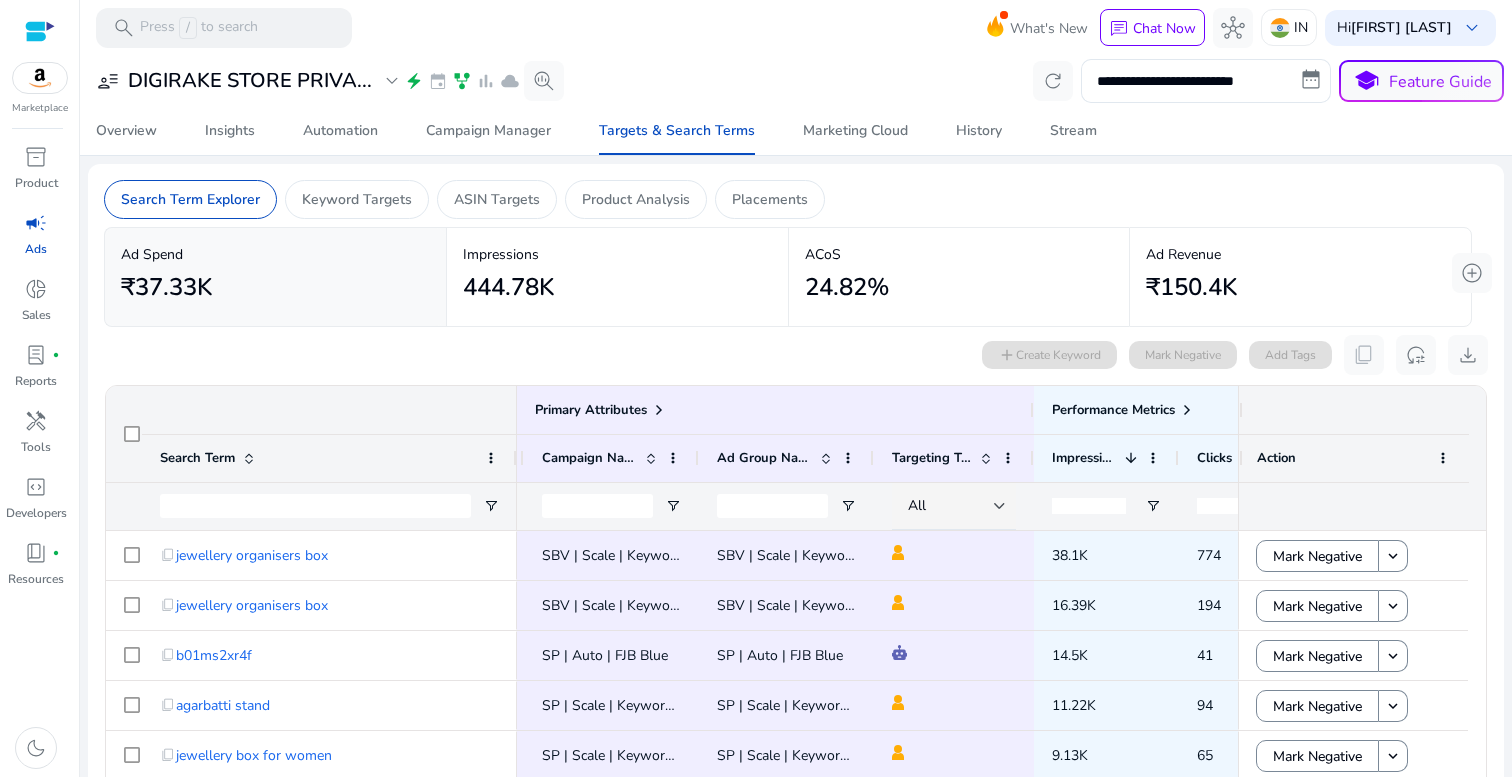 click 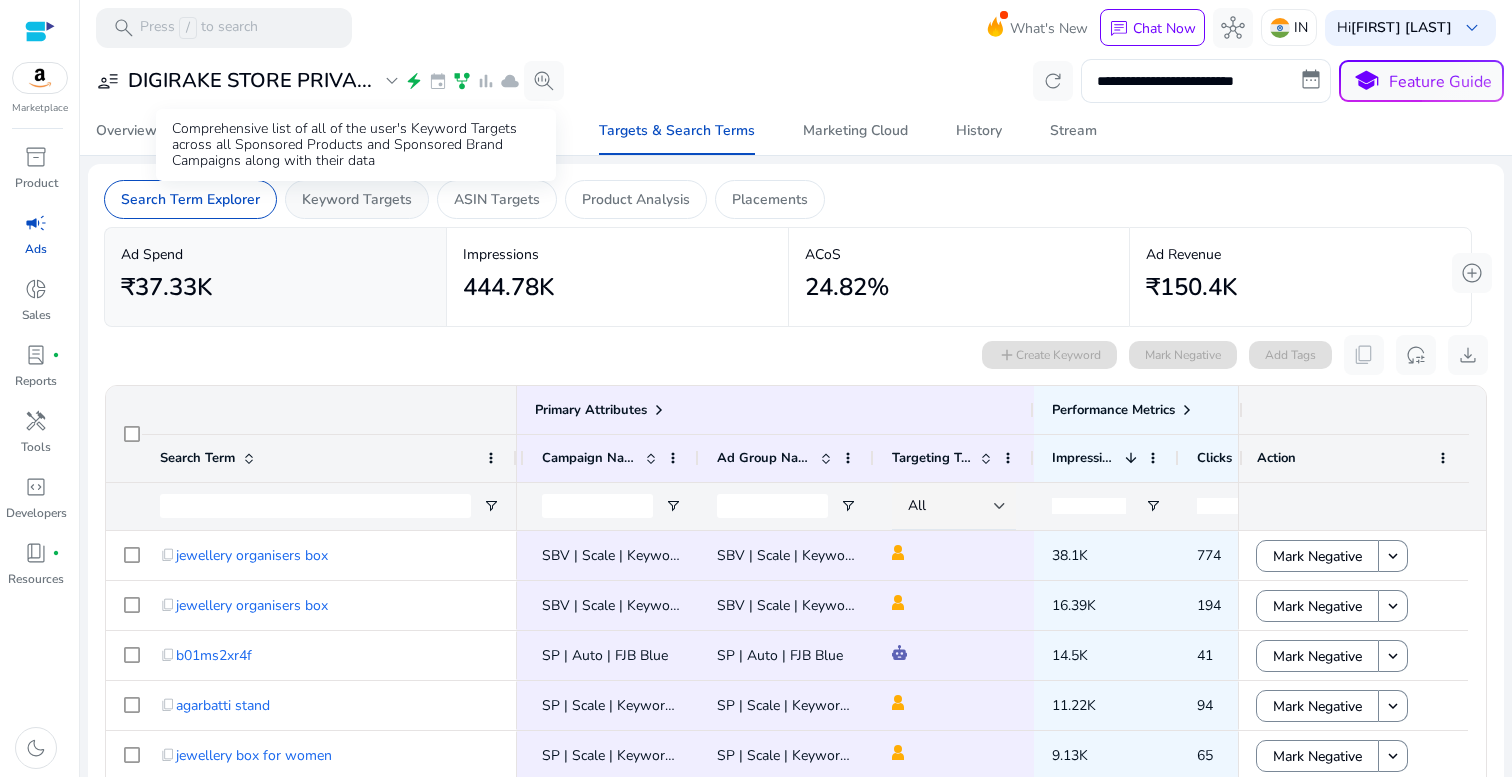 click on "Keyword Targets" 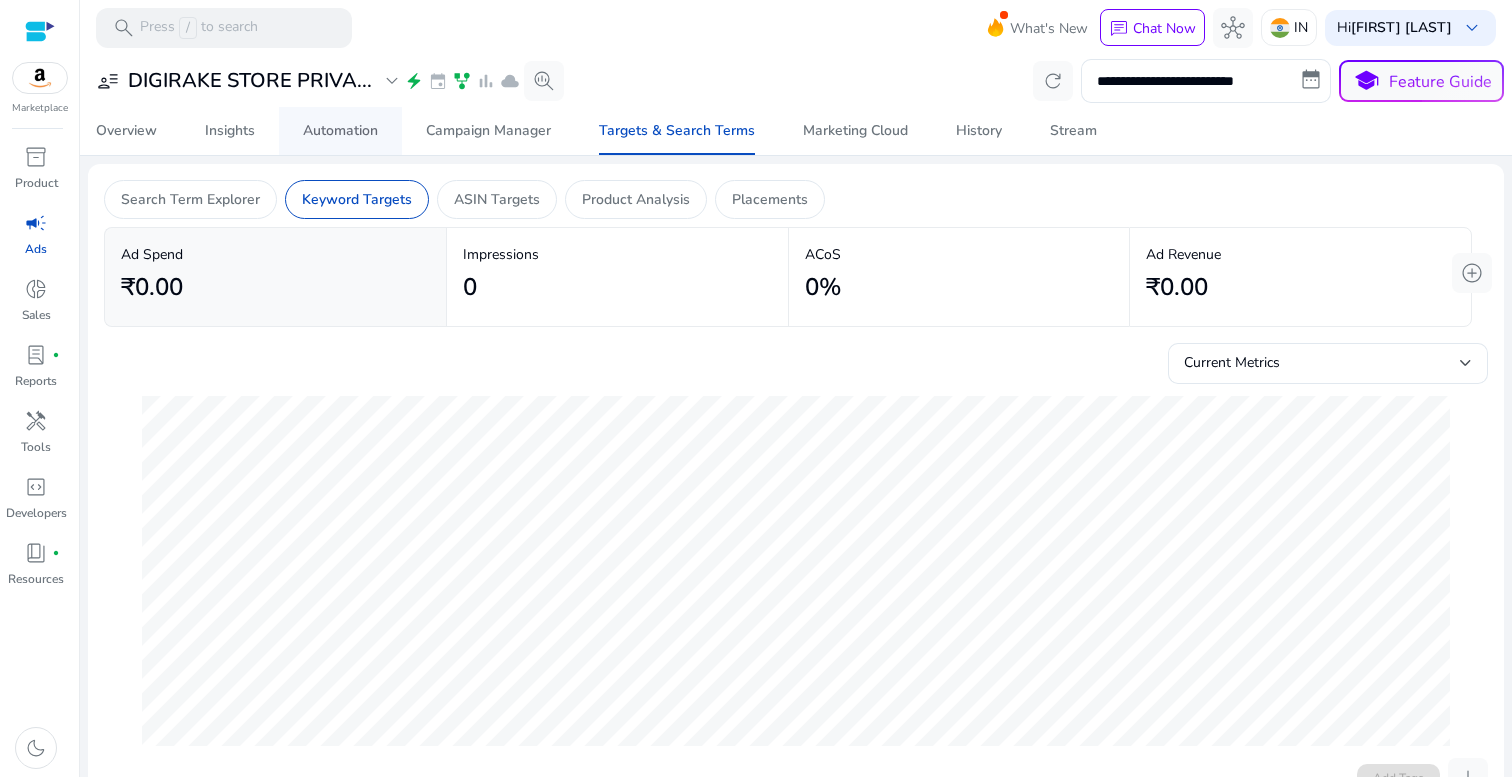 click on "Automation" at bounding box center [340, 131] 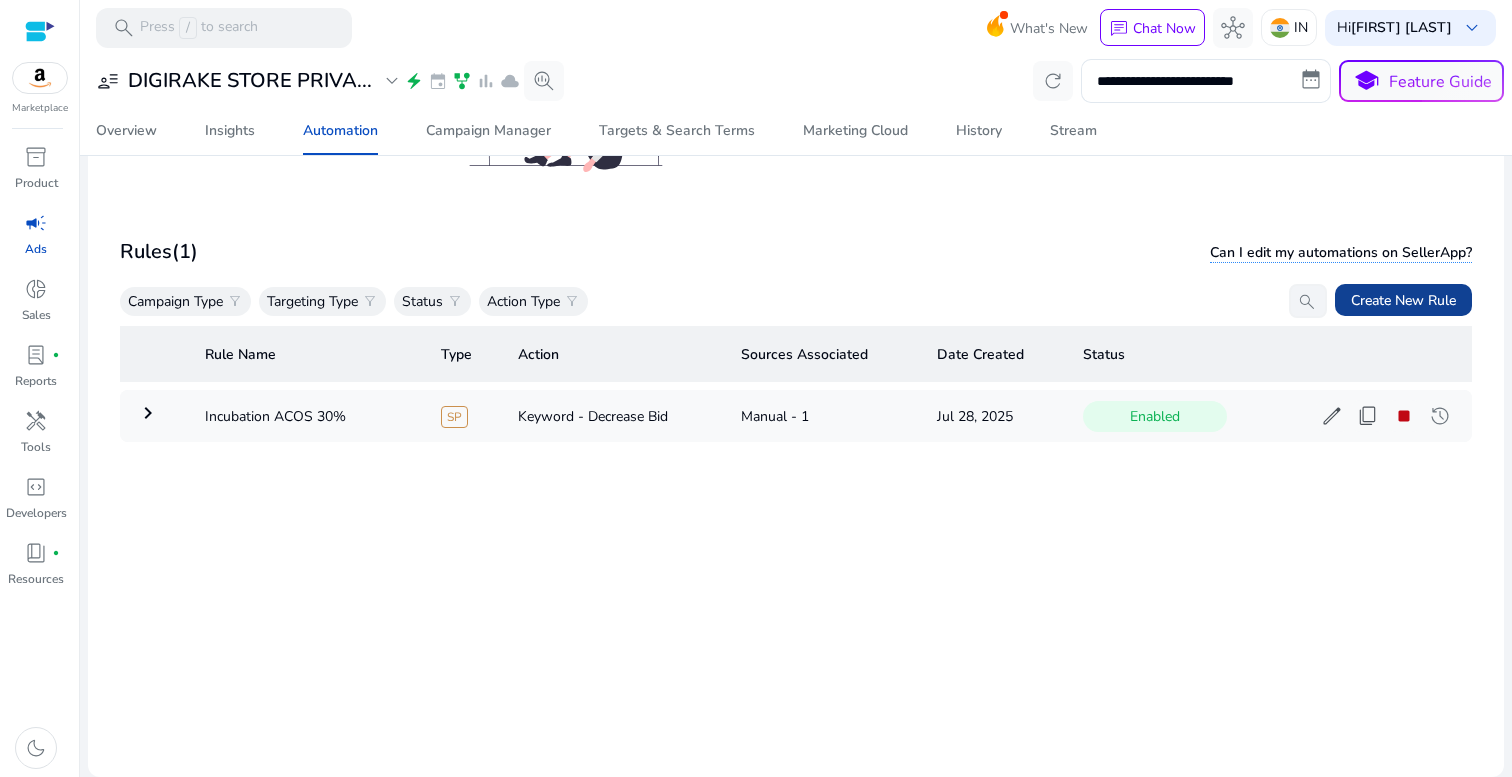 click 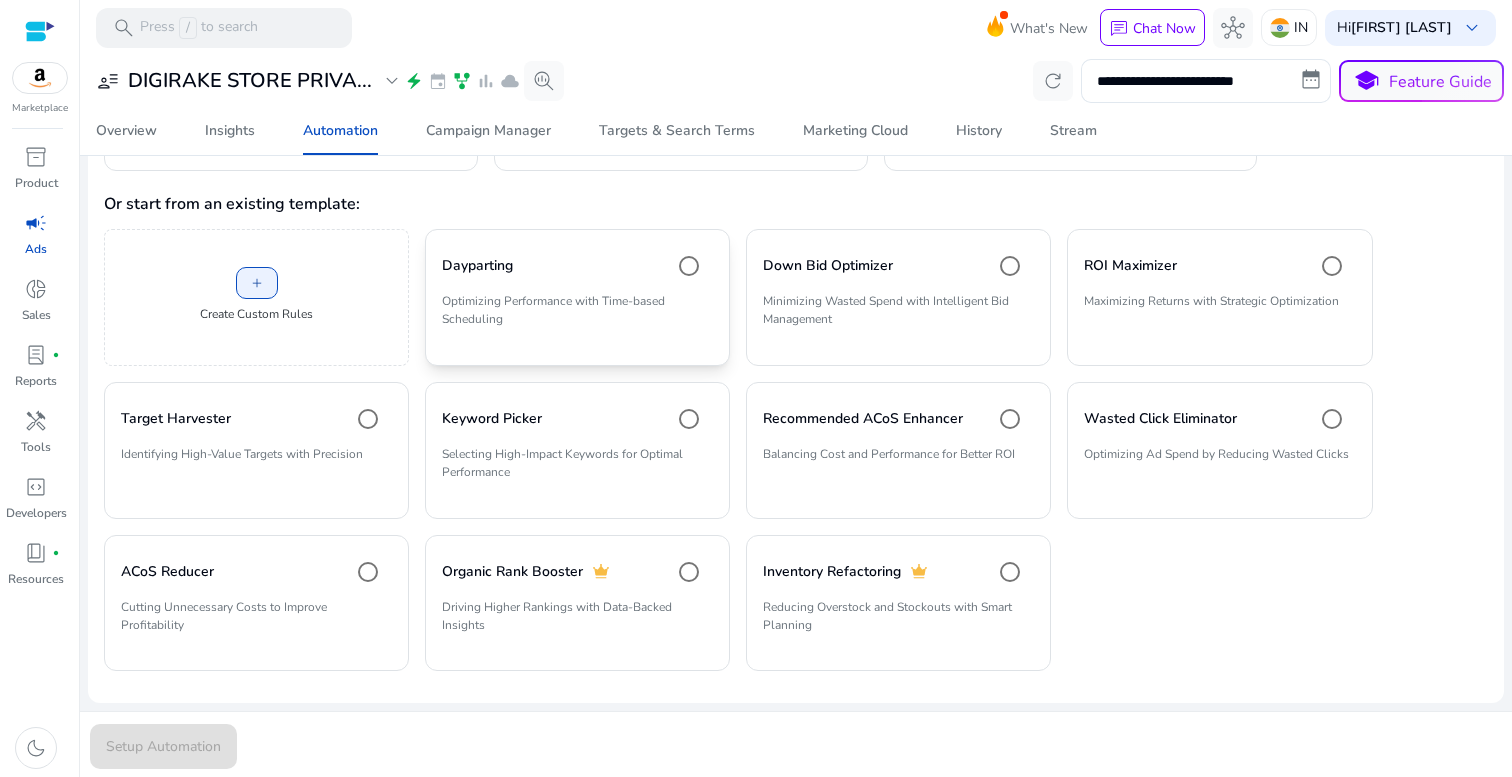 click on "Optimizing Performance with Time-based Scheduling" 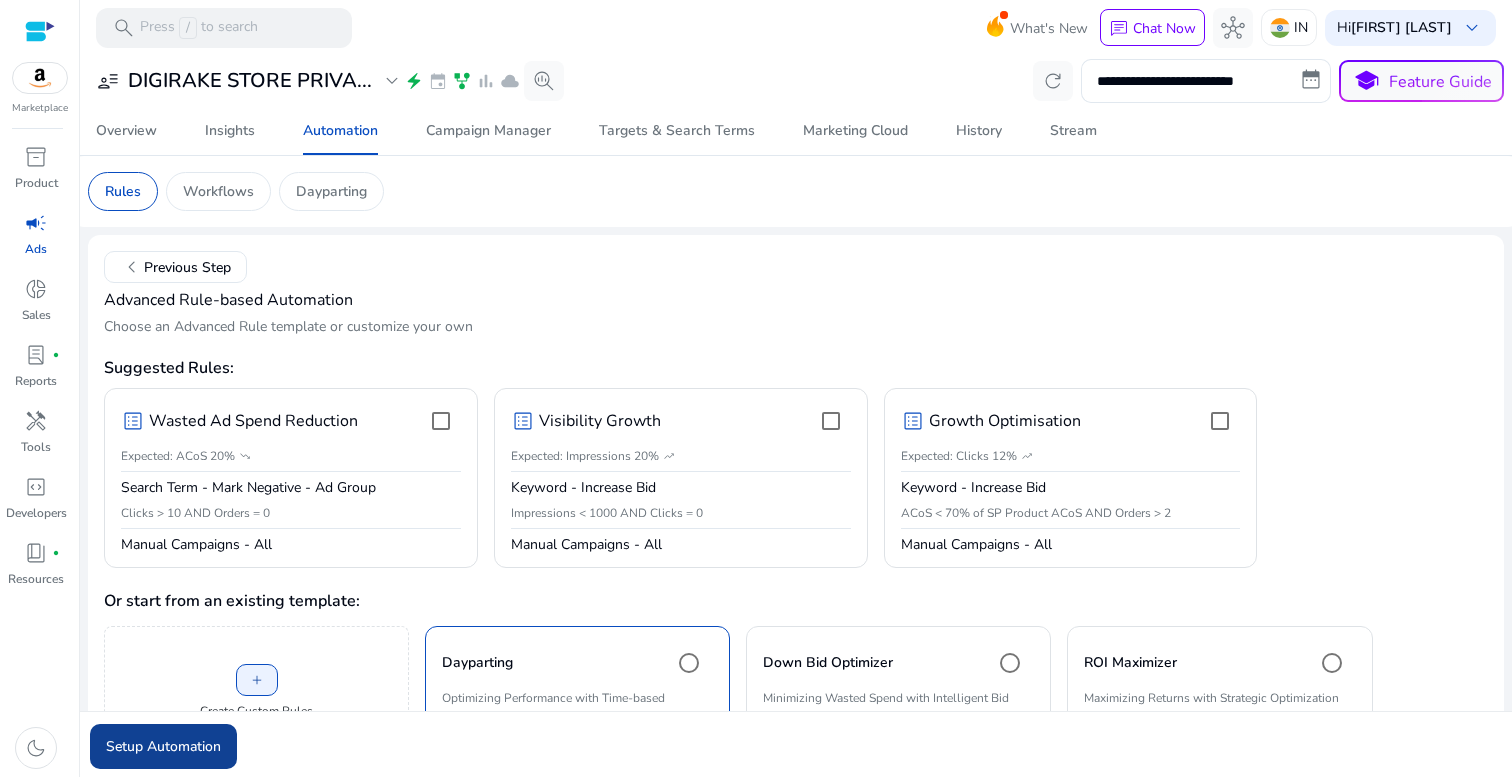 click on "Setup Automation" 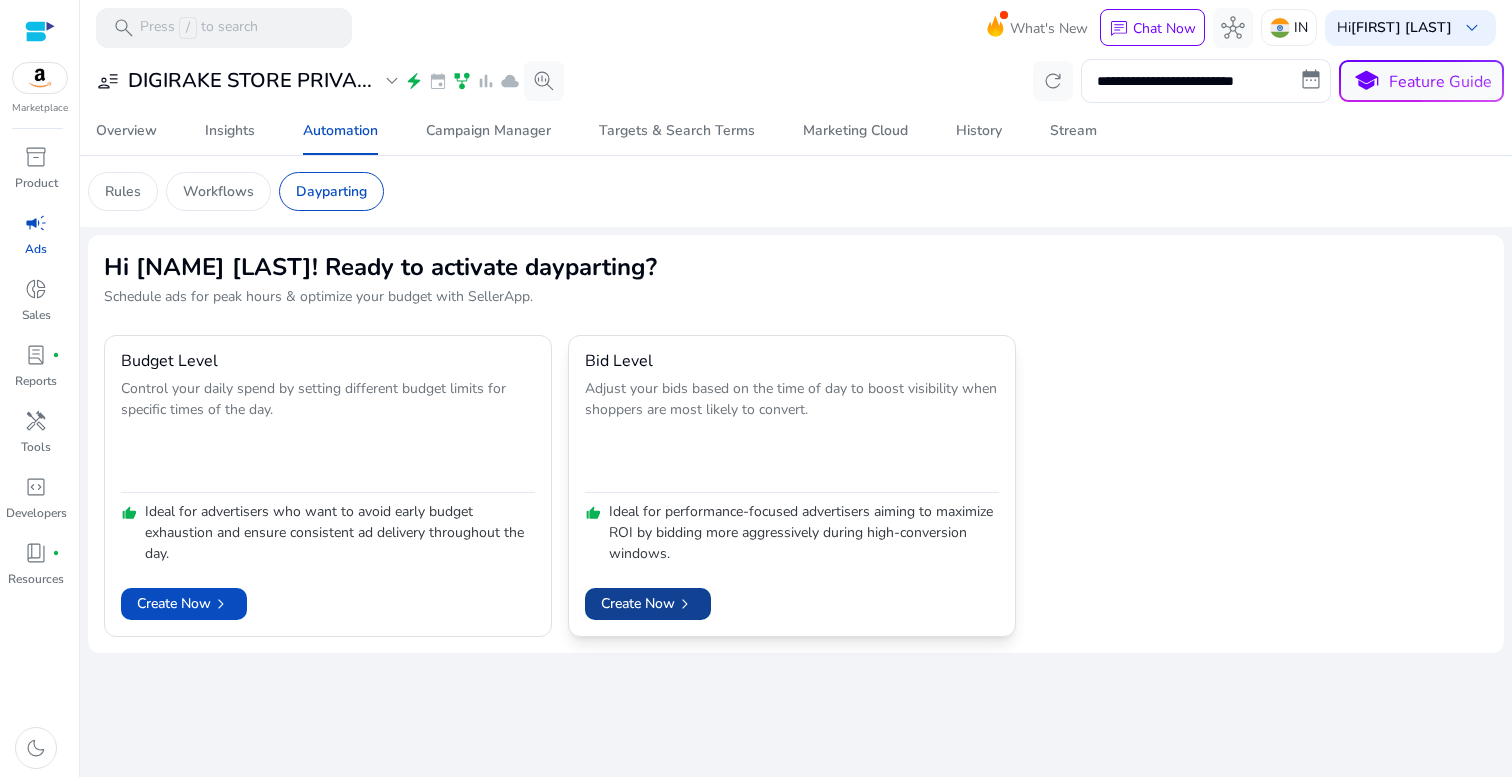 click on "Create Now   chevron_right" 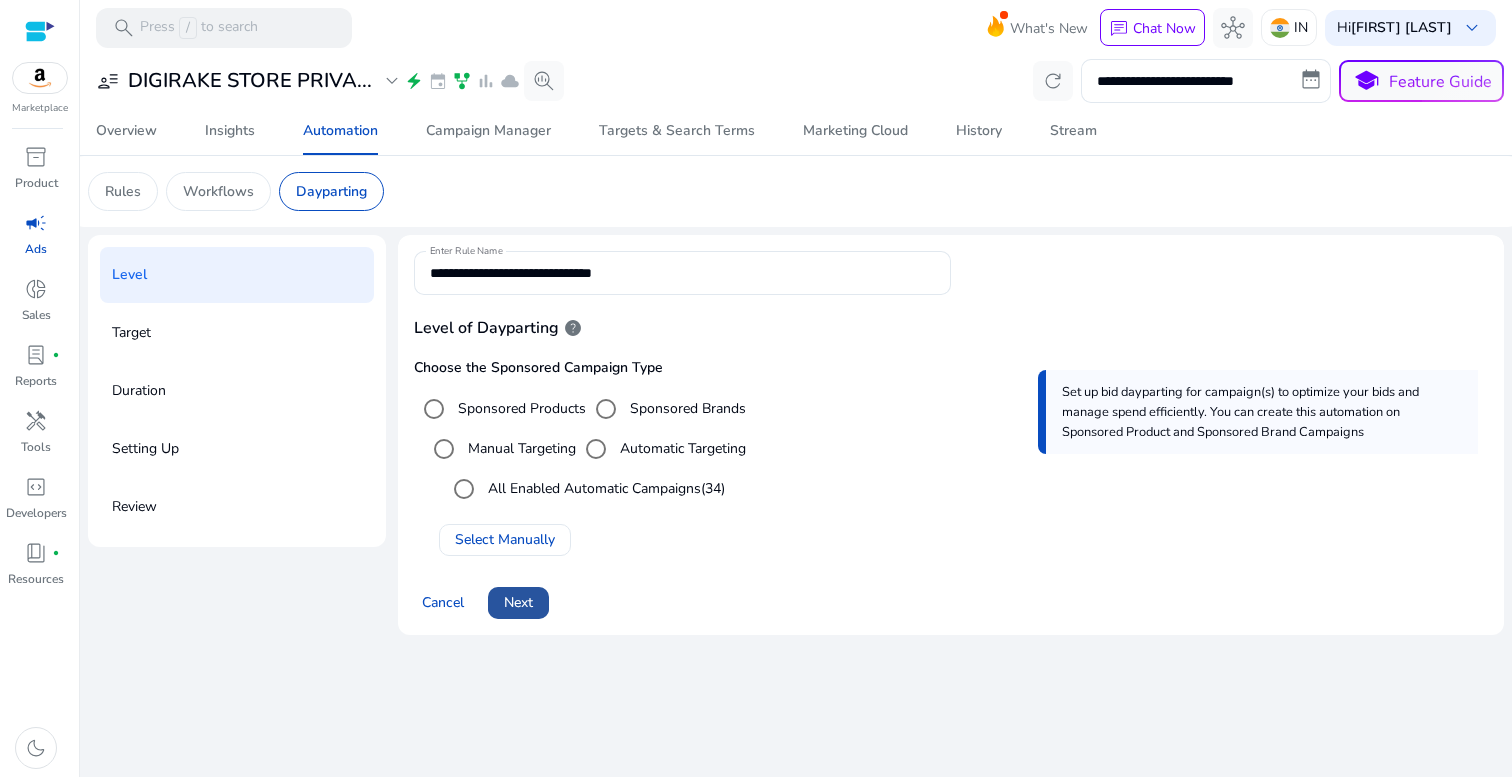 click on "Next" at bounding box center [518, 602] 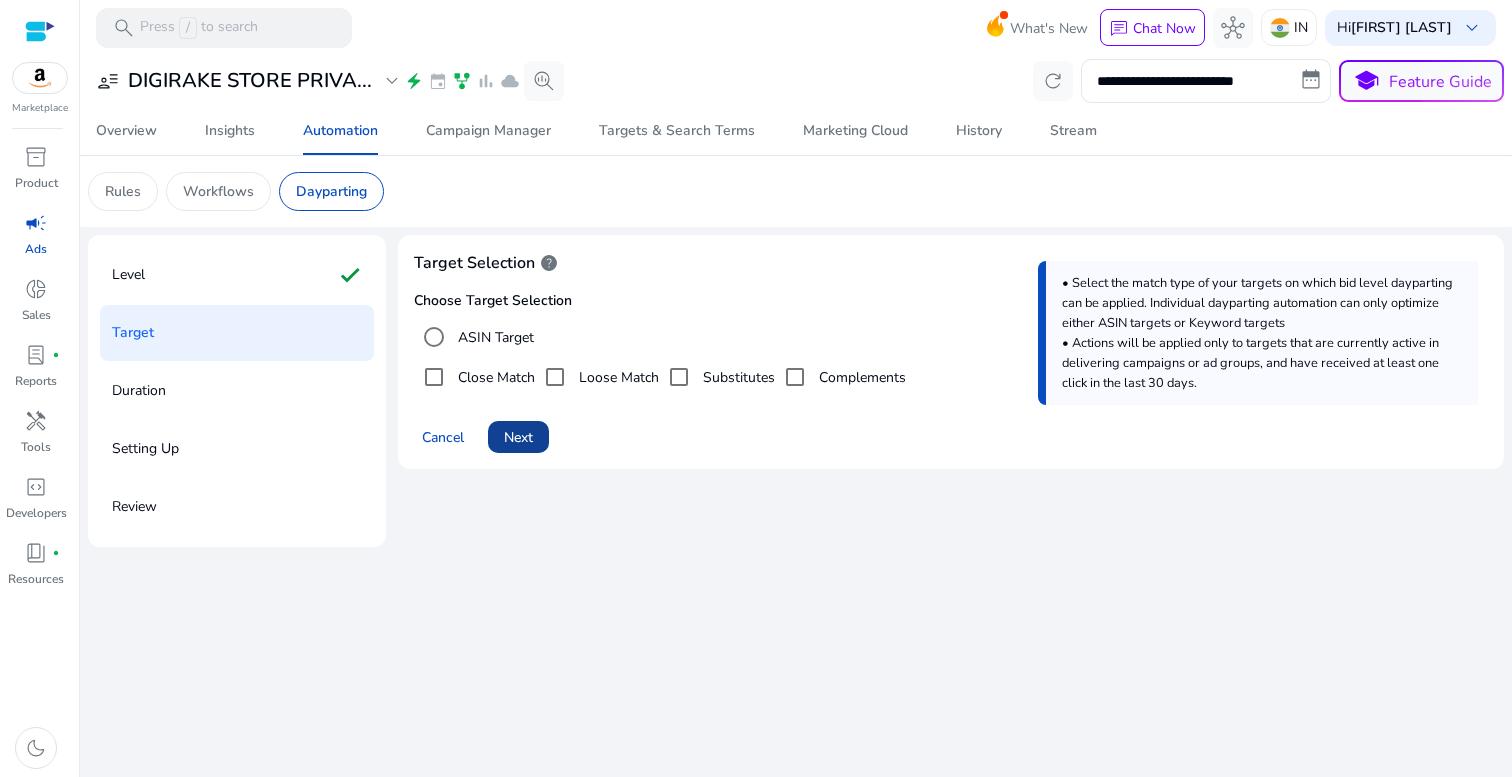 click on "Next" 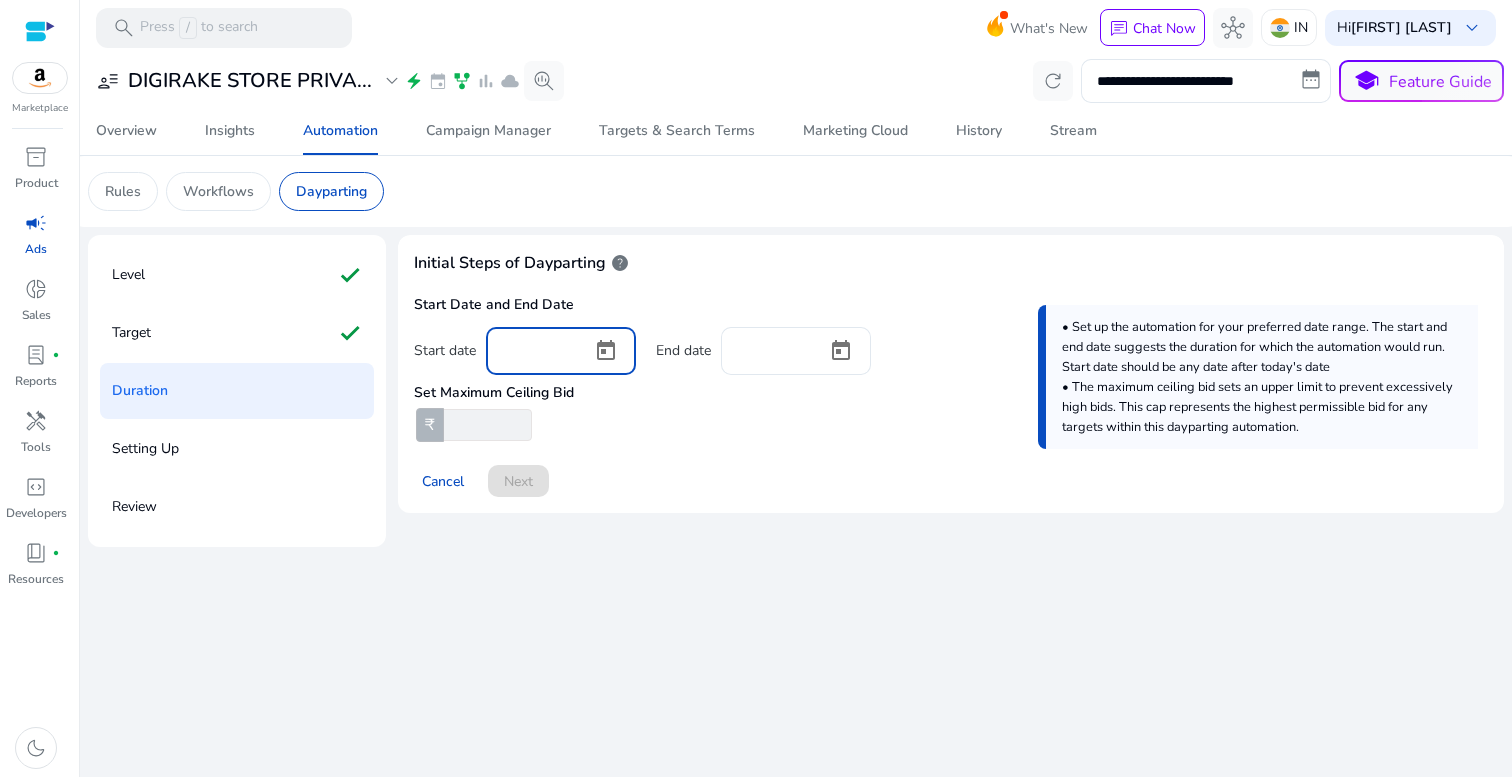 click at bounding box center (539, 349) 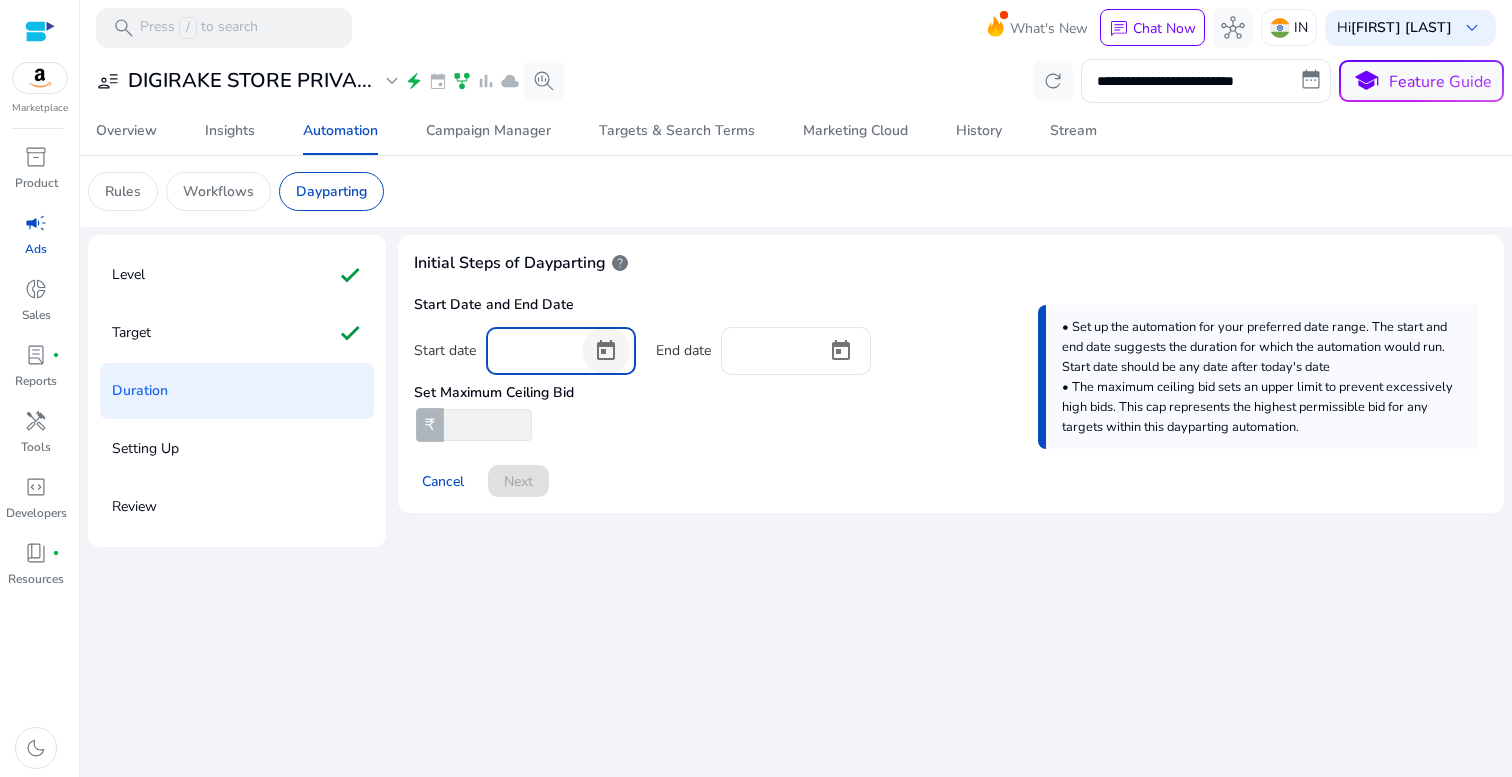 click at bounding box center (606, 351) 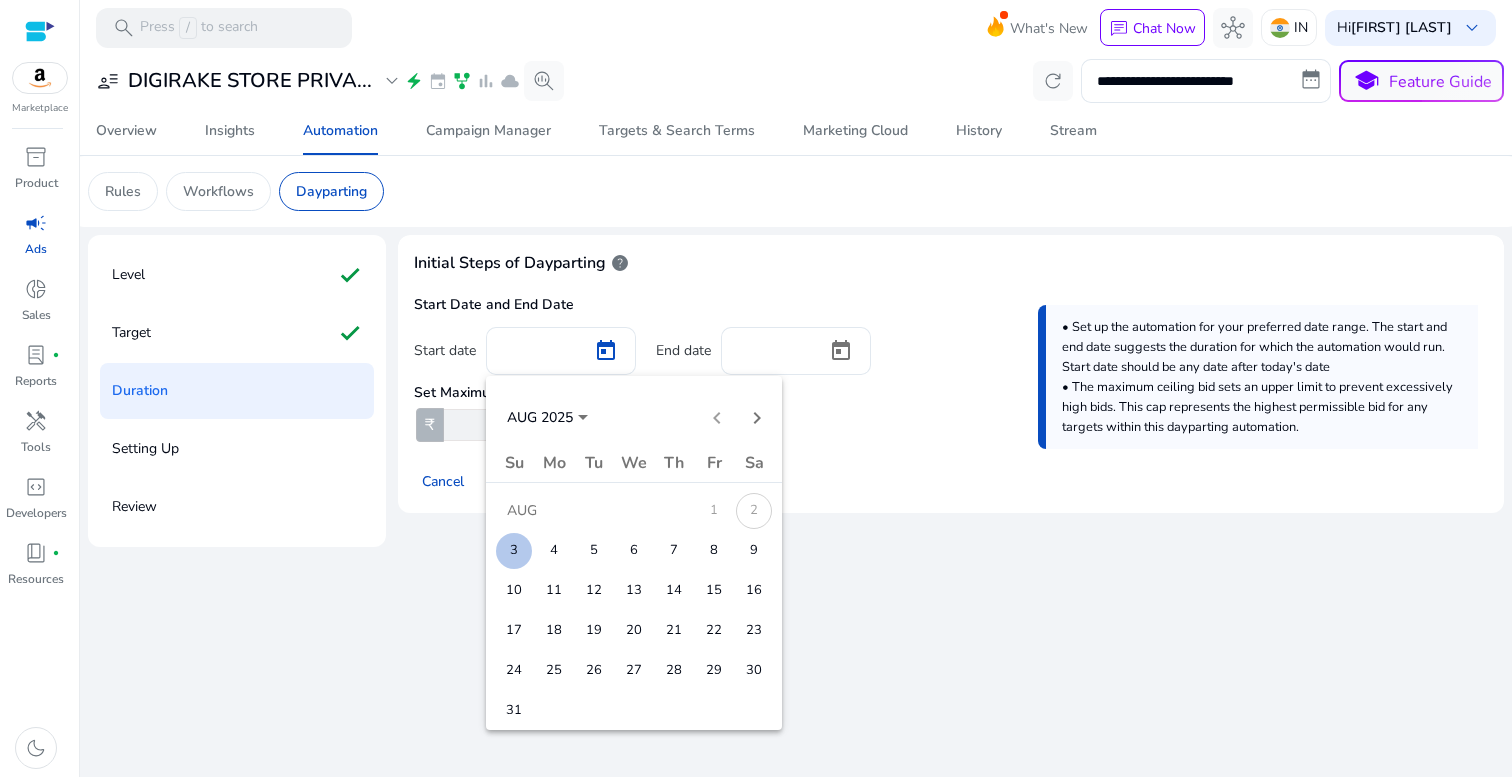 click at bounding box center (756, 388) 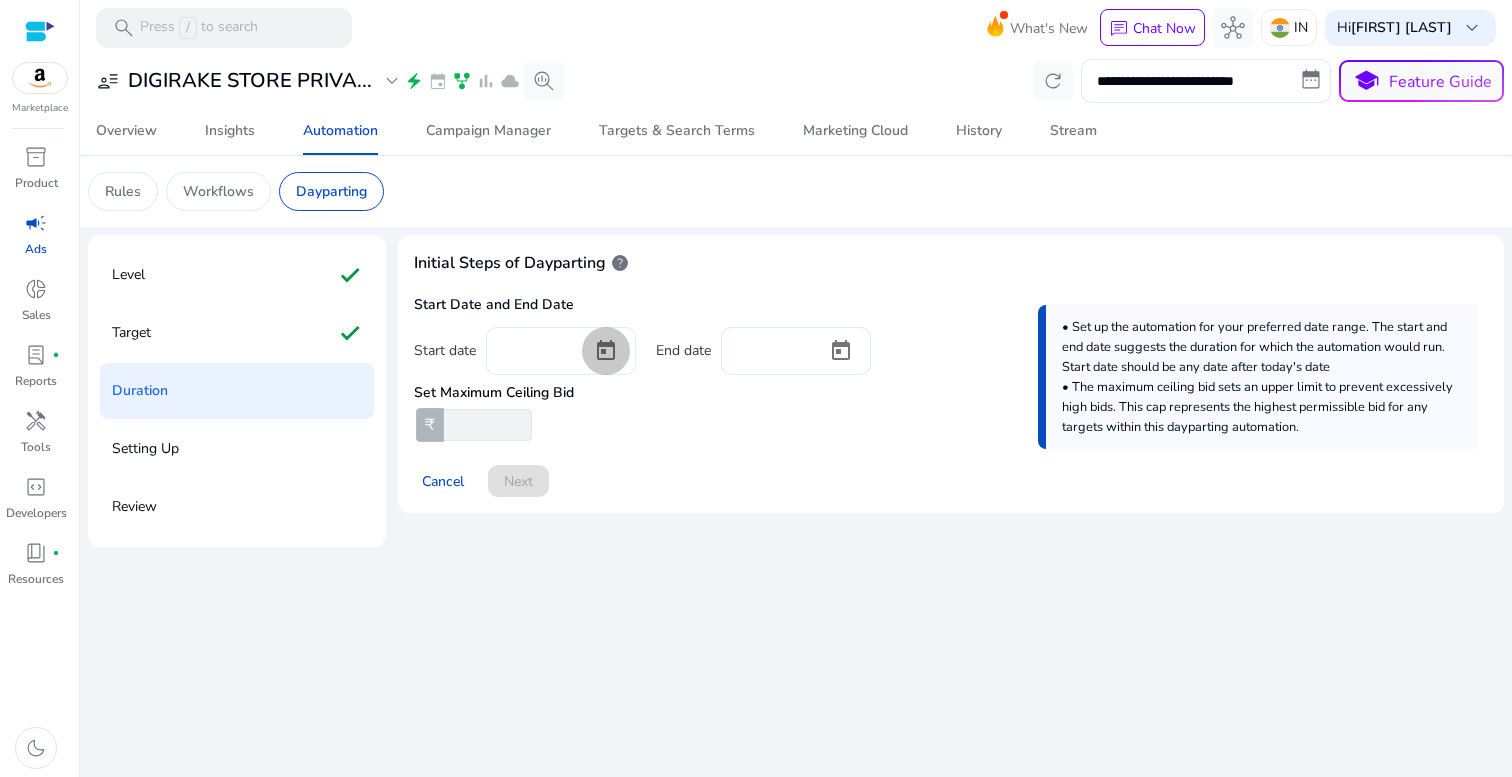 click at bounding box center [606, 351] 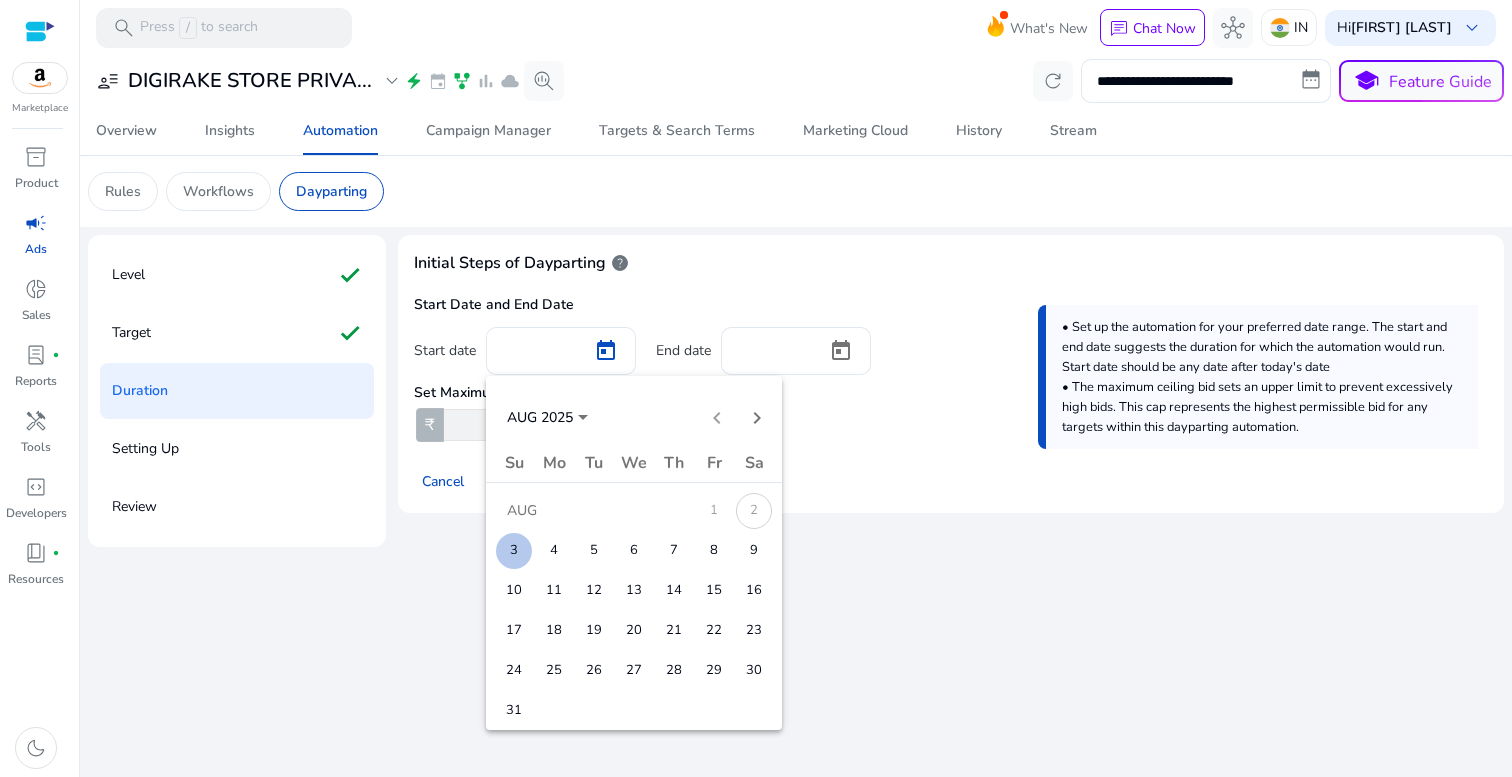 click on "3" at bounding box center [514, 551] 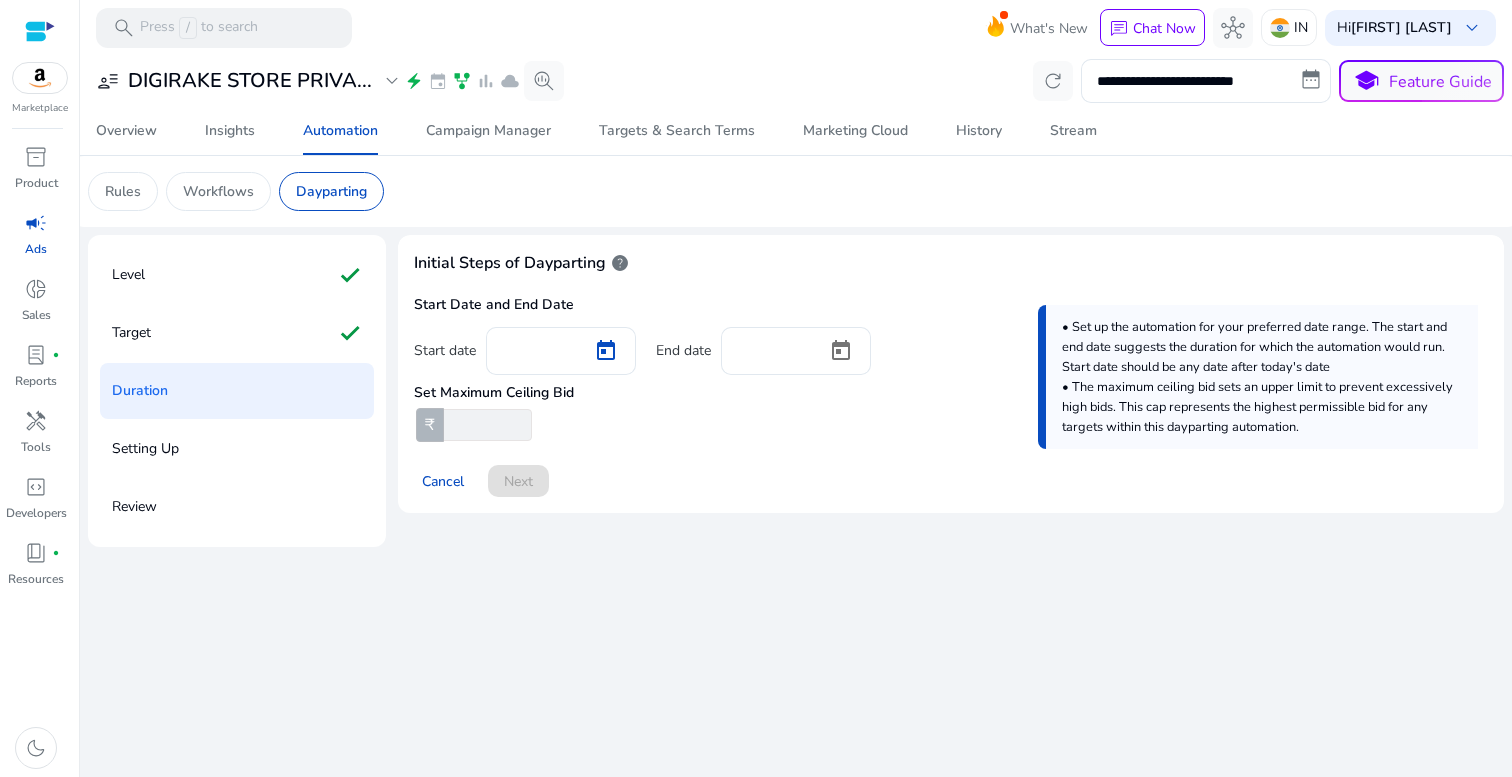 type on "********" 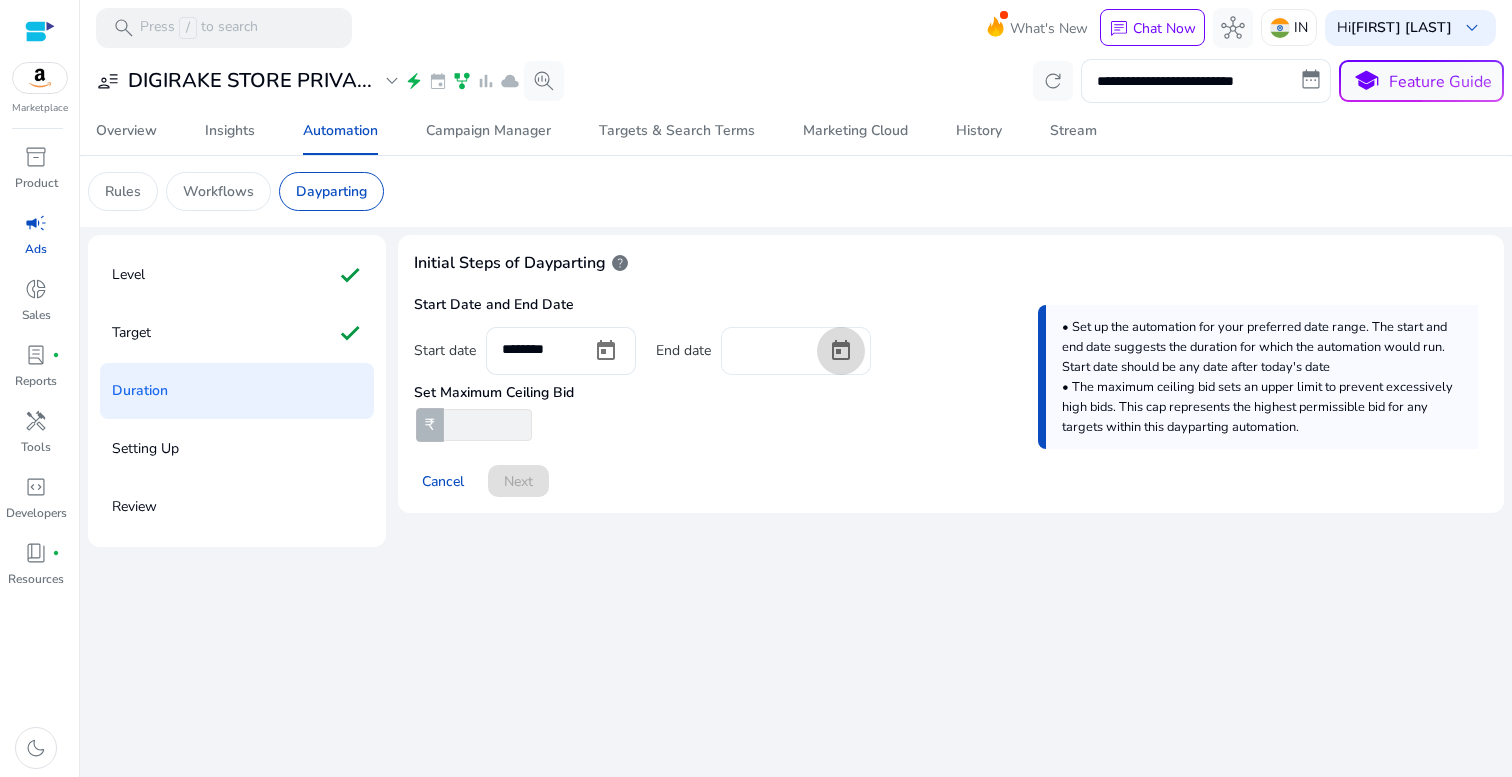click at bounding box center [841, 351] 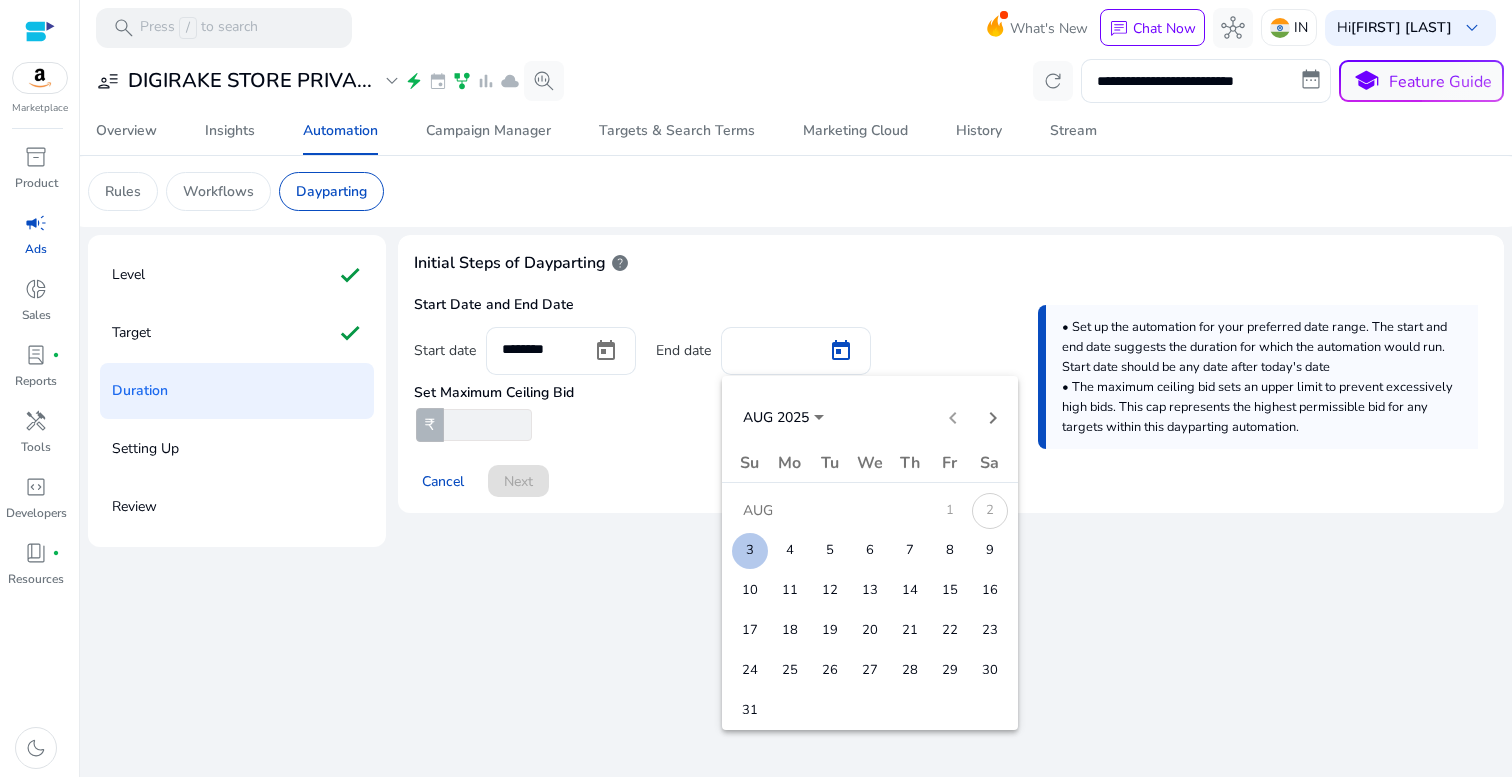 scroll, scrollTop: 0, scrollLeft: 0, axis: both 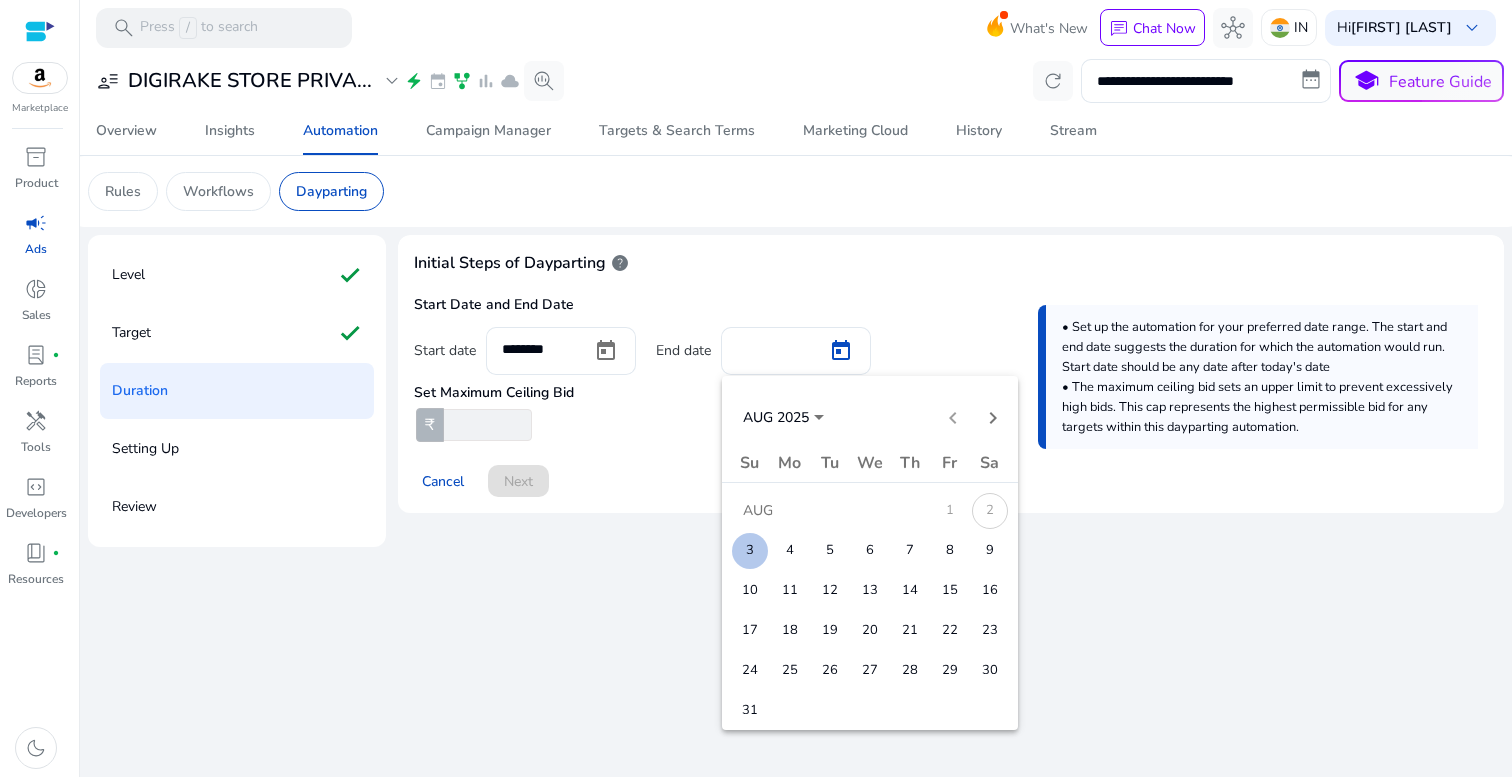 click on "6" at bounding box center (870, 551) 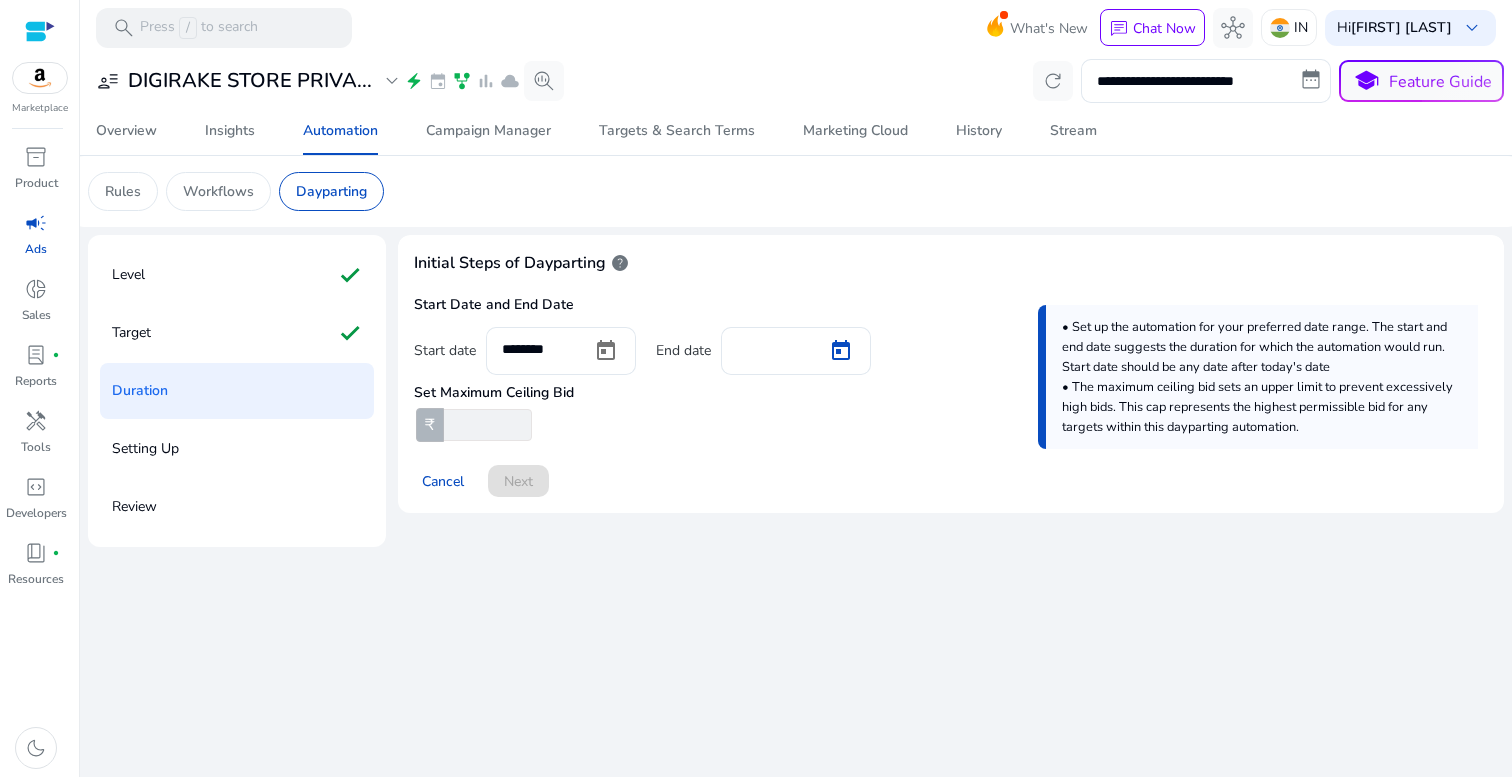 type on "********" 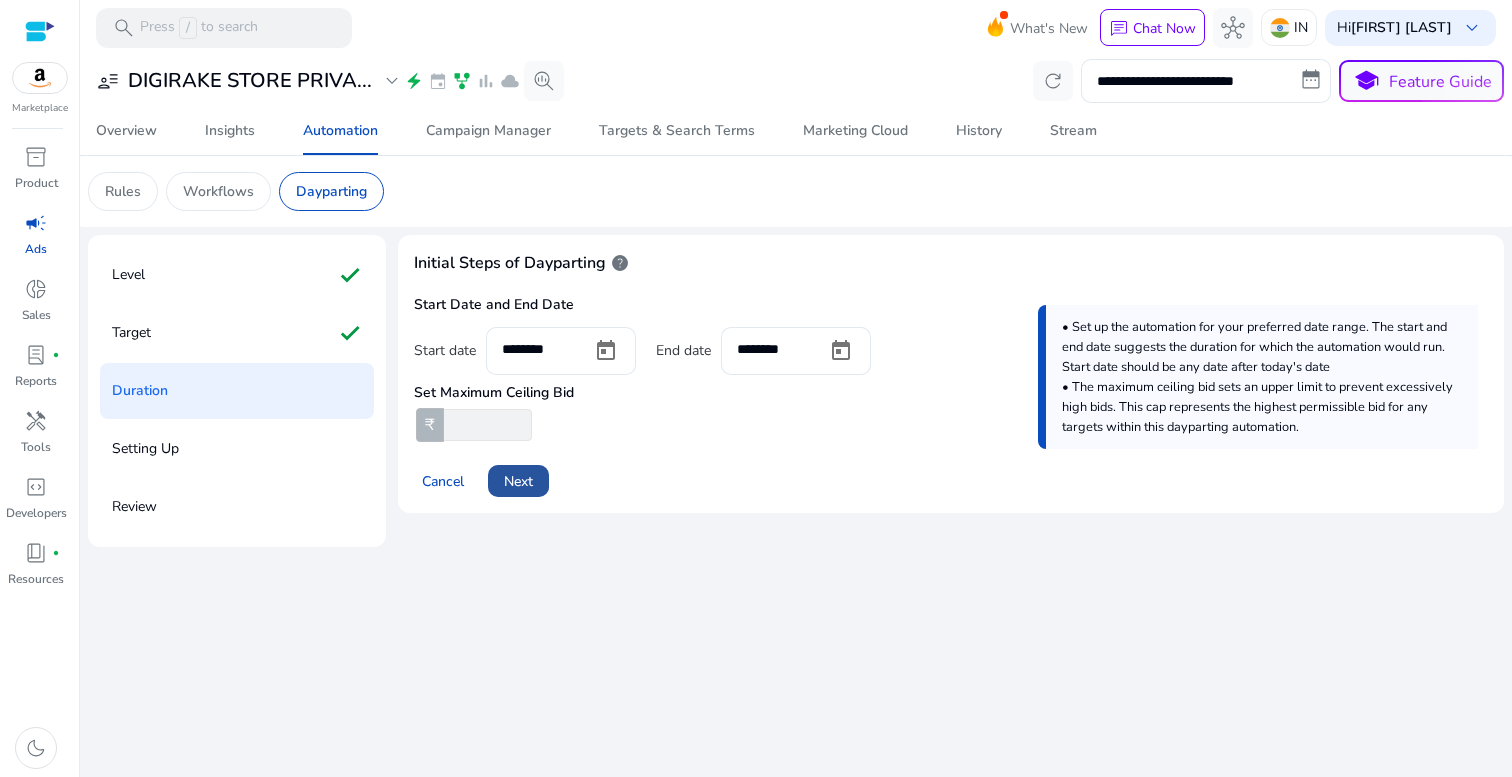 click on "Next" at bounding box center (518, 481) 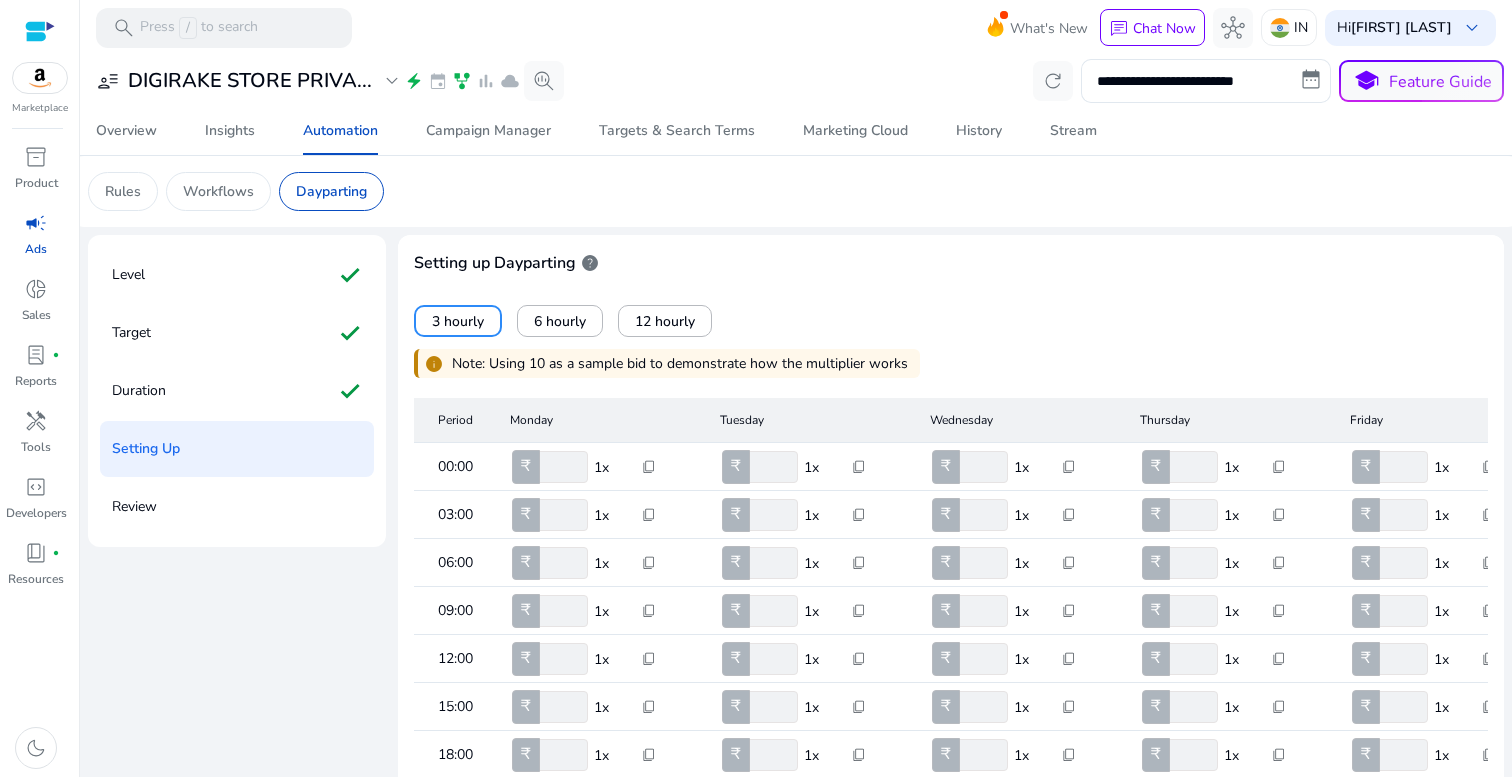 click on "help" at bounding box center [590, 263] 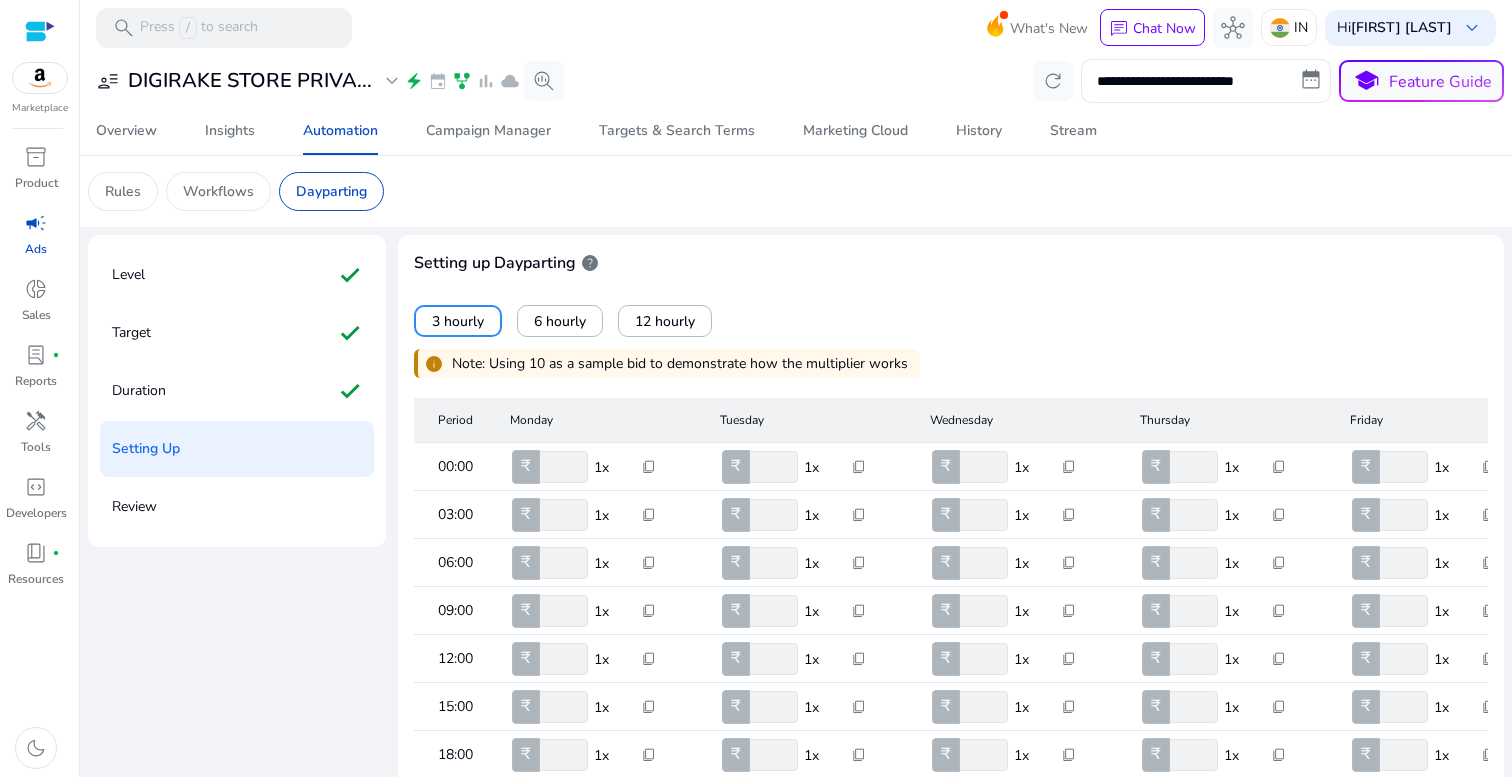 click on "help" at bounding box center (590, 263) 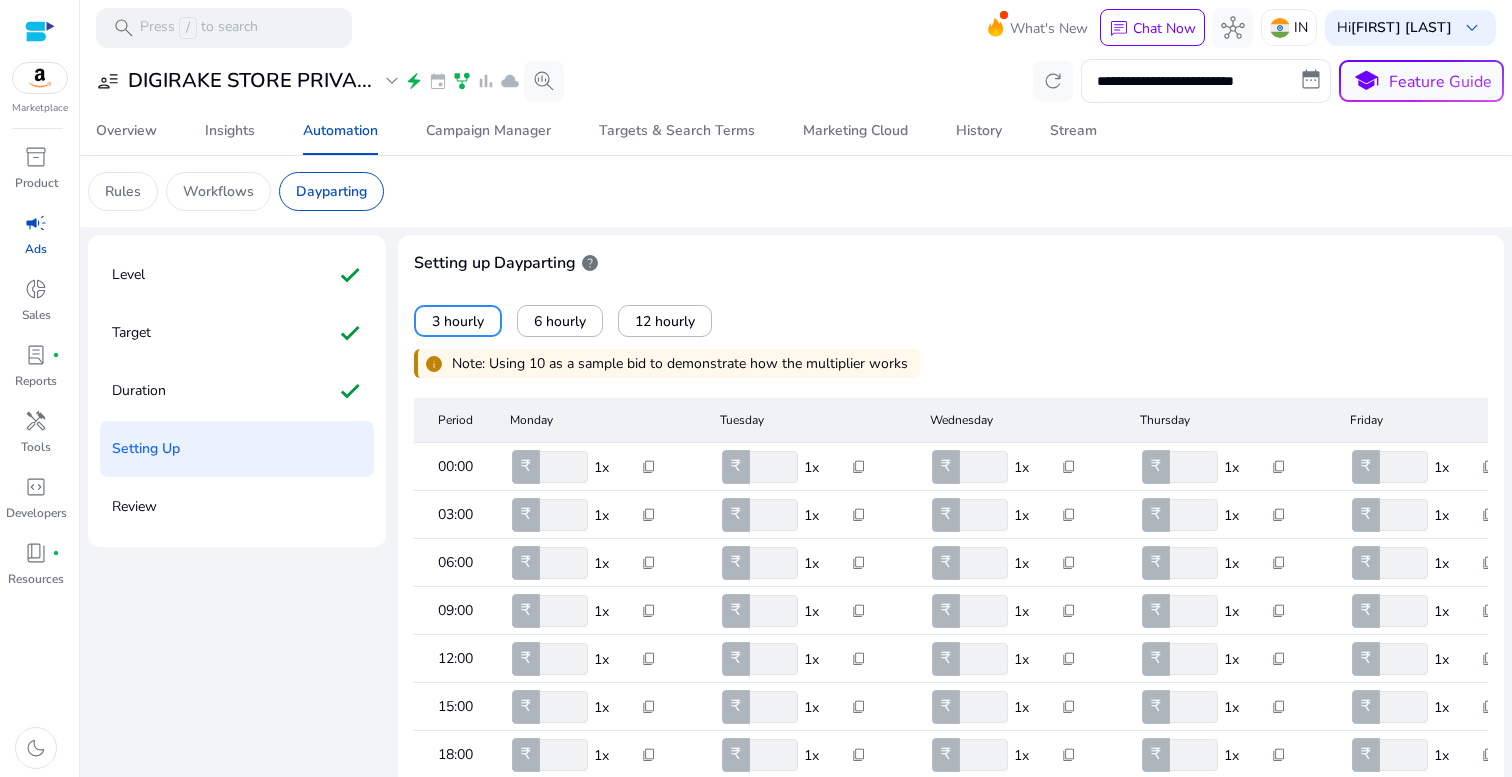 click on "help" at bounding box center [590, 263] 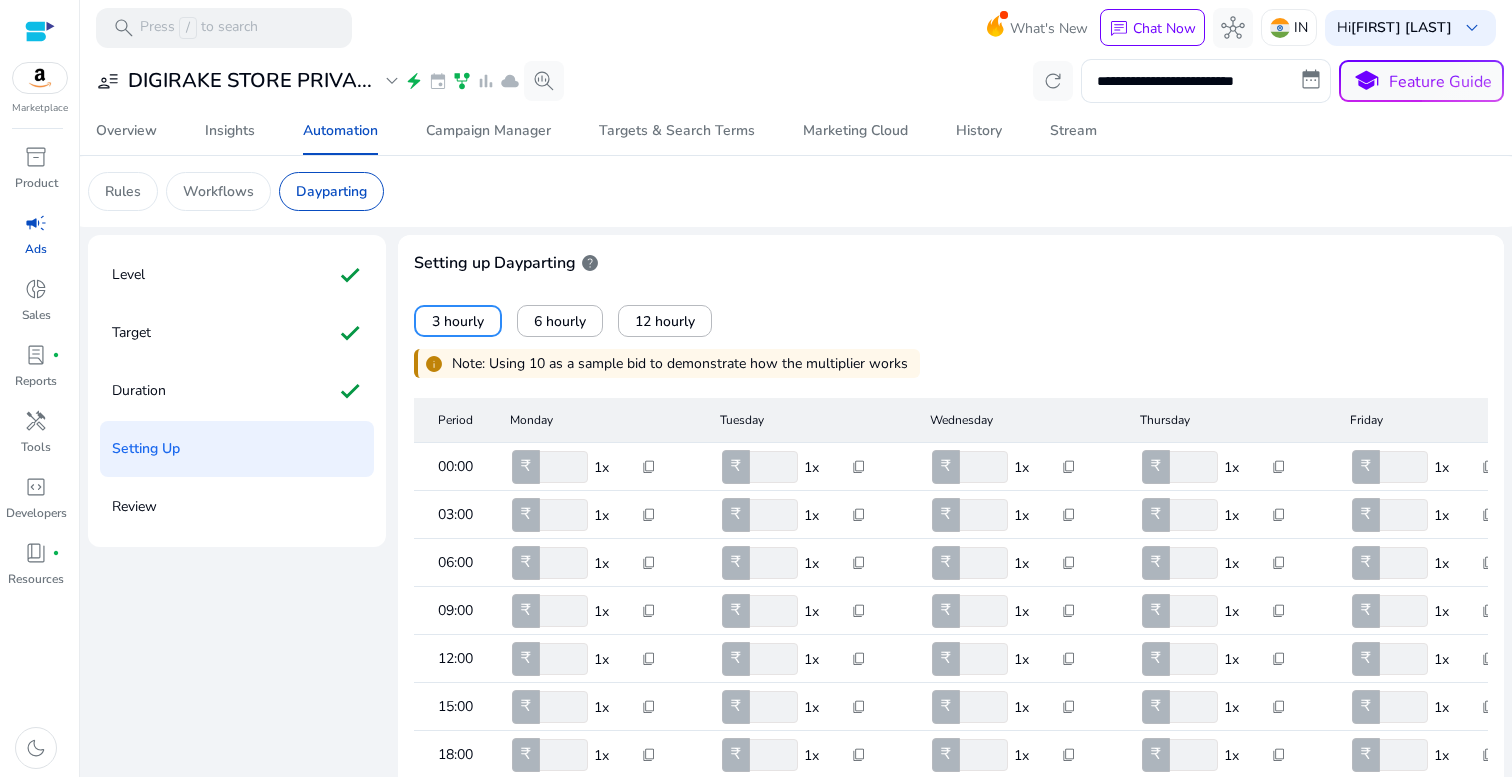 click on "help" at bounding box center (590, 263) 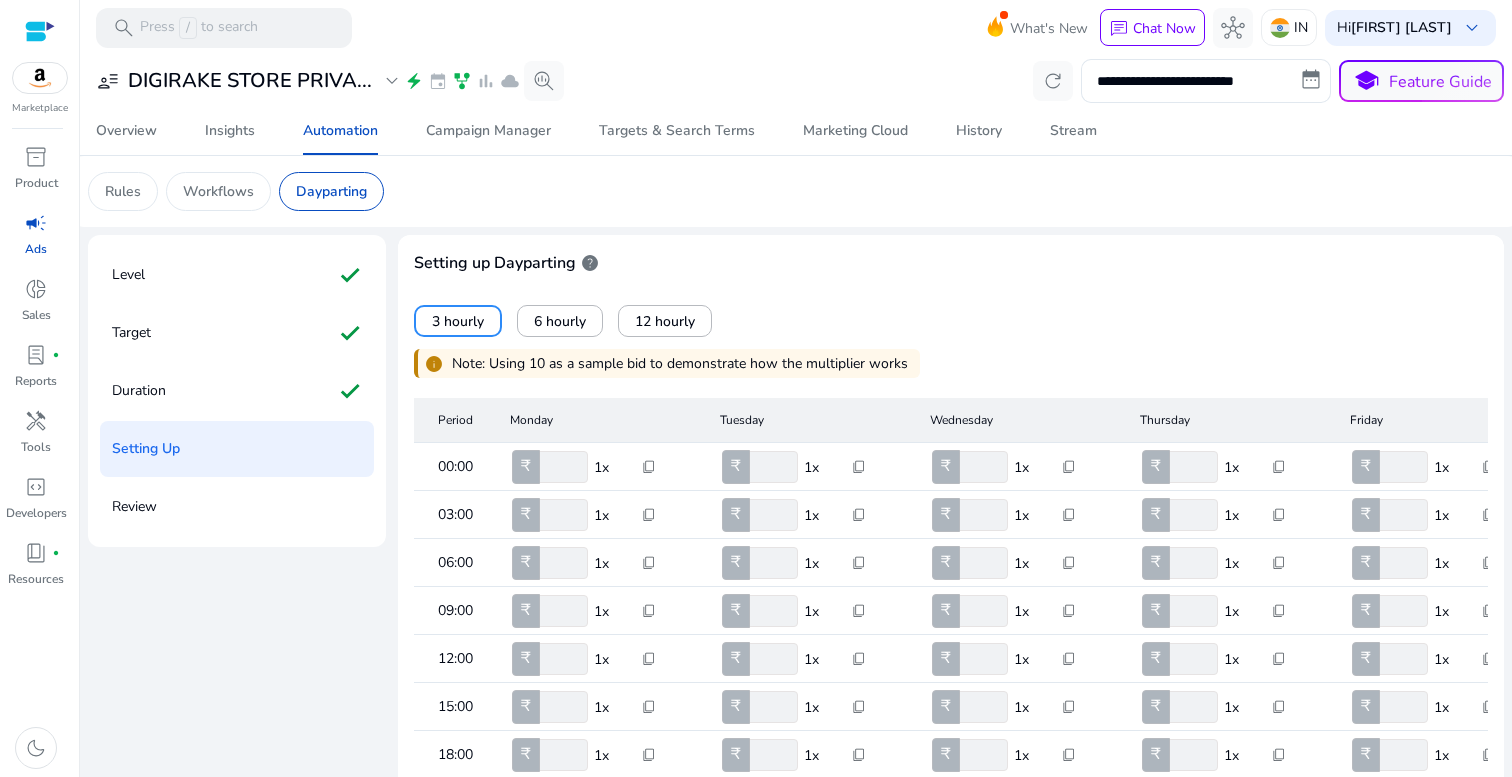 click on "Setting up Dayparting   help" at bounding box center [951, 263] 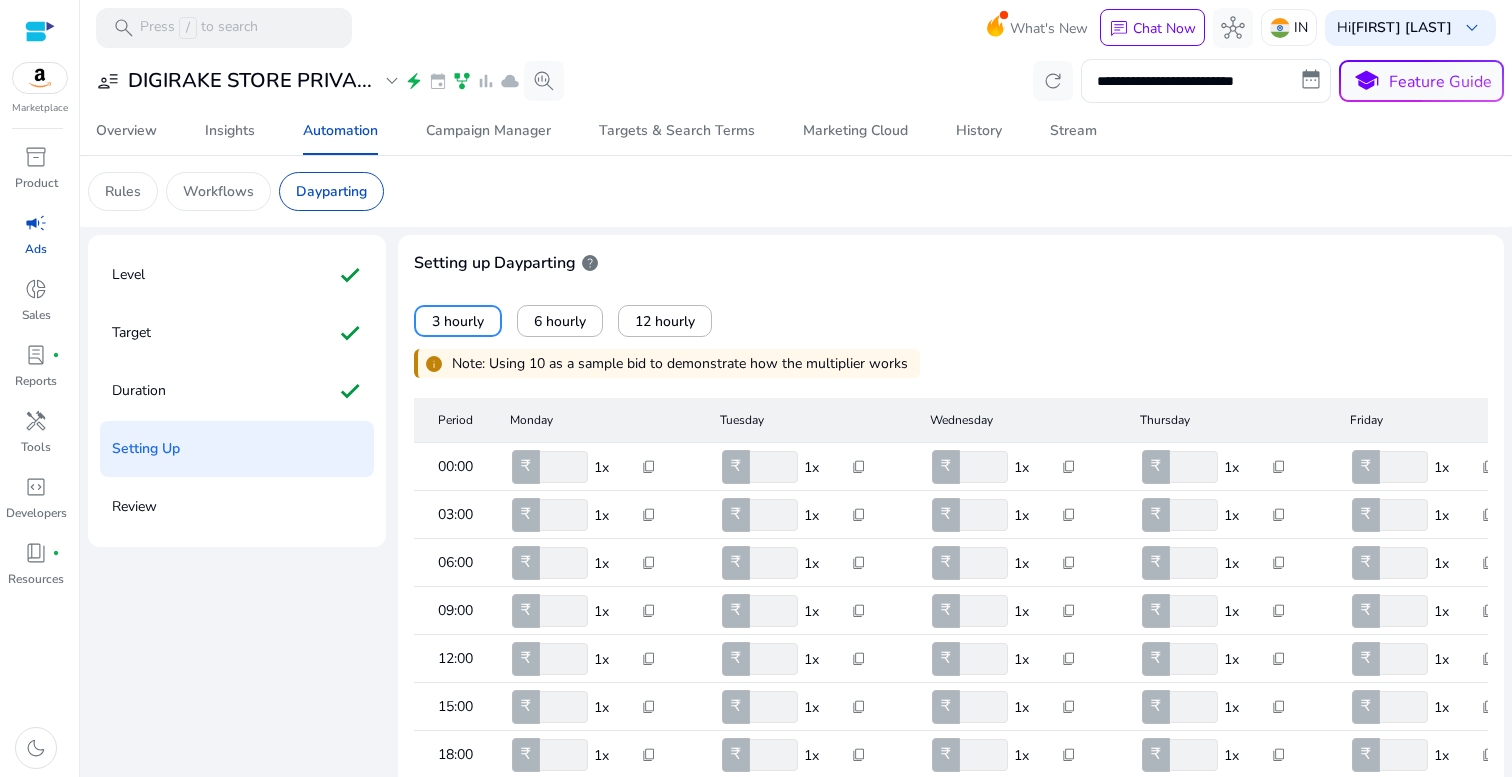 click on "3 hourly   6 hourly   12 hourly" at bounding box center (951, 321) 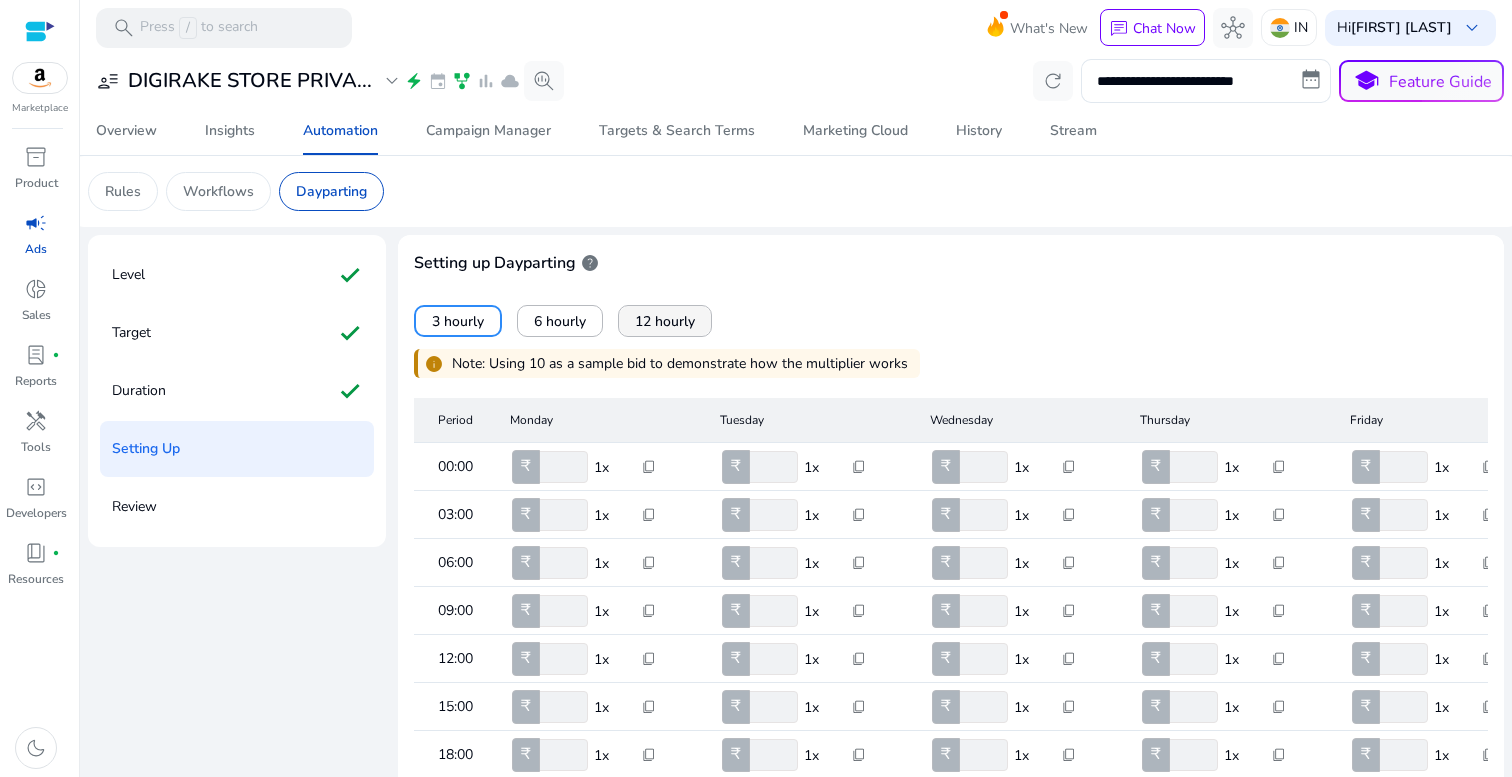 click on "12 hourly" at bounding box center (665, 321) 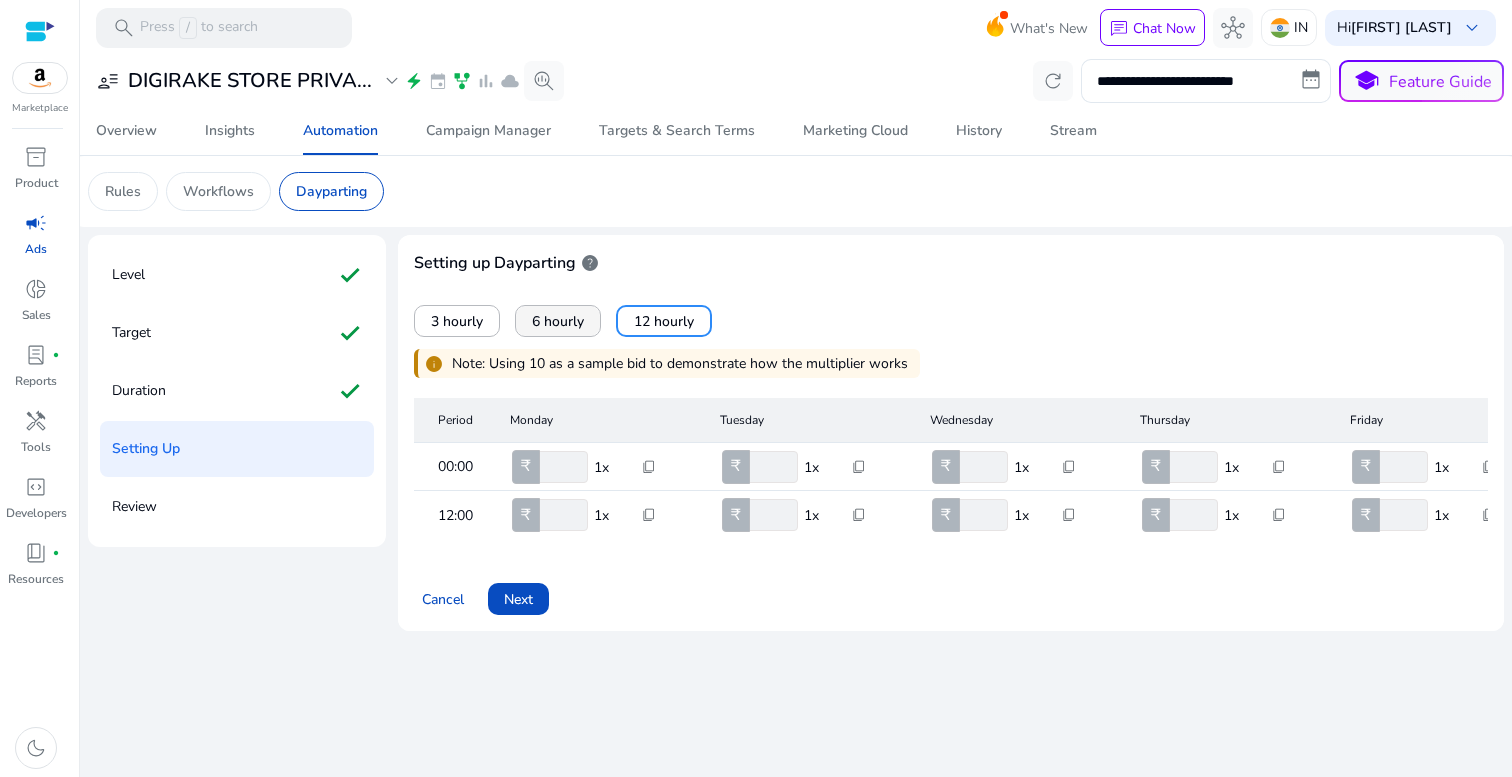 click on "6 hourly" at bounding box center [558, 321] 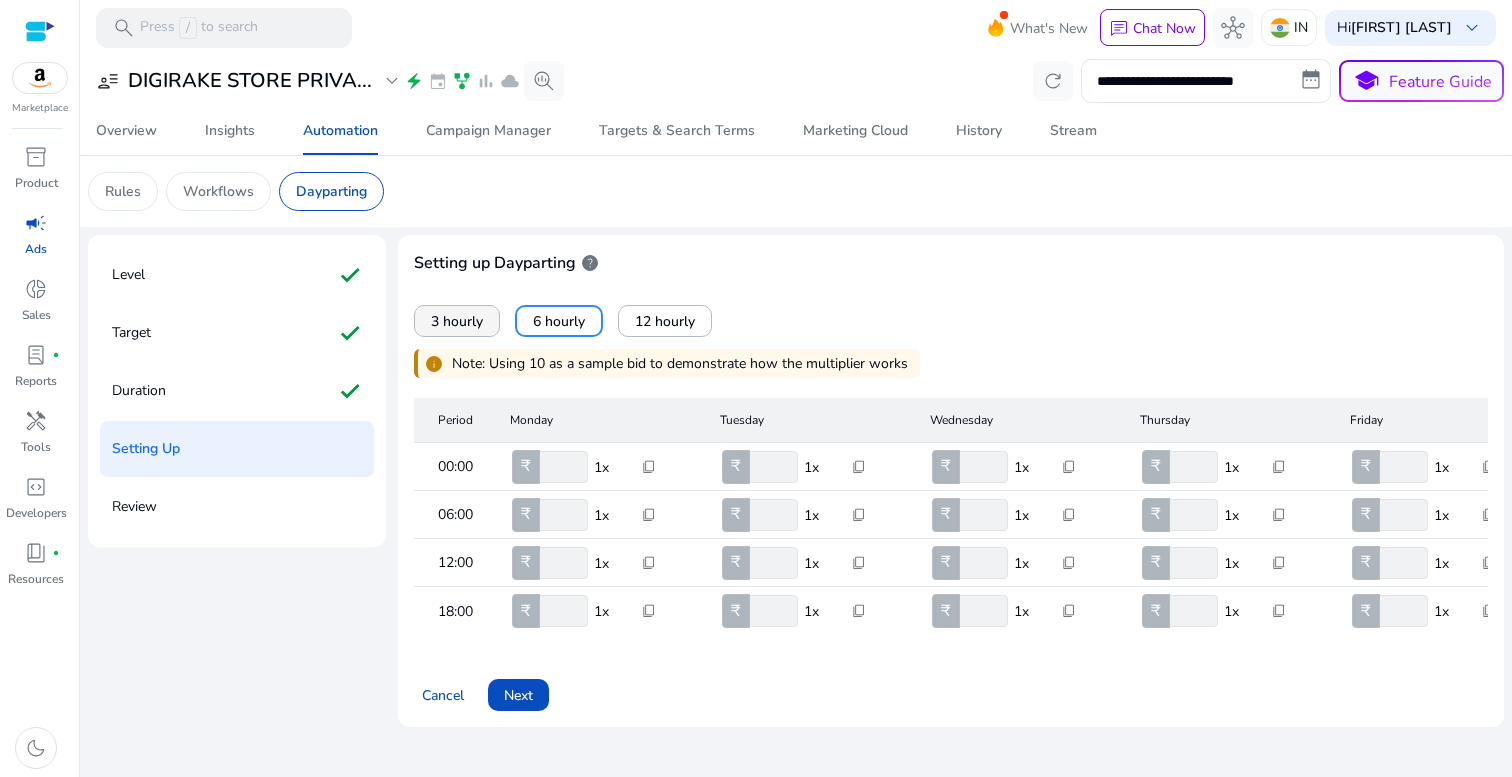click on "3 hourly" at bounding box center (457, 321) 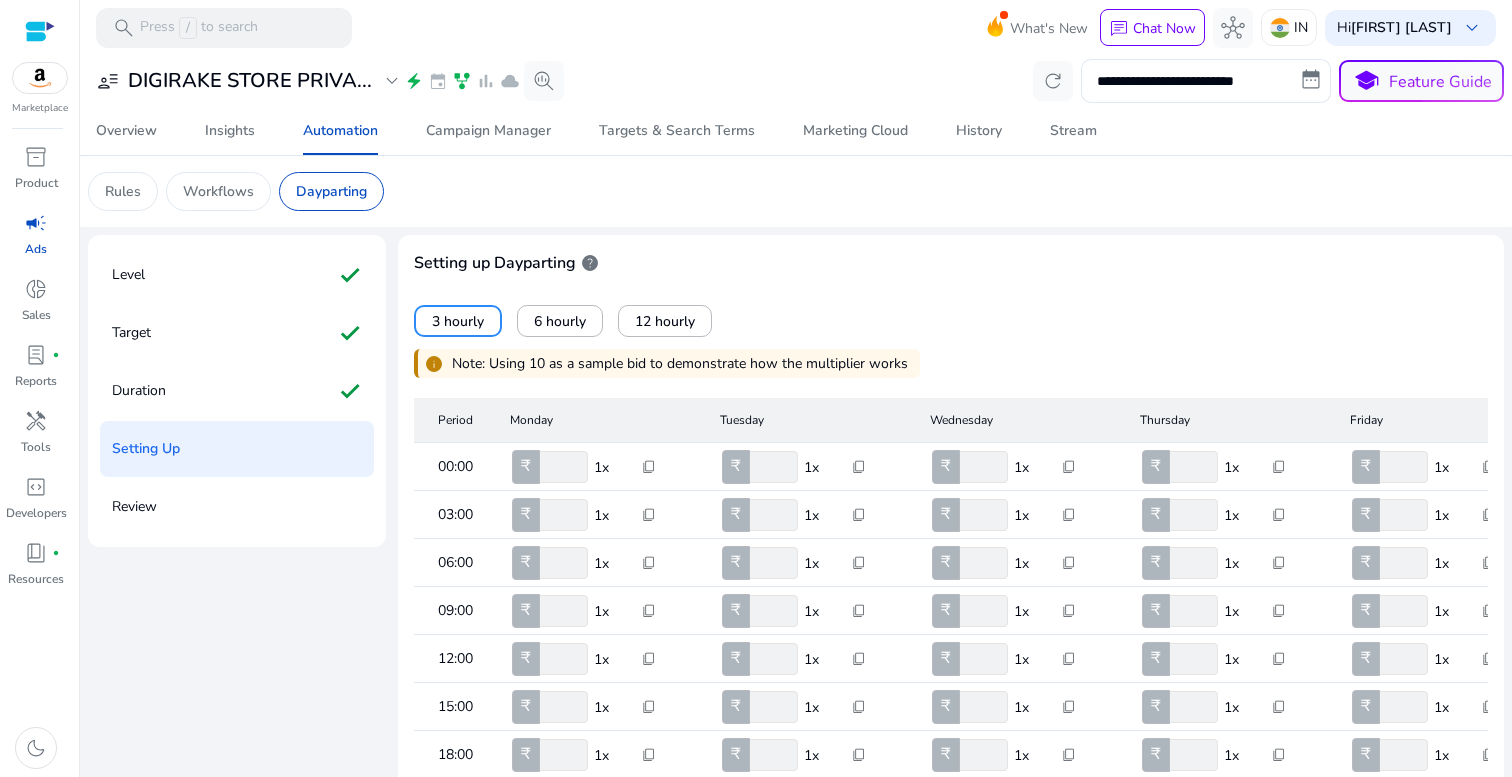 click on "help" at bounding box center [590, 263] 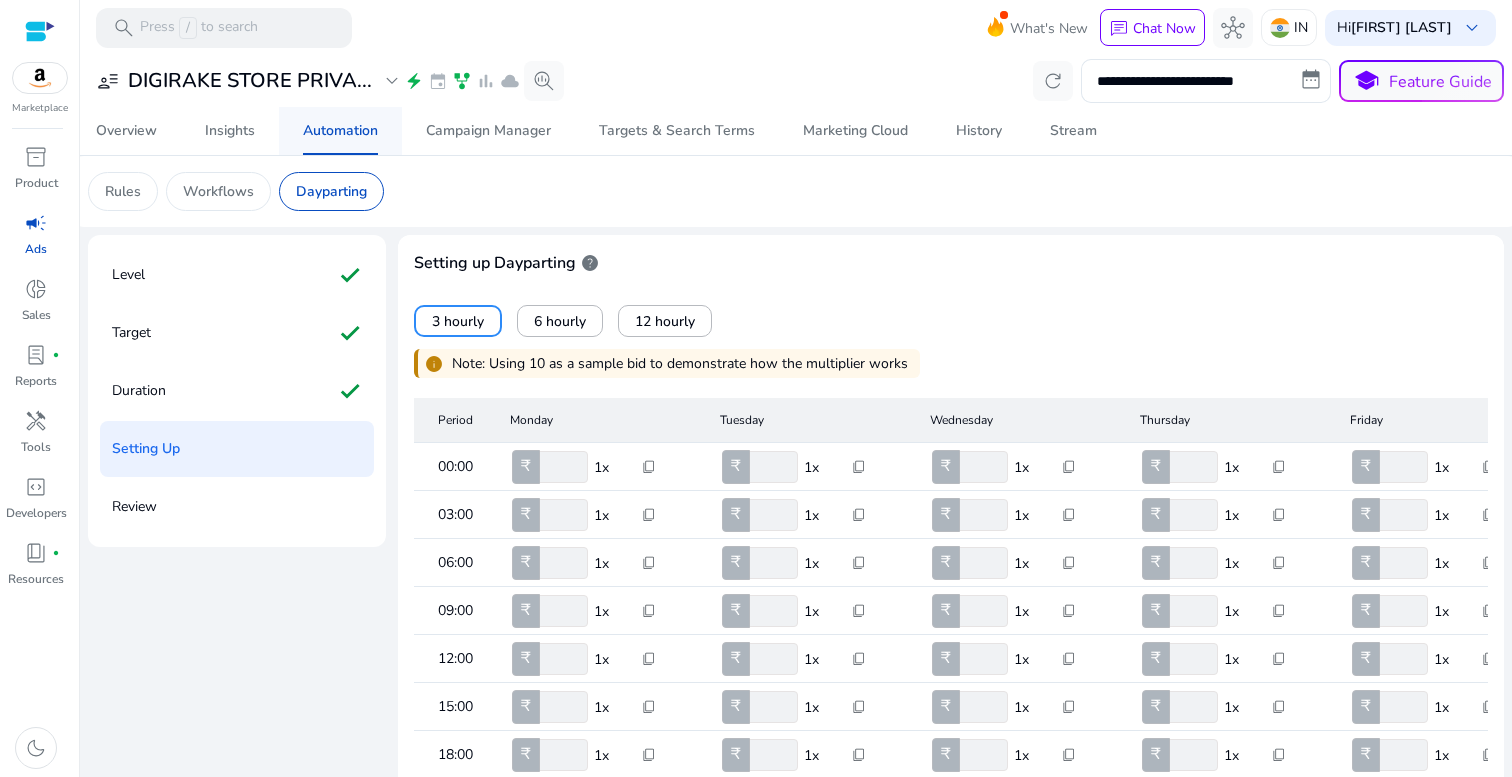 click on "Automation" at bounding box center (340, 131) 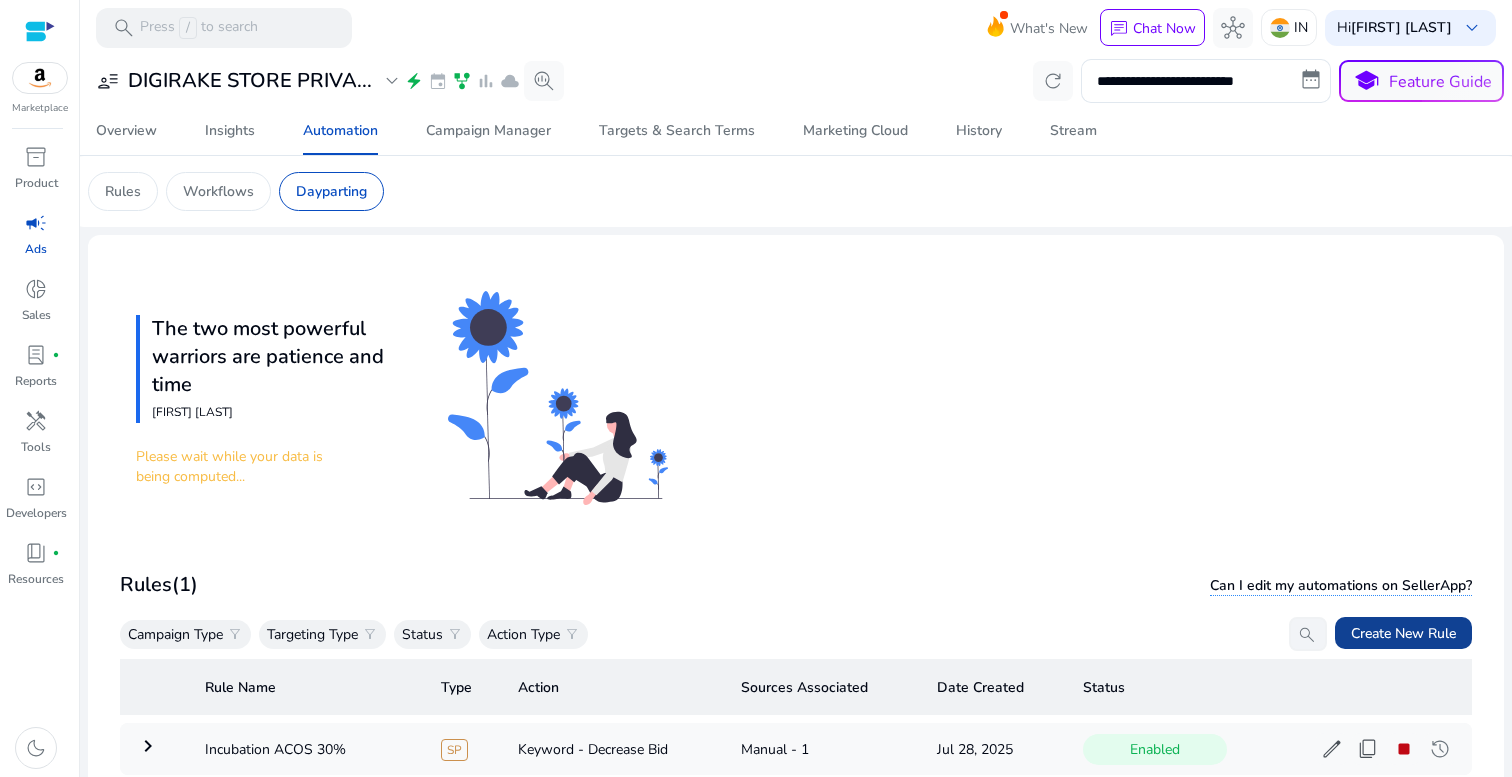 click on "Create New Rule" 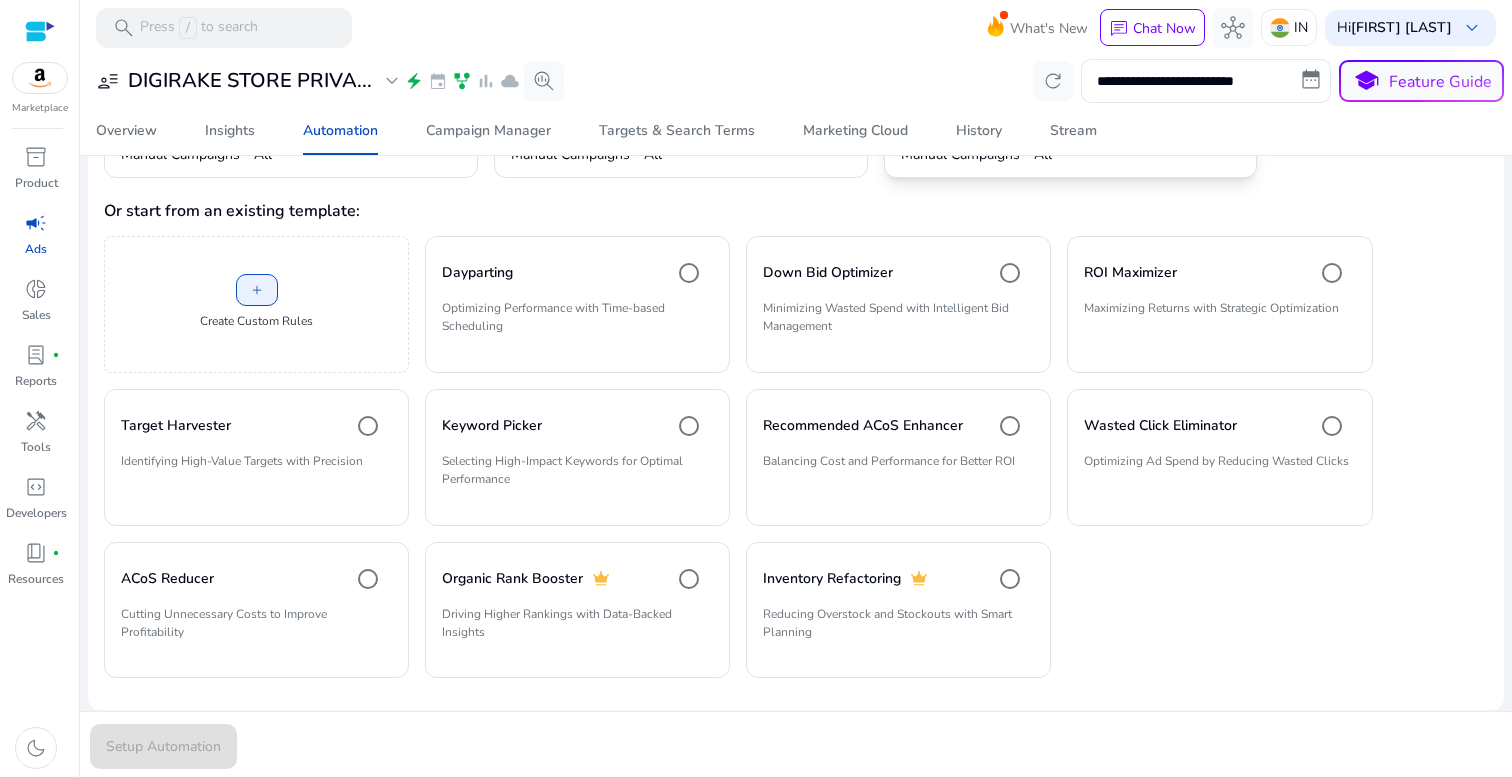 scroll, scrollTop: 398, scrollLeft: 0, axis: vertical 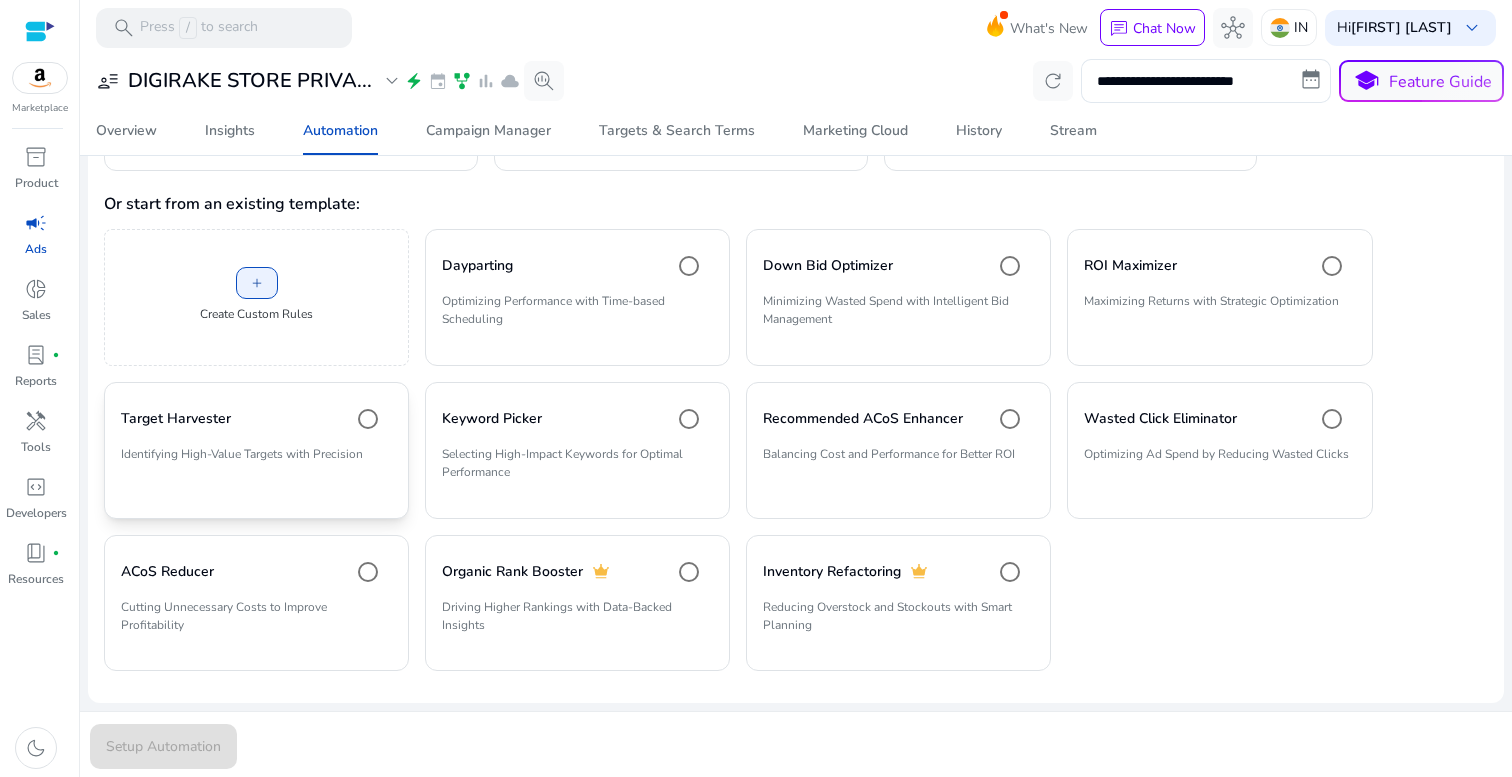 click on "Target Harvester" 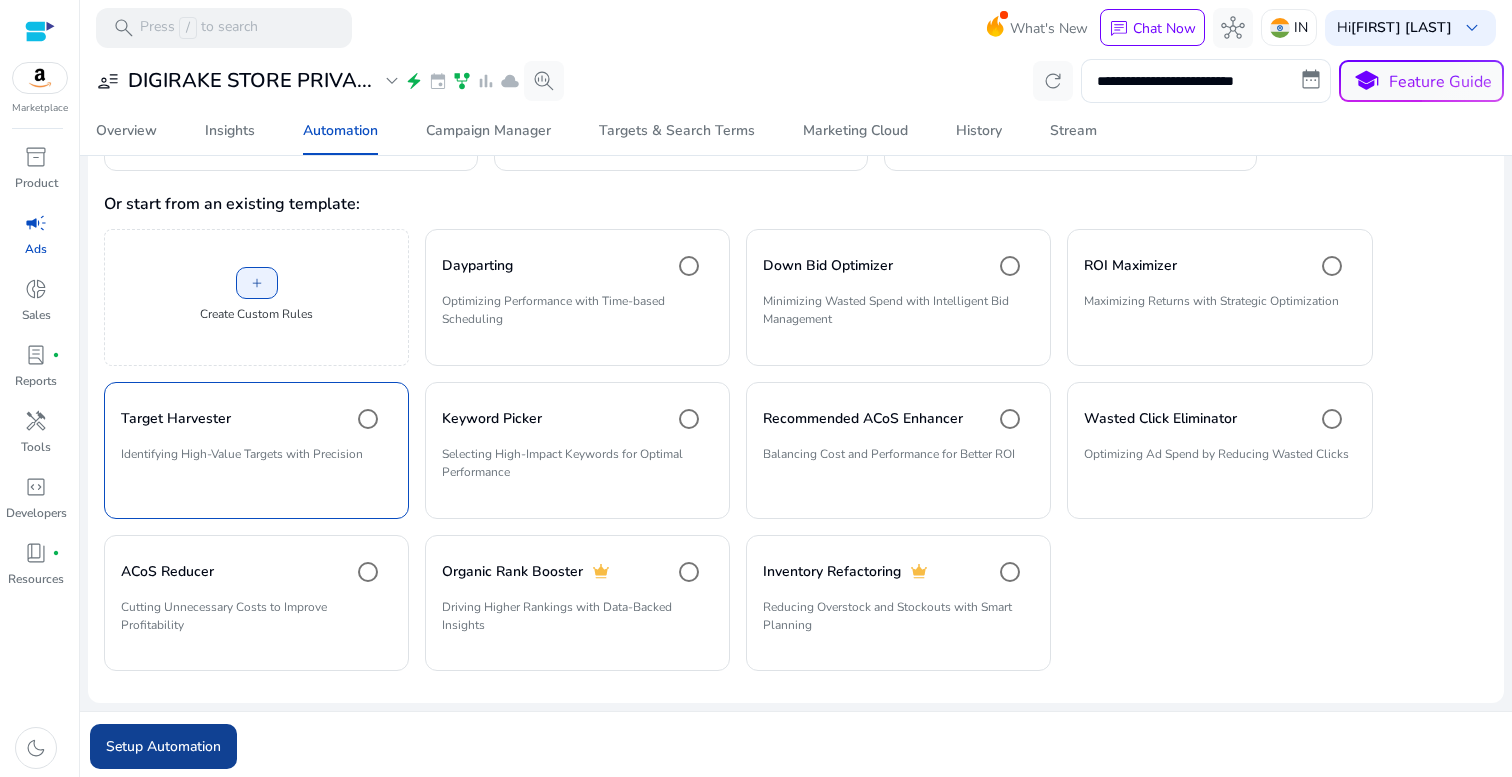 click on "Setup Automation" 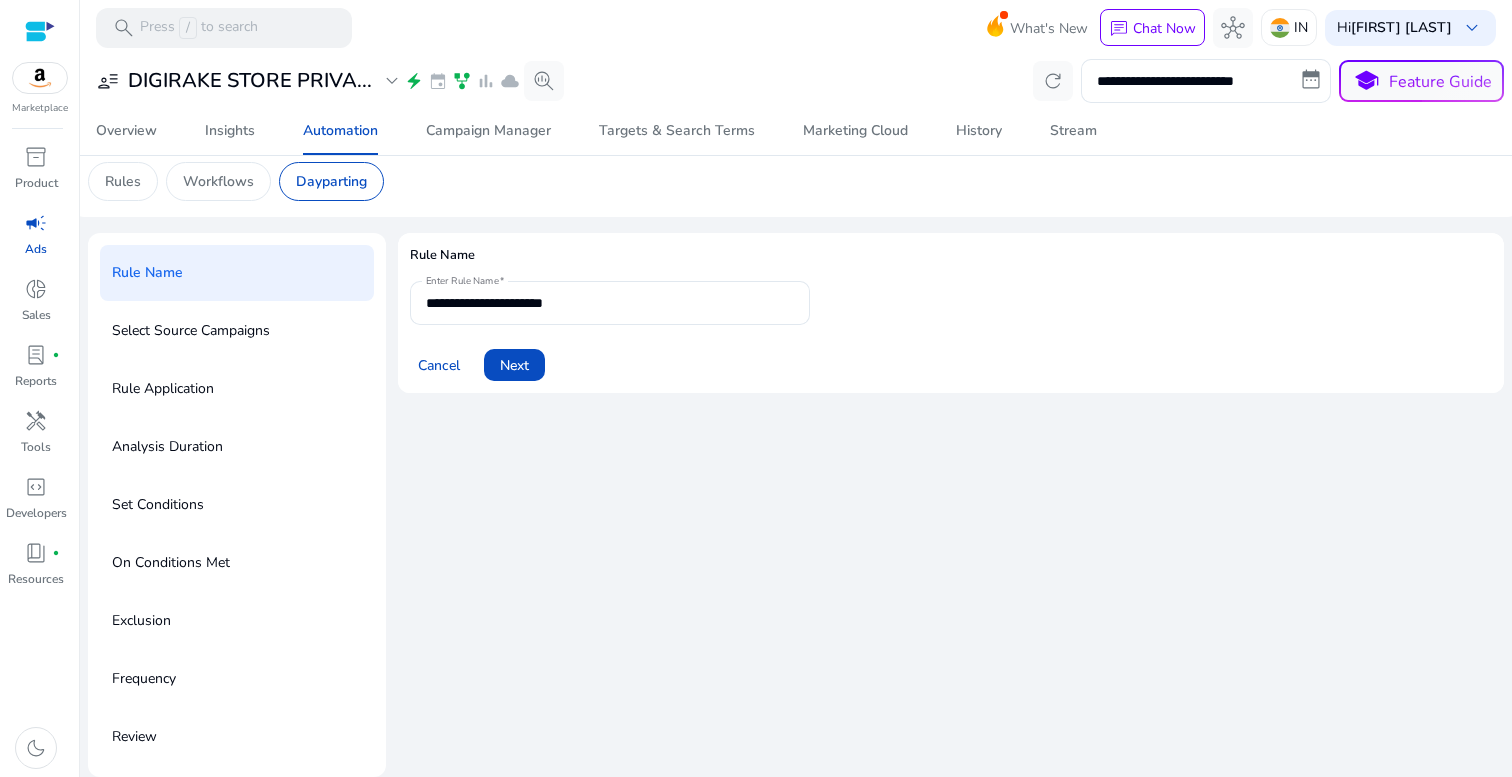 scroll, scrollTop: 0, scrollLeft: 0, axis: both 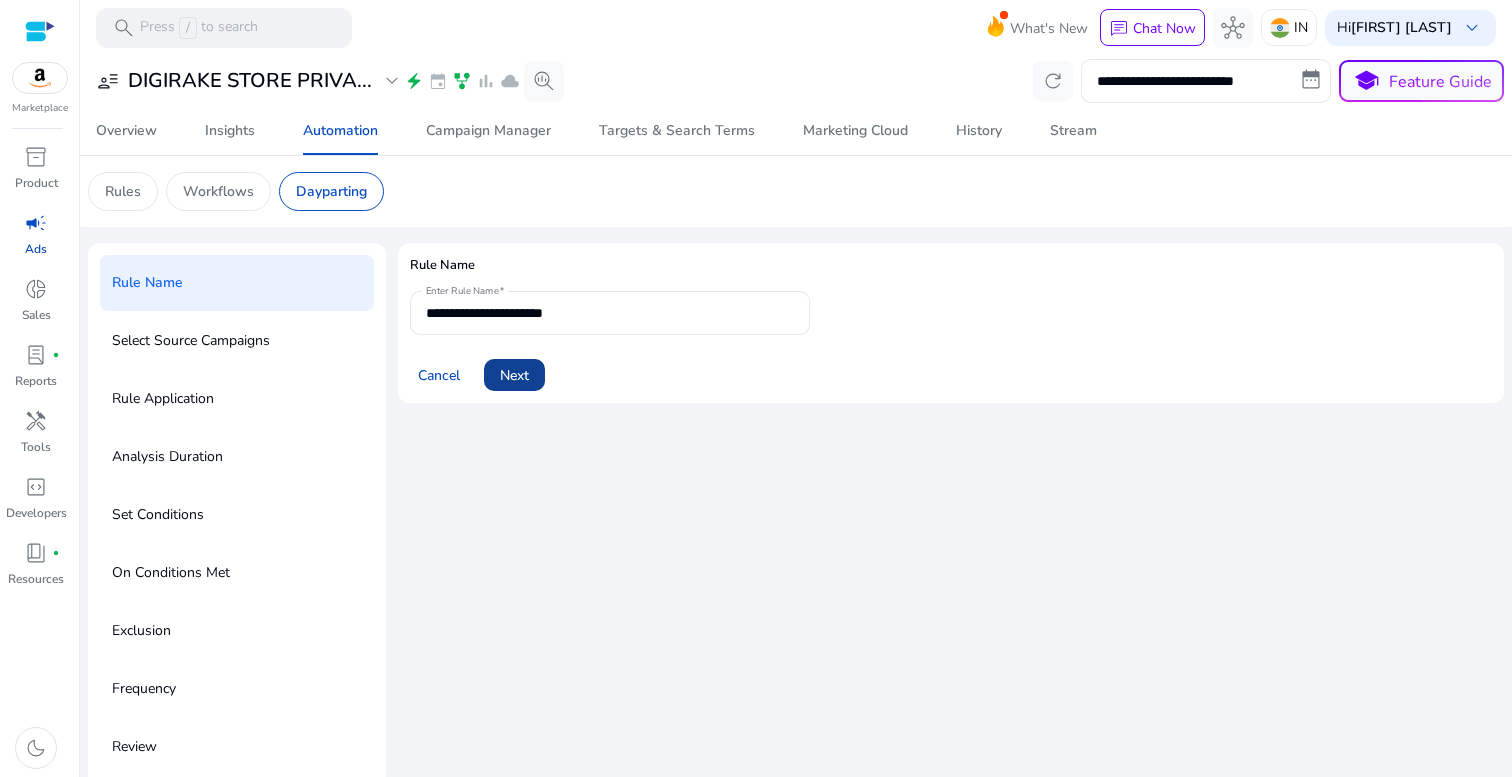 click on "Next" 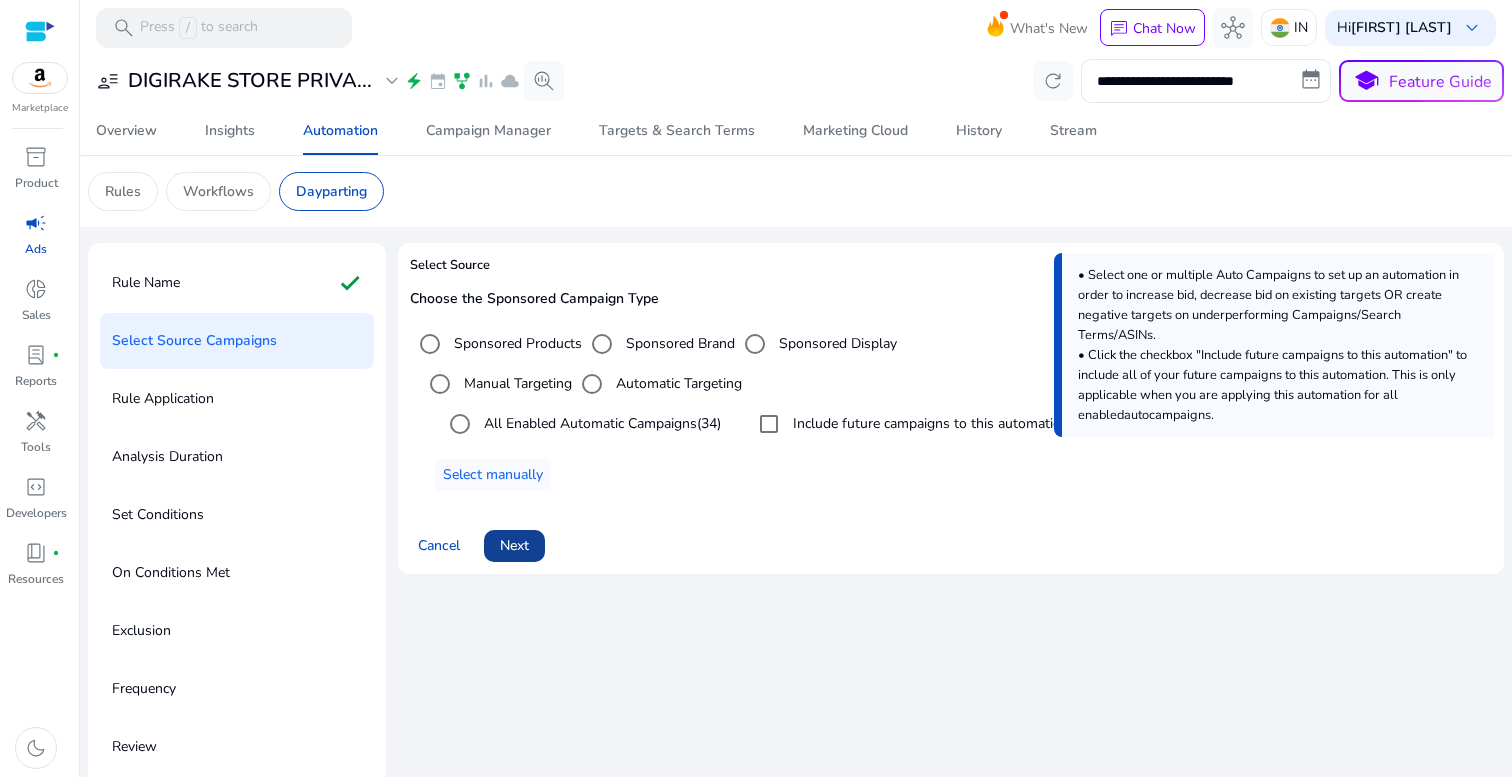 click at bounding box center [514, 546] 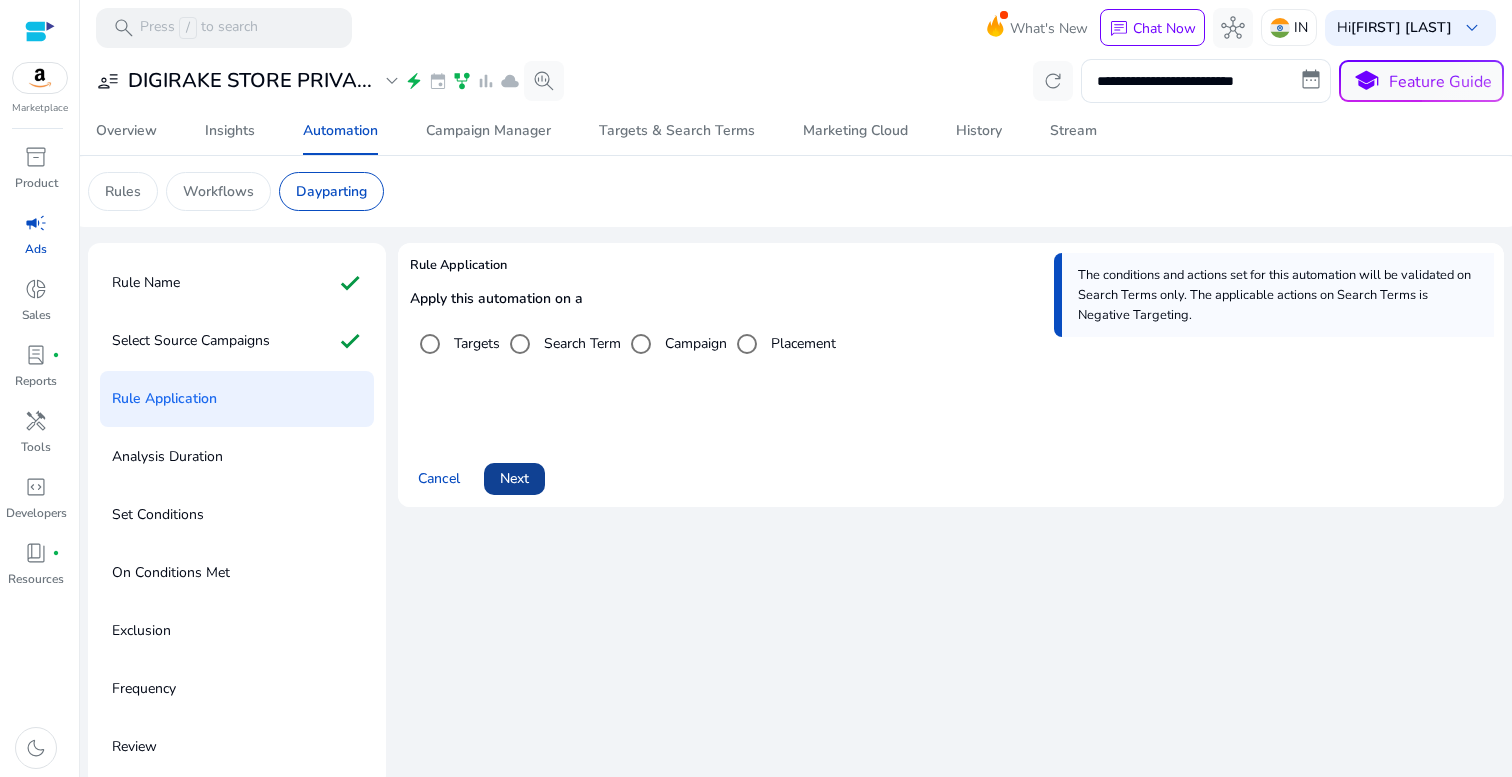 click on "Next" at bounding box center (514, 478) 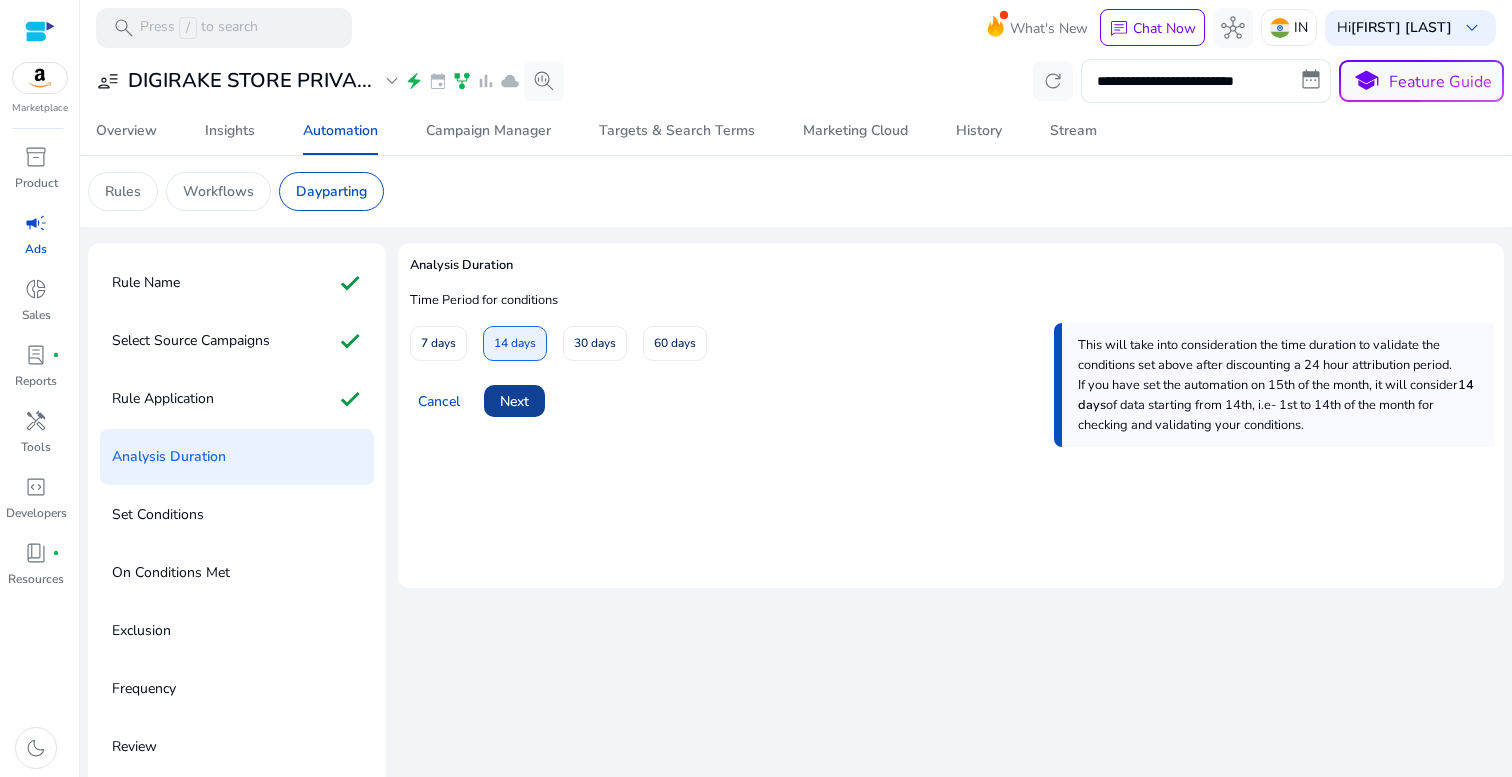 click at bounding box center (514, 401) 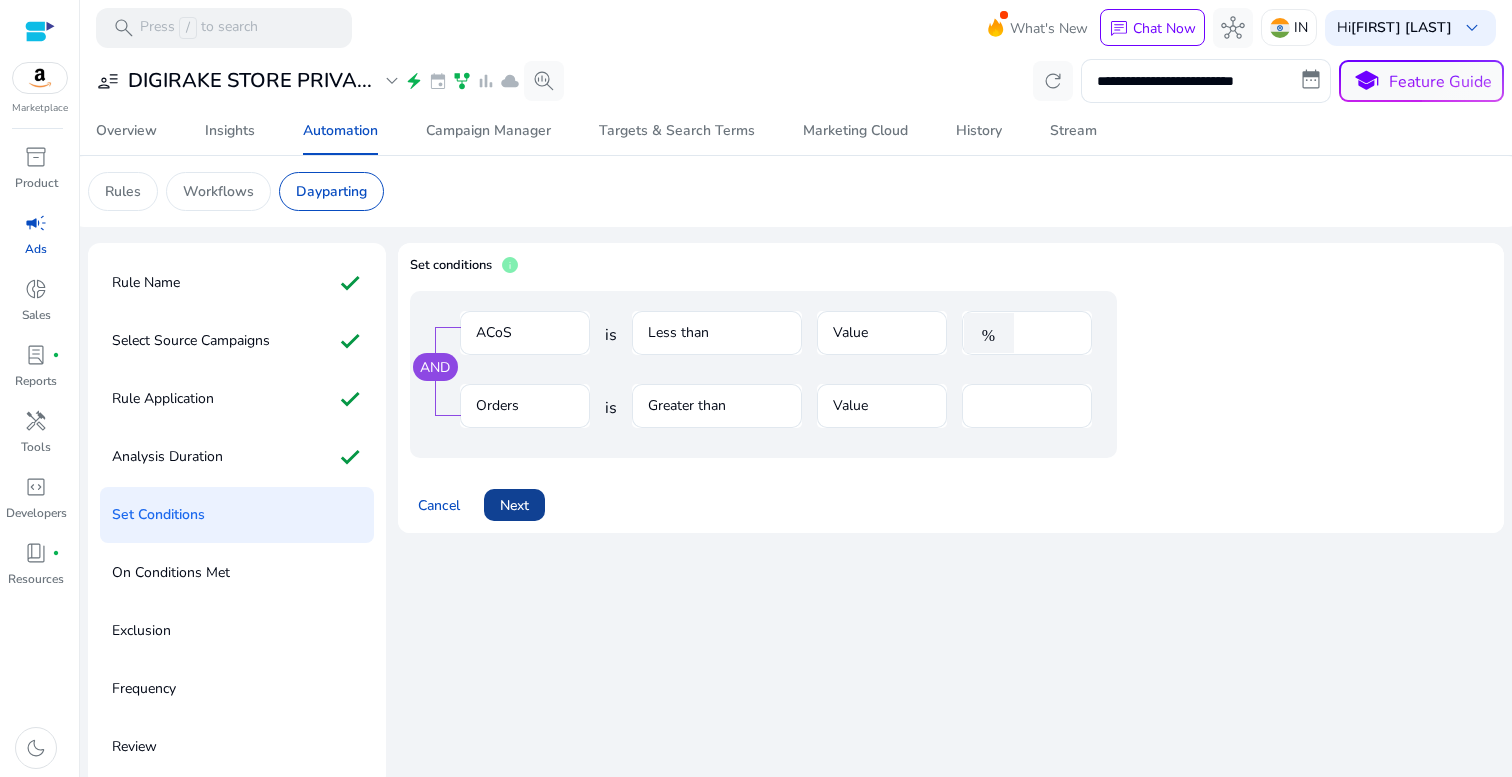 click on "Next" at bounding box center (514, 505) 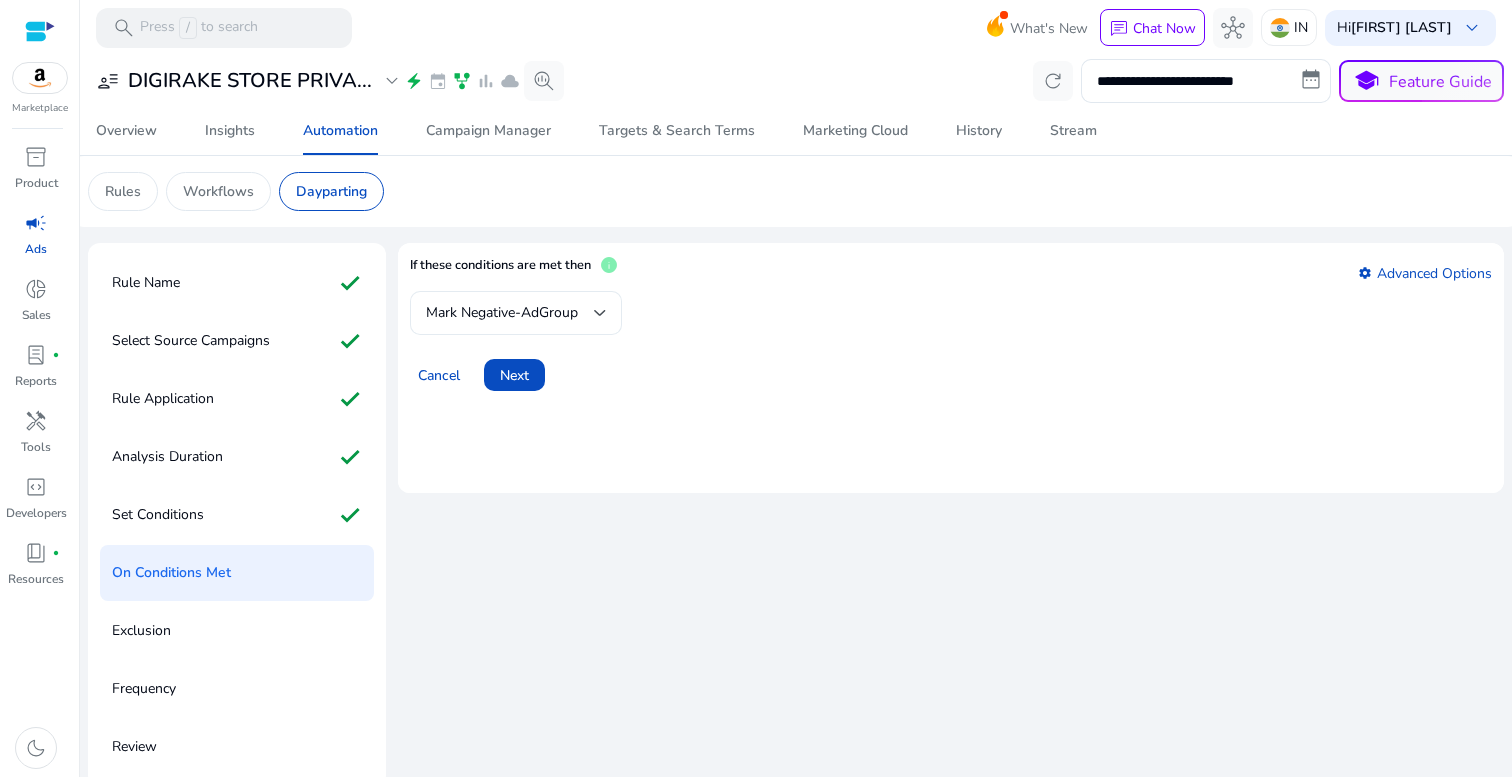 click on "Mark Negative-AdGroup" at bounding box center (516, 313) 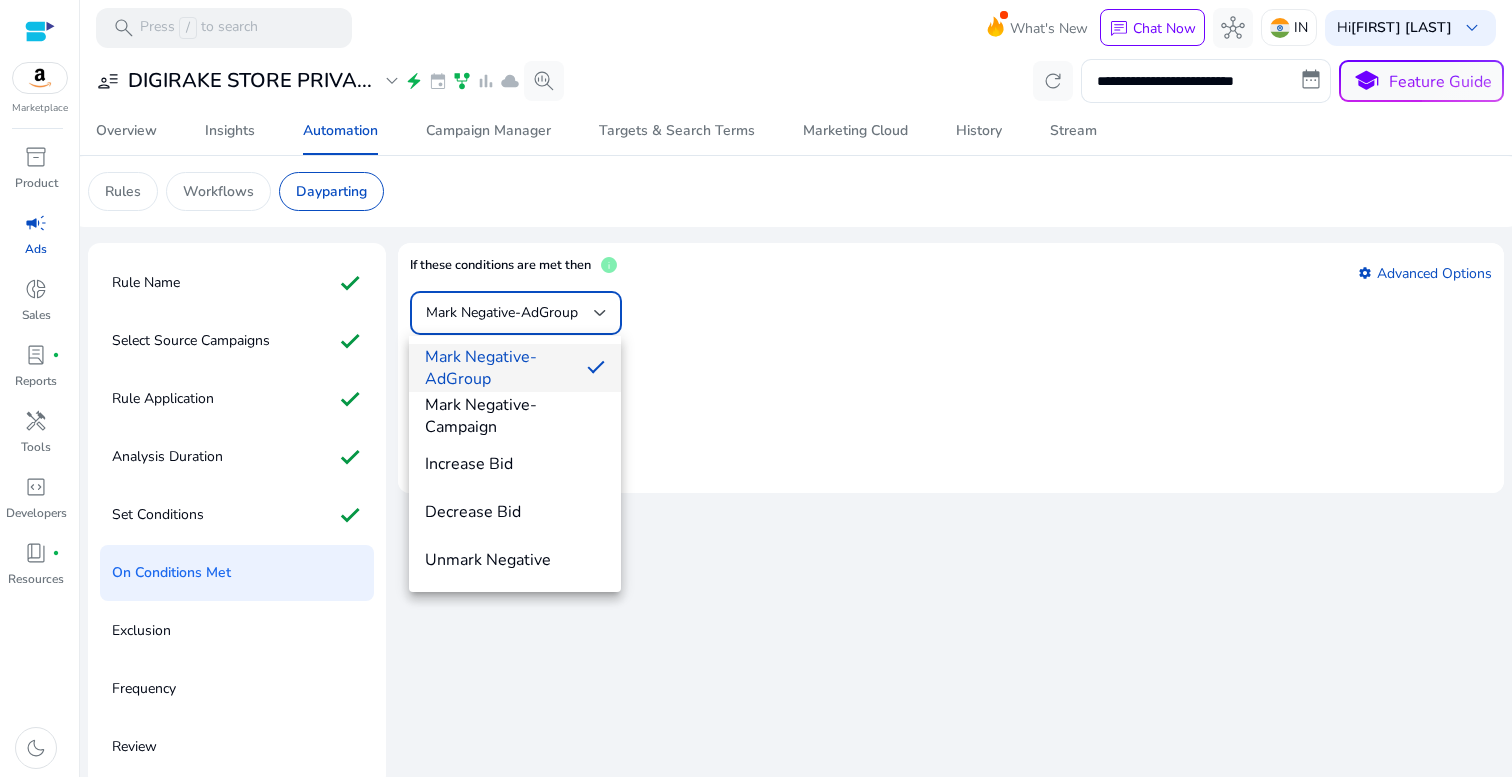 click at bounding box center [756, 388] 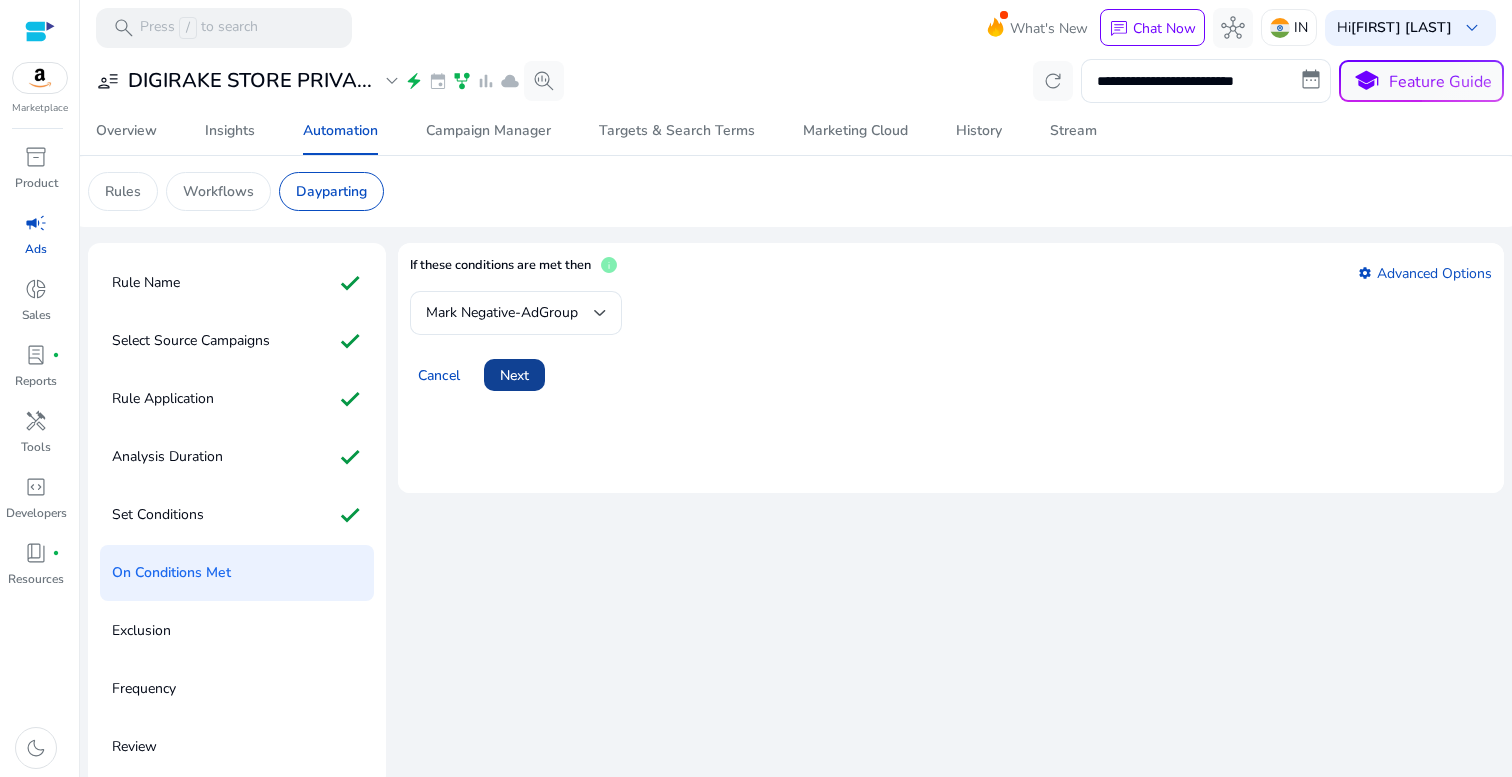click on "Next" at bounding box center (514, 375) 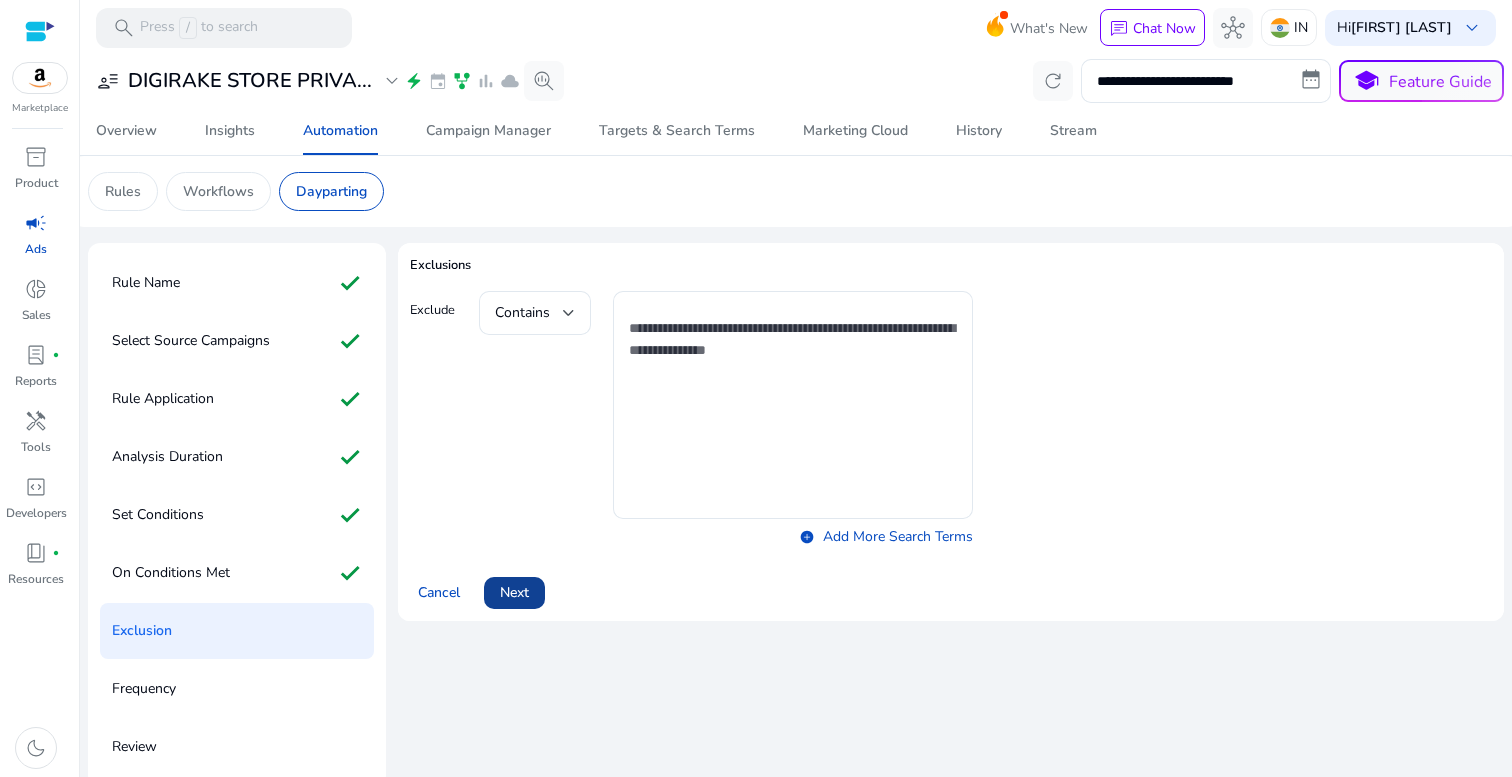 click on "Next" at bounding box center [514, 592] 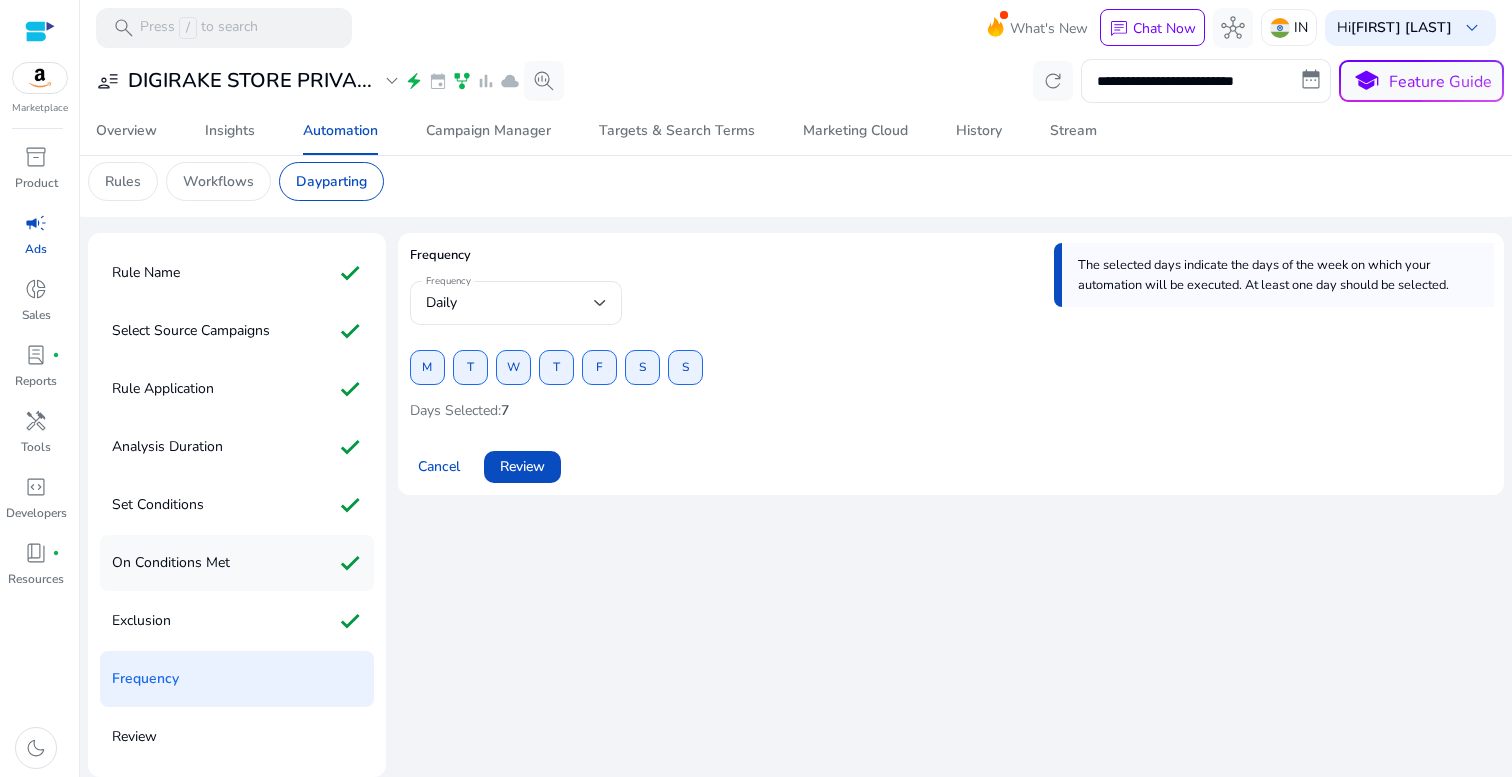 scroll, scrollTop: 0, scrollLeft: 0, axis: both 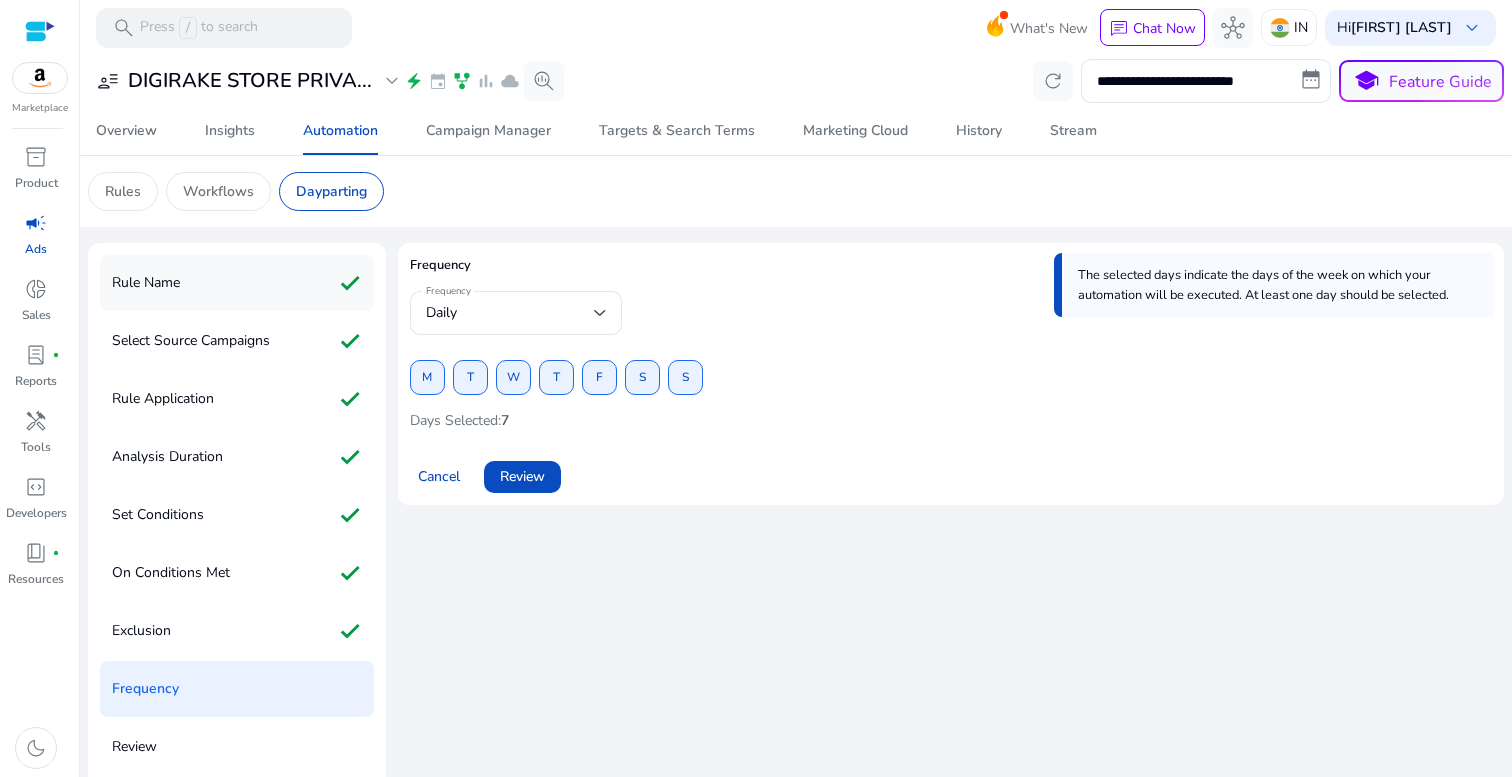click on "Rule Name check" 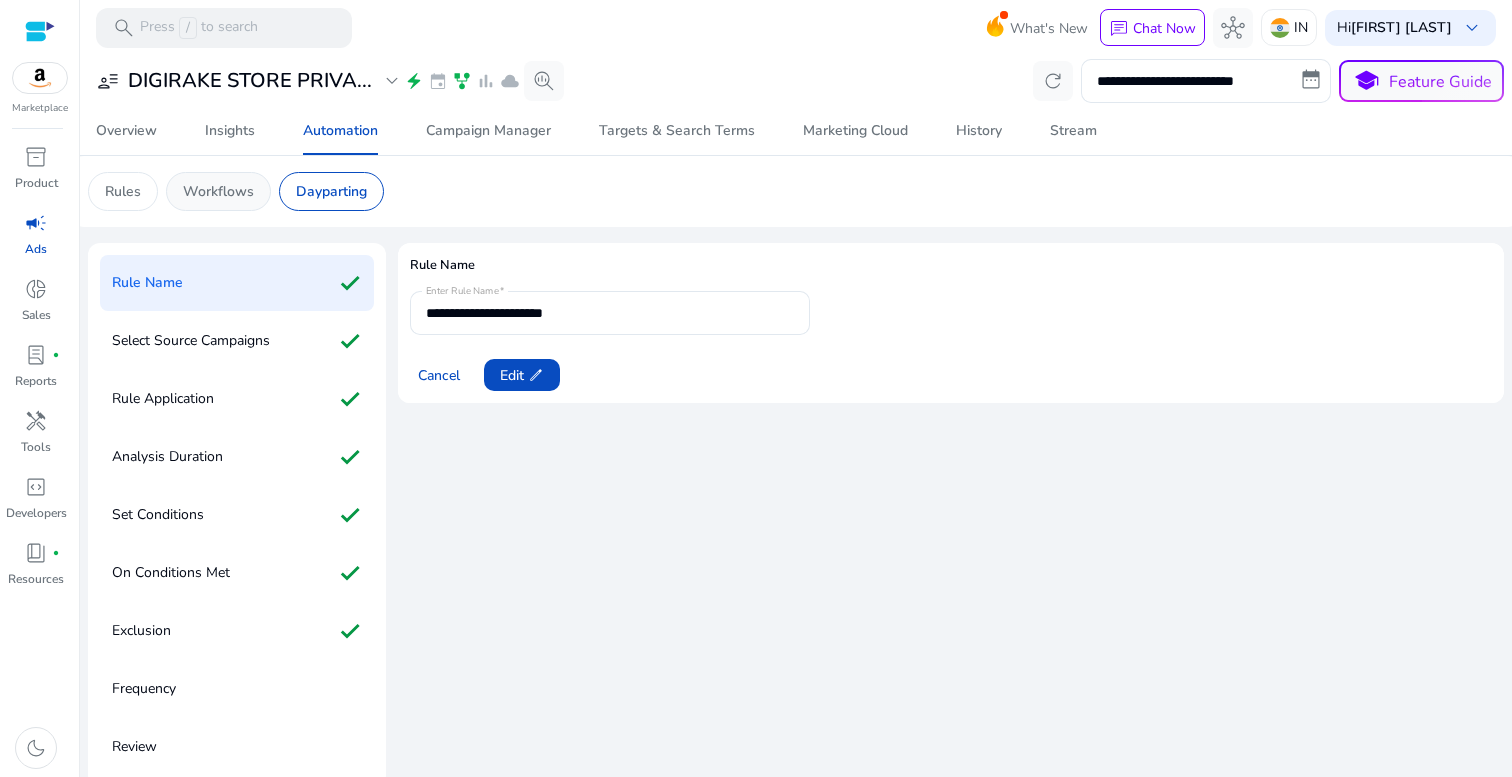 click on "Workflows" 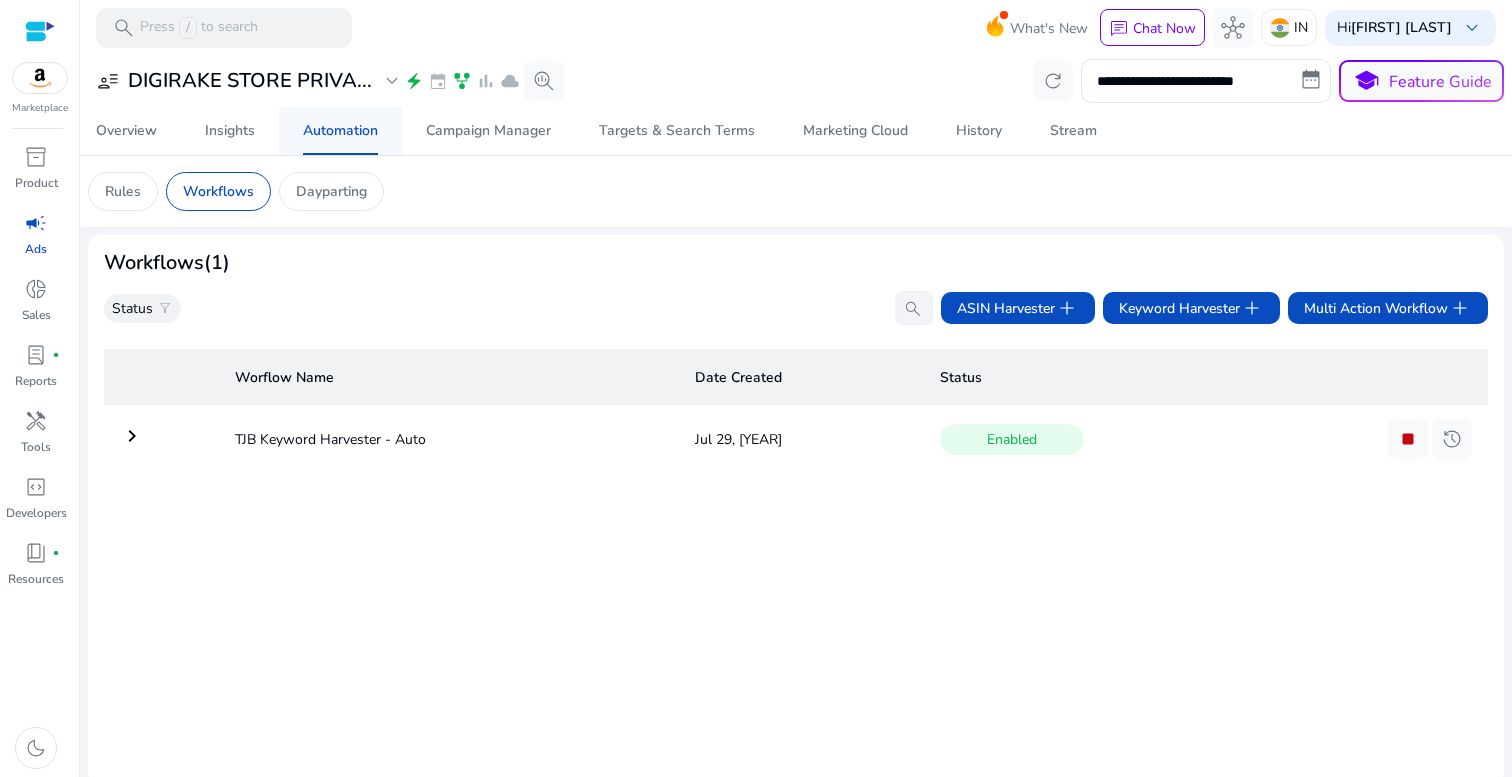 click on "Automation" at bounding box center [340, 131] 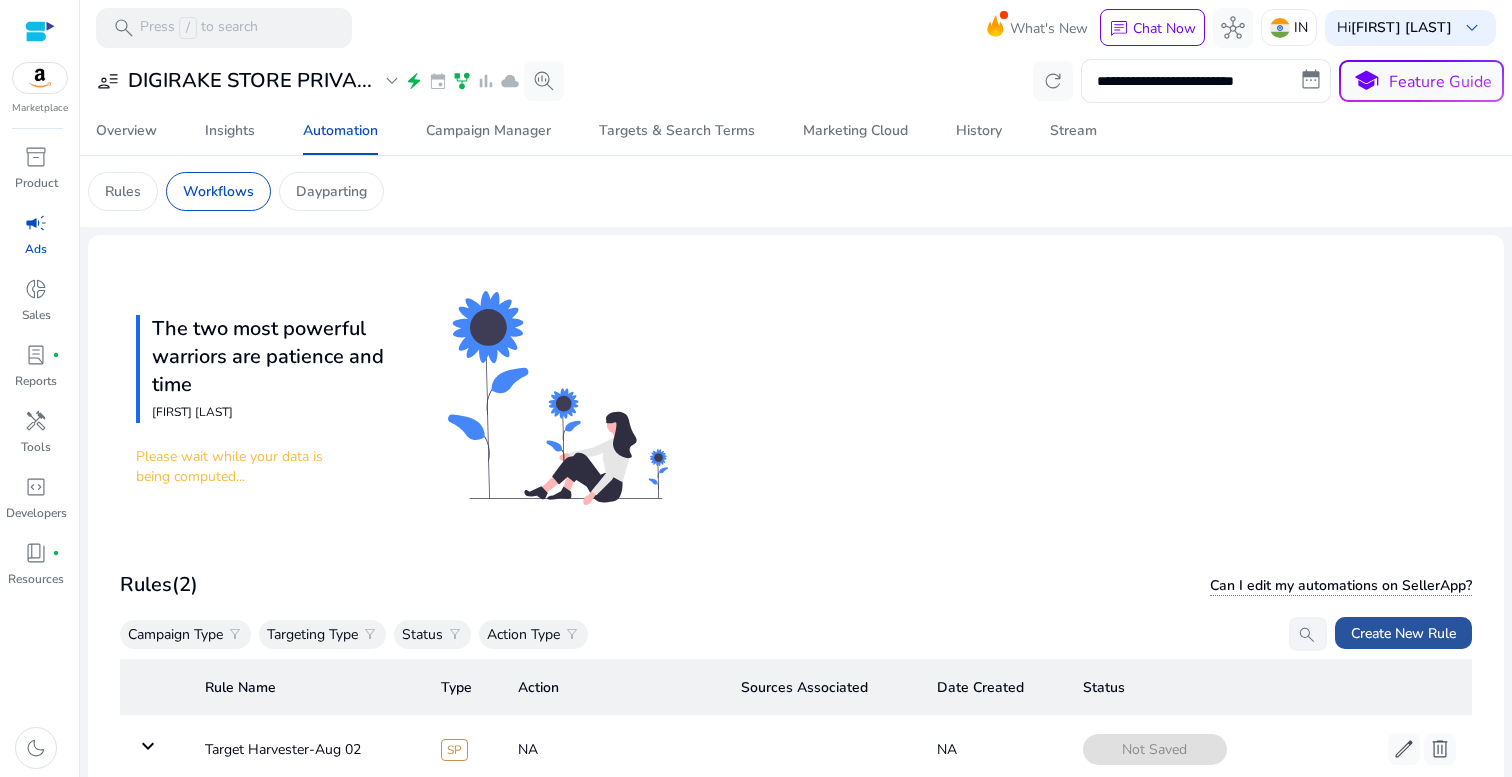 click on "Create New Rule" 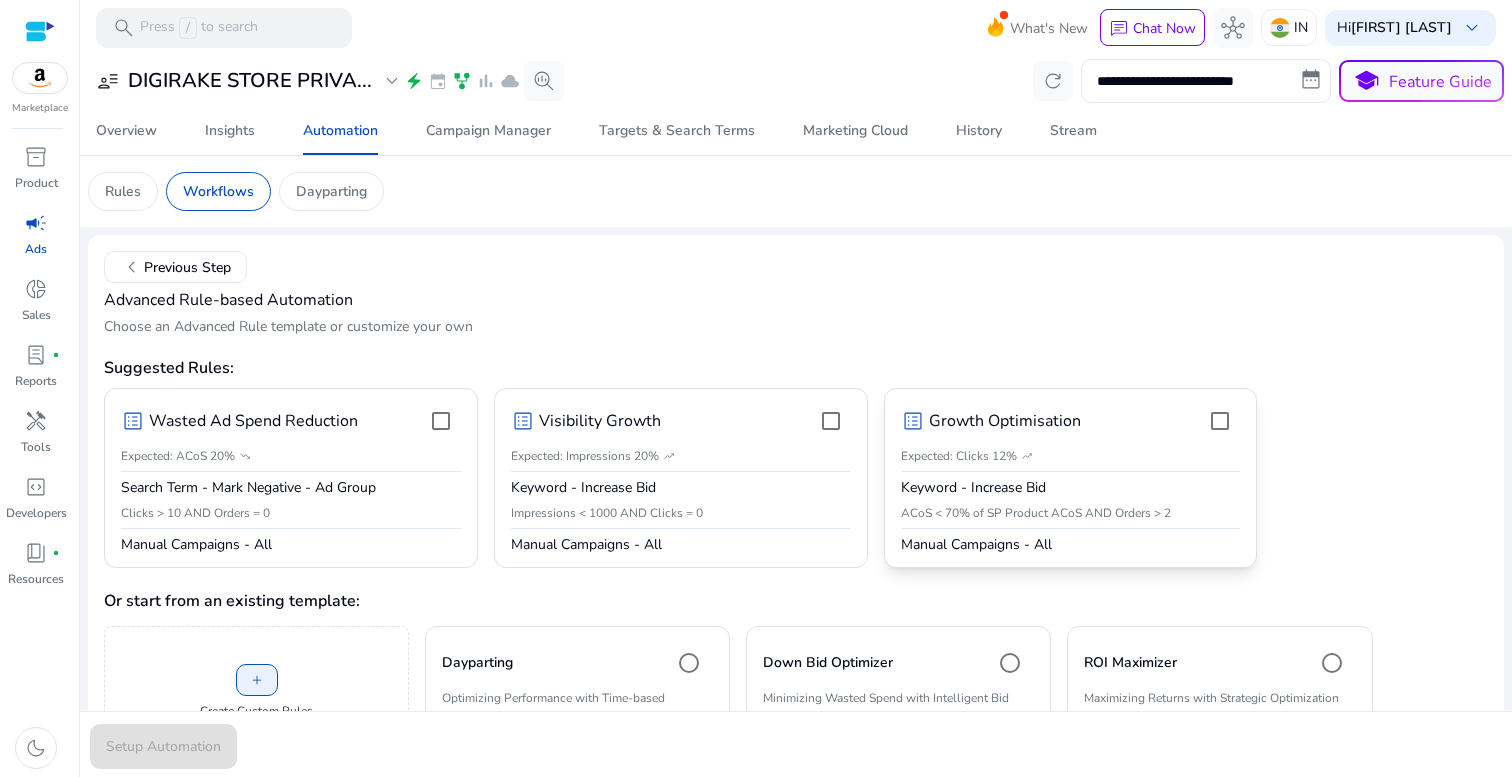 scroll, scrollTop: 398, scrollLeft: 0, axis: vertical 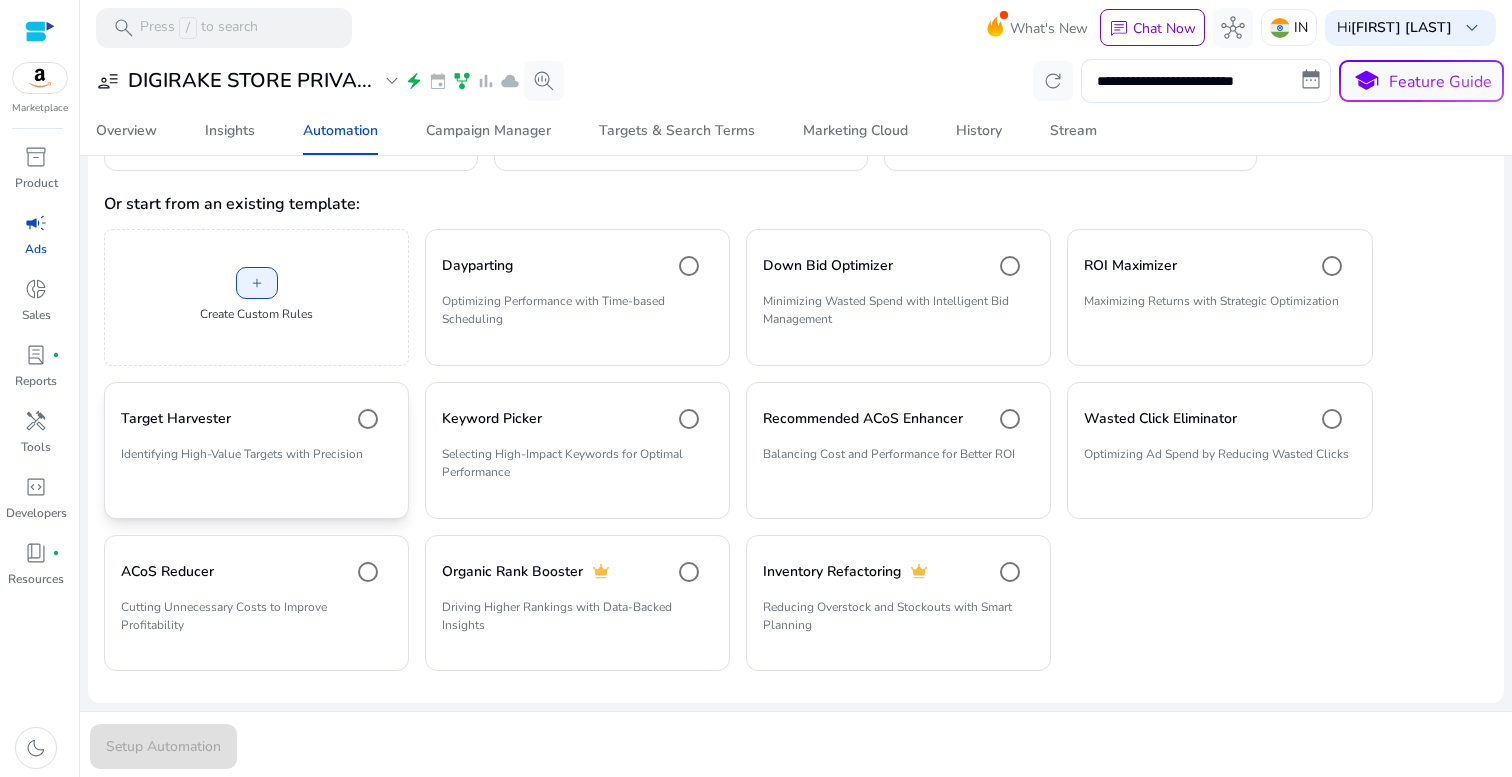 click on "Identifying High-Value Targets with Precision" 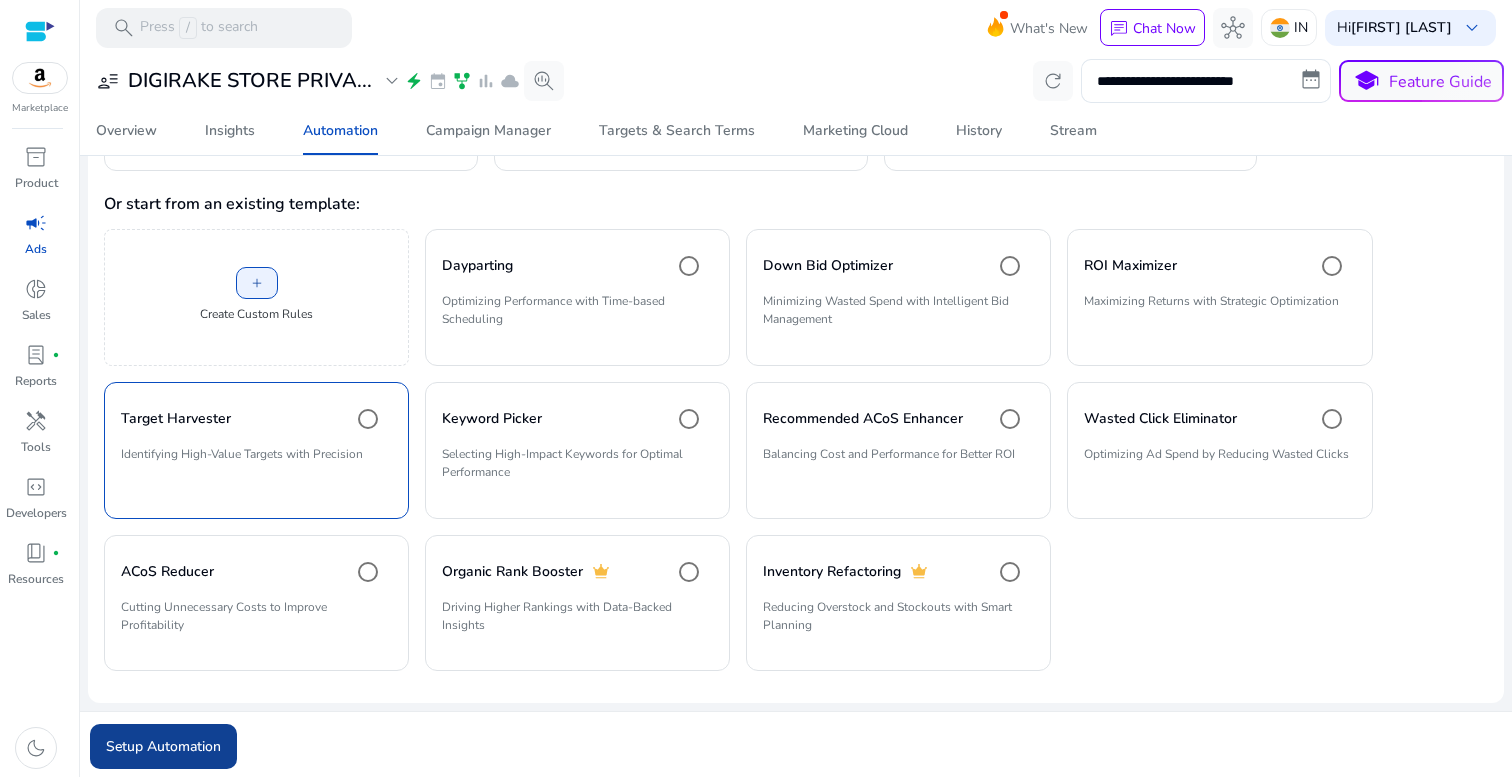 click on "Setup Automation" 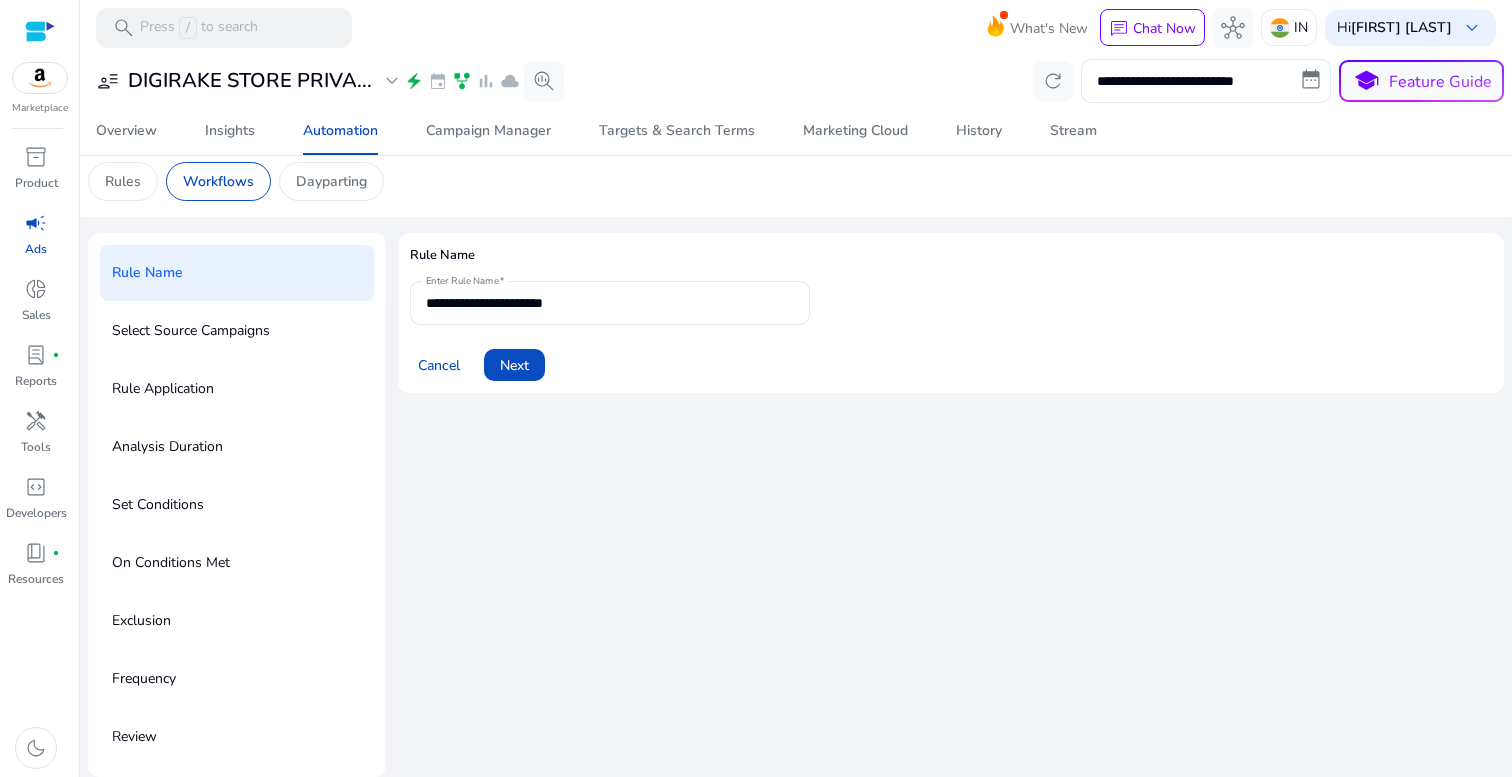 scroll, scrollTop: 0, scrollLeft: 0, axis: both 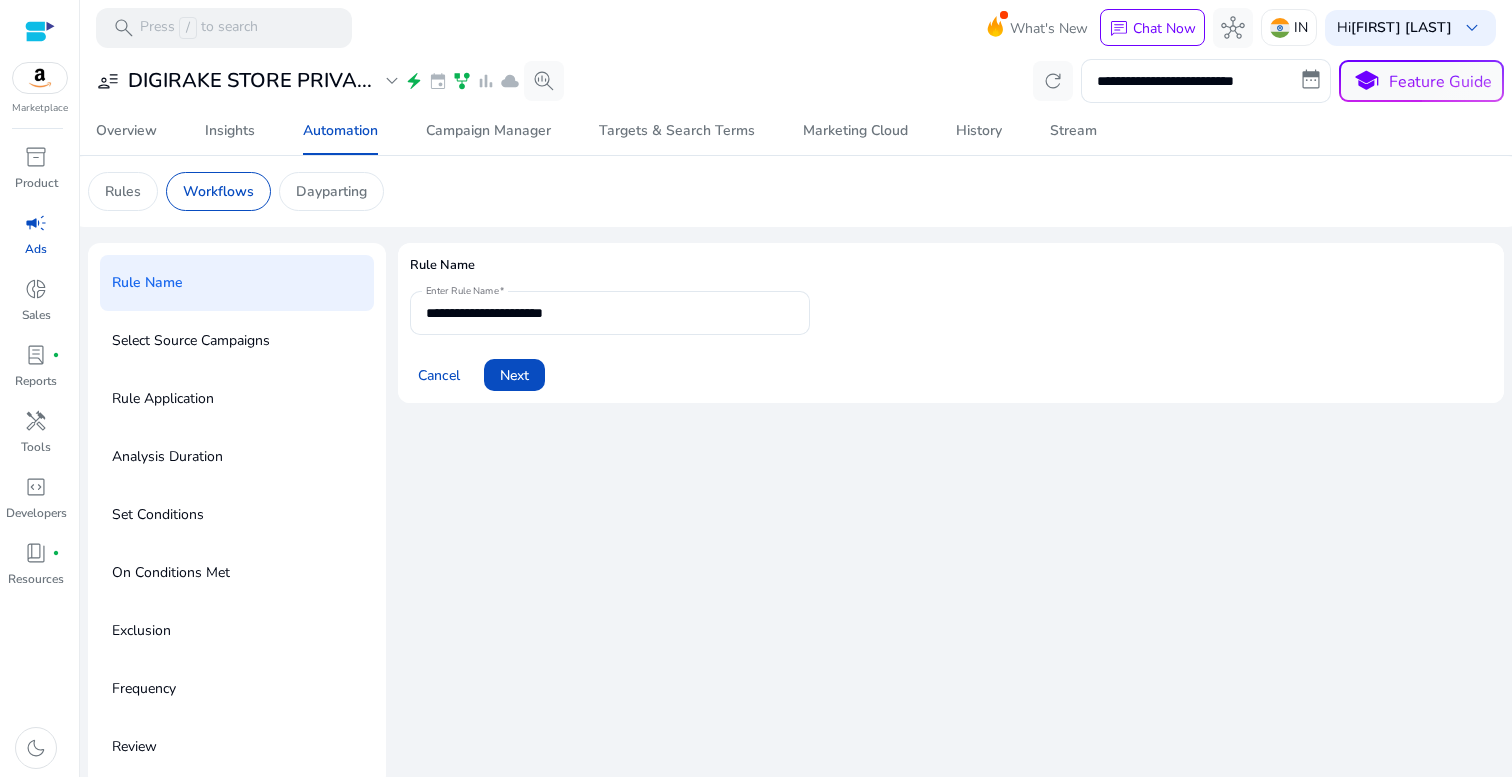 click on "On Conditions Met" 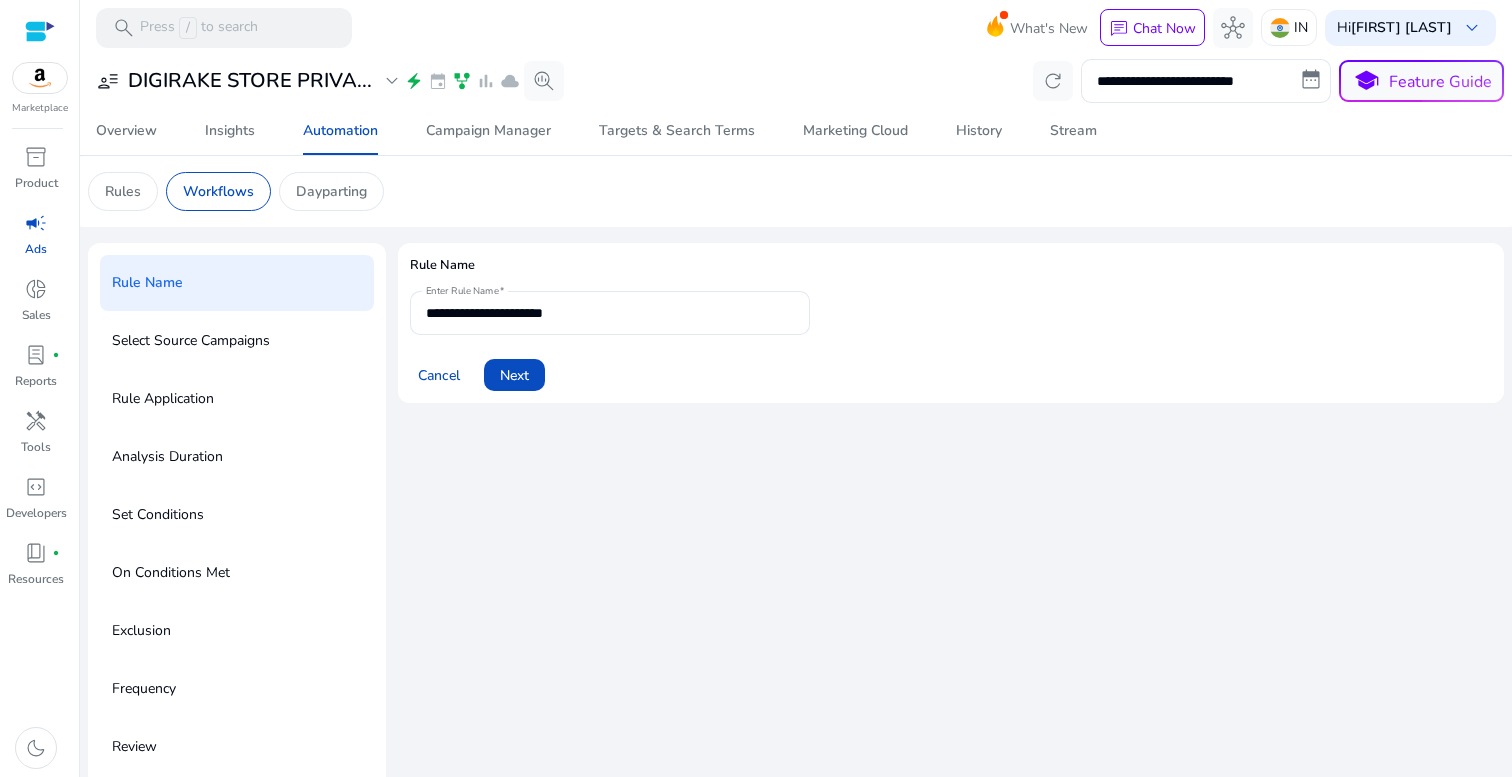 click on "**********" at bounding box center (951, 323) 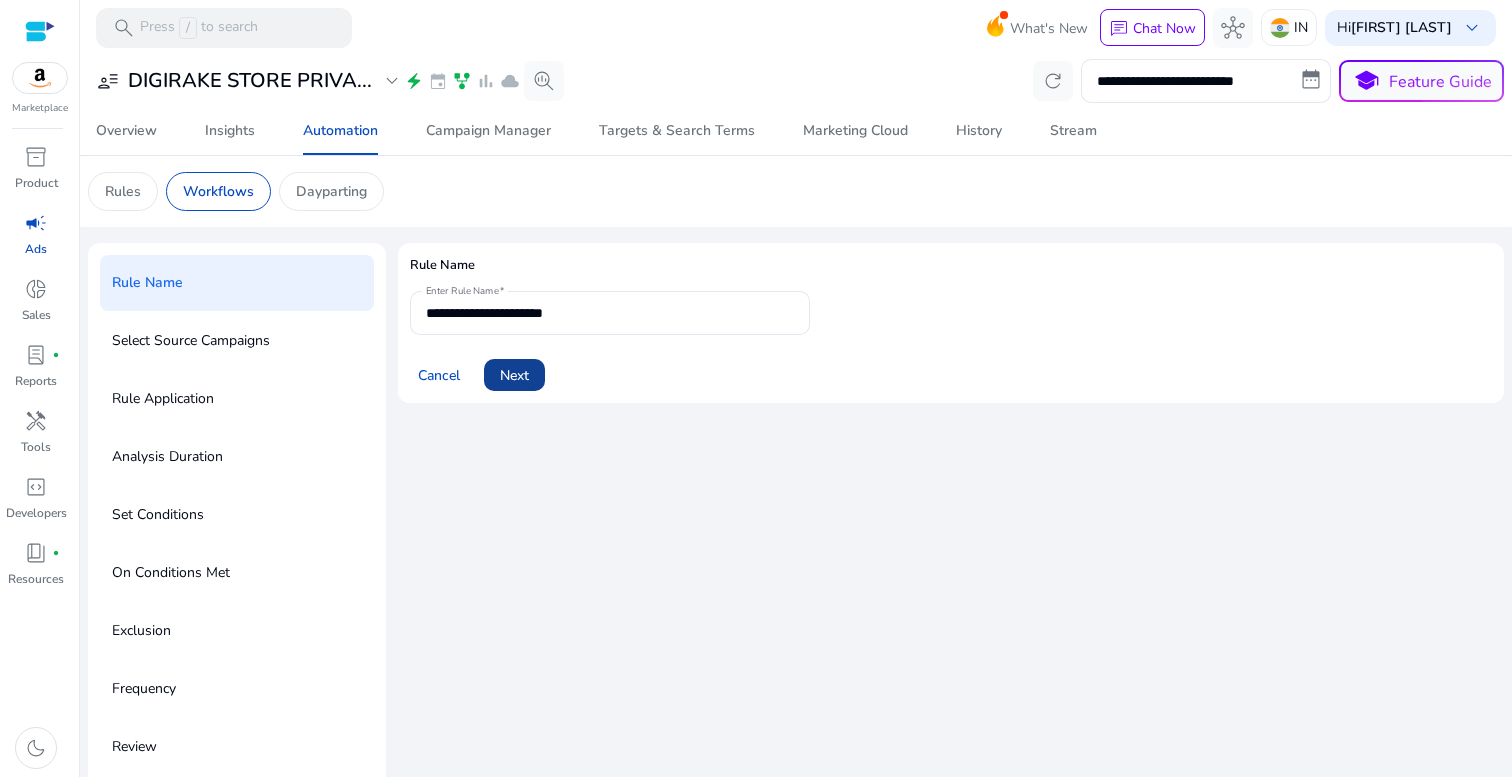 click on "Next" 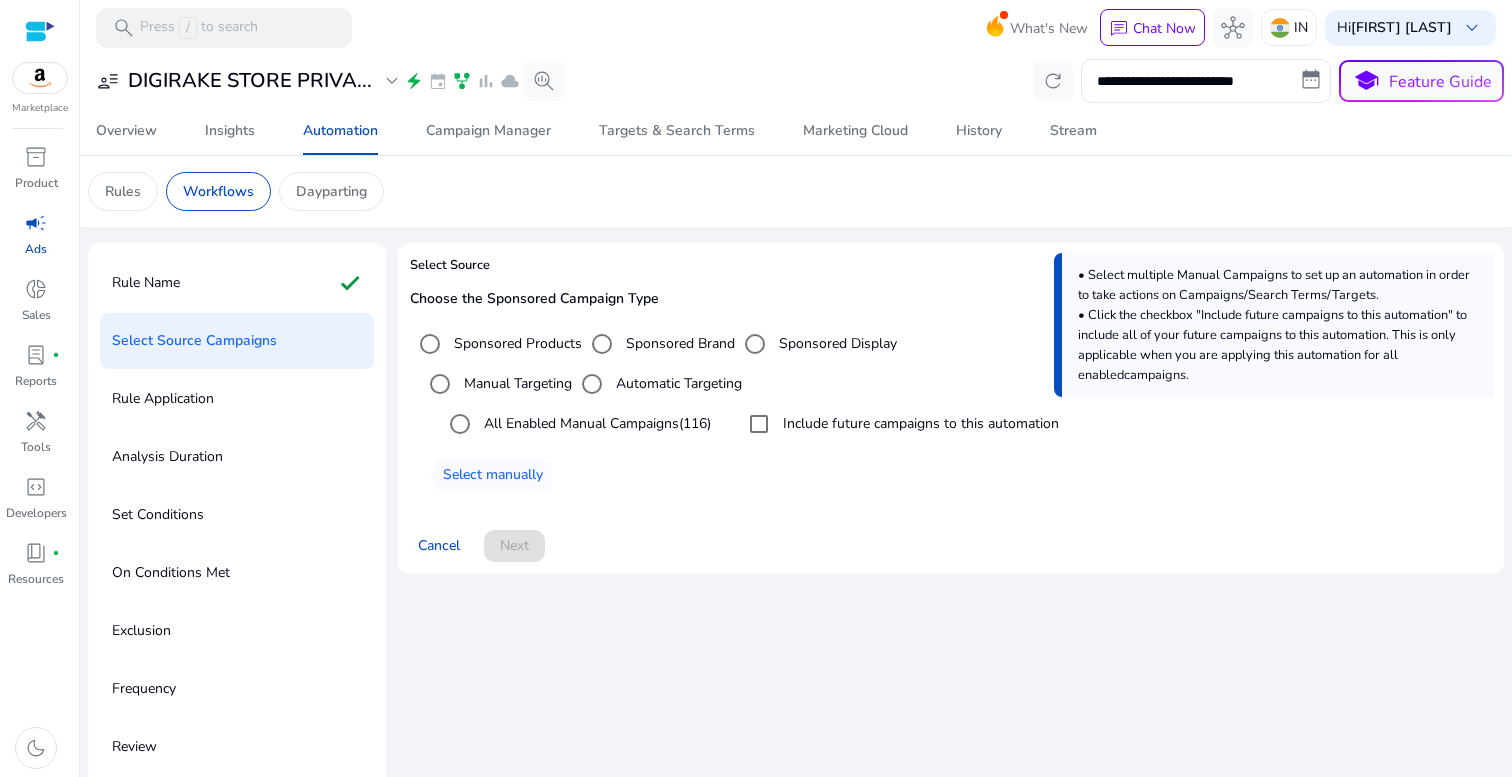 click on "Cancel   Next" at bounding box center (951, 538) 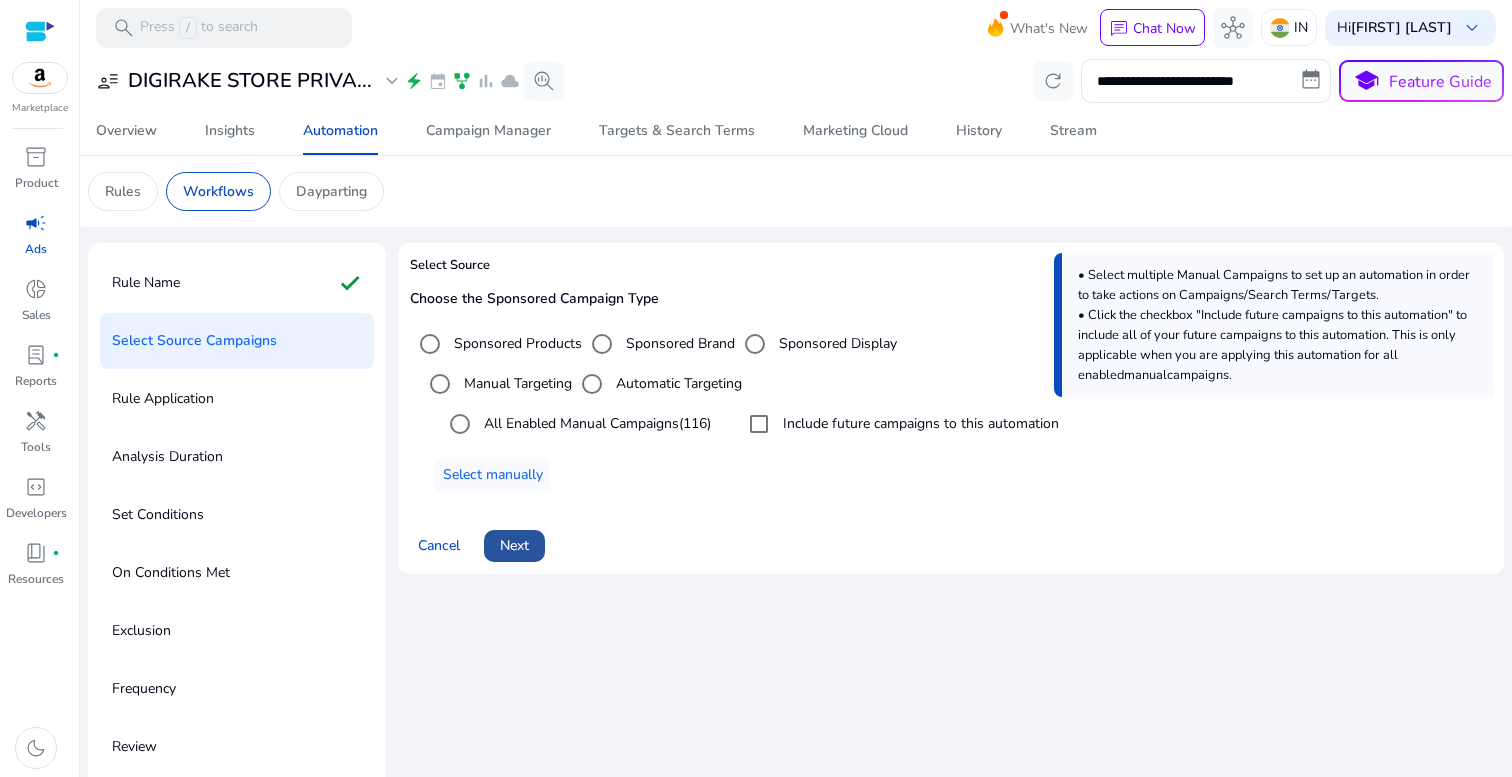 click on "Next" at bounding box center (514, 545) 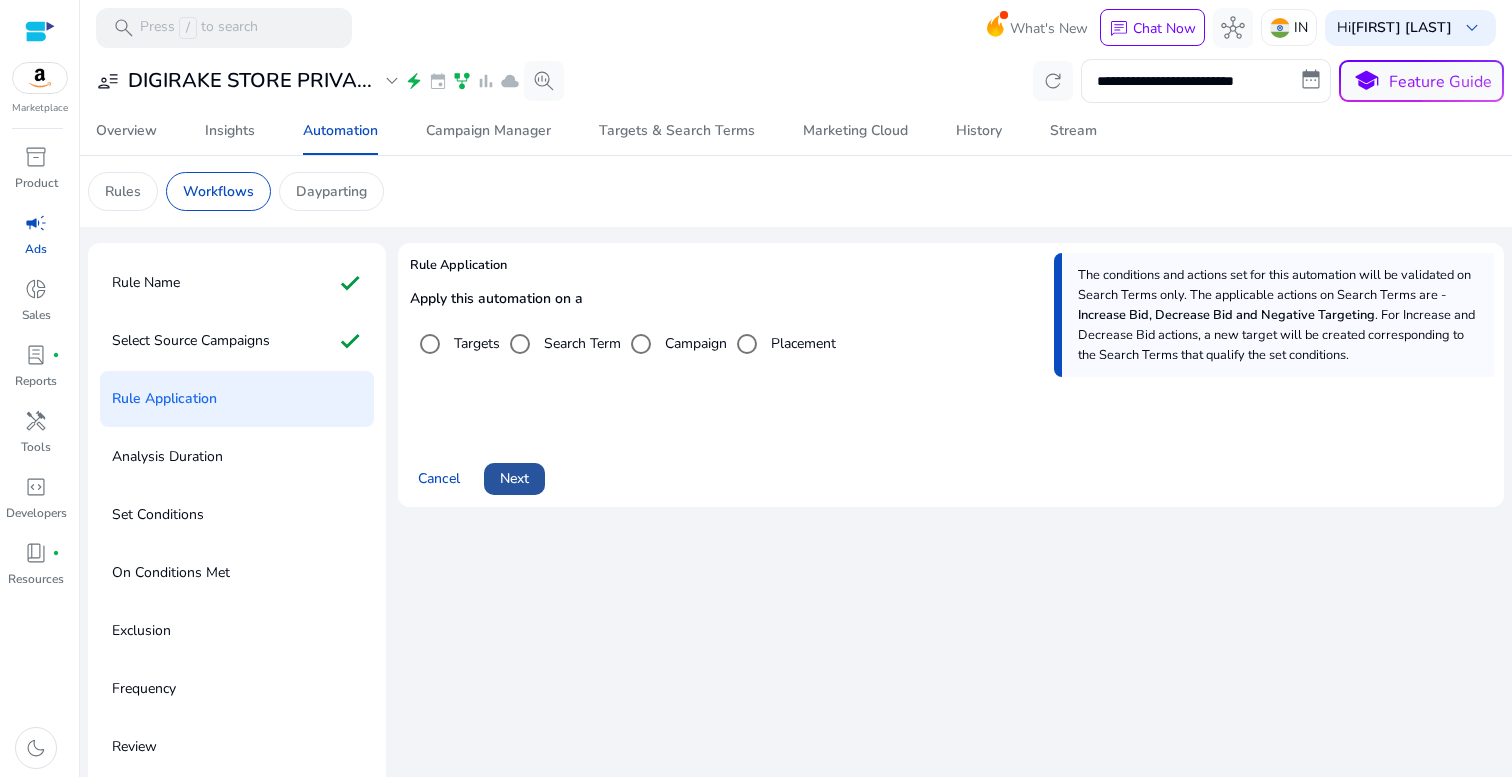 click on "Next" at bounding box center [514, 478] 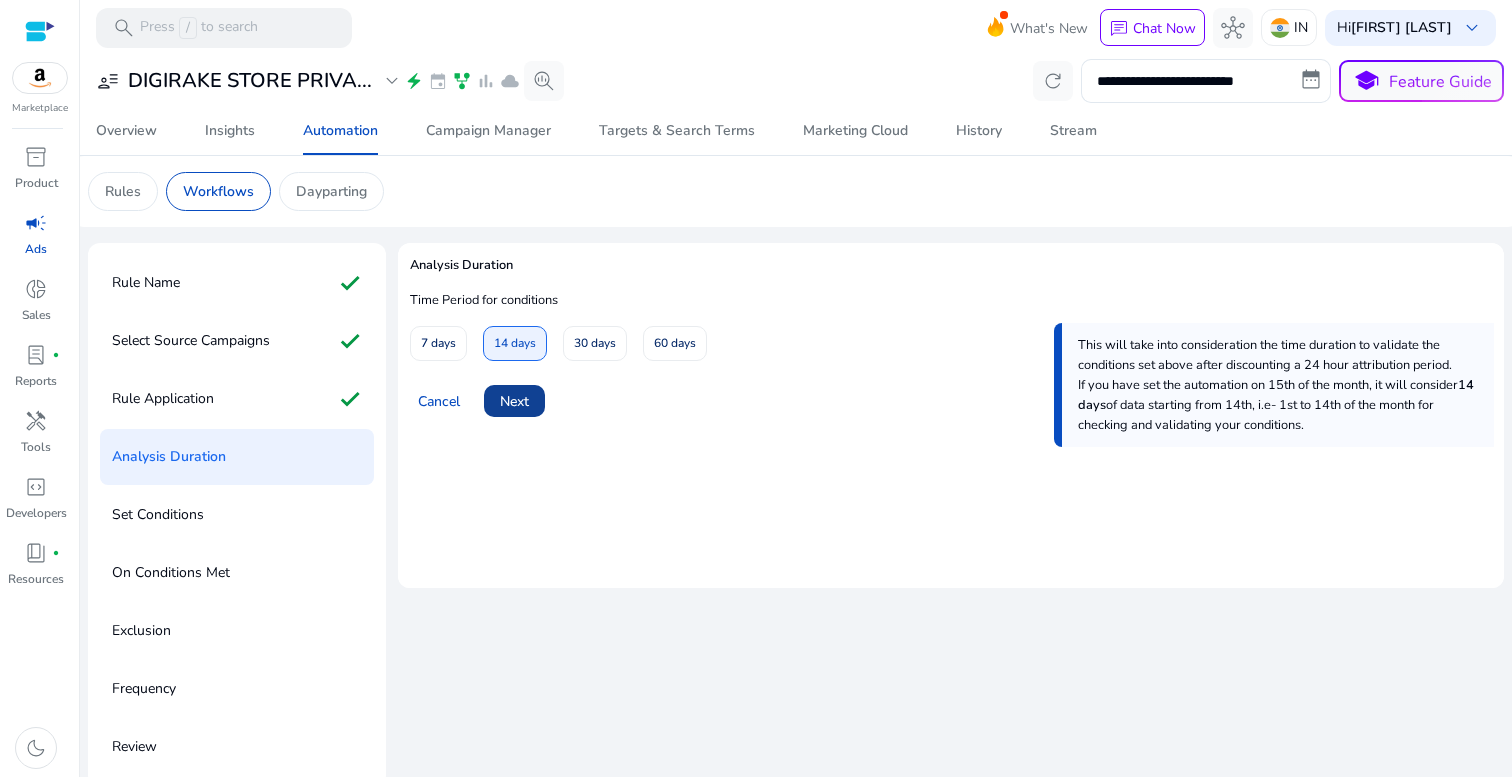 click on "Next" at bounding box center [514, 401] 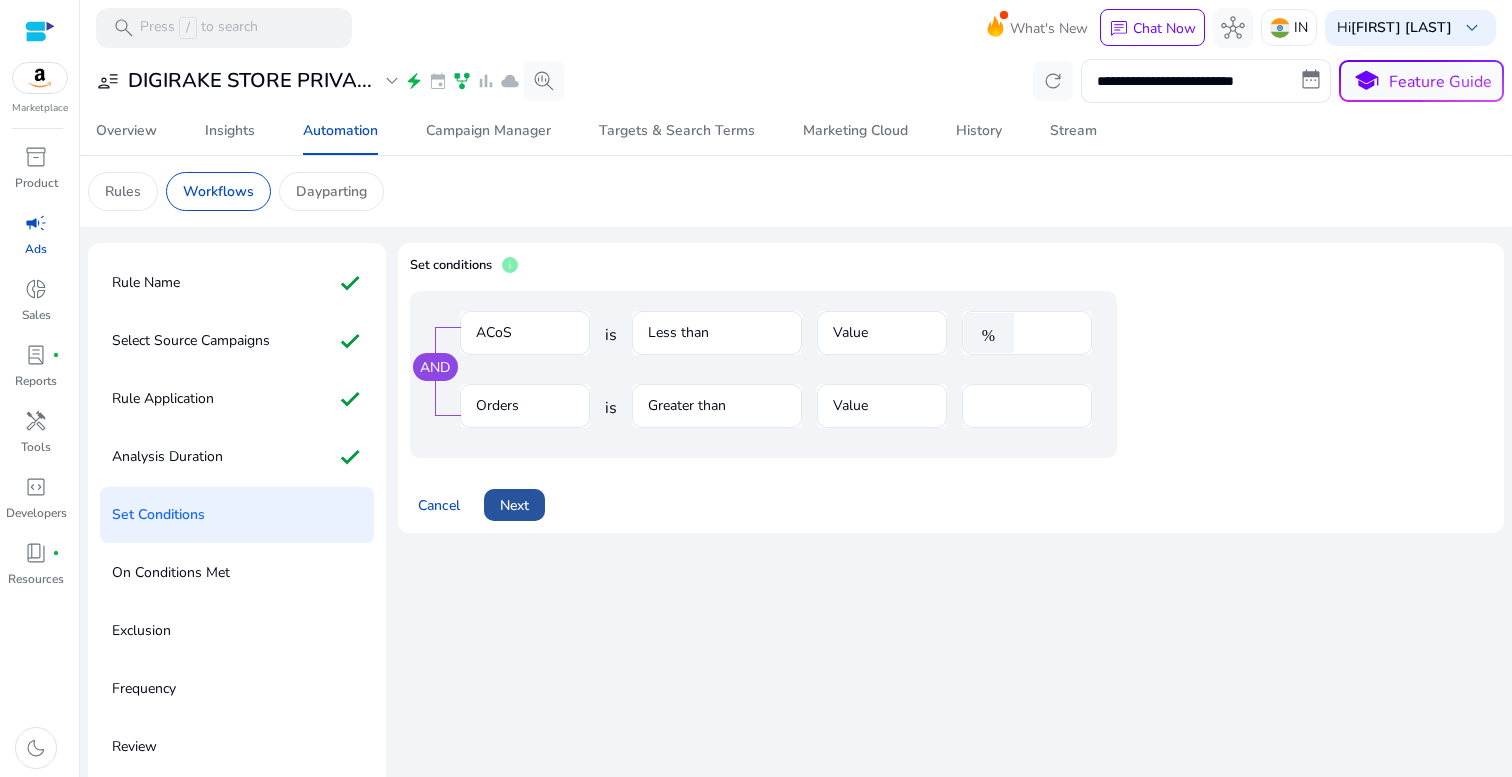 click on "Next" at bounding box center (514, 505) 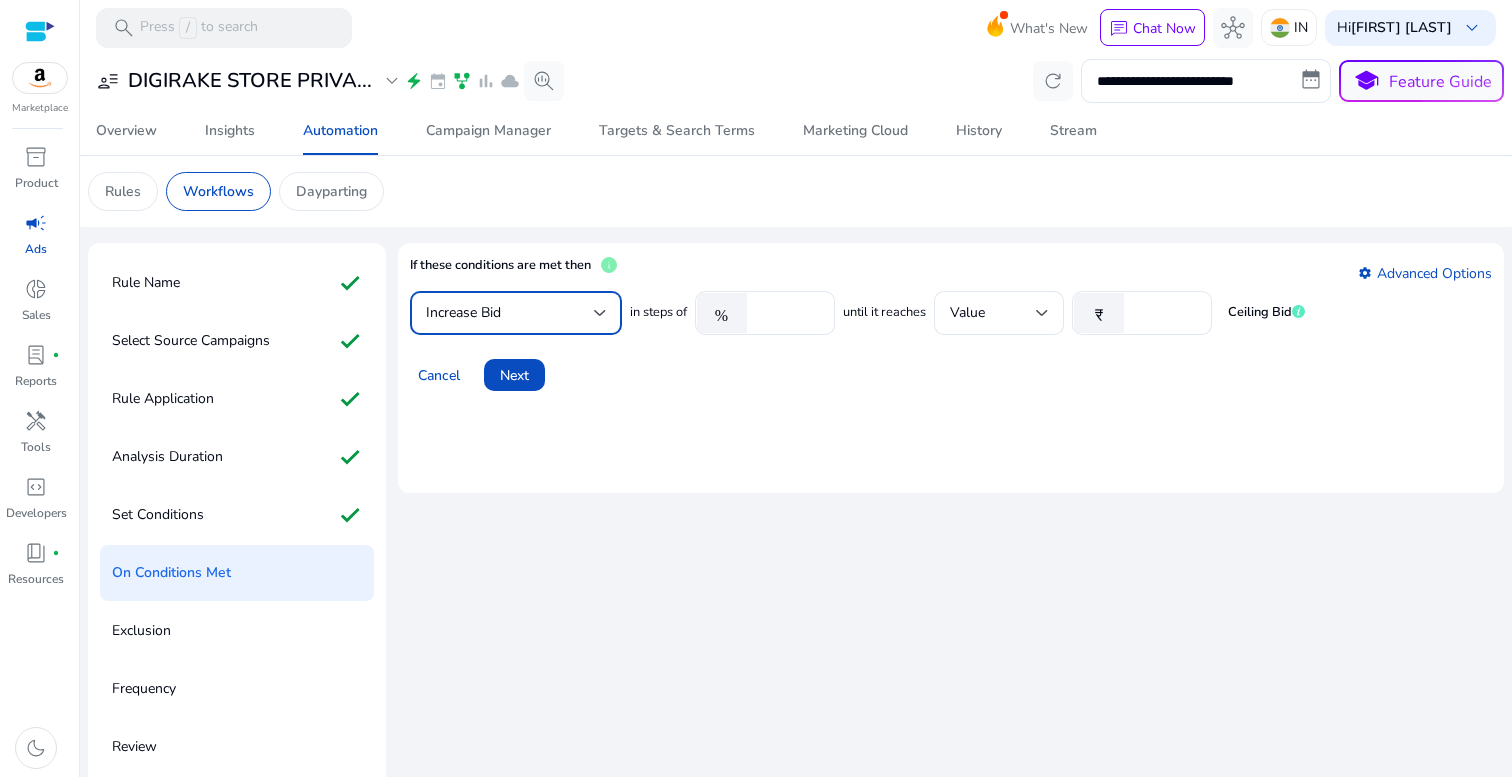 click on "Increase Bid" at bounding box center (510, 313) 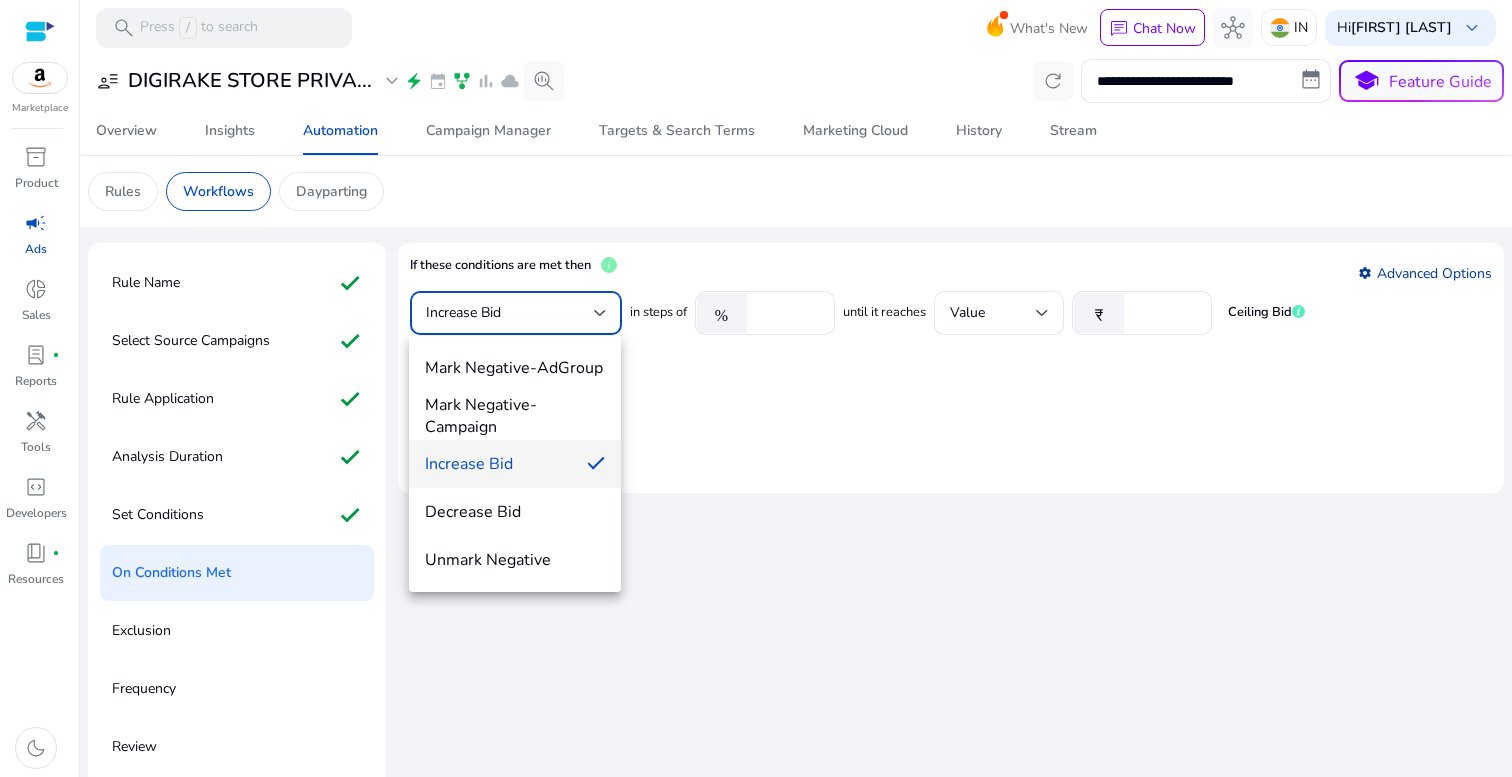 click at bounding box center (756, 388) 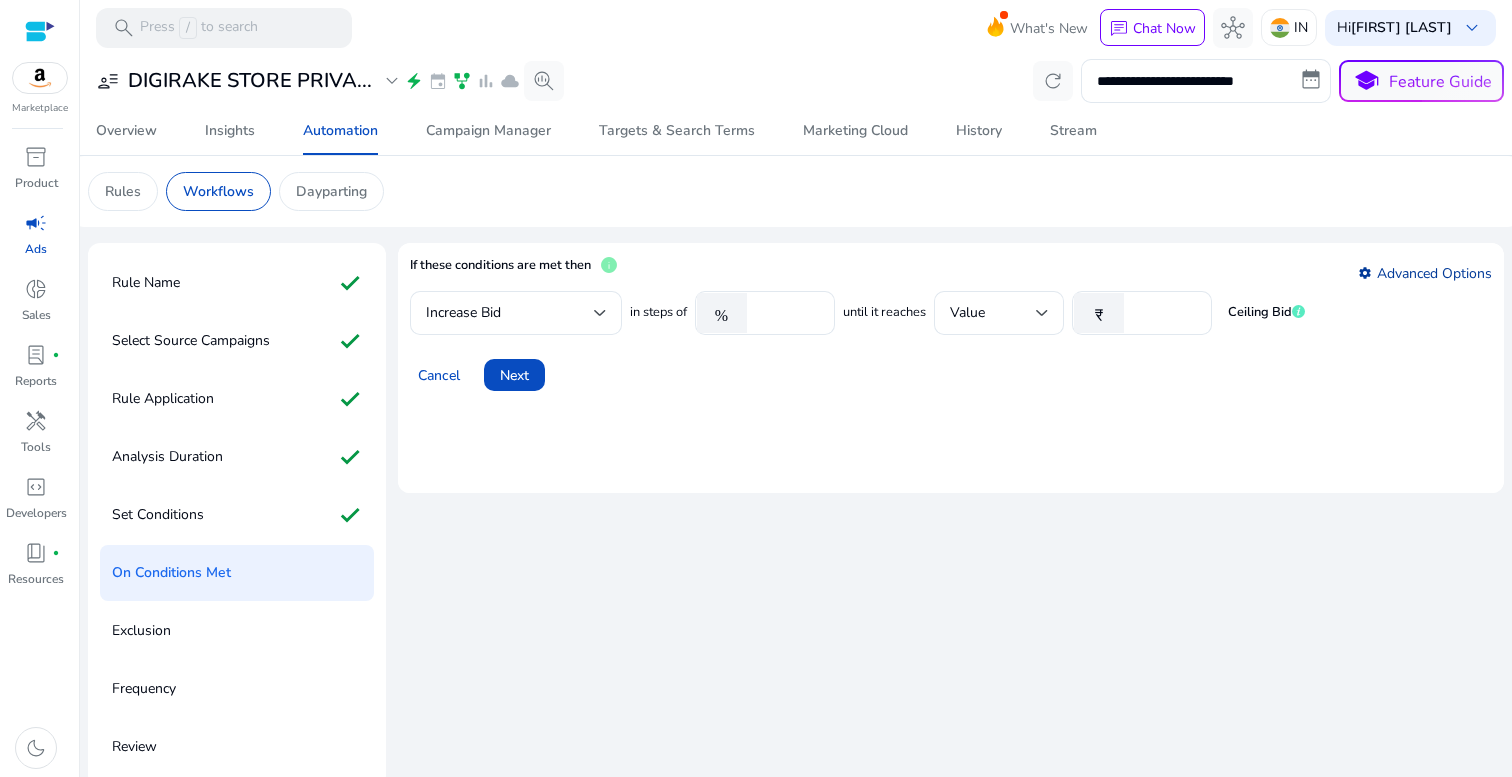 click on "settings Advanced Options" at bounding box center (1425, 273) 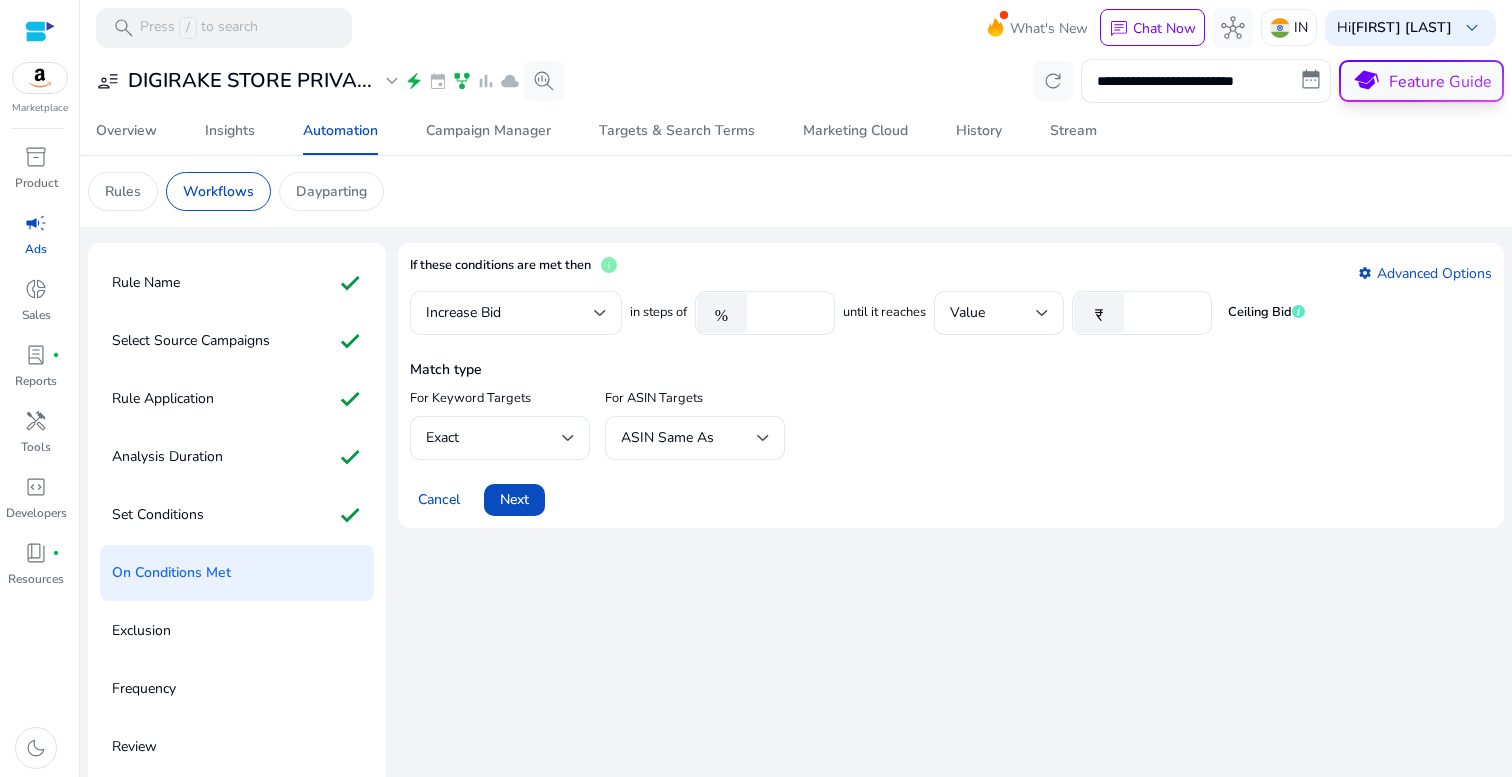click on "school  Feature Guide" 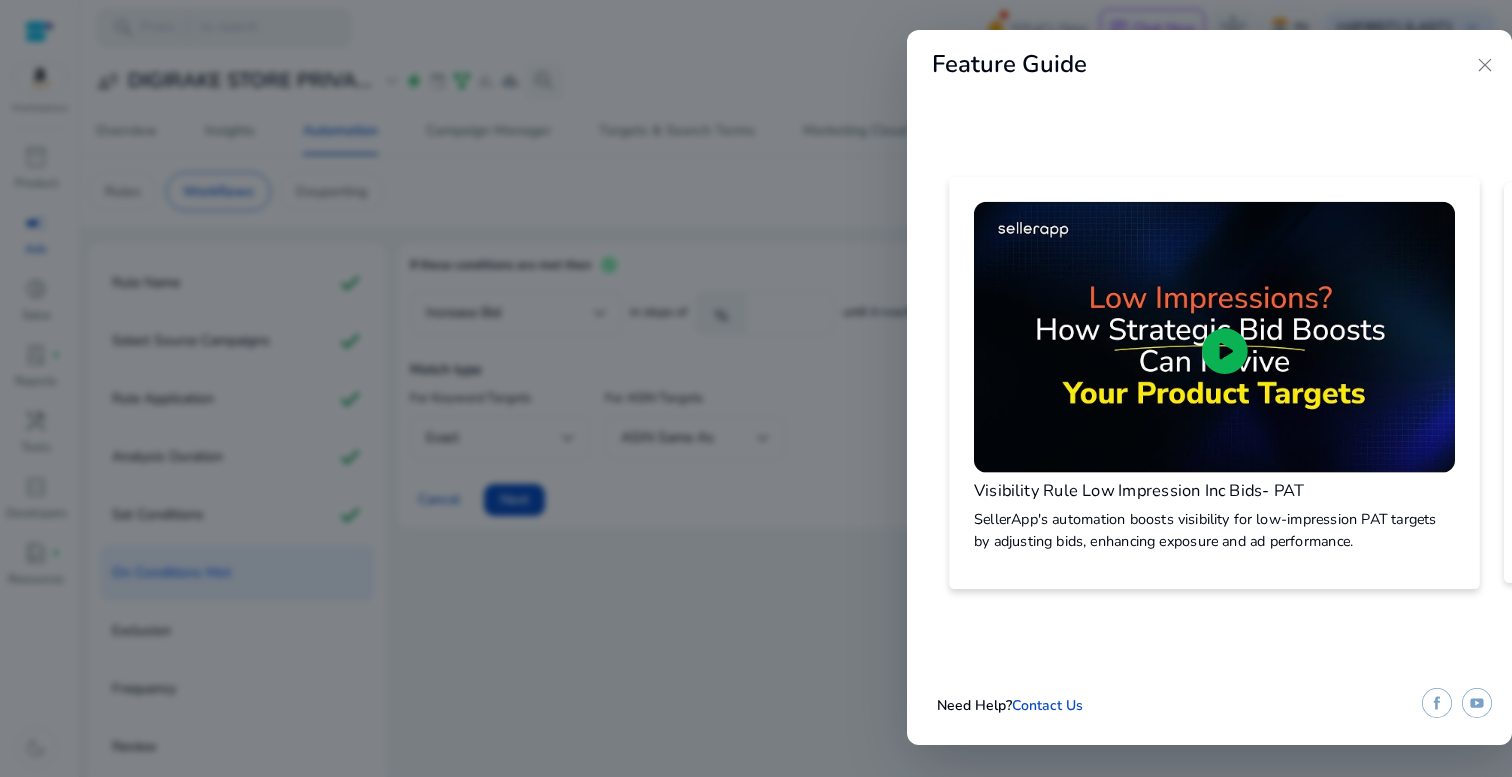 click on "play_circle" at bounding box center (1225, 351) 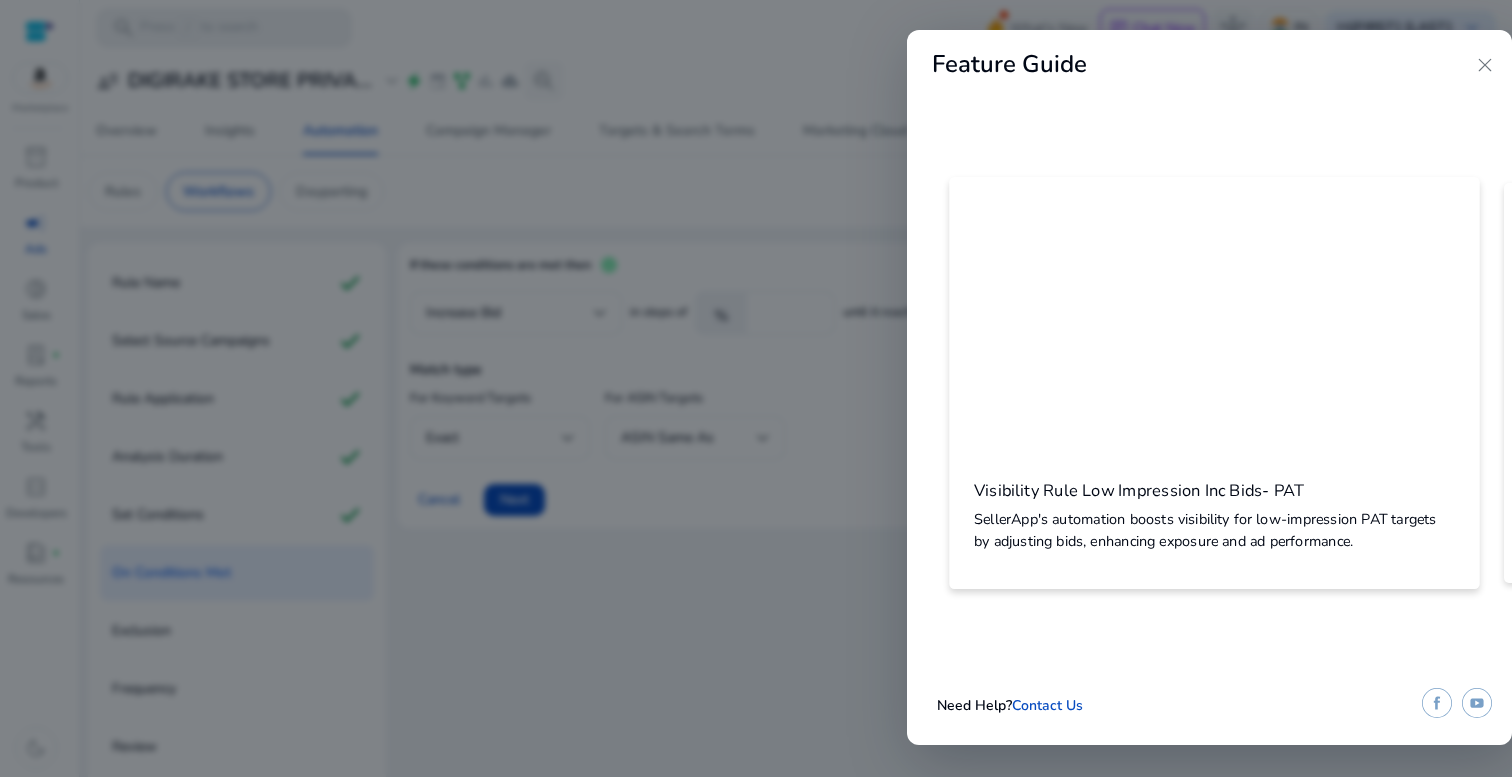 click on "Visibility Rule Low Impression Inc Bids- PAT SellerApp's automation boosts visibility for low-impression PAT targets by adjusting bids, enhancing exposure and ad performance.  play_circle  Visibility Rule Low Impression Inc Bids KW  SellerApp's automation boosts visibility for low-impression keywords by adjusting bids, enhancing exposure and ad performance.  play_circle  Visibility Rule Low Impression Inc Bids- AUTO SellerApp's automation improves visibility for low-impression AUTO targets by adjusting bids, boosting exposure and ad performance.  play_circle  Performance Improvement Rule Low ACoS Inc Bids _ASIN This rule boosts performance by increasing bids for low ACoS, high-converting ASINs, enhancing visibility and sales.  play_circle  Performance Improvement Rule Low ACoS Inc Bids _AUTO This rule boosts performance by raising bids for low ACoS, high-converting AUTO targets, increasing visibility and sales." at bounding box center [1209, 383] 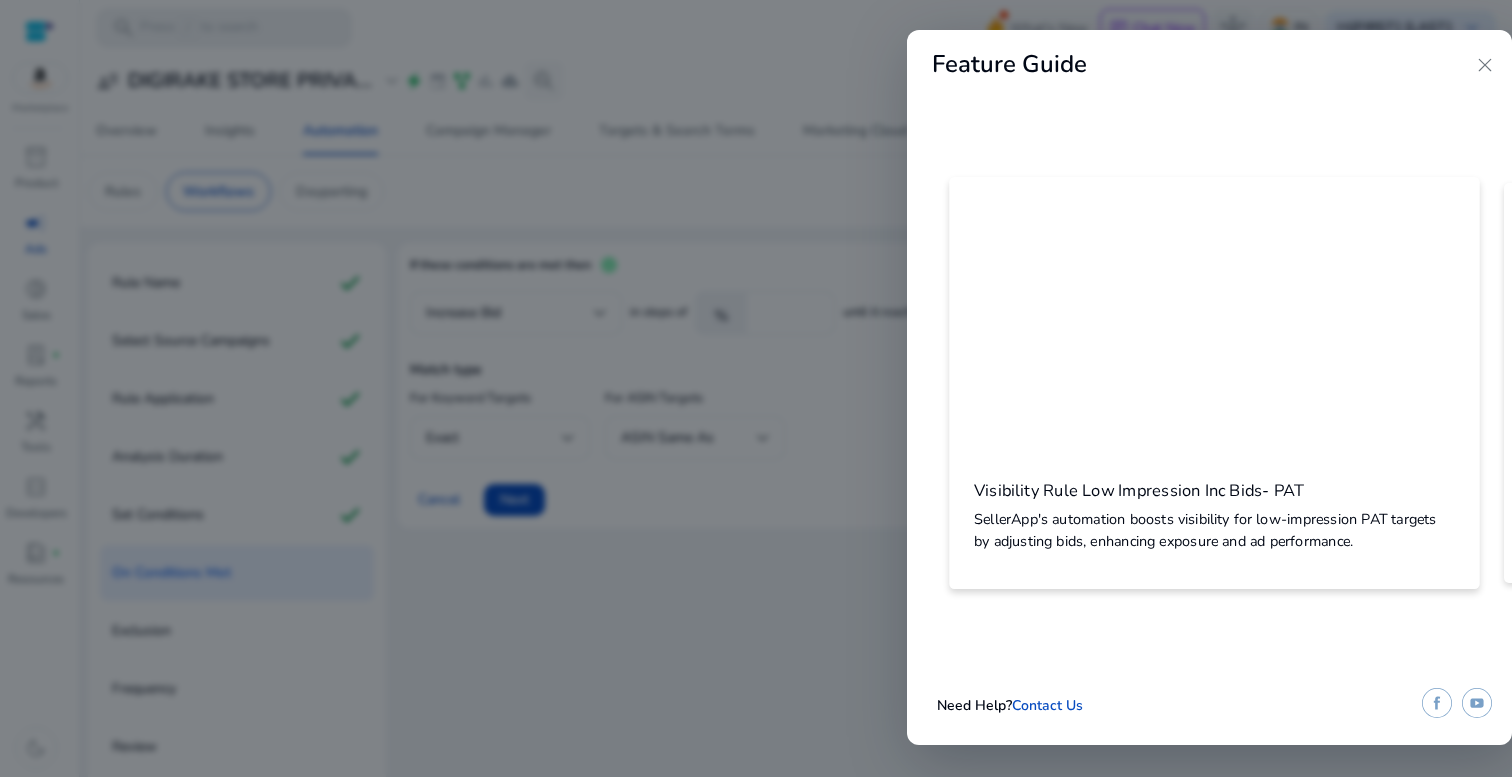 click on "close" at bounding box center (1485, 65) 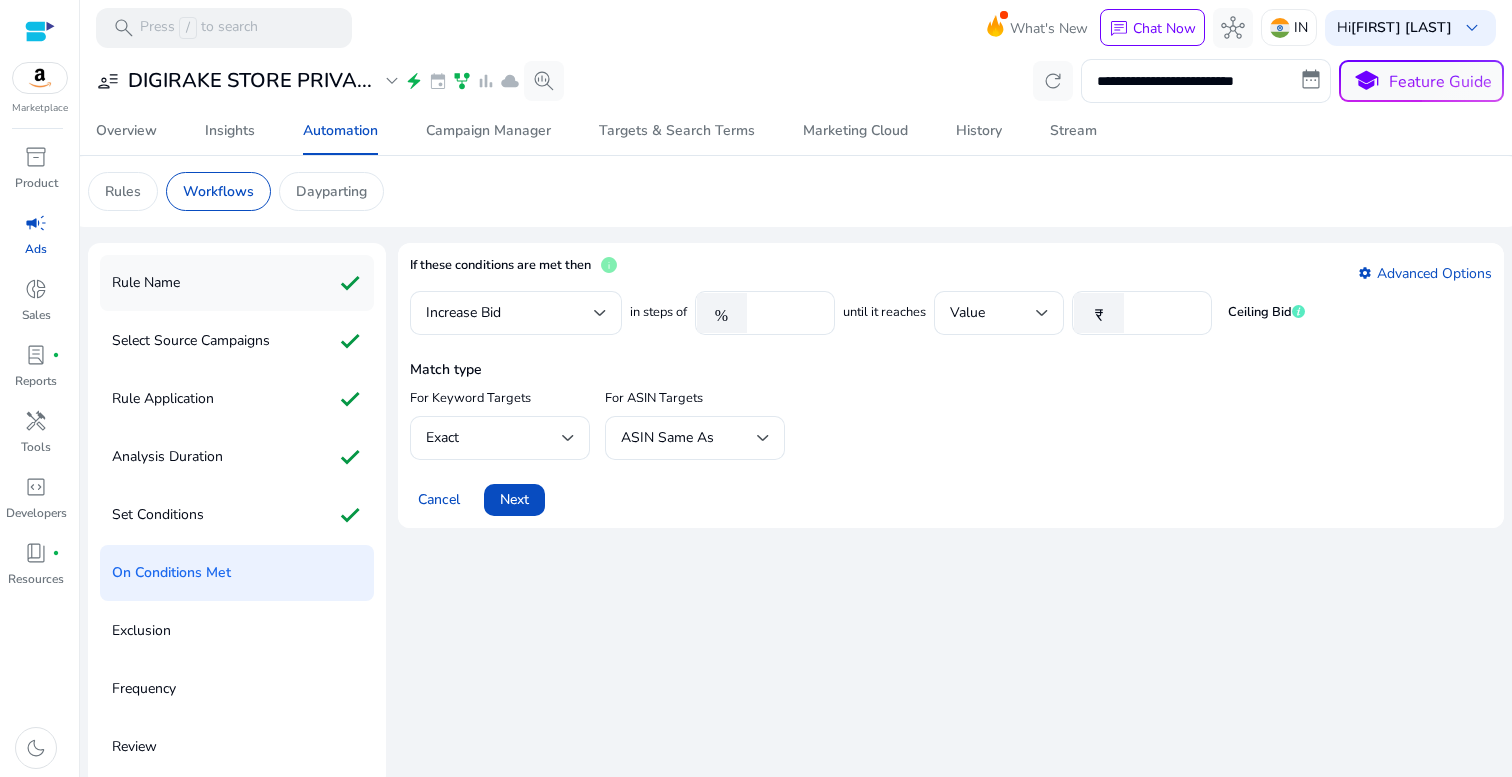 click on "Rule Name check" 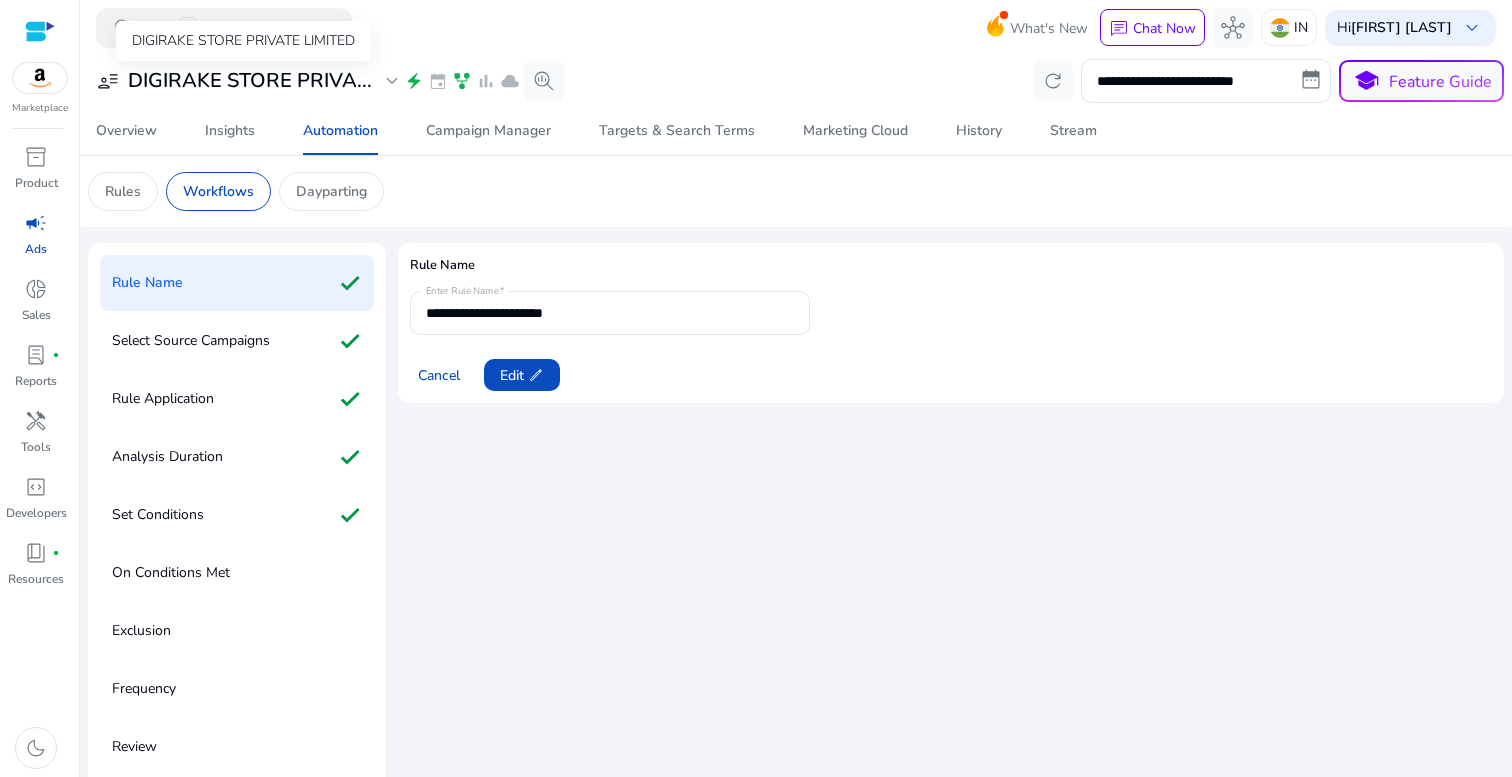 click on "DIGIRAKE STORE PRIVA..." 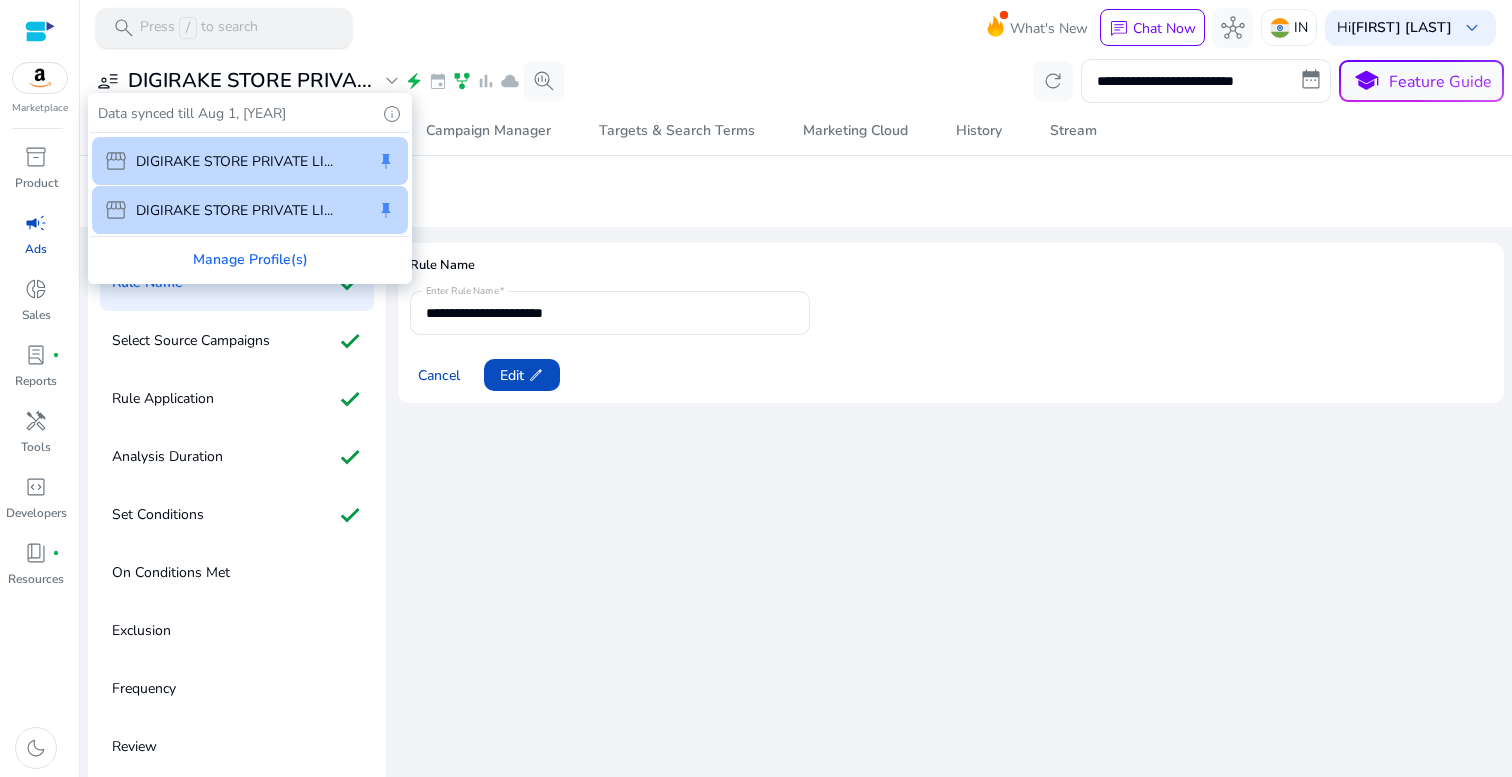click at bounding box center [756, 388] 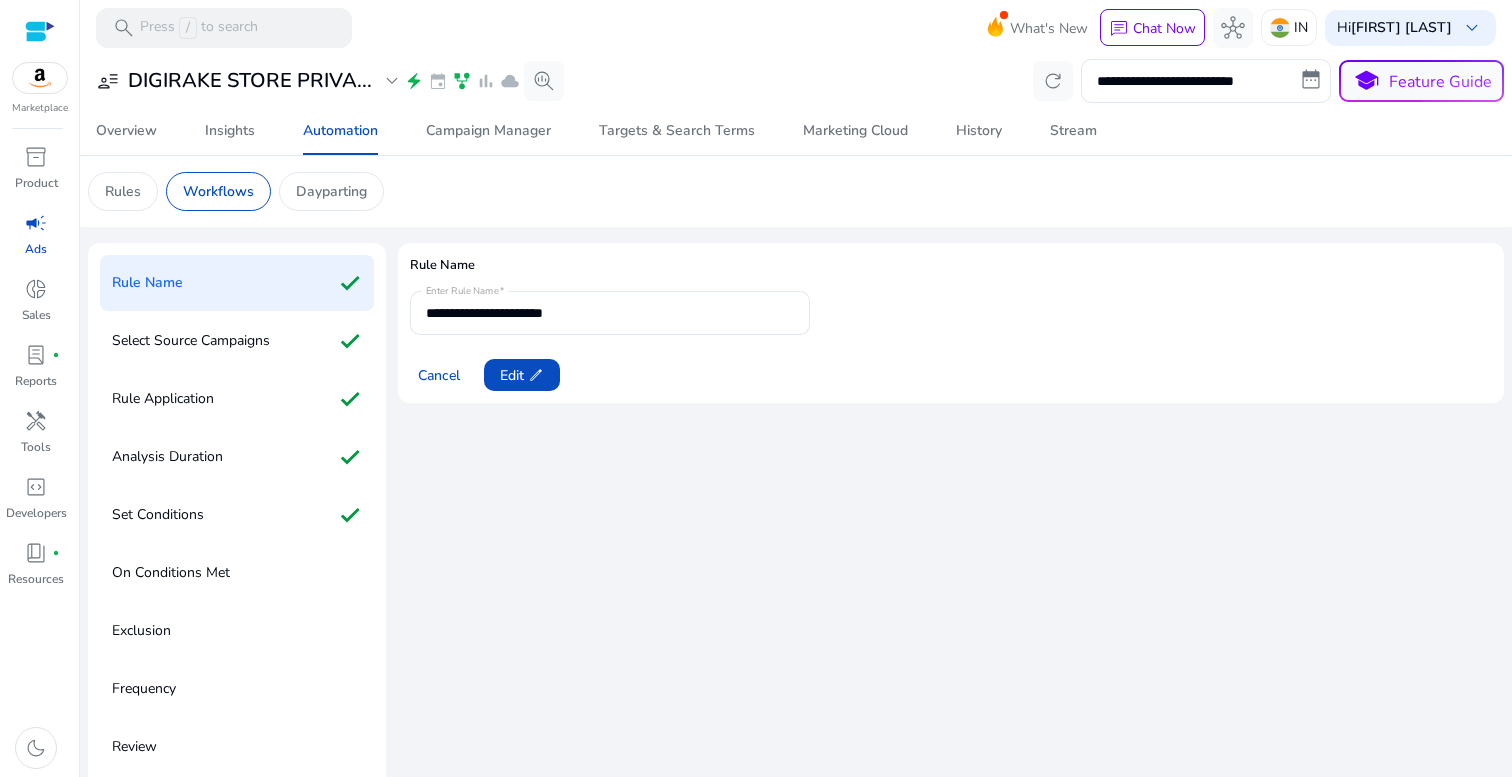 click at bounding box center (756, 46) 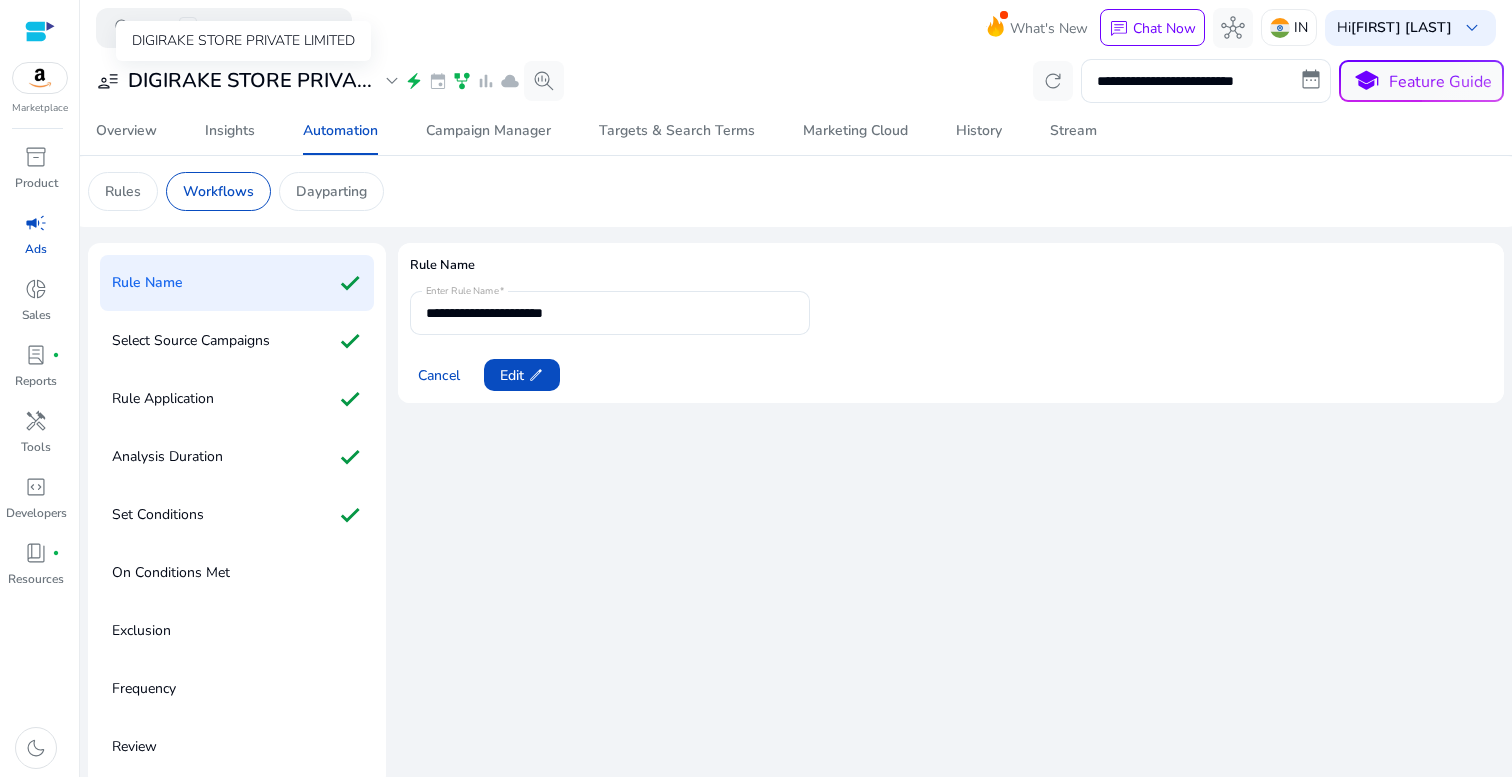 drag, startPoint x: 98, startPoint y: 62, endPoint x: 377, endPoint y: 91, distance: 280.5031 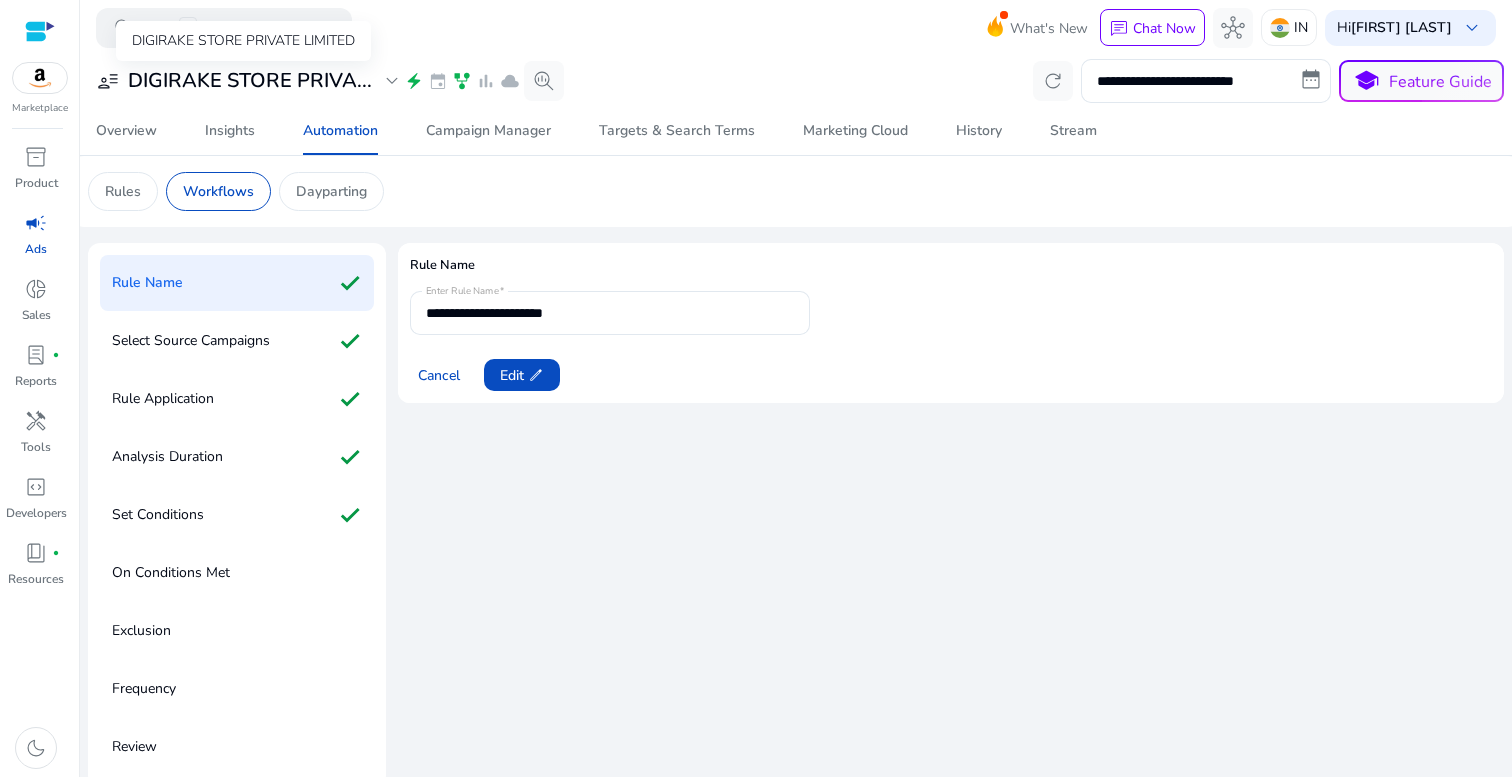 click on "DIGIRAKE STORE PRIVA..." 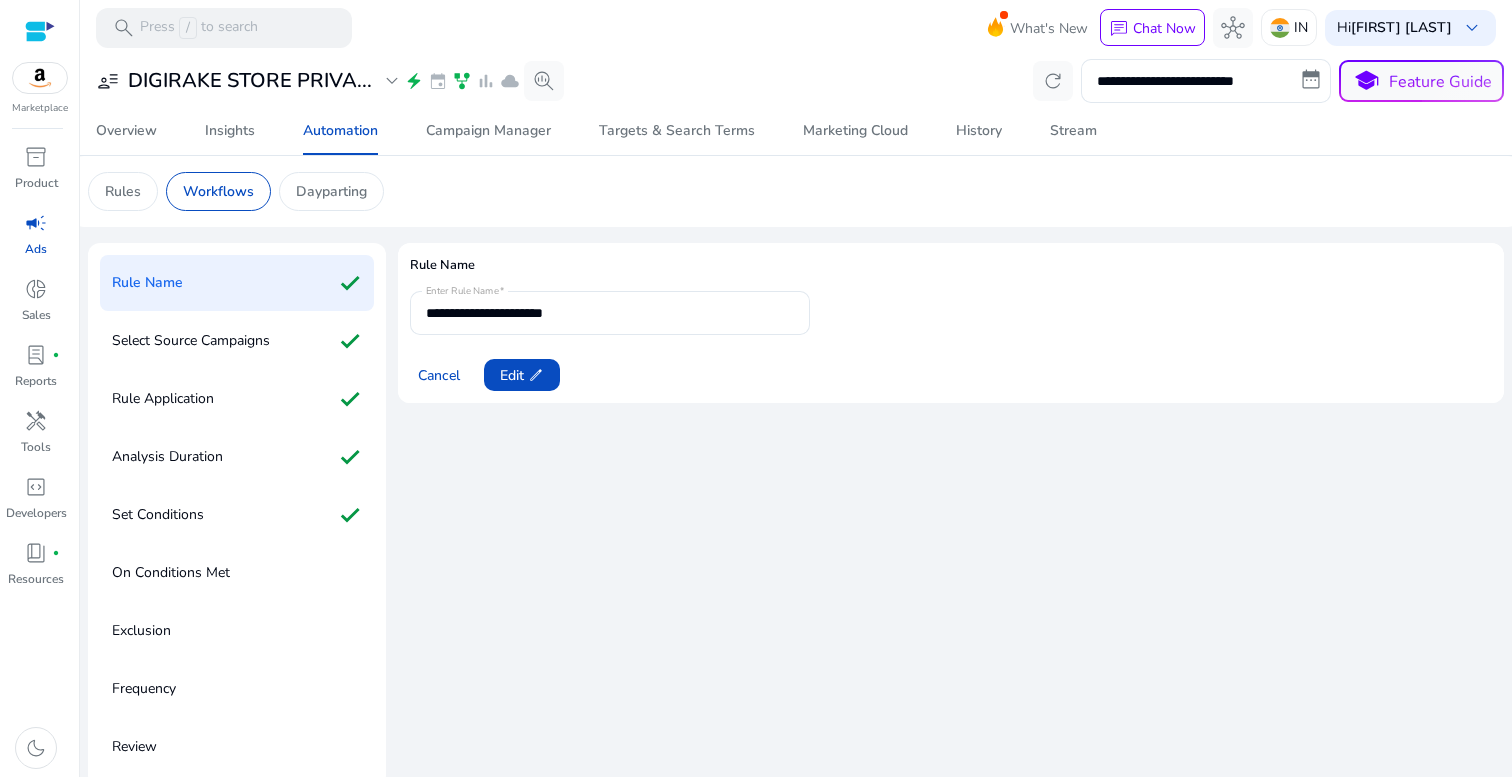 click at bounding box center (756, 46) 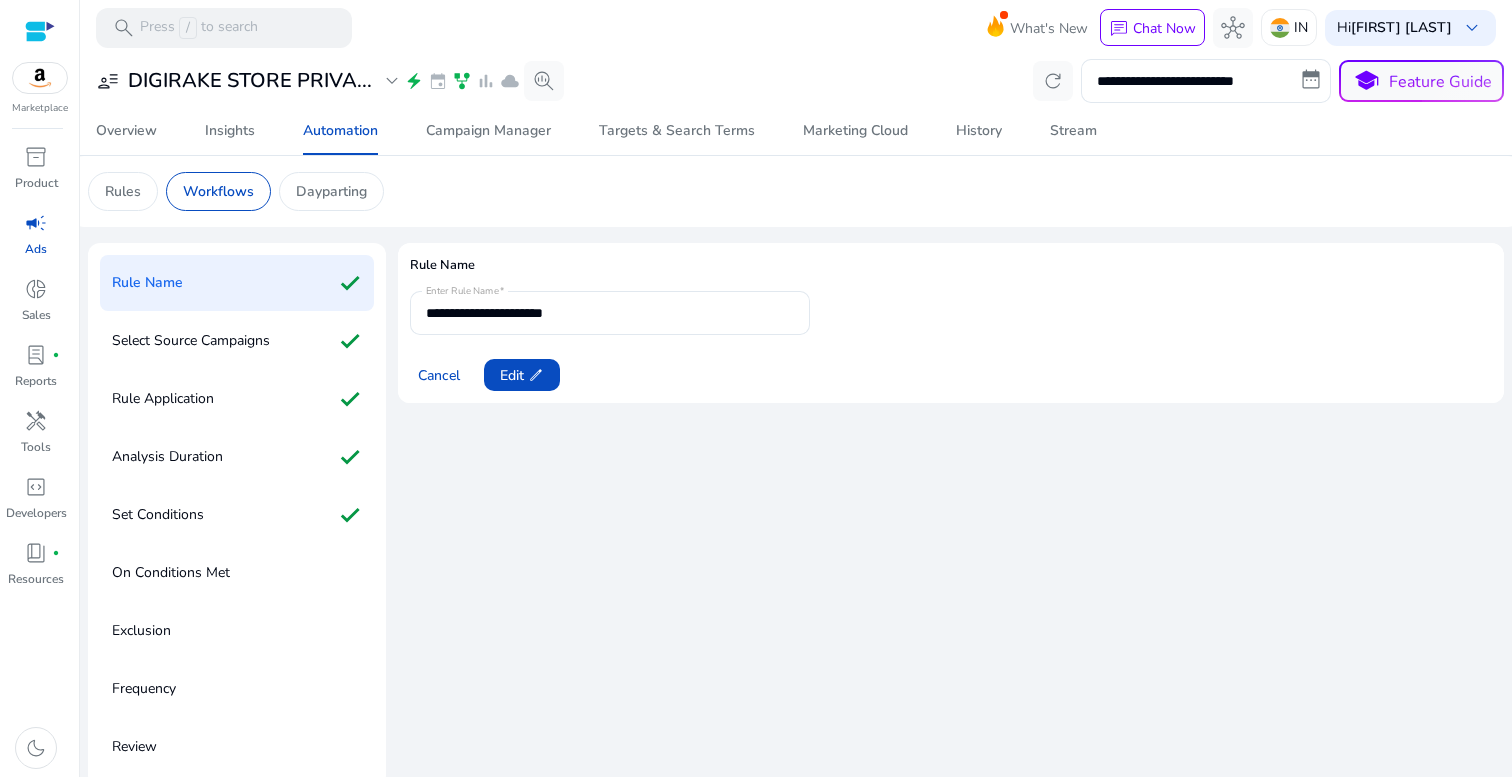 click at bounding box center (756, 15) 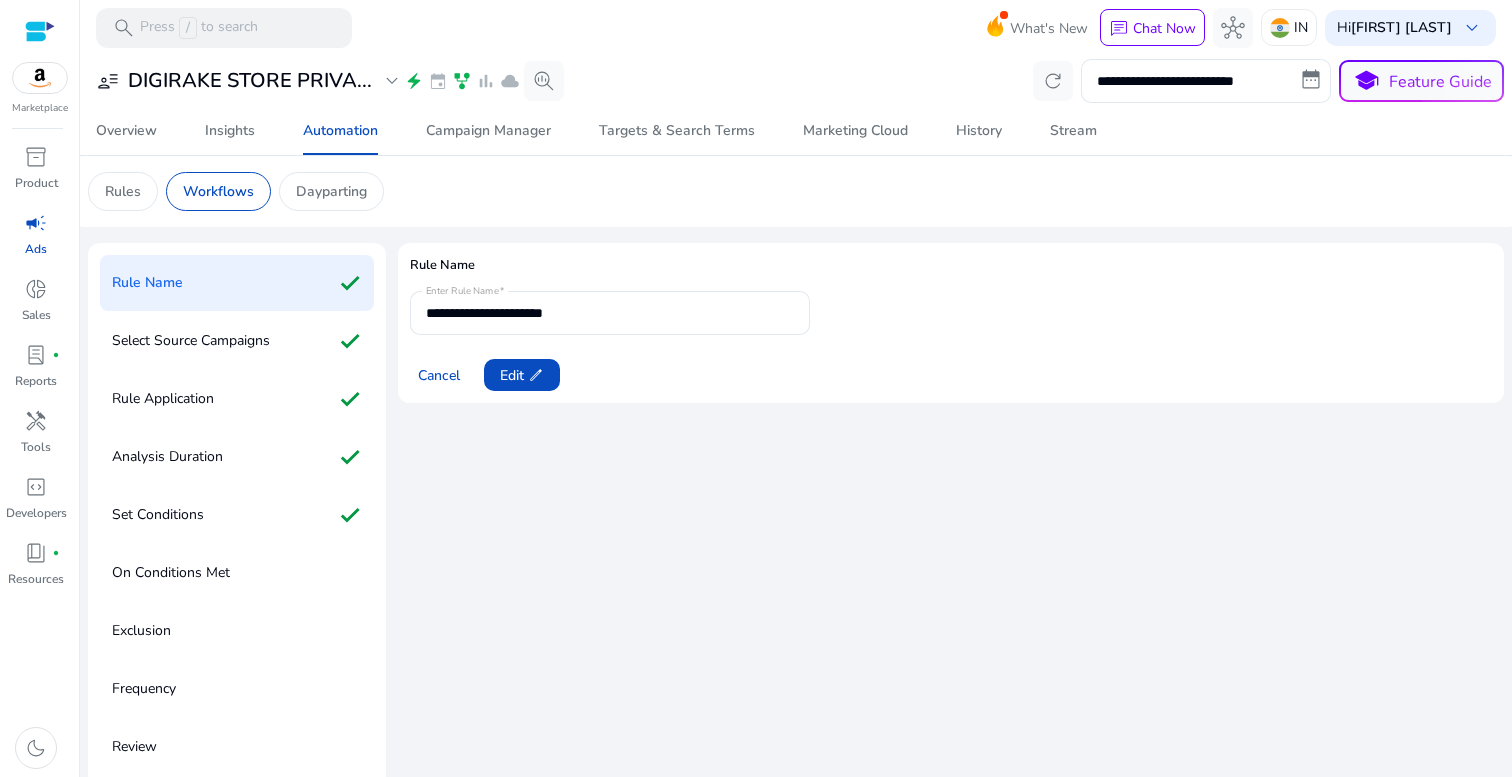 click at bounding box center (756, 46) 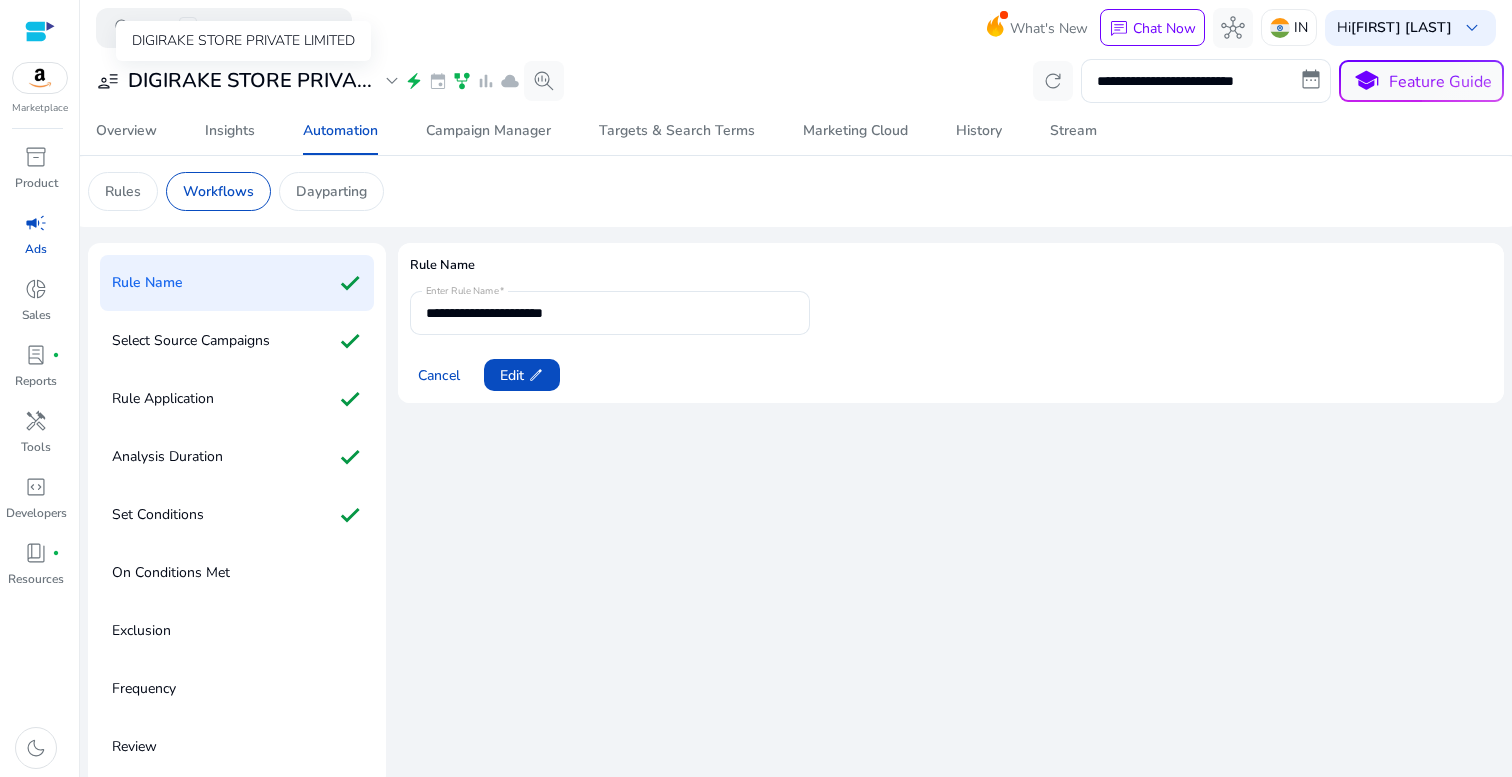 click on "DIGIRAKE STORE PRIVA..." 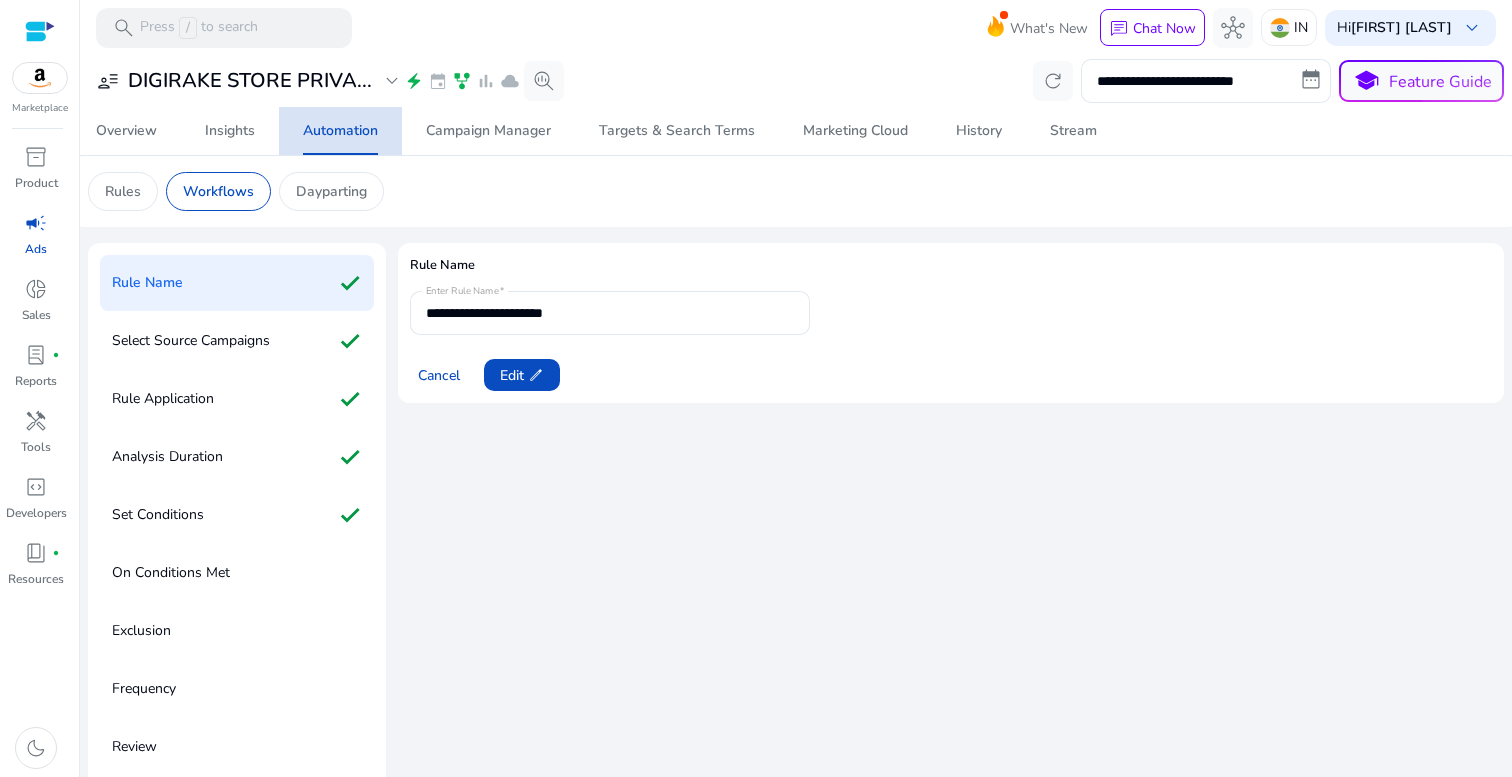 click on "Automation" at bounding box center [340, 131] 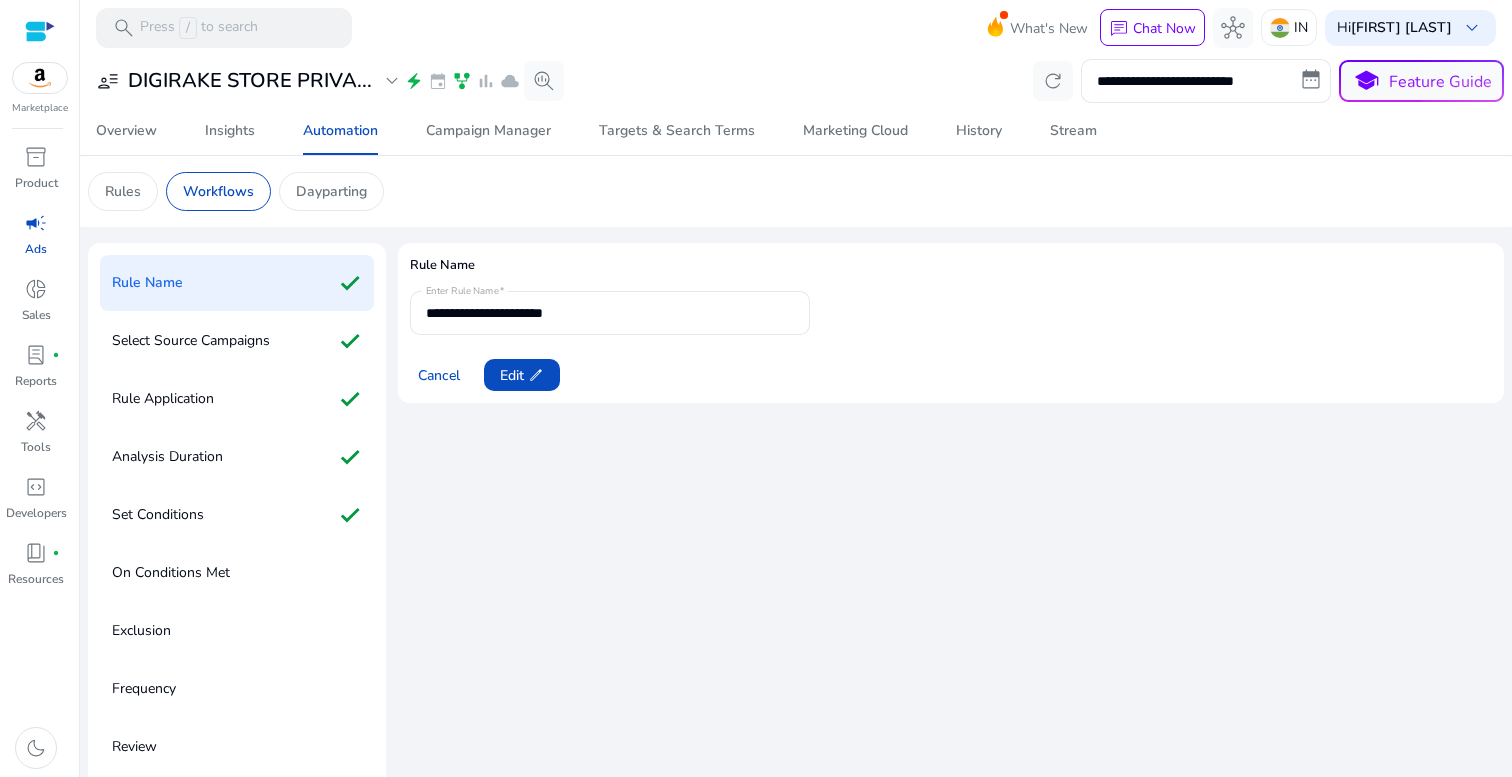 click at bounding box center [756, 3268] 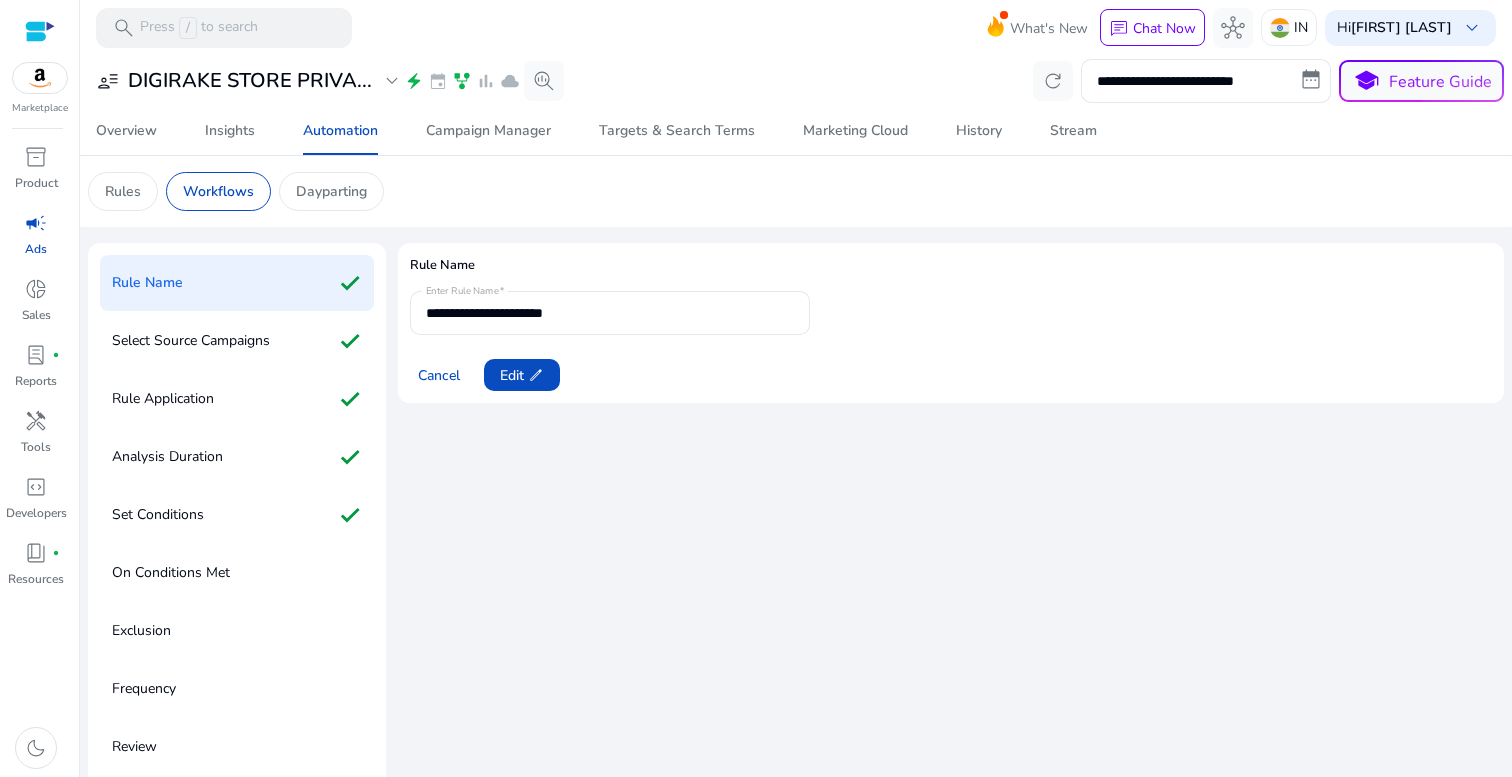 click at bounding box center [756, 46] 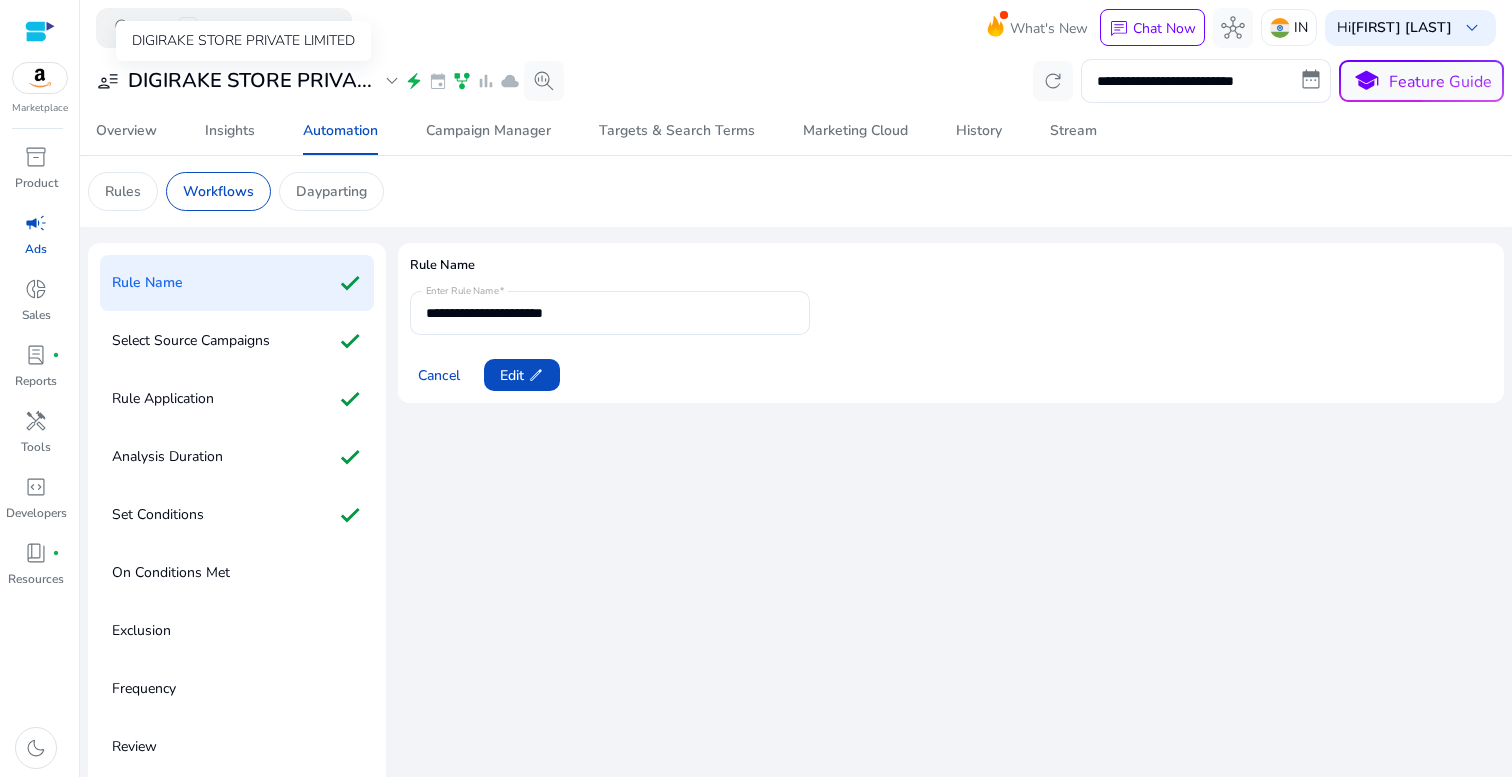 drag, startPoint x: 90, startPoint y: 52, endPoint x: 369, endPoint y: 92, distance: 281.85278 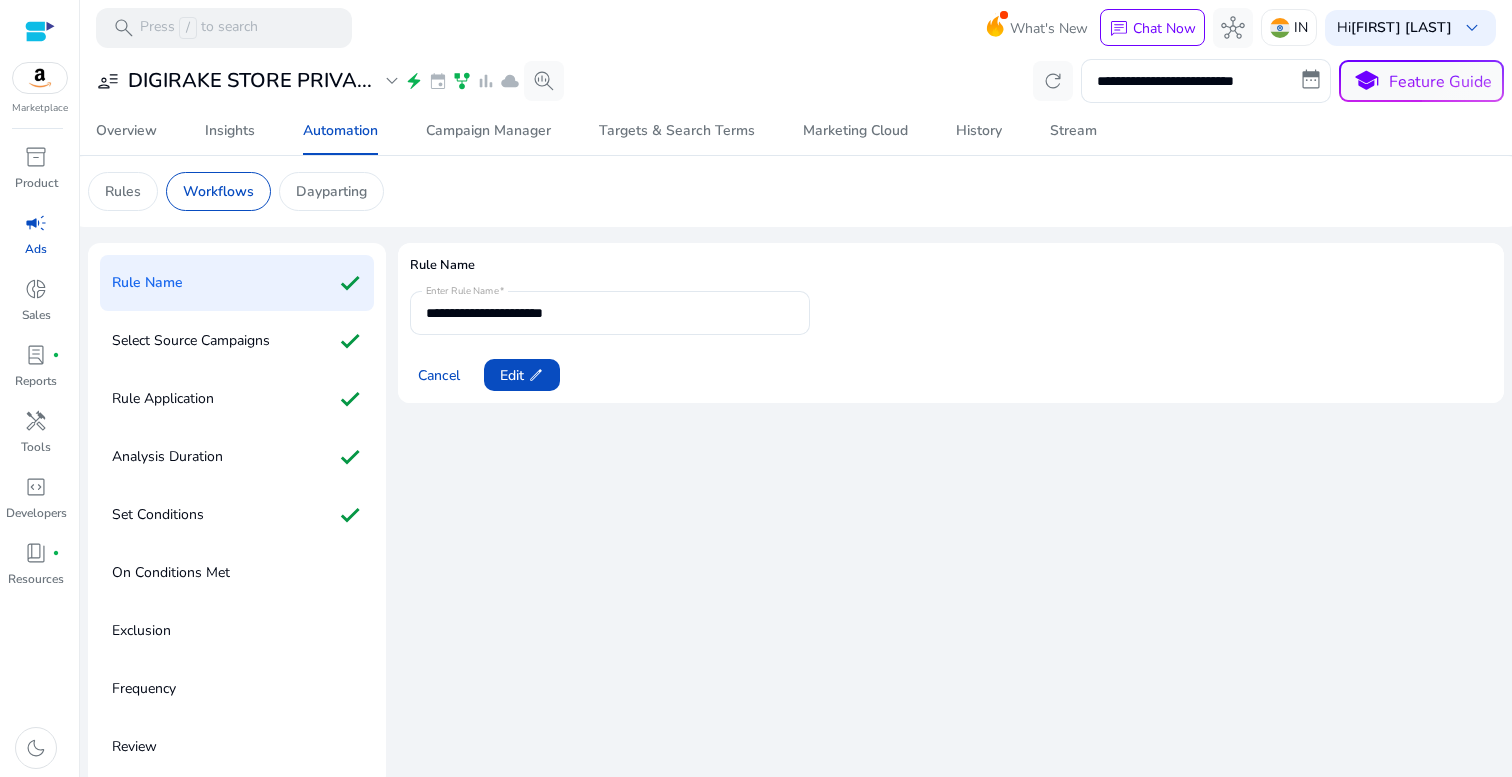 click at bounding box center (756, 15) 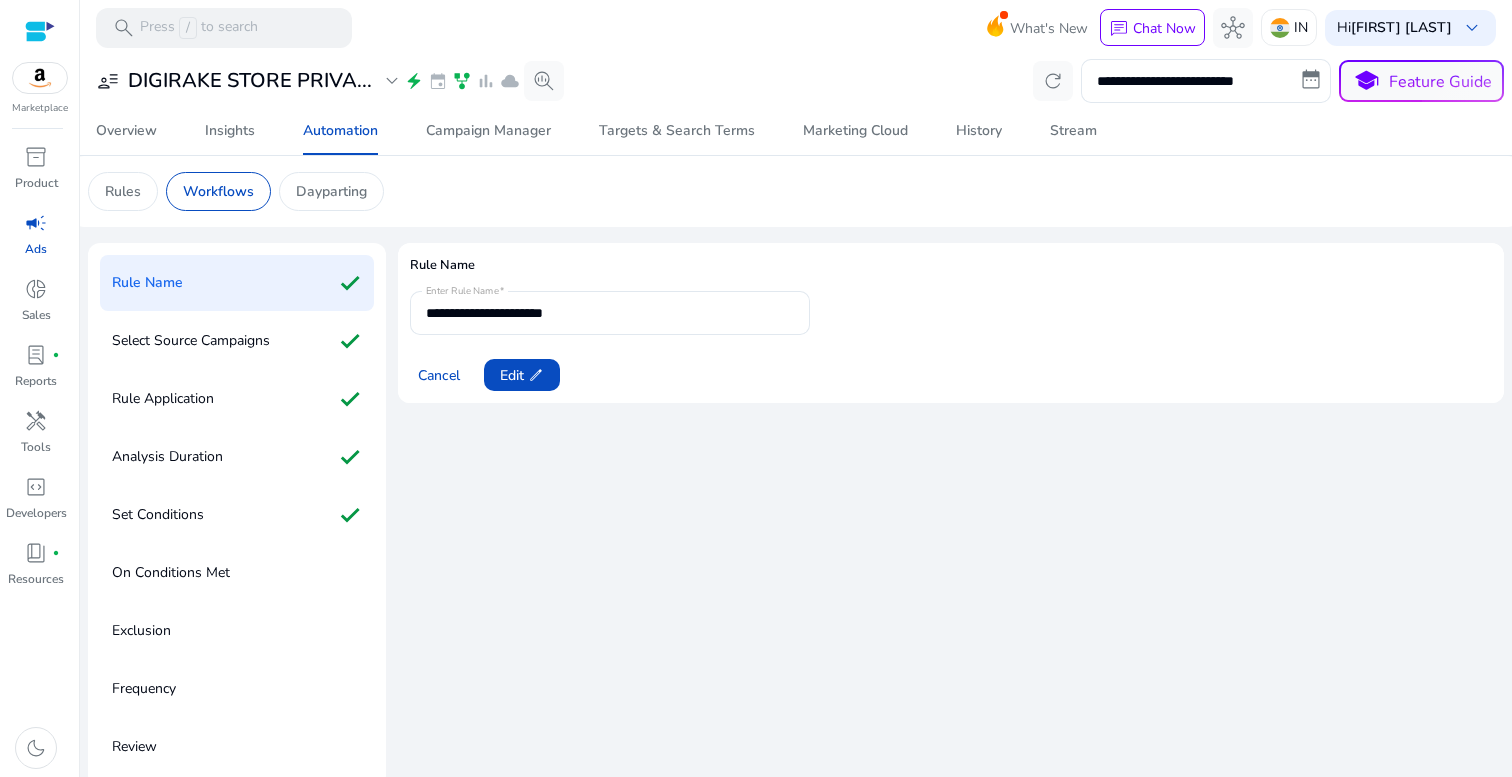 click on "user_attributes   DIGIRAKE STORE PRIVA...   expand_more   electric_bolt   event   family_history   bar_chart   cloud   search_insights" 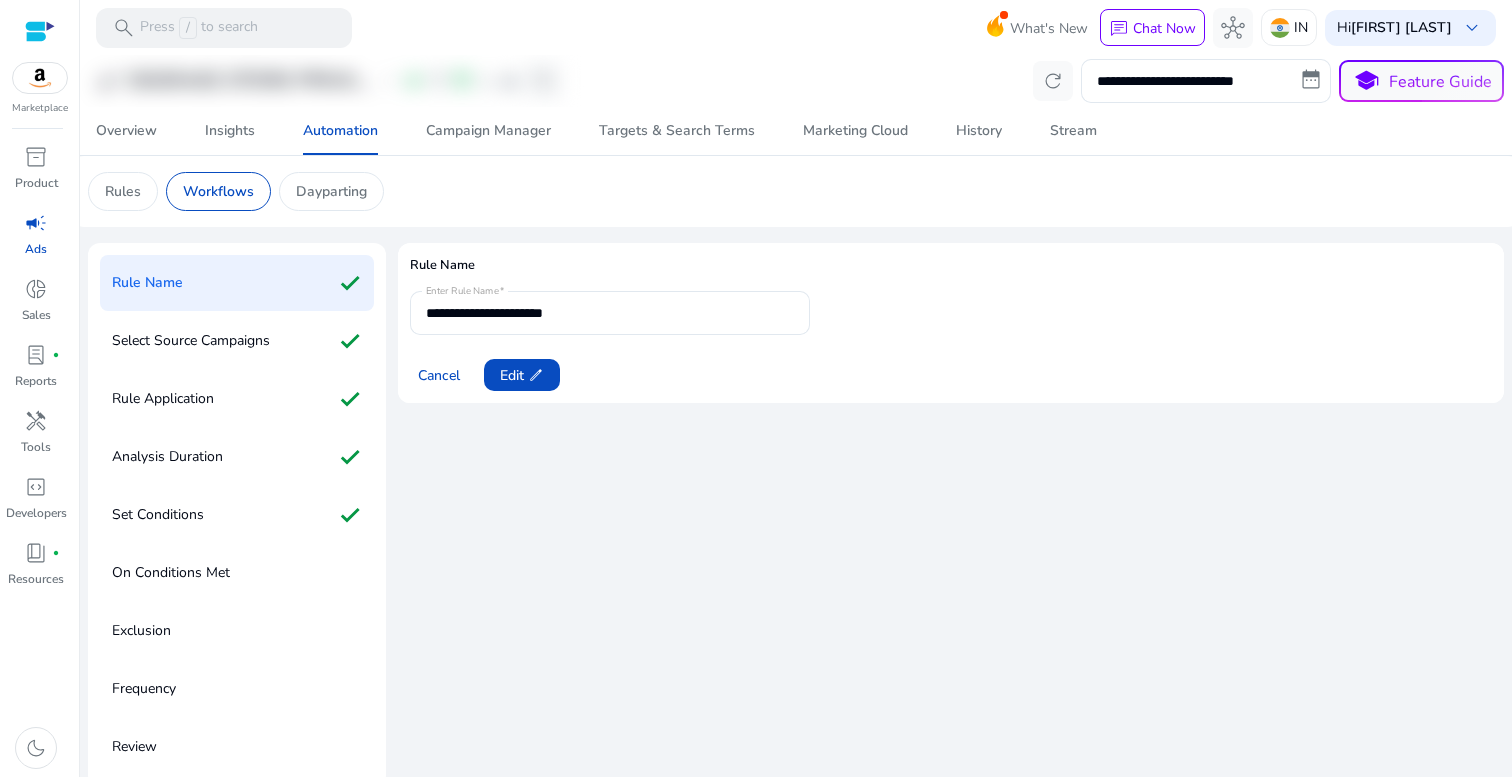 click on "Rules   Workflows   Dayparting" 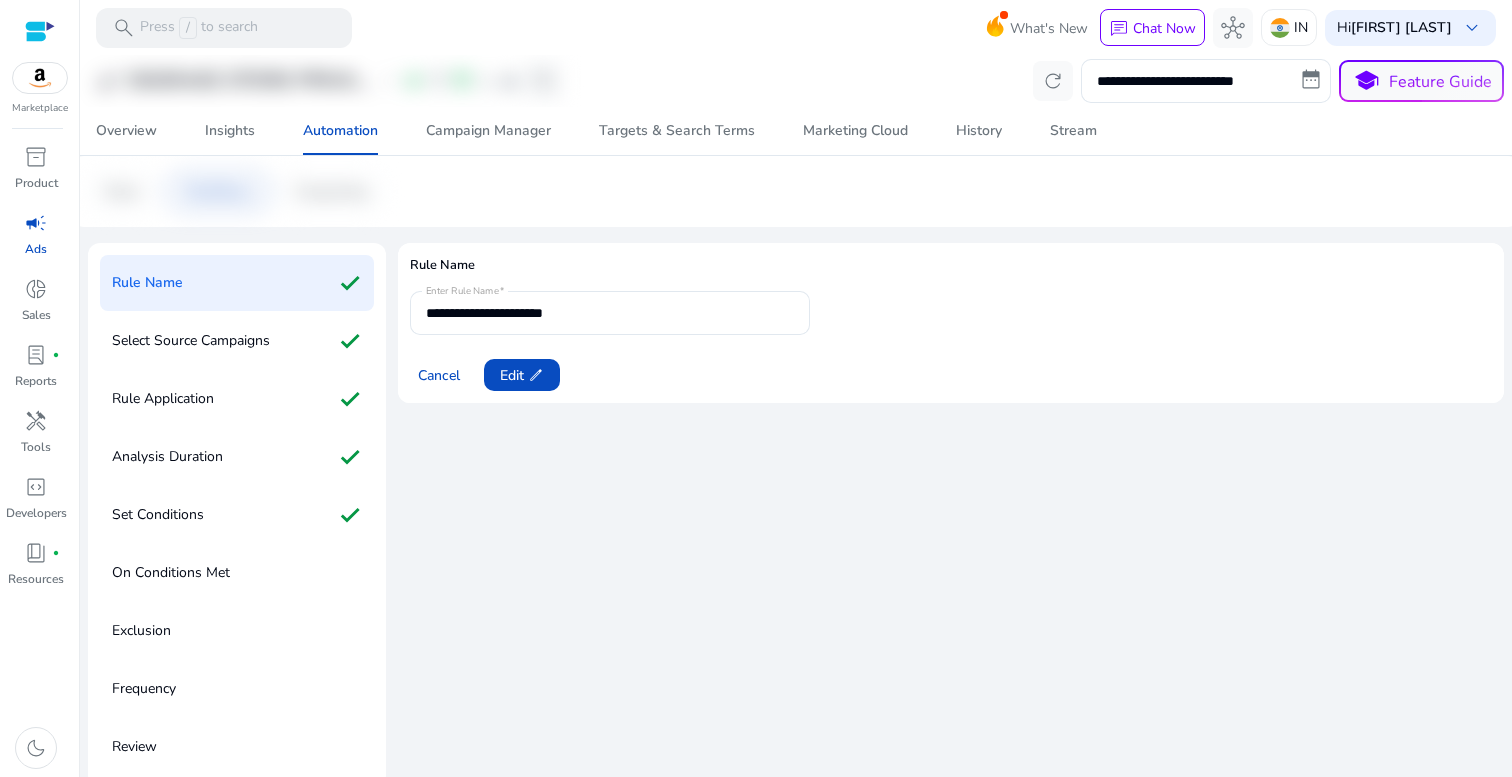 click on "Rules   Workflows   Dayparting" 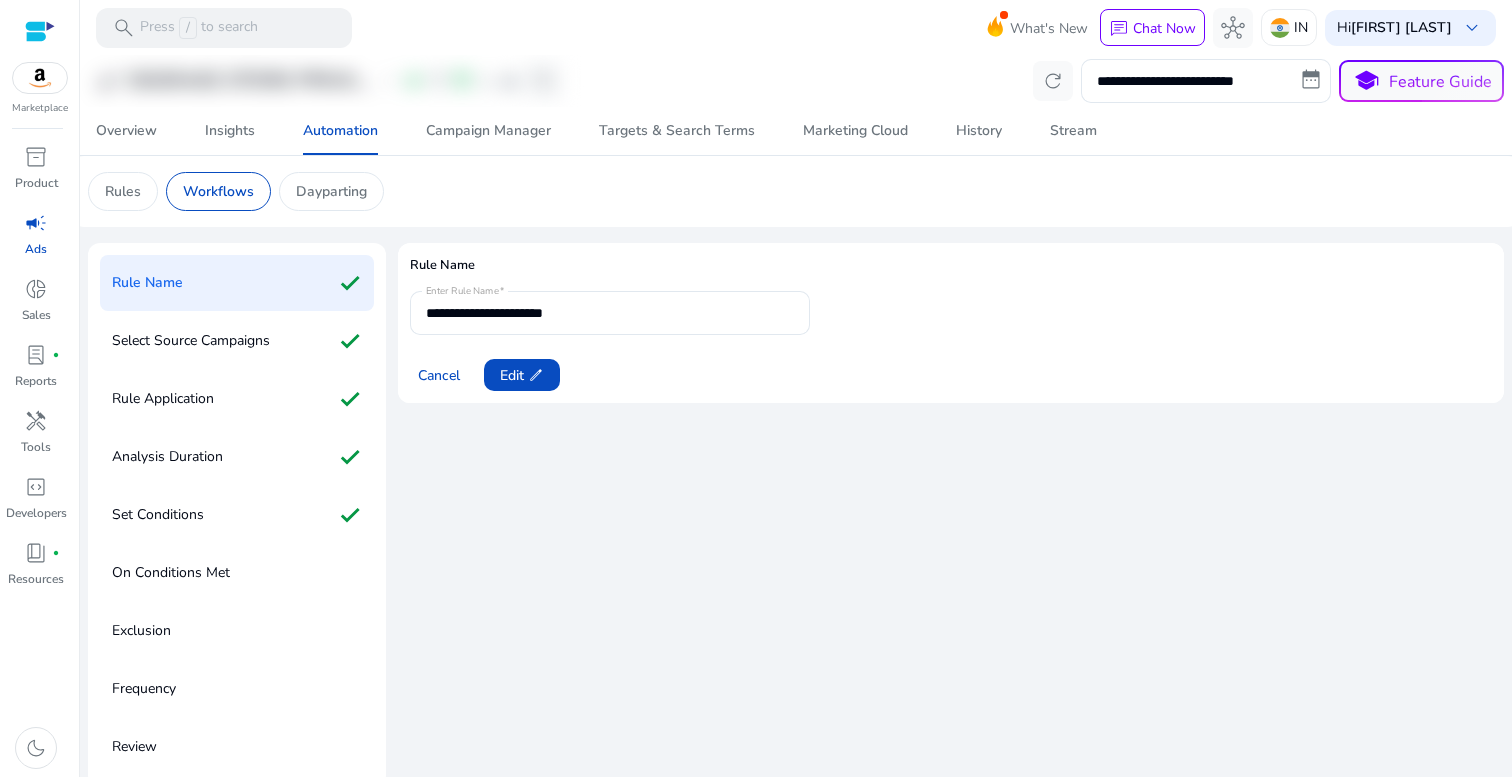 click on "Overview   Insights   Automation   Campaign Manager   Targets & Search Terms   Marketing Cloud   History   Stream" 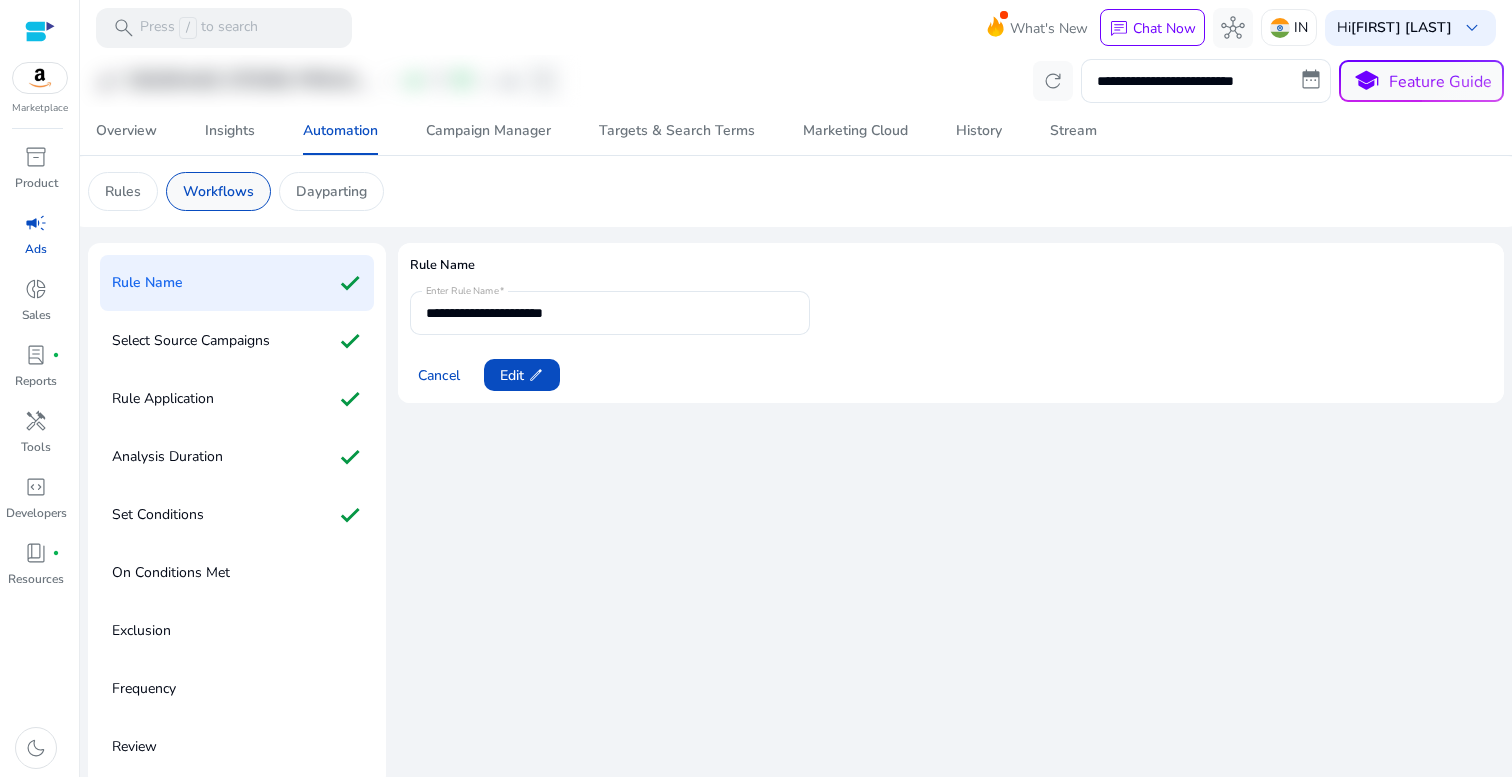 click on "Workflows" 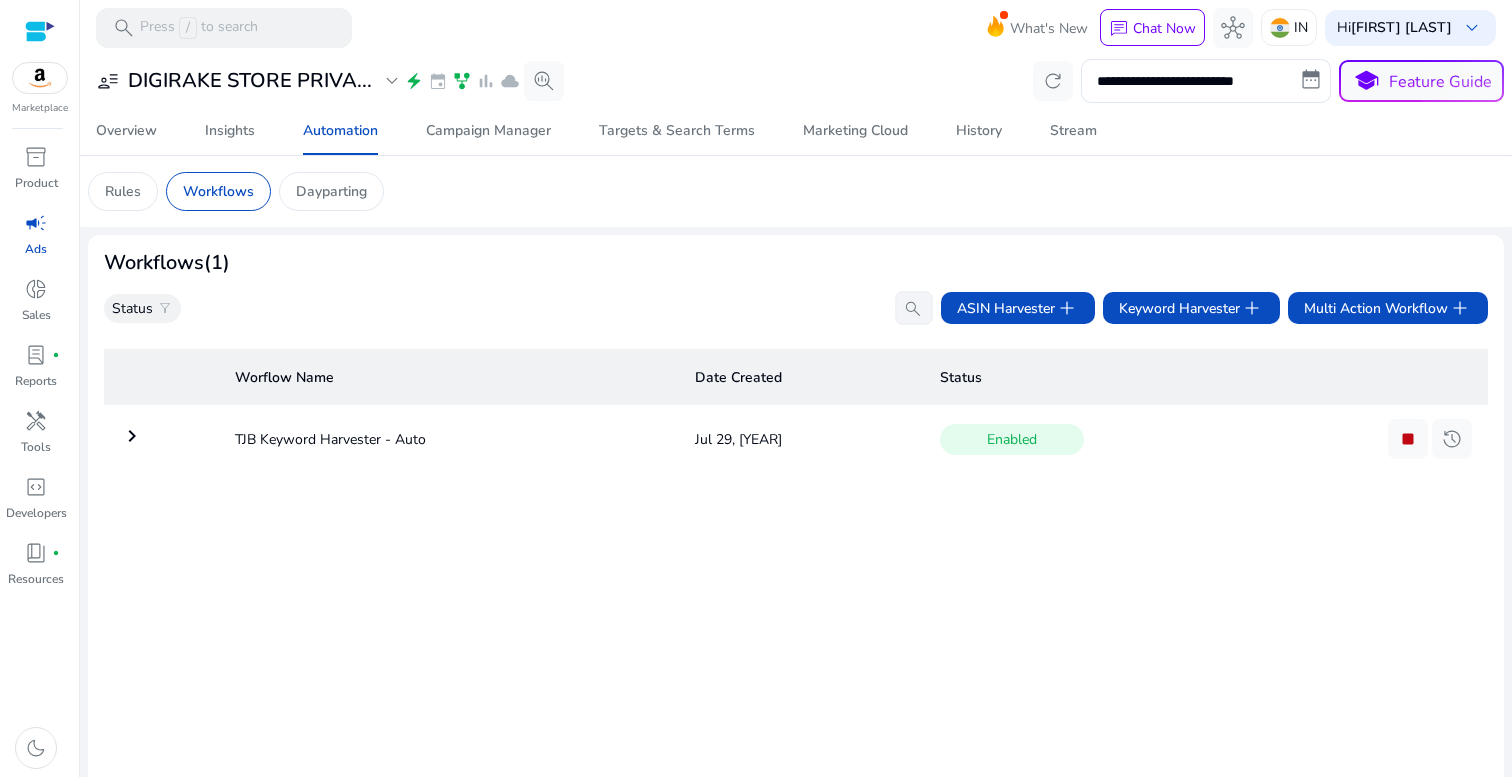 click at bounding box center [756, 46] 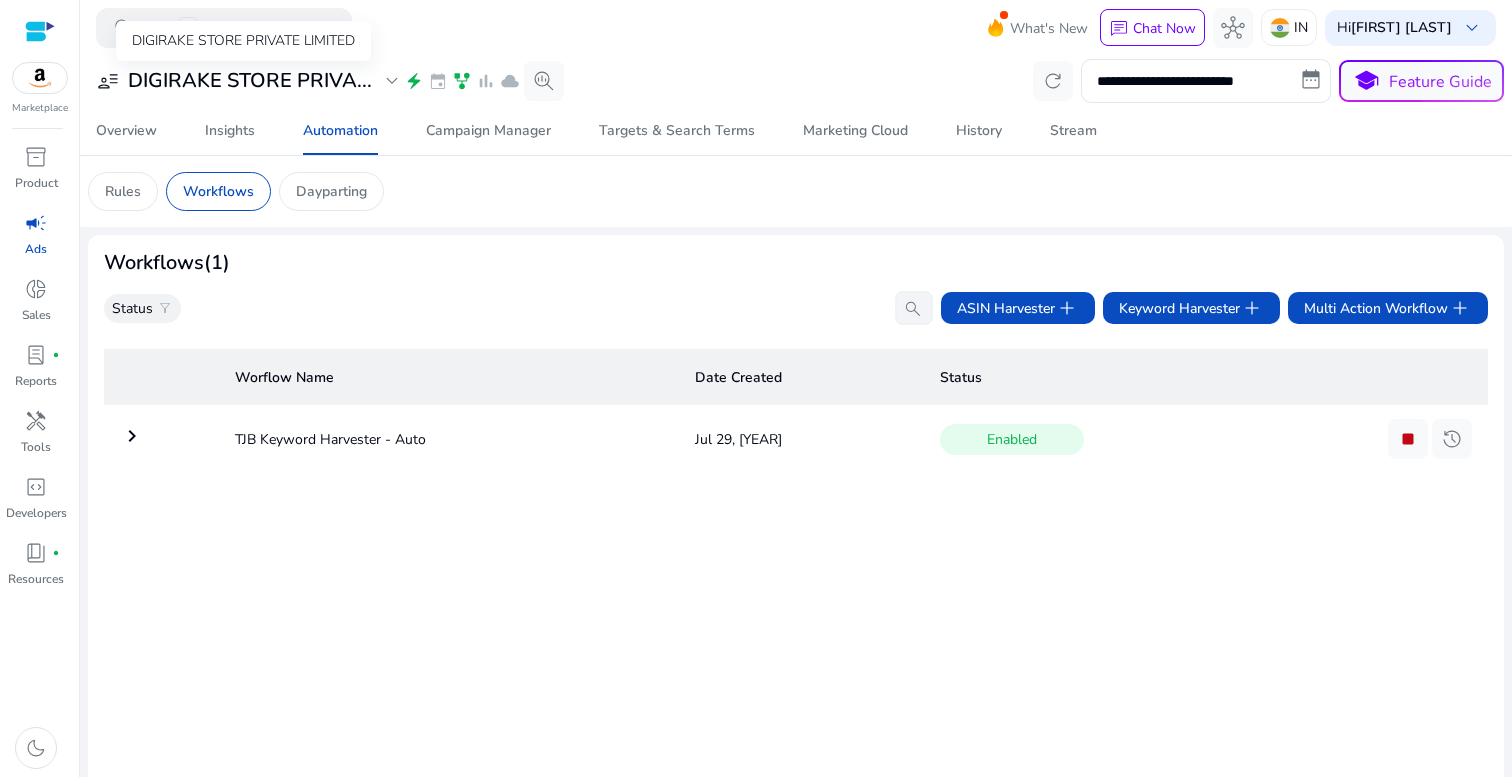 click on "user_attributes" 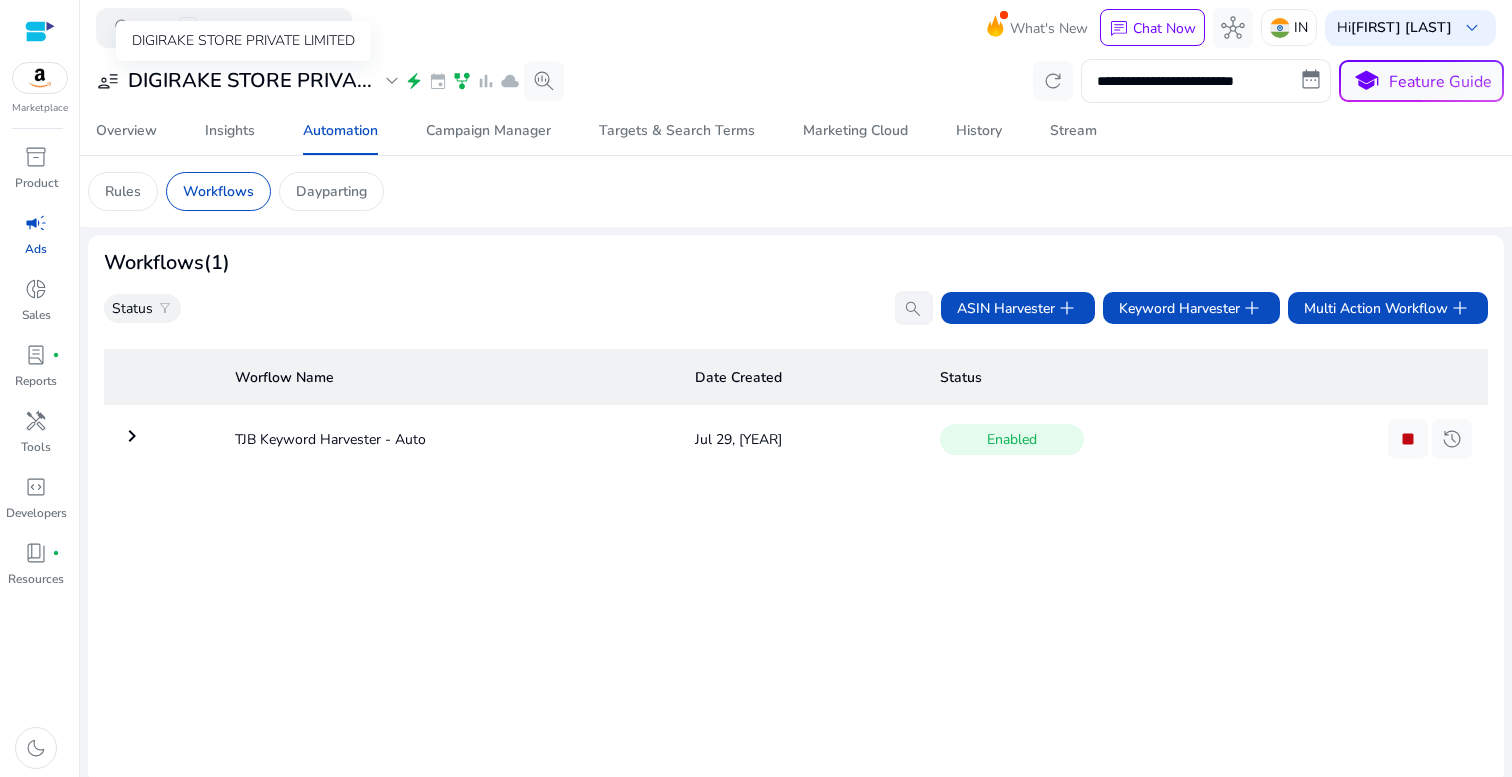 click on "user_attributes   DIGIRAKE STORE PRIVA...   expand_more" 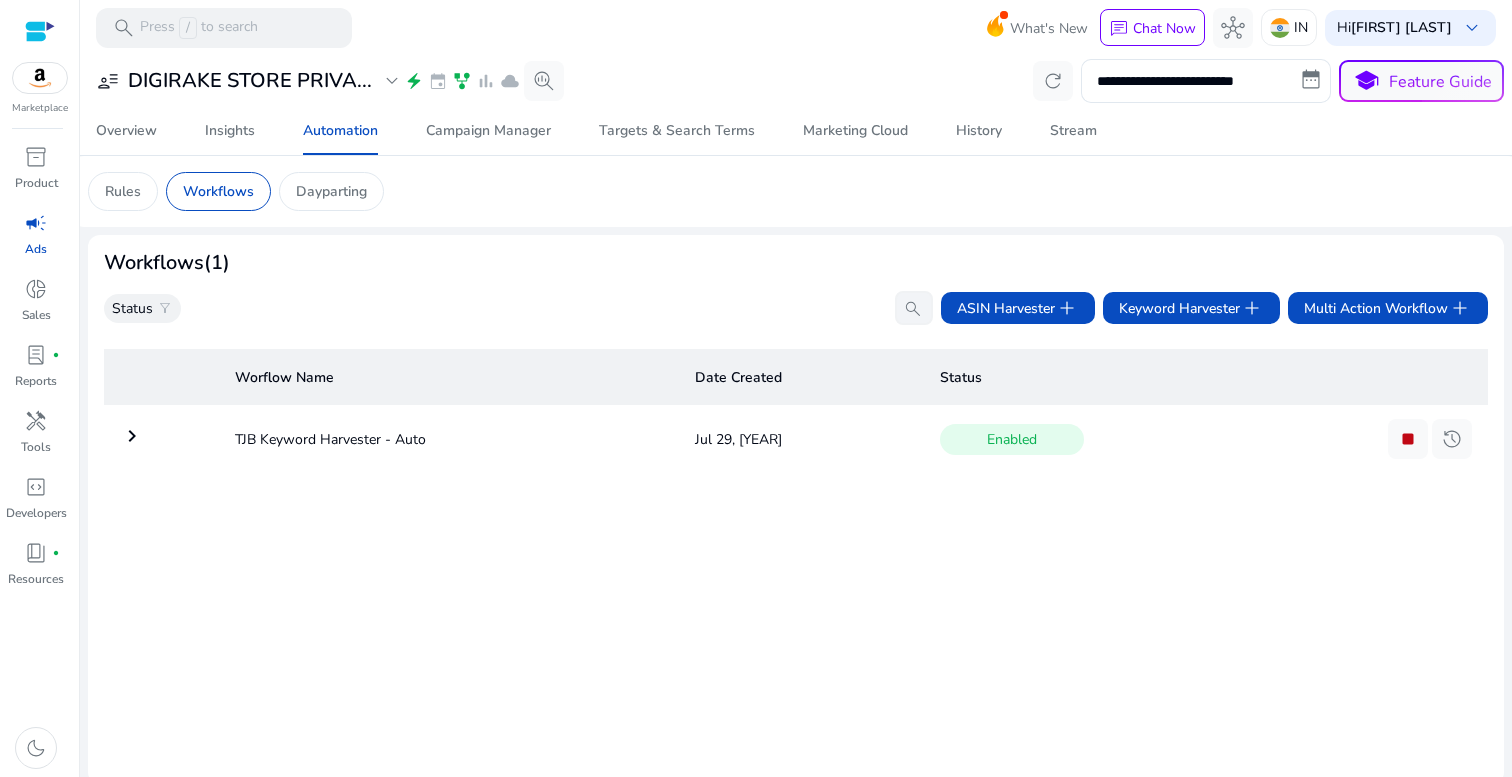 click at bounding box center (756, 15) 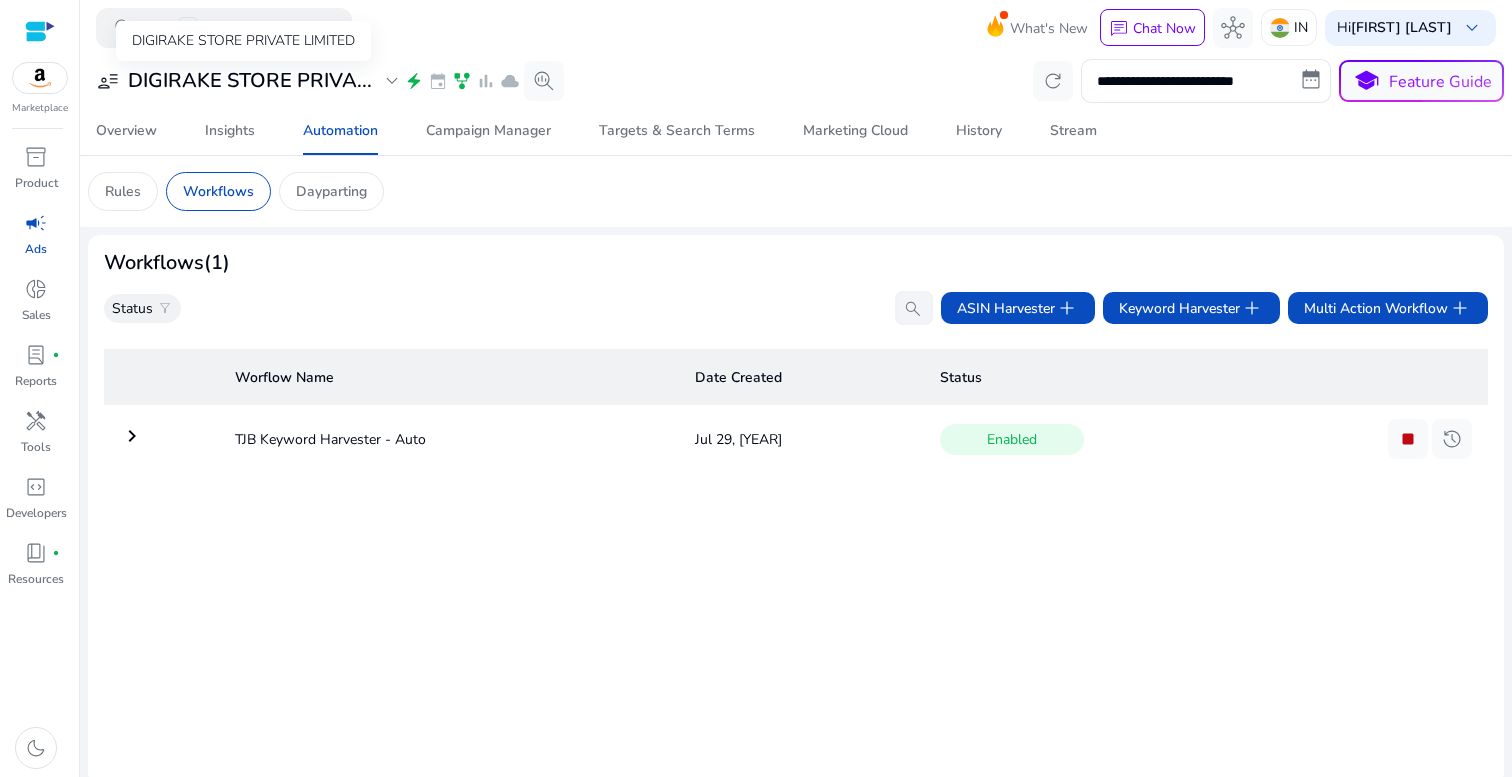 click on "DIGIRAKE STORE PRIVA..." 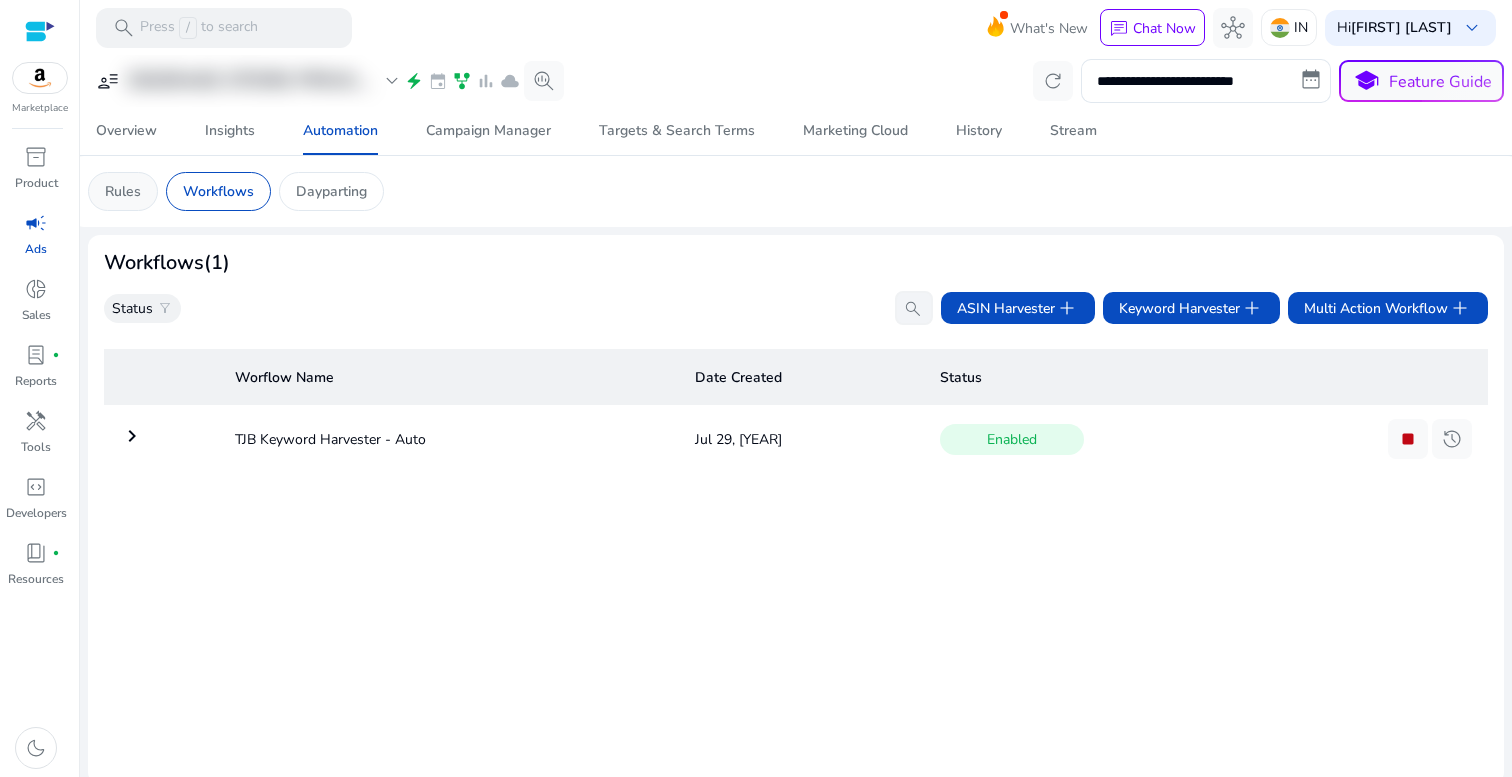 click on "Rules" 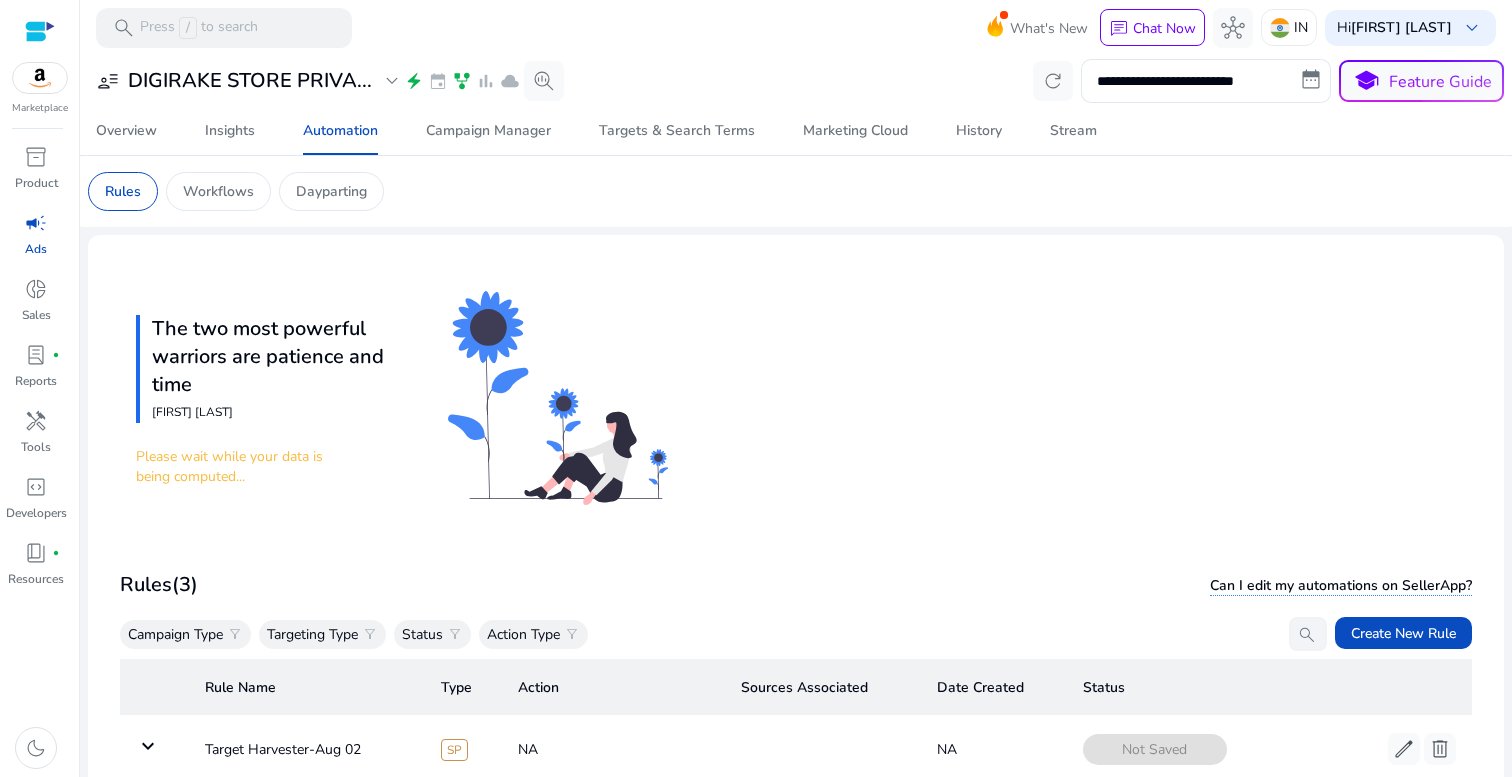 click at bounding box center [756, 15] 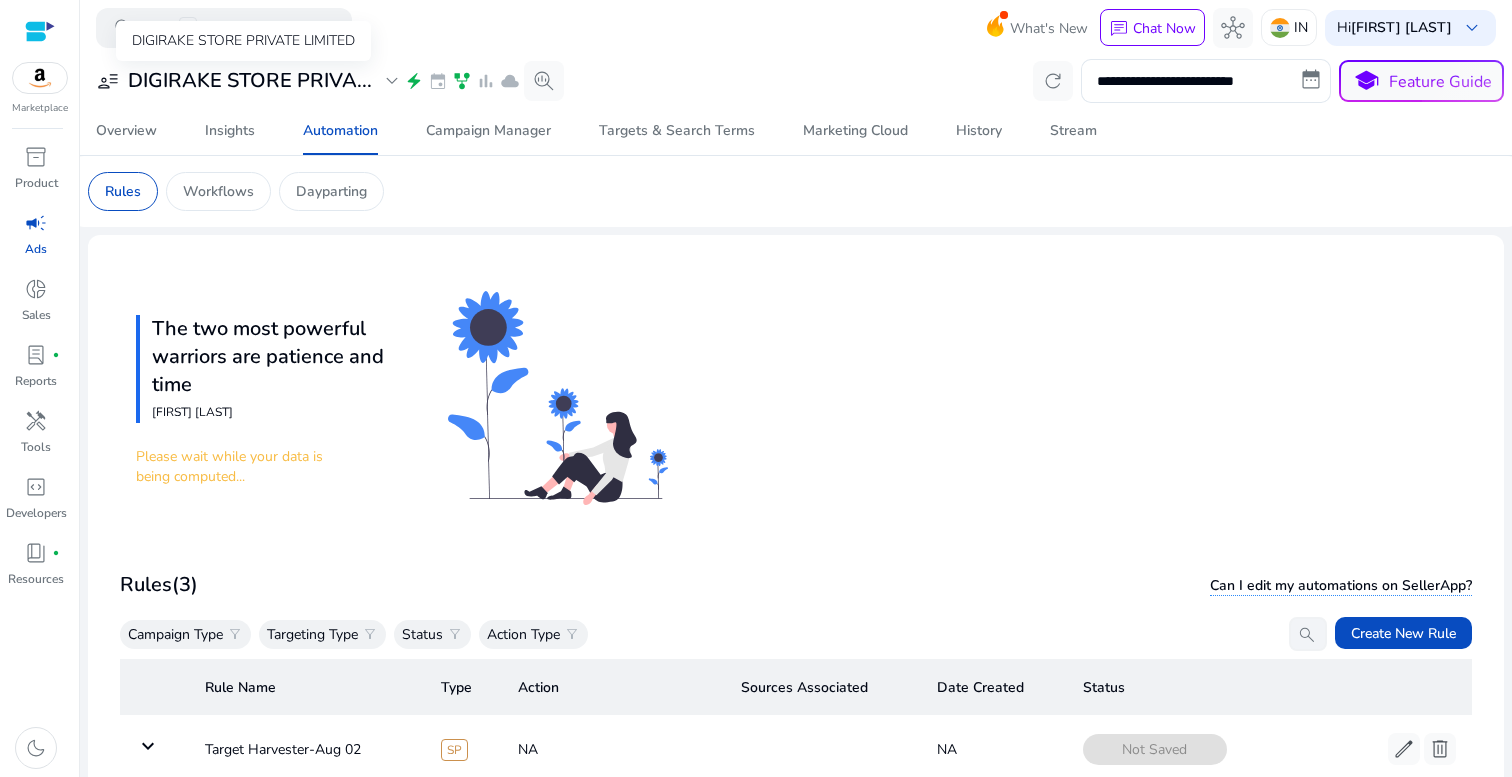 click on "DIGIRAKE STORE PRIVA..." 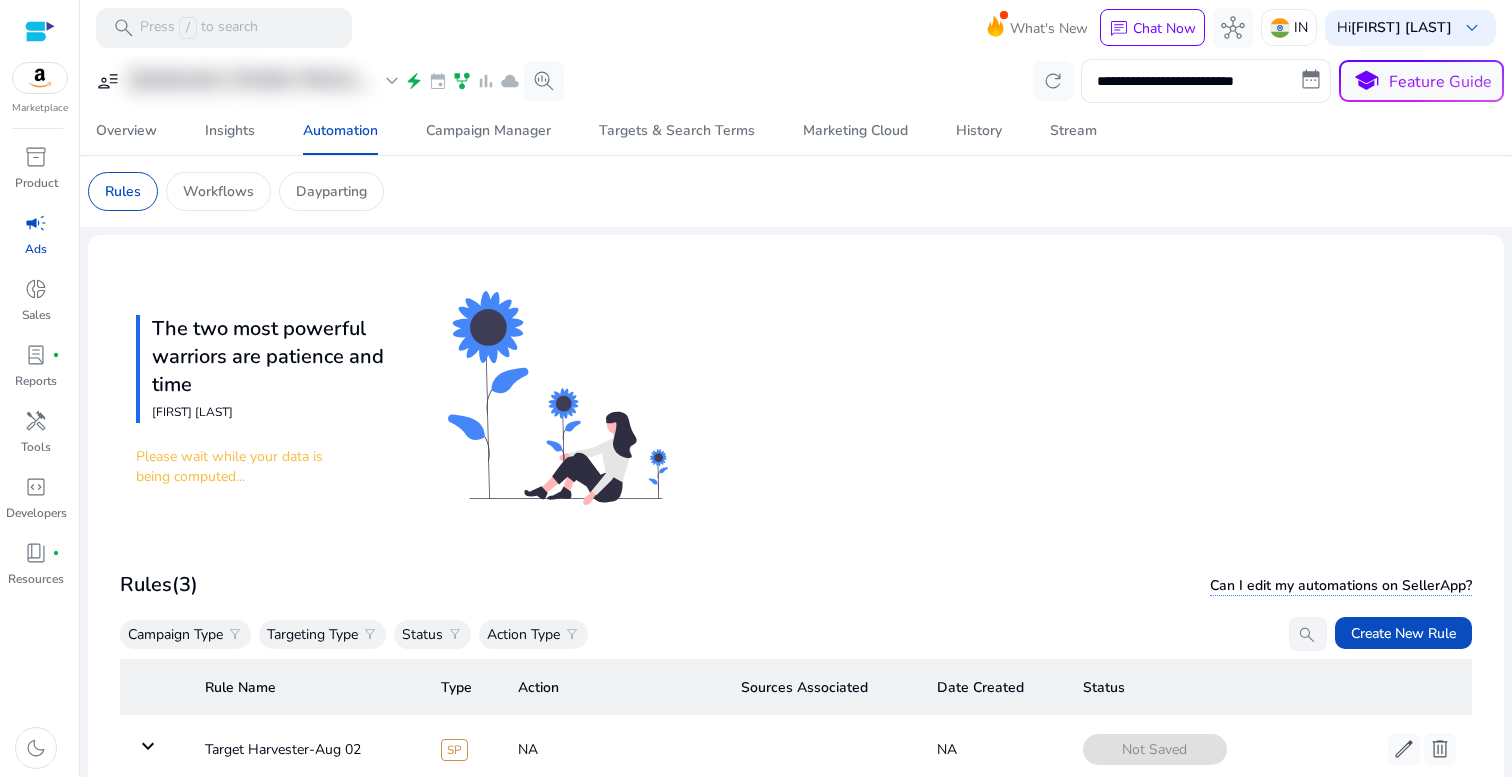 click on "The two most powerful warriors are patience and time  Leo Tolstoy Please wait while your data is  being computed..." at bounding box center (796, 401) 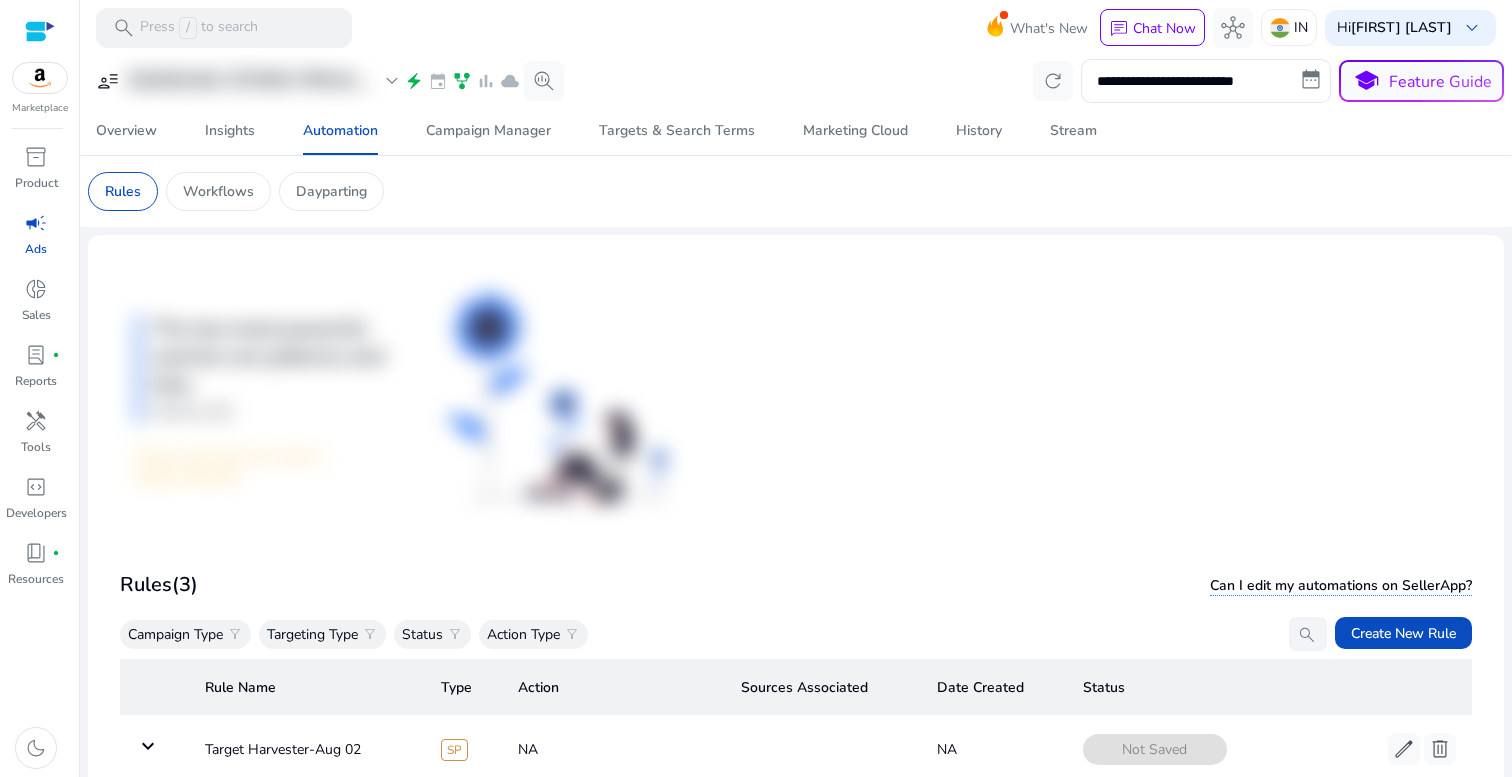 click at bounding box center (756, 4817) 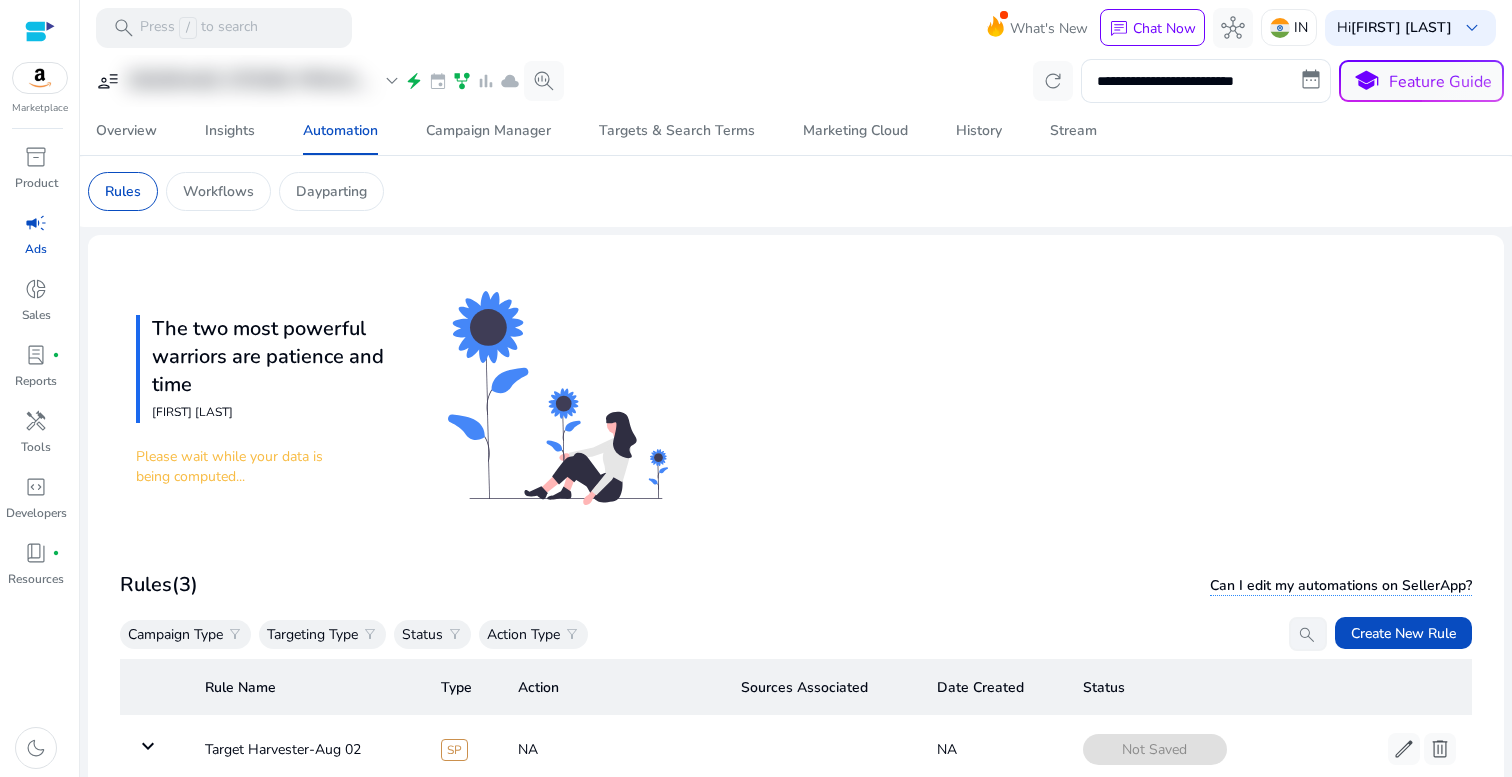 click on "Rules   Workflows   Dayparting" 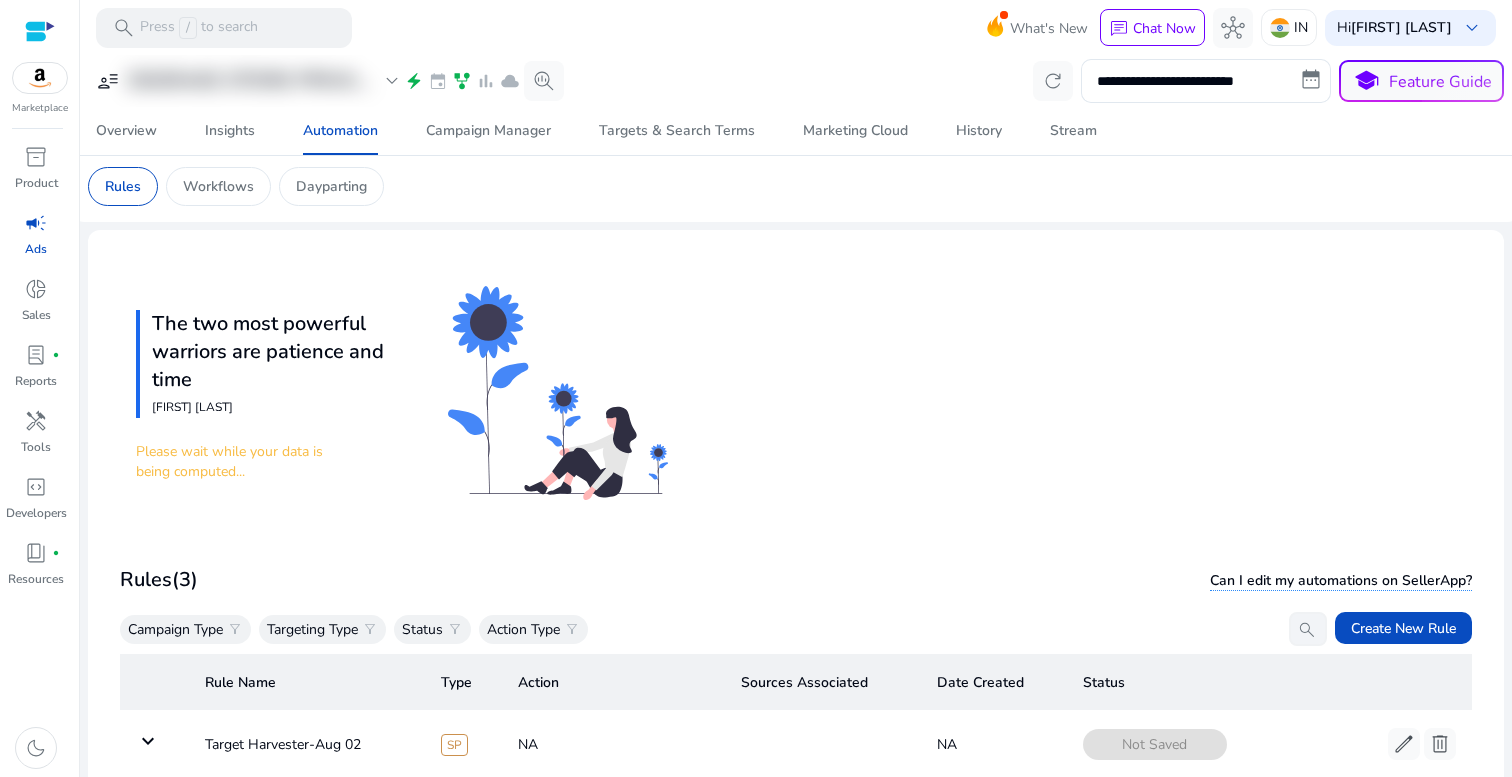 scroll, scrollTop: 0, scrollLeft: 0, axis: both 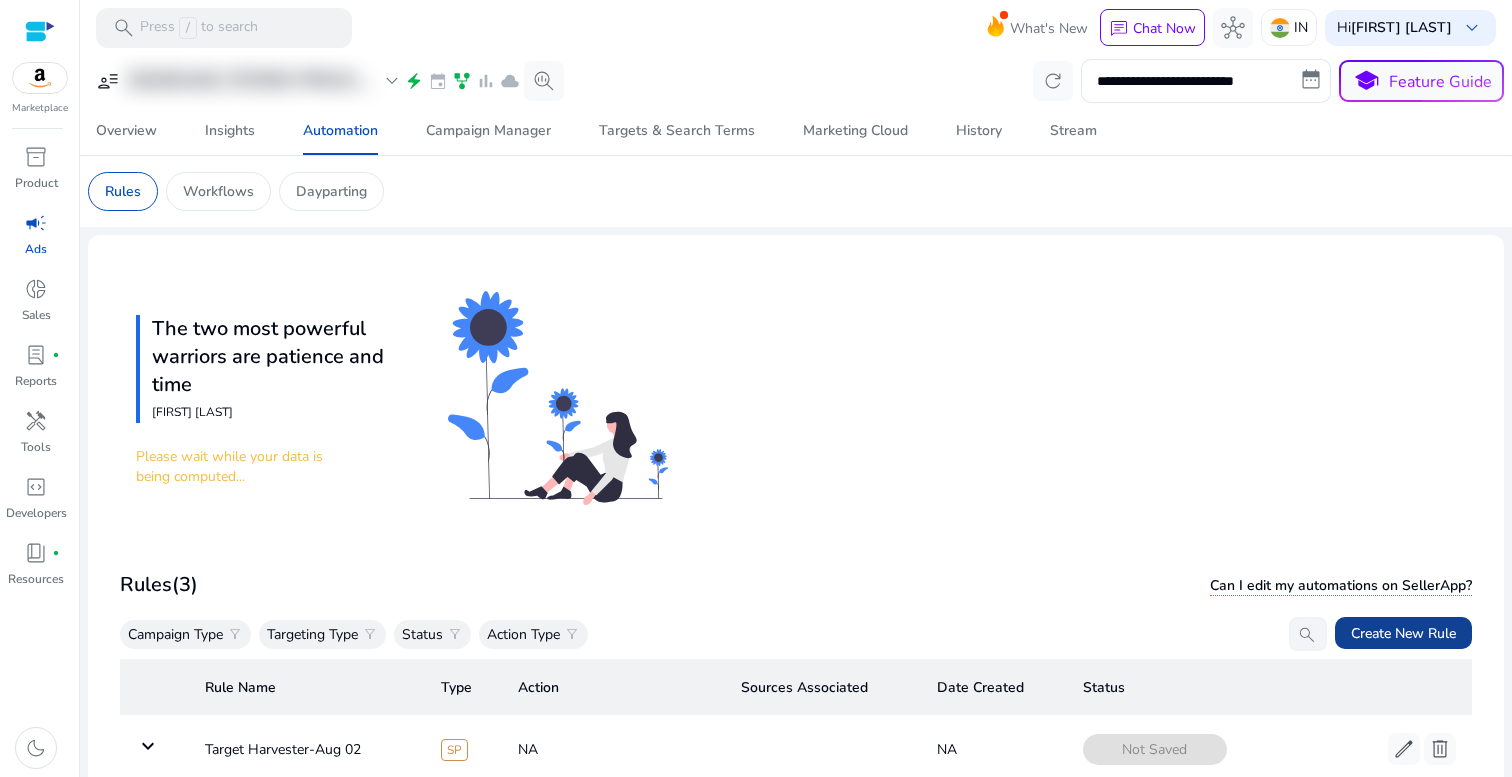 click on "Create New Rule" 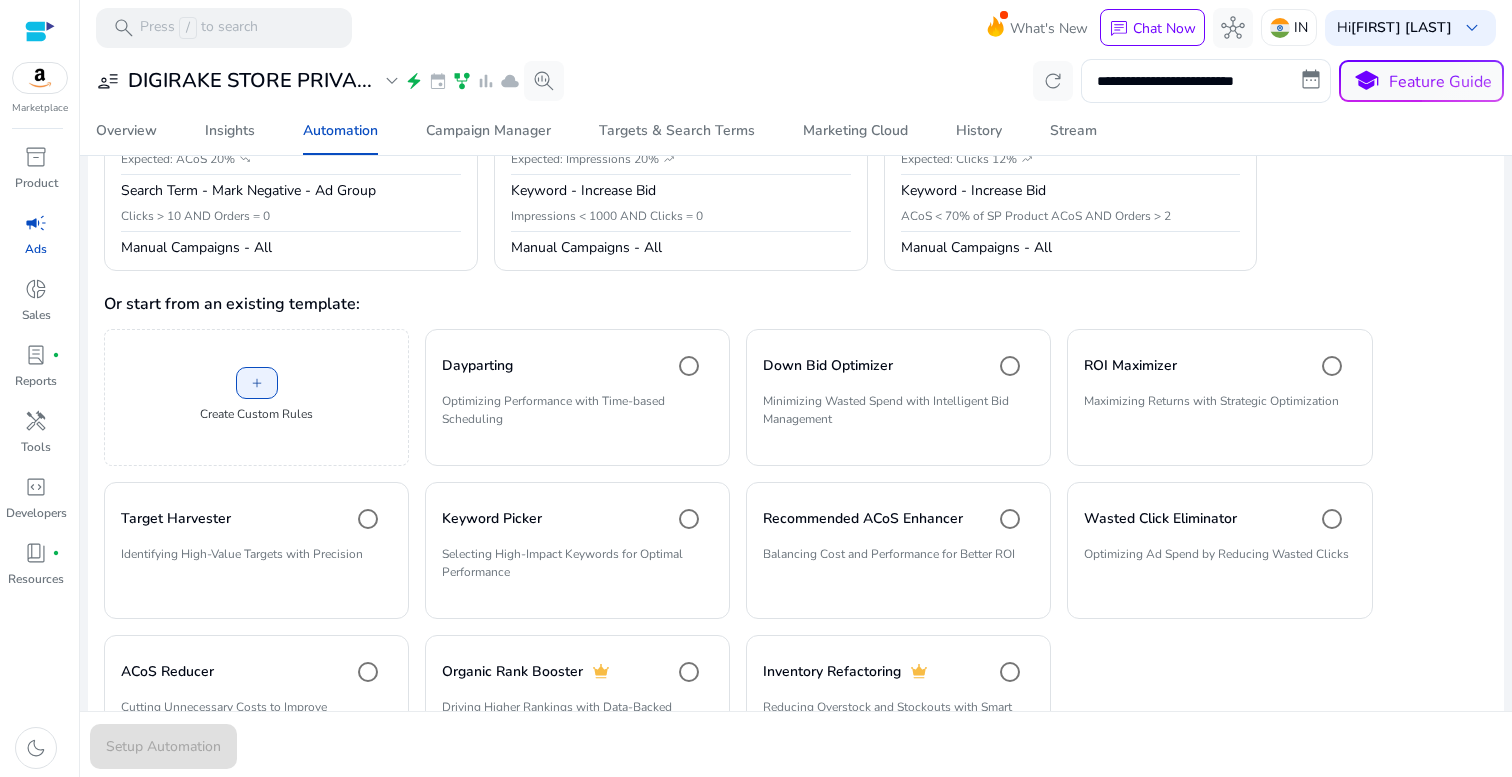 scroll, scrollTop: 312, scrollLeft: 0, axis: vertical 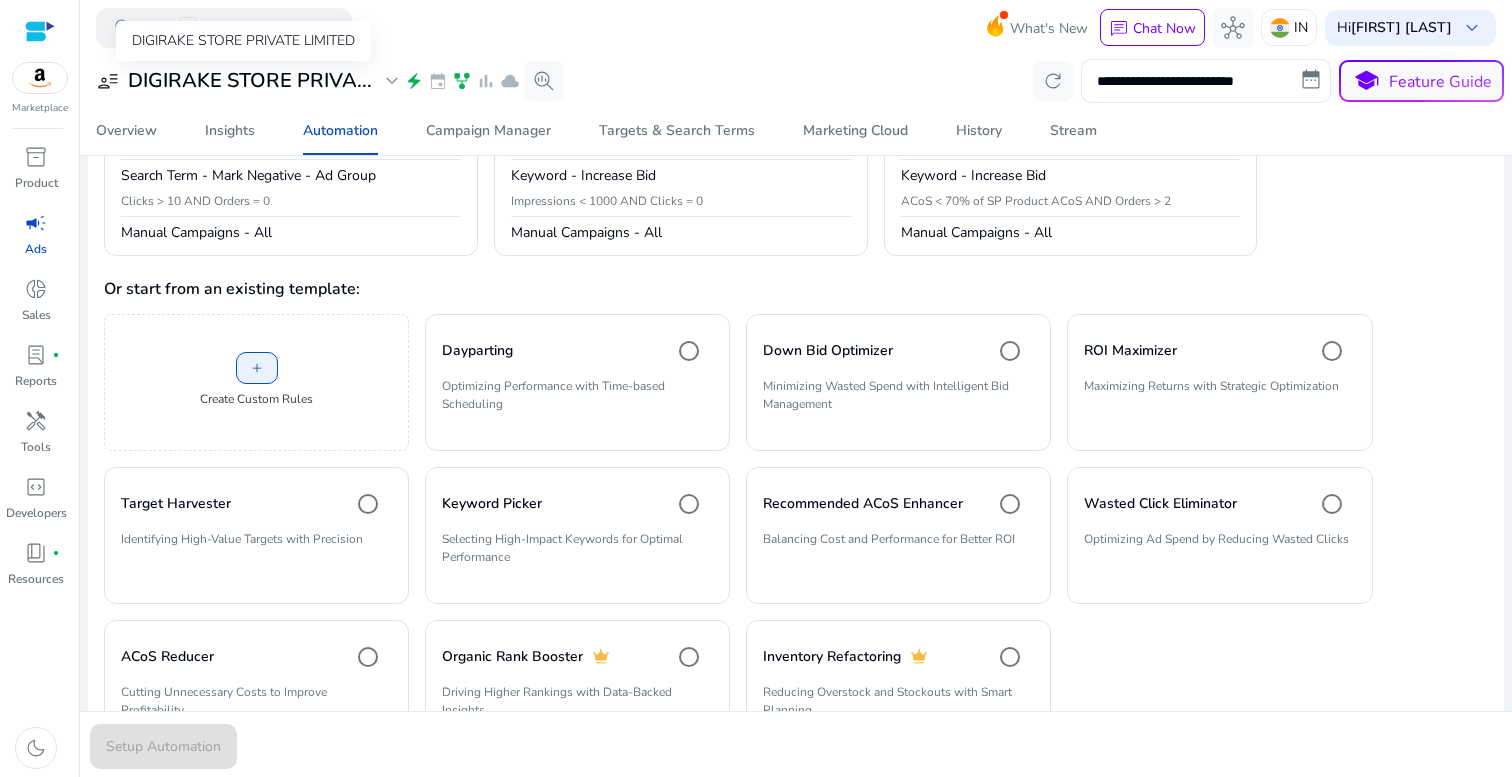 click on "user_attributes" 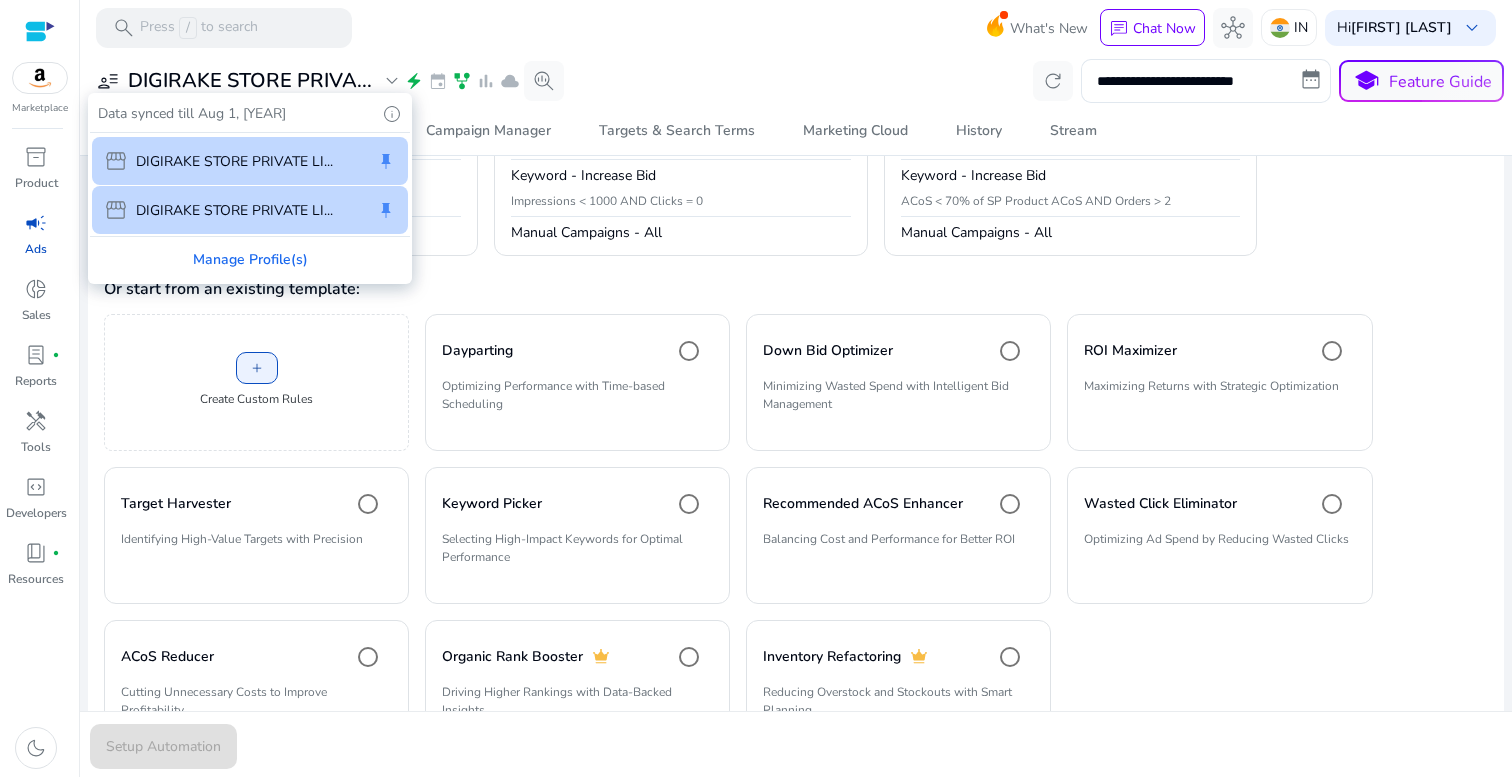 click at bounding box center (756, 388) 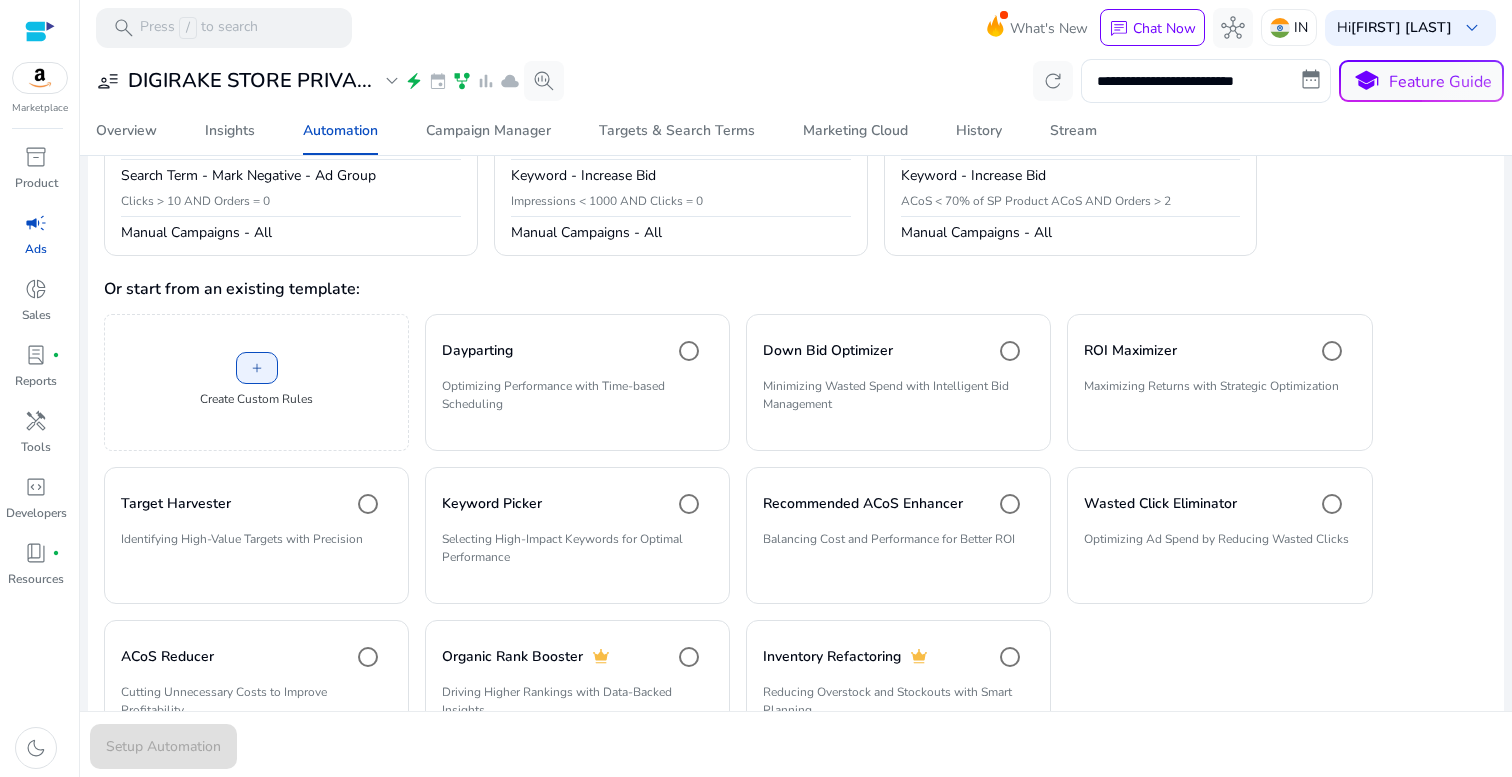 click on "user_attributes   DIGIRAKE STORE PRIVA...   expand_more   electric_bolt   event   family_history   bar_chart   cloud   search_insights" 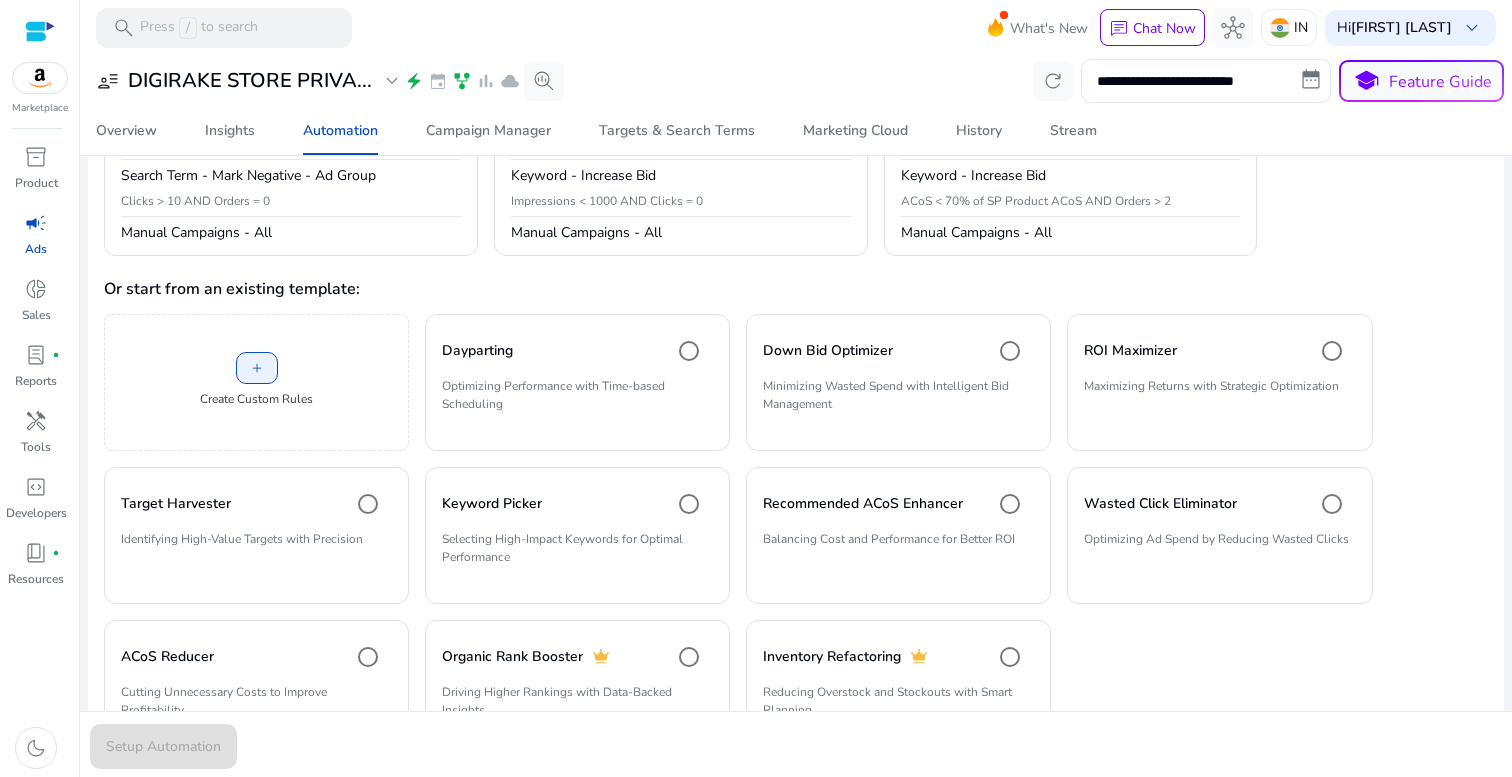 click at bounding box center [756, 15] 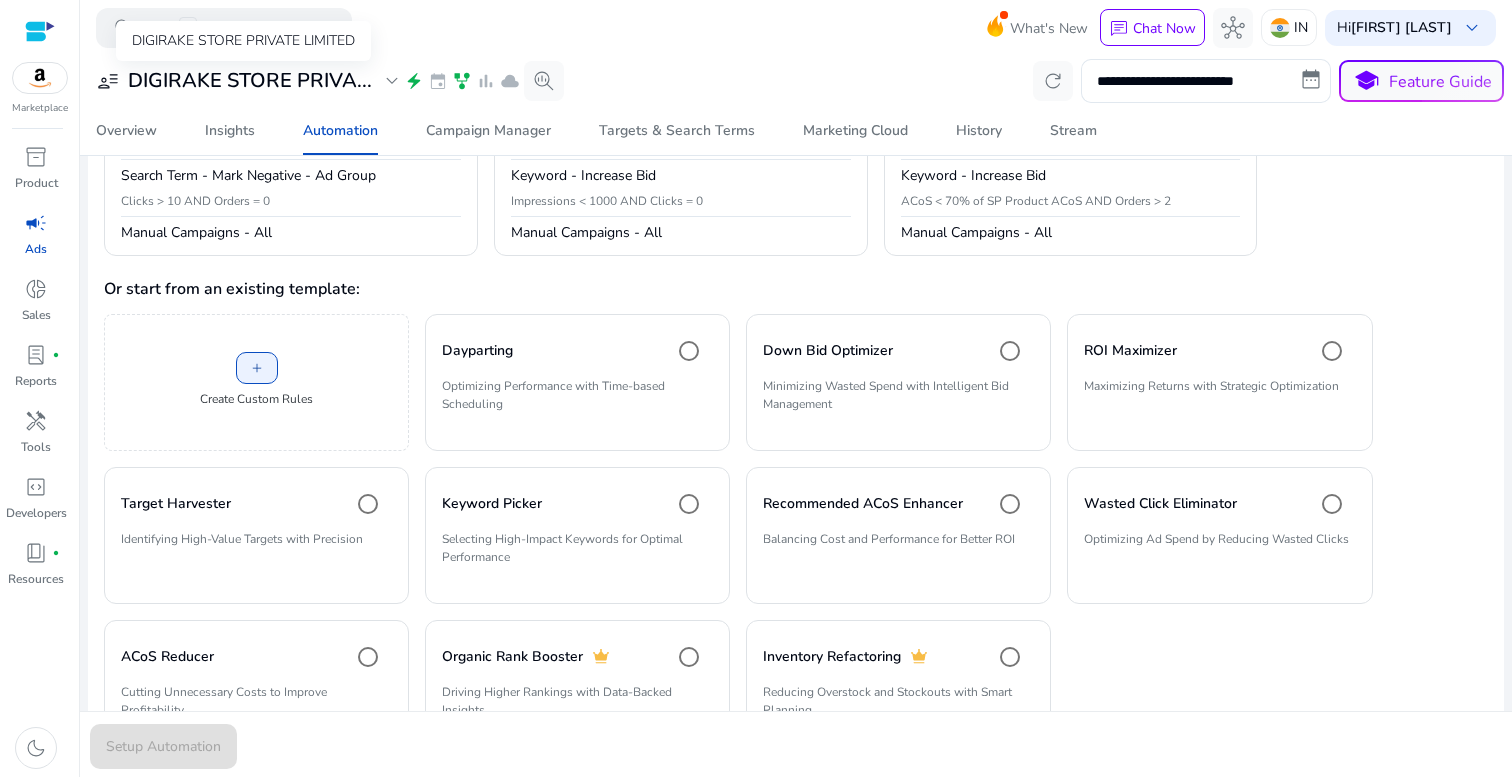 click on "DIGIRAKE STORE PRIVA..." 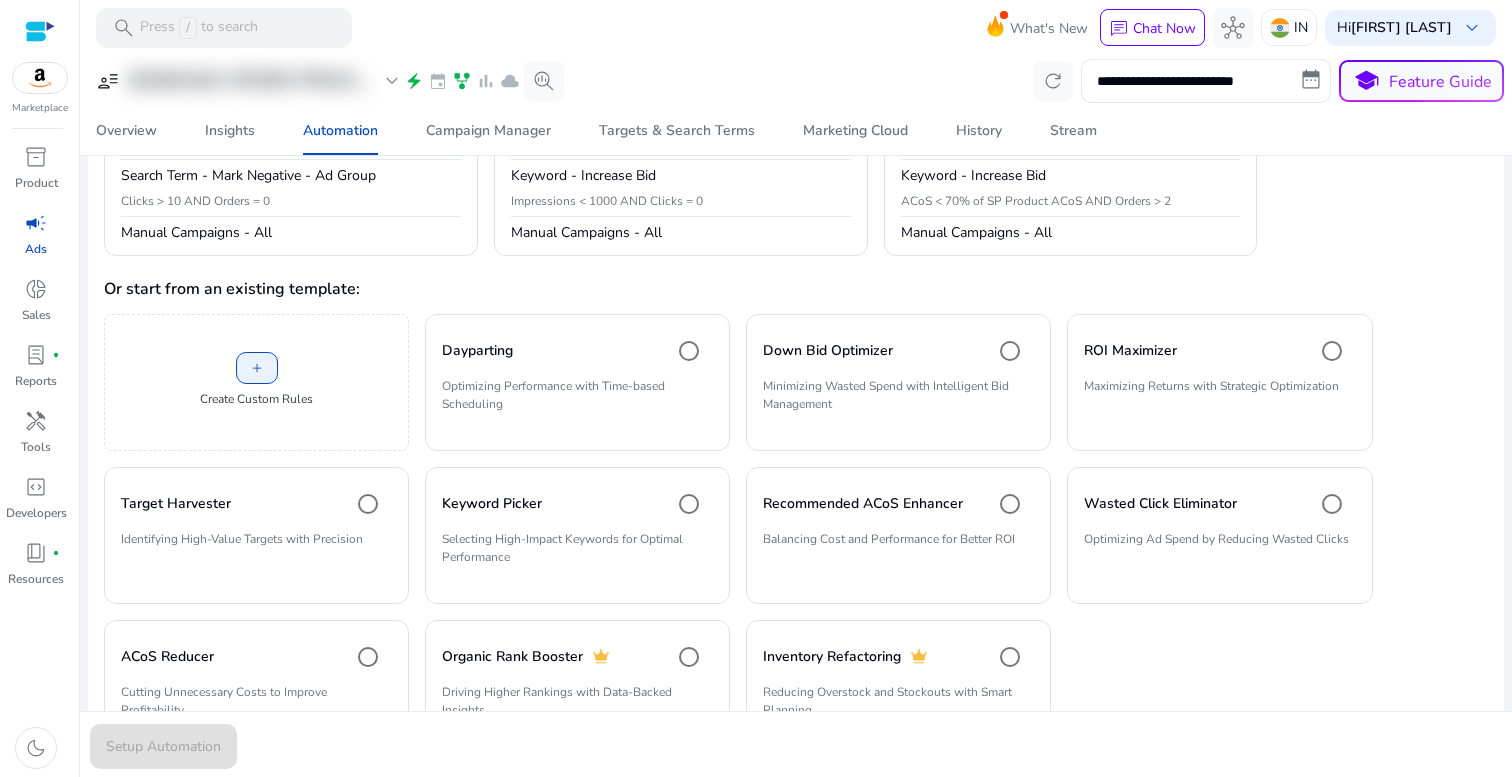 click on "Or start from an existing template:" 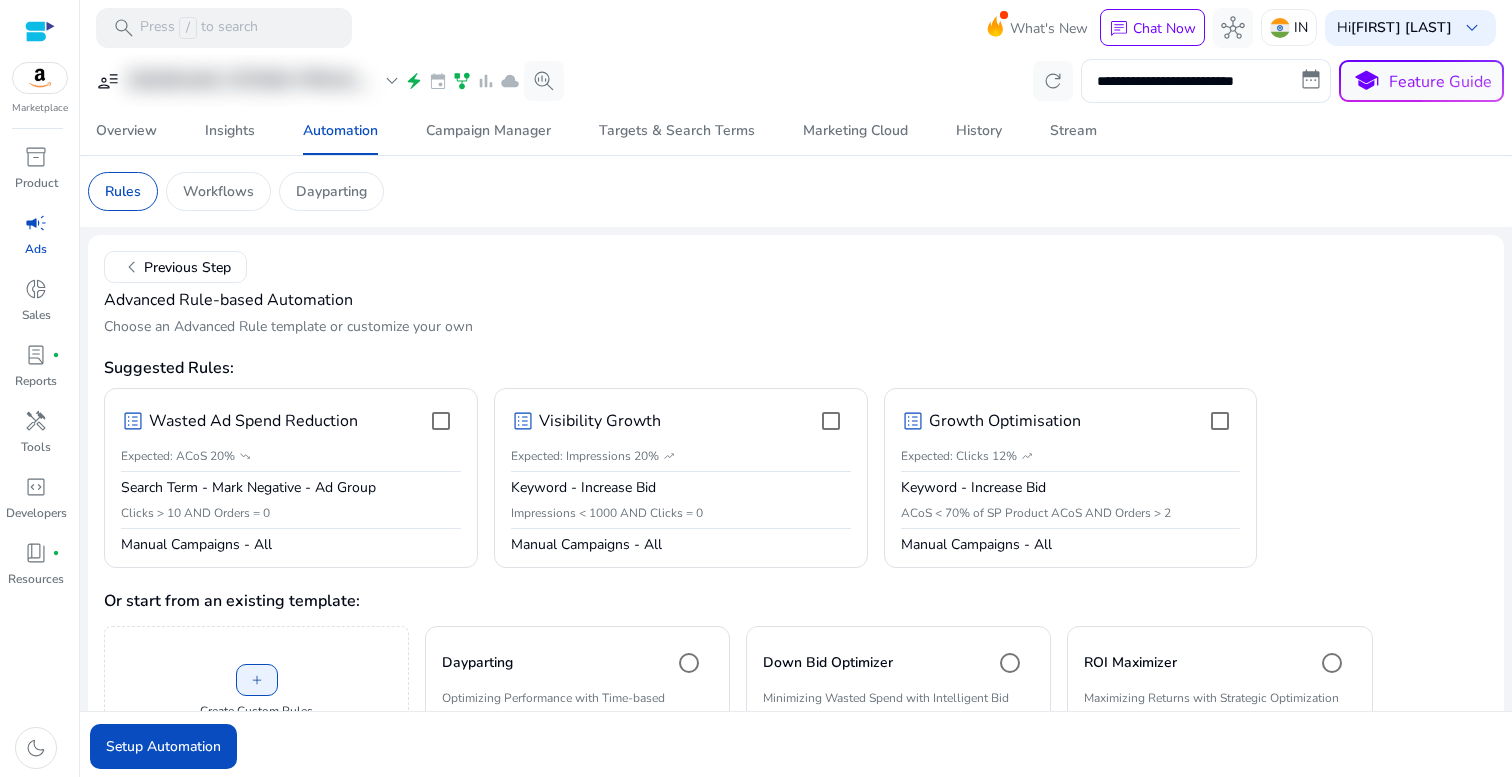 scroll, scrollTop: 0, scrollLeft: 0, axis: both 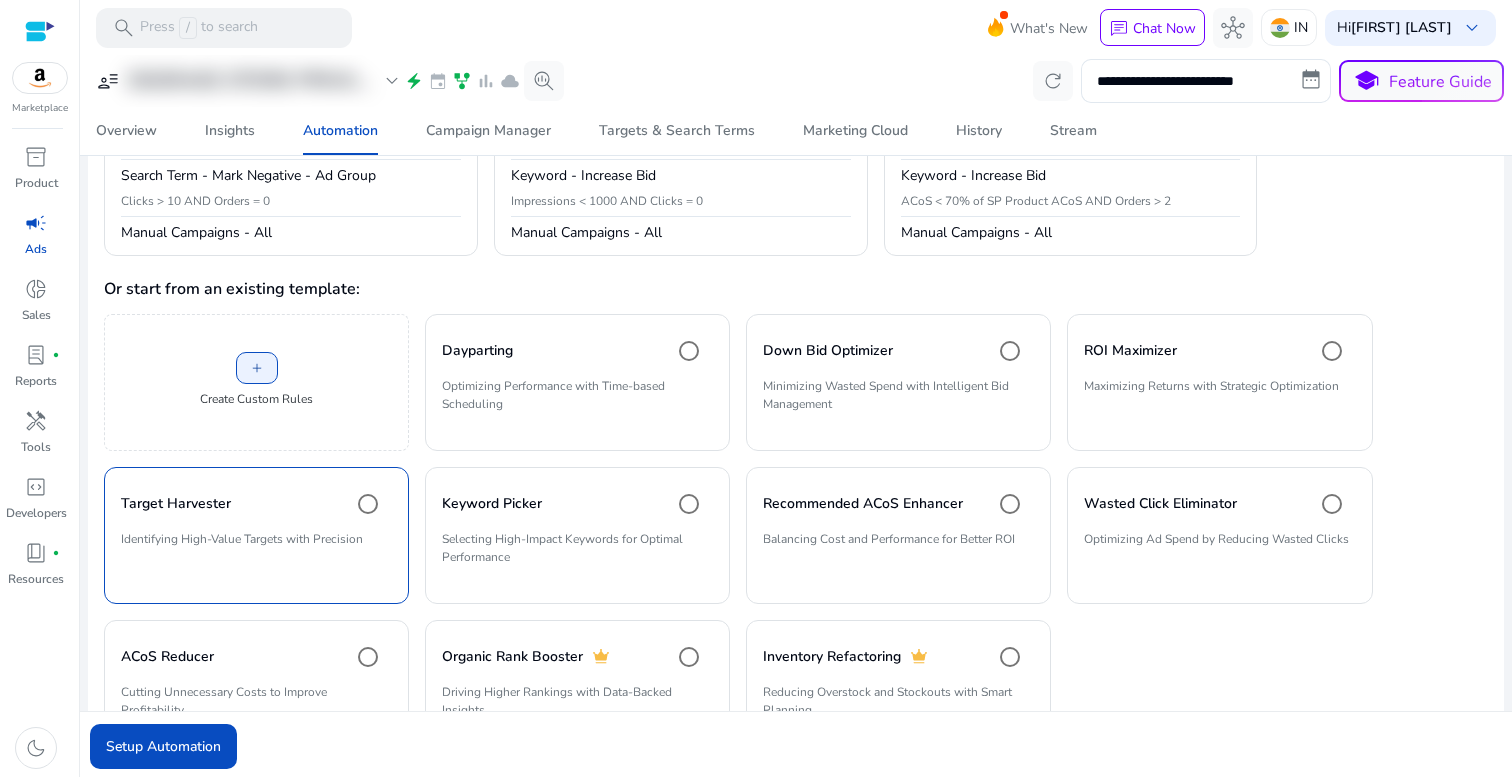 click on "Suggested Rules:  list_alt  Wasted Ad Spend Reduction  Expected: ACoS 20%   trending_down  Search Term - Mark Negative - Ad Group  Clicks > 10 AND Orders = 0  Manual Campaigns - All  list_alt  Visibility Growth  Expected: Impressions 20%   trending_up  Keyword - Increase Bid  Impressions < 1000 AND Clicks = 0  Manual Campaigns - All  list_alt  Growth Optimisation  Expected: Clicks 12%   trending_up  Keyword - Increase Bid  ACoS < 70% of SP Product ACoS AND Orders > 2  Manual Campaigns - All Or start from an existing template:  add   Create Custom Rules  Dayparting  Optimizing Performance with Time-based Scheduling  Down Bid Optimizer  Minimizing Wasted Spend with Intelligent Bid Management  ROI Maximizer  Maximizing Returns with Strategic Optimization  Target Harvester  Identifying High-Value Targets with Precision  Keyword Picker  Selecting High-Impact Keywords for Optimal Performance  Recommended ACoS Enhancer  Balancing Cost and Performance for Better ROI  Wasted Click Eliminator ACoS Reducer  crown" 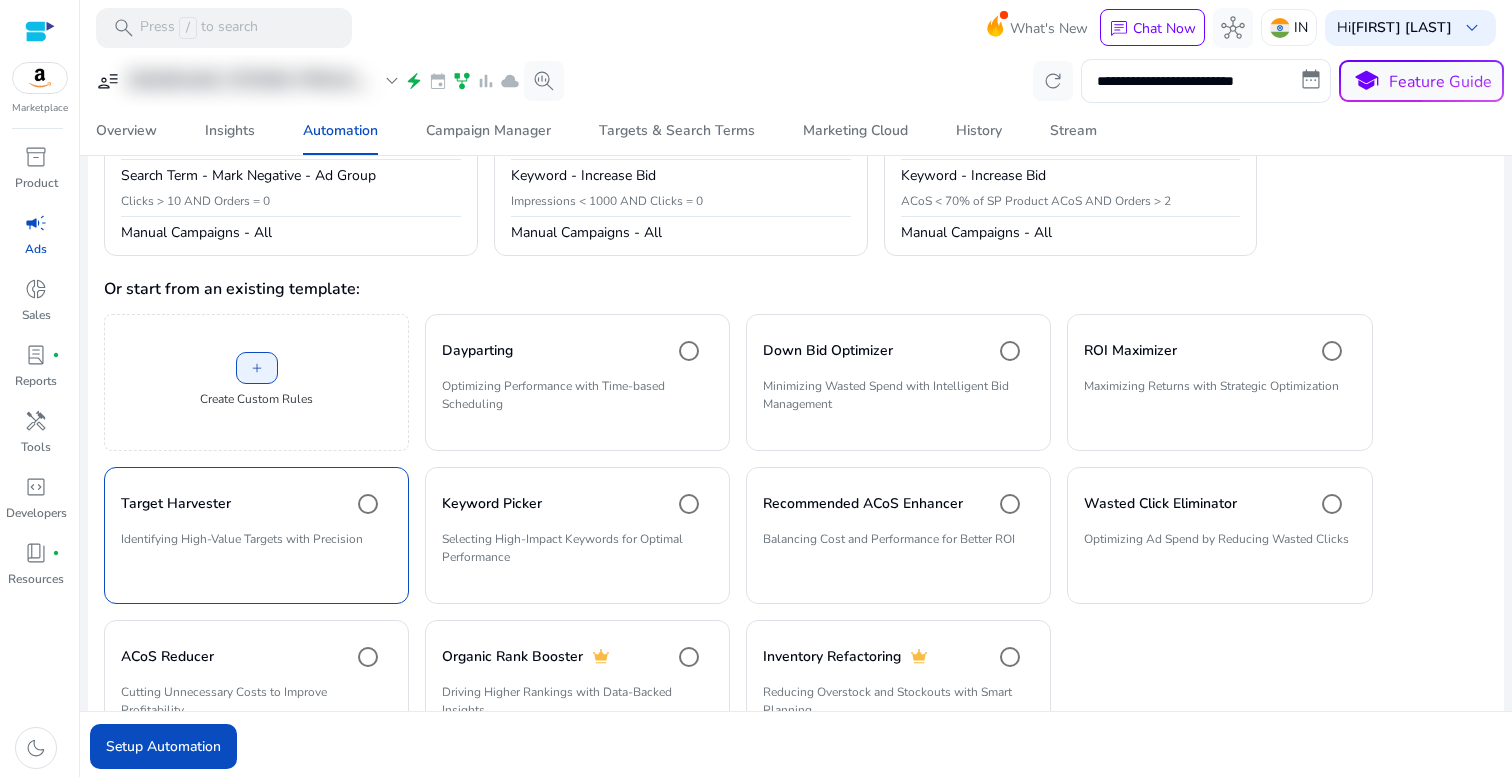 click on "inventory_2   Product   campaign   Ads   donut_small   Sales   lab_profile   fiber_manual_record   Reports   handyman   Tools   code_blocks   Developers   book_4   fiber_manual_record   Resources   dark_mode" at bounding box center [39, 459] 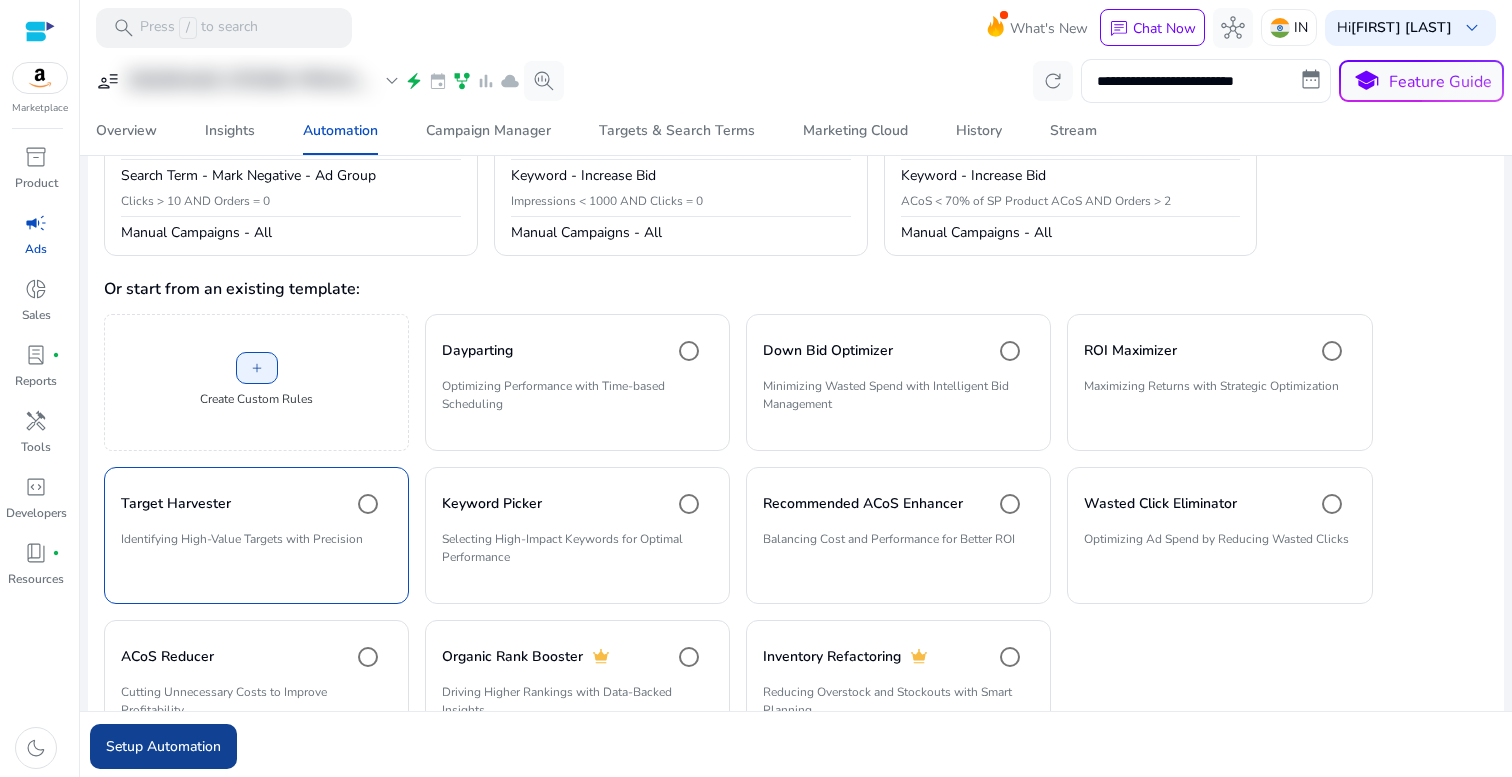 click on "Setup Automation" 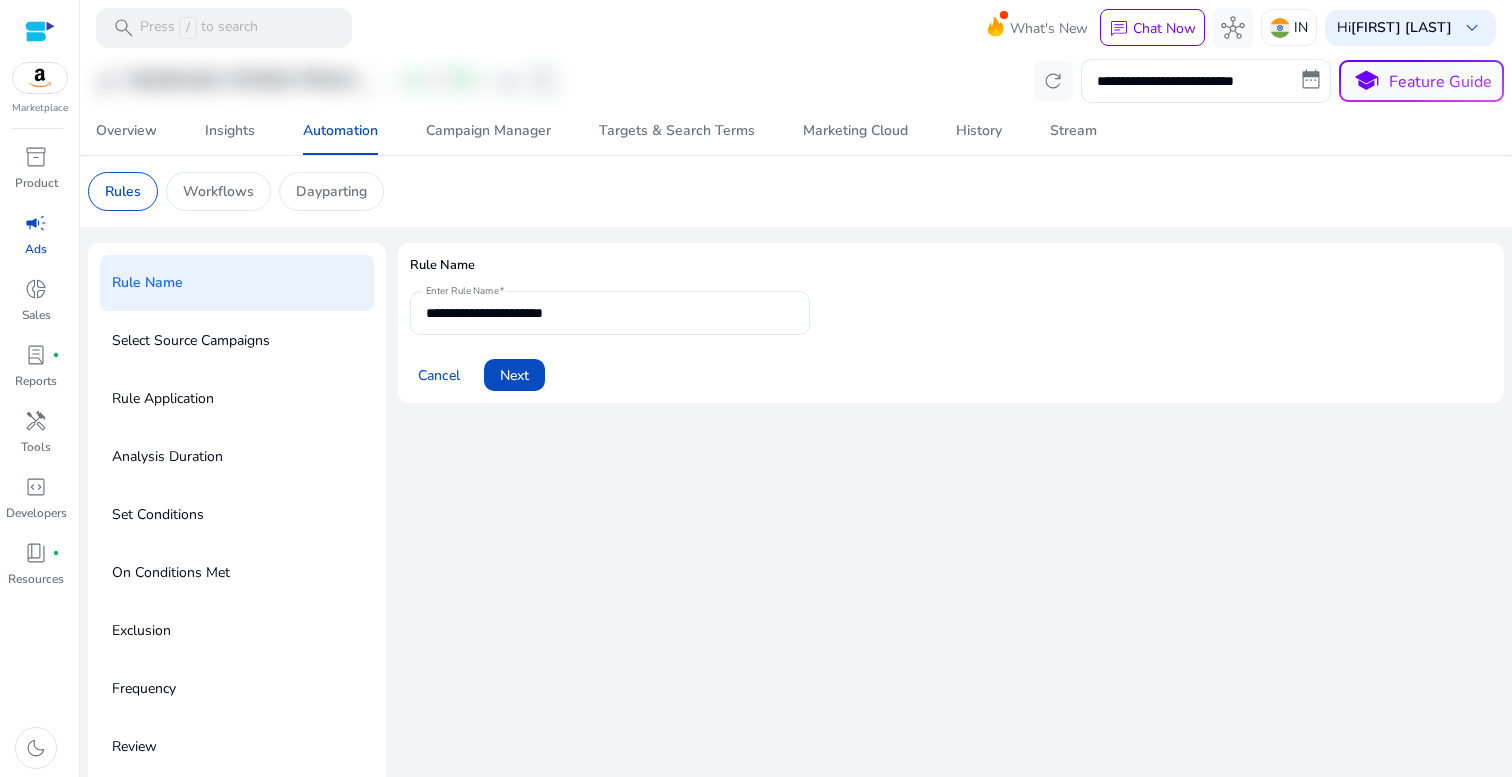 scroll, scrollTop: 10, scrollLeft: 0, axis: vertical 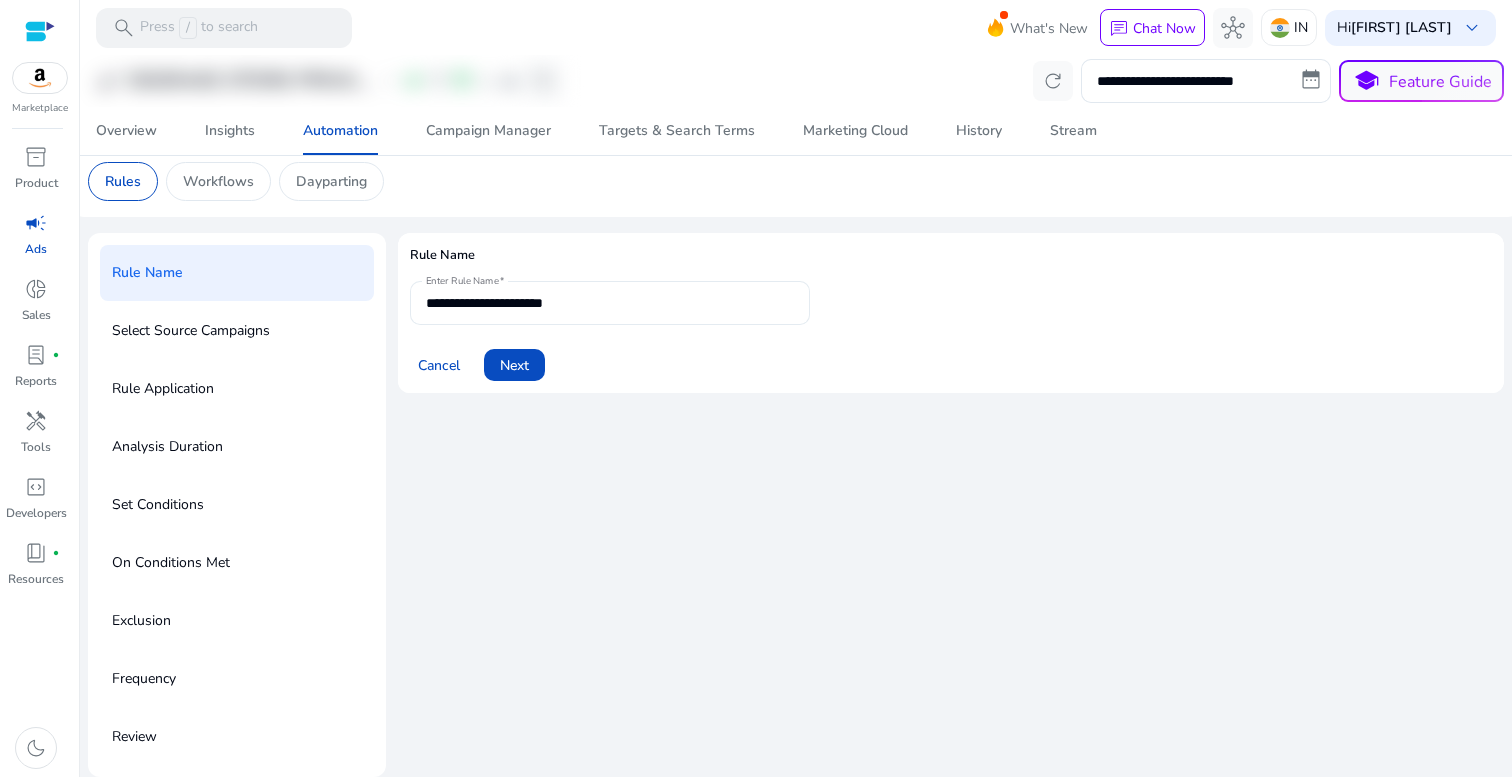 click on "**********" at bounding box center [610, 303] 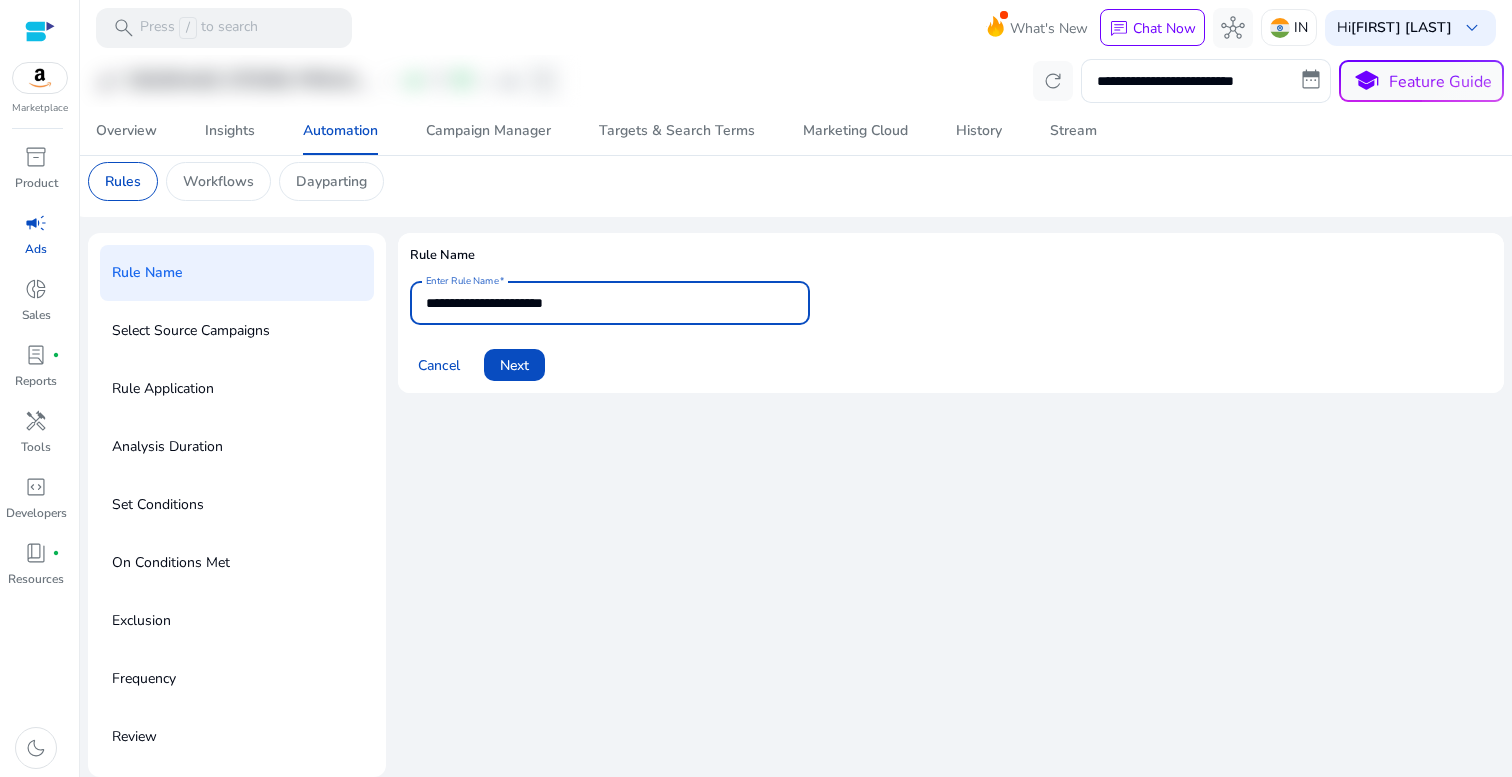 click on "**********" at bounding box center [610, 303] 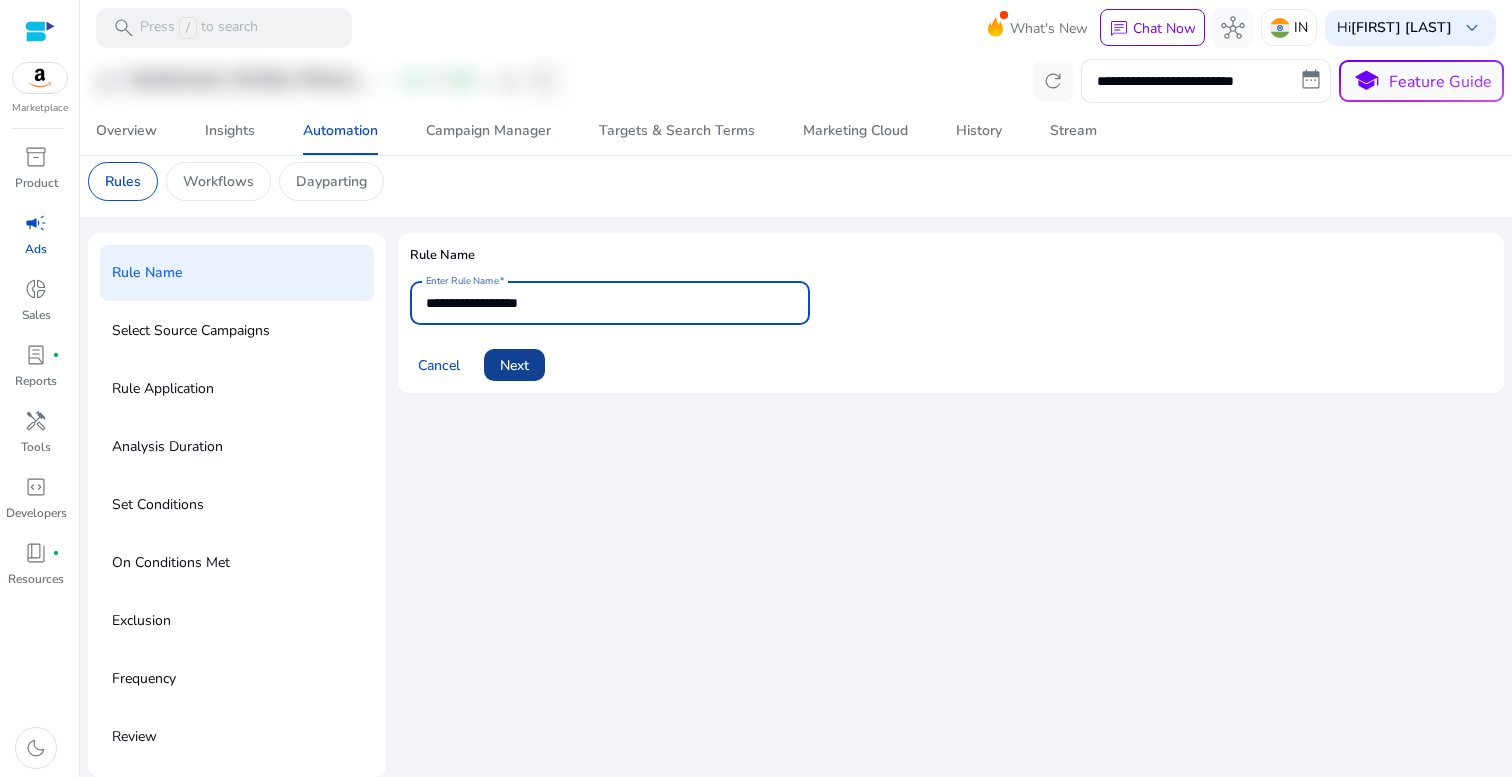 type on "**********" 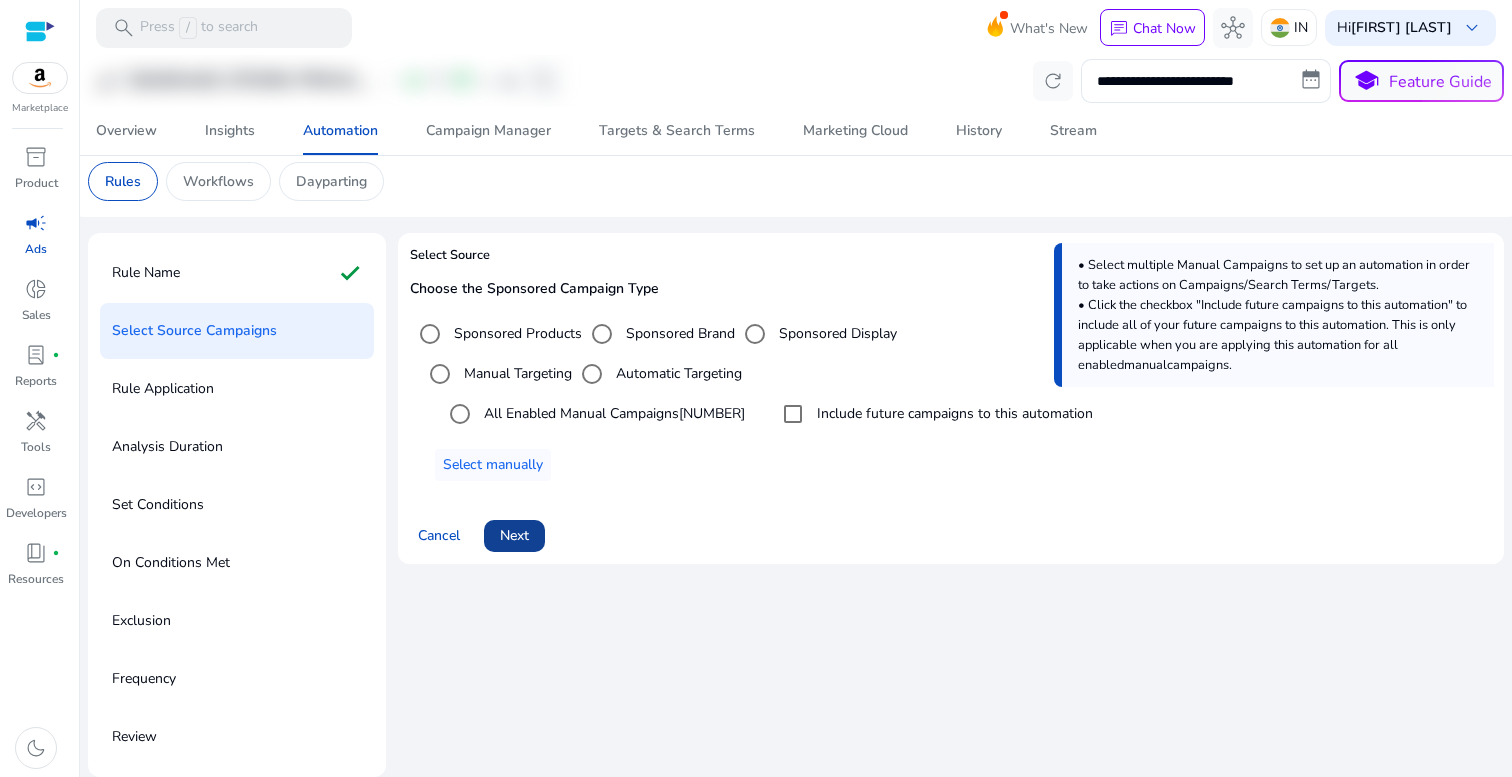 click on "Next" at bounding box center (514, 535) 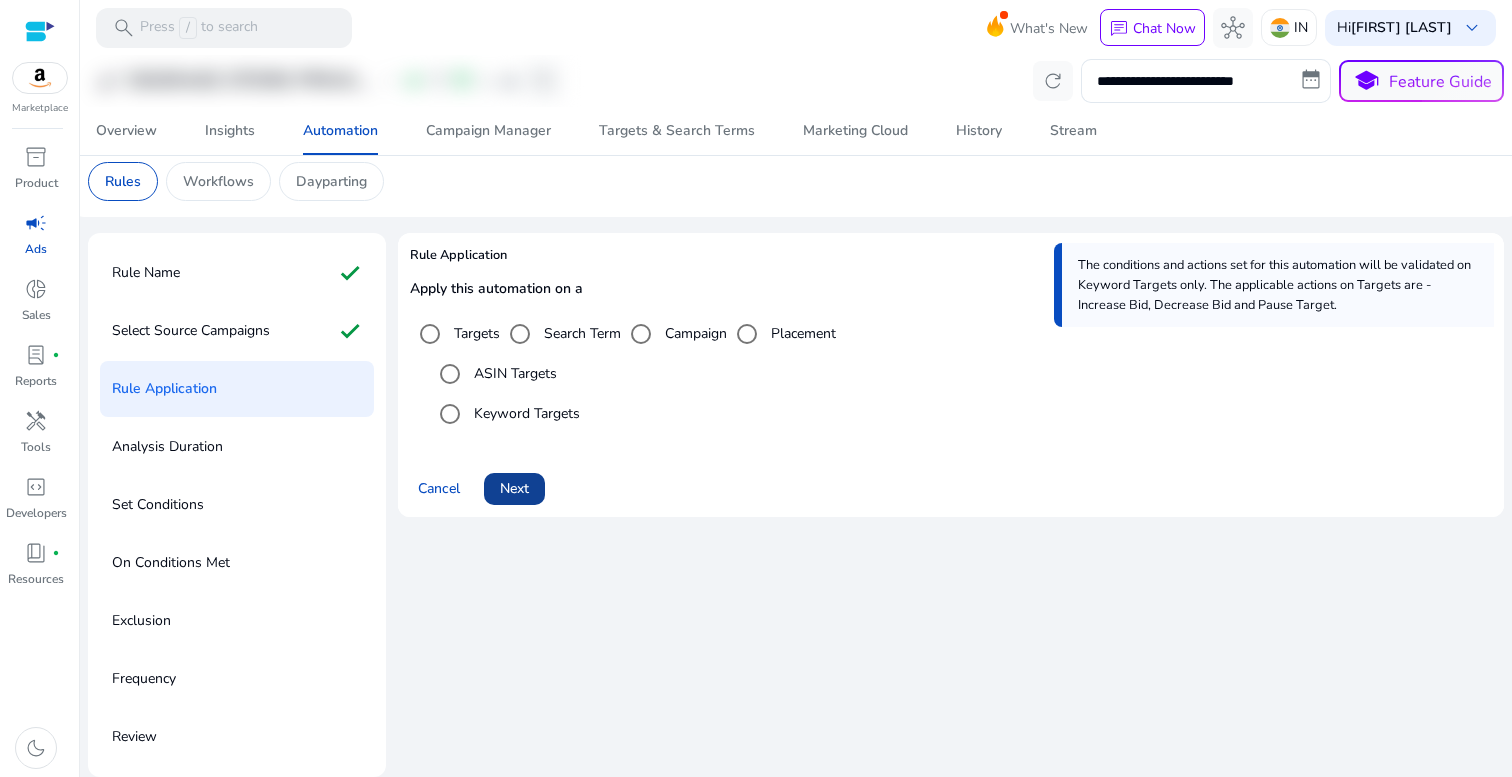 click on "Next" at bounding box center [514, 488] 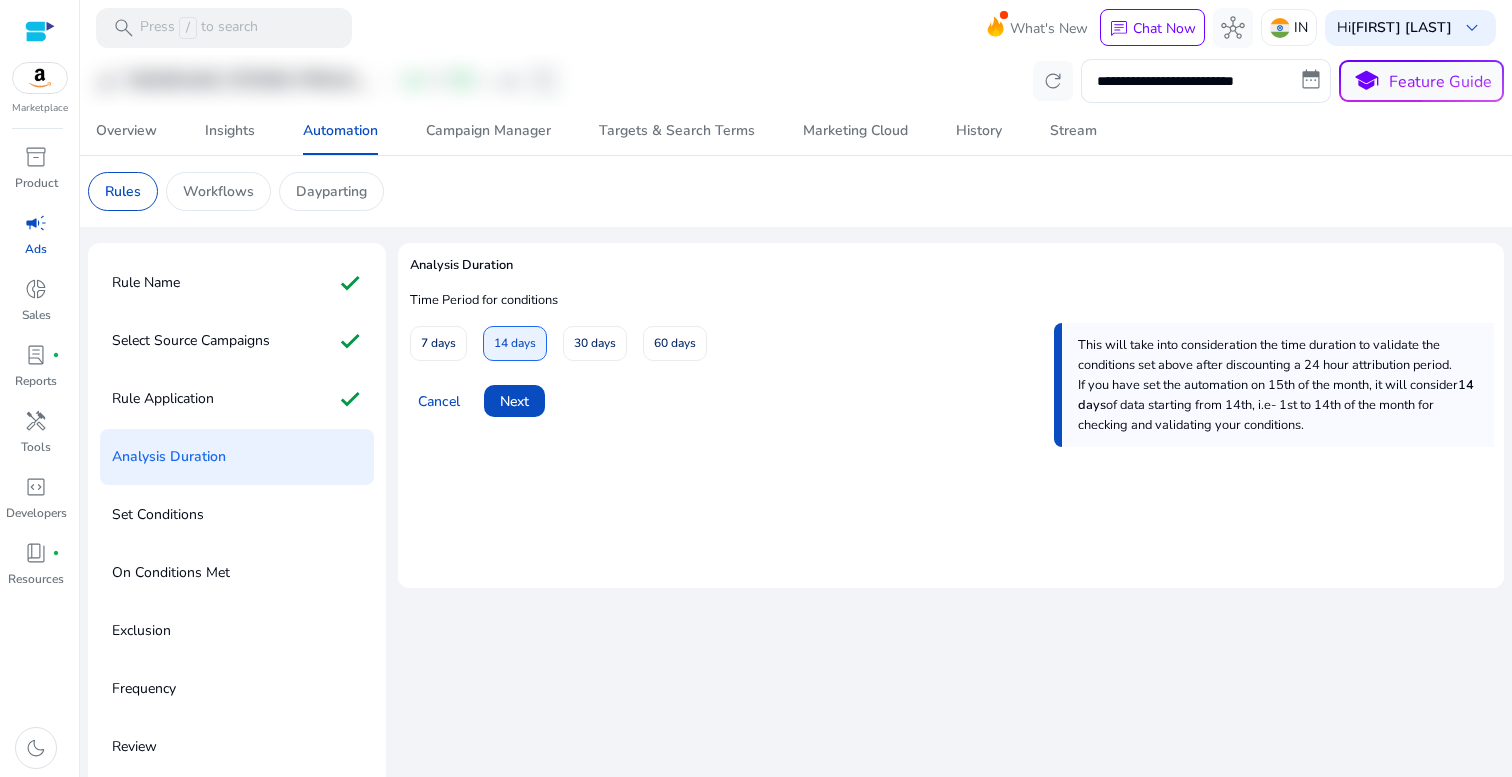 scroll, scrollTop: 0, scrollLeft: 0, axis: both 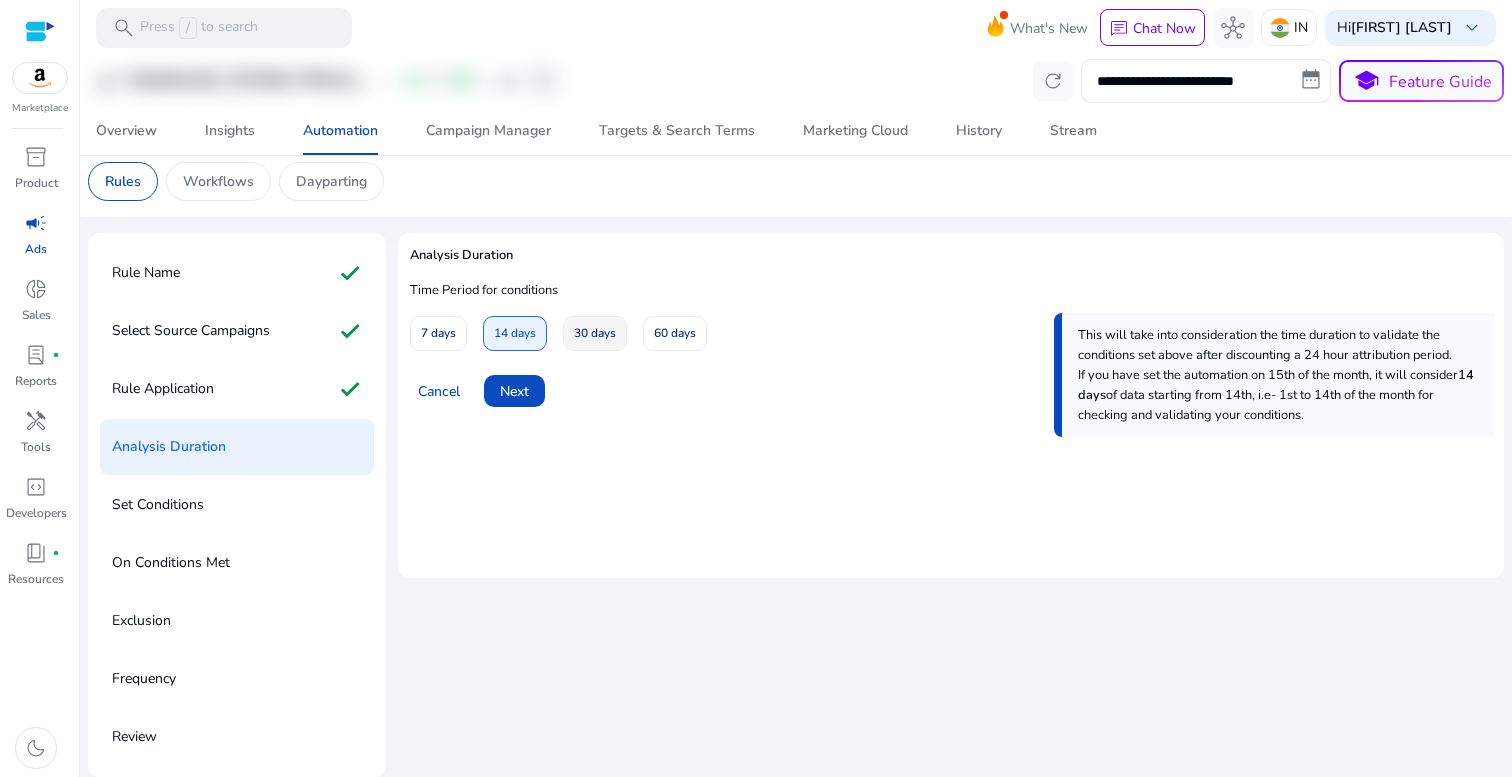 click at bounding box center (595, 334) 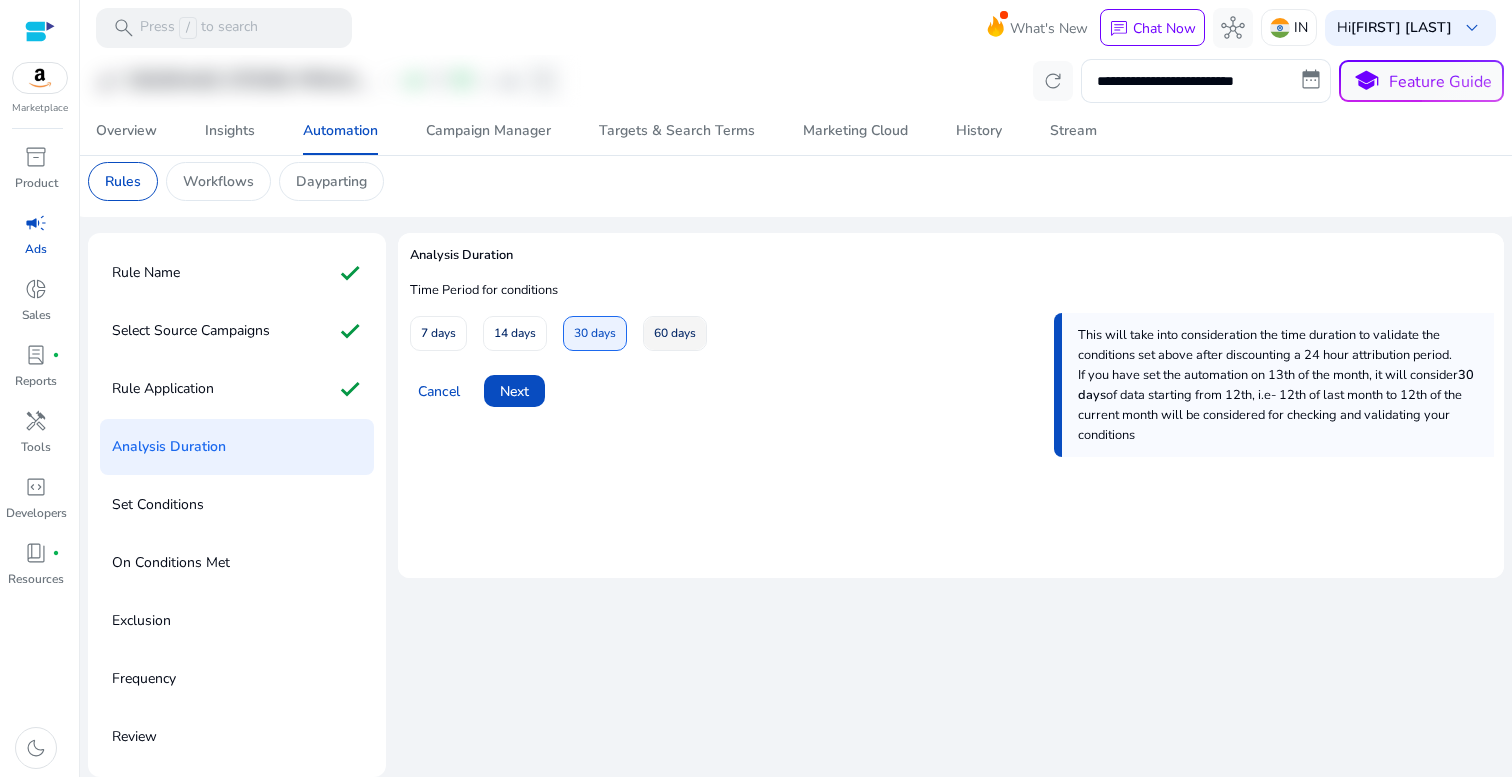 click at bounding box center [675, 334] 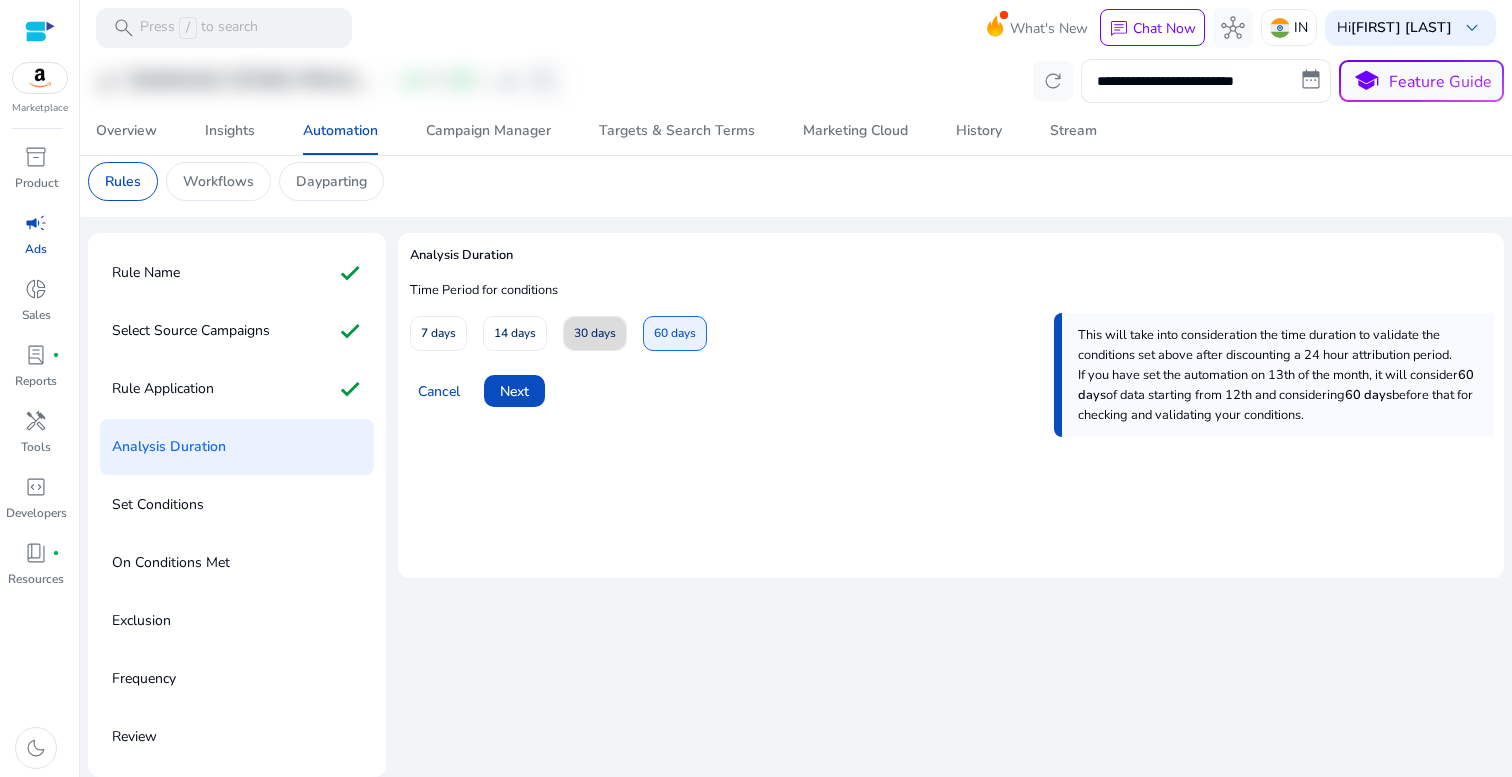 click on "30 days" at bounding box center (595, 333) 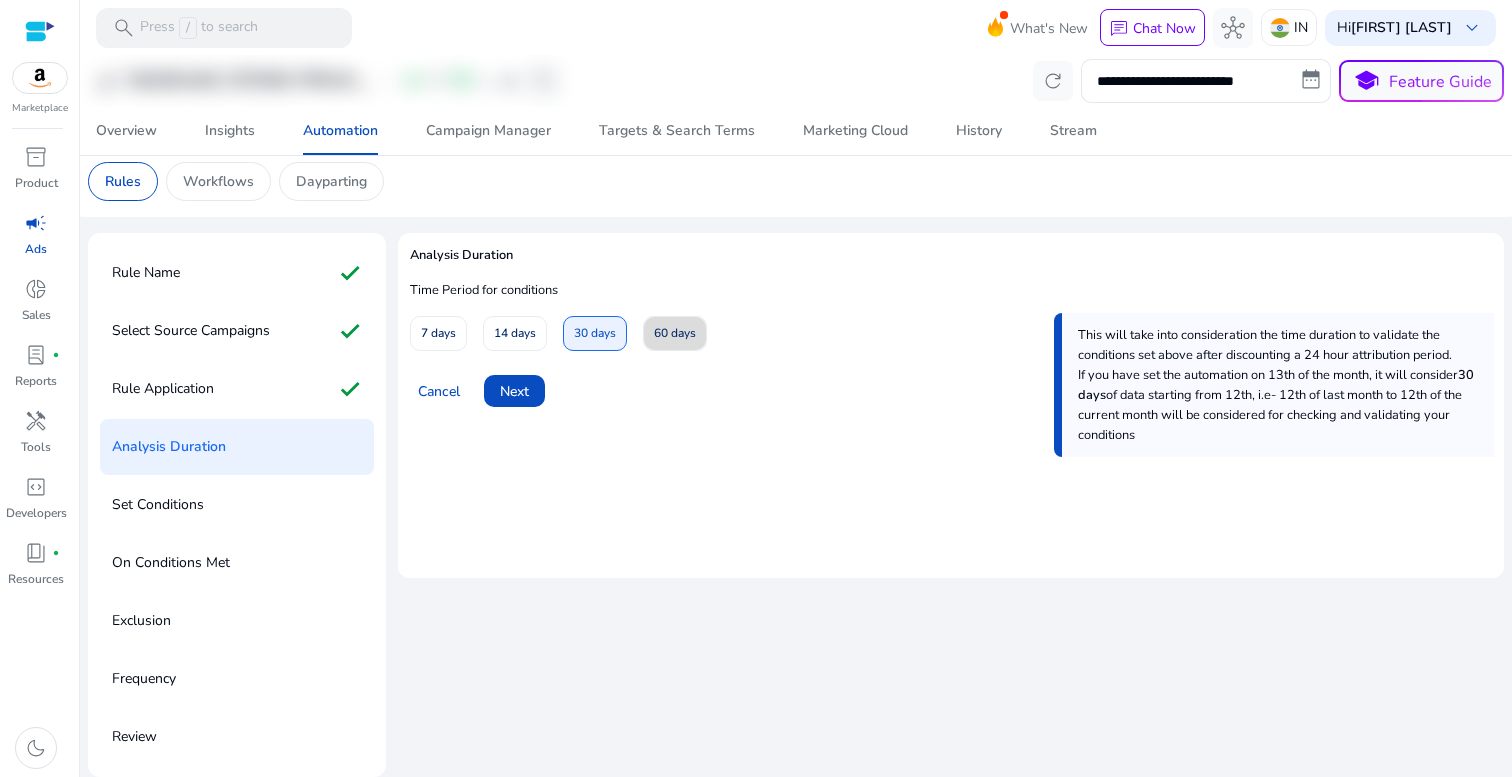 click on "60 days" at bounding box center [675, 333] 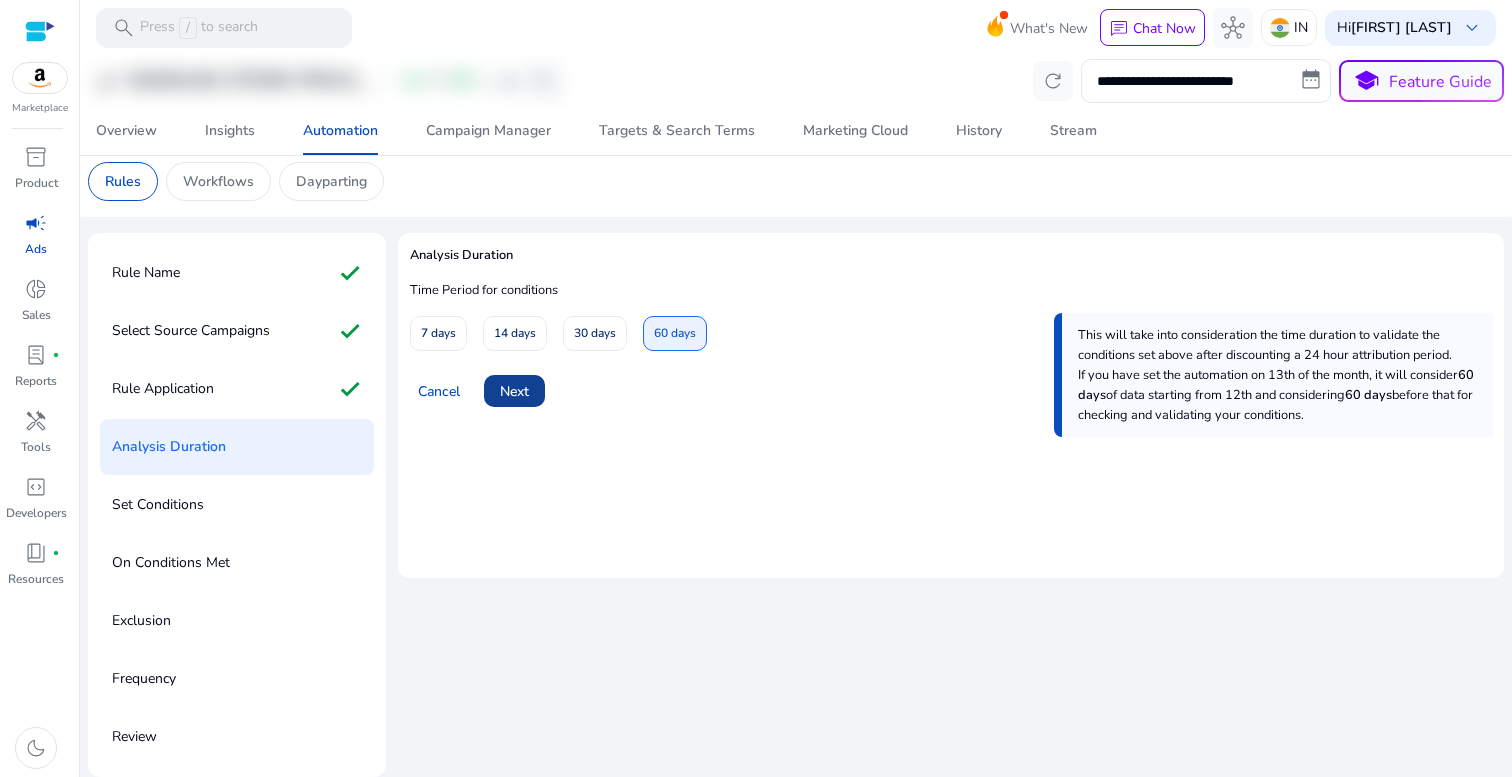 click at bounding box center [514, 391] 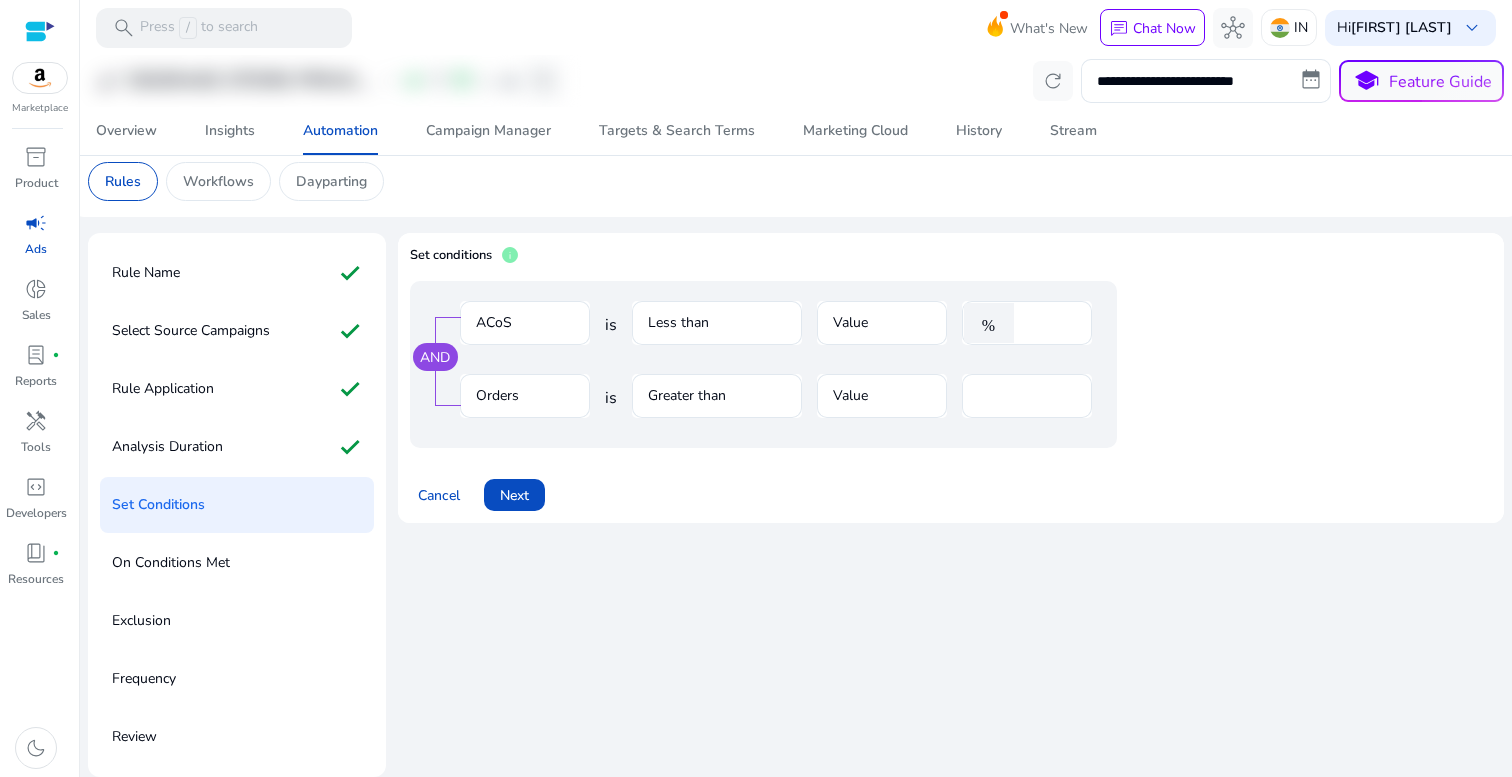 click on "Less than" at bounding box center [717, 333] 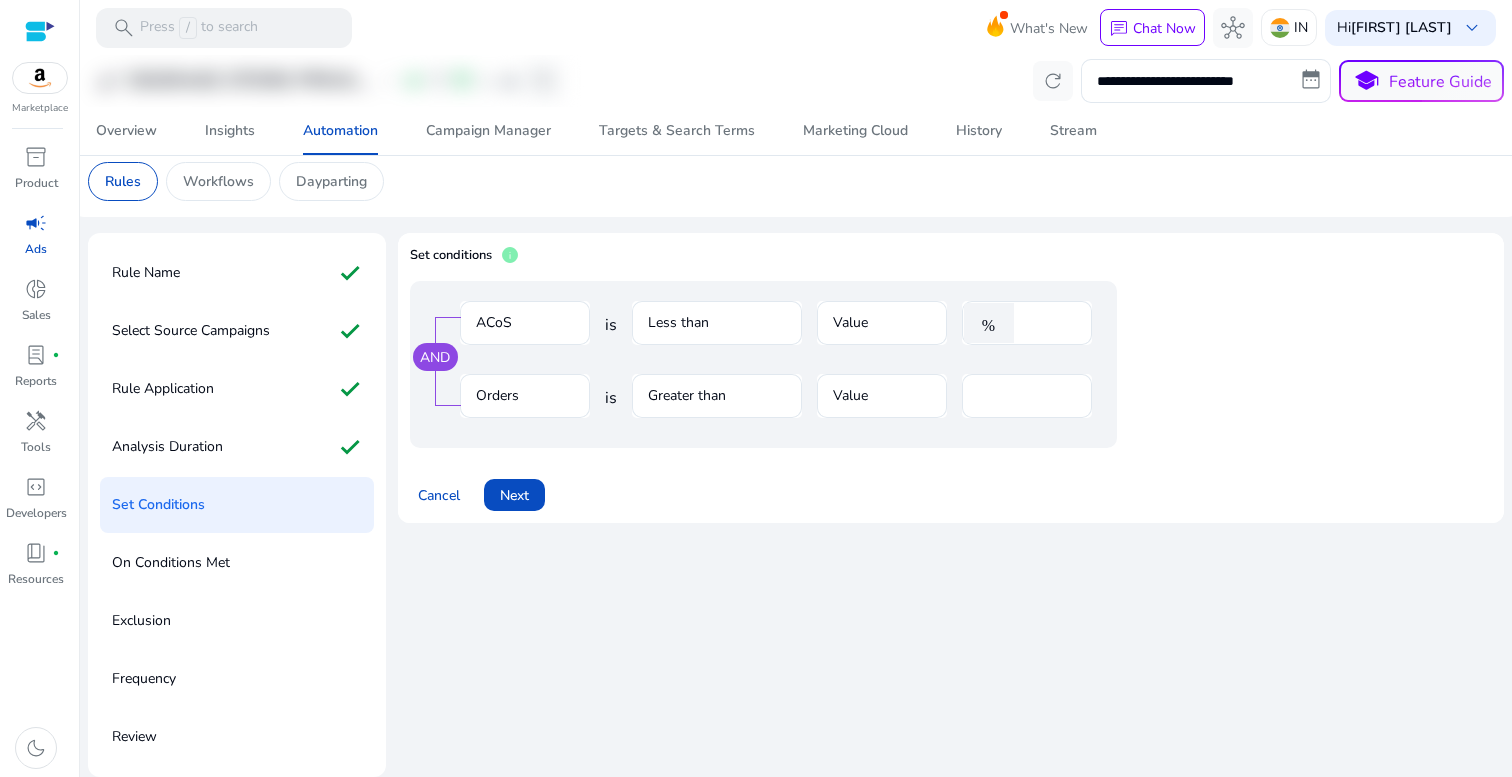 click on "Value" at bounding box center [882, 333] 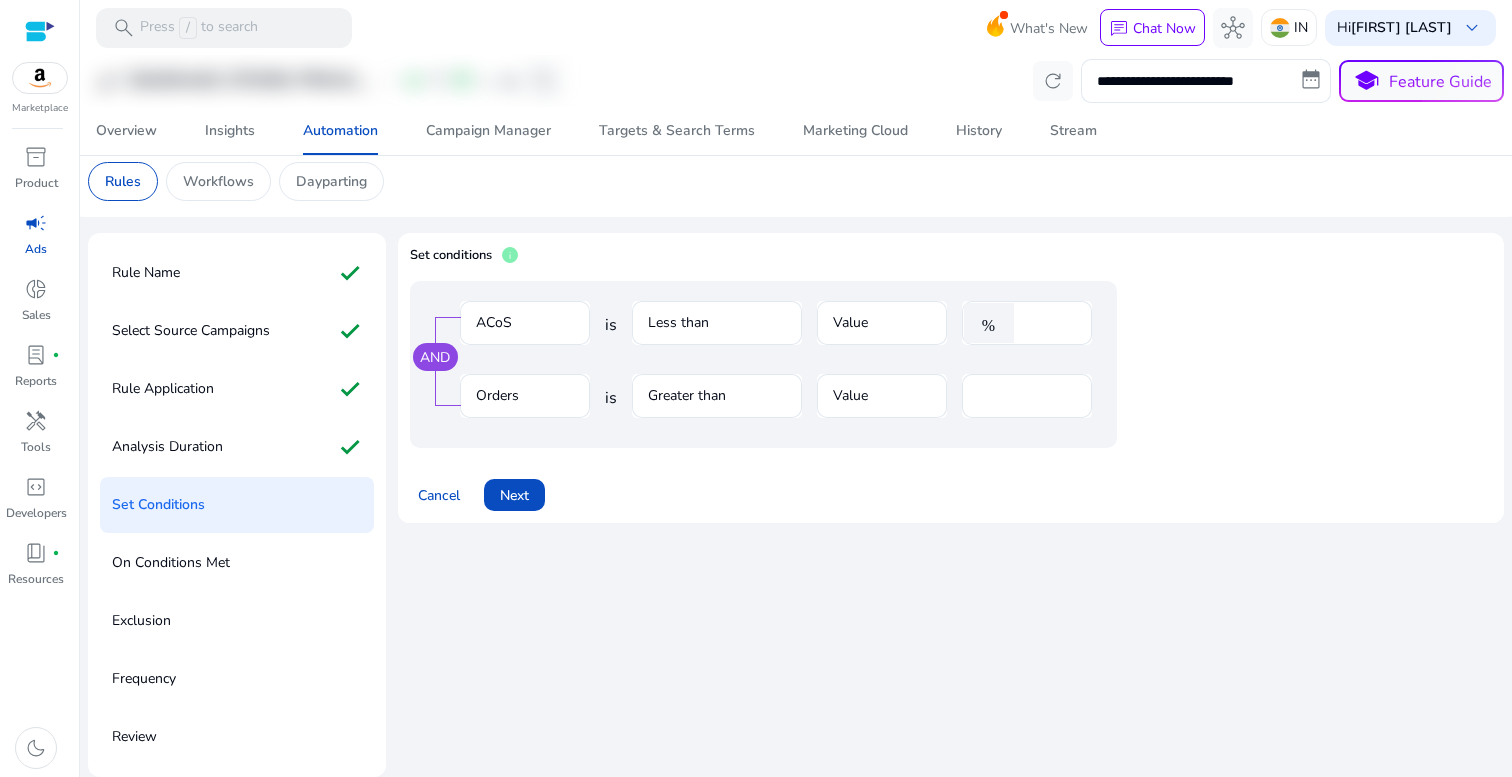 click on "Value" at bounding box center [882, 333] 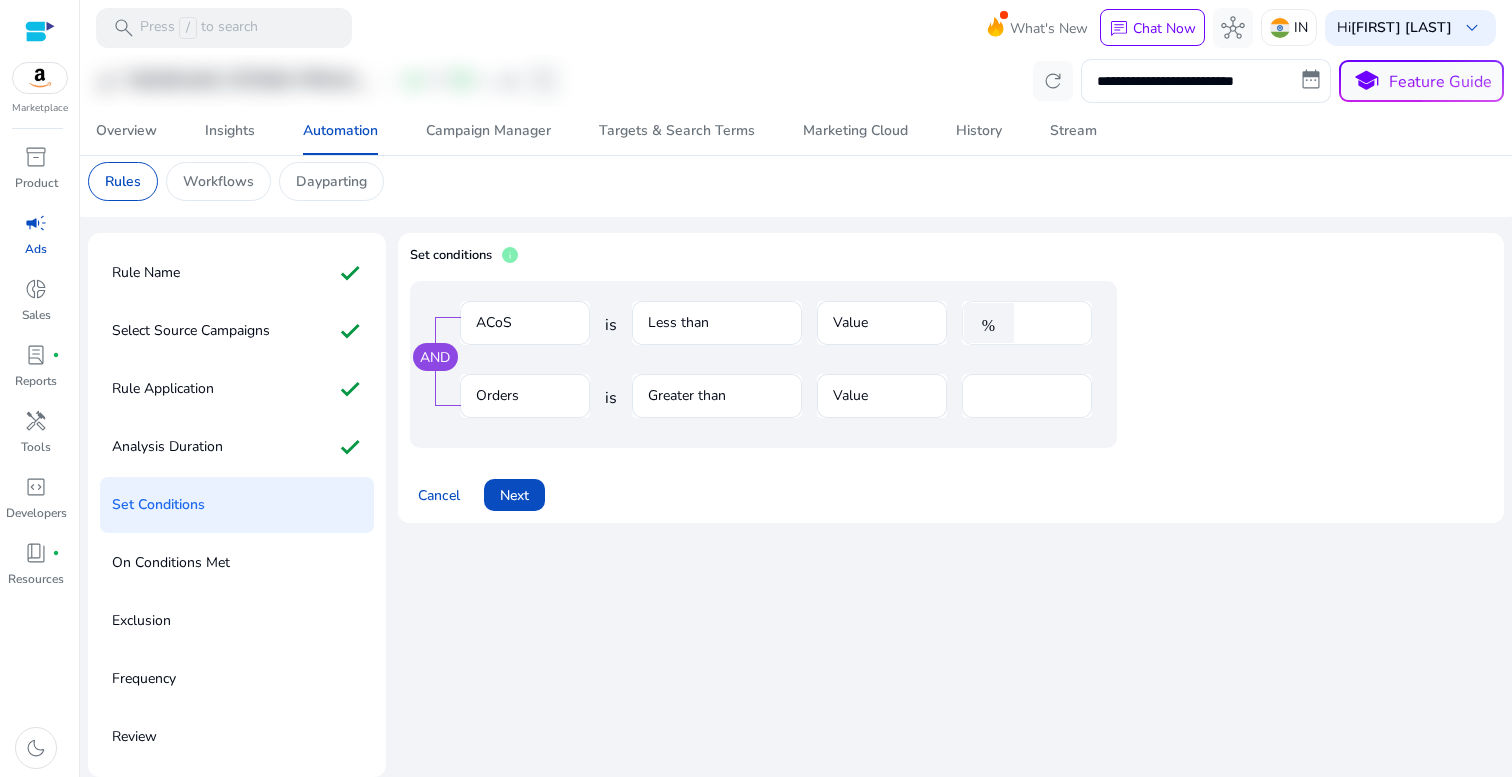 click on "****" at bounding box center [1050, 323] 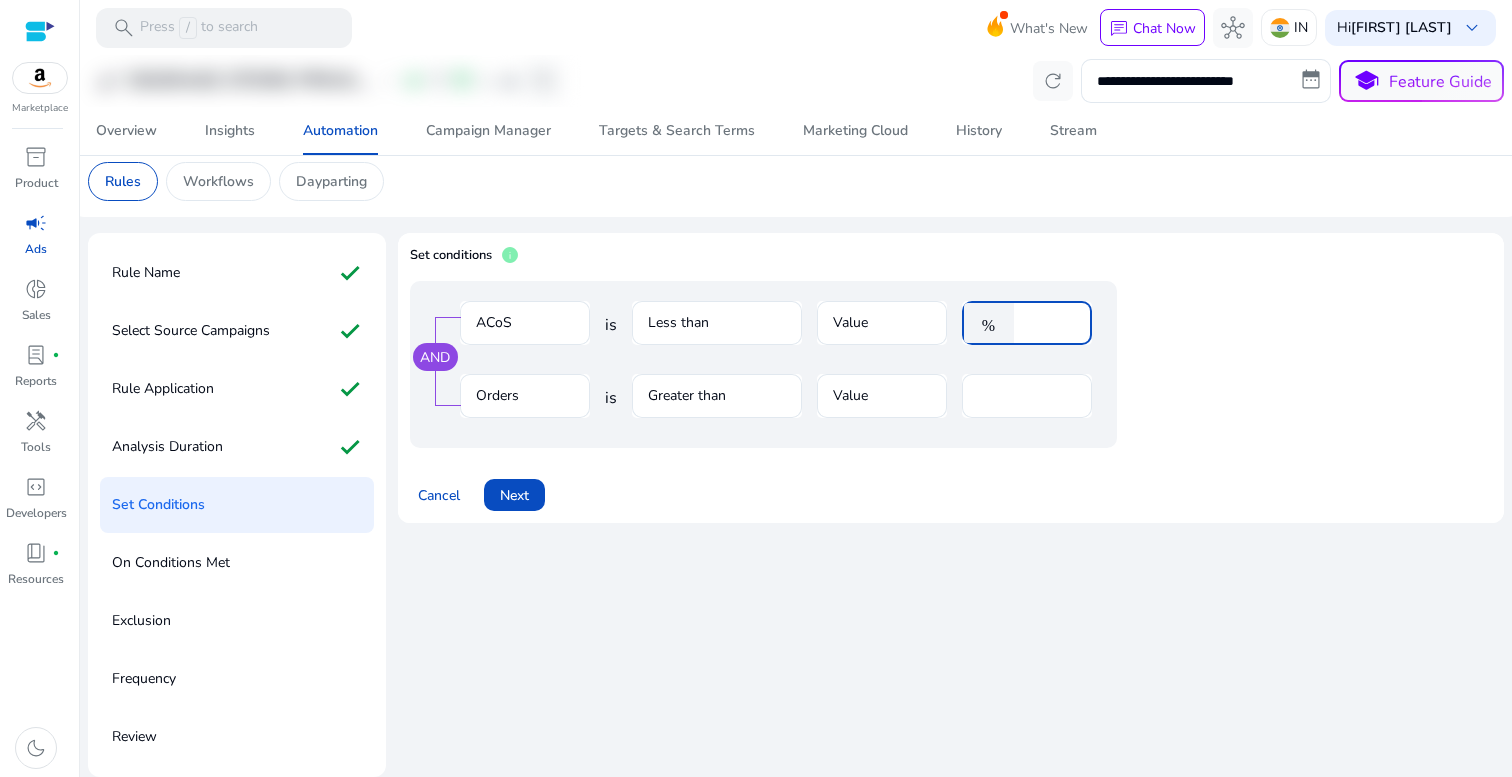 drag, startPoint x: 1056, startPoint y: 320, endPoint x: 1021, endPoint y: 320, distance: 35 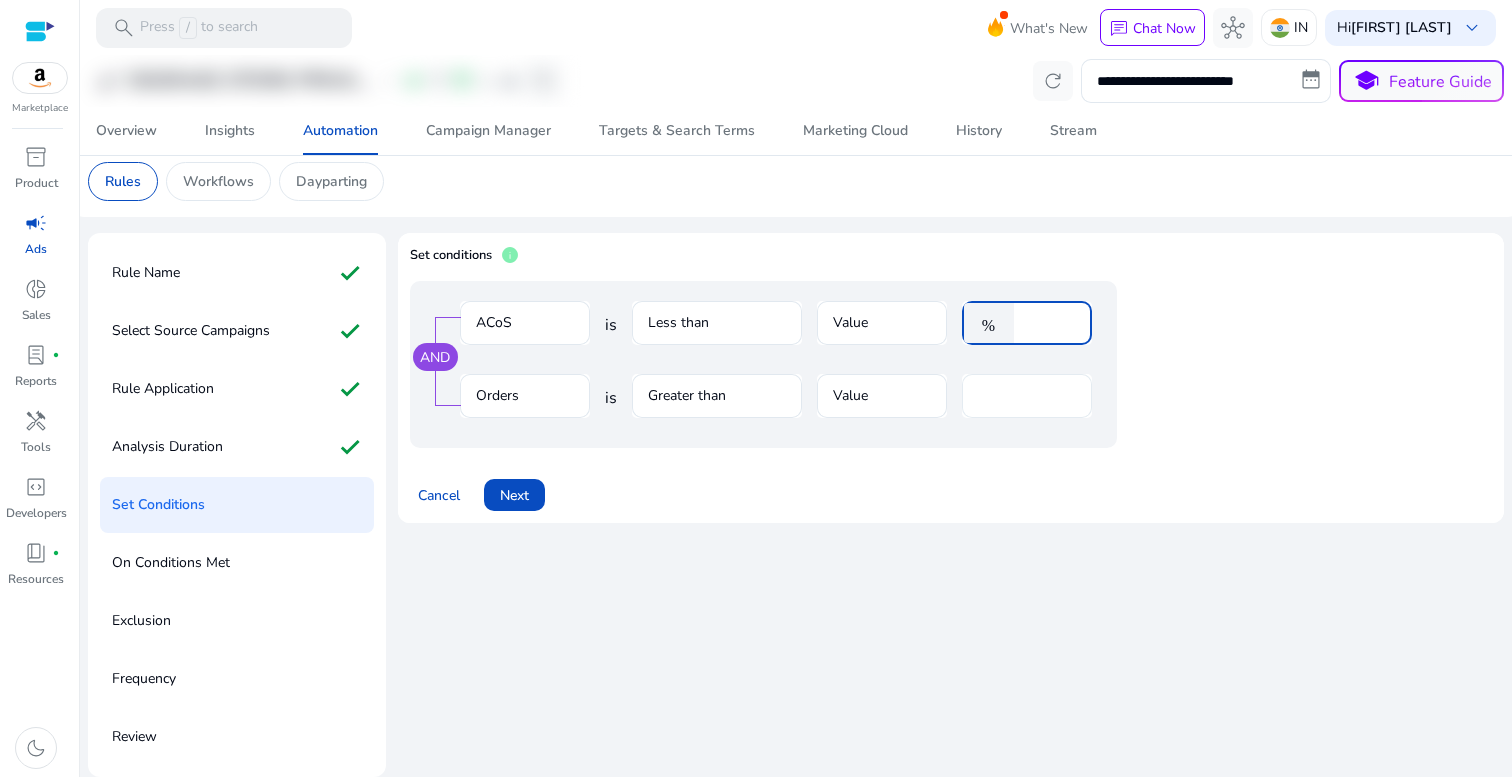 type on "**" 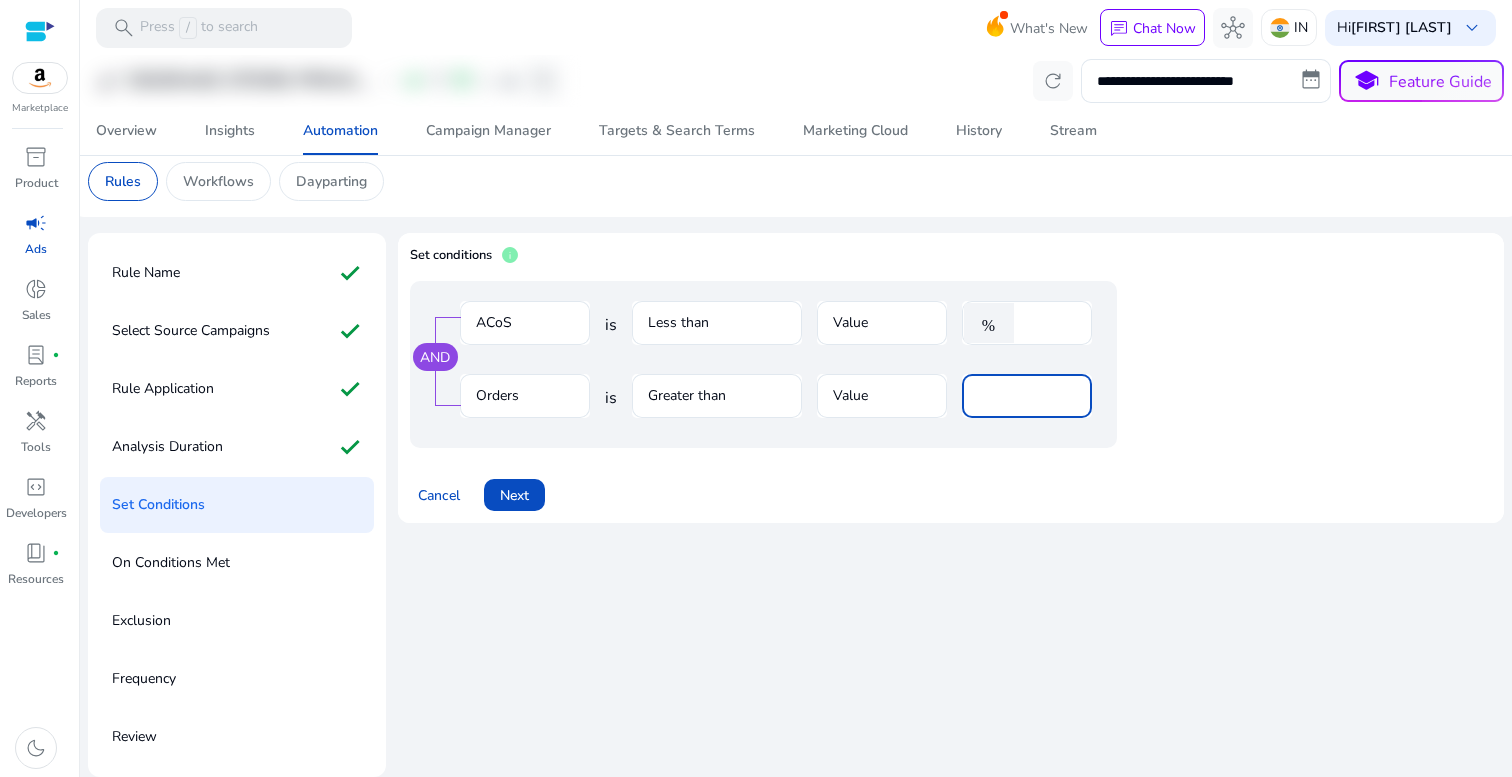 type on "*" 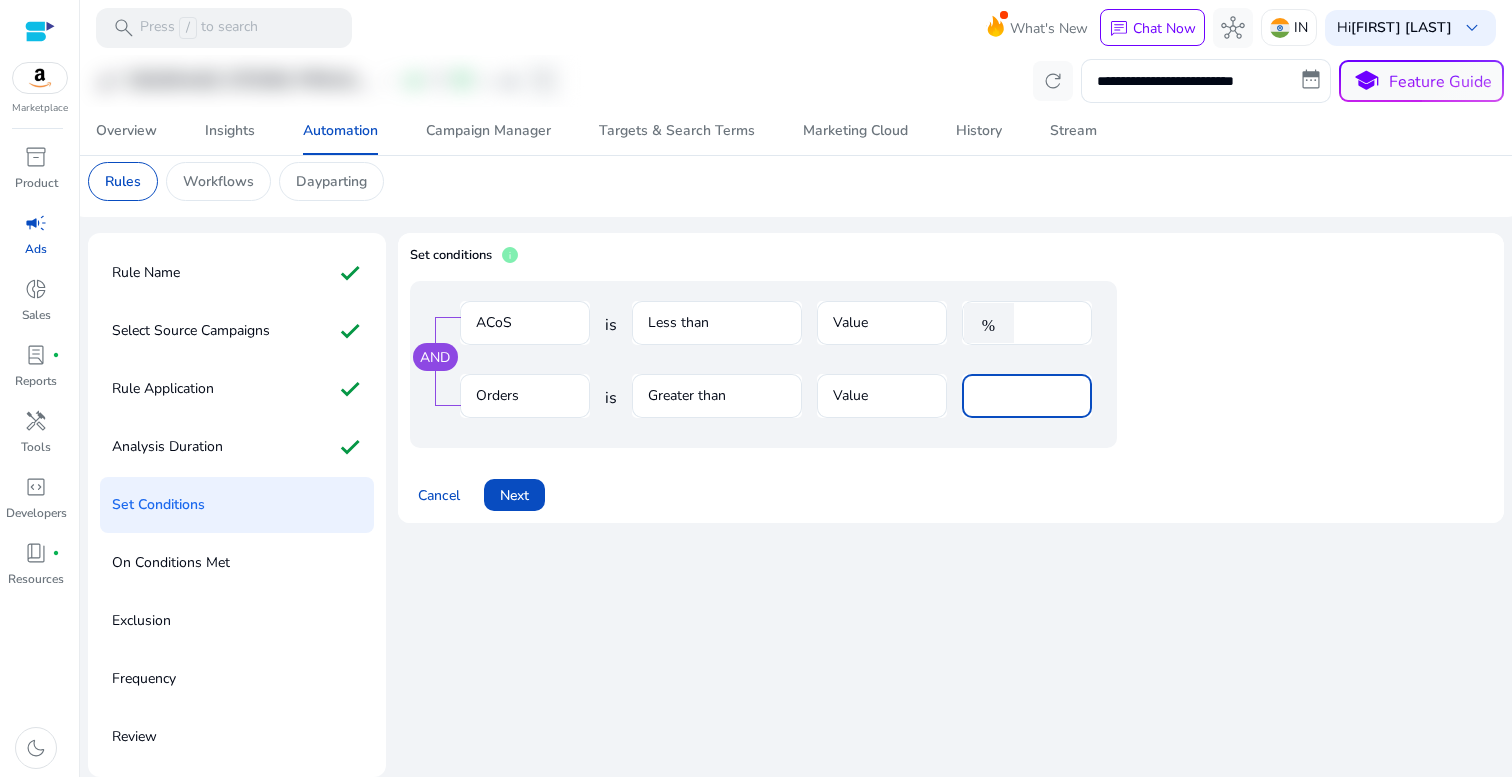 drag, startPoint x: 602, startPoint y: 424, endPoint x: 639, endPoint y: 423, distance: 37.01351 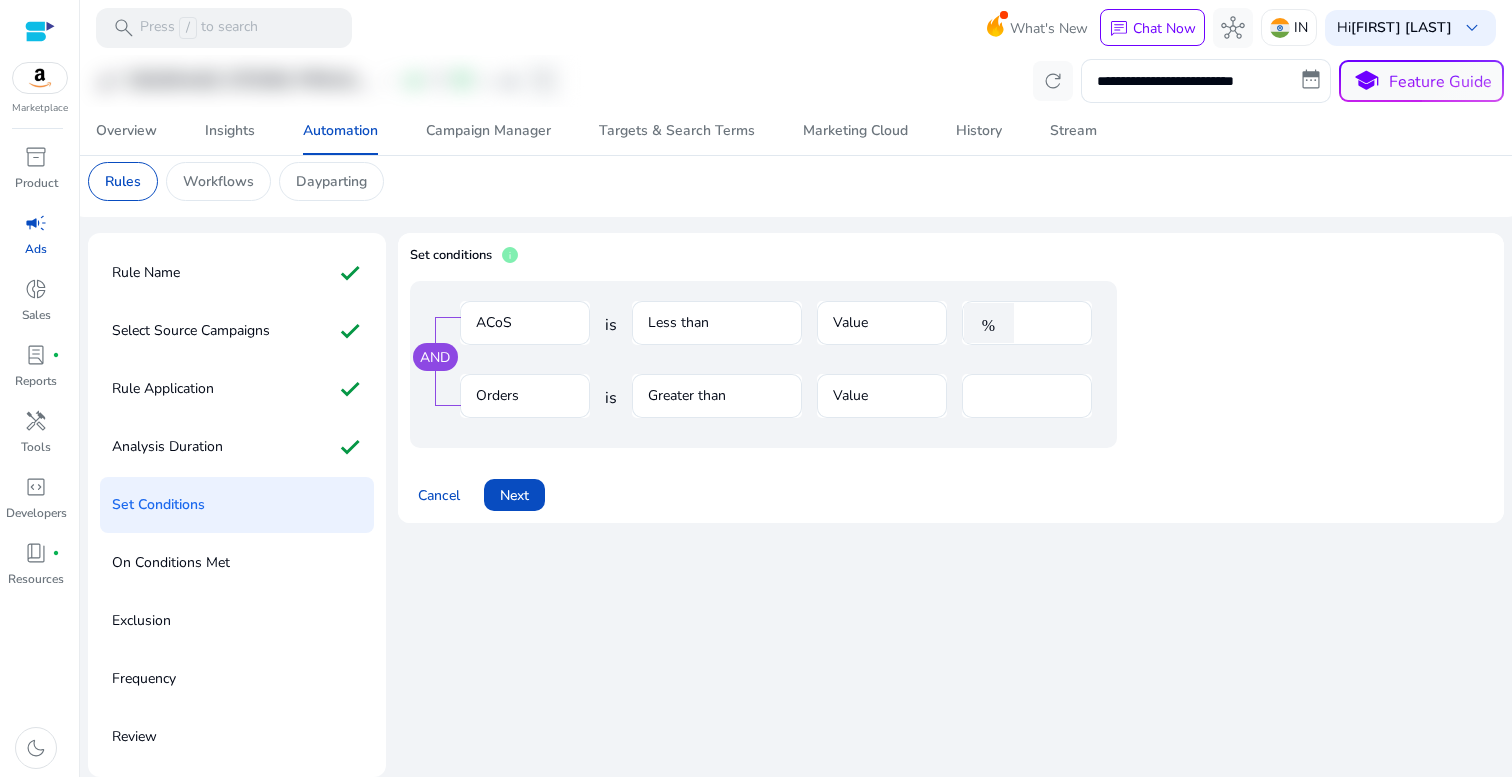 click on "Greater than" at bounding box center [717, 406] 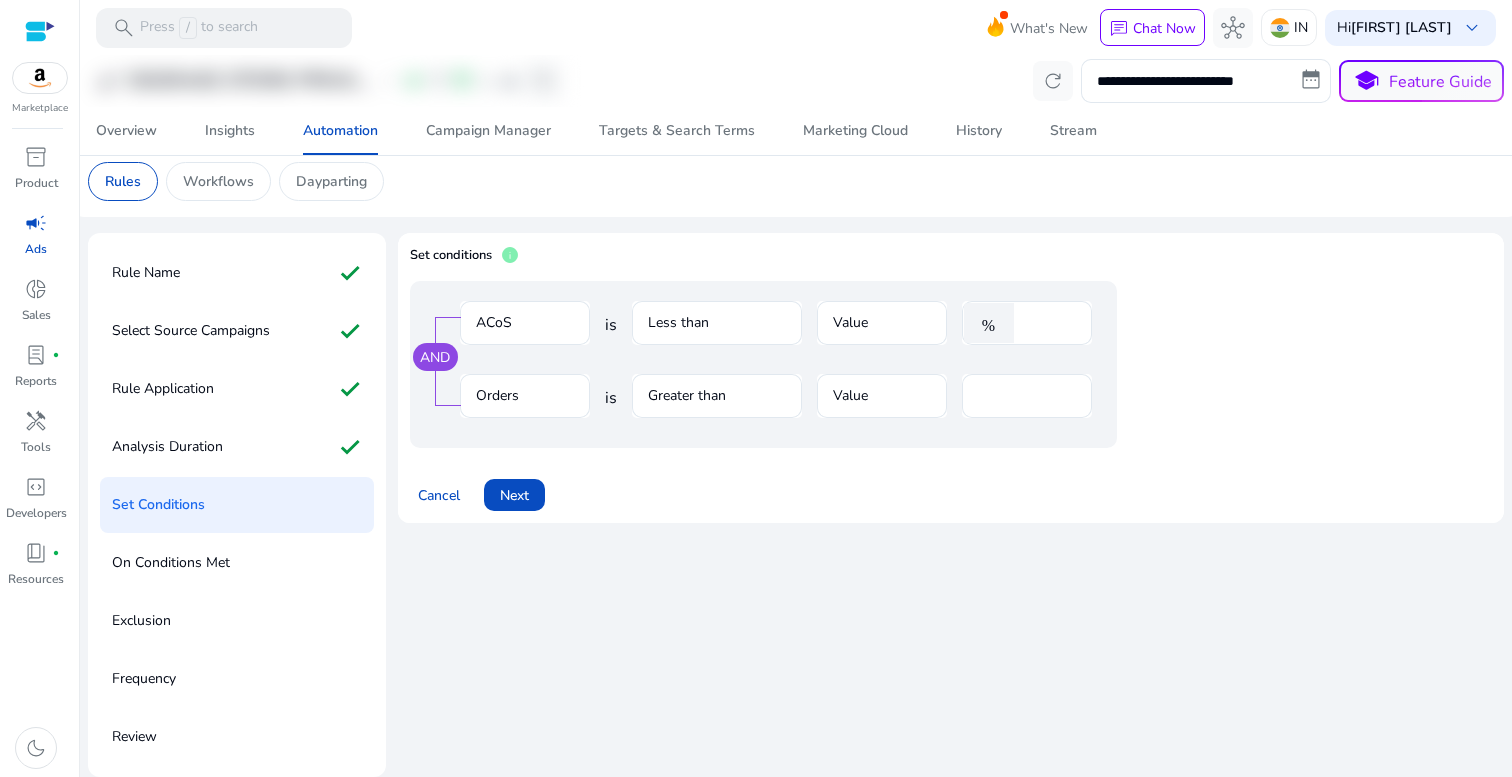 click on "Greater than" at bounding box center (717, 406) 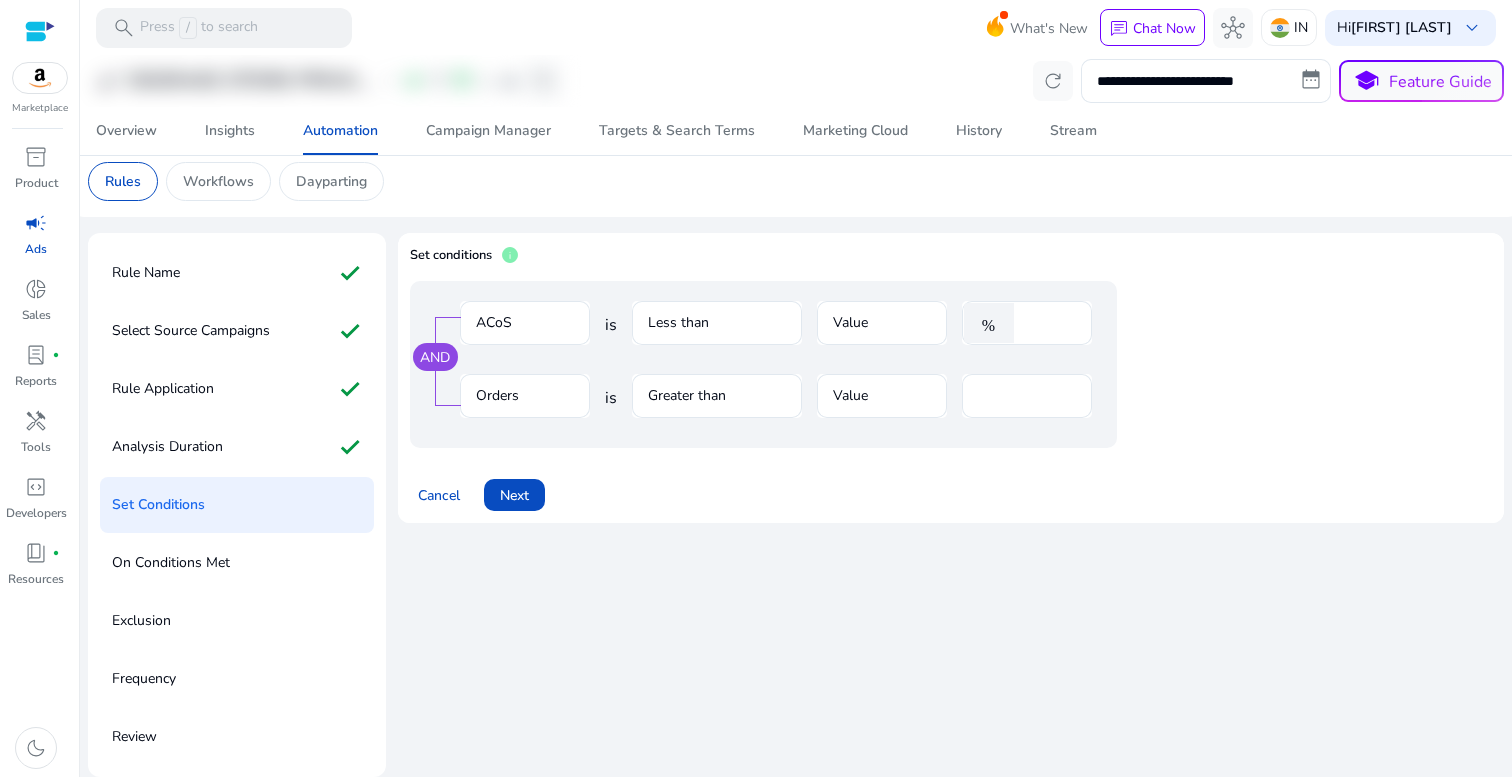 click on "Greater than" at bounding box center [717, 406] 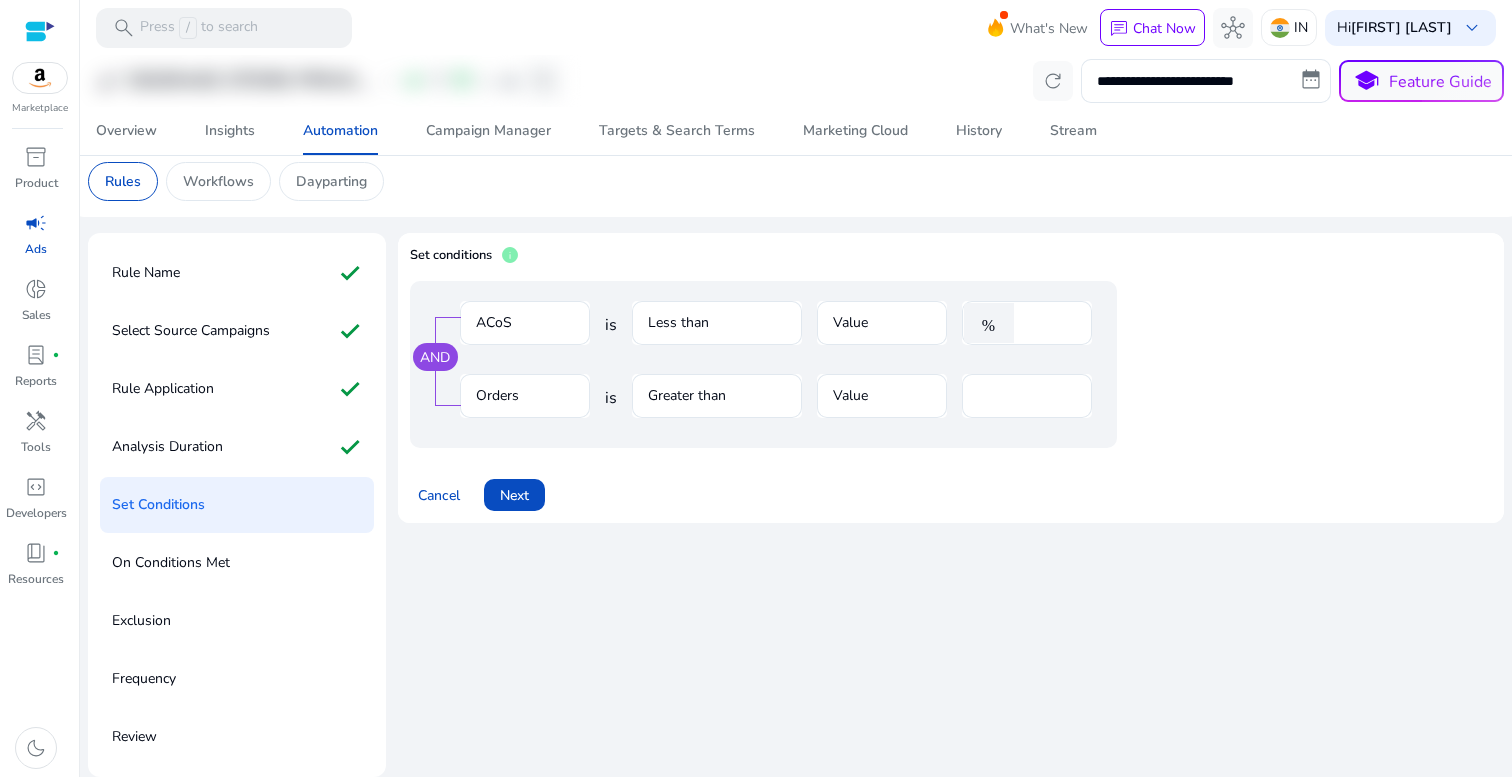 drag, startPoint x: 771, startPoint y: 395, endPoint x: 826, endPoint y: 395, distance: 55 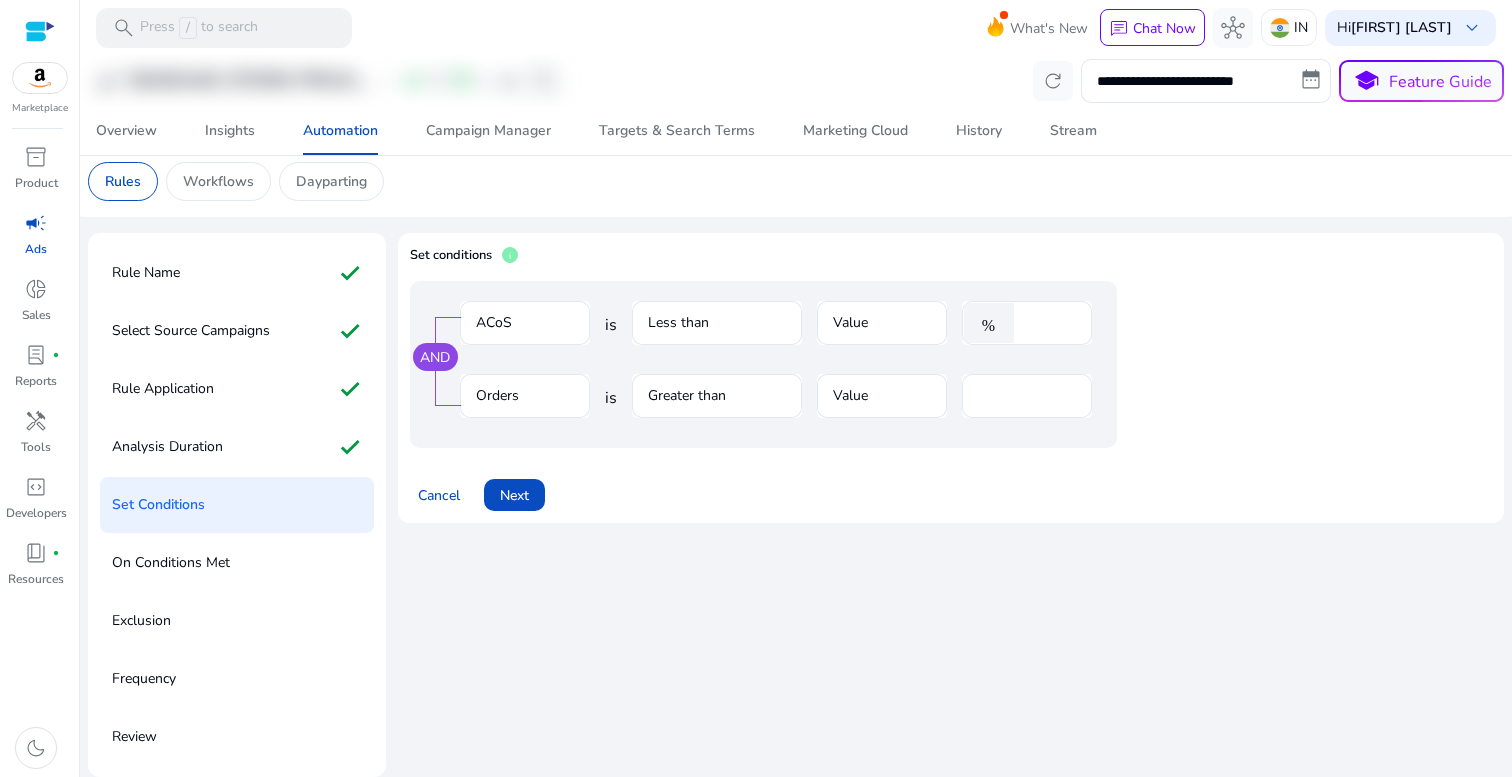 click on "Value" at bounding box center (882, 406) 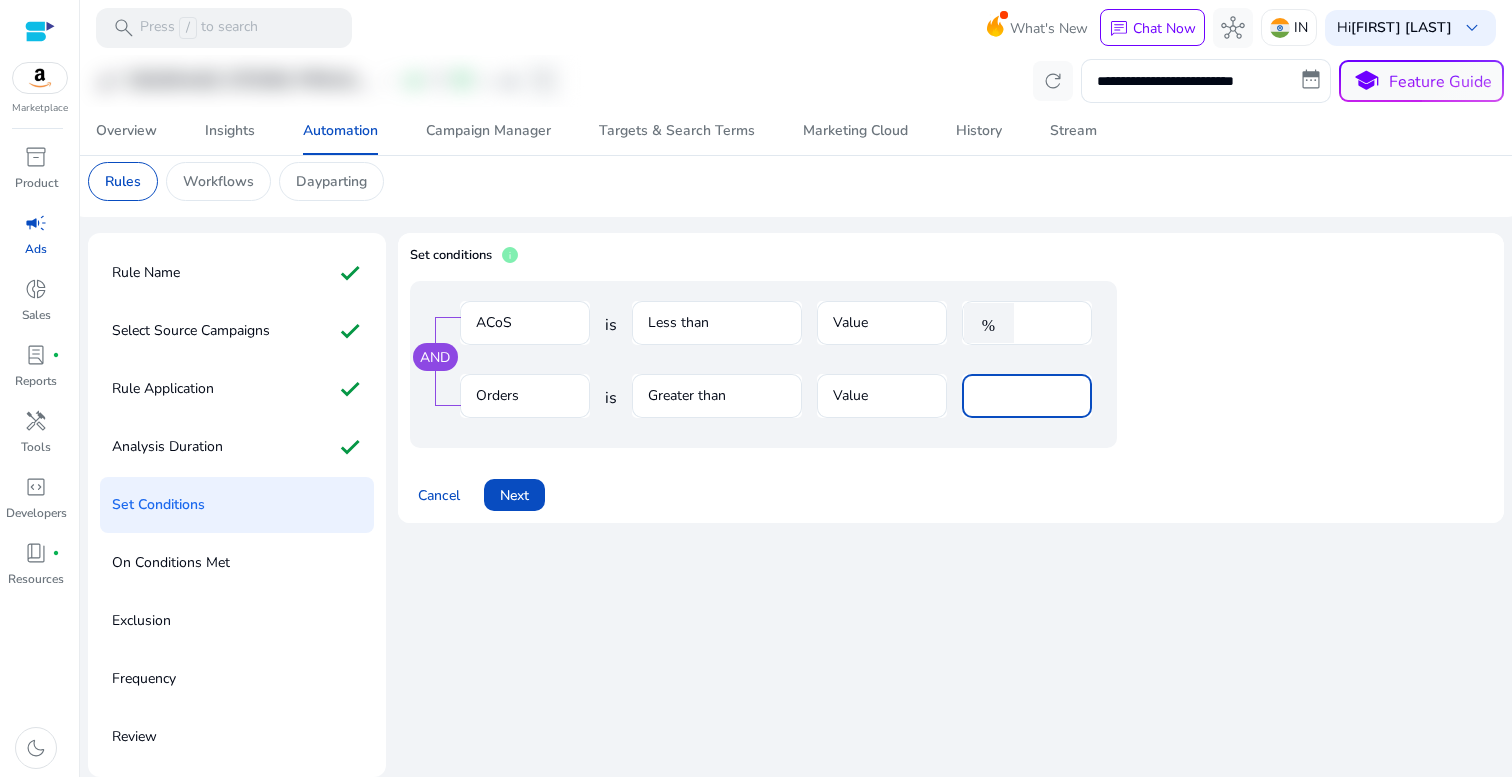 click at bounding box center [1027, 396] 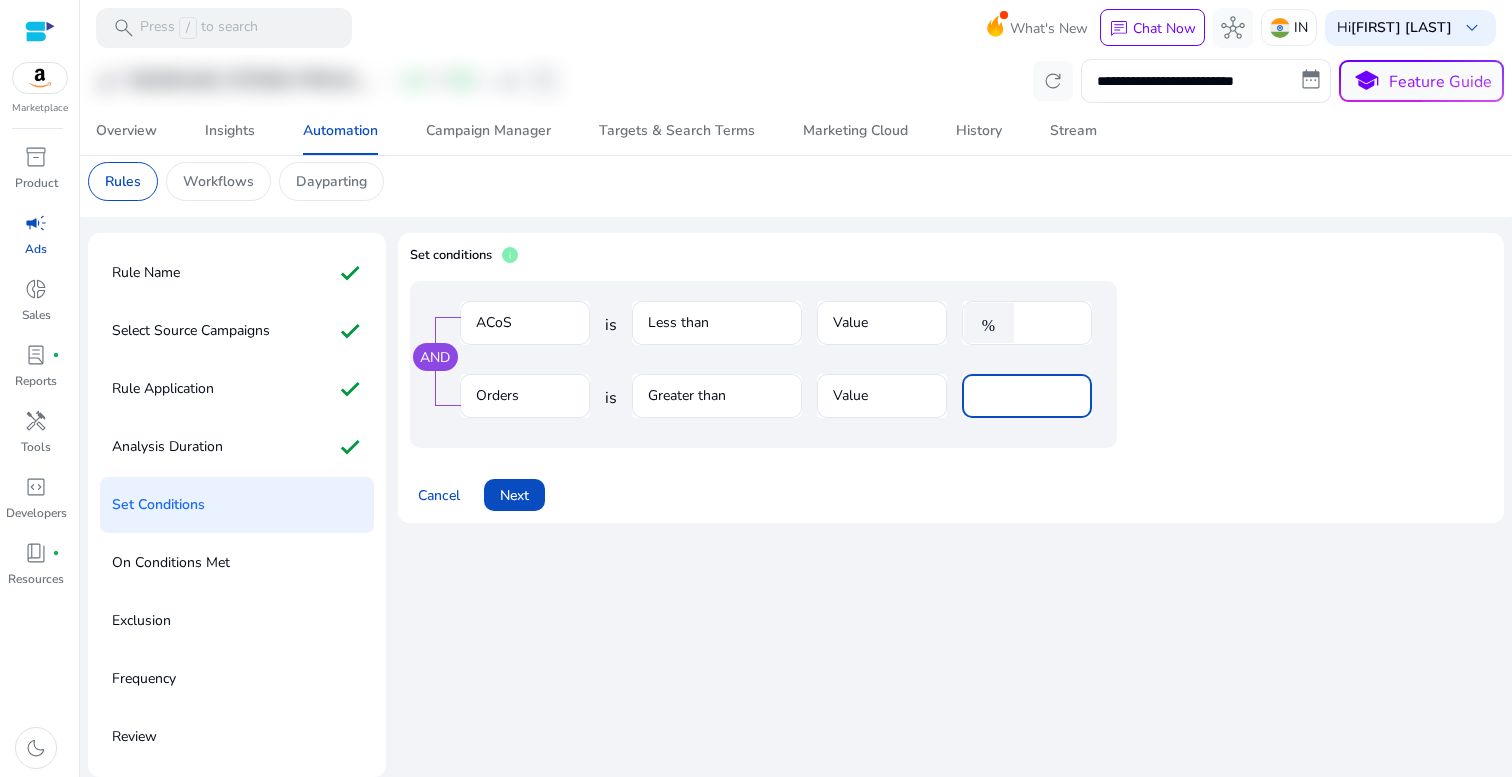 type on "*" 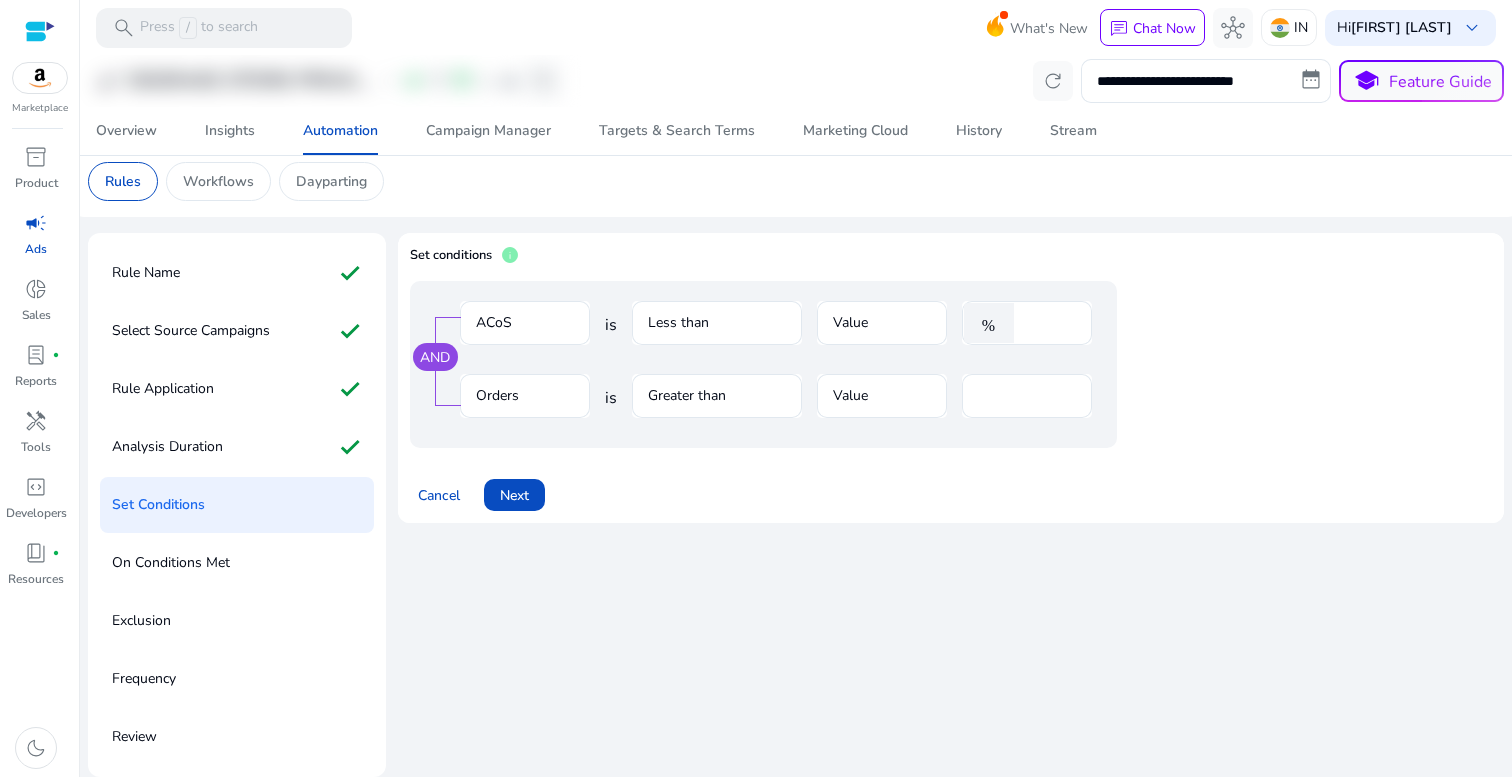 click on "Less than" at bounding box center [717, 333] 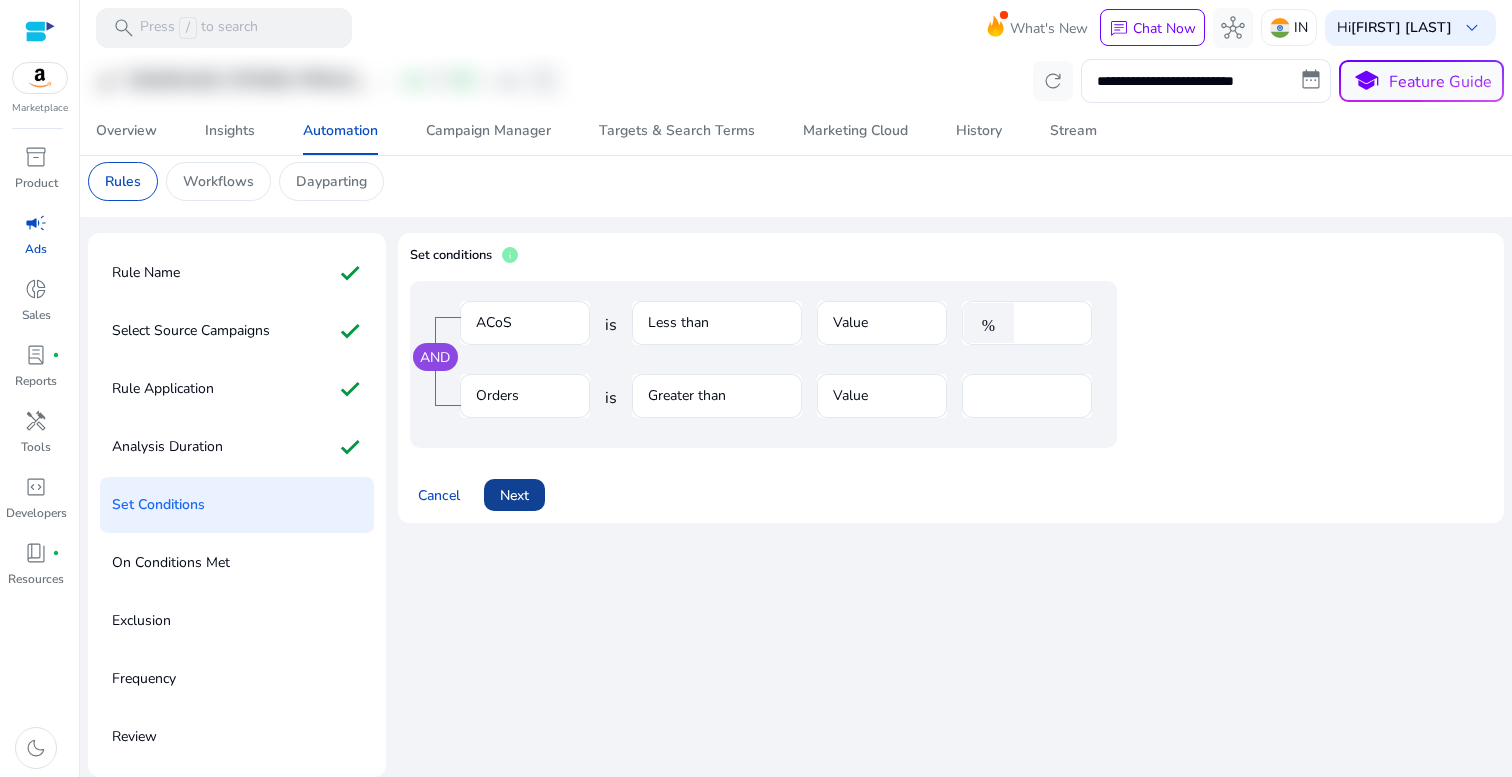 click on "Next" at bounding box center (514, 495) 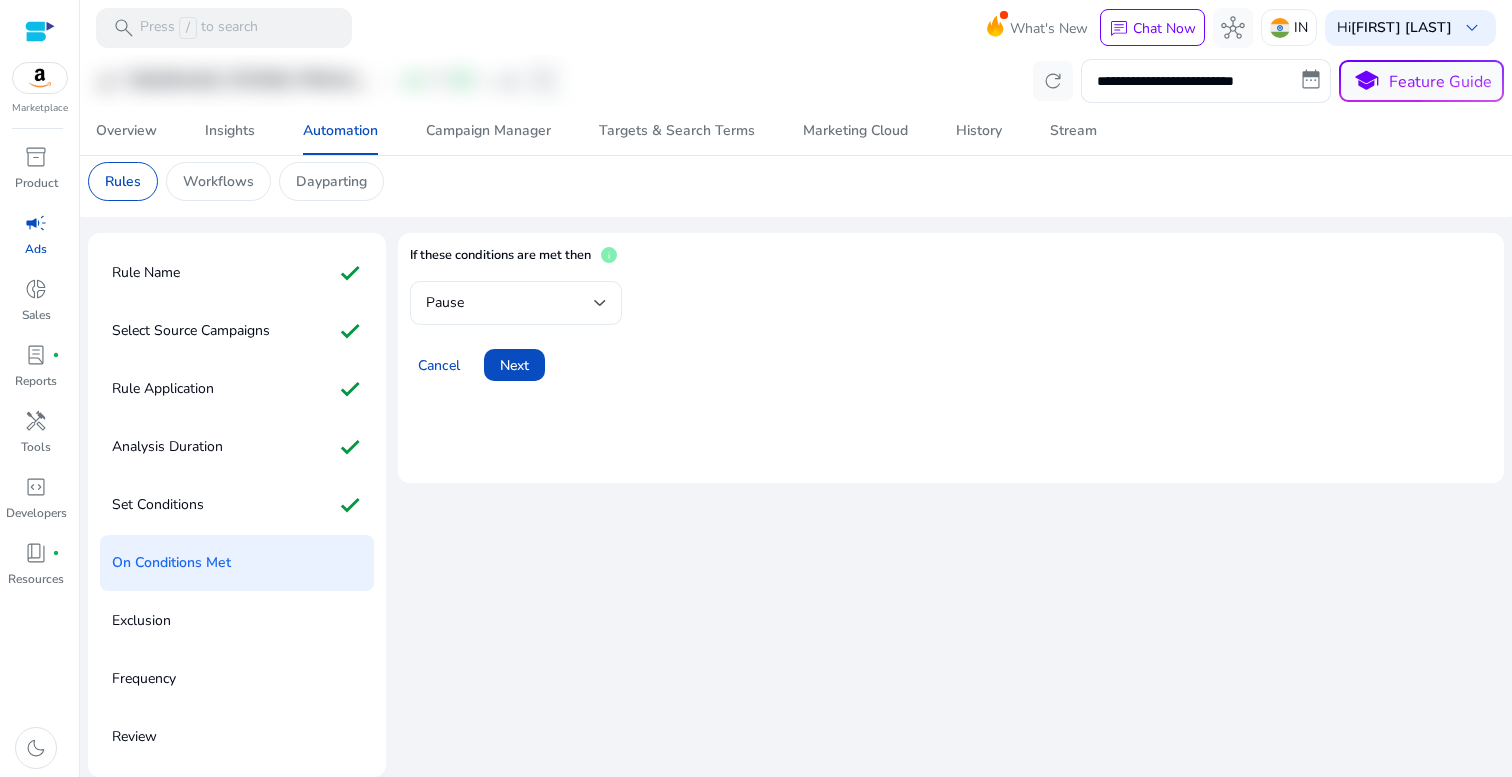 click on "Pause" at bounding box center [516, 303] 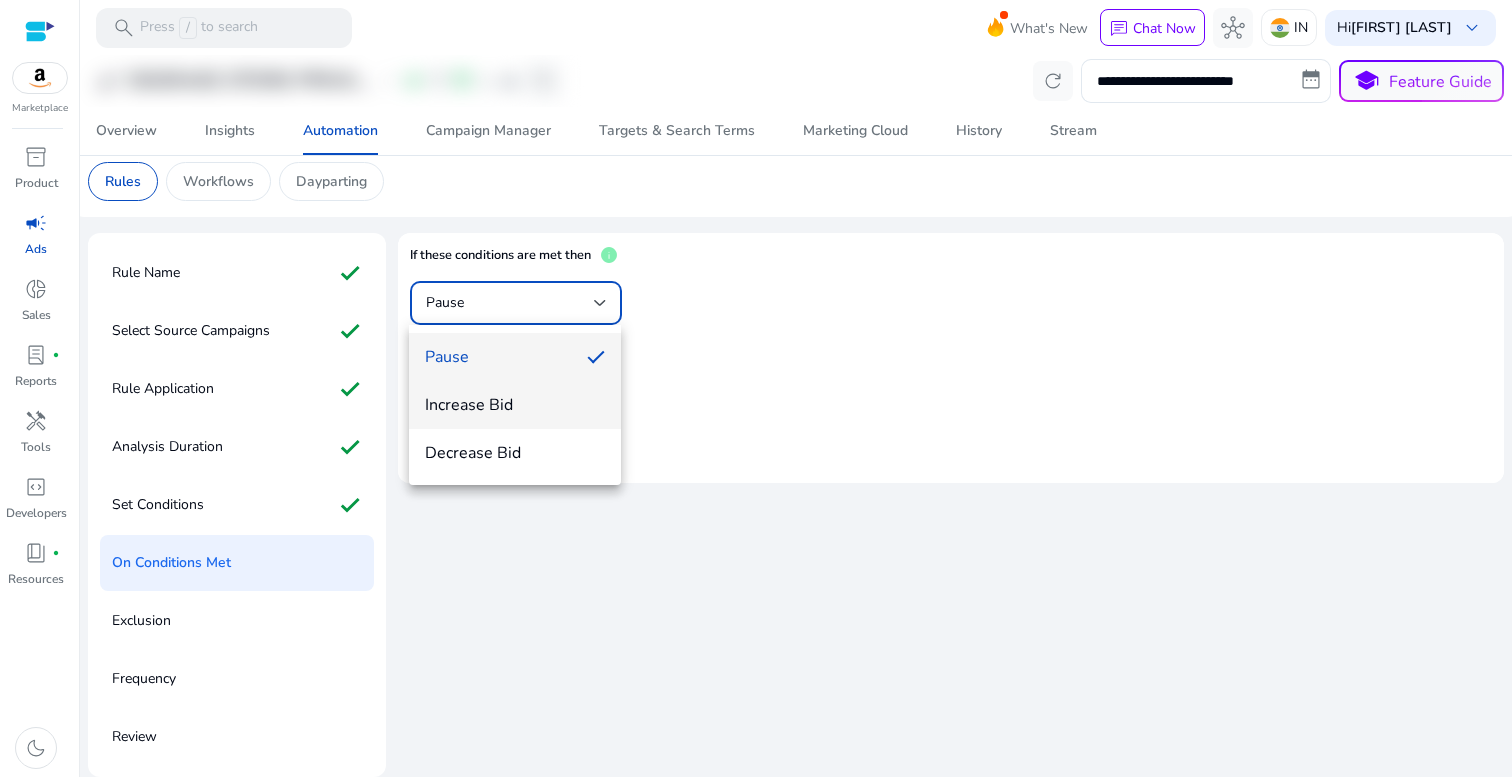 click on "Increase Bid" at bounding box center (515, 405) 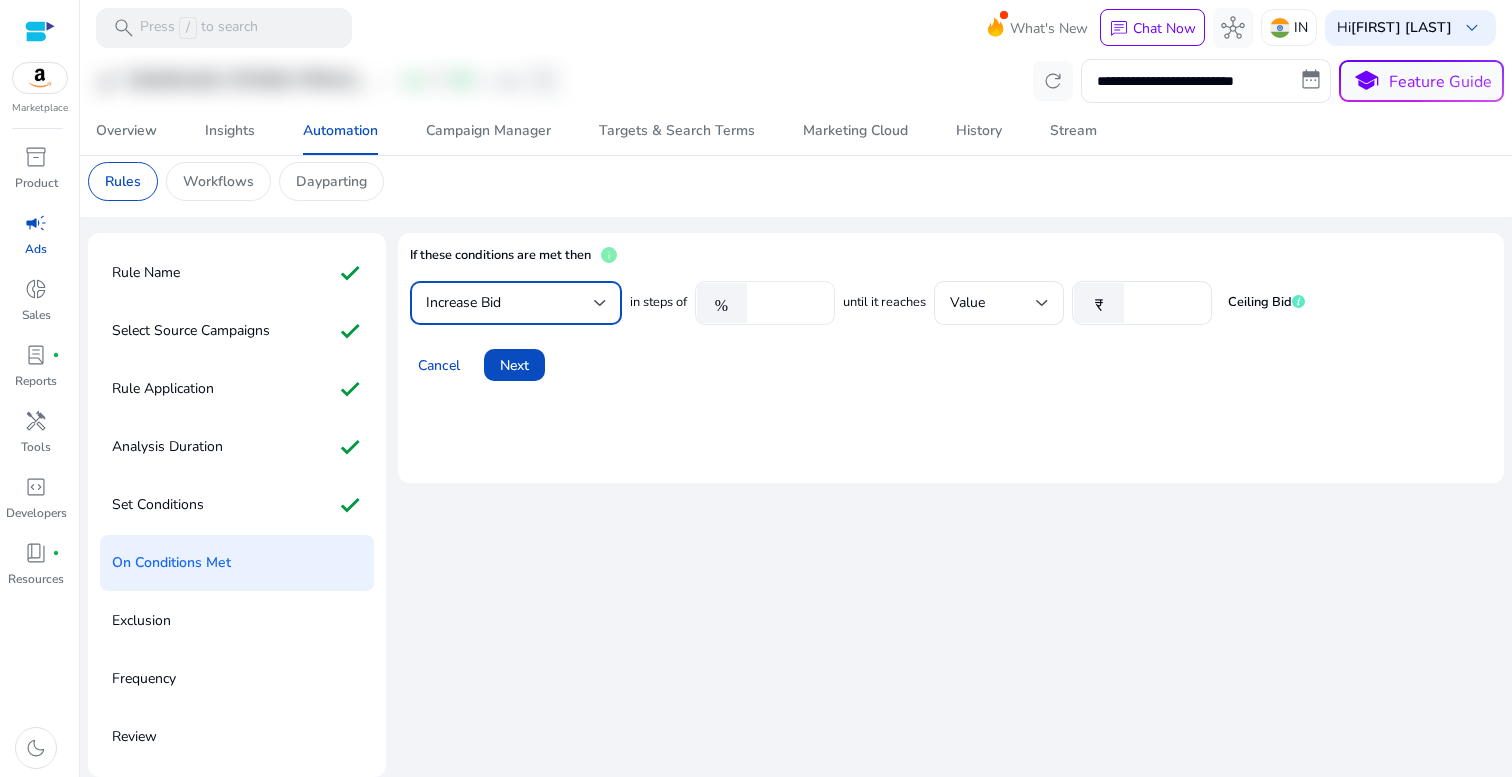 click on "****" at bounding box center [788, 303] 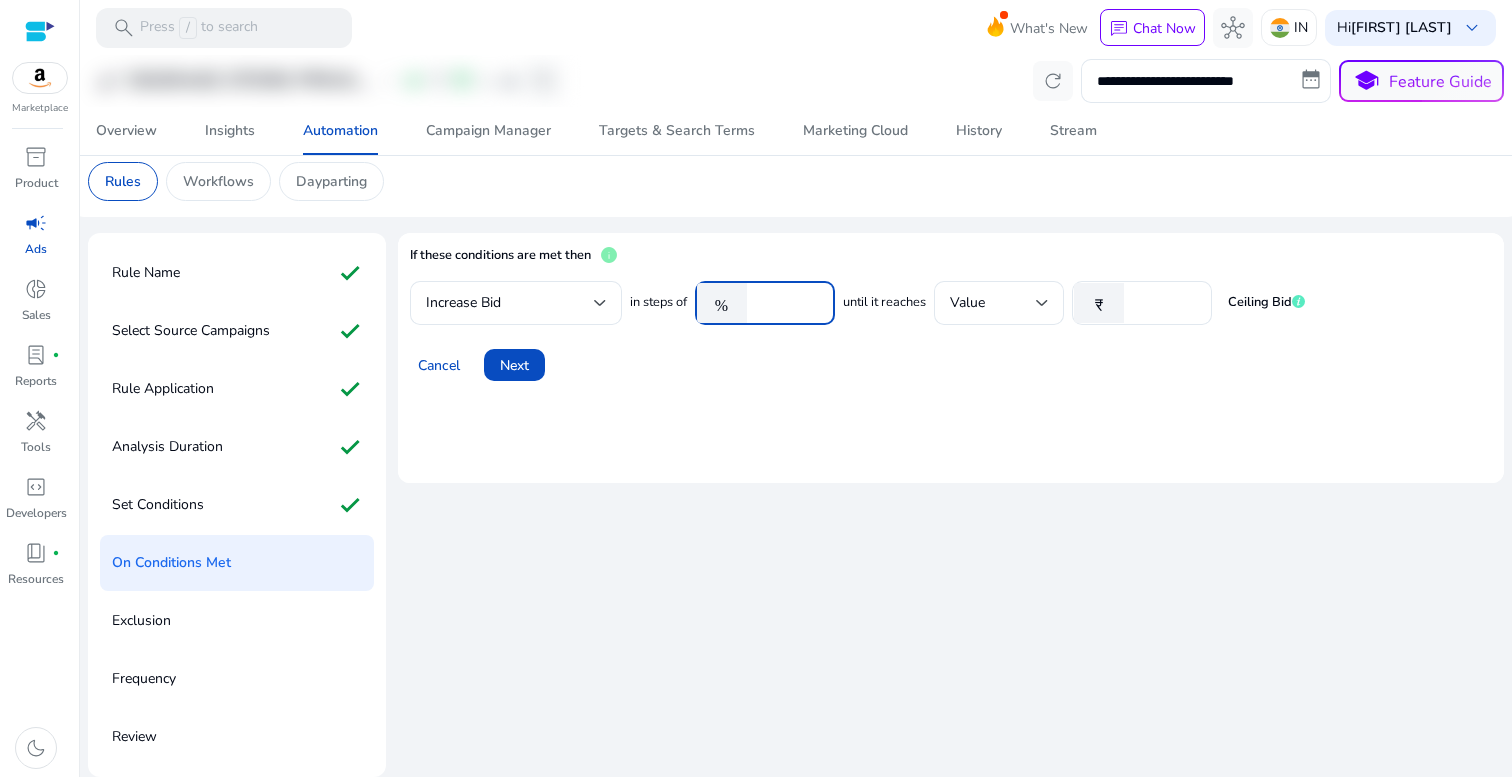 drag, startPoint x: 799, startPoint y: 305, endPoint x: 756, endPoint y: 304, distance: 43.011627 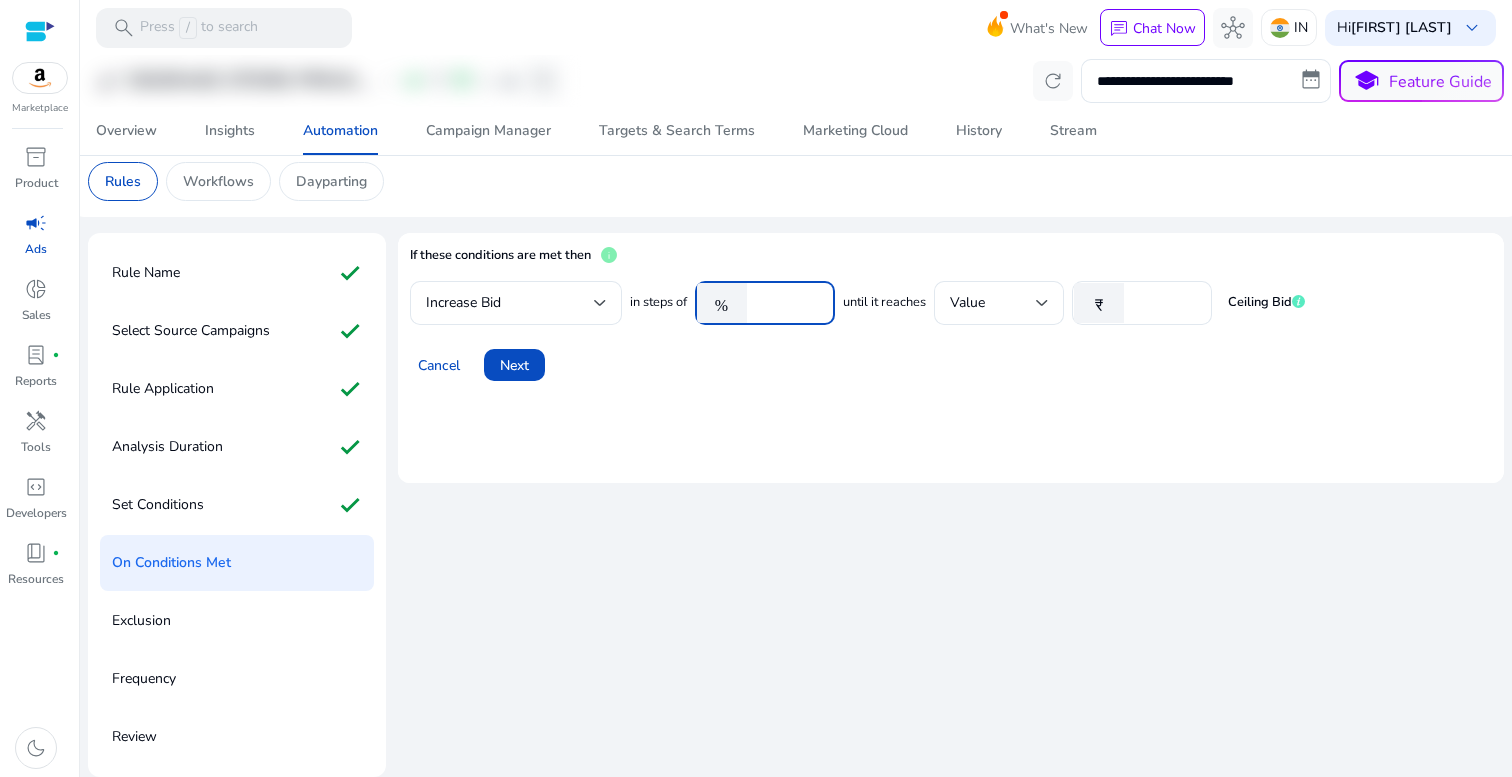 type on "**" 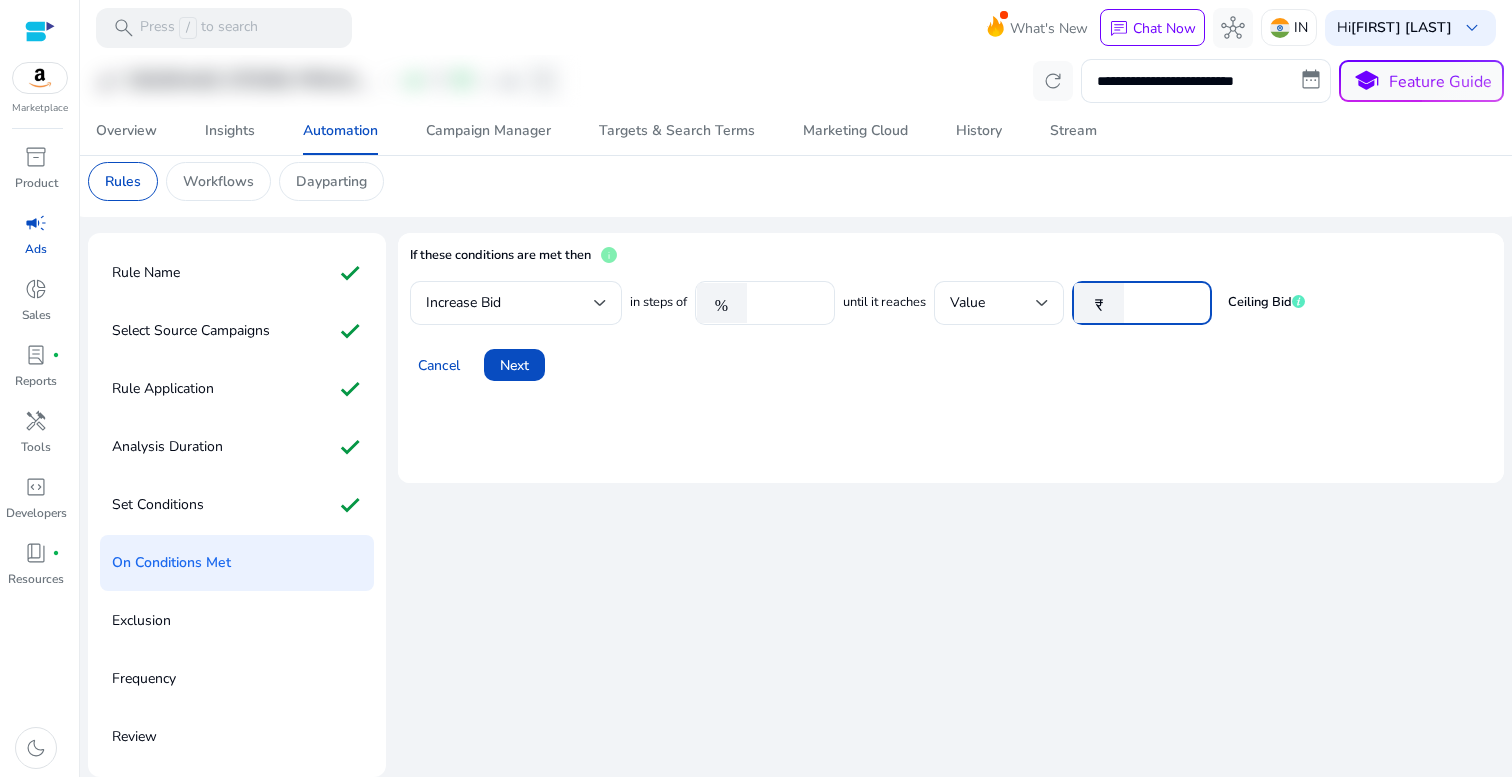type on "*" 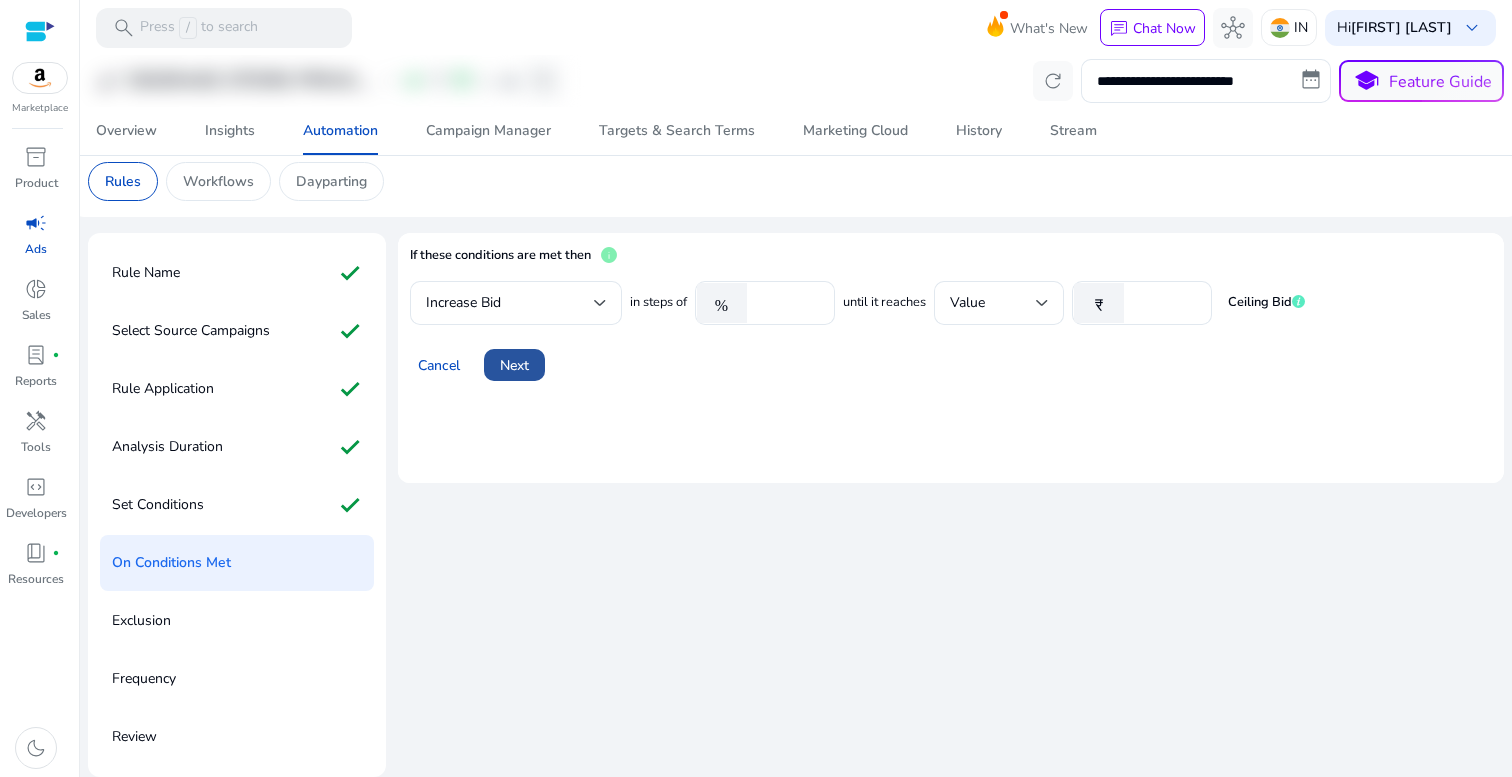 click on "Next" at bounding box center (514, 365) 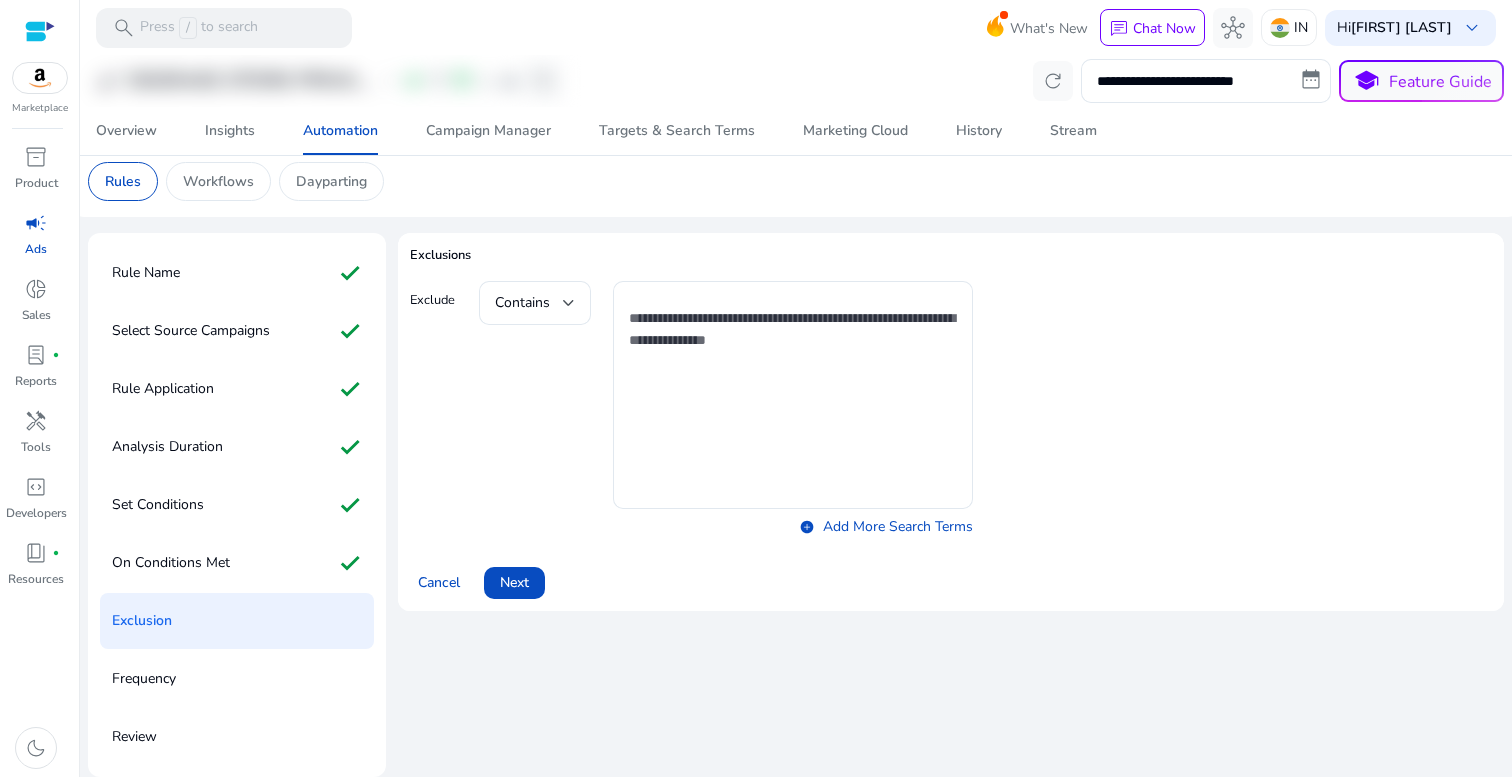 click on "Exclusions" at bounding box center (951, 263) 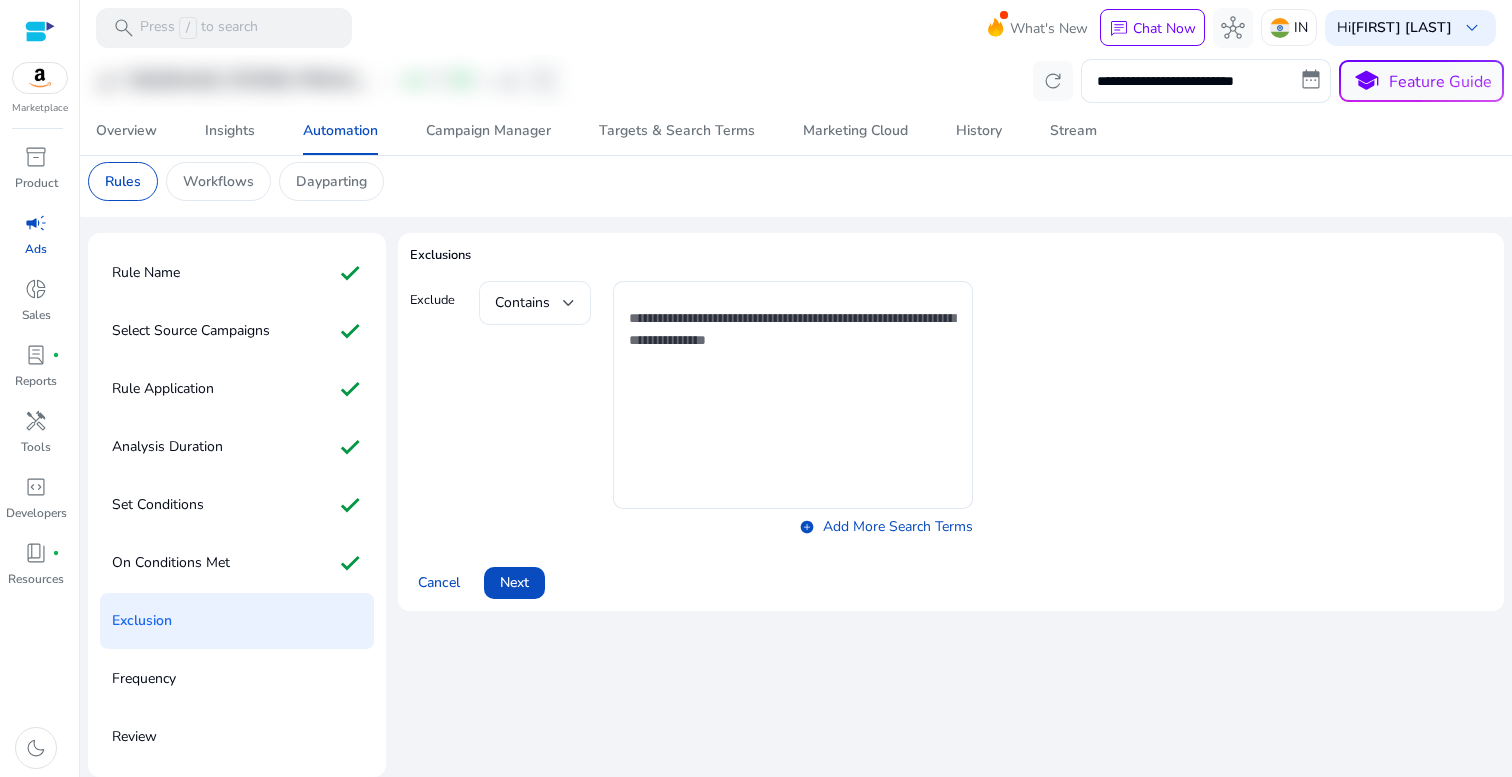 click on "Contains" at bounding box center [522, 302] 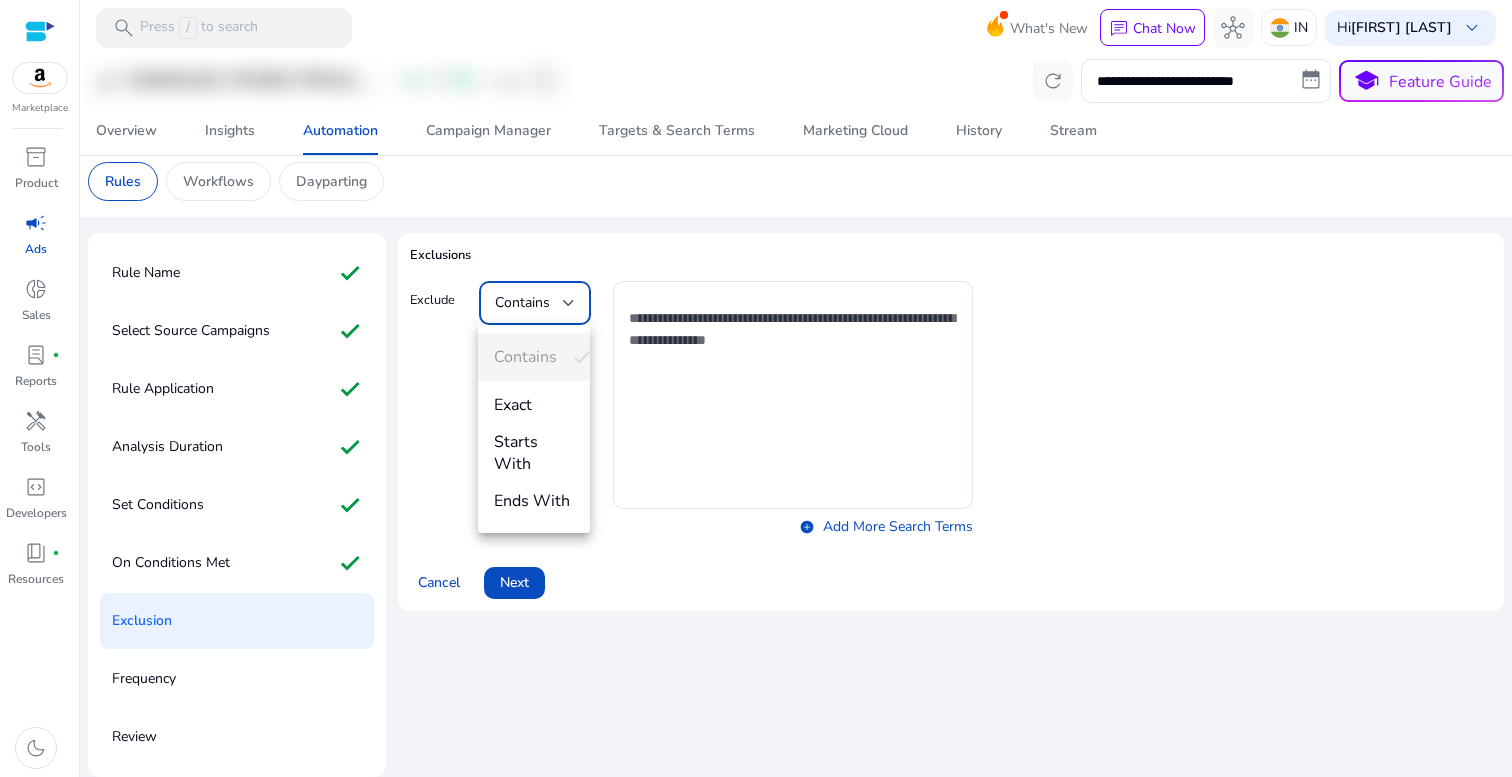 click at bounding box center [756, 388] 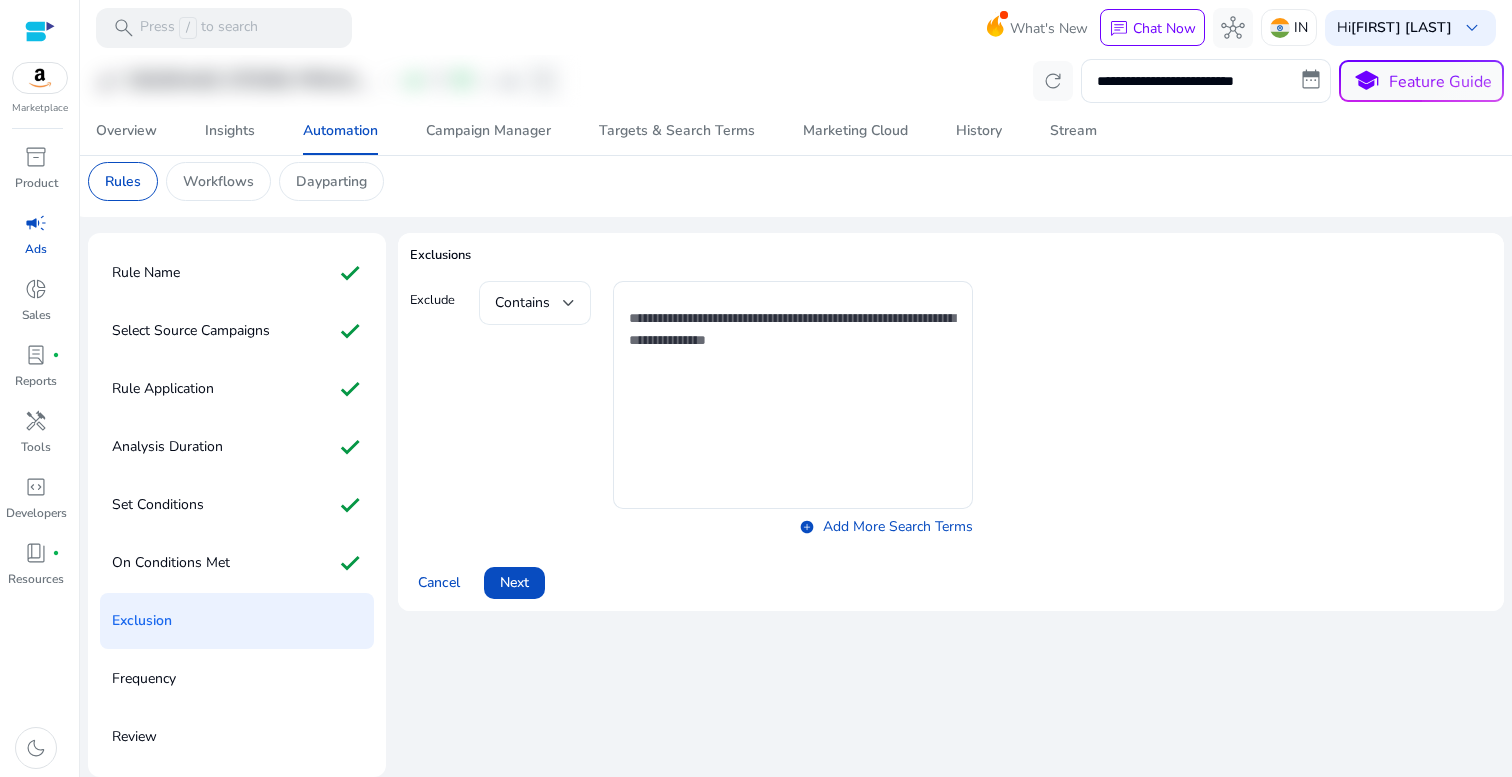 click on "Contains" at bounding box center [535, 303] 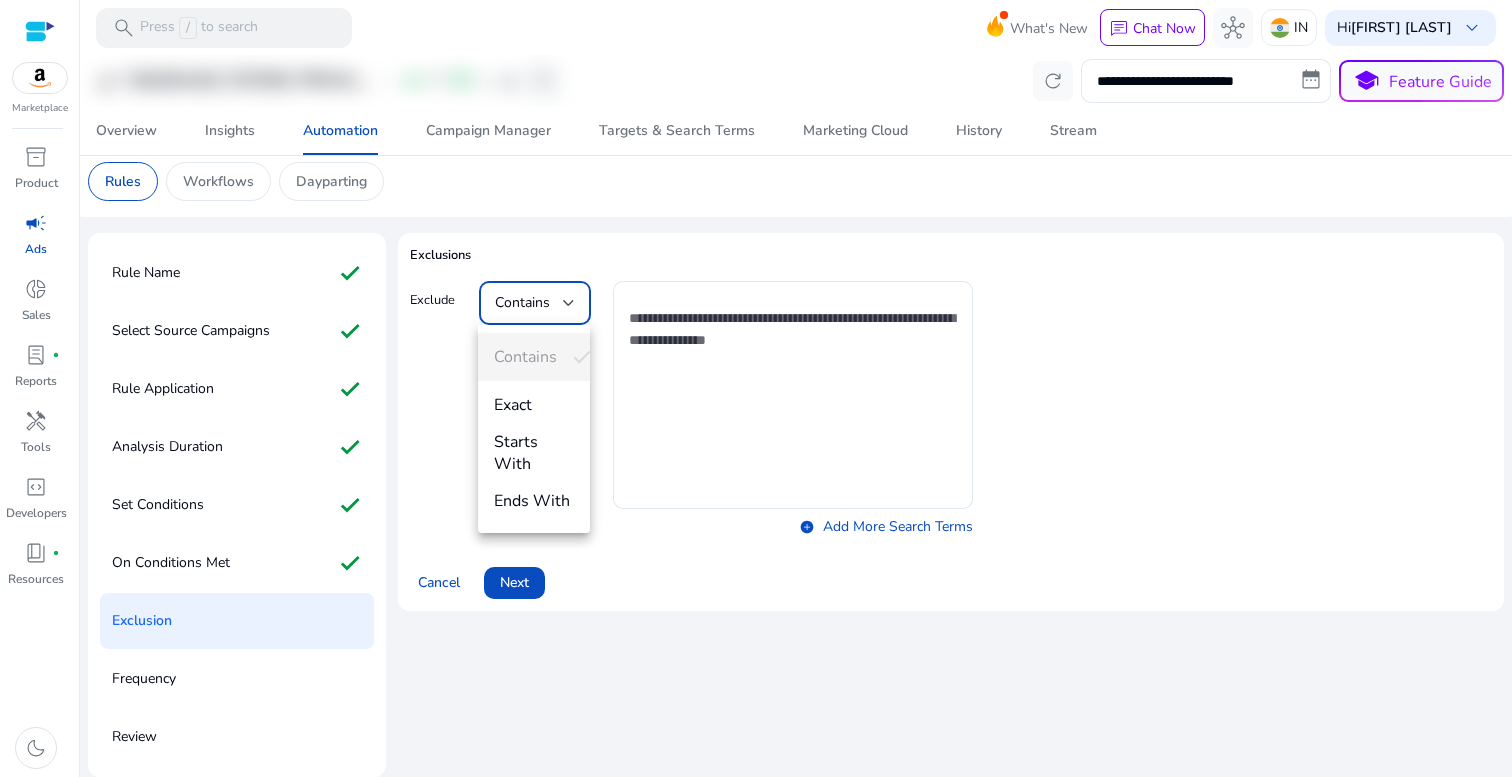 click at bounding box center [756, 388] 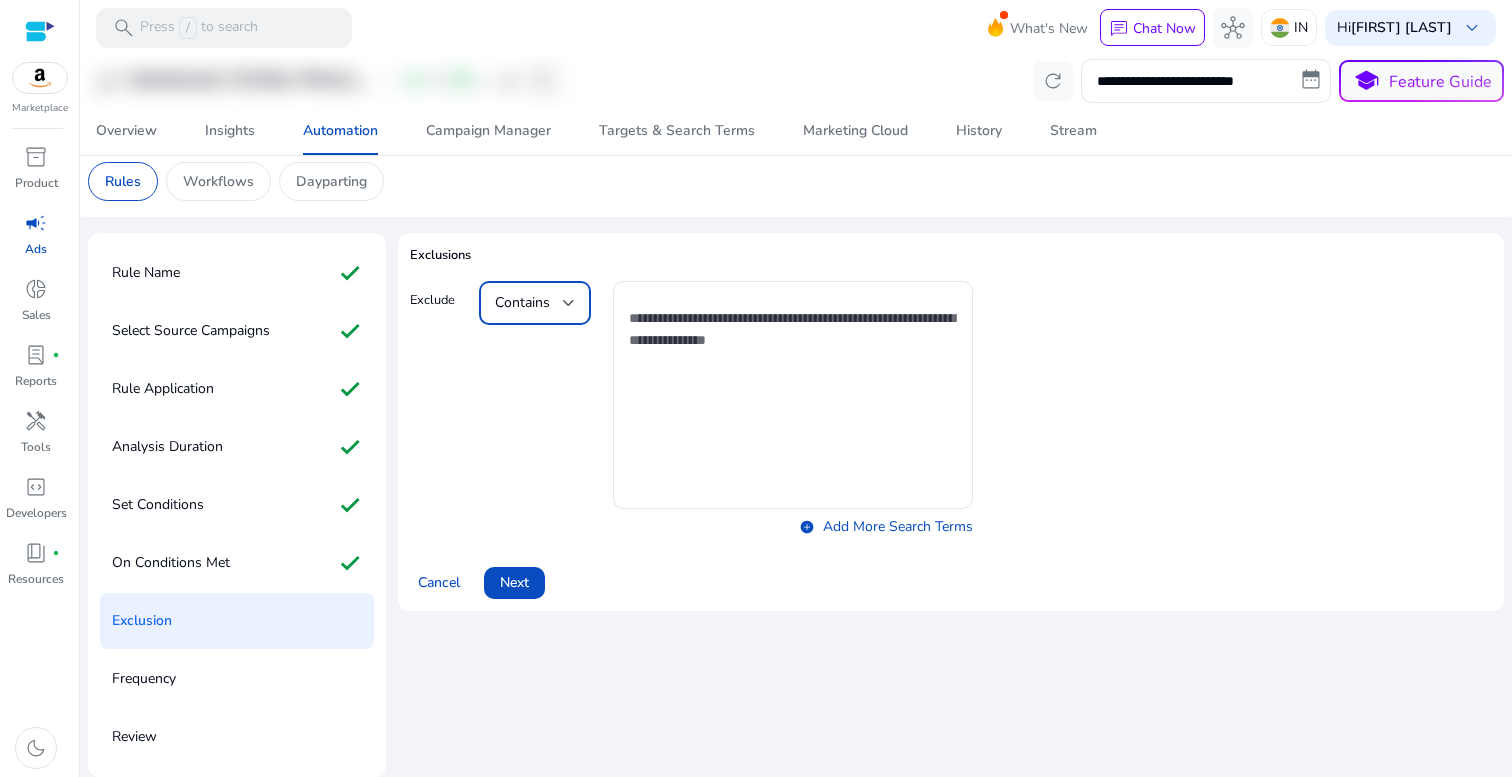 click at bounding box center (569, 303) 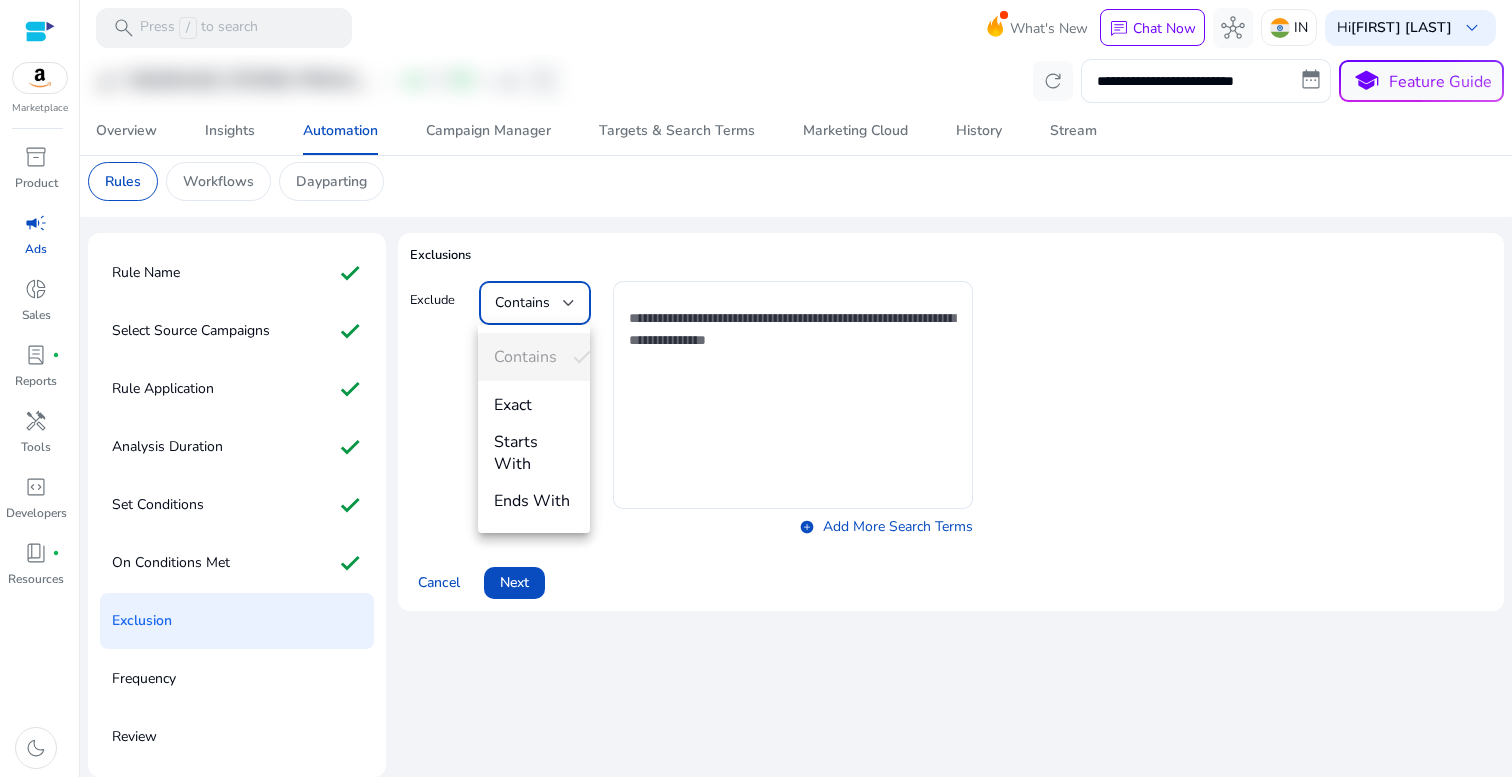 click at bounding box center (756, 388) 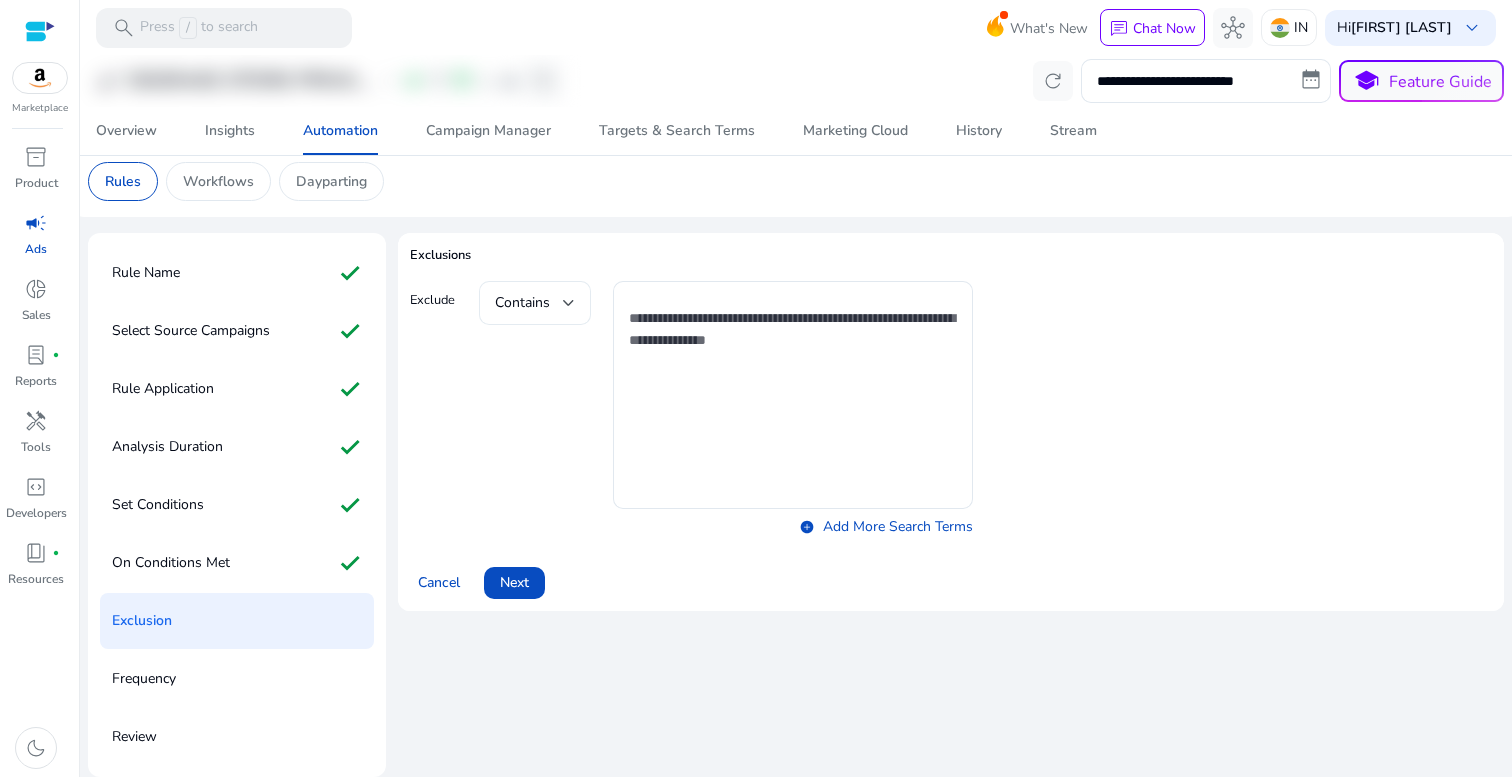 click on "Contains" at bounding box center (522, 302) 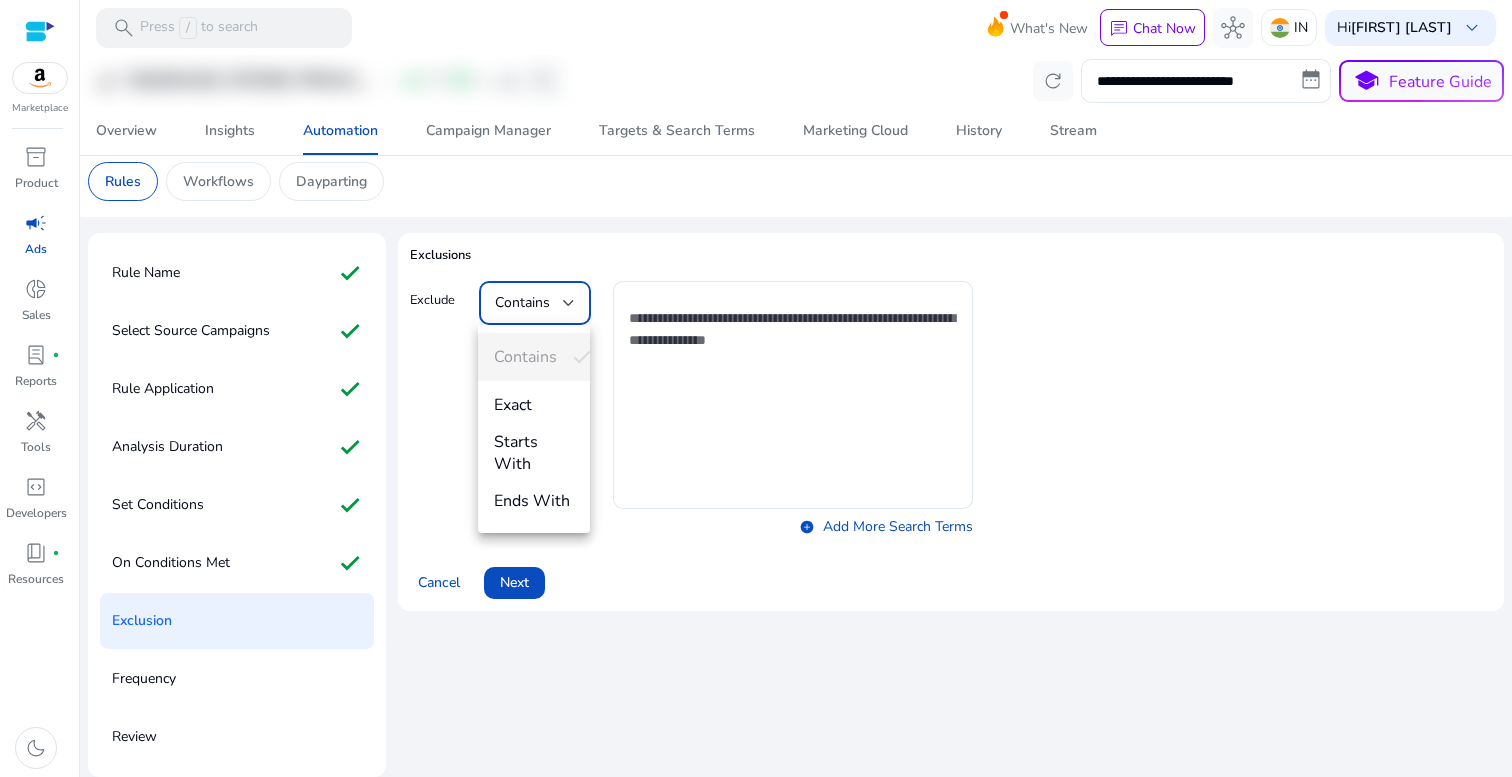 click at bounding box center (756, 388) 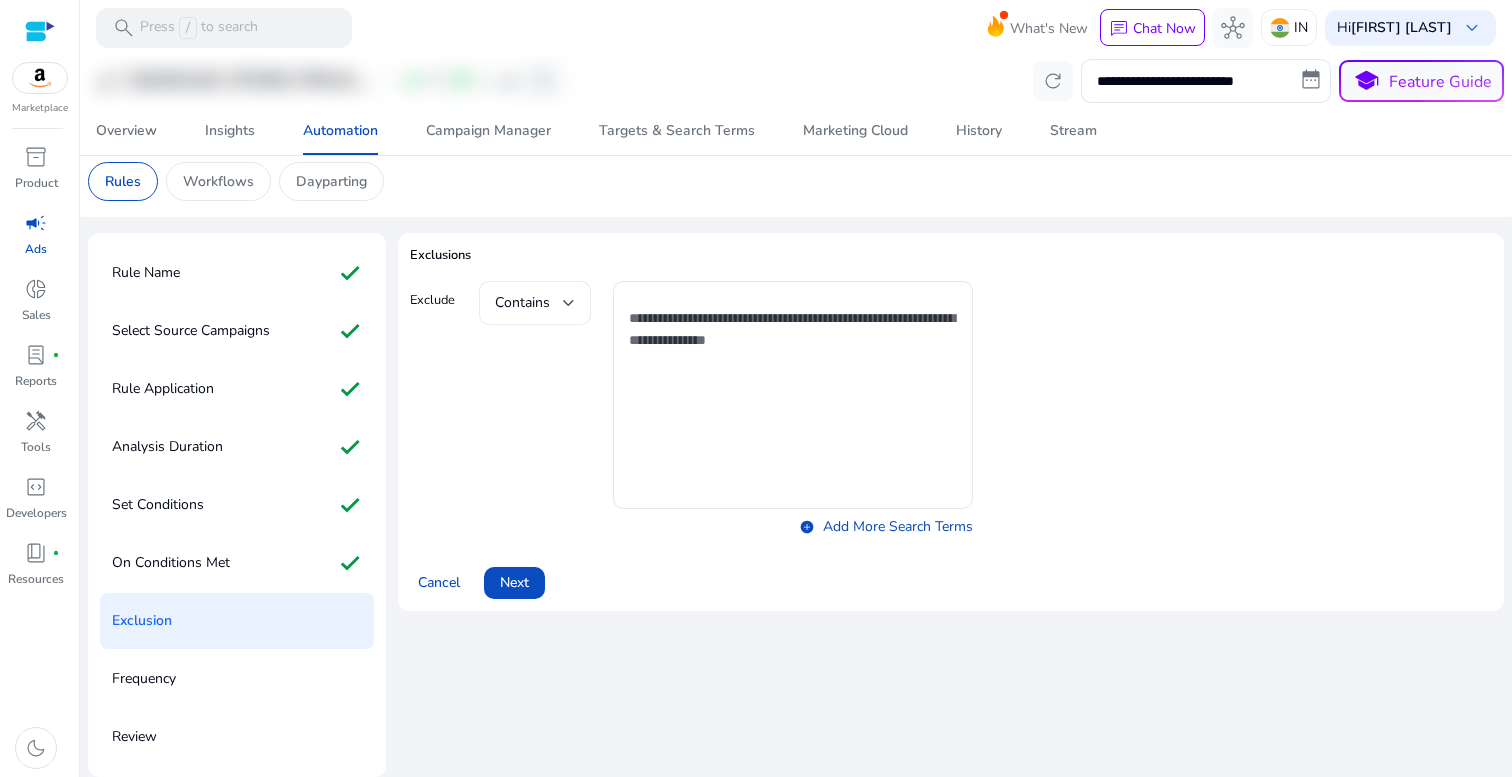 click on "Contains" at bounding box center [535, 303] 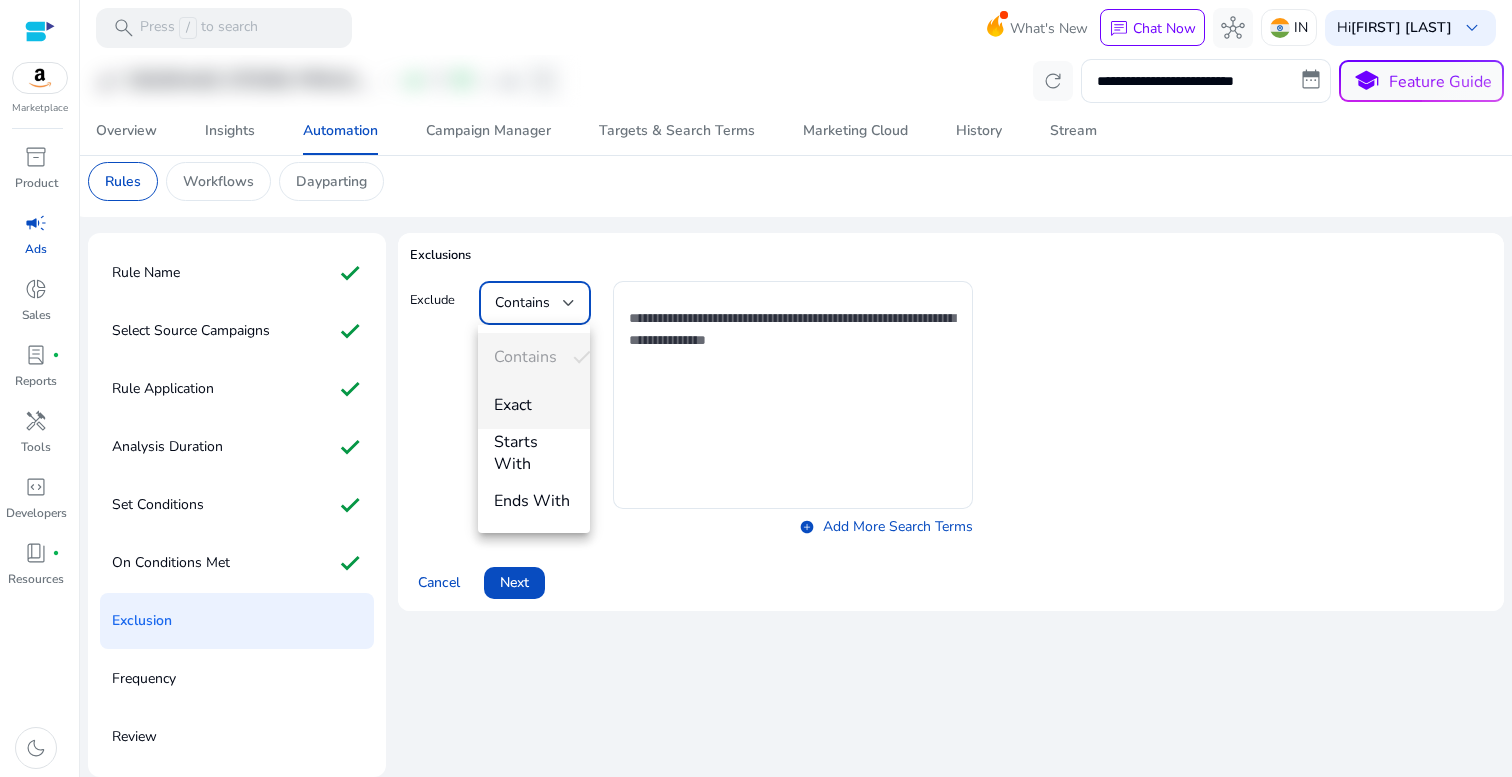 click on "Exact" at bounding box center [534, 405] 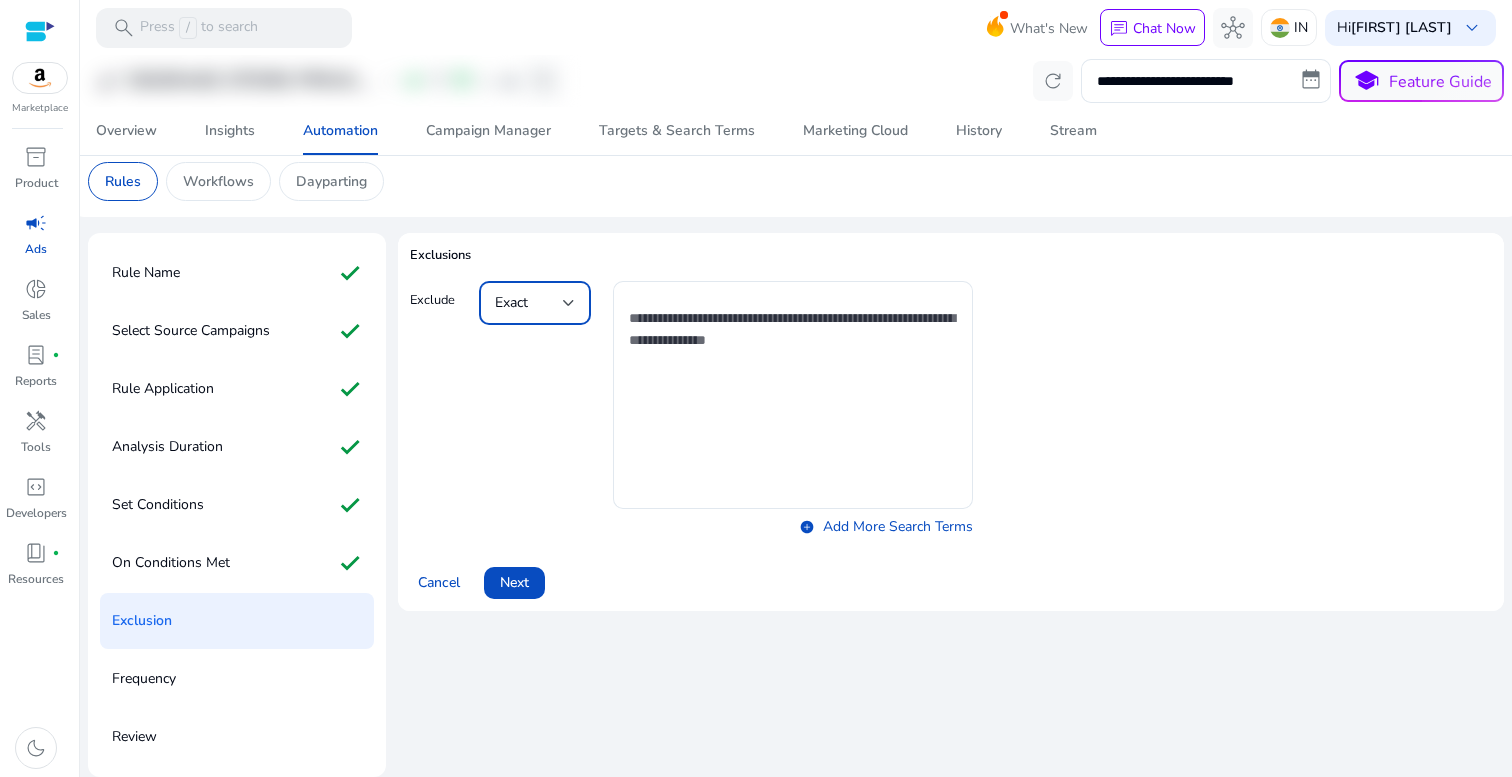 click on "Exact" at bounding box center (529, 303) 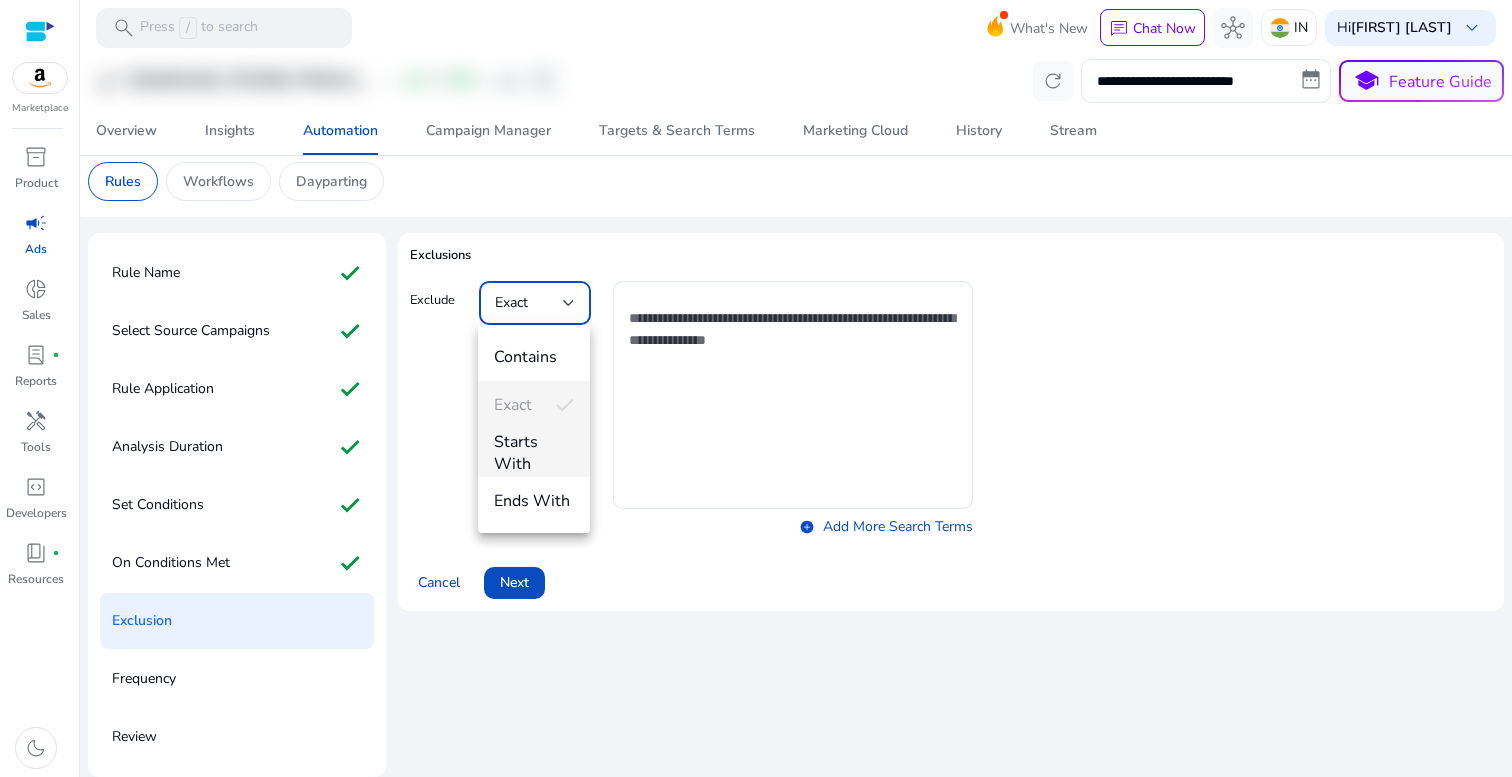 click on "Starts With" at bounding box center (534, 453) 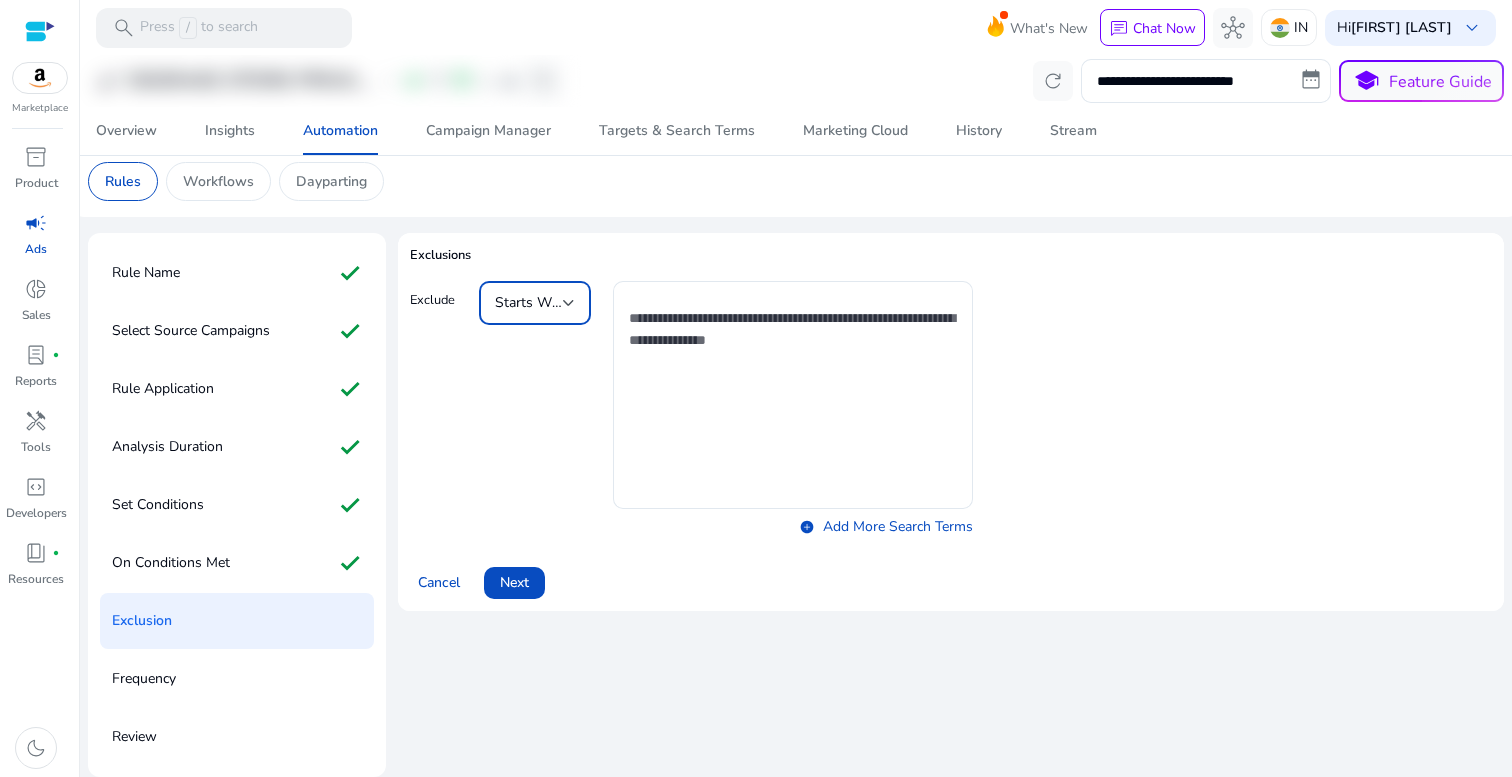 click on "Exclude  Starts With  add_circle   Add More Search Terms" at bounding box center [951, 412] 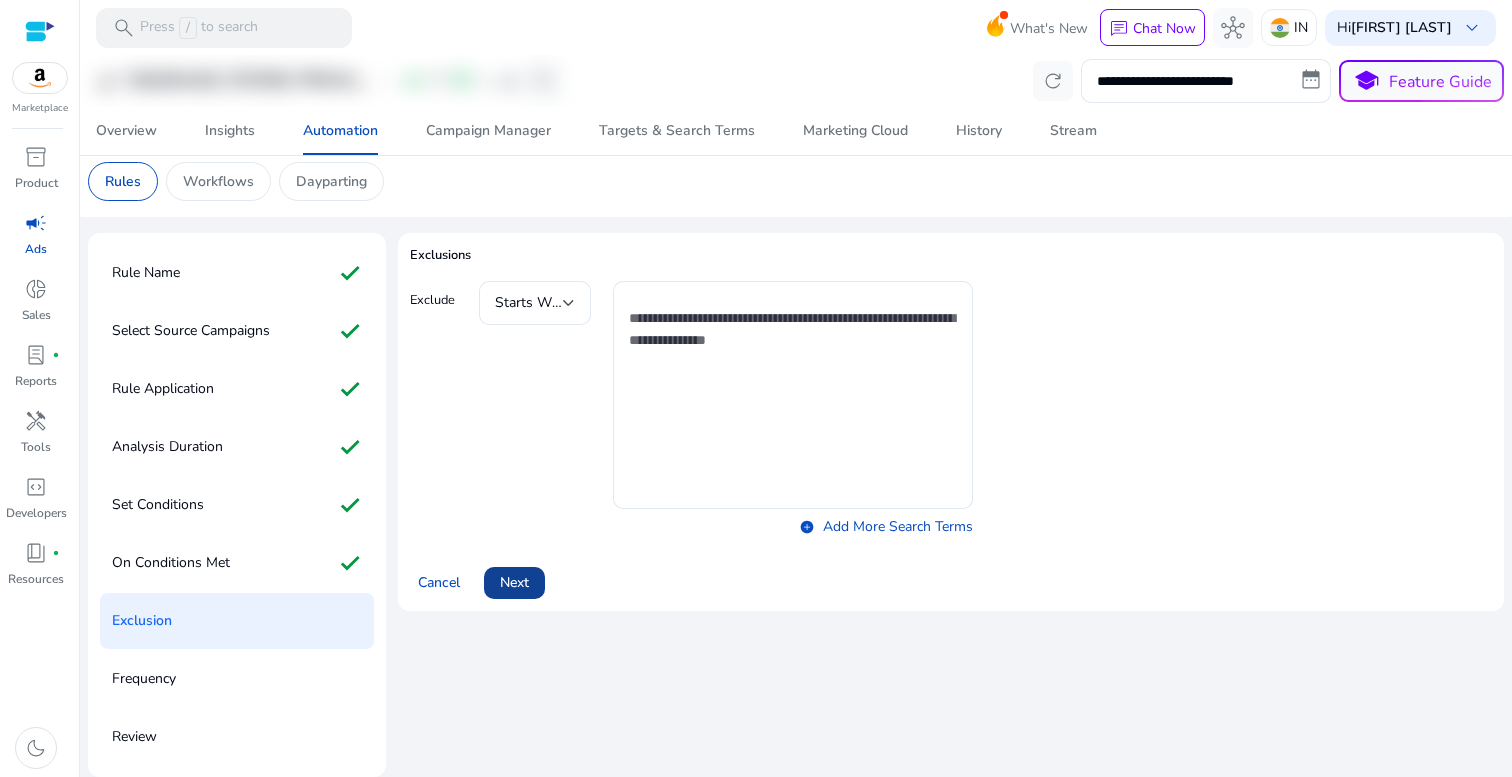 click at bounding box center (514, 583) 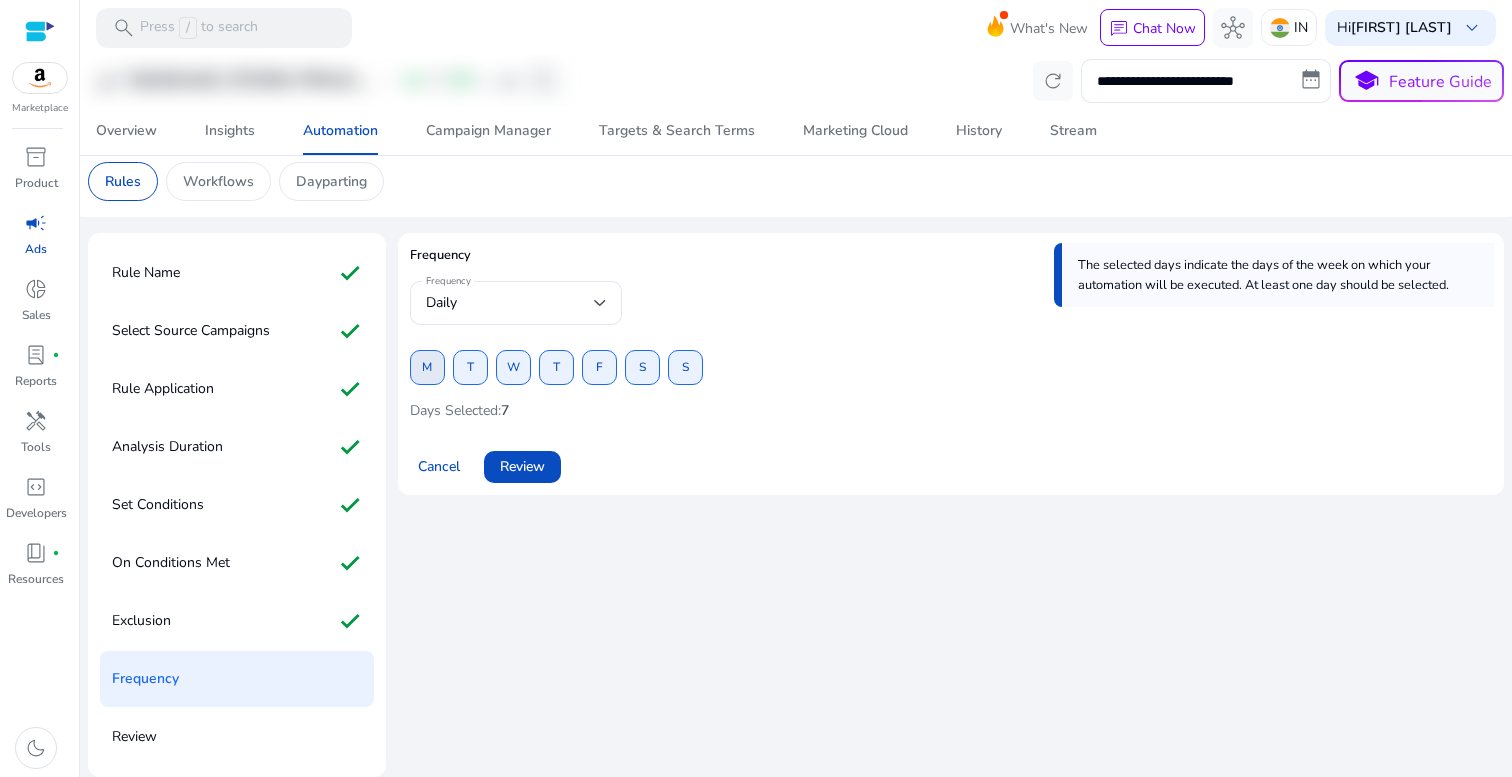 click at bounding box center [427, 368] 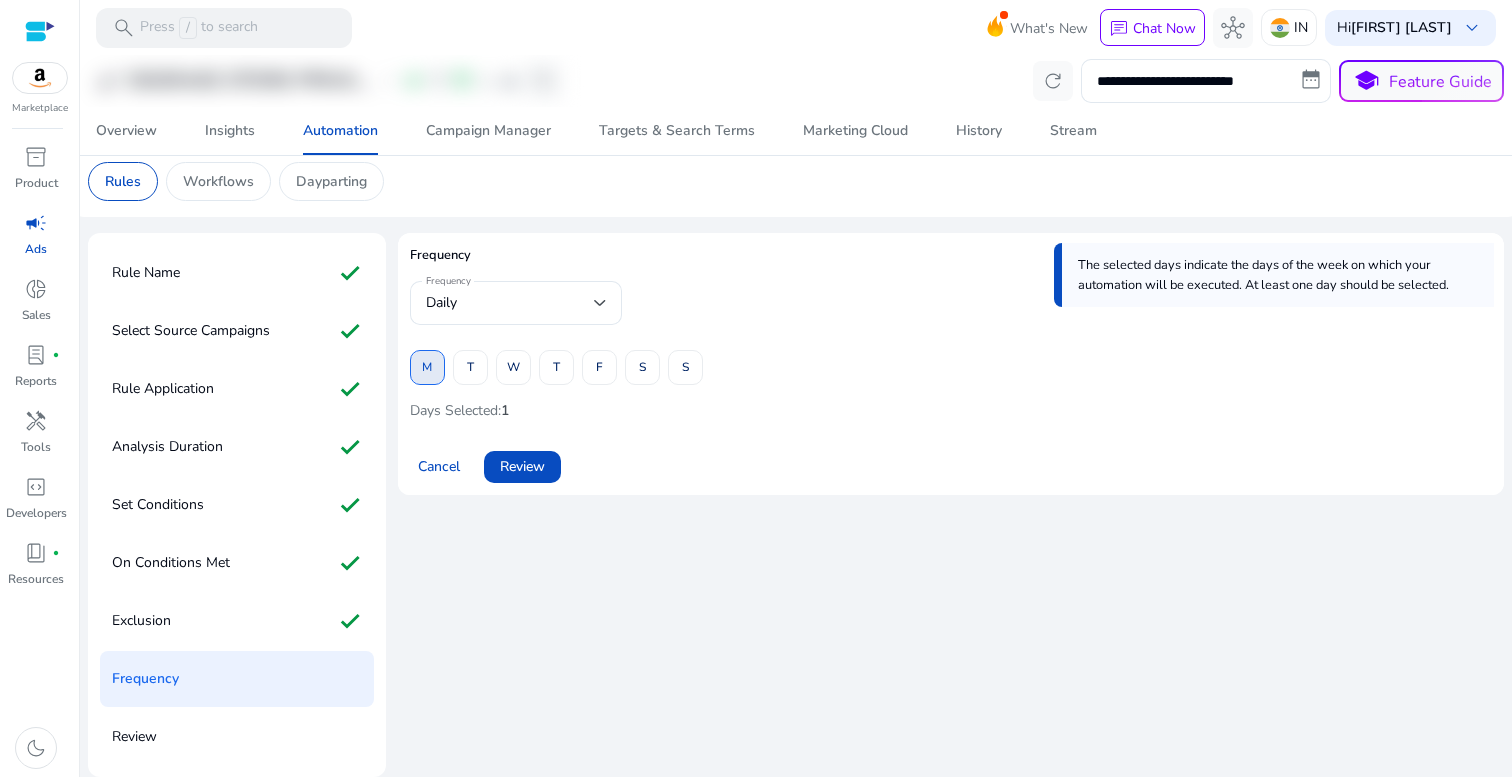 click at bounding box center [427, 368] 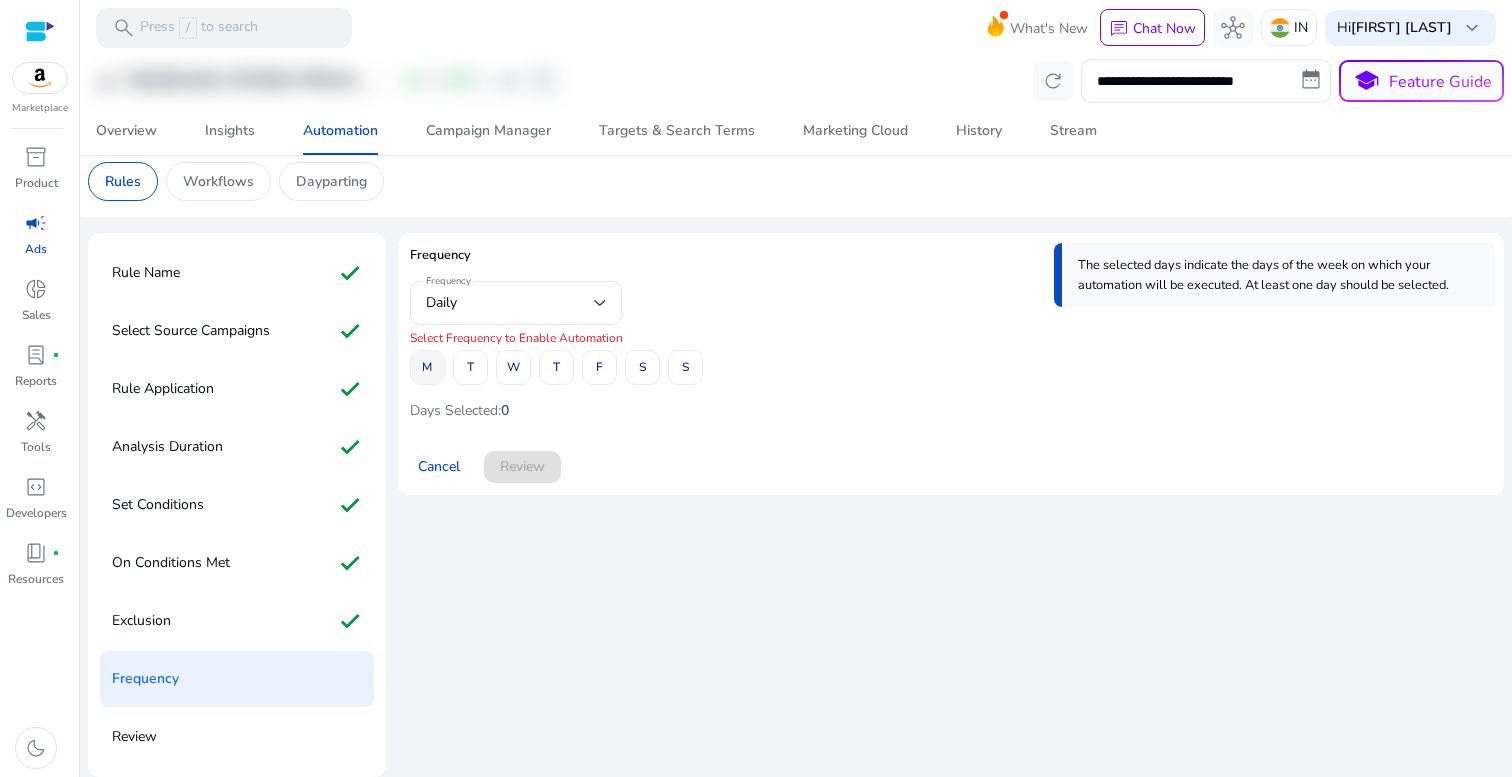click at bounding box center [427, 368] 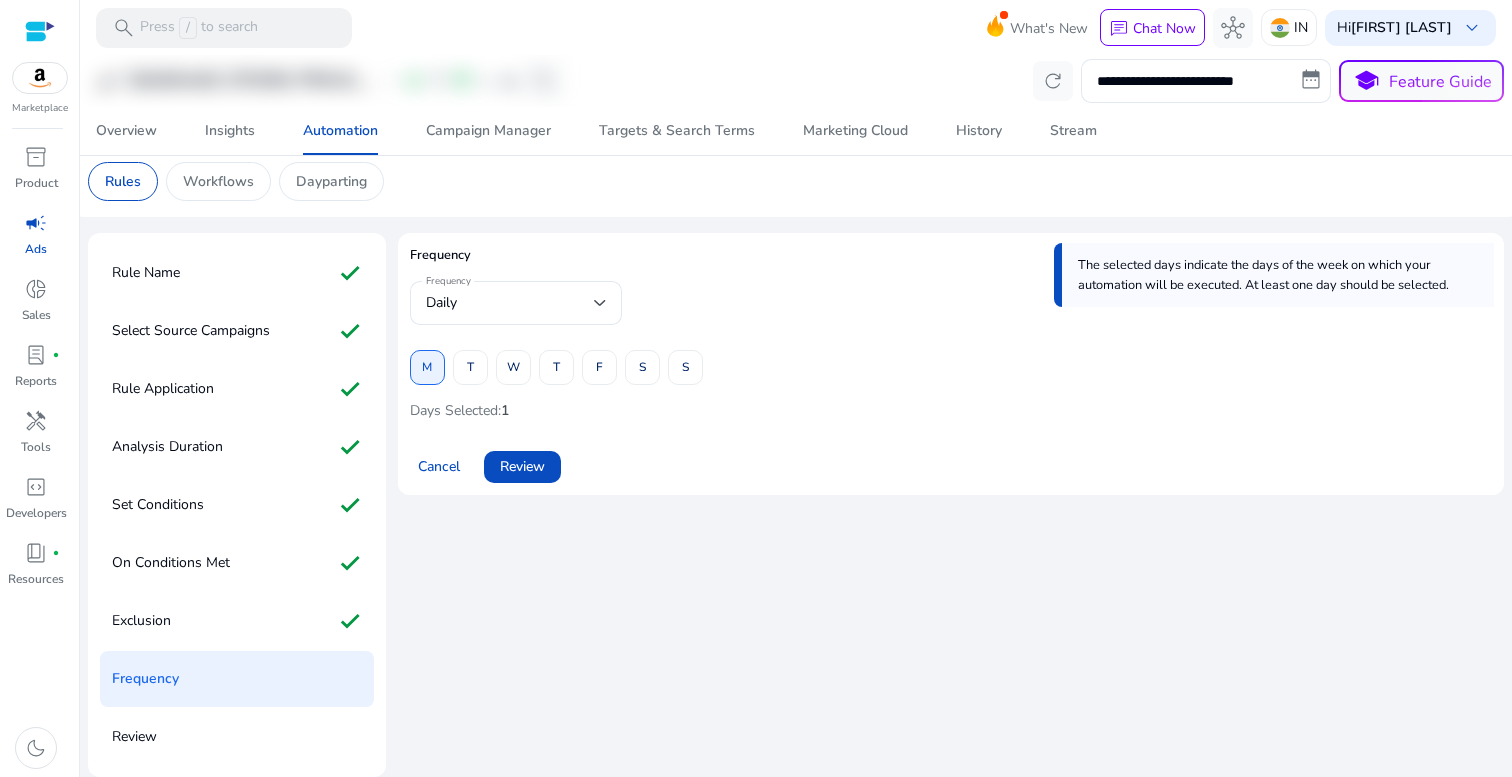 click on "M   T   W   T   F   S   S" at bounding box center (556, 367) 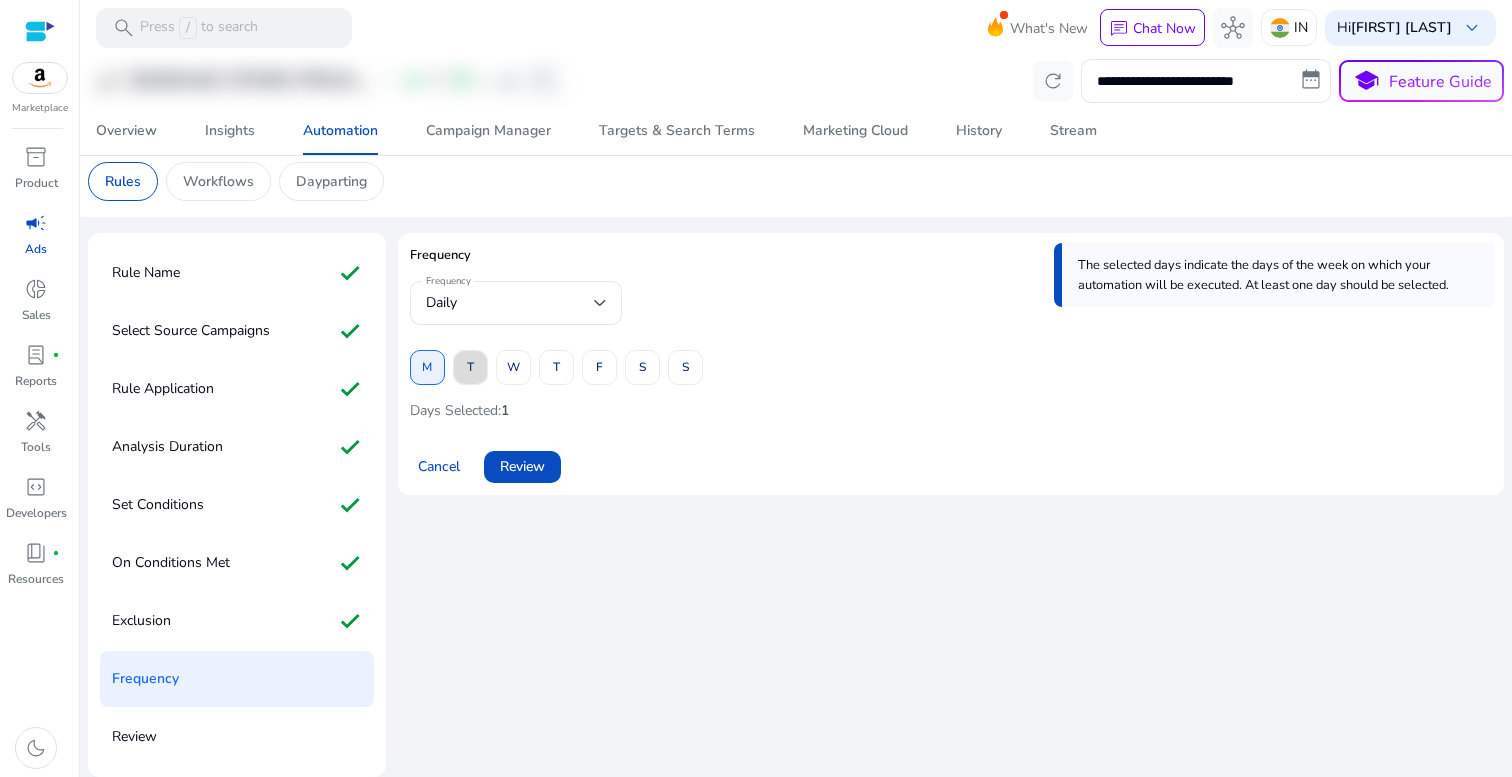 click at bounding box center (470, 368) 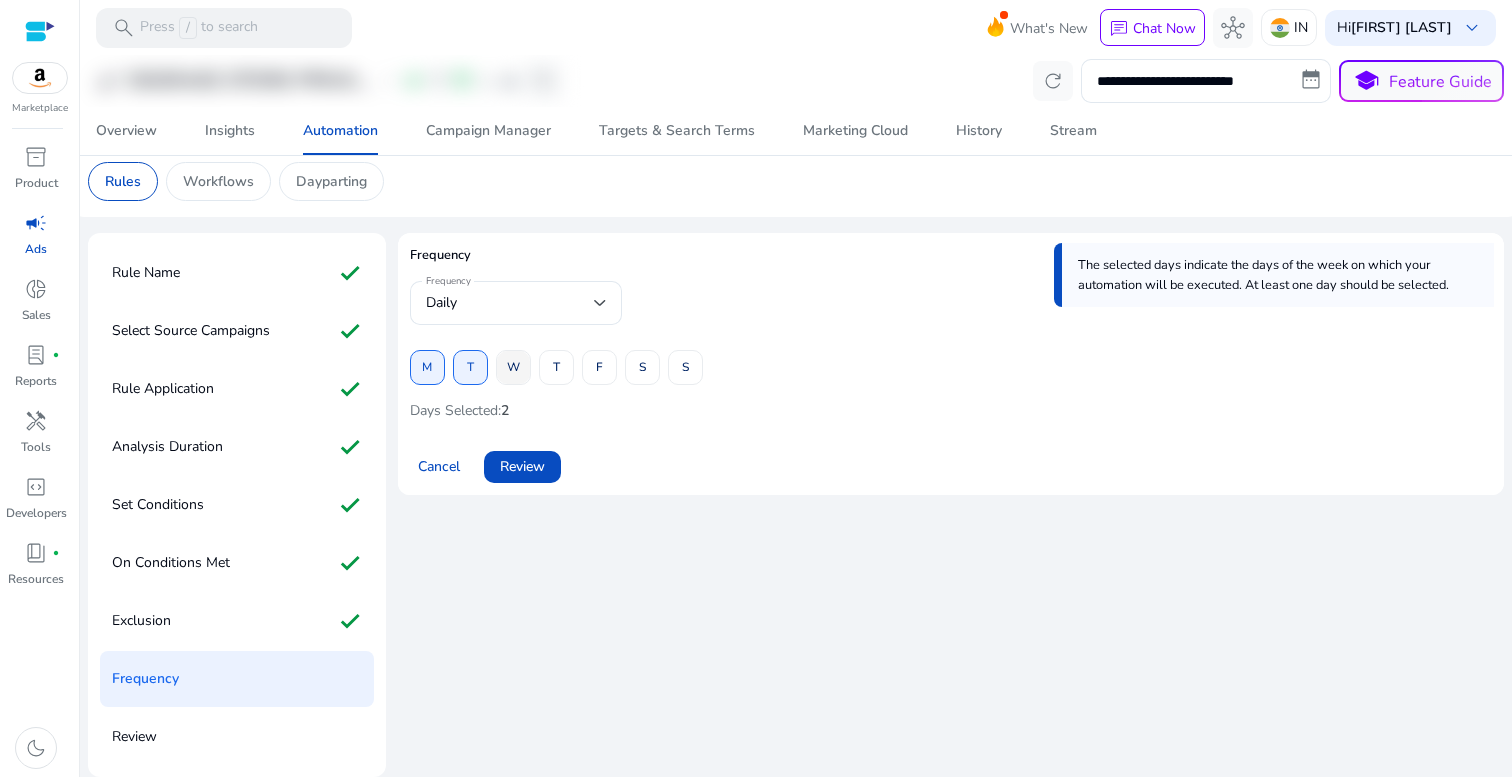 click at bounding box center (513, 368) 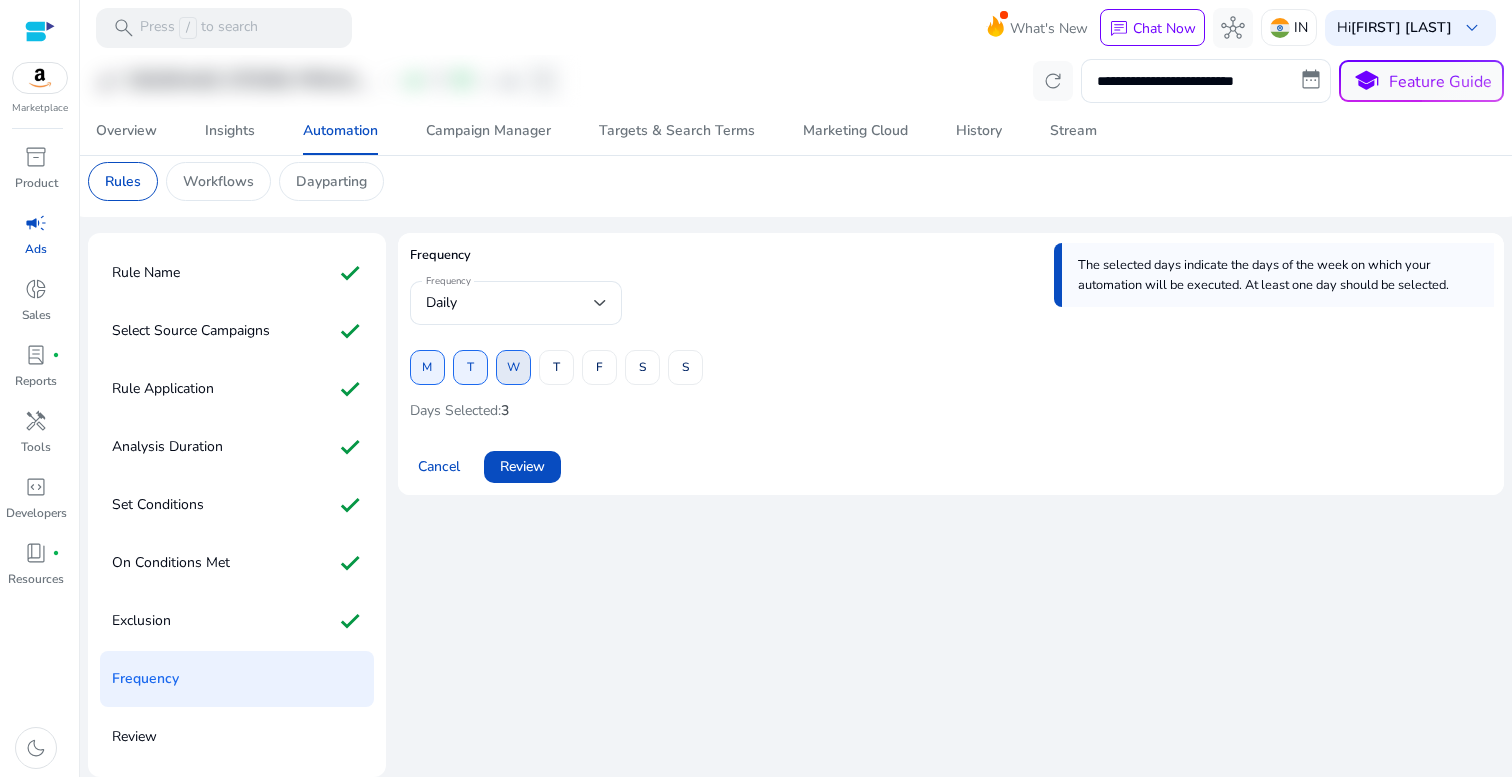 click on "W" at bounding box center (513, 367) 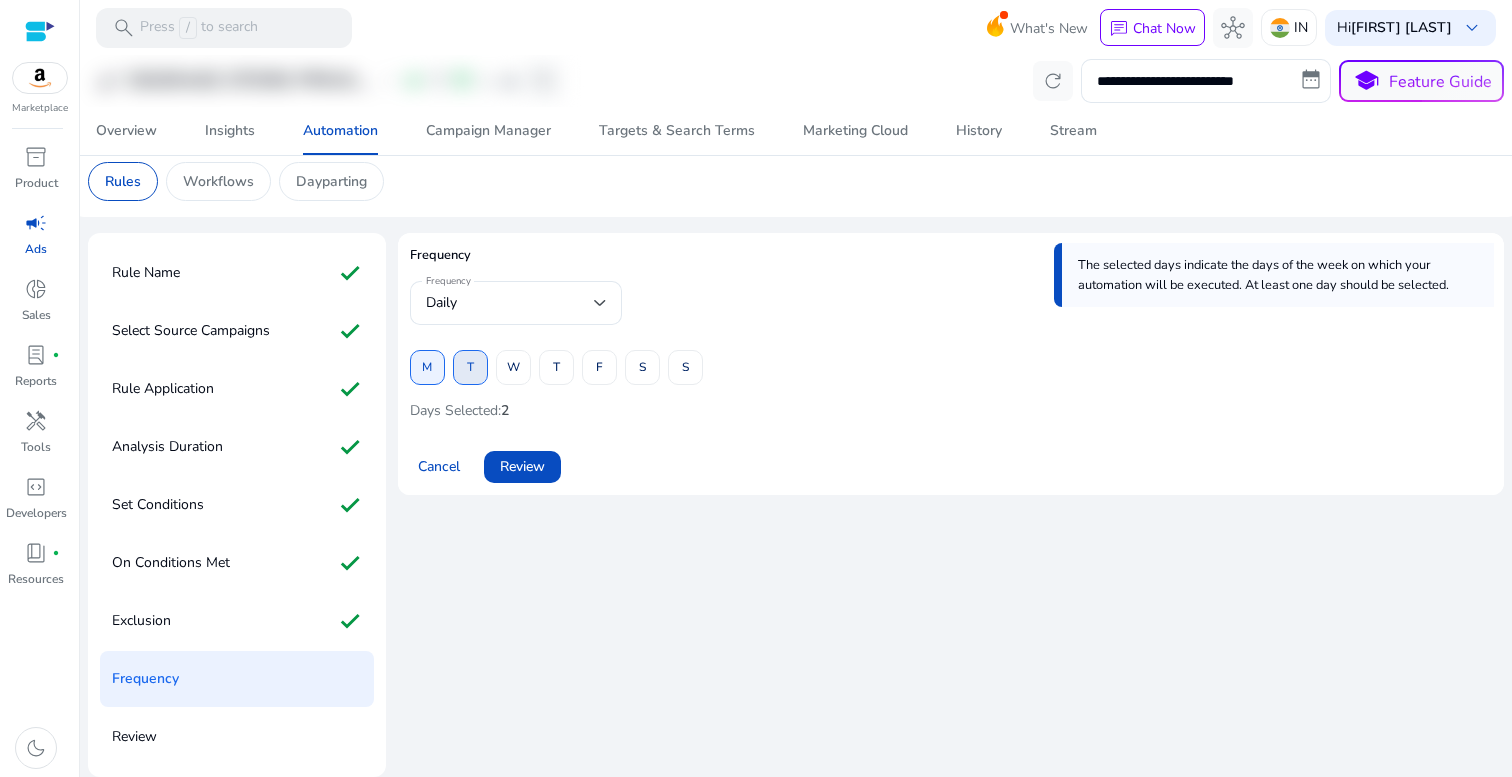 click at bounding box center [470, 368] 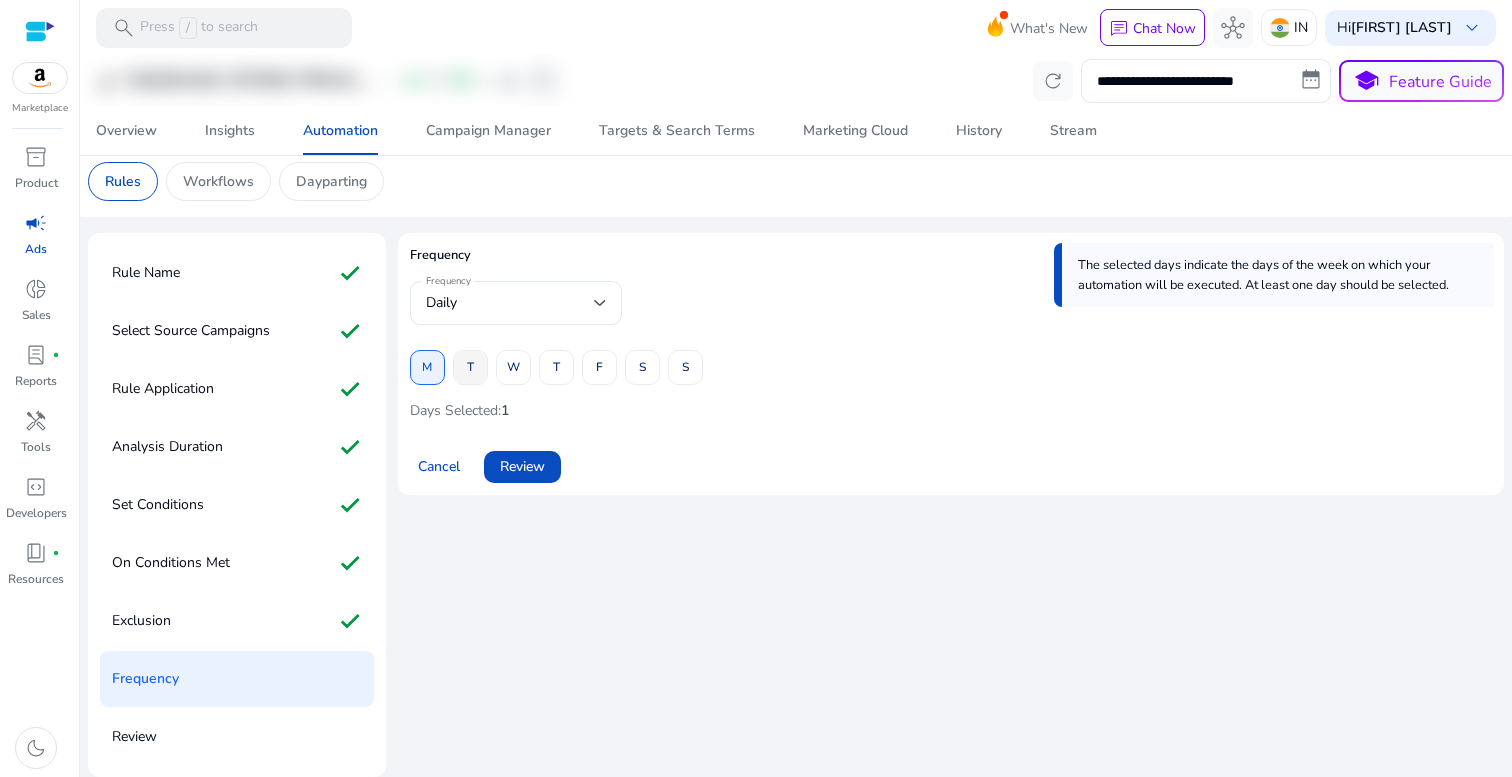 click at bounding box center [470, 368] 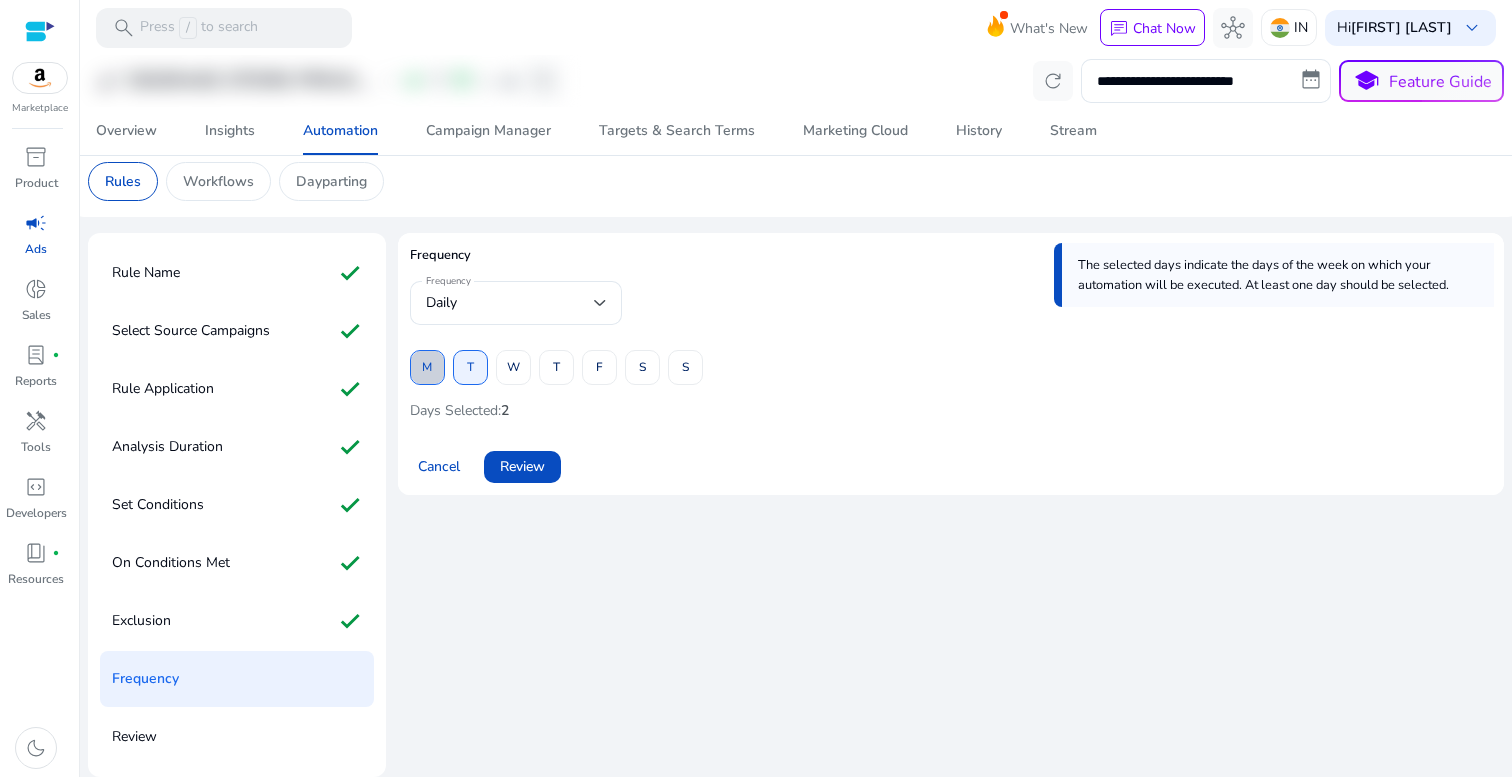 click at bounding box center (427, 368) 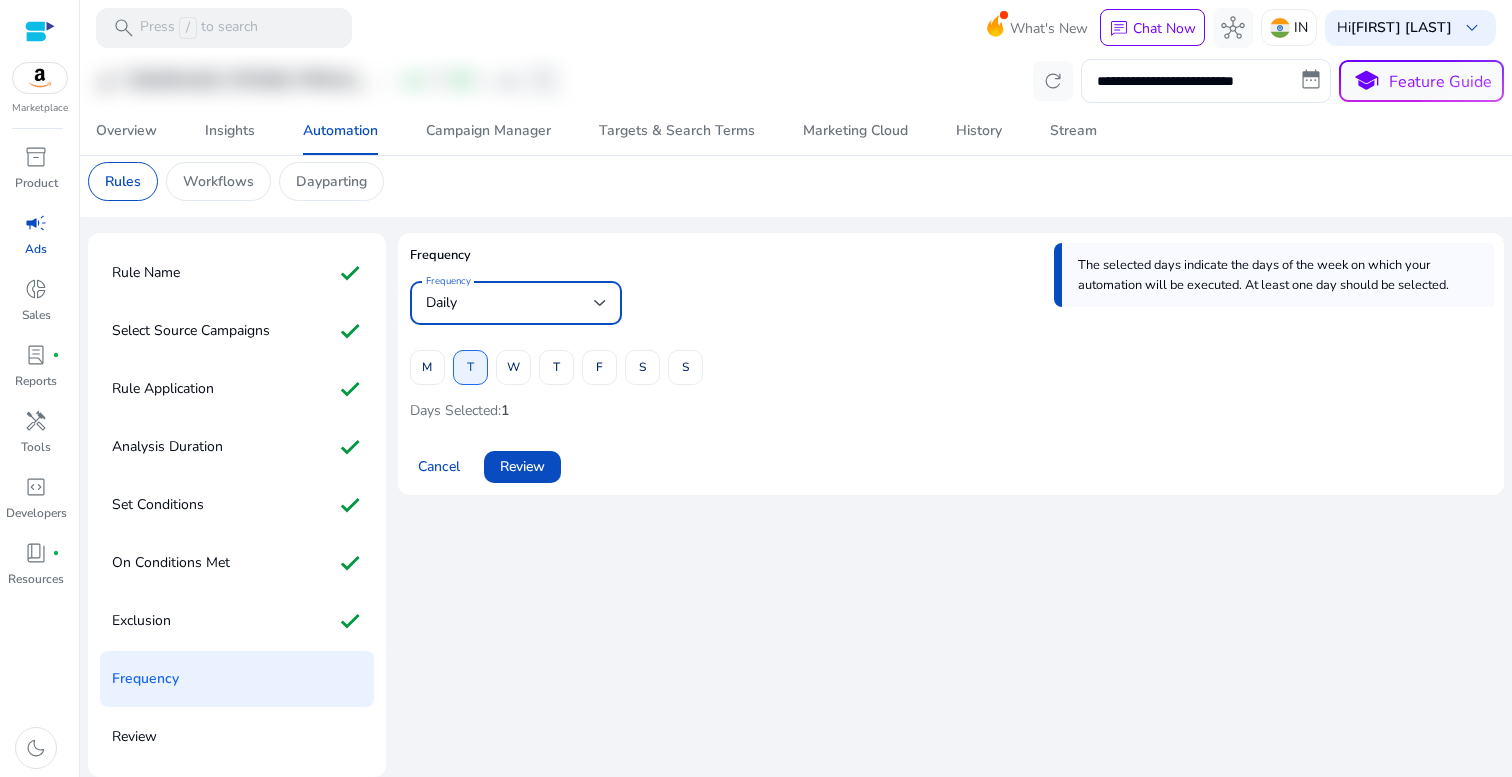 click on "Daily" at bounding box center (510, 303) 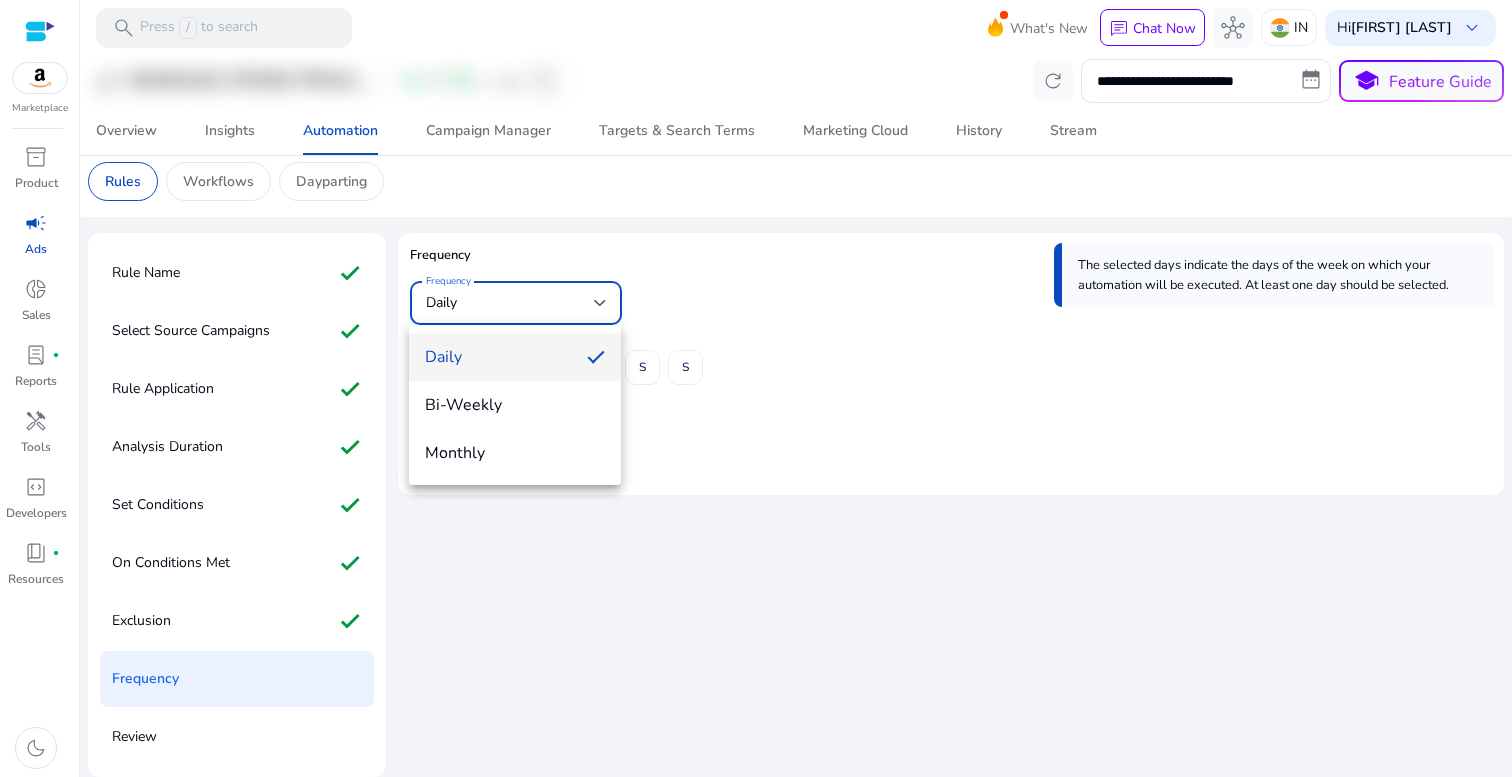 click on "Daily" at bounding box center [498, 357] 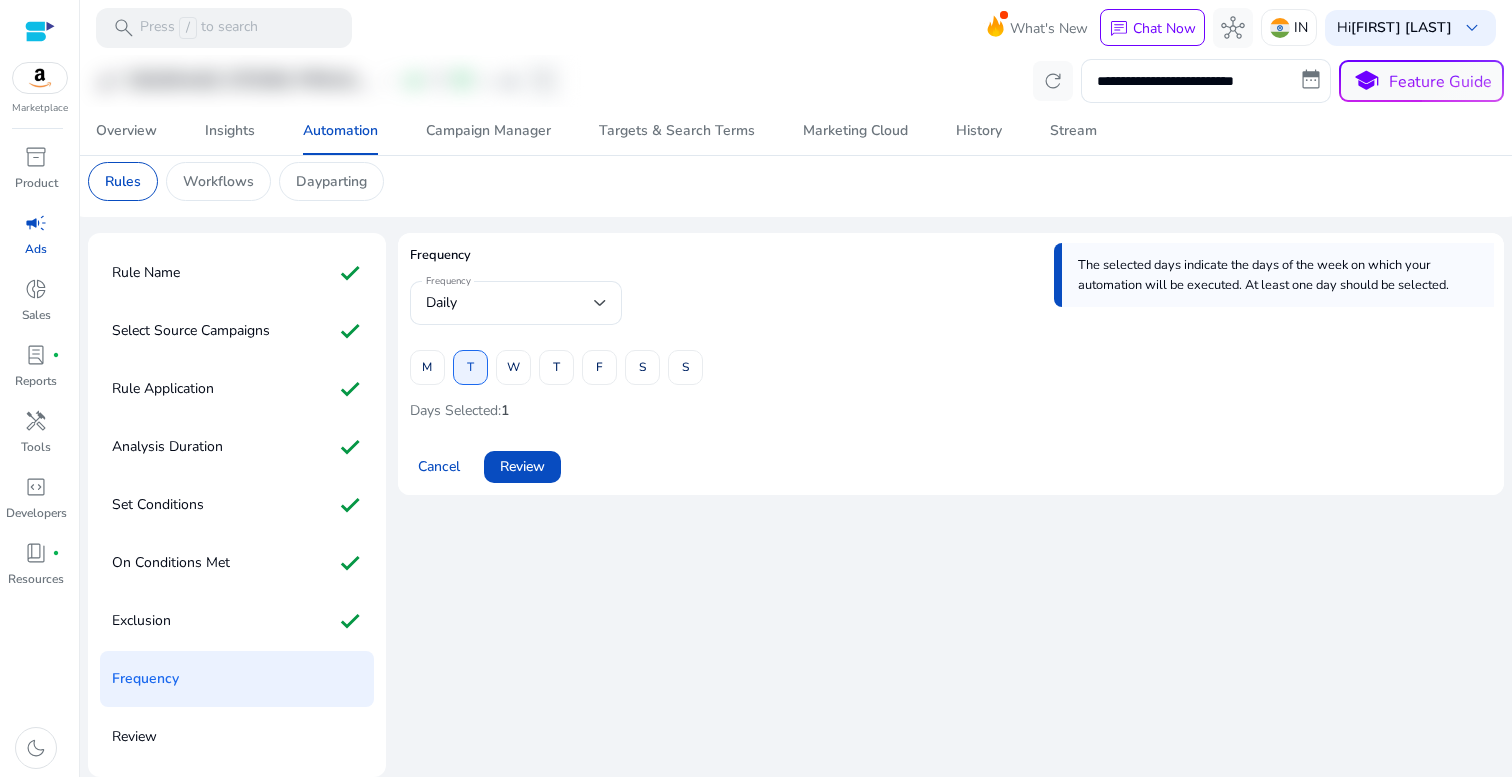 click on "Frequency Daily" at bounding box center (556, 313) 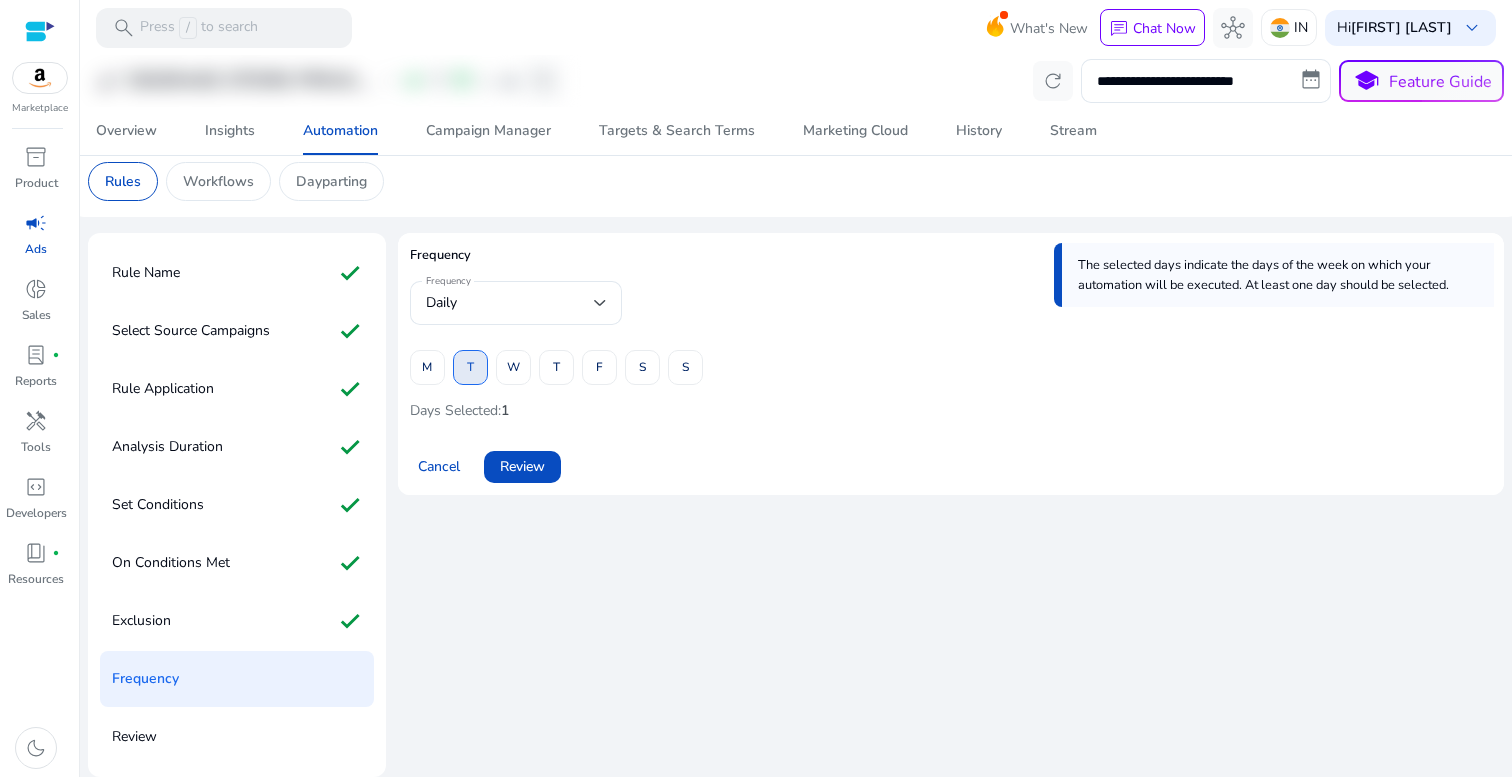 click at bounding box center [470, 368] 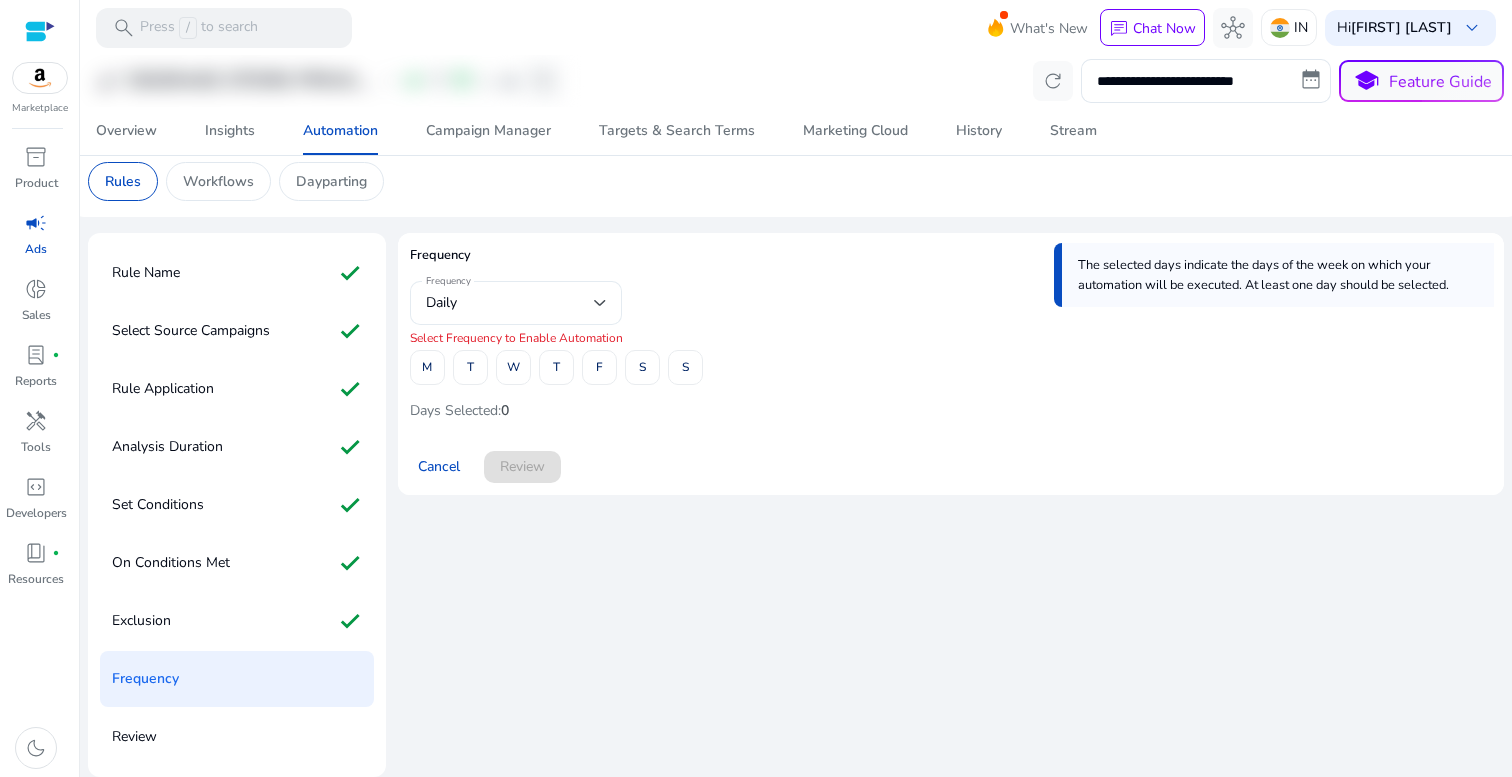 click on "Daily" at bounding box center [510, 303] 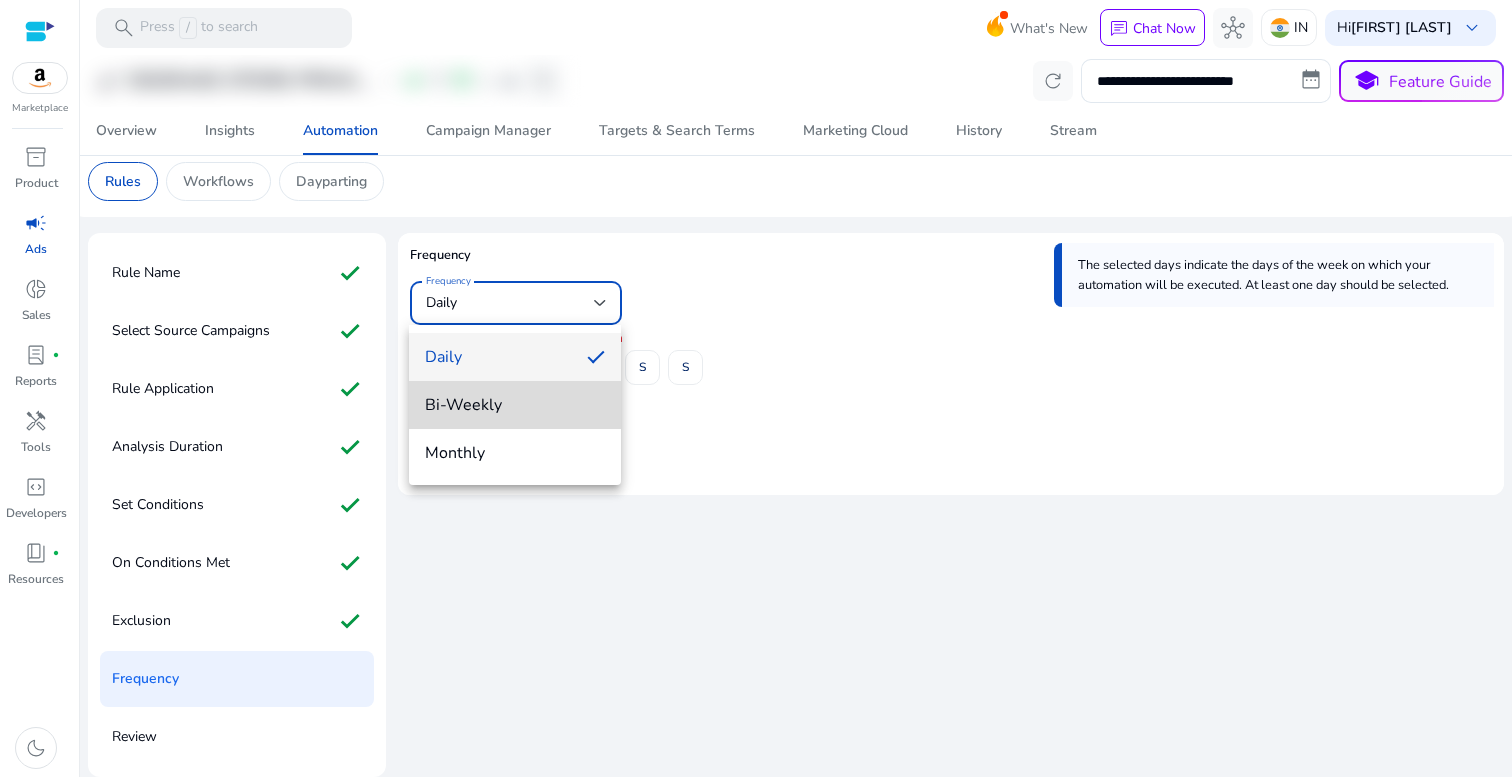 click on "Bi-Weekly" at bounding box center (515, 405) 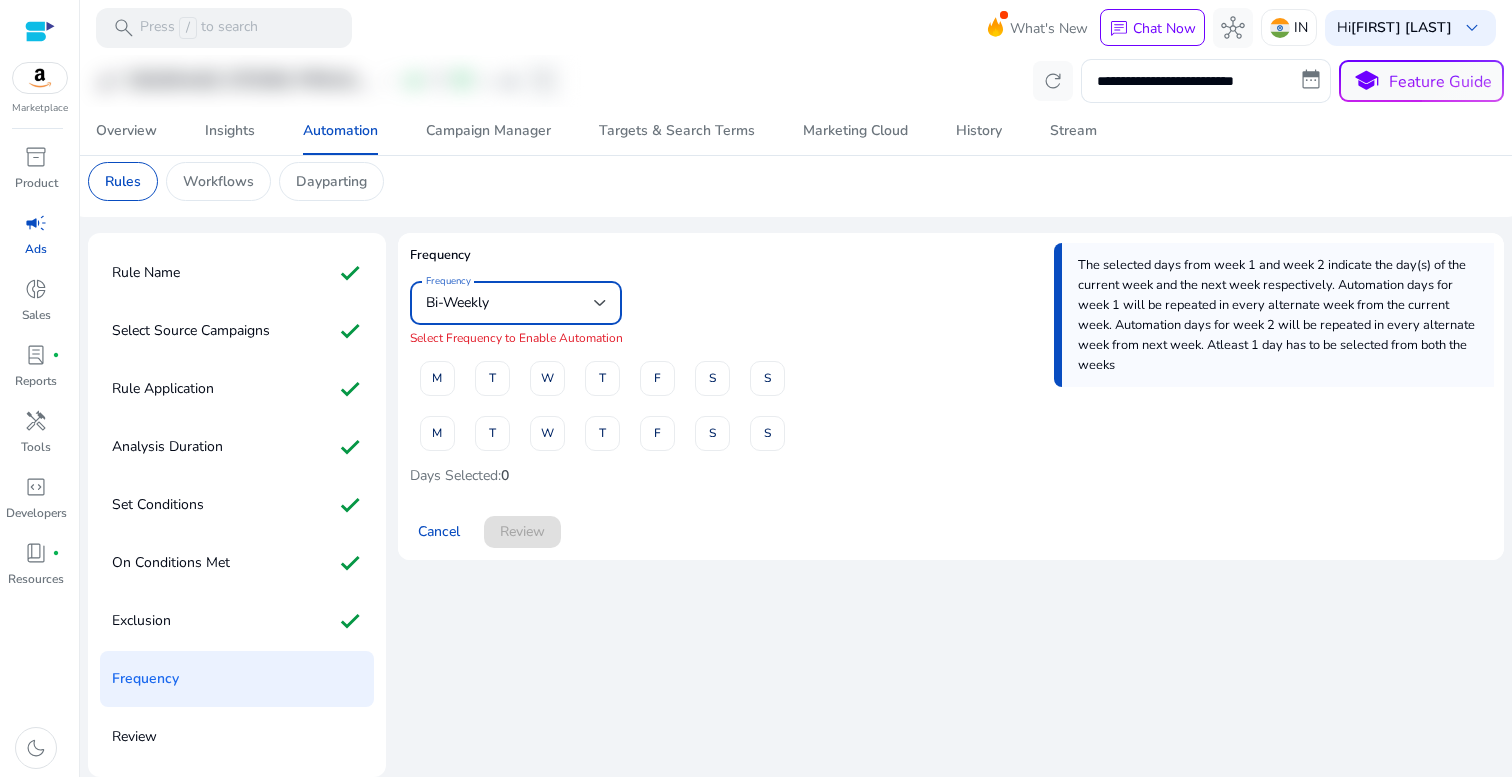 click on "Bi-Weekly" at bounding box center (510, 303) 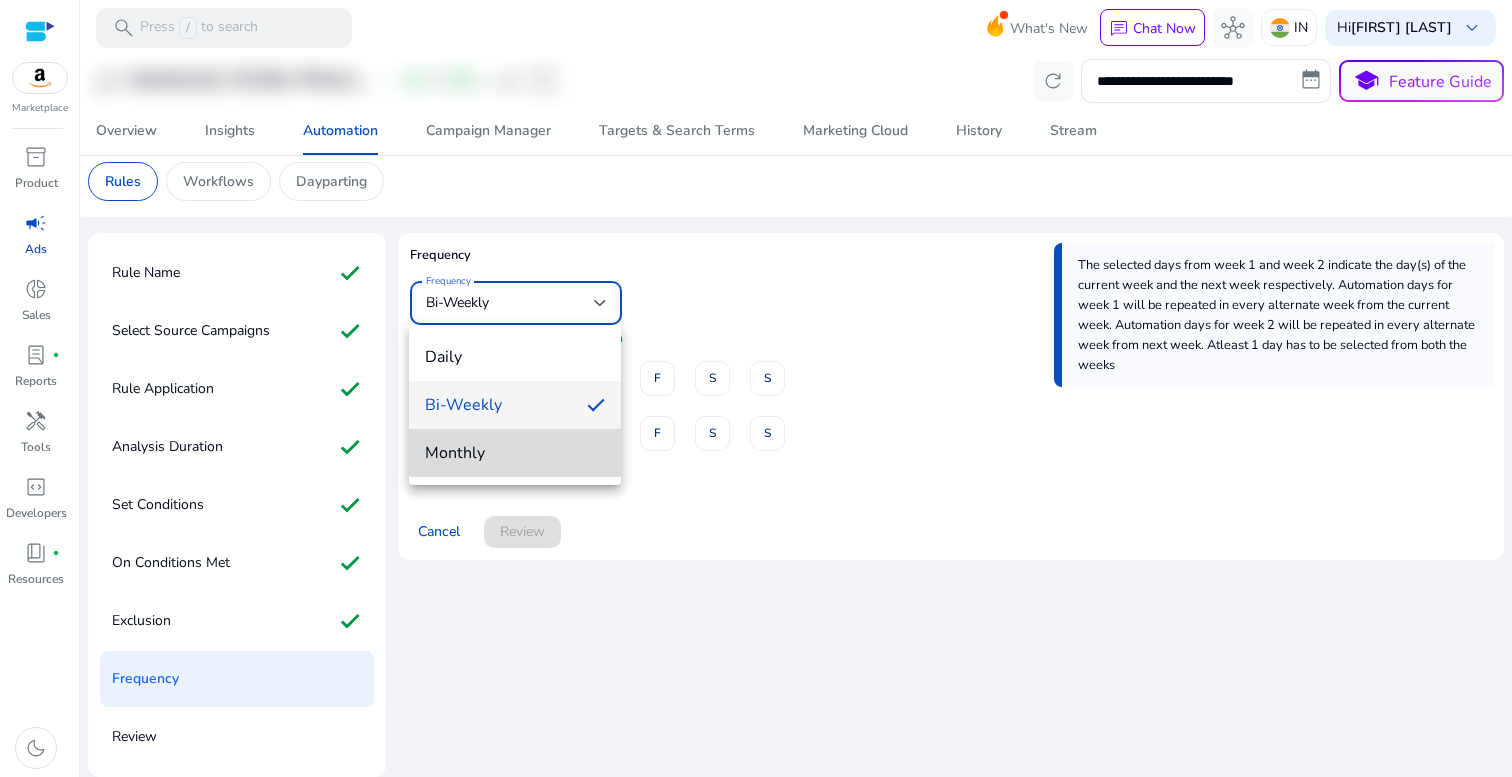 click on "Monthly" at bounding box center [515, 453] 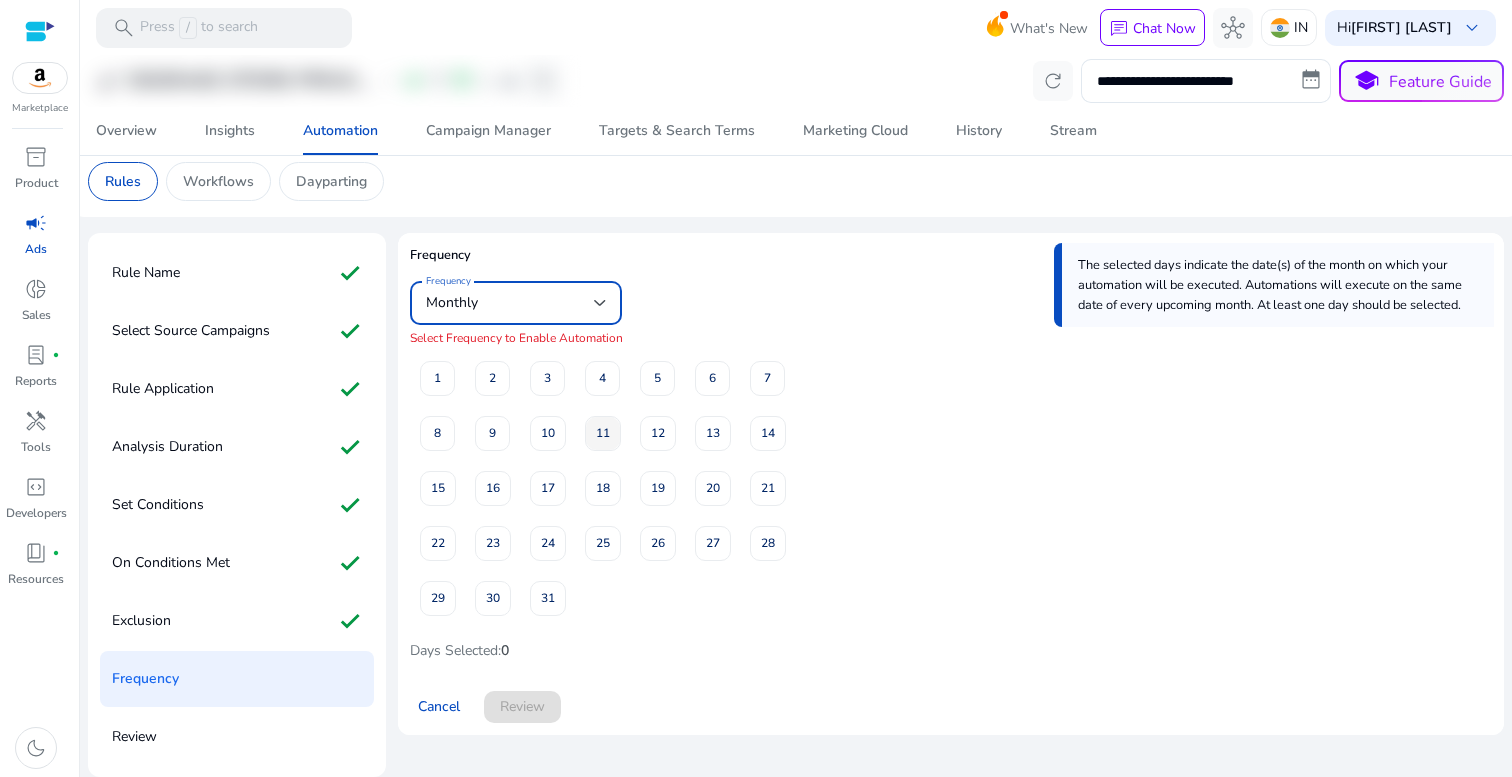 click on "11" at bounding box center [603, 433] 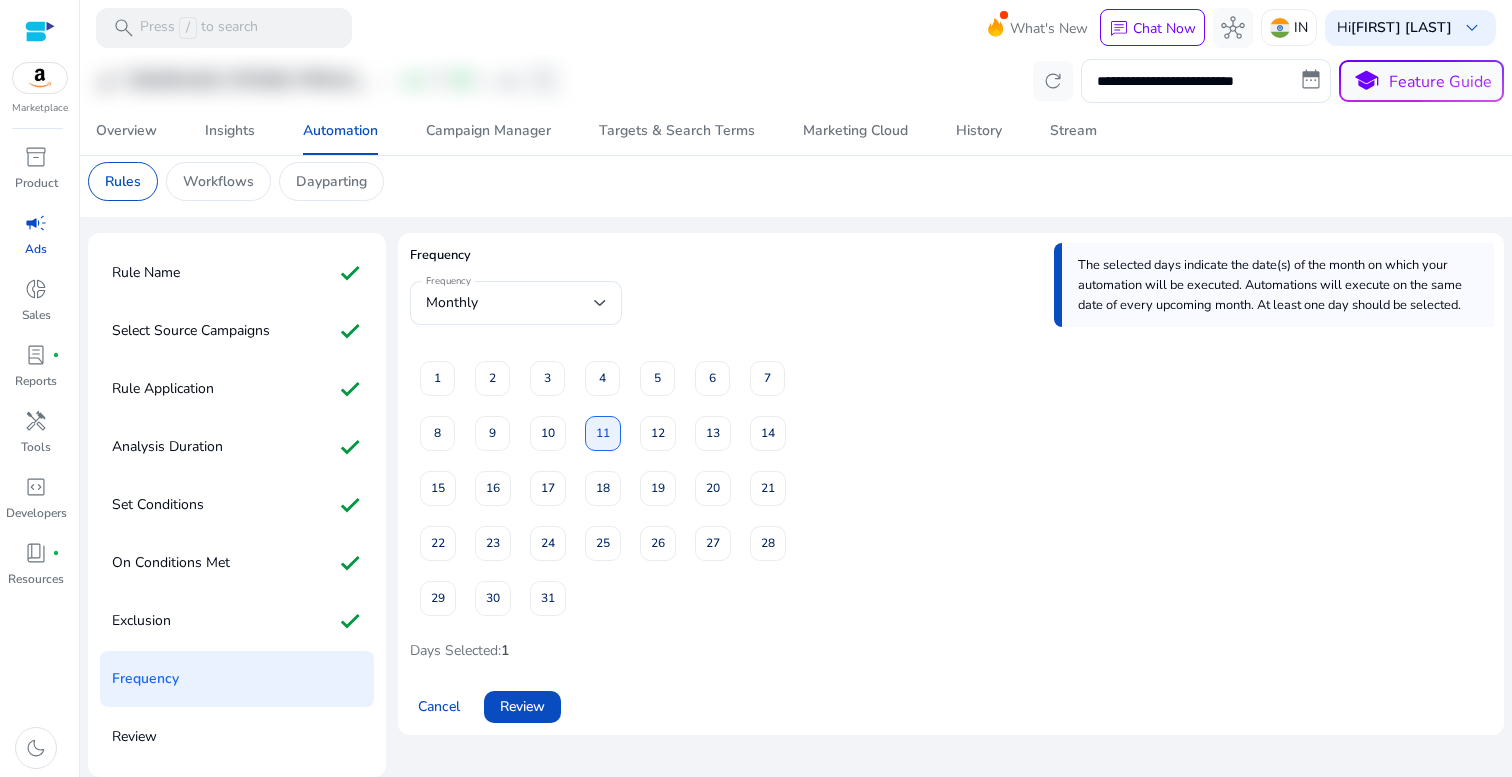 click on "10" at bounding box center (547, 432) 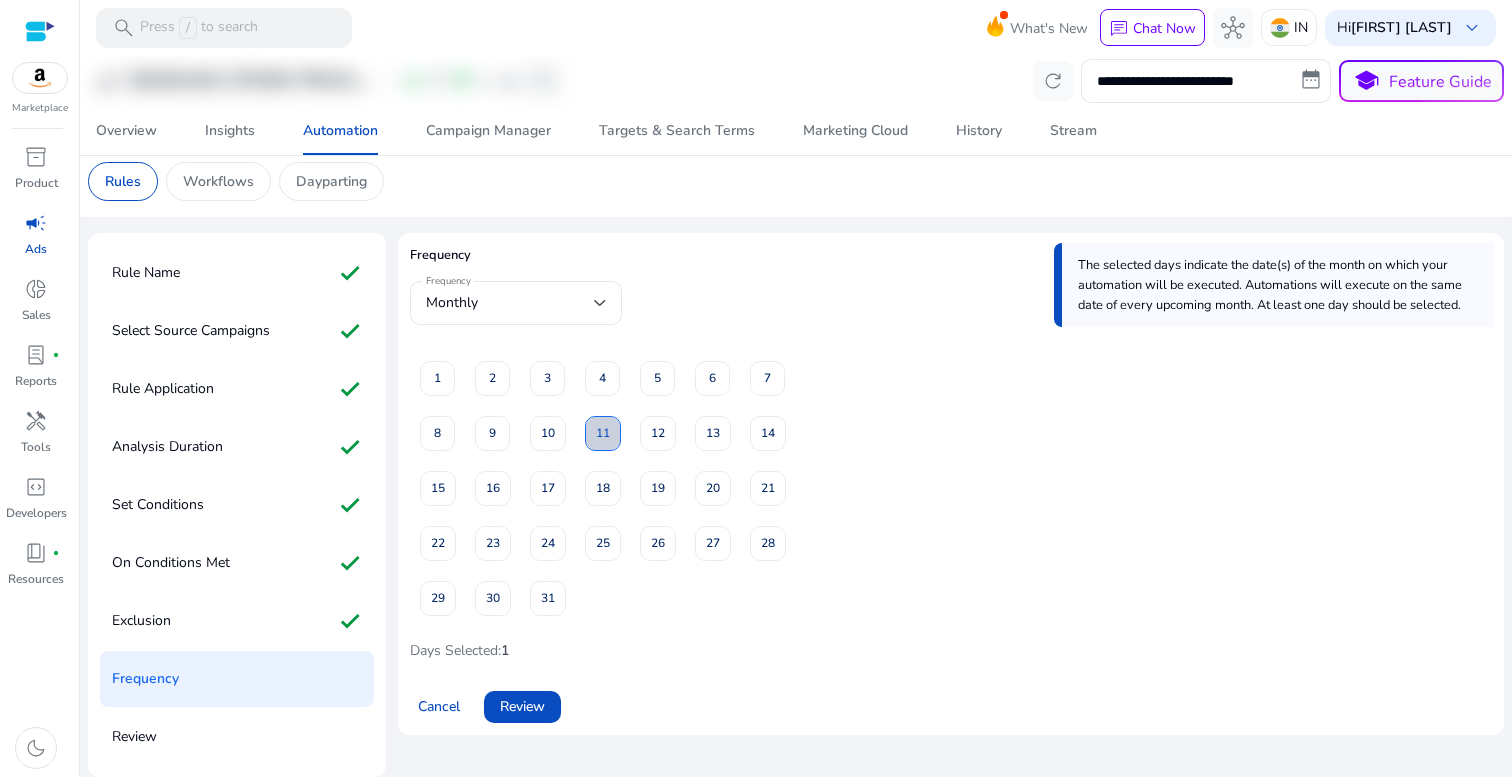 click on "11" at bounding box center (603, 433) 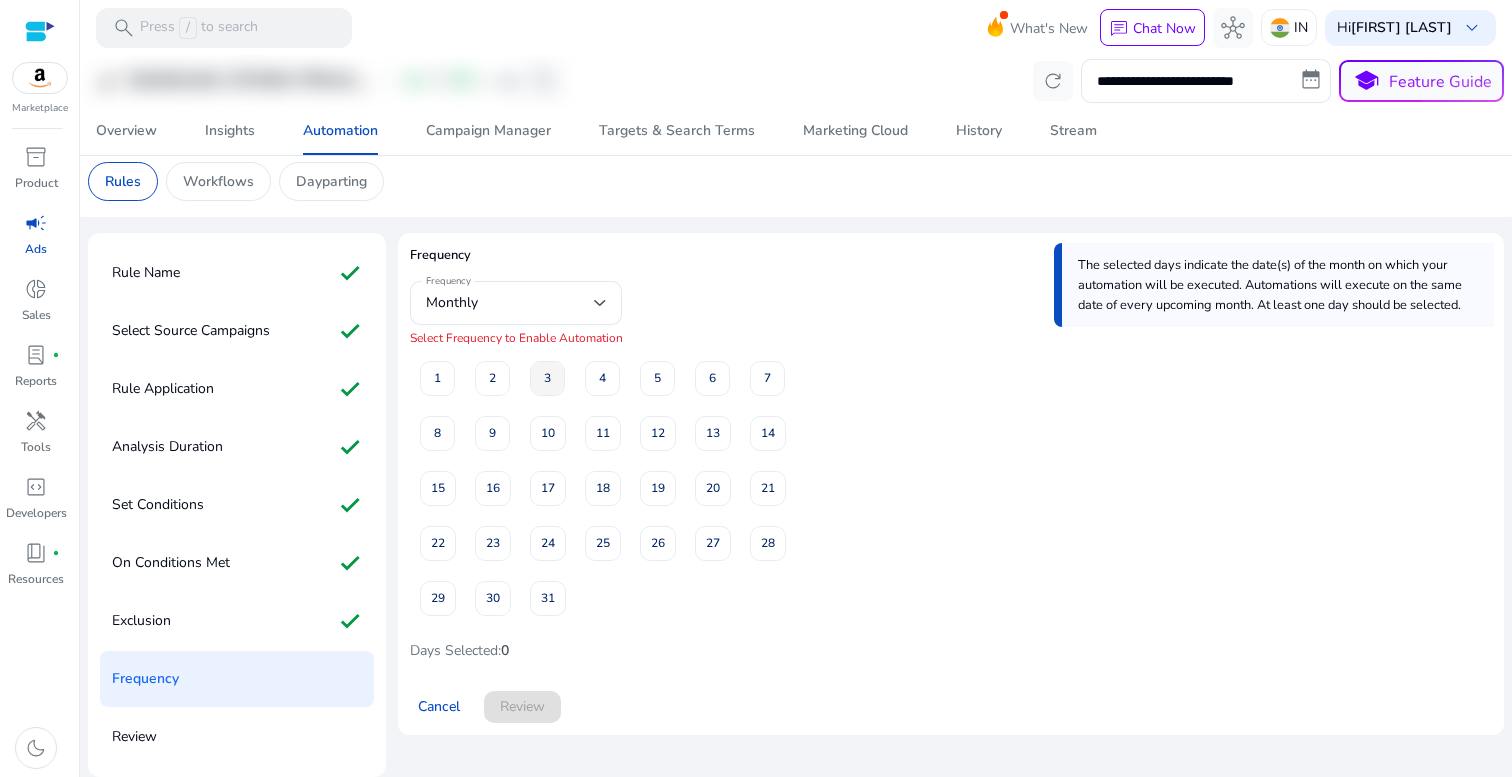 click at bounding box center (547, 378) 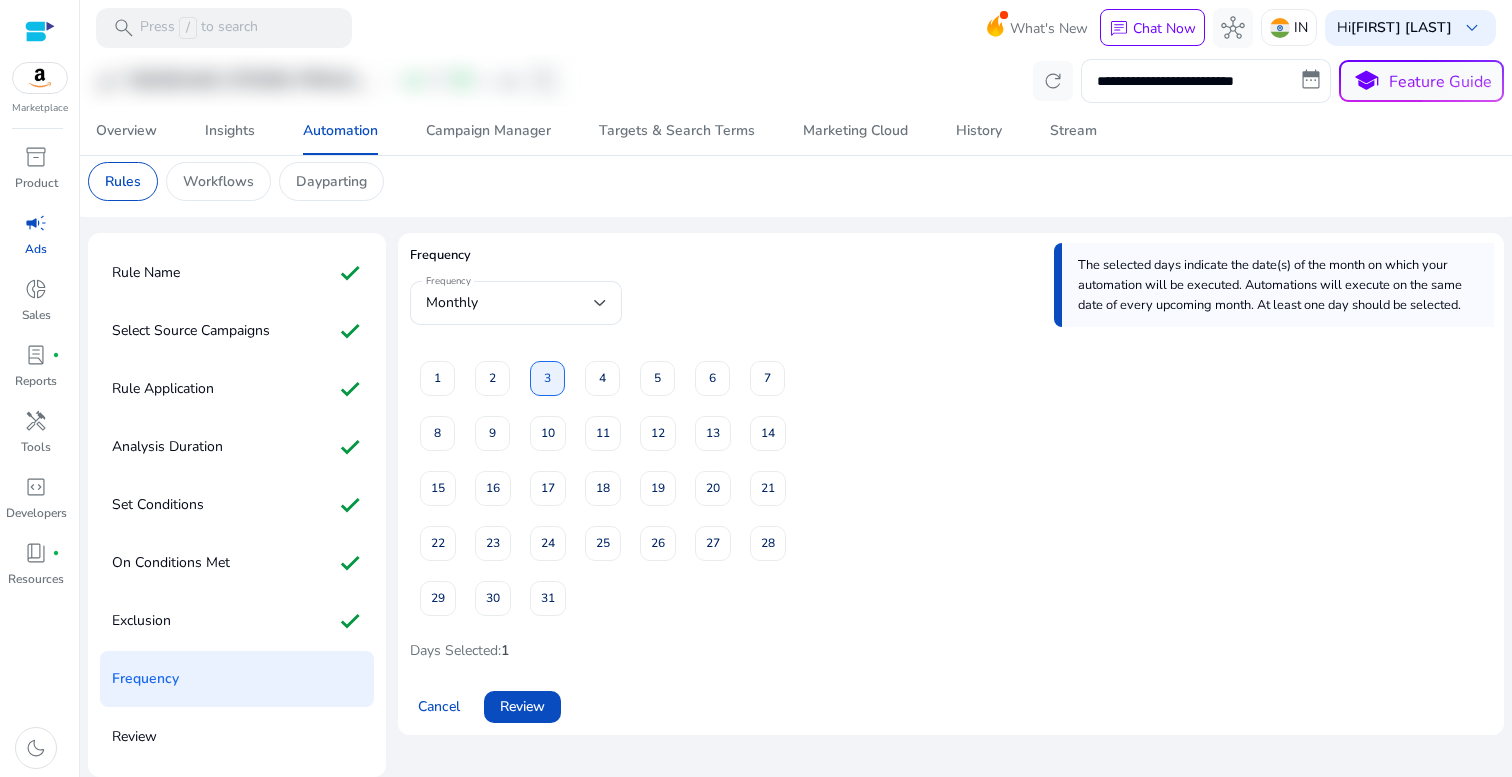 click on "12" at bounding box center [657, 432] 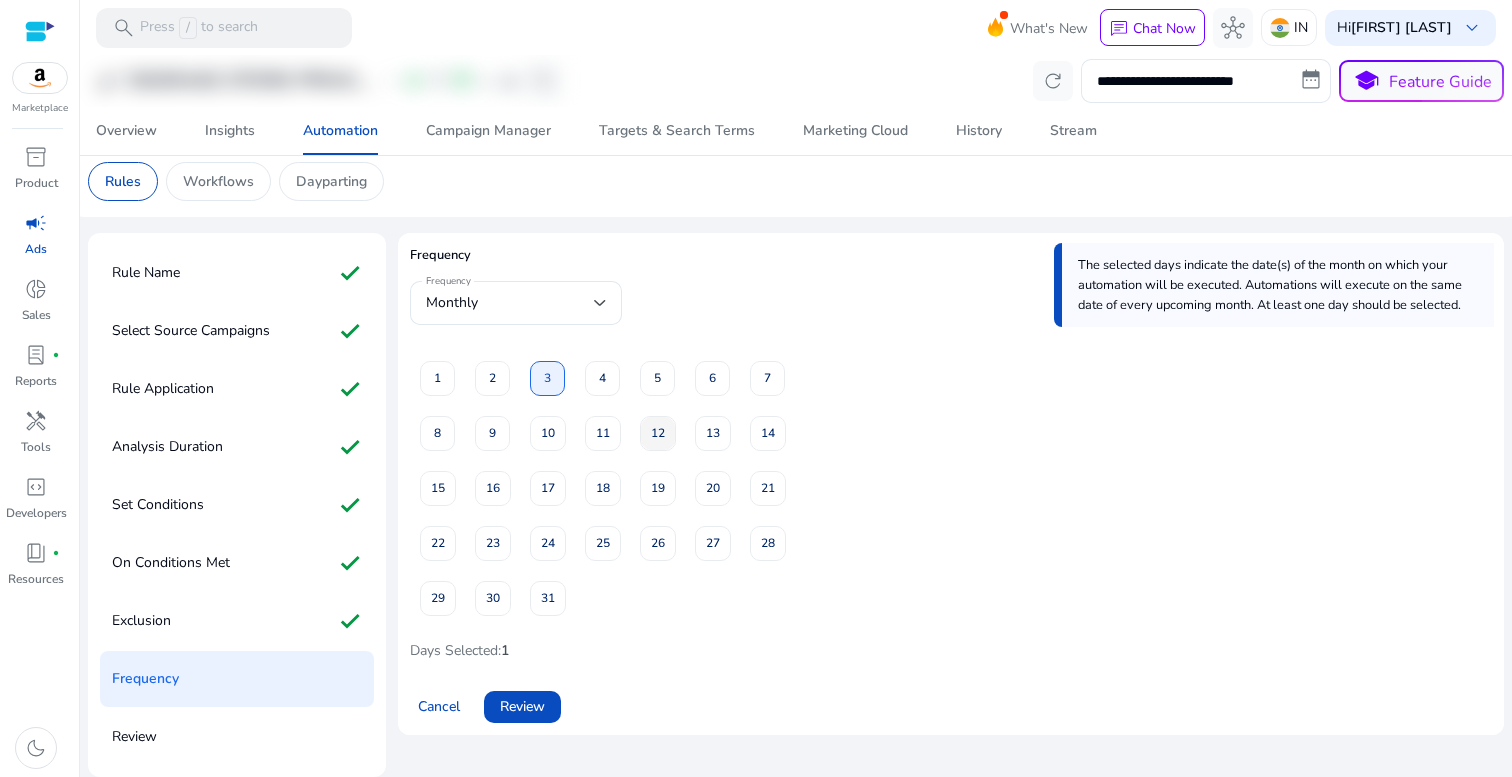 click at bounding box center (658, 433) 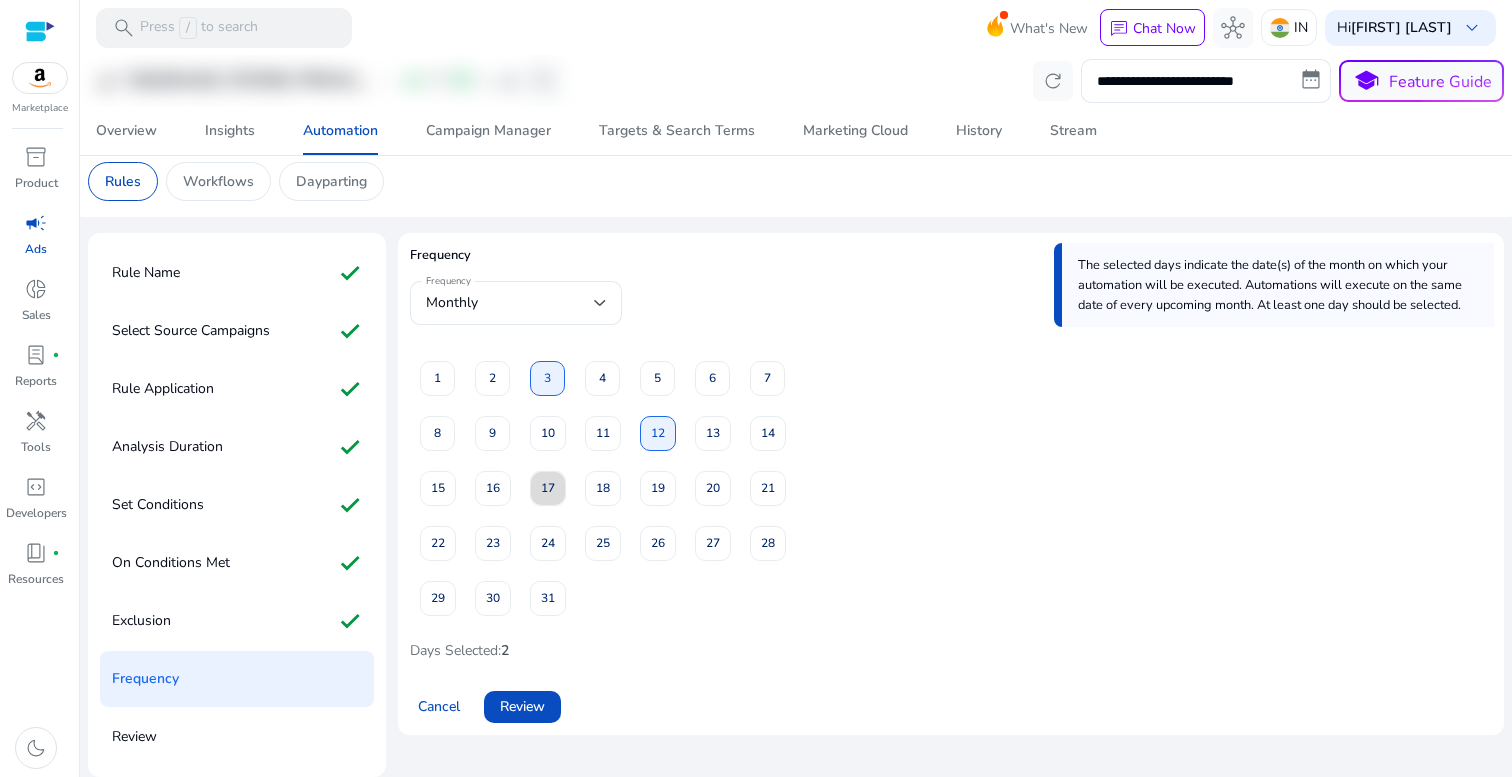 click on "17" at bounding box center (548, 488) 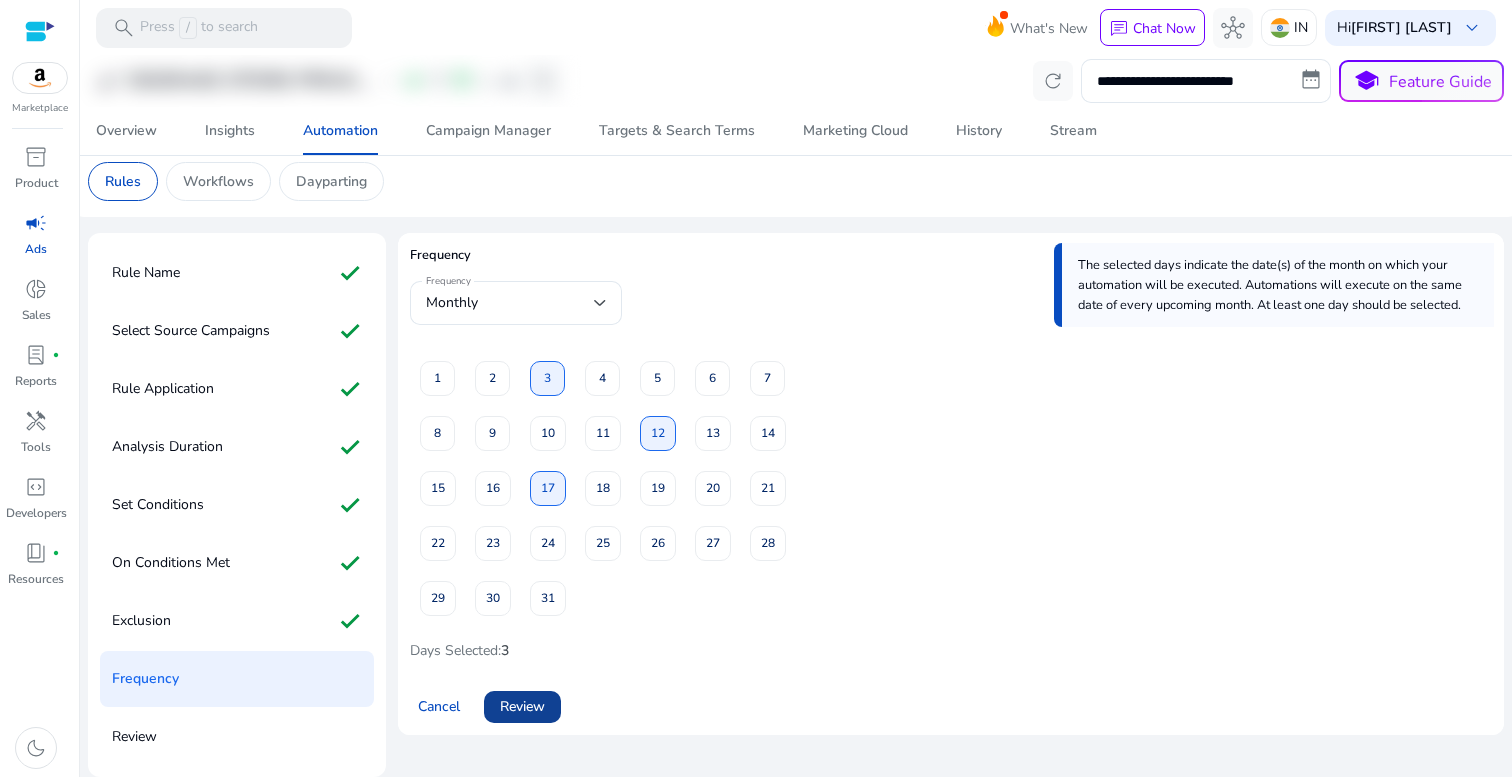 click on "Review" at bounding box center [522, 706] 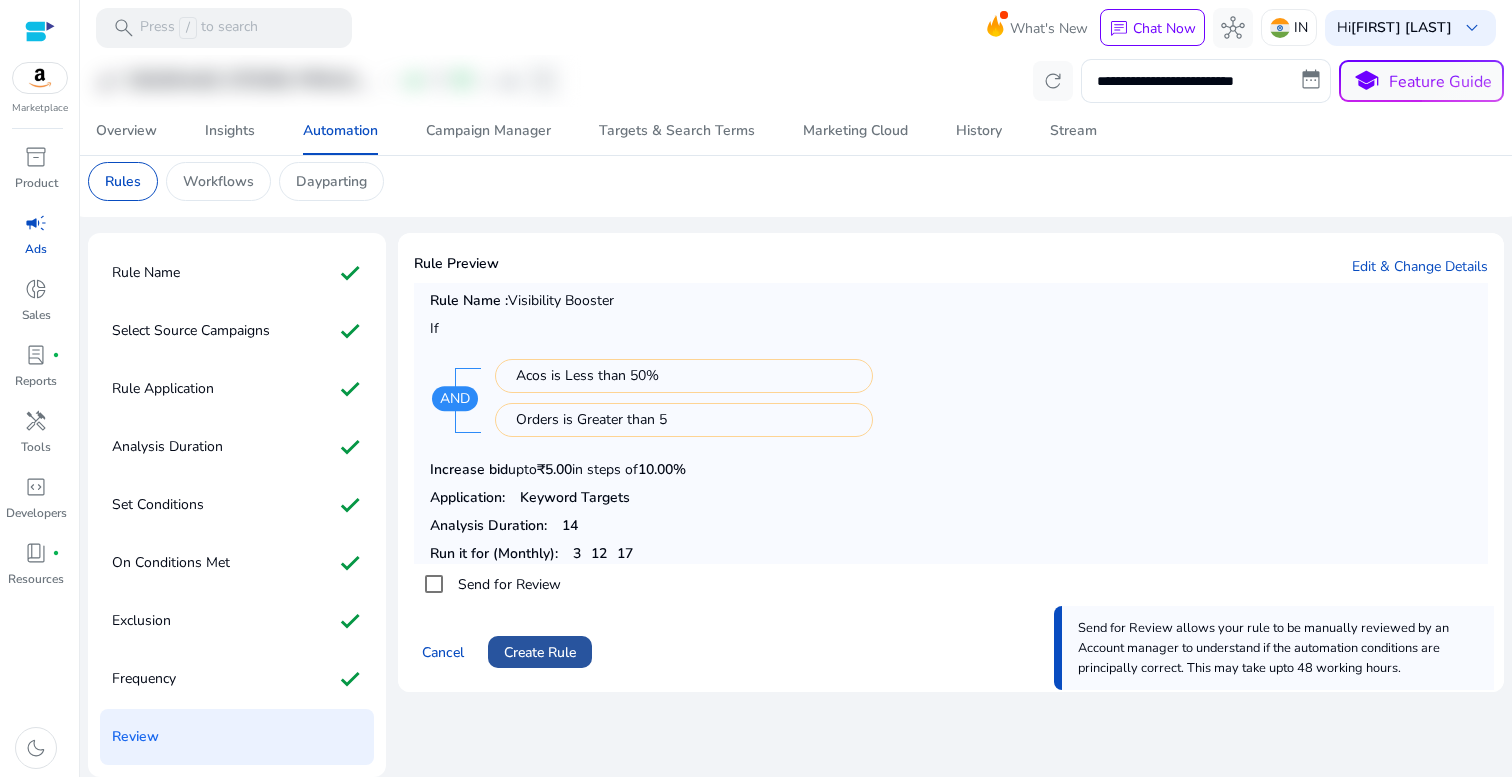 click on "Create Rule" 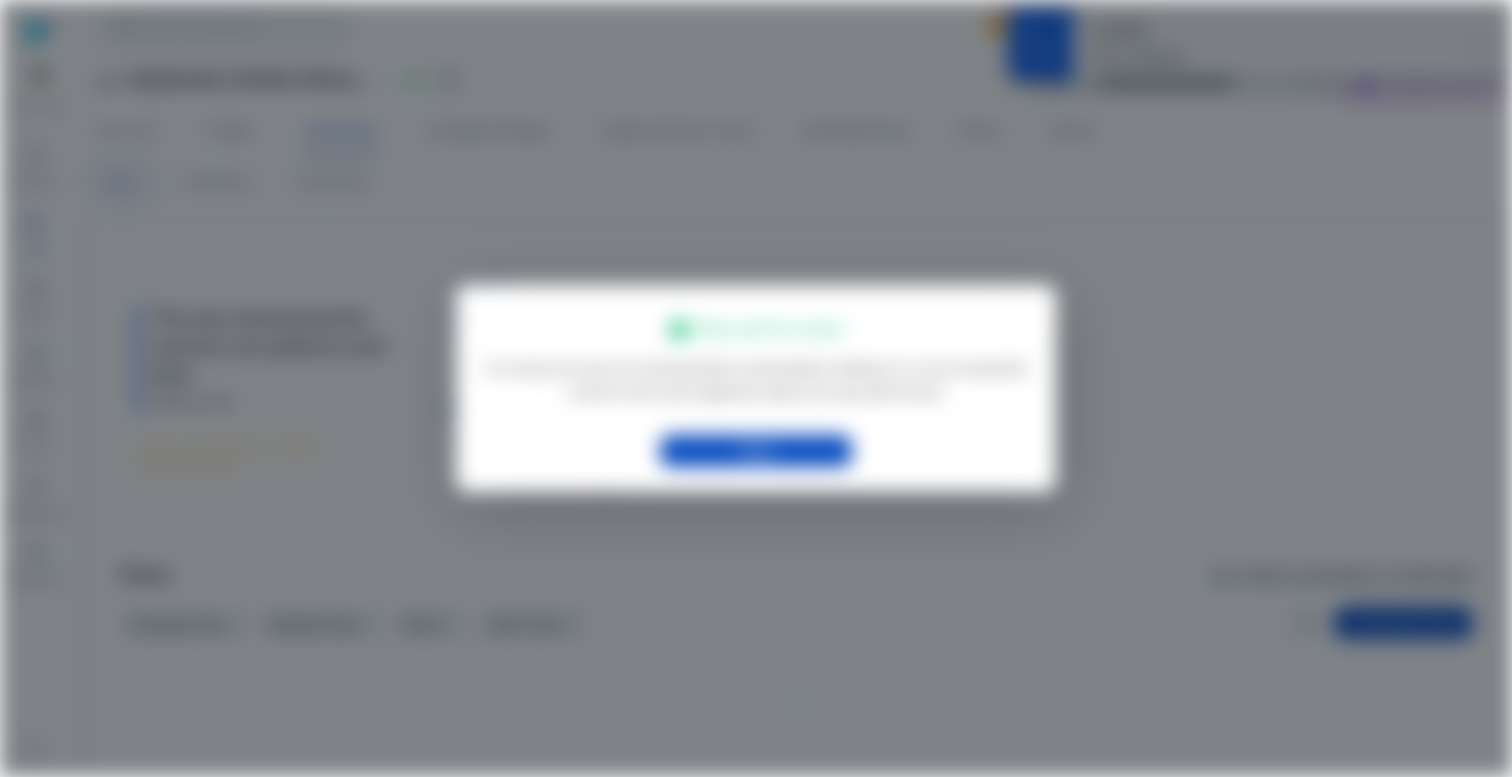 scroll, scrollTop: 0, scrollLeft: 0, axis: both 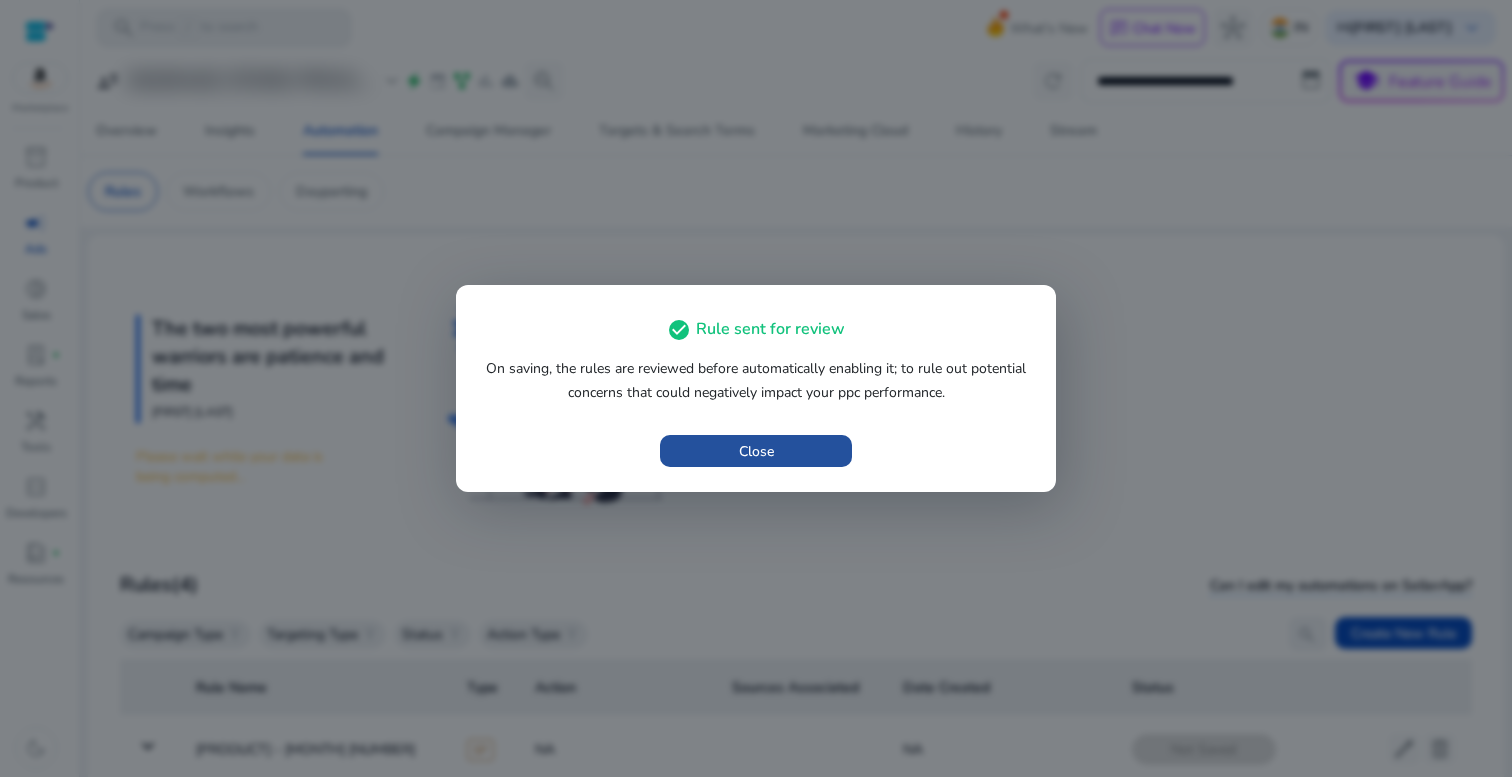 click on "Close" at bounding box center [756, 451] 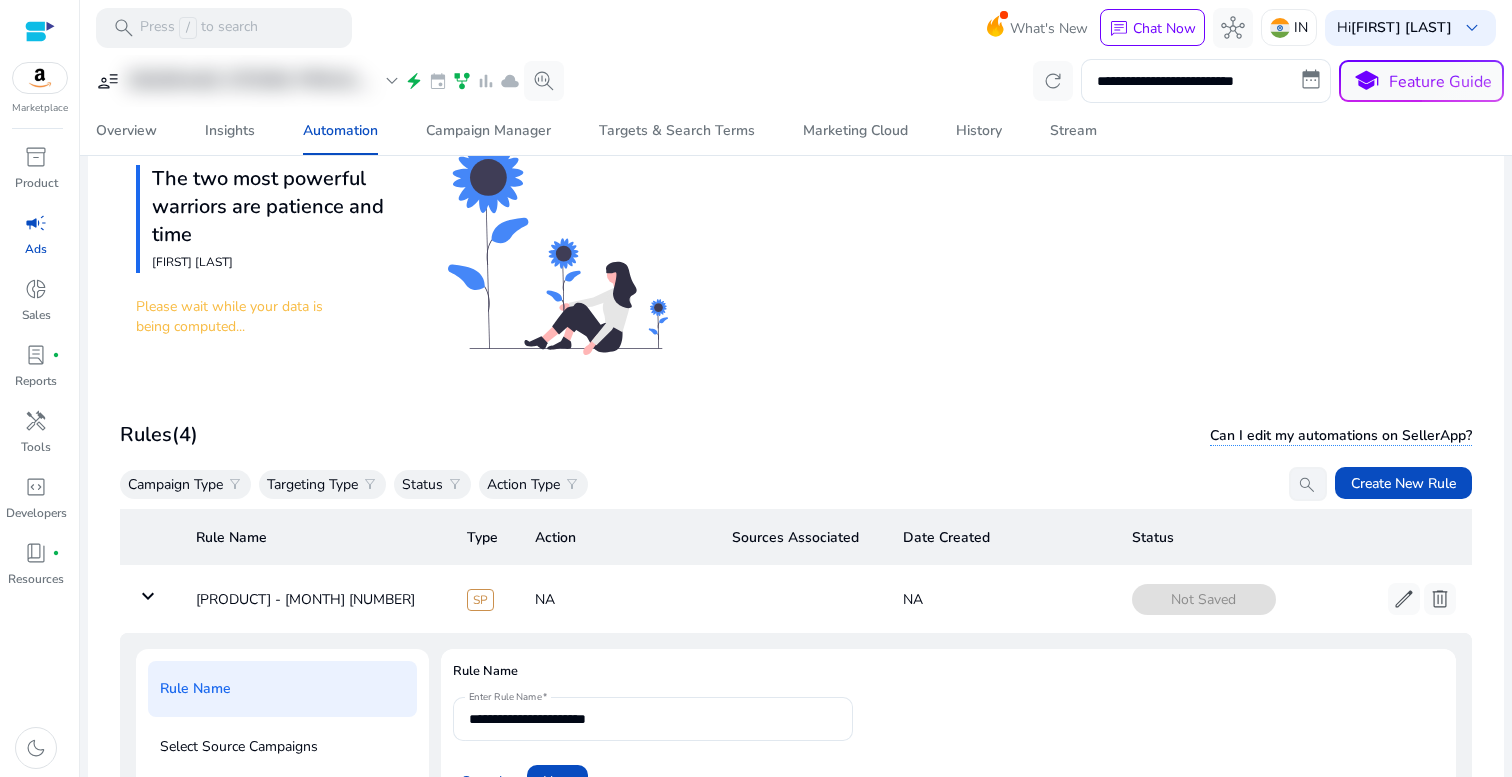scroll, scrollTop: 0, scrollLeft: 0, axis: both 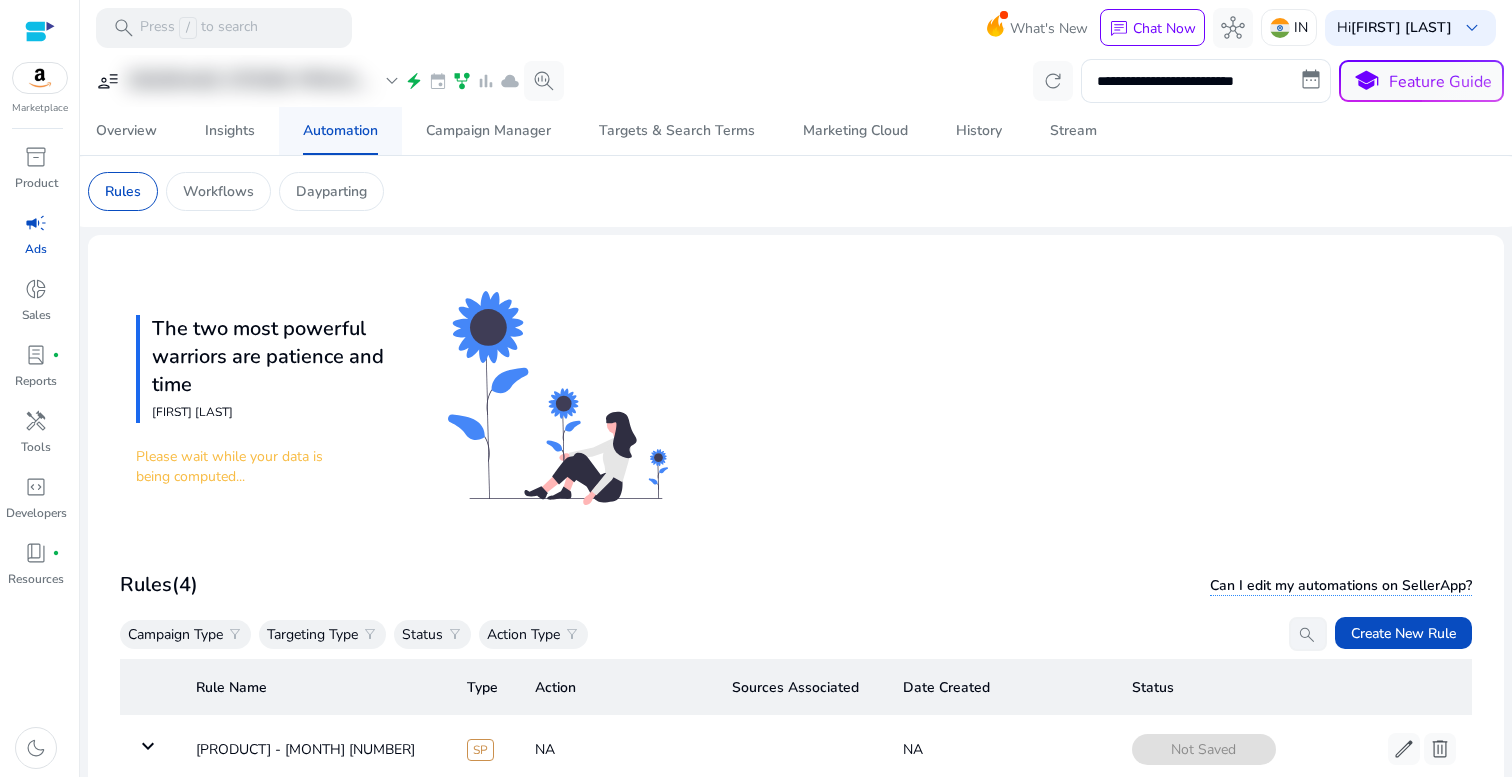click on "Automation" at bounding box center [340, 131] 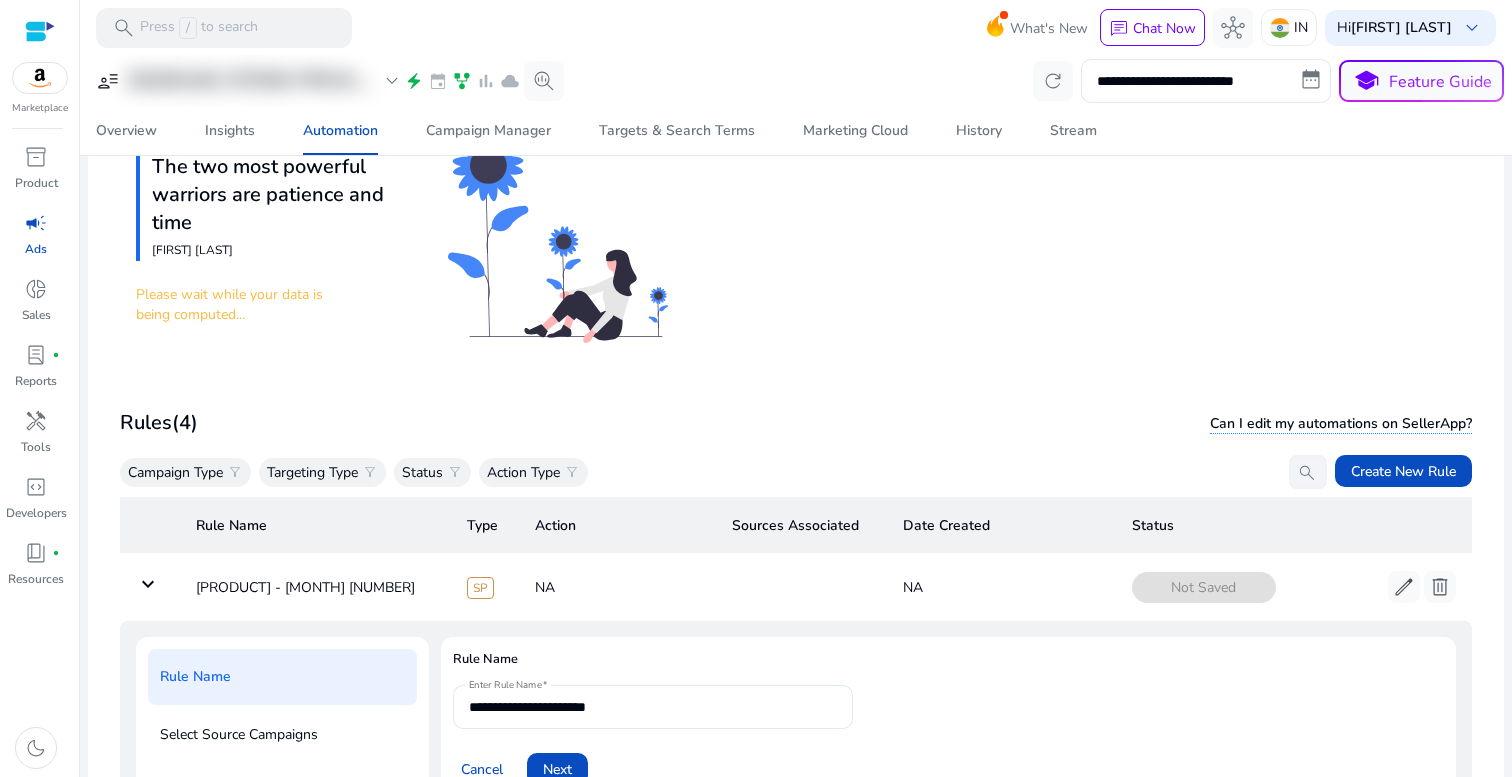scroll, scrollTop: 335, scrollLeft: 0, axis: vertical 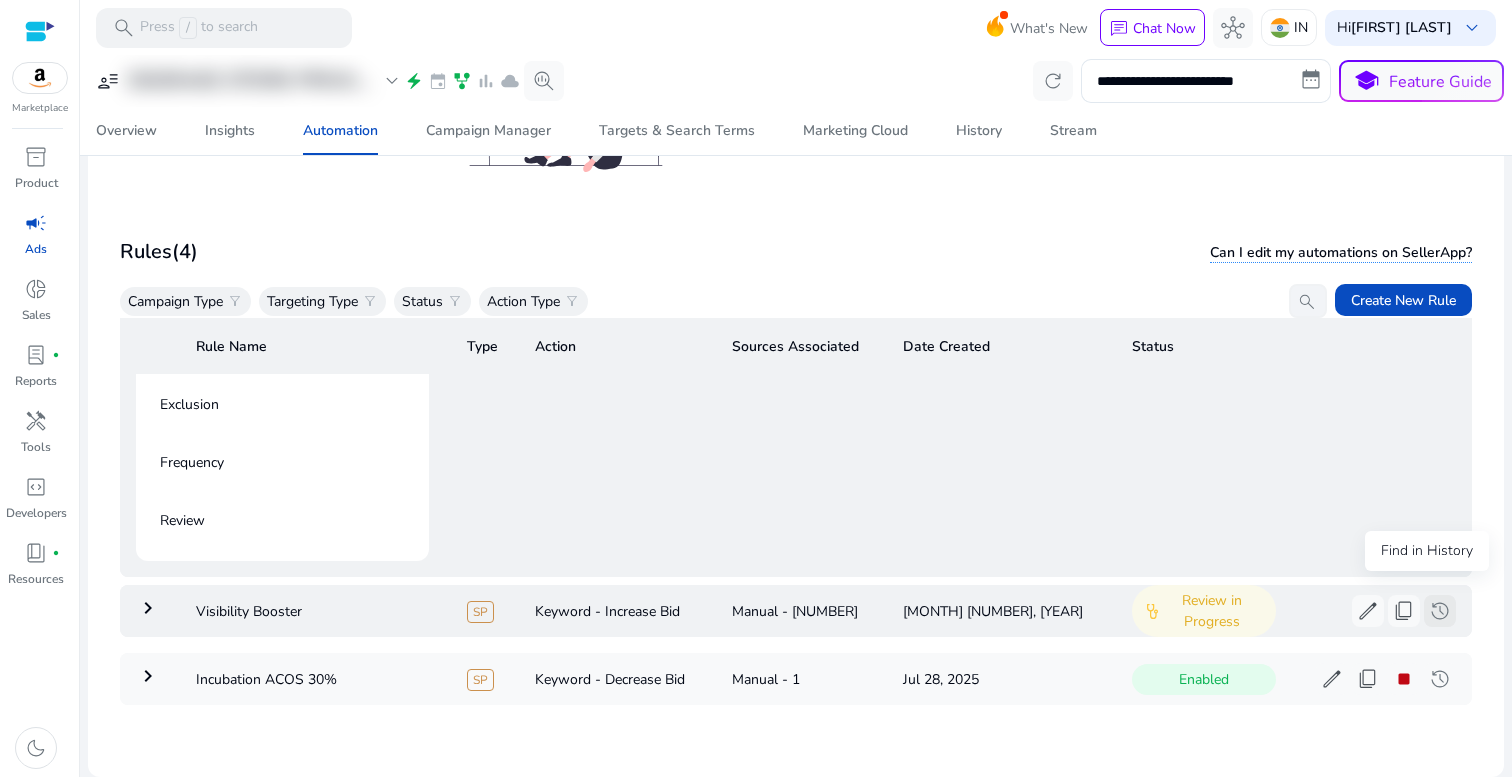 click on "history" at bounding box center (1440, 611) 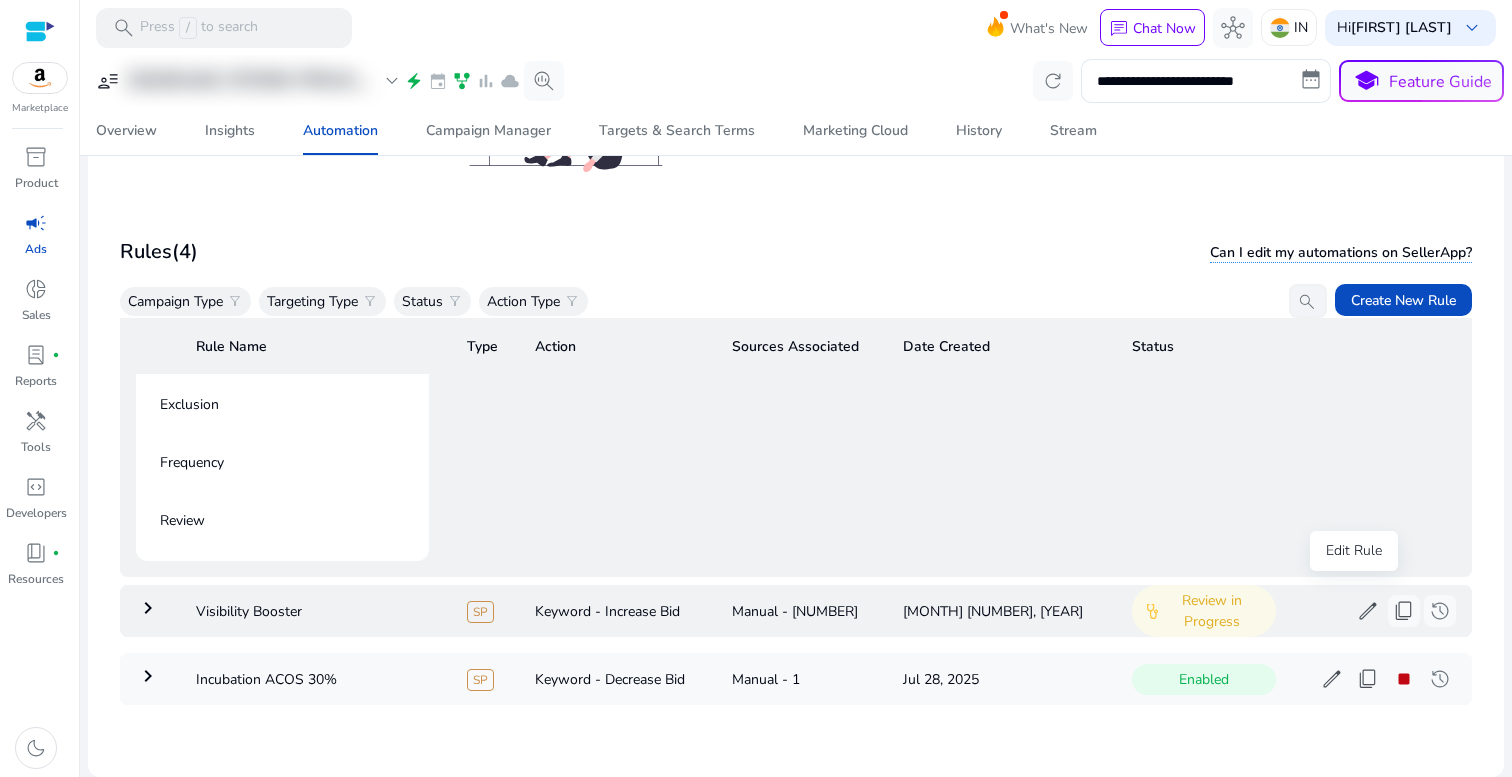 click on "edit" at bounding box center [1368, 611] 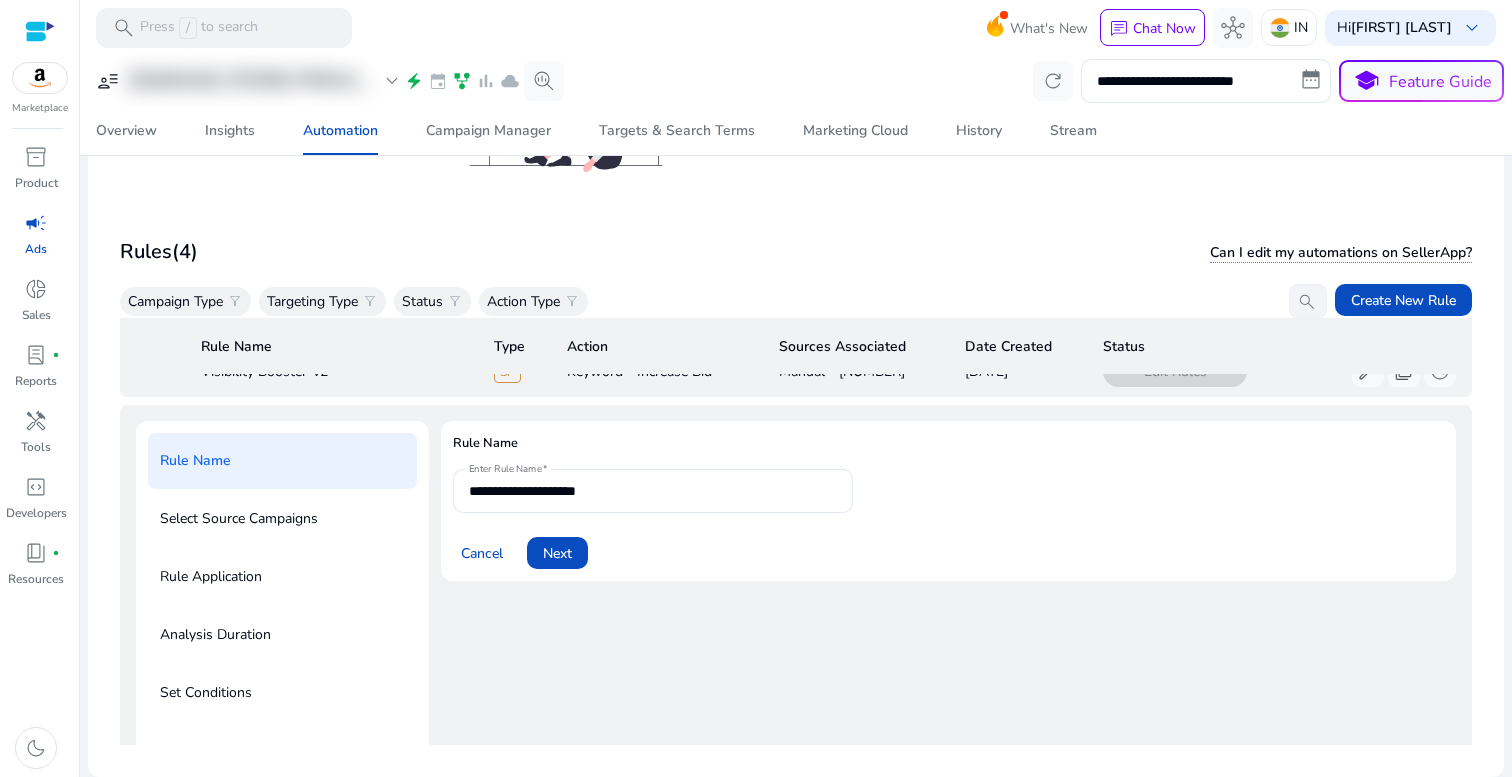 scroll, scrollTop: 0, scrollLeft: 0, axis: both 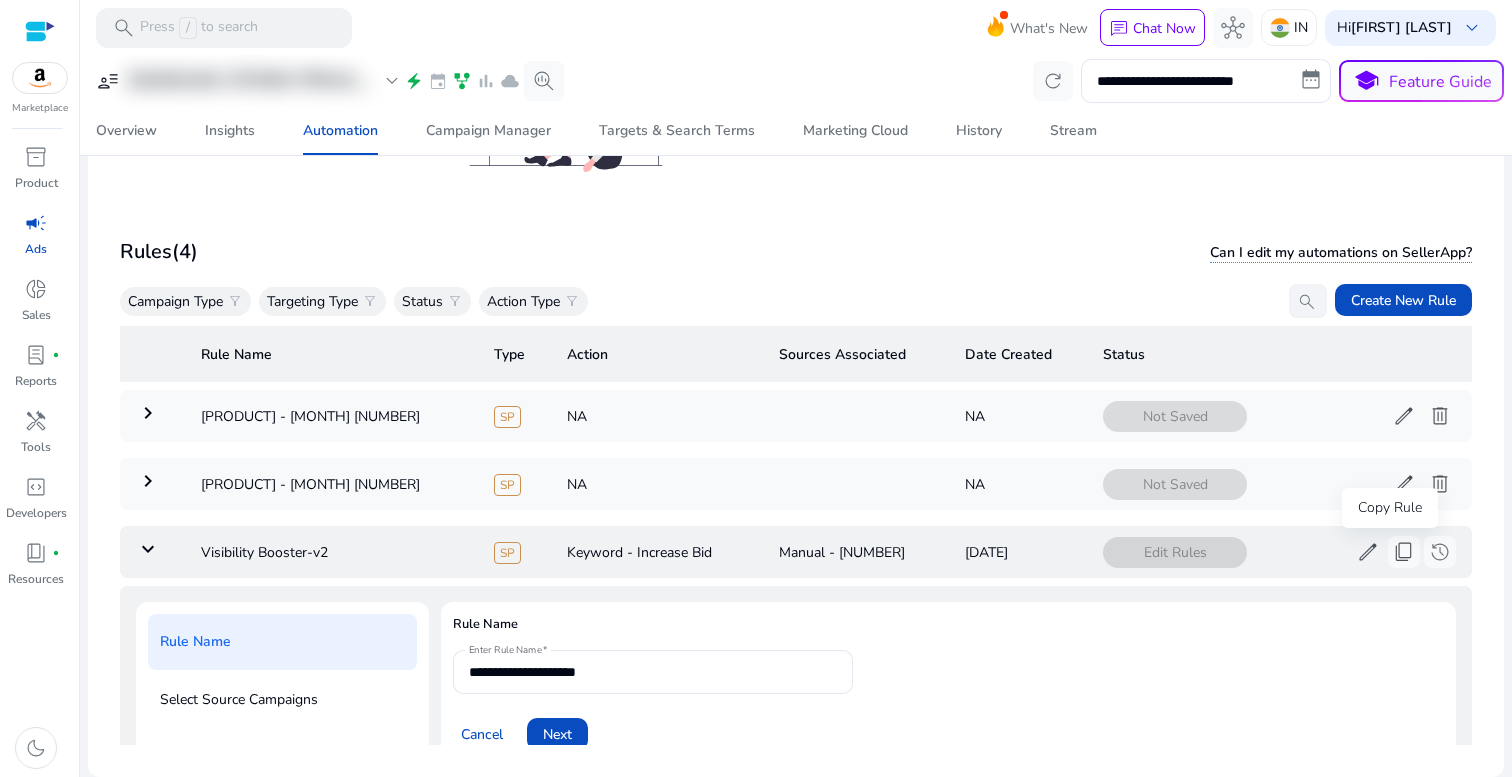 click on "edit" at bounding box center [1368, 552] 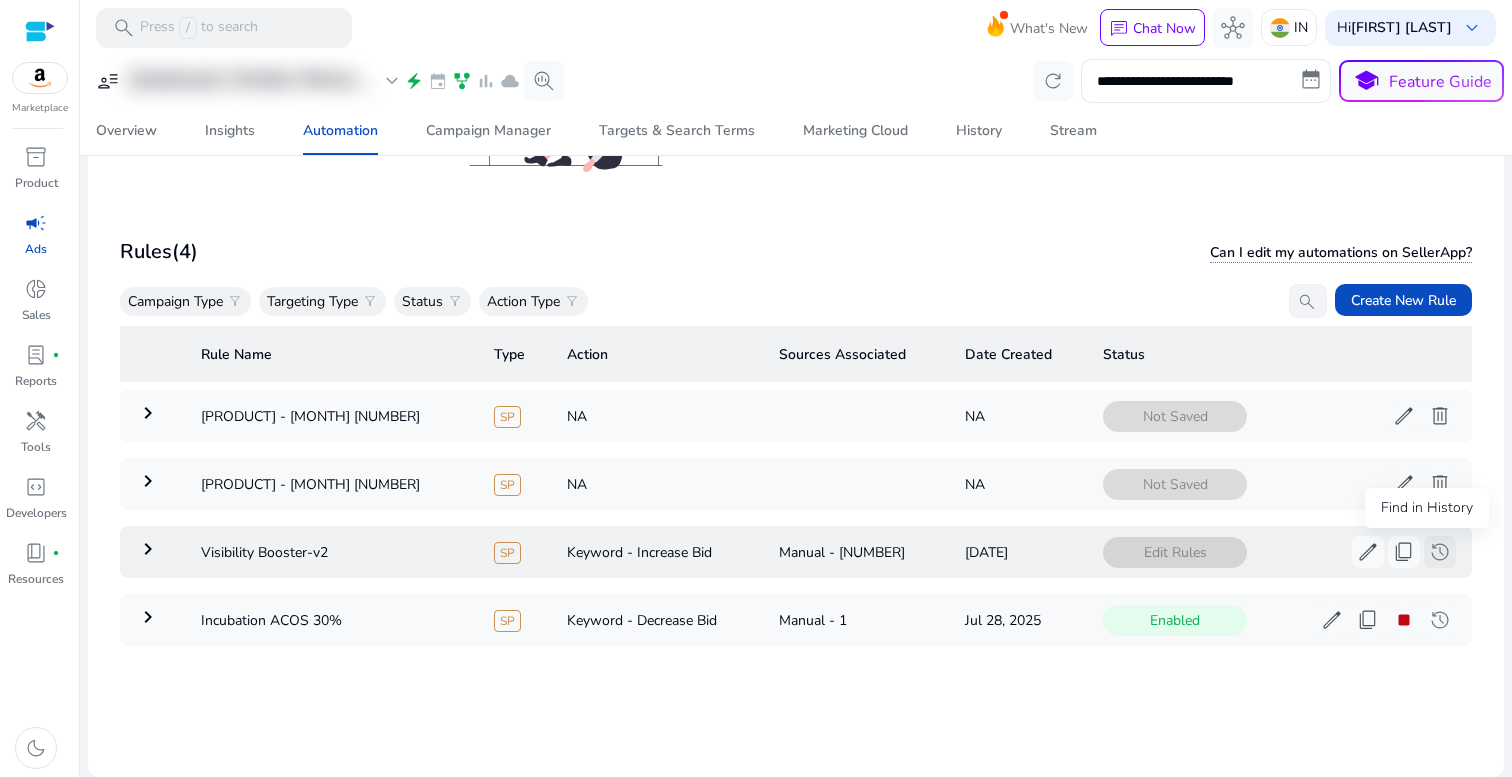 click on "history" at bounding box center (1440, 552) 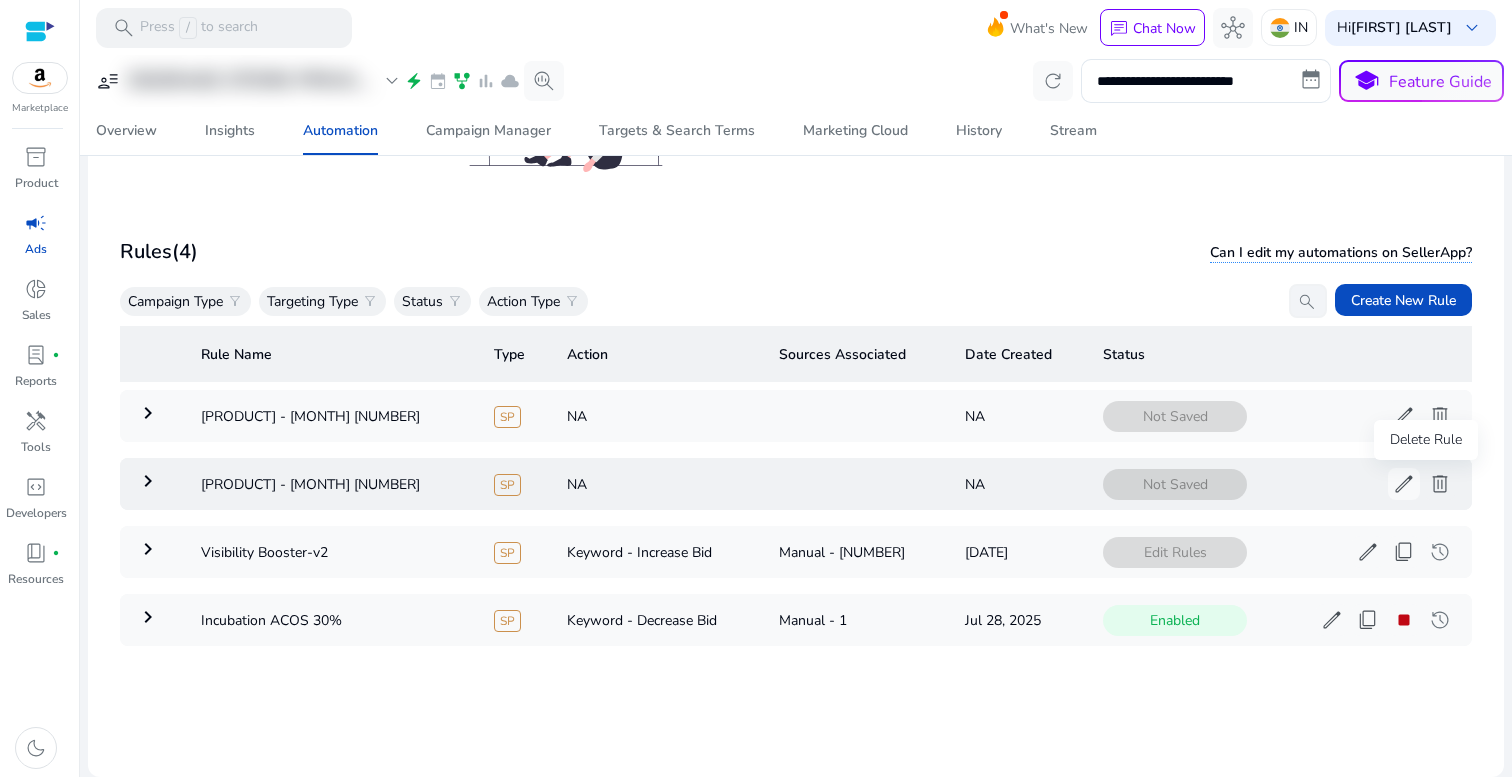 click on "delete" at bounding box center (1440, 416) 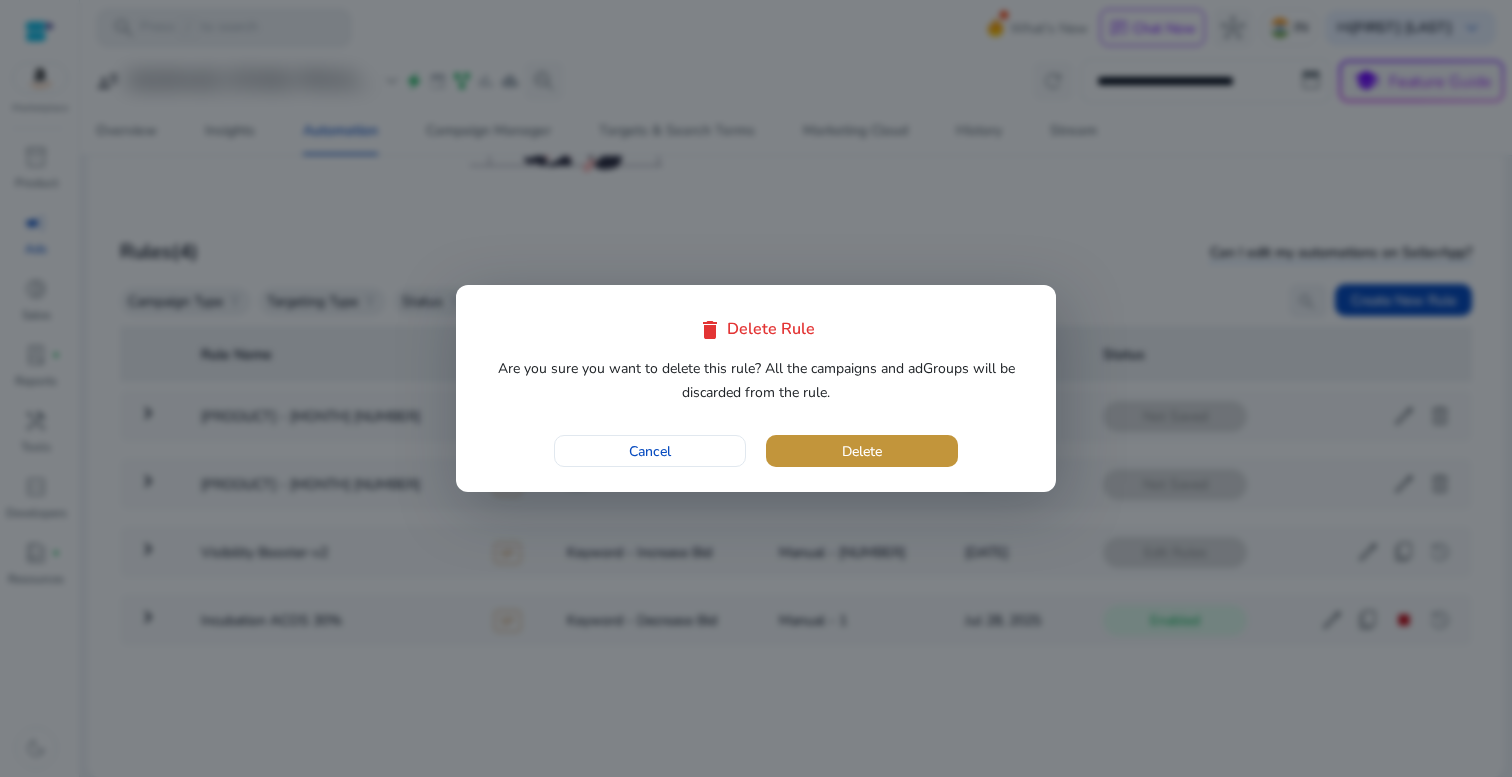click at bounding box center [862, 451] 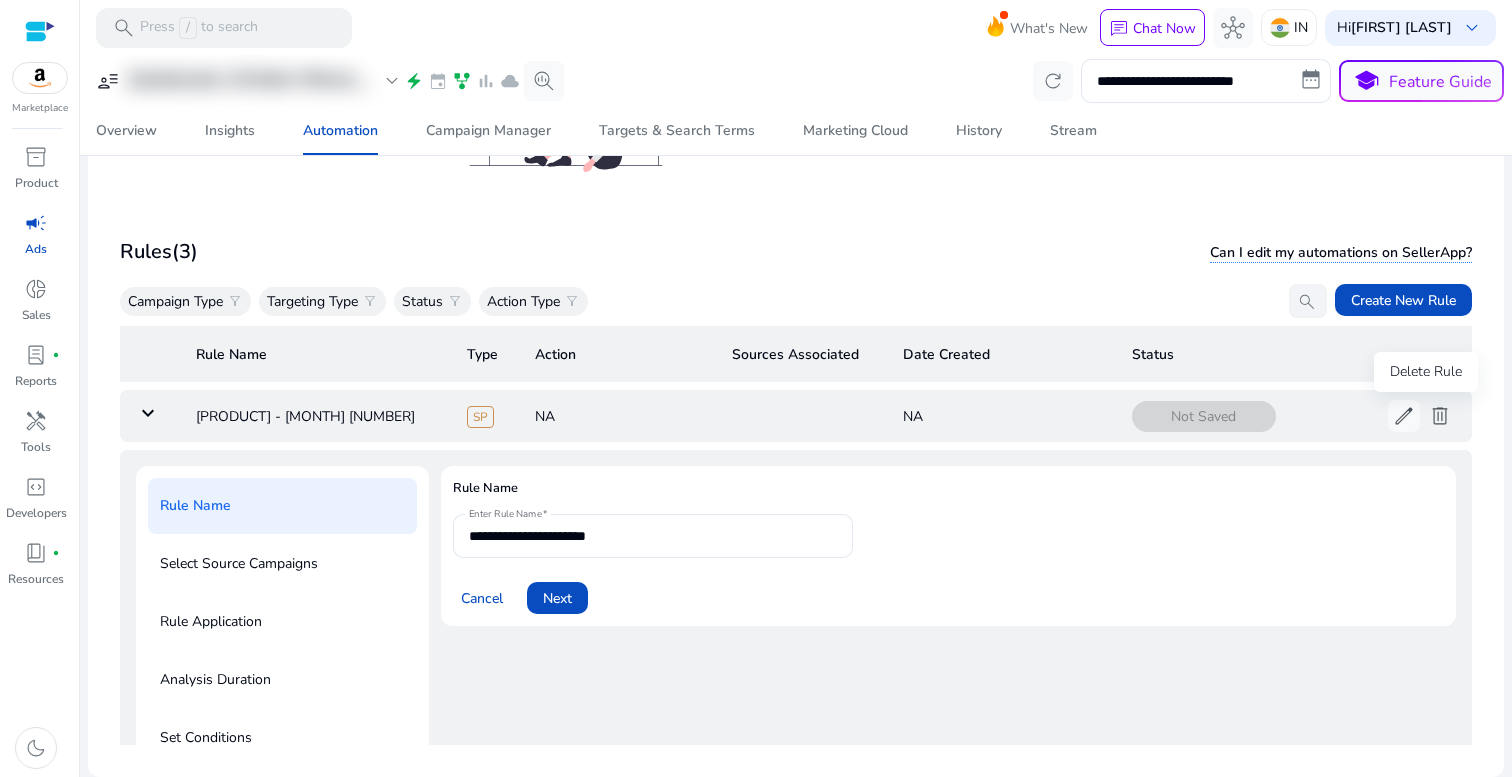 click on "delete" at bounding box center (1440, 416) 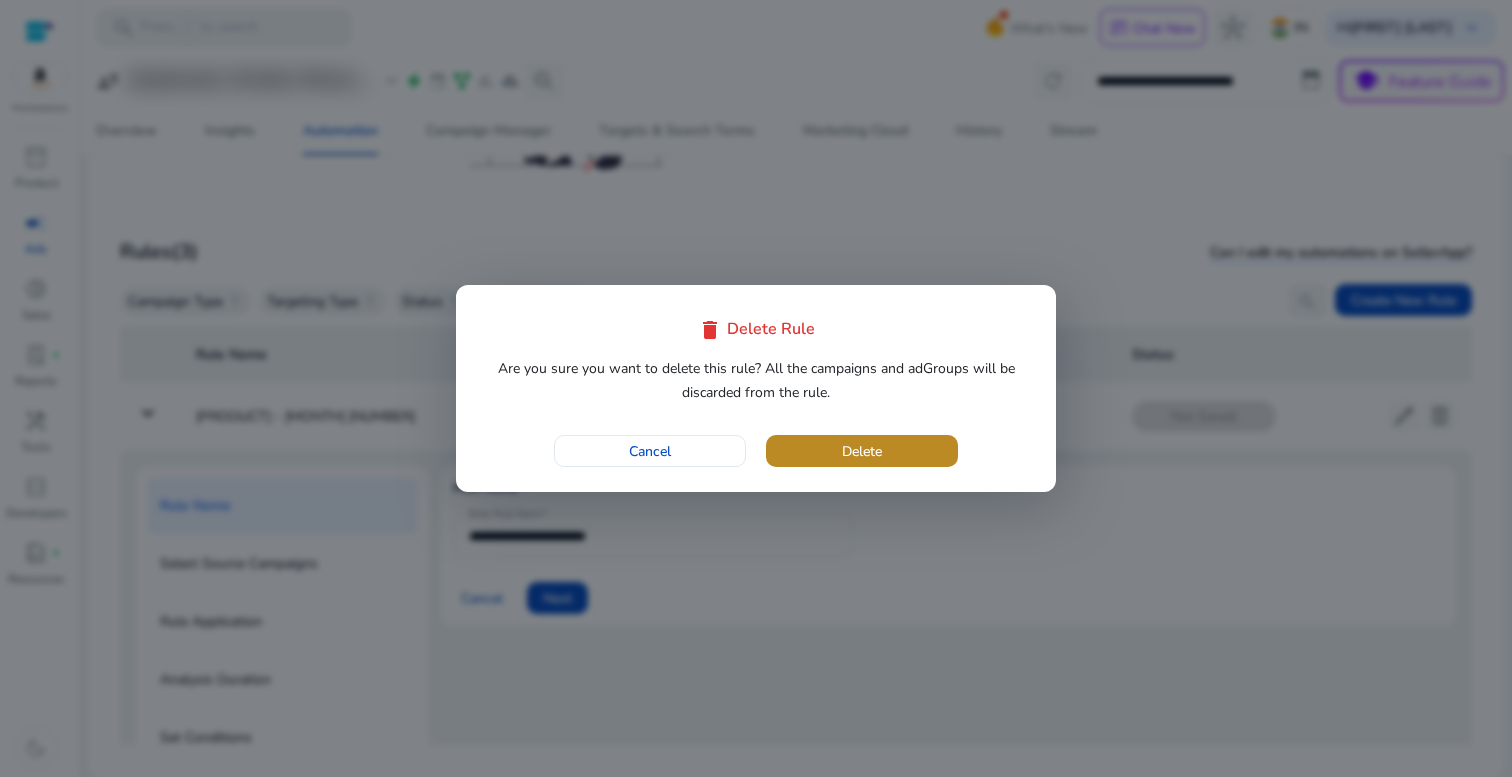 click at bounding box center [862, 451] 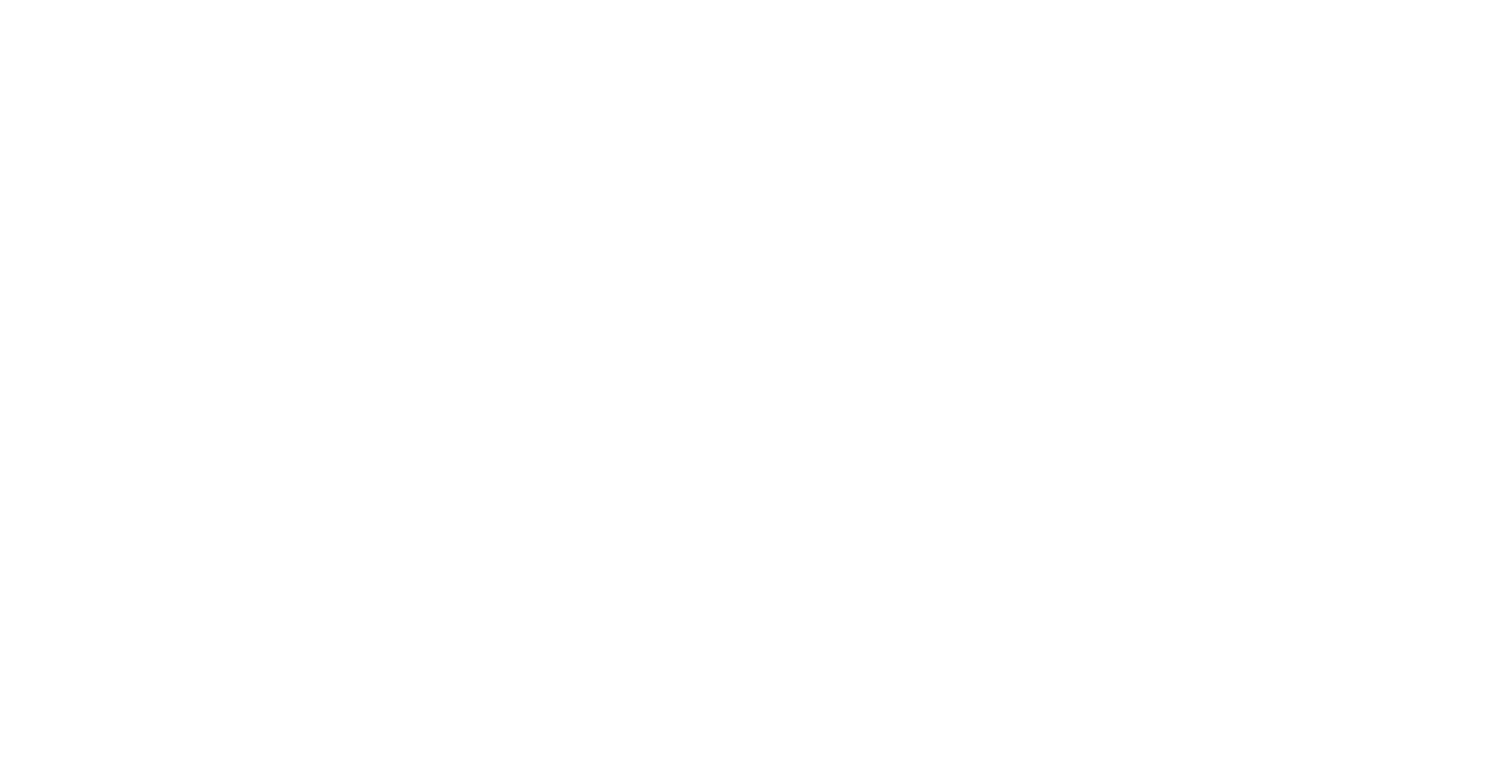 scroll, scrollTop: 0, scrollLeft: 0, axis: both 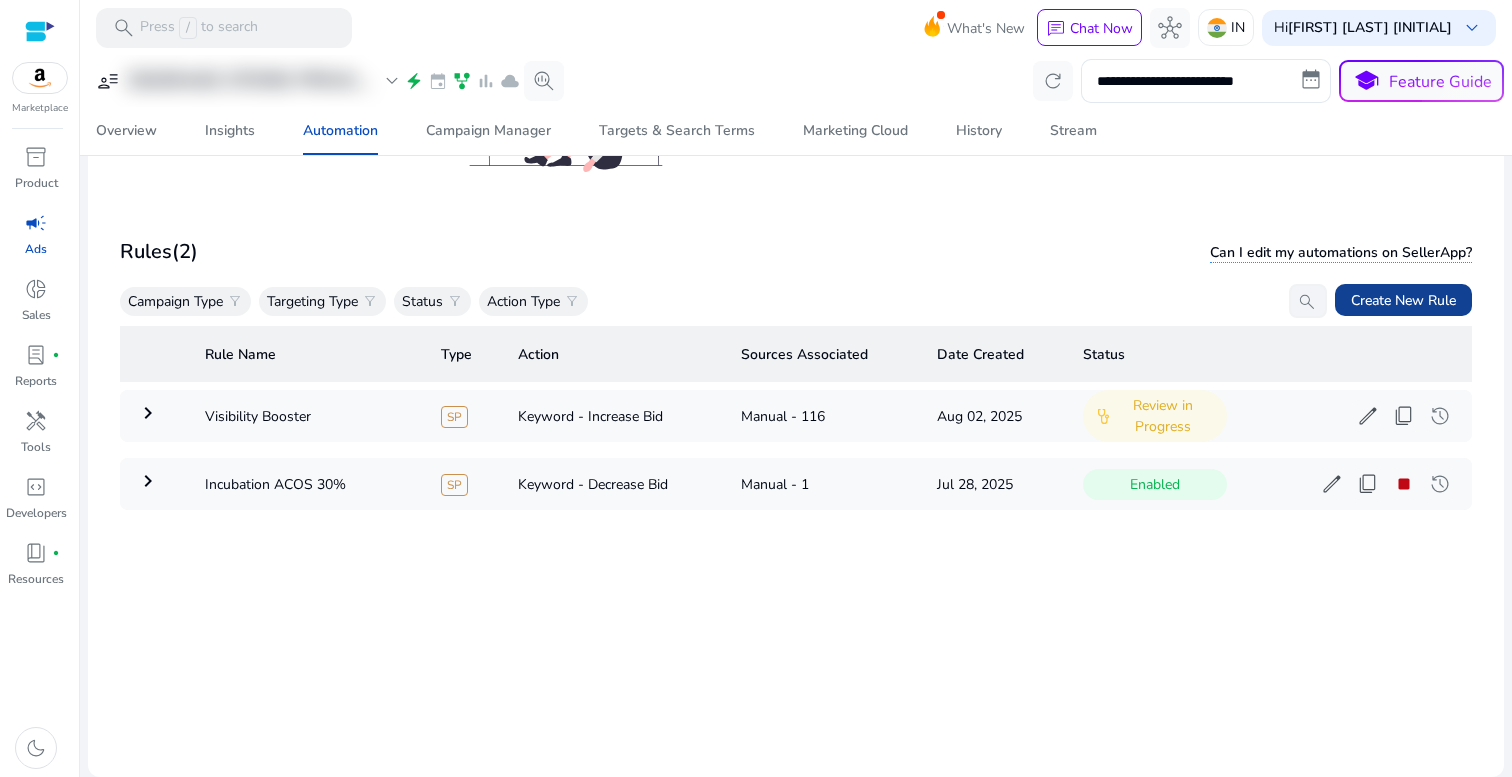 click on "Create New Rule" 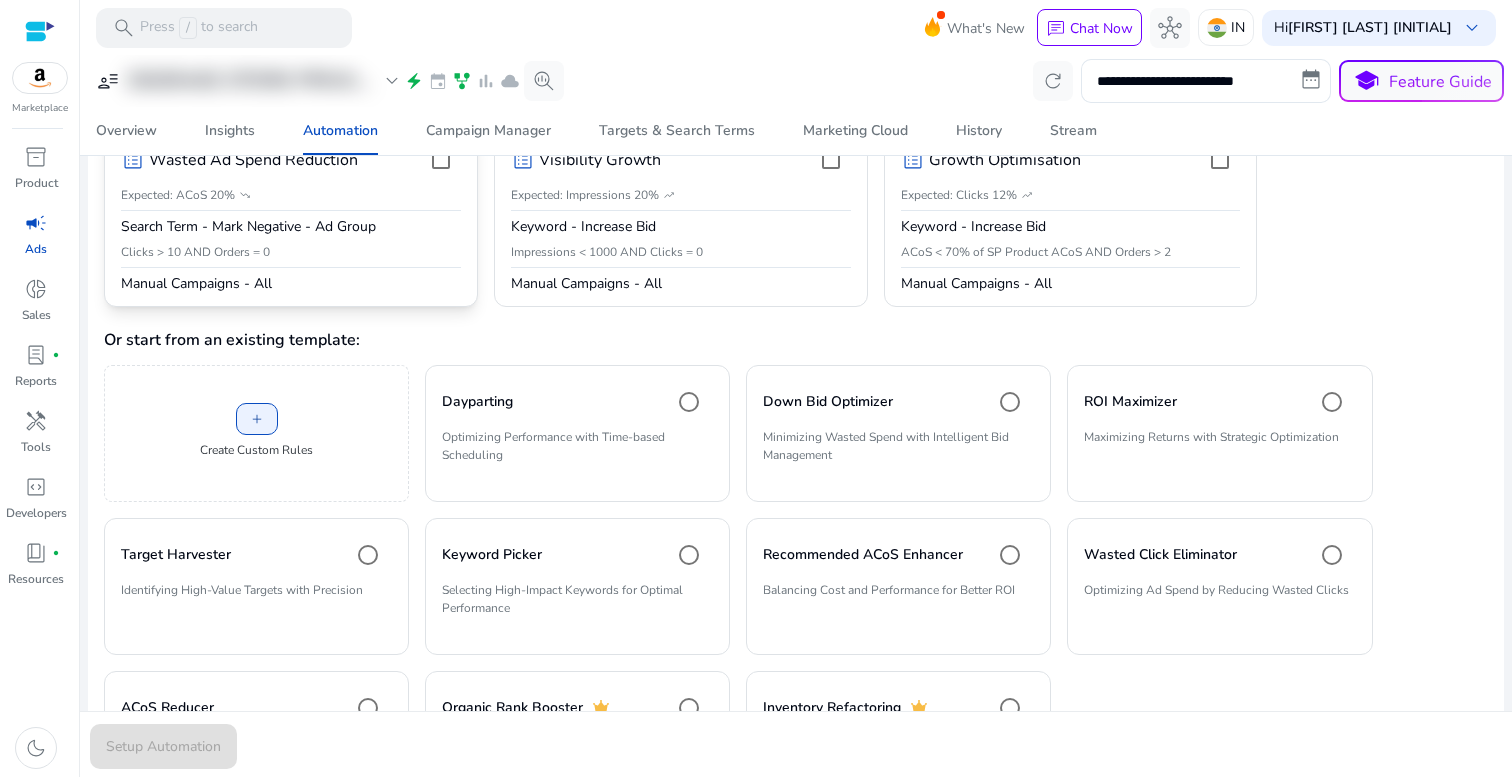 scroll, scrollTop: 287, scrollLeft: 0, axis: vertical 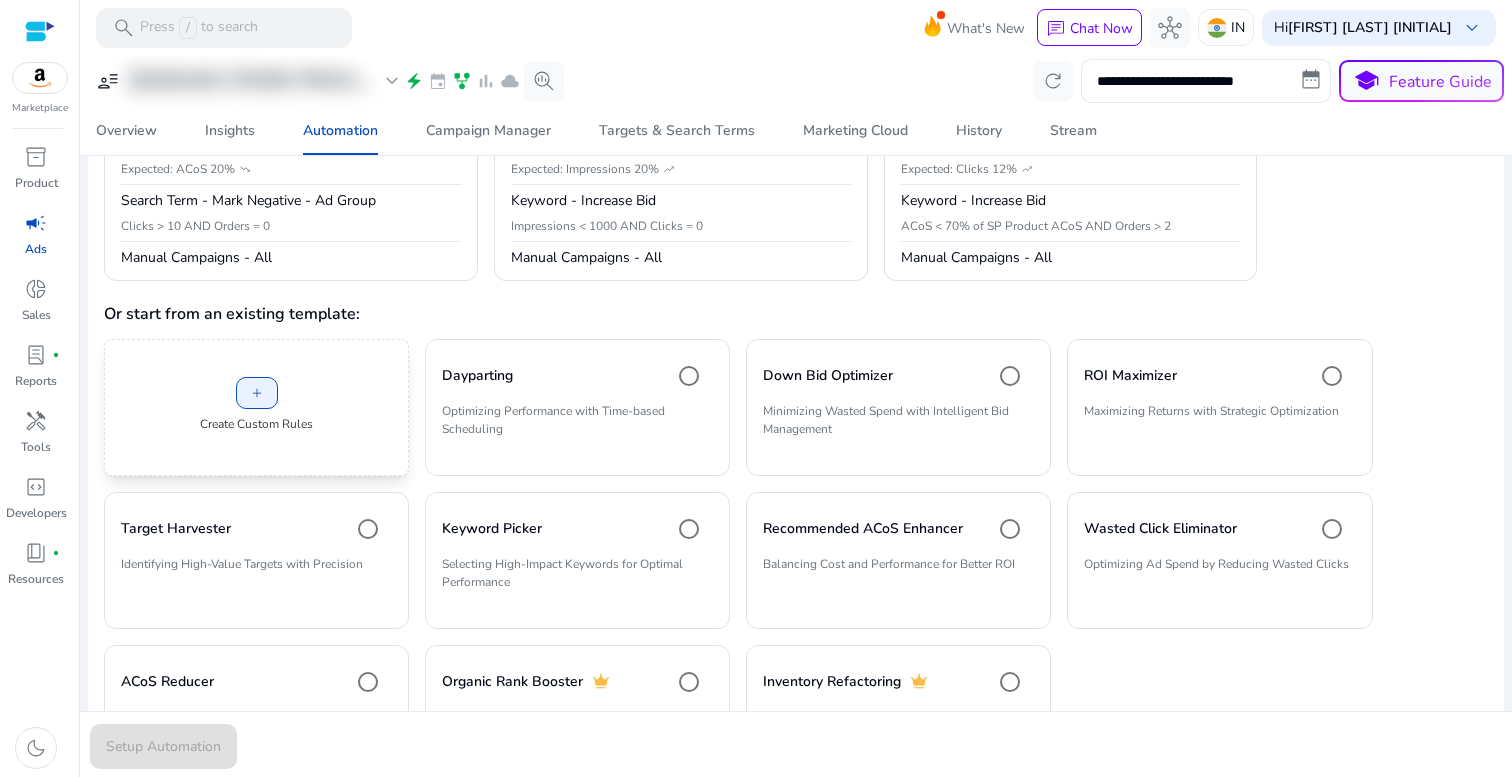 click on "add   Create Custom Rules" 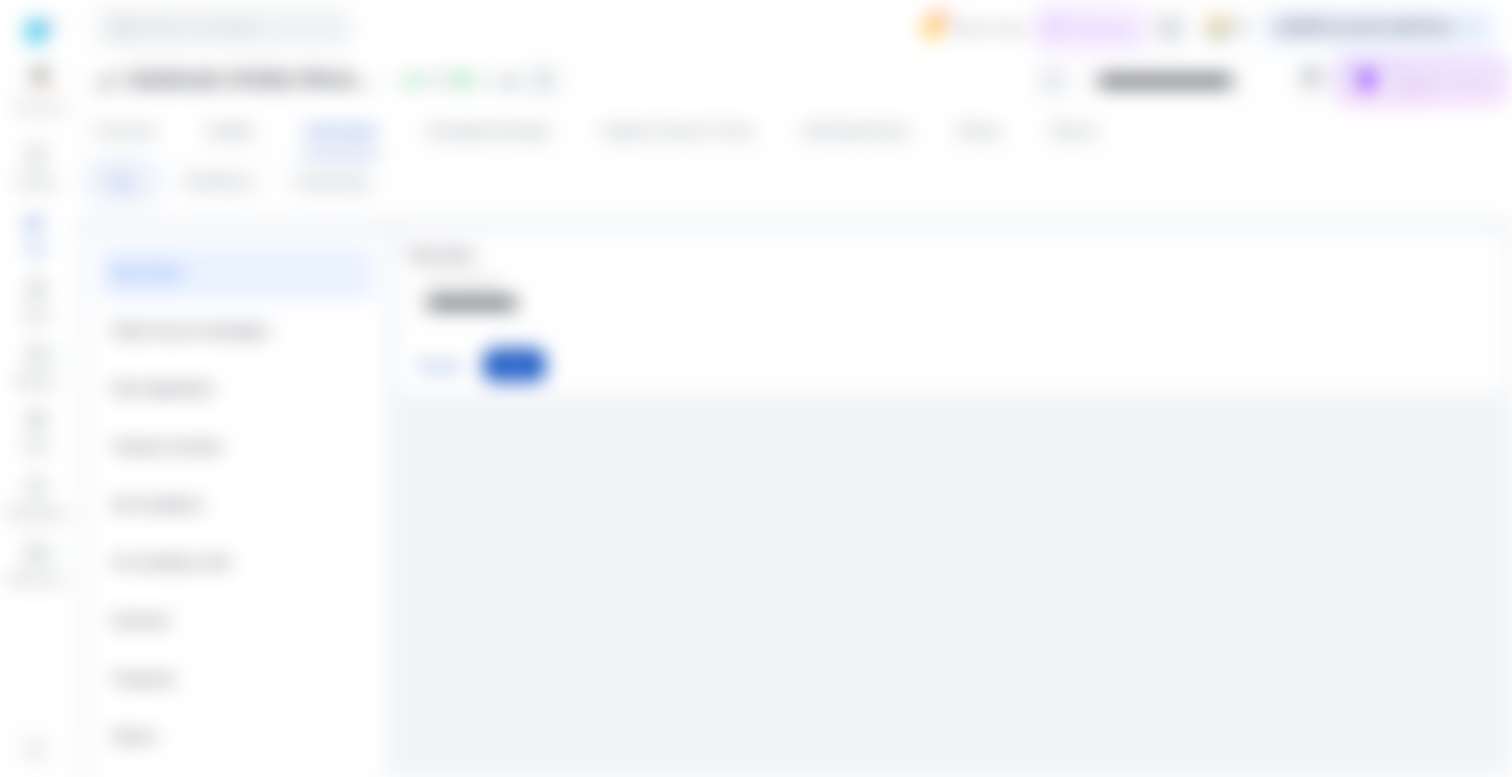 scroll, scrollTop: 0, scrollLeft: 0, axis: both 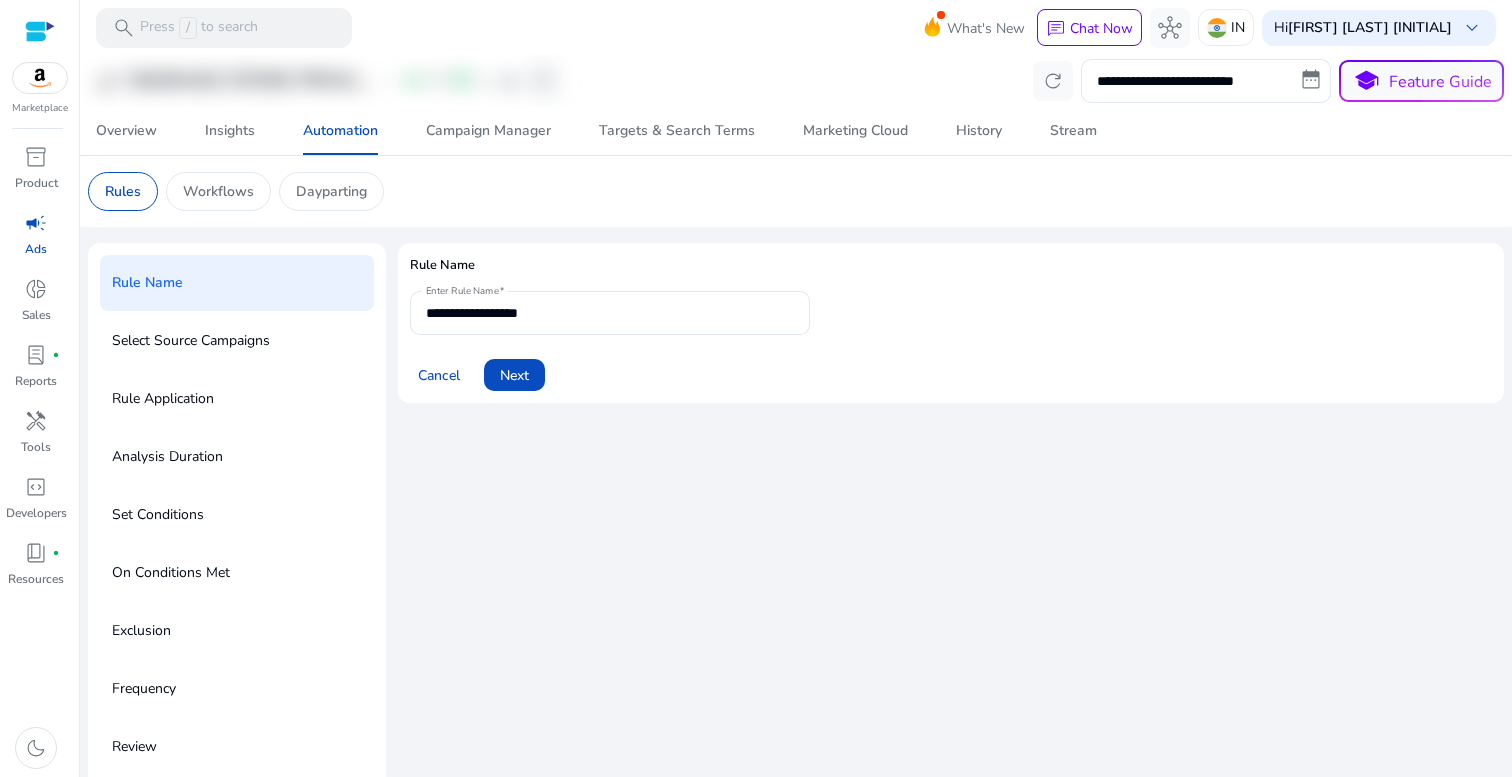 click on "On Conditions Met" 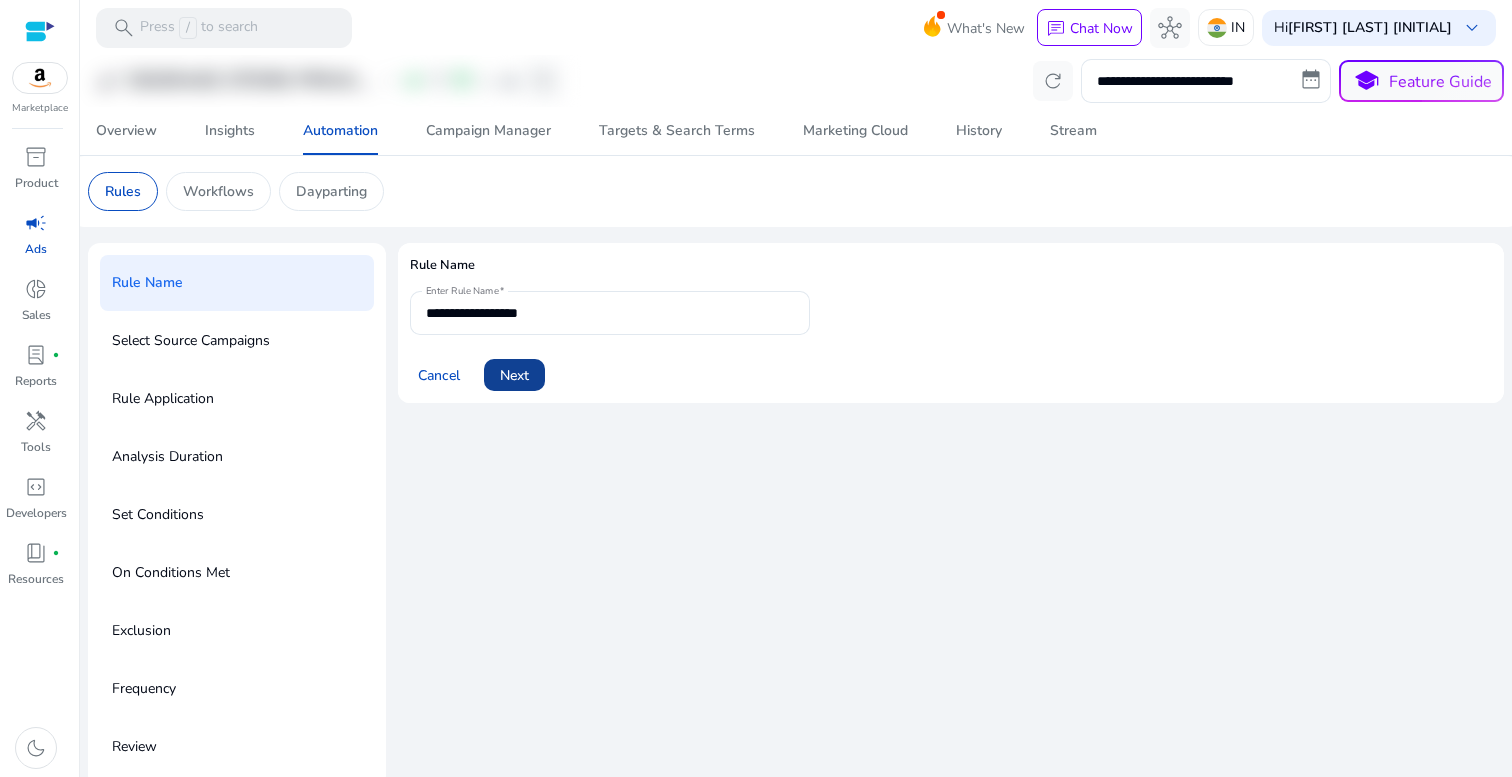 click 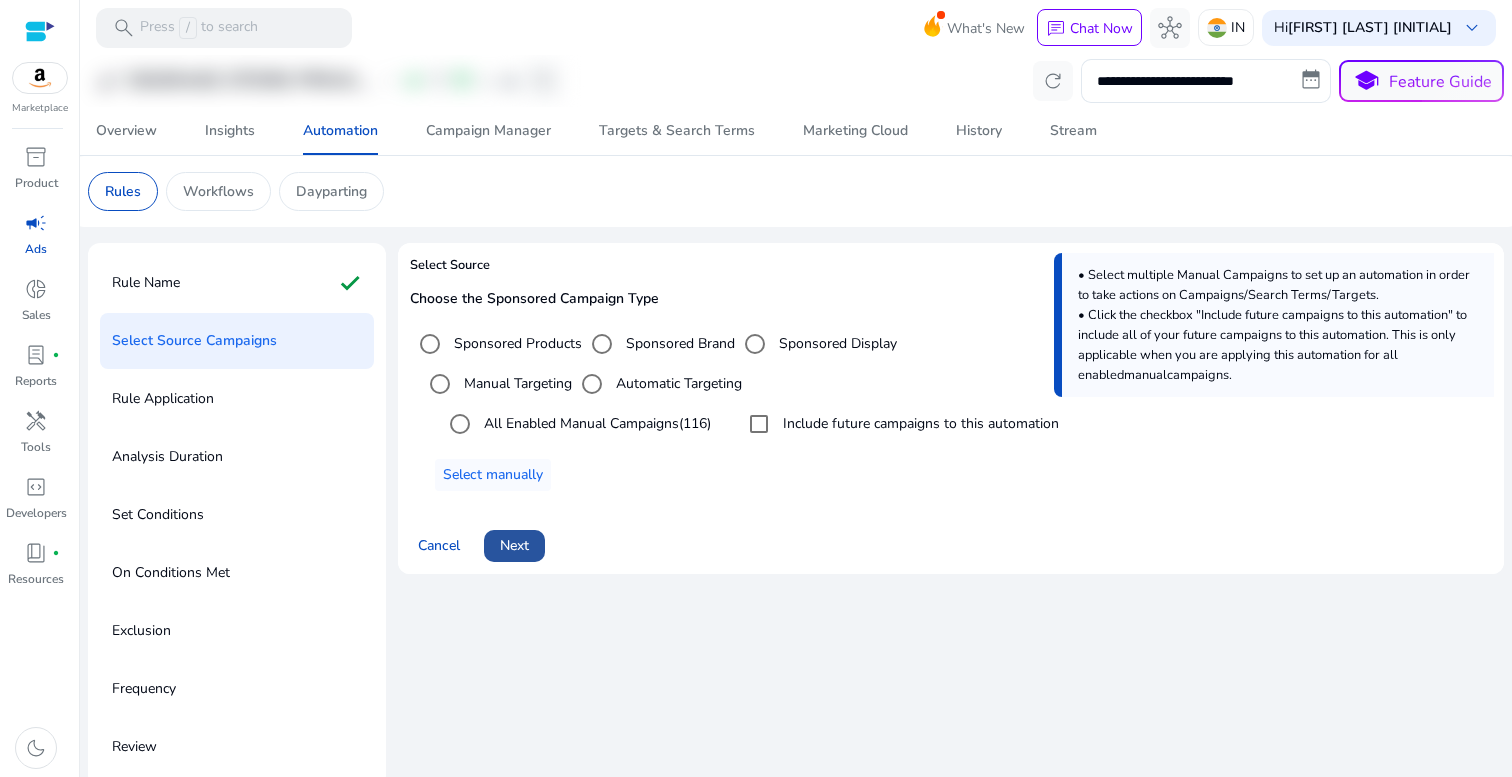 click on "Next" at bounding box center (514, 545) 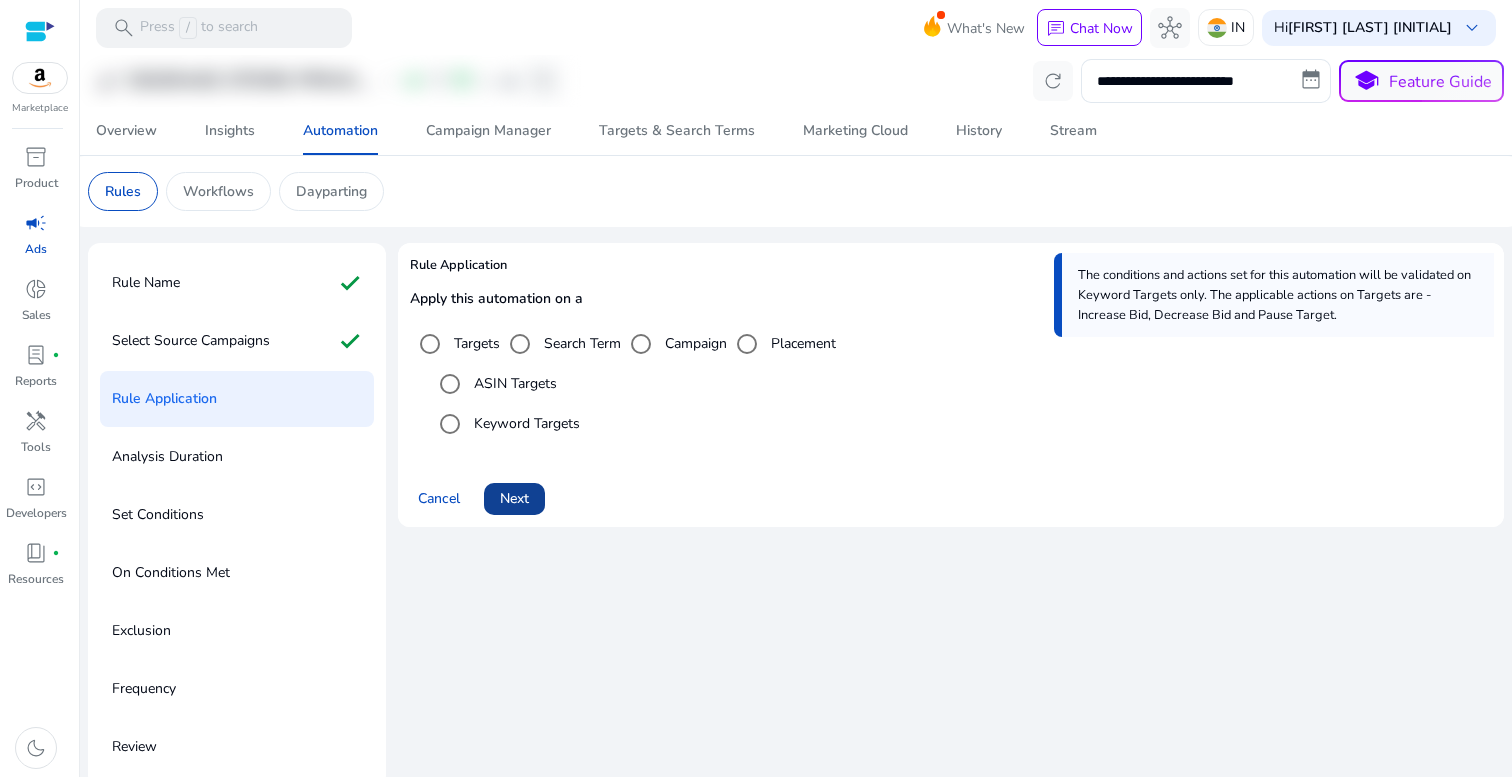 click on "Next" at bounding box center (514, 498) 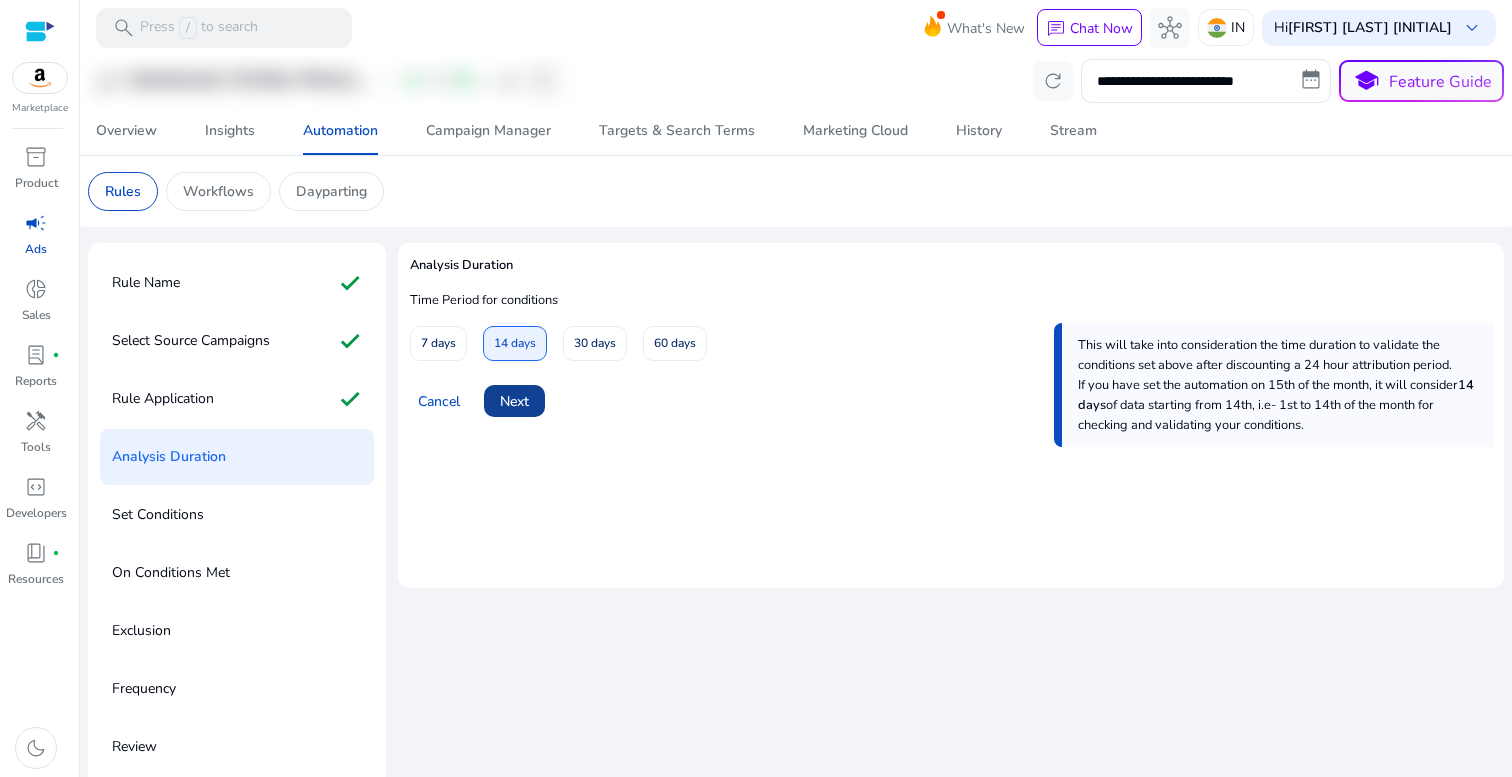 click on "Next" at bounding box center (514, 401) 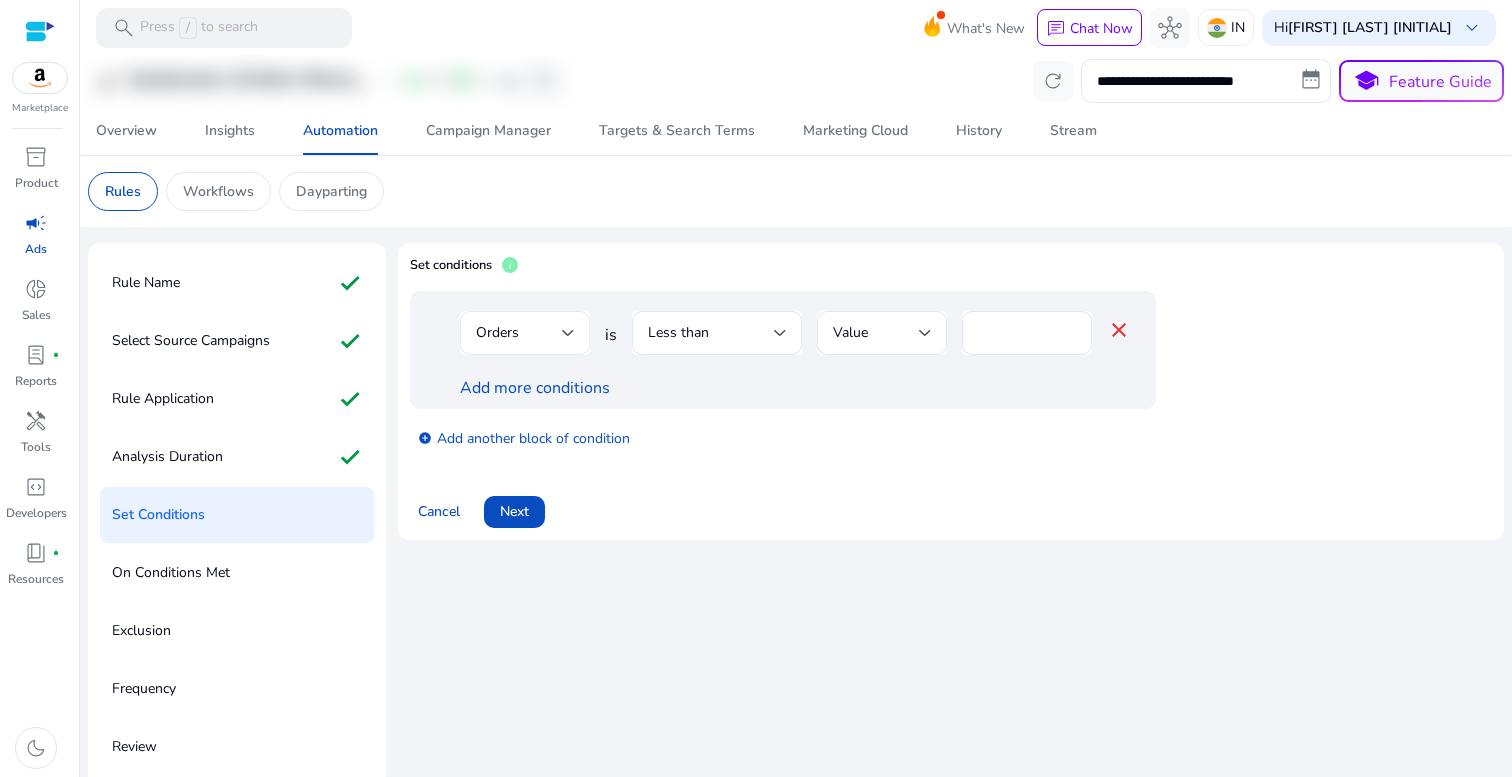 click on "Orders" at bounding box center (519, 333) 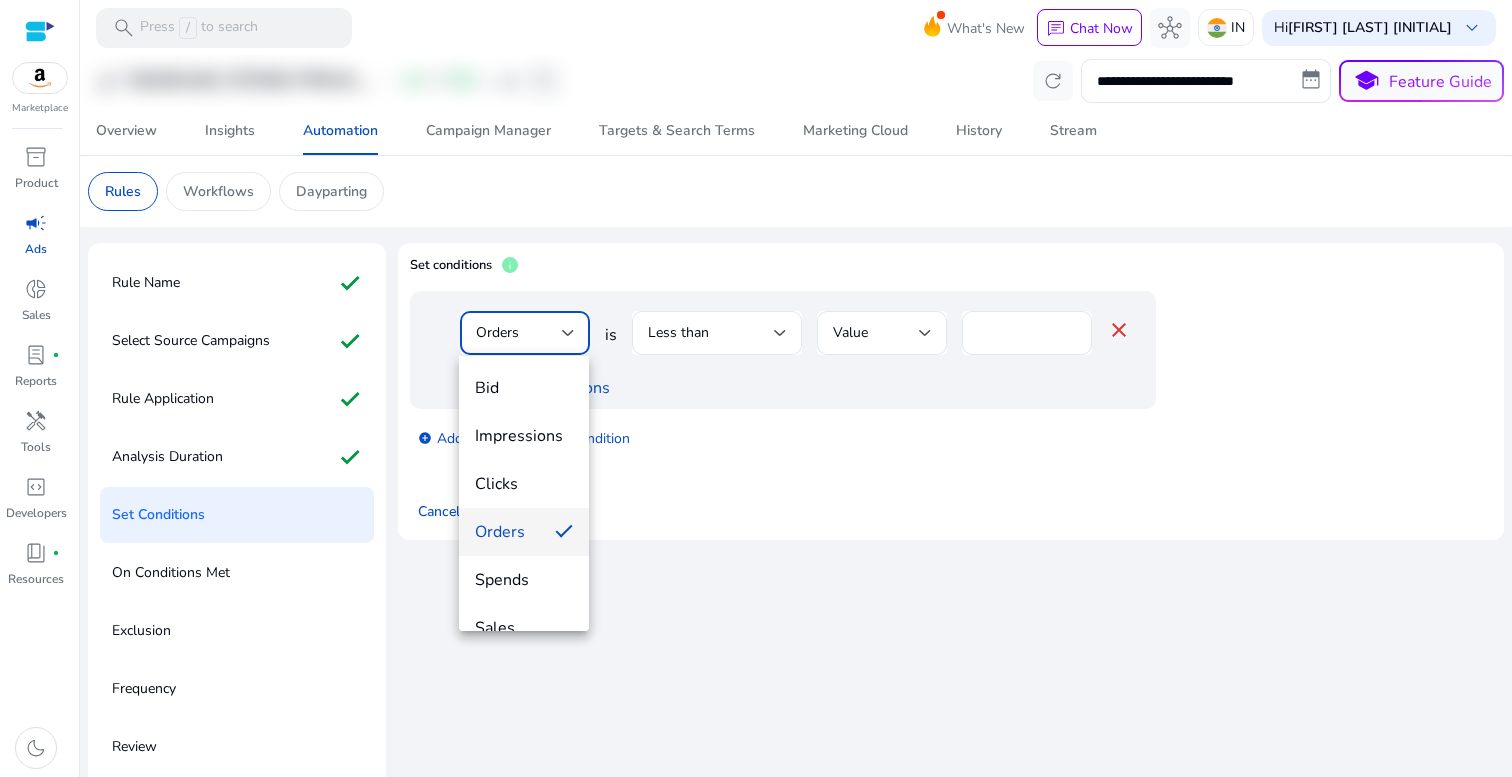 click at bounding box center (756, 388) 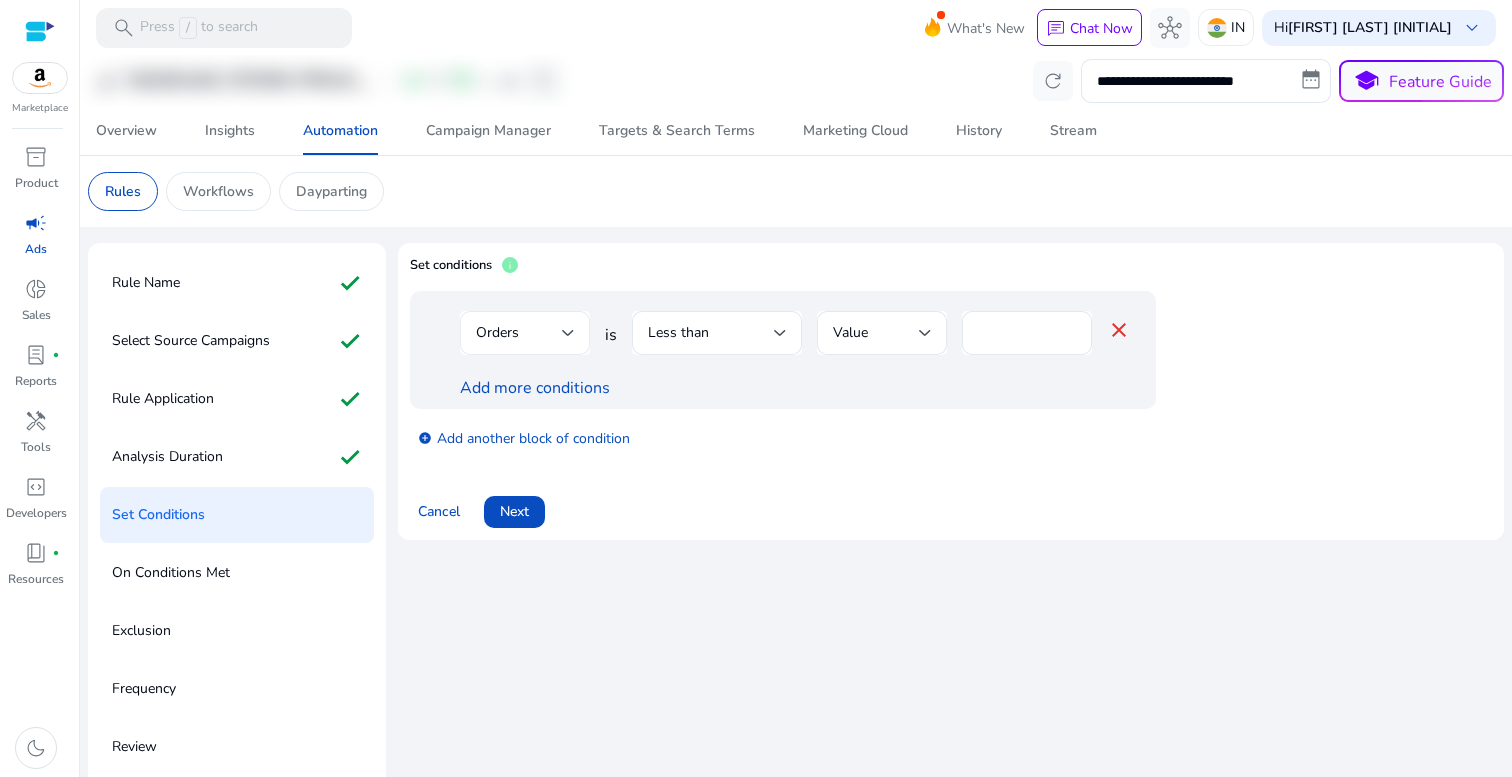 click on "Orders" at bounding box center [525, 333] 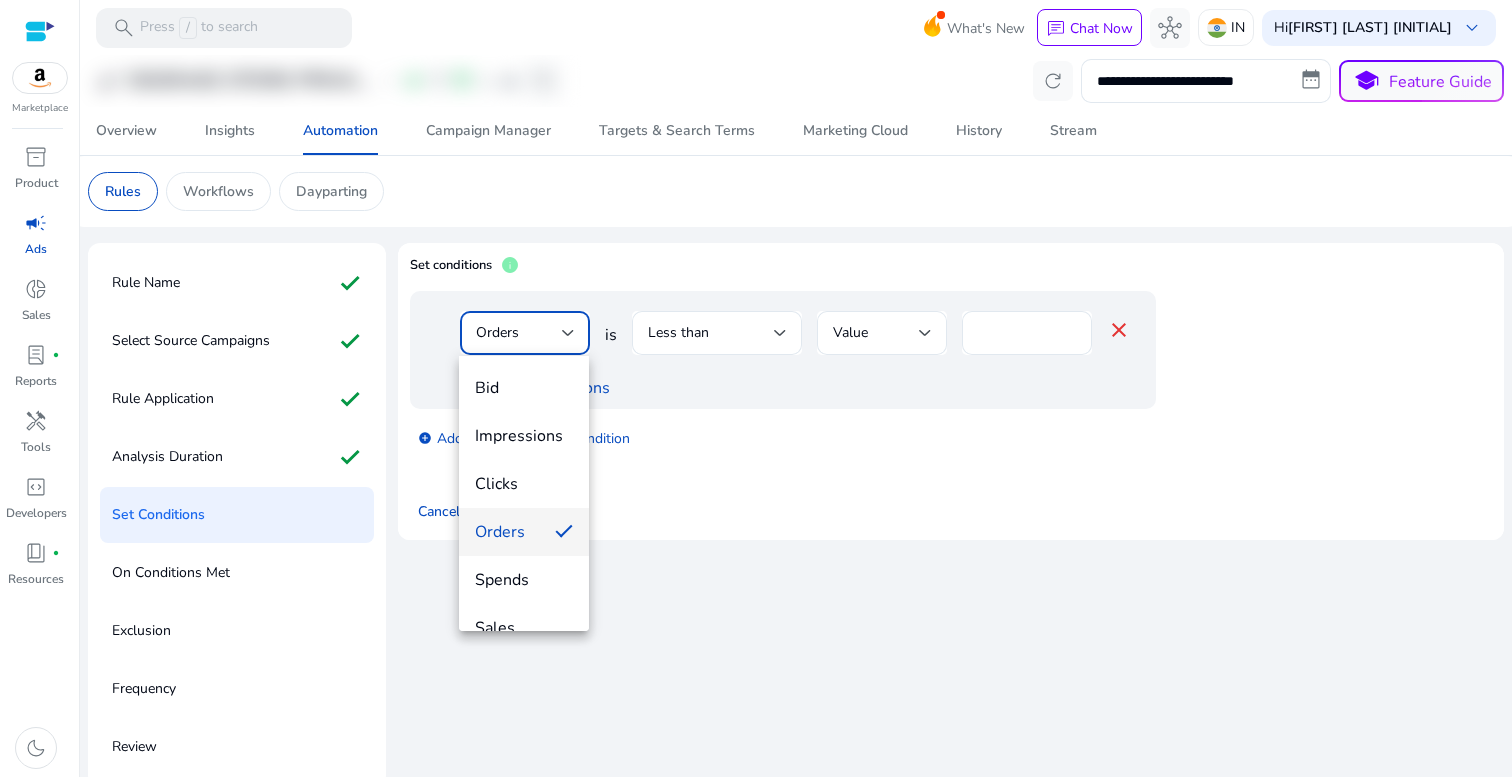 click at bounding box center (756, 388) 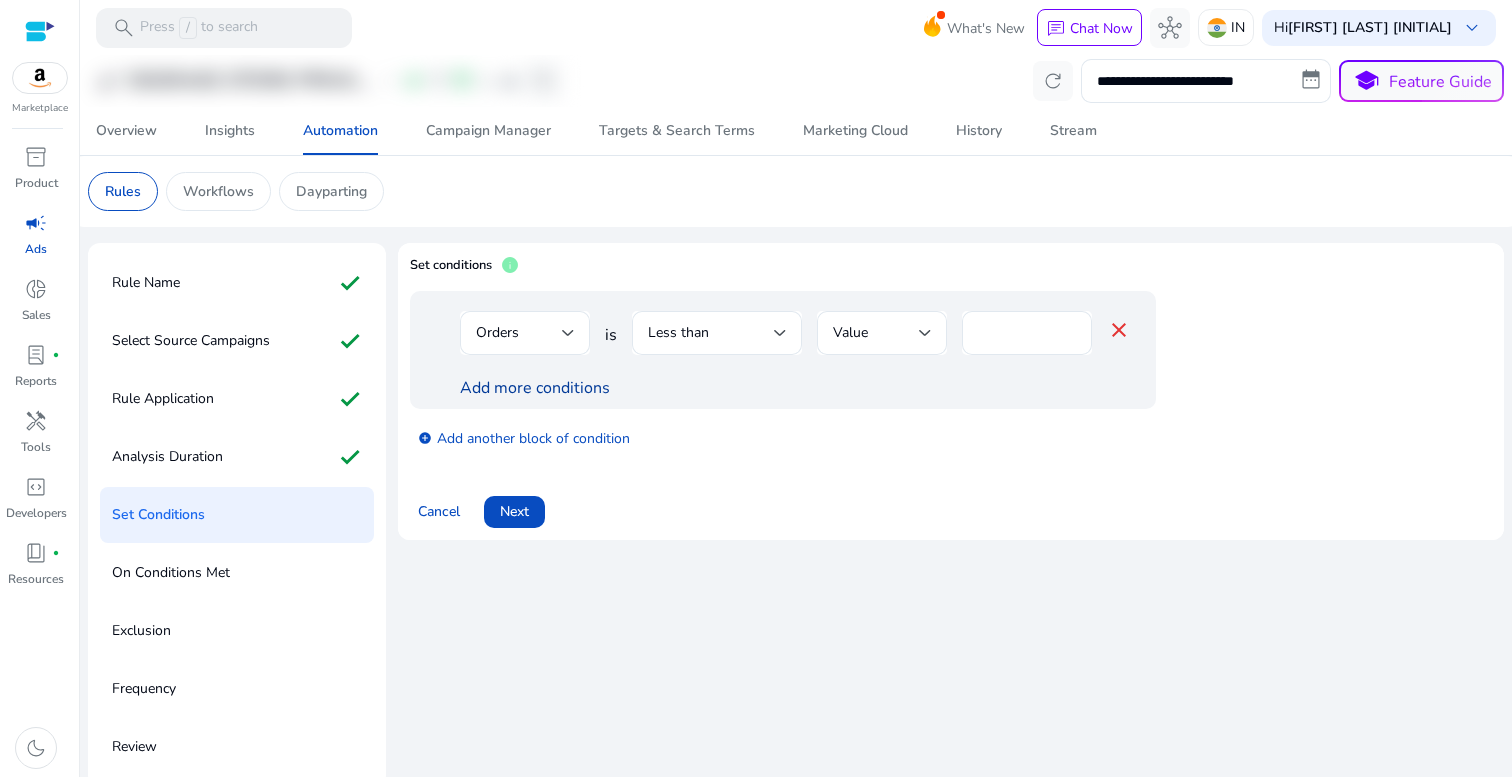 click on "Add more conditions" at bounding box center [535, 388] 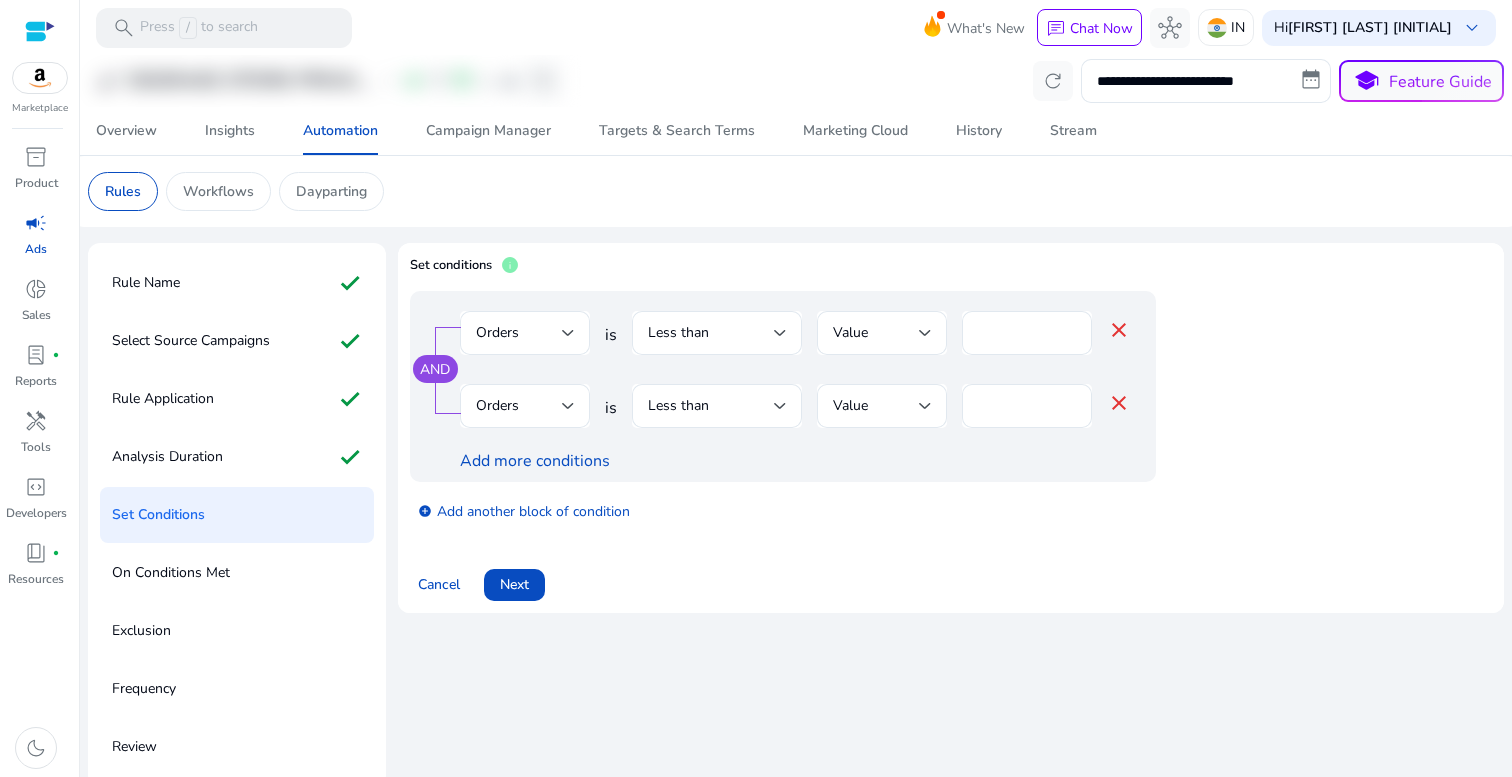 click on "AND" at bounding box center (435, 369) 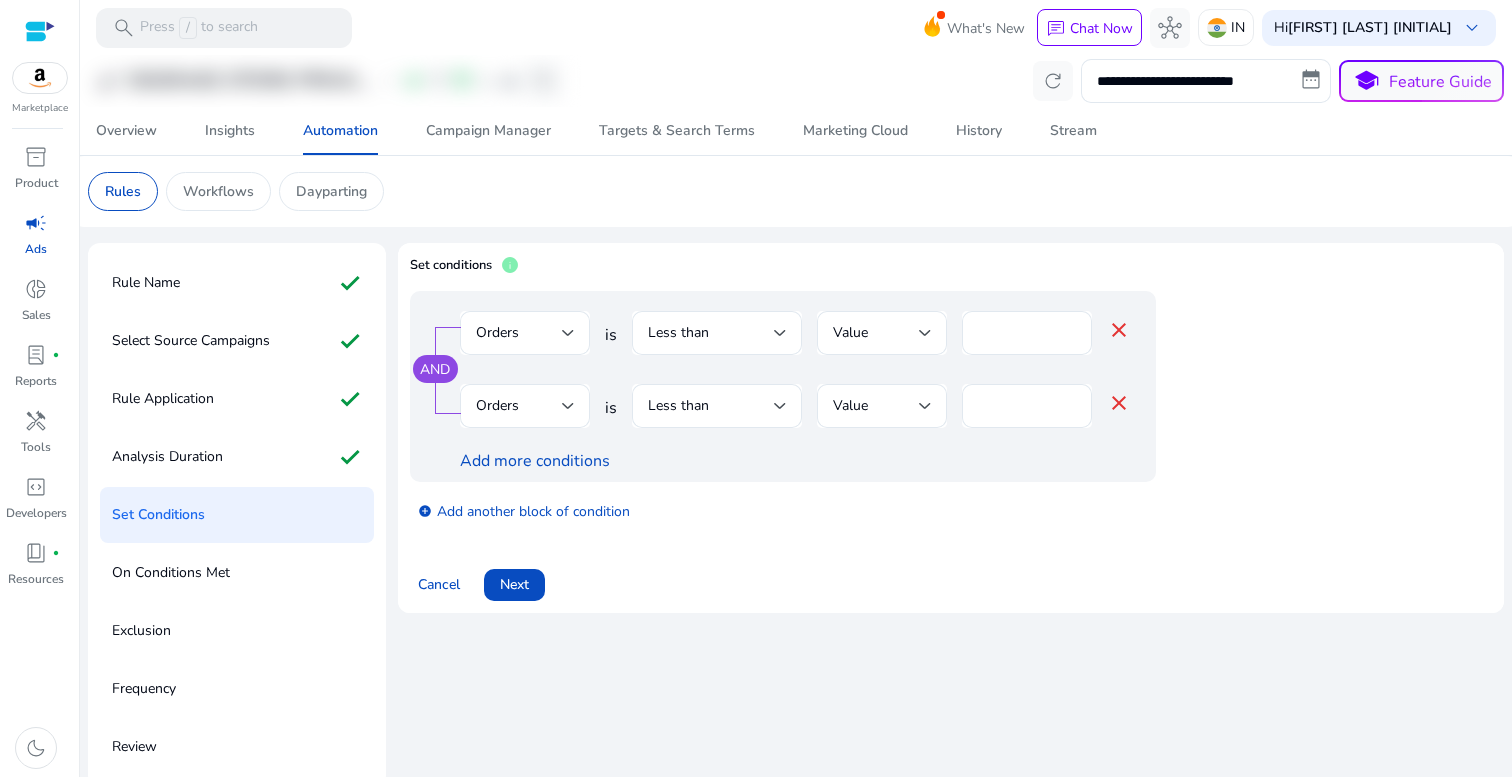click on "AND" at bounding box center (435, 369) 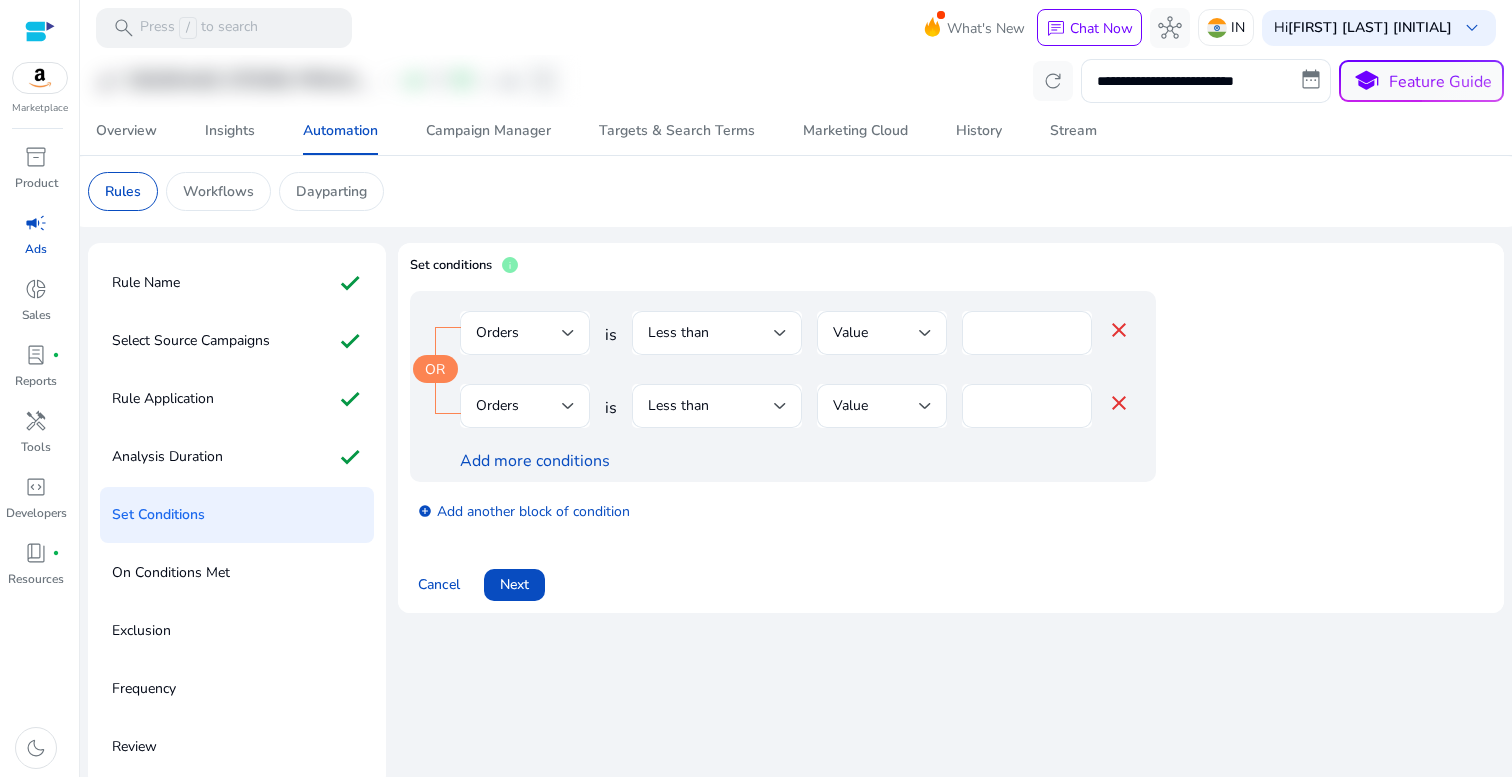 click on "OR" at bounding box center [435, 369] 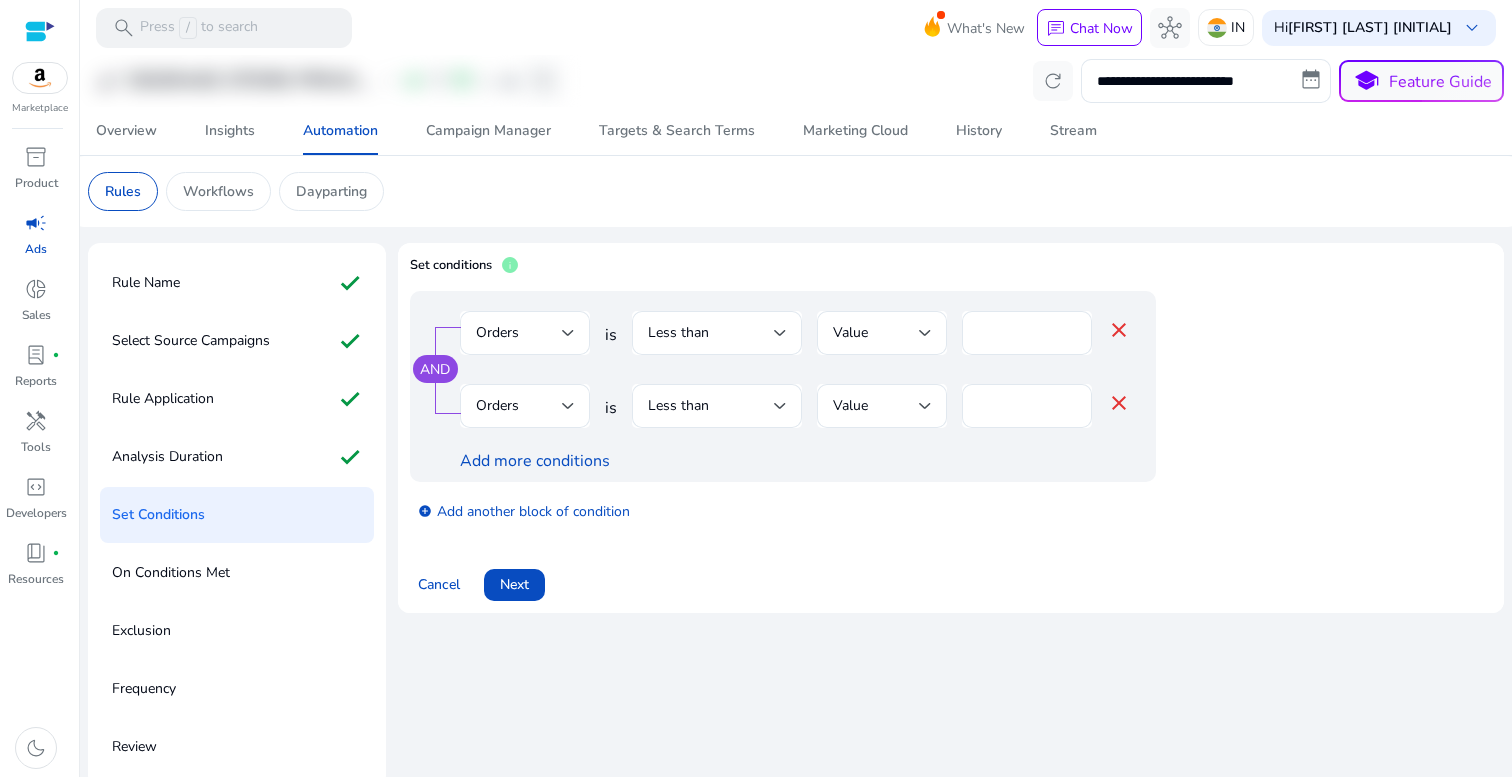 scroll, scrollTop: 10, scrollLeft: 0, axis: vertical 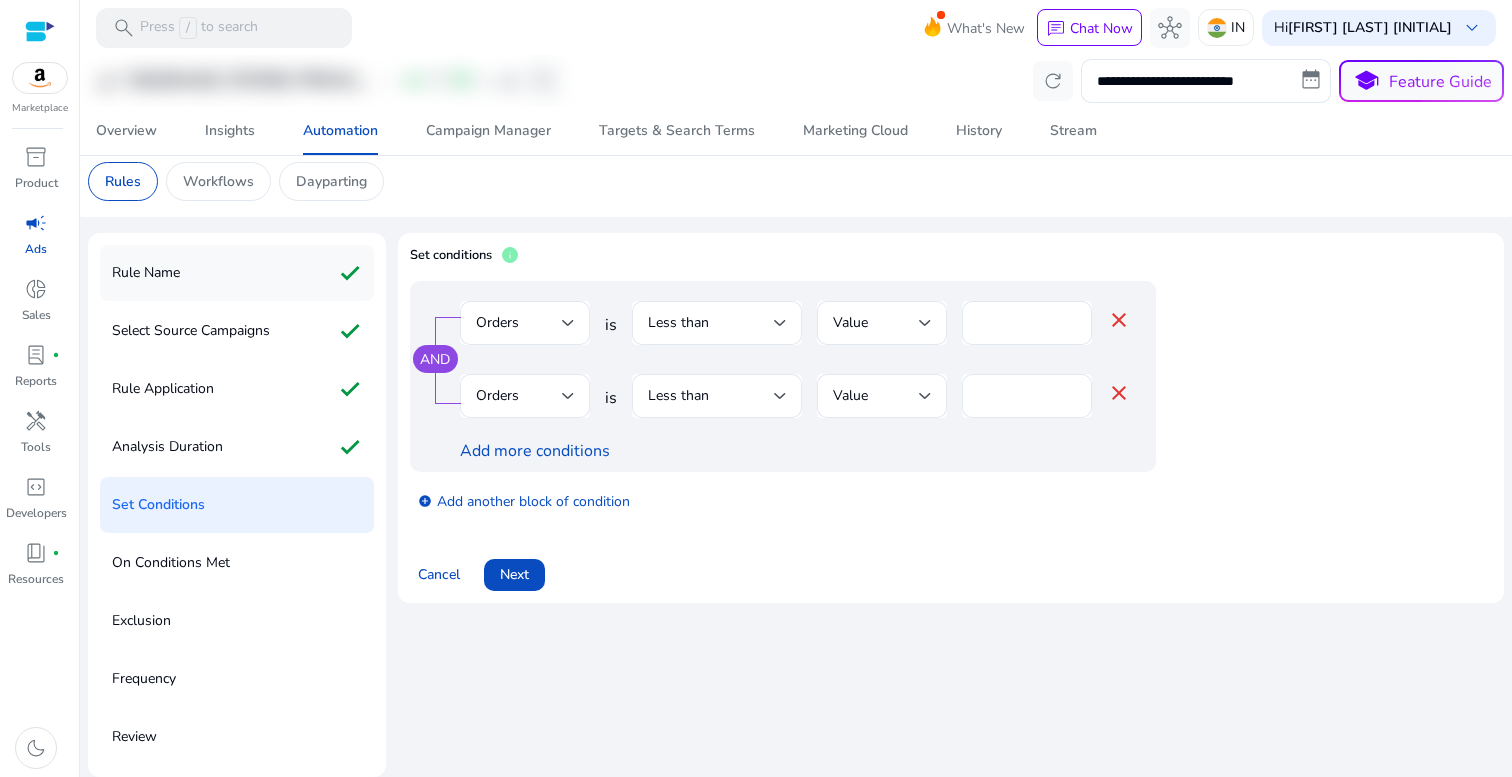 click on "Rule Name" 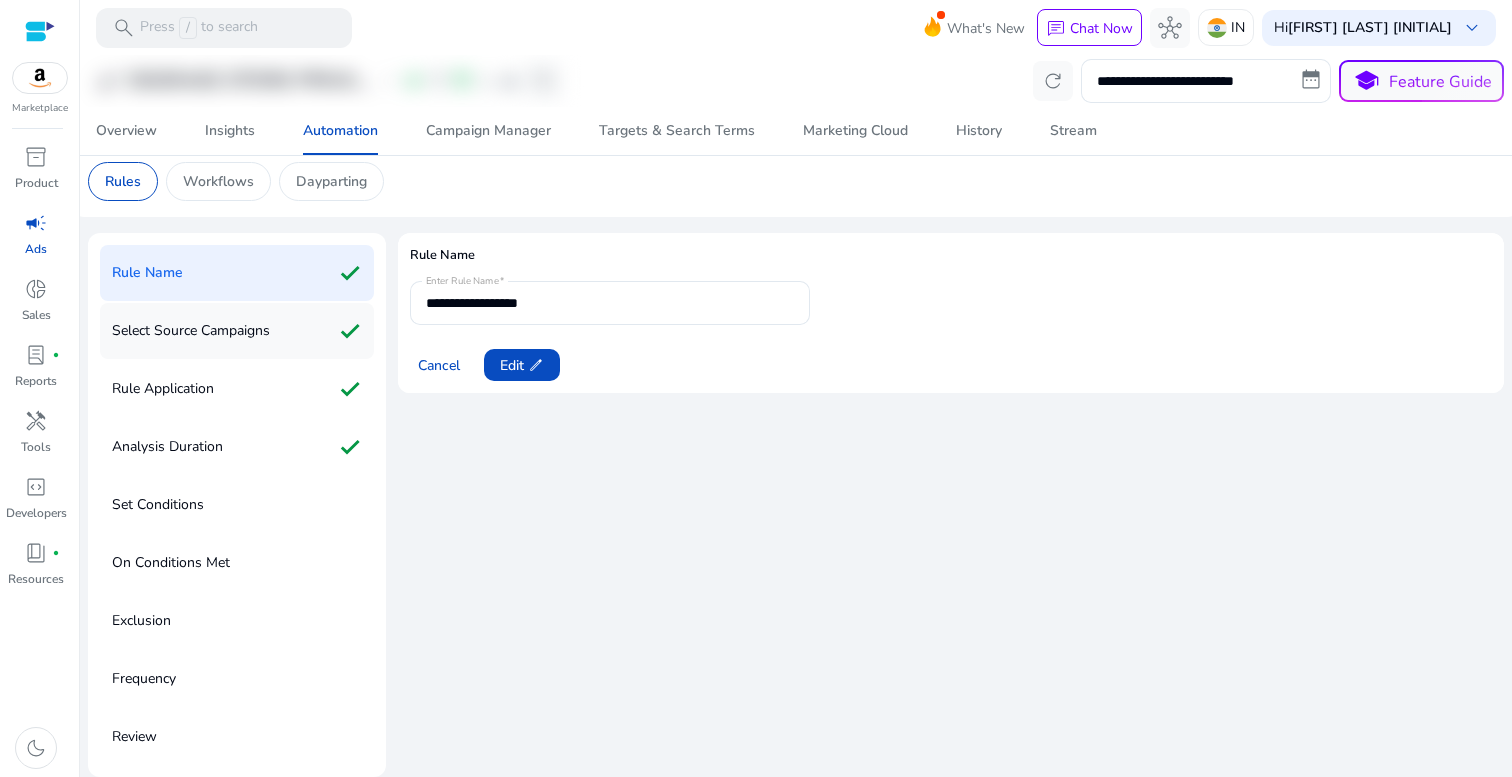 click on "Select Source Campaigns" 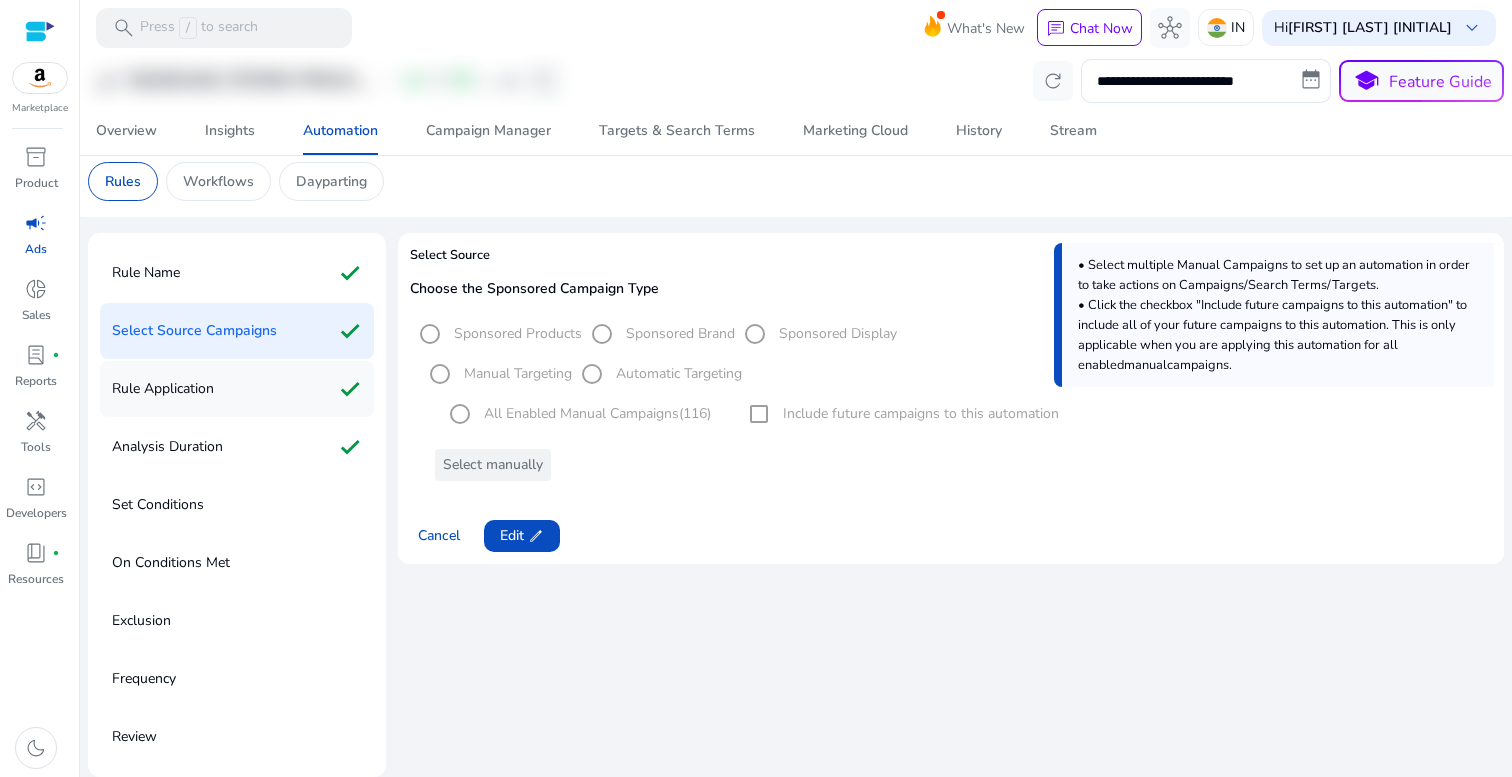 click on "Rule Application" 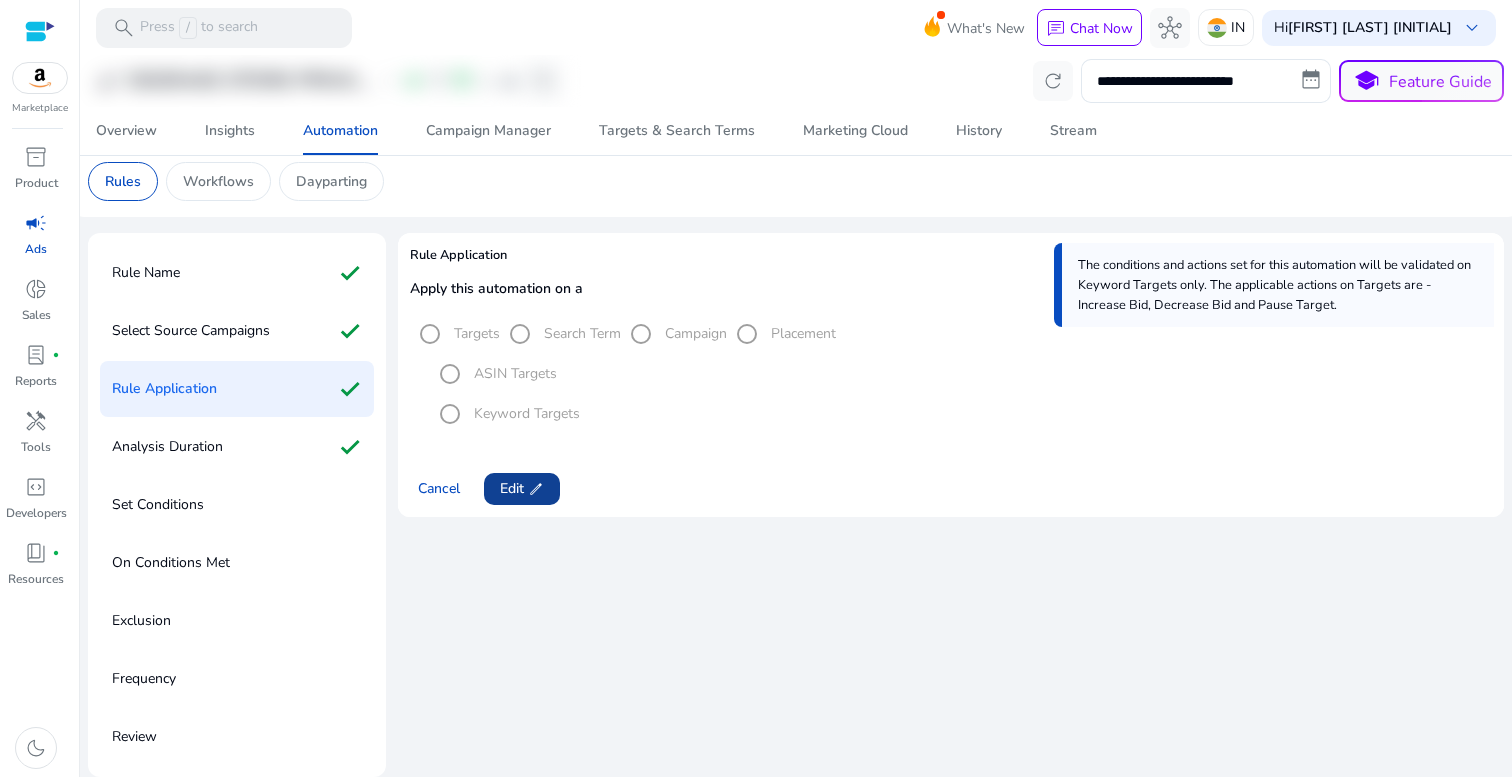 click on "edit" at bounding box center [536, 489] 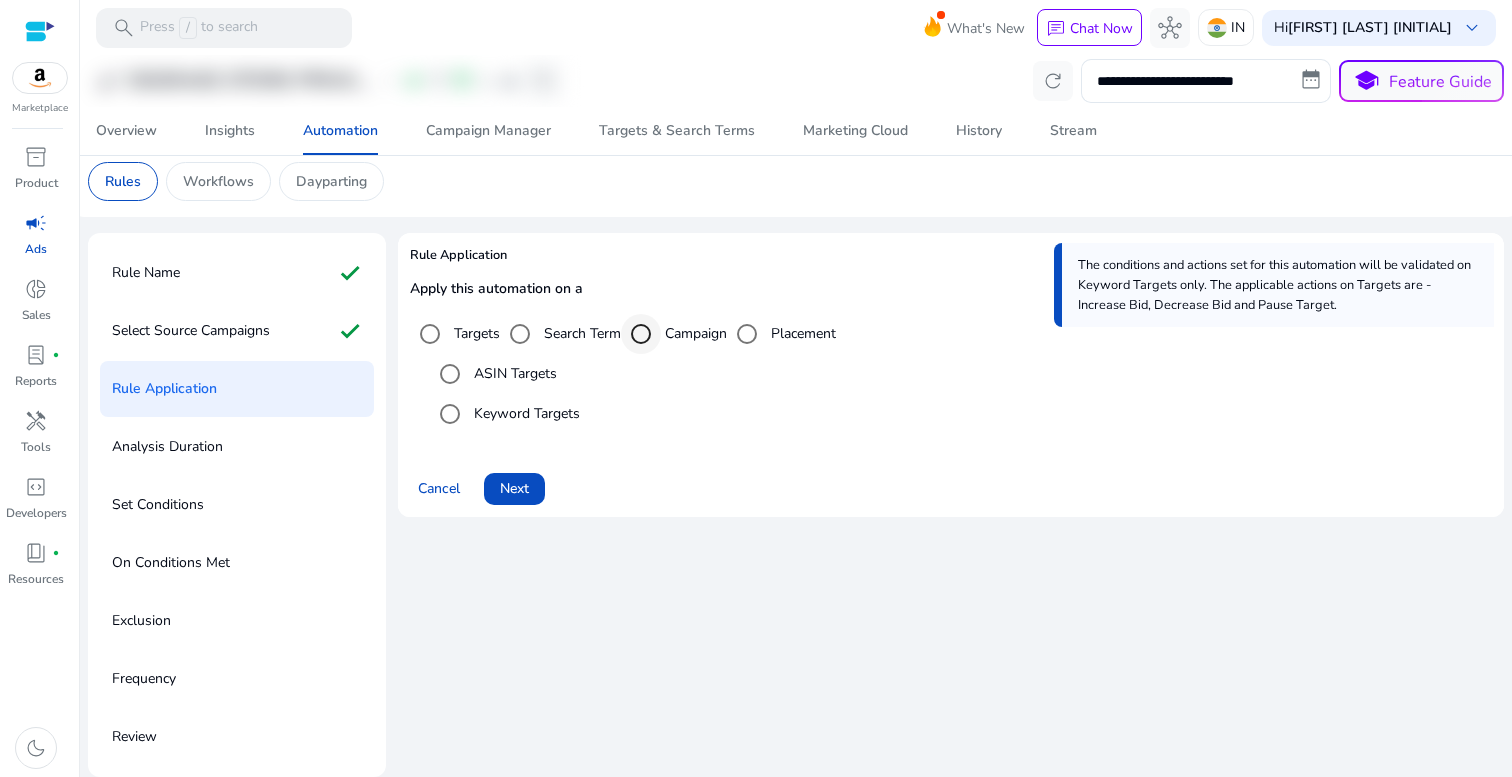 click at bounding box center [641, 334] 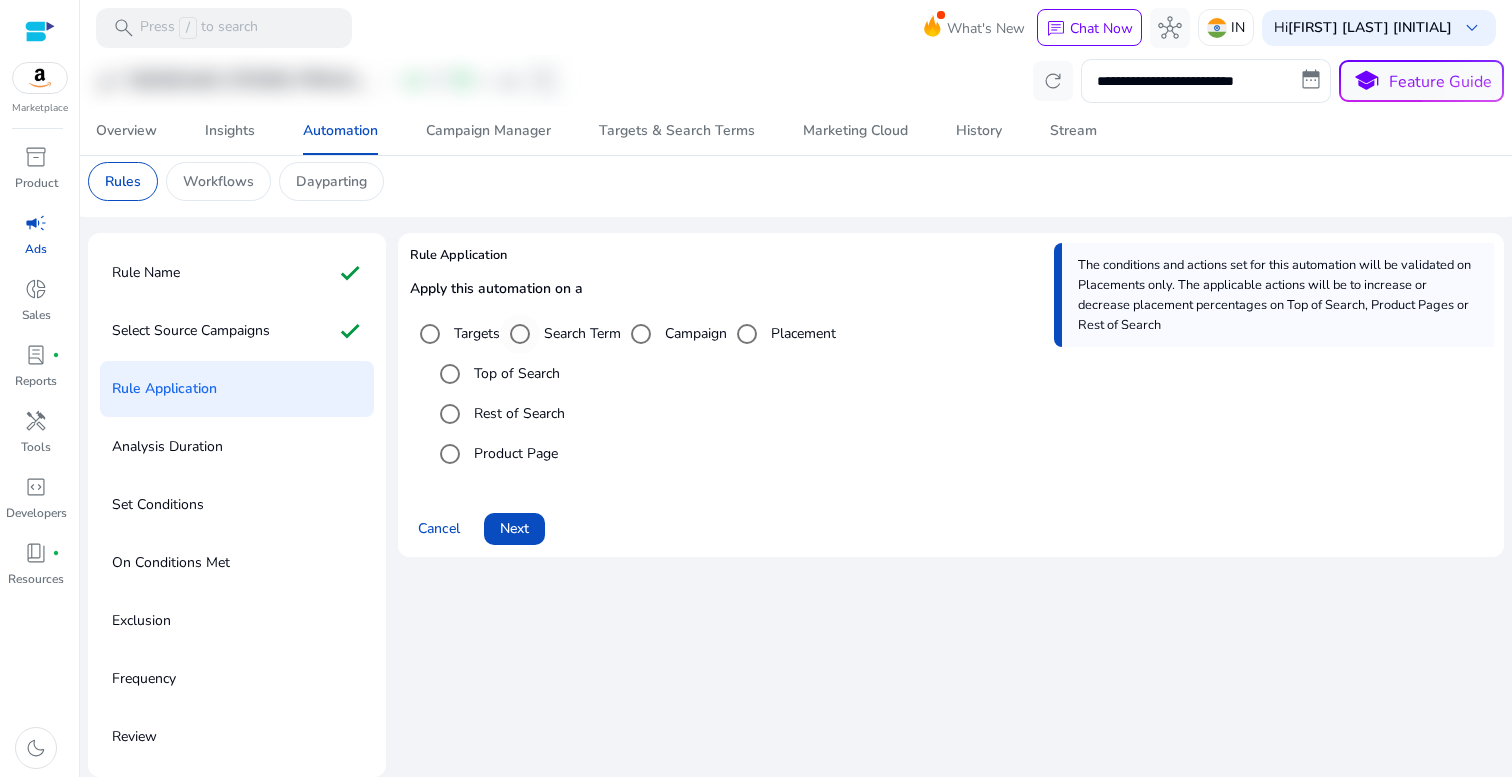 click on "Search Term" at bounding box center [580, 333] 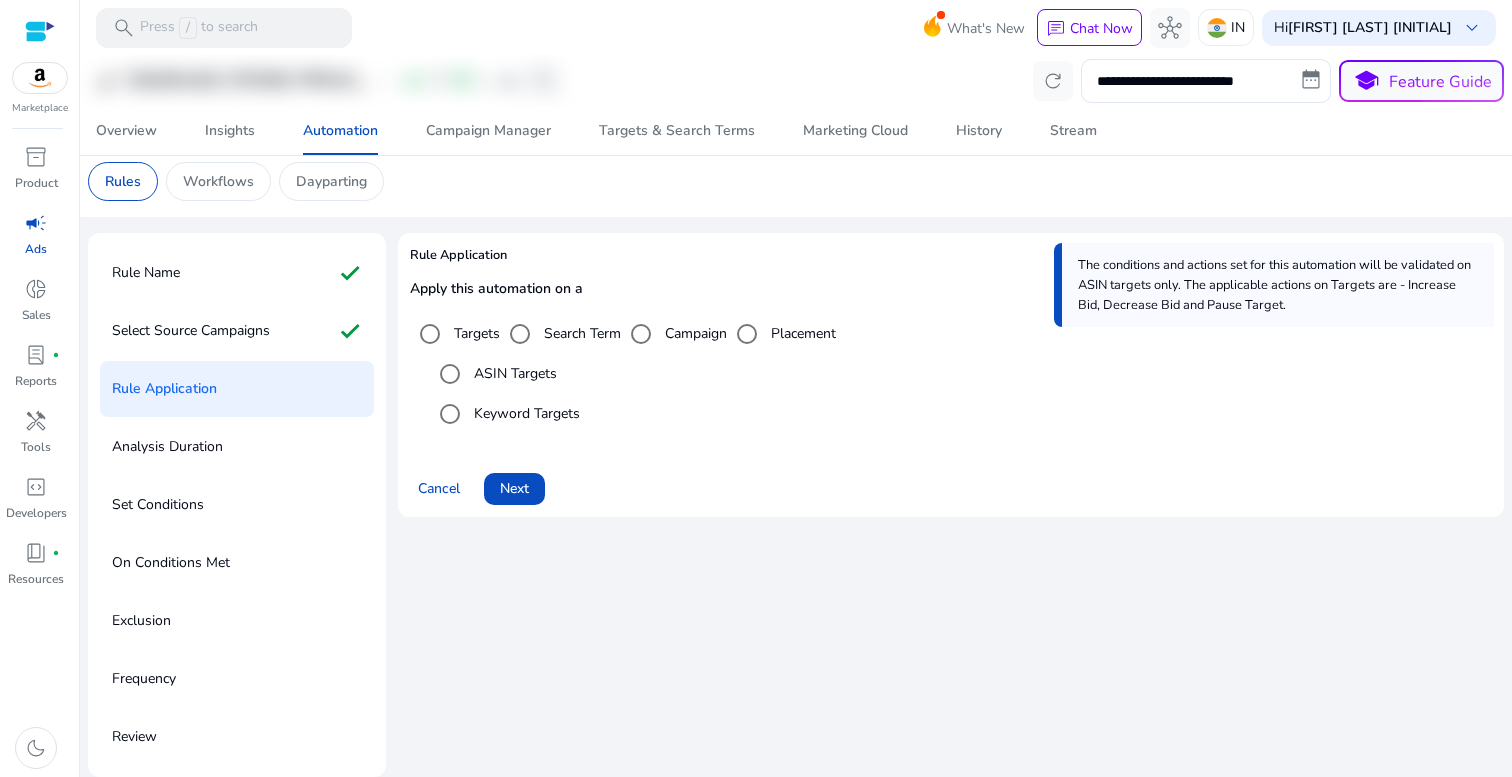 click on "Search Term" at bounding box center (580, 333) 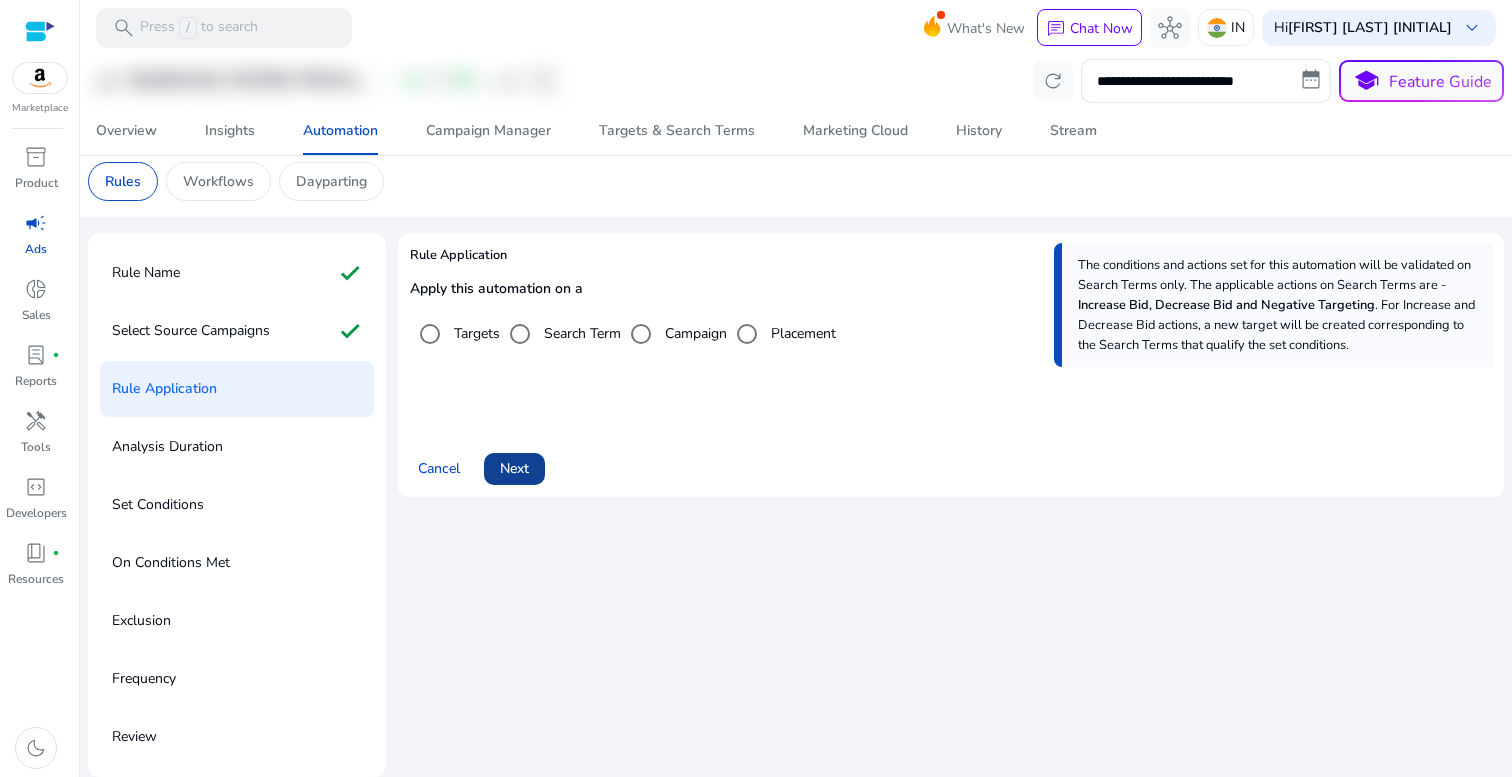click at bounding box center (514, 469) 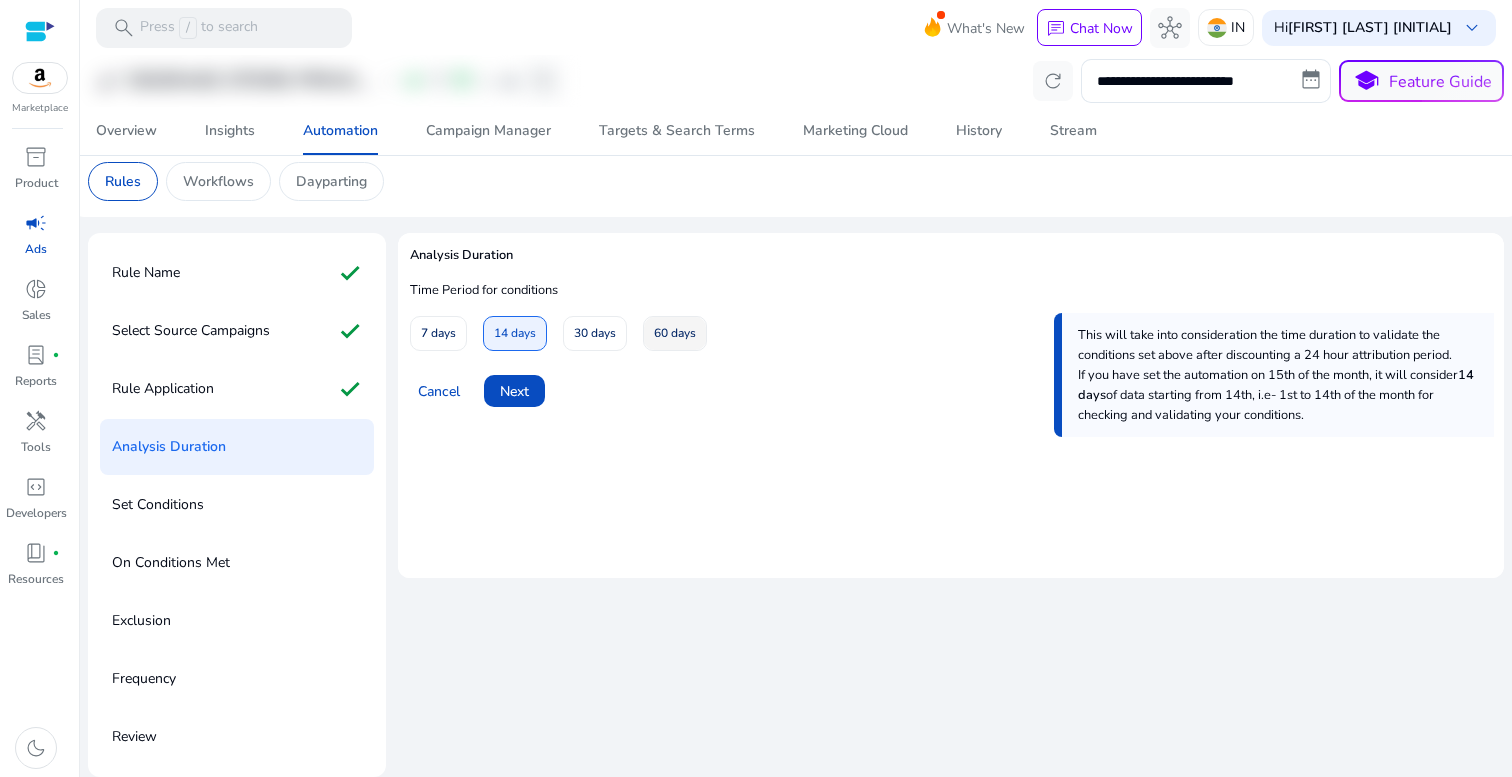 click at bounding box center [675, 334] 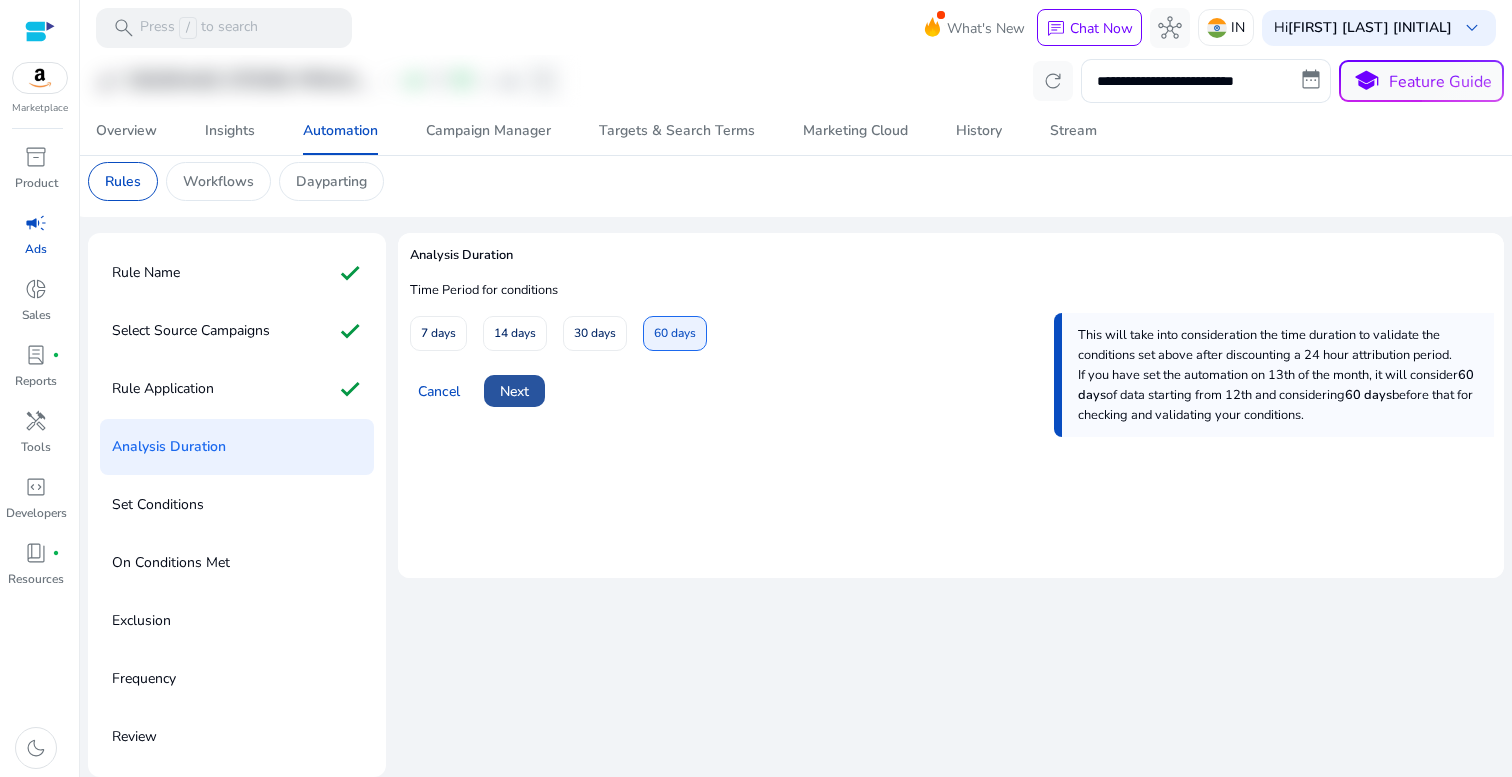 click at bounding box center [514, 391] 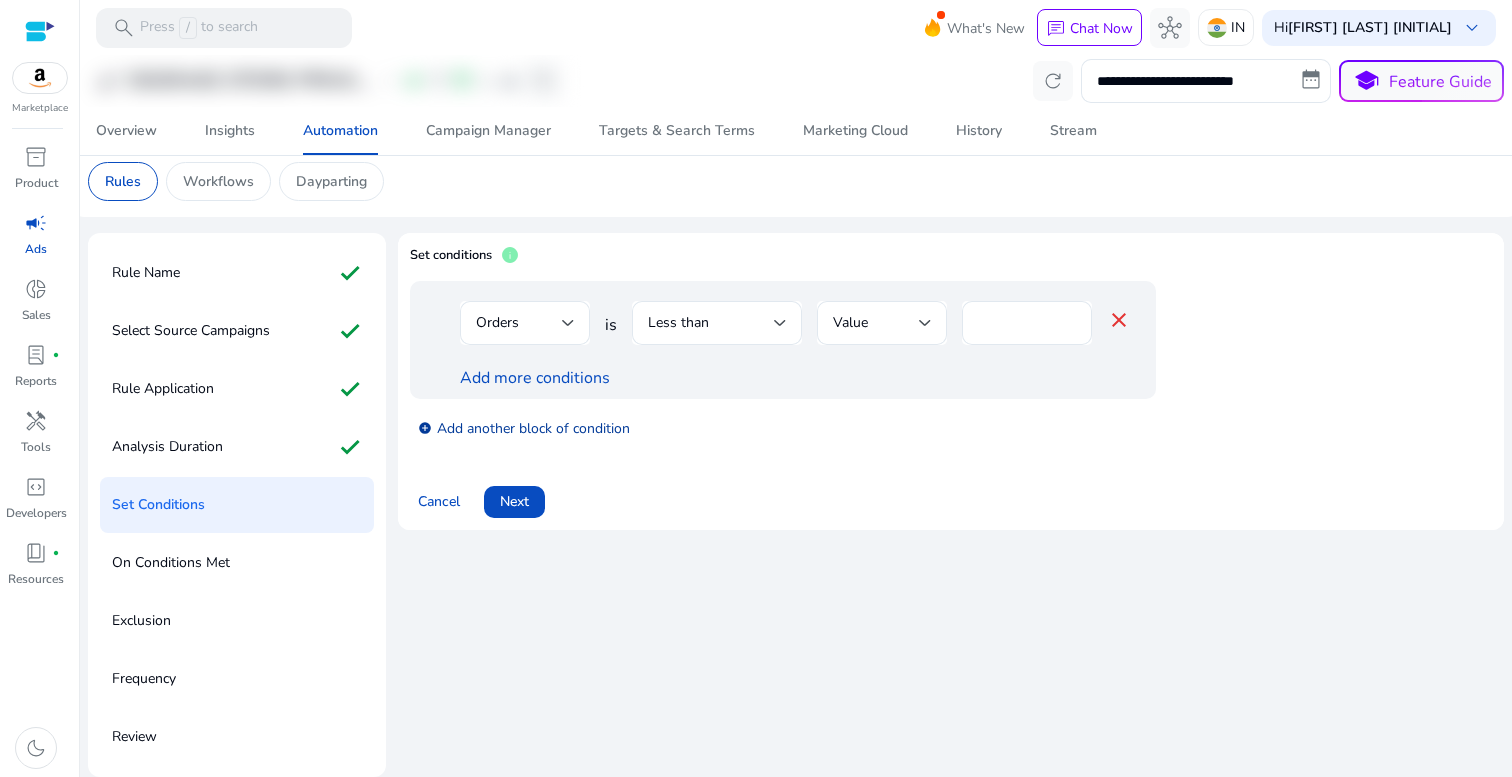click on "add_circle Add another block of condition" at bounding box center (524, 427) 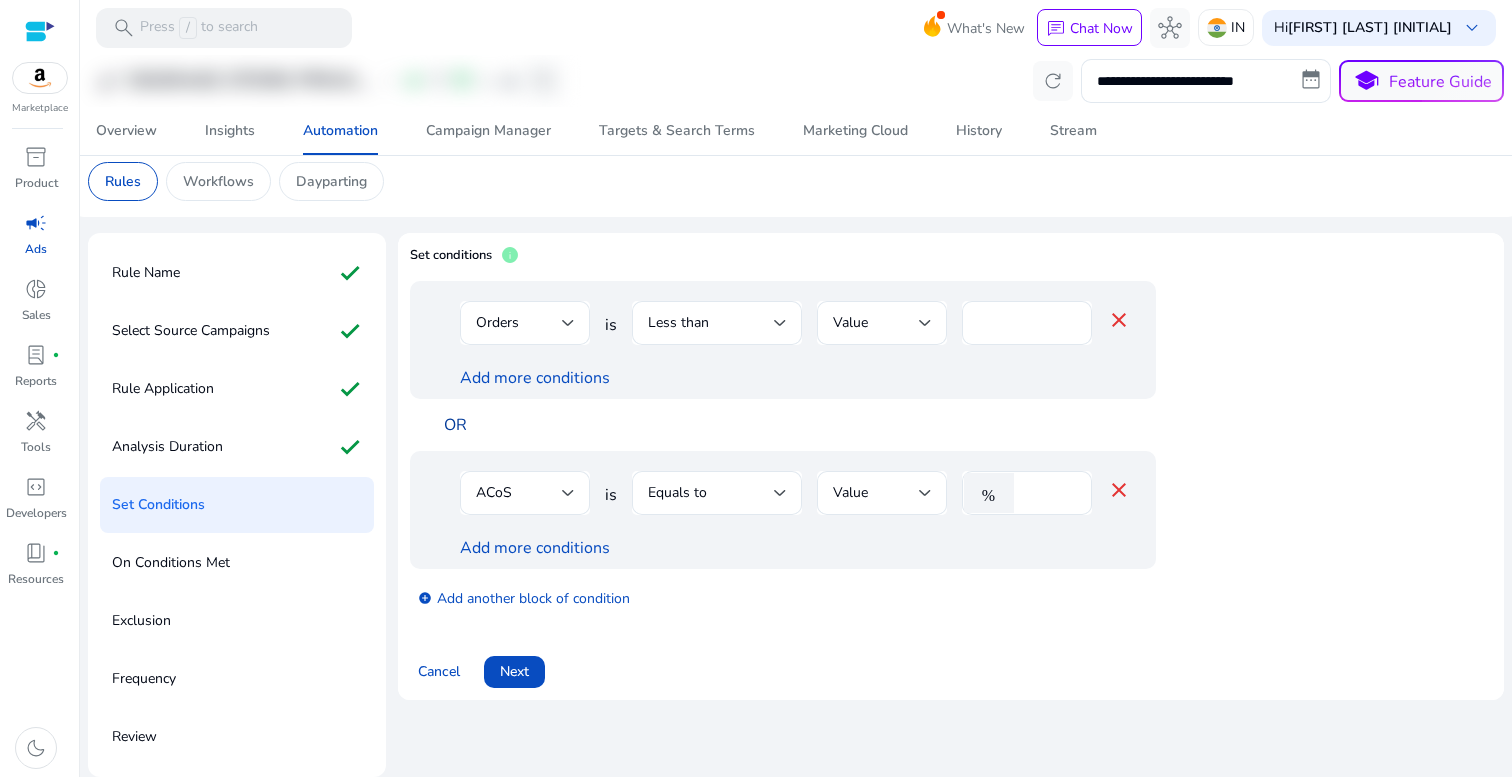 click on "OR" at bounding box center [455, 425] 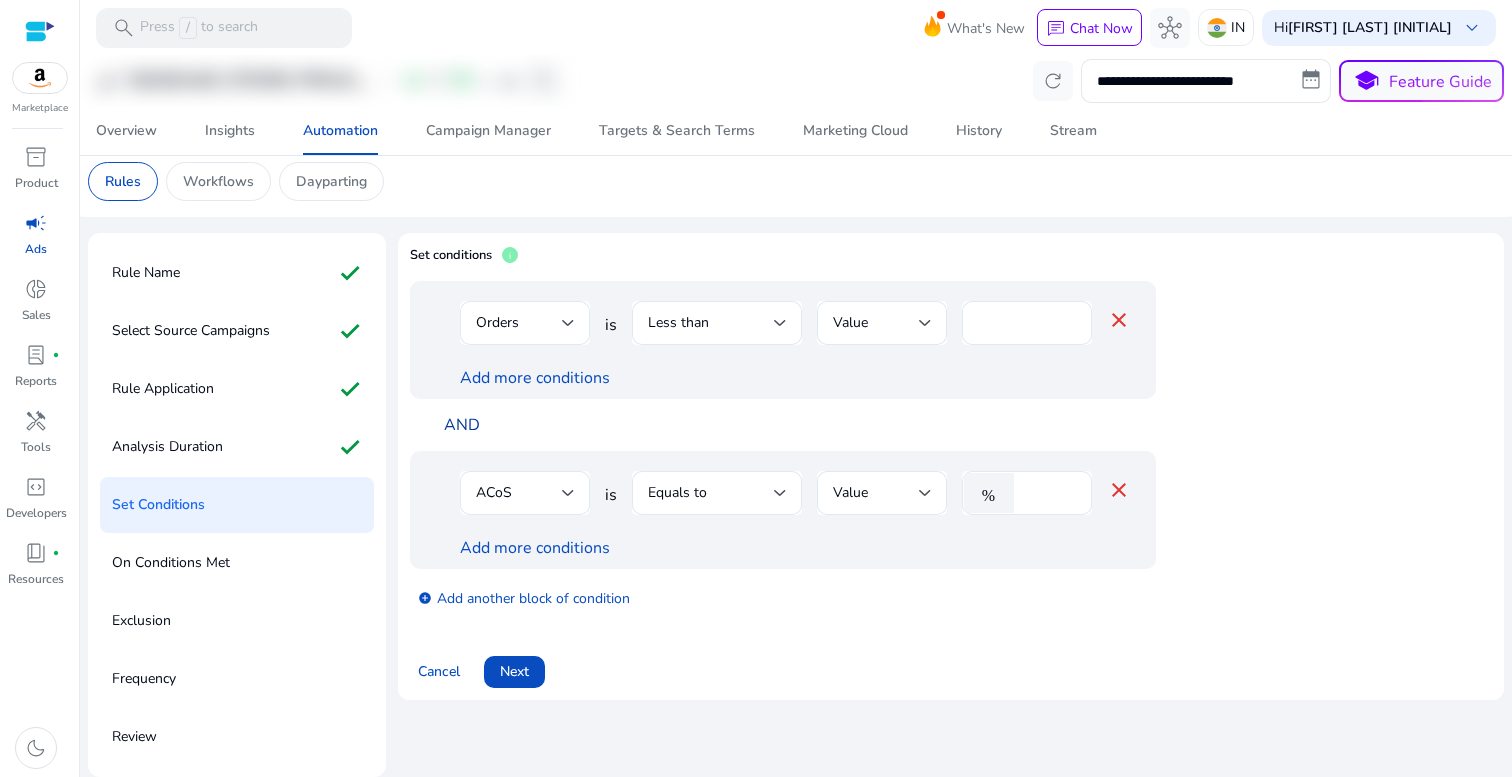 click on "AND" at bounding box center [462, 425] 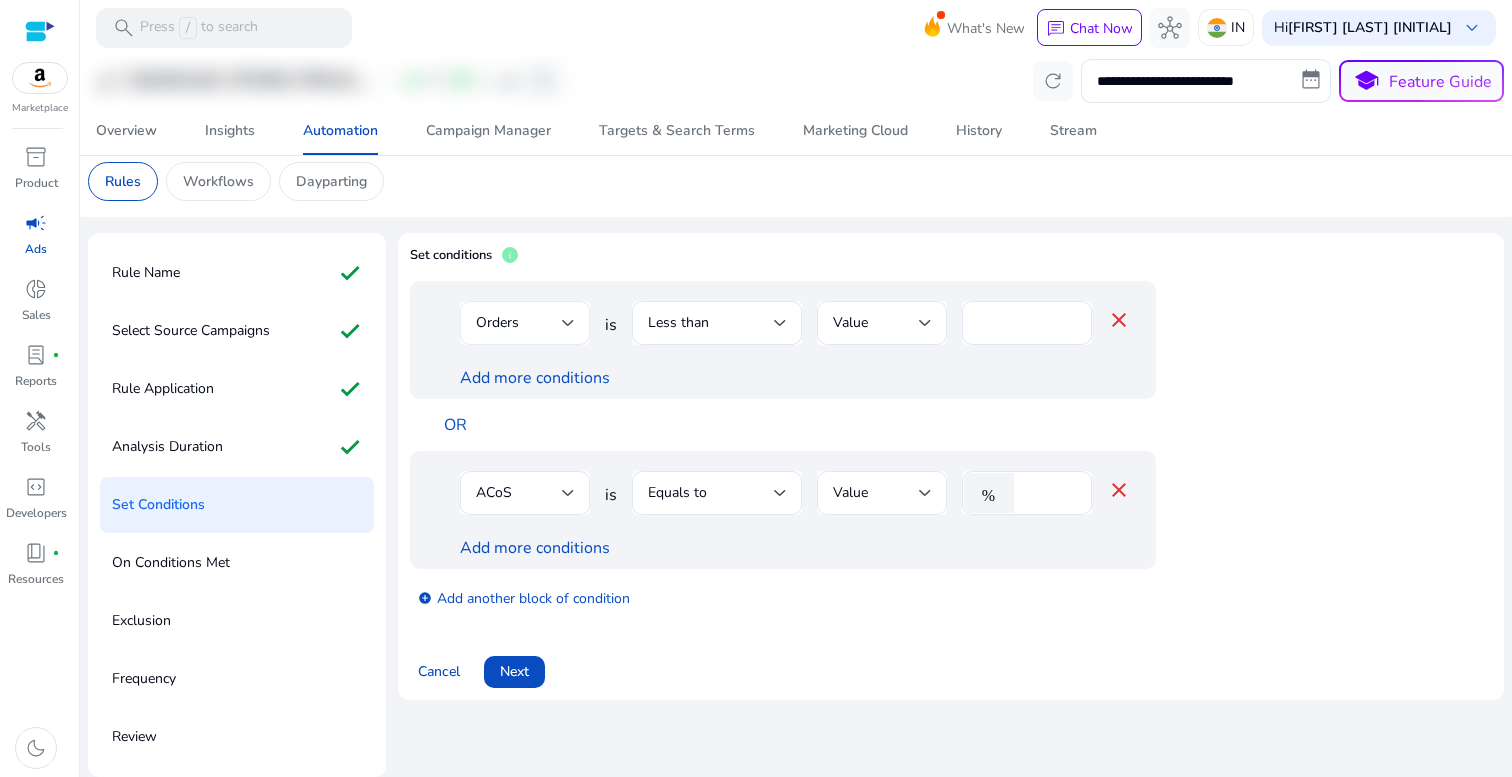 click on "Orders" at bounding box center [519, 323] 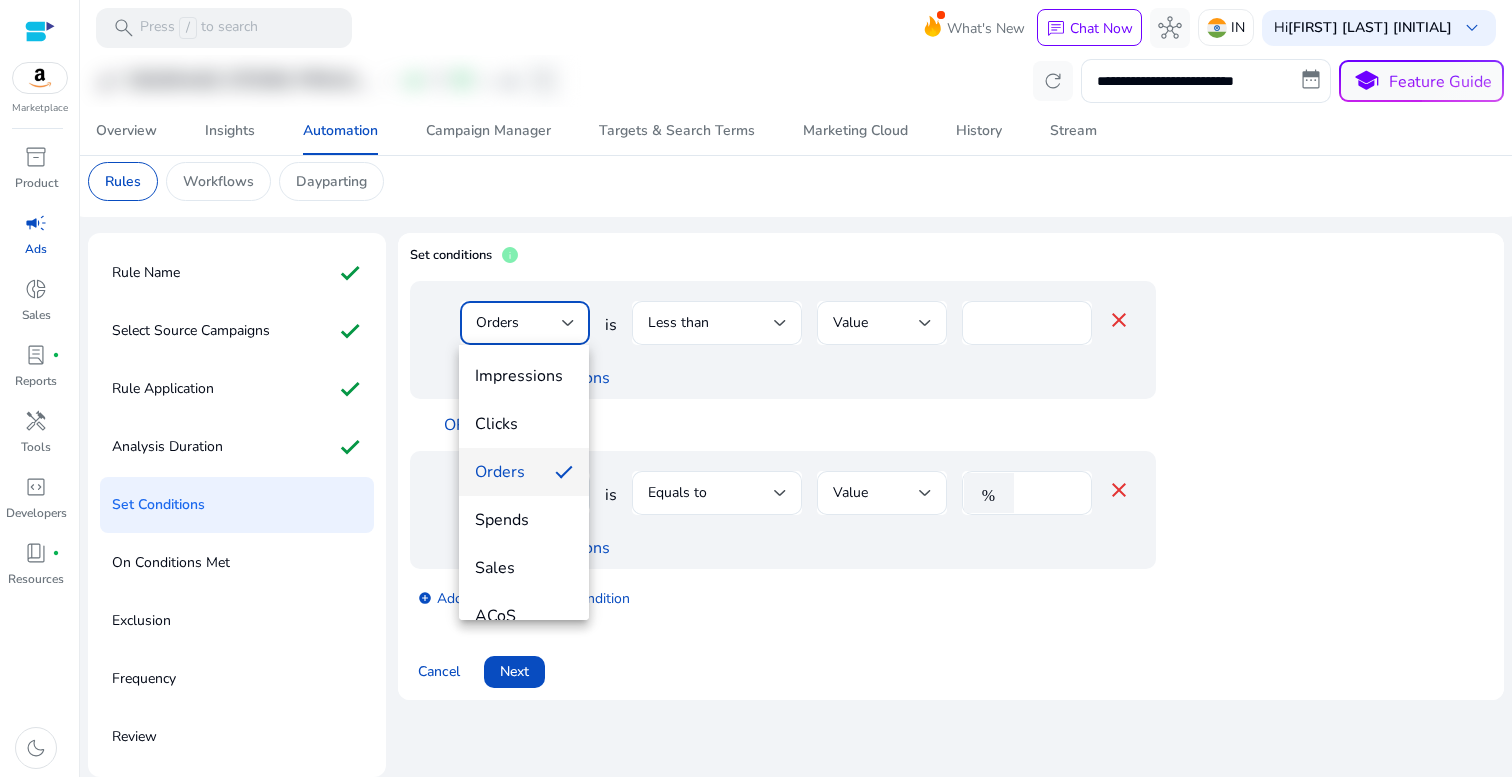 scroll, scrollTop: 76, scrollLeft: 0, axis: vertical 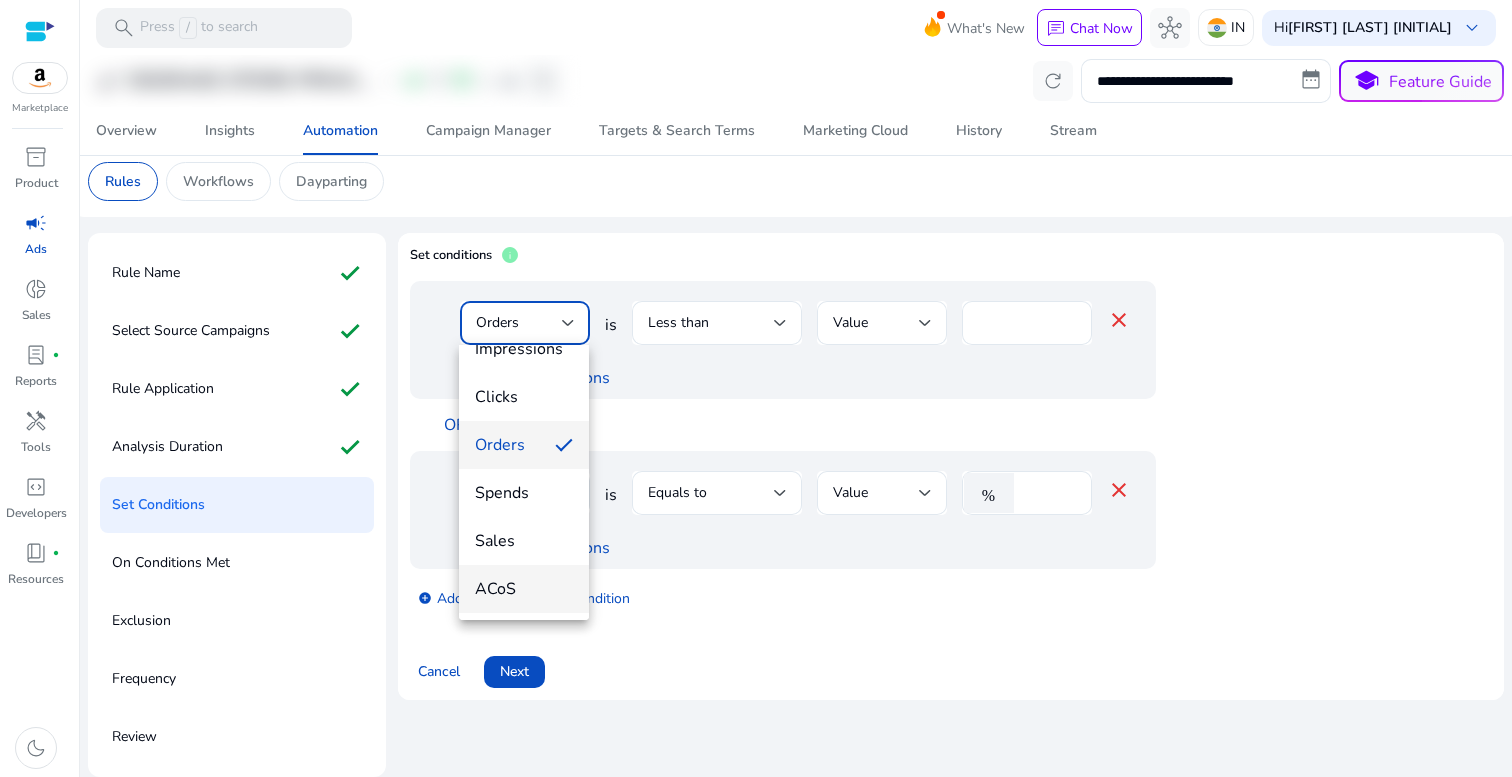 click on "ACoS" at bounding box center (524, 589) 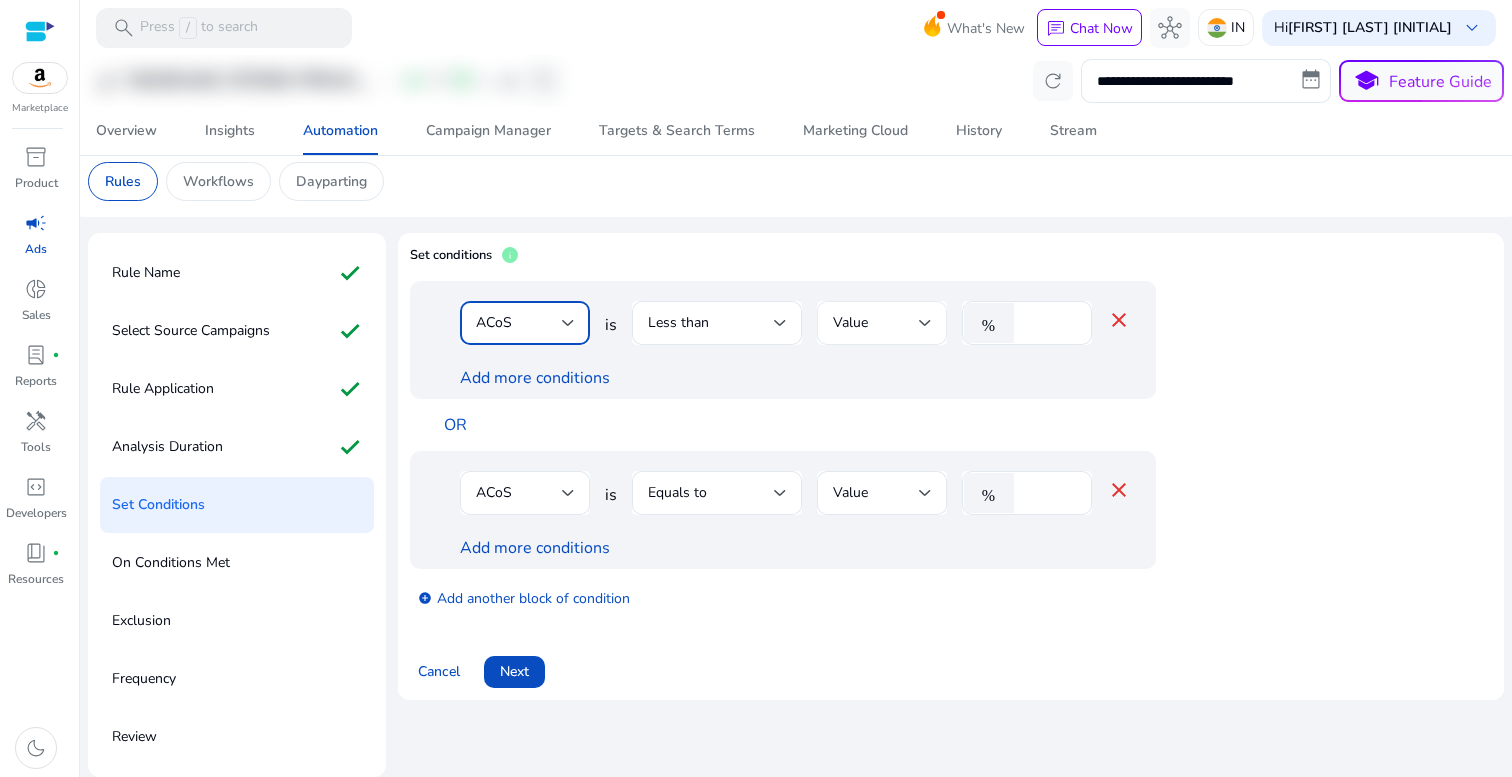 click on "Value" at bounding box center [850, 322] 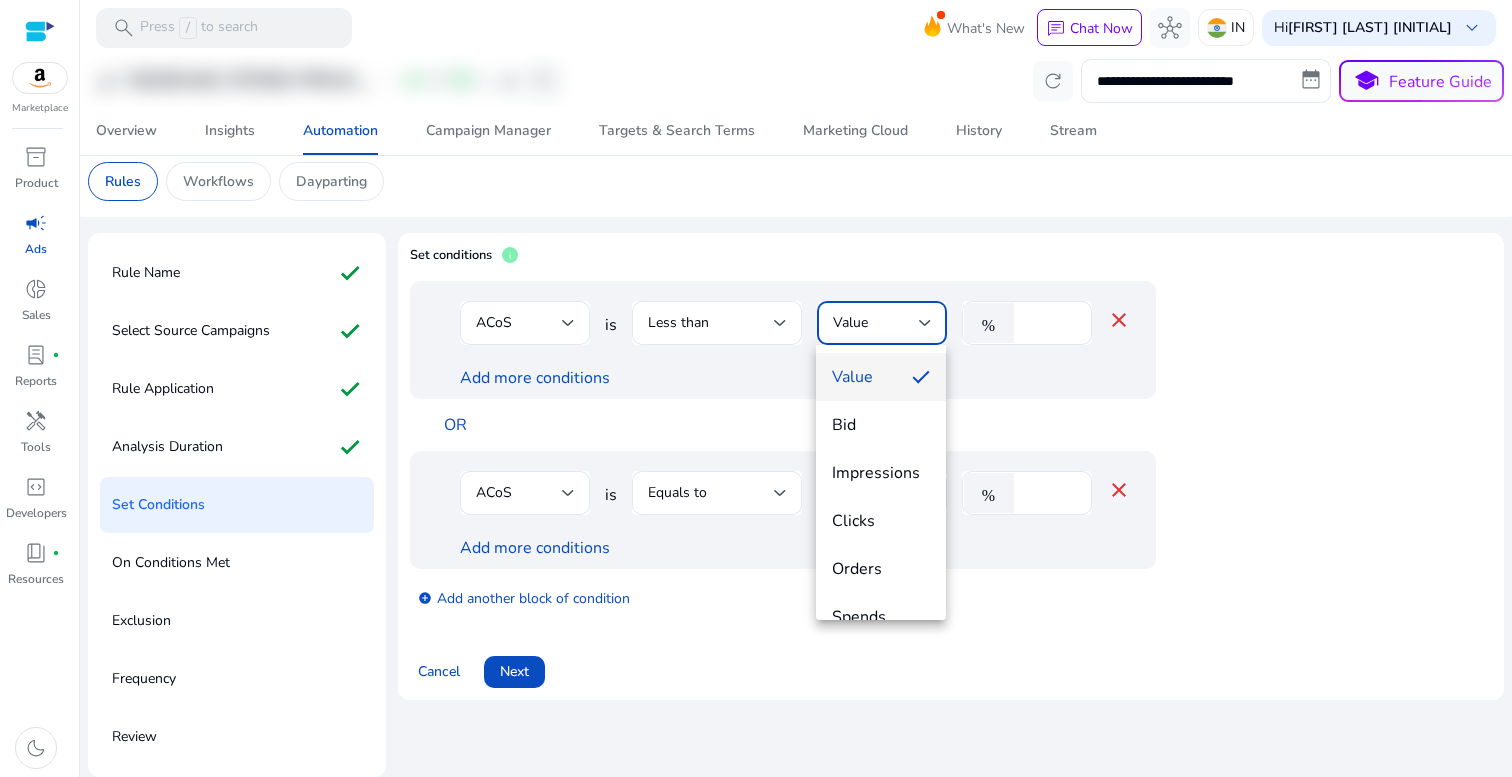 click at bounding box center (756, 388) 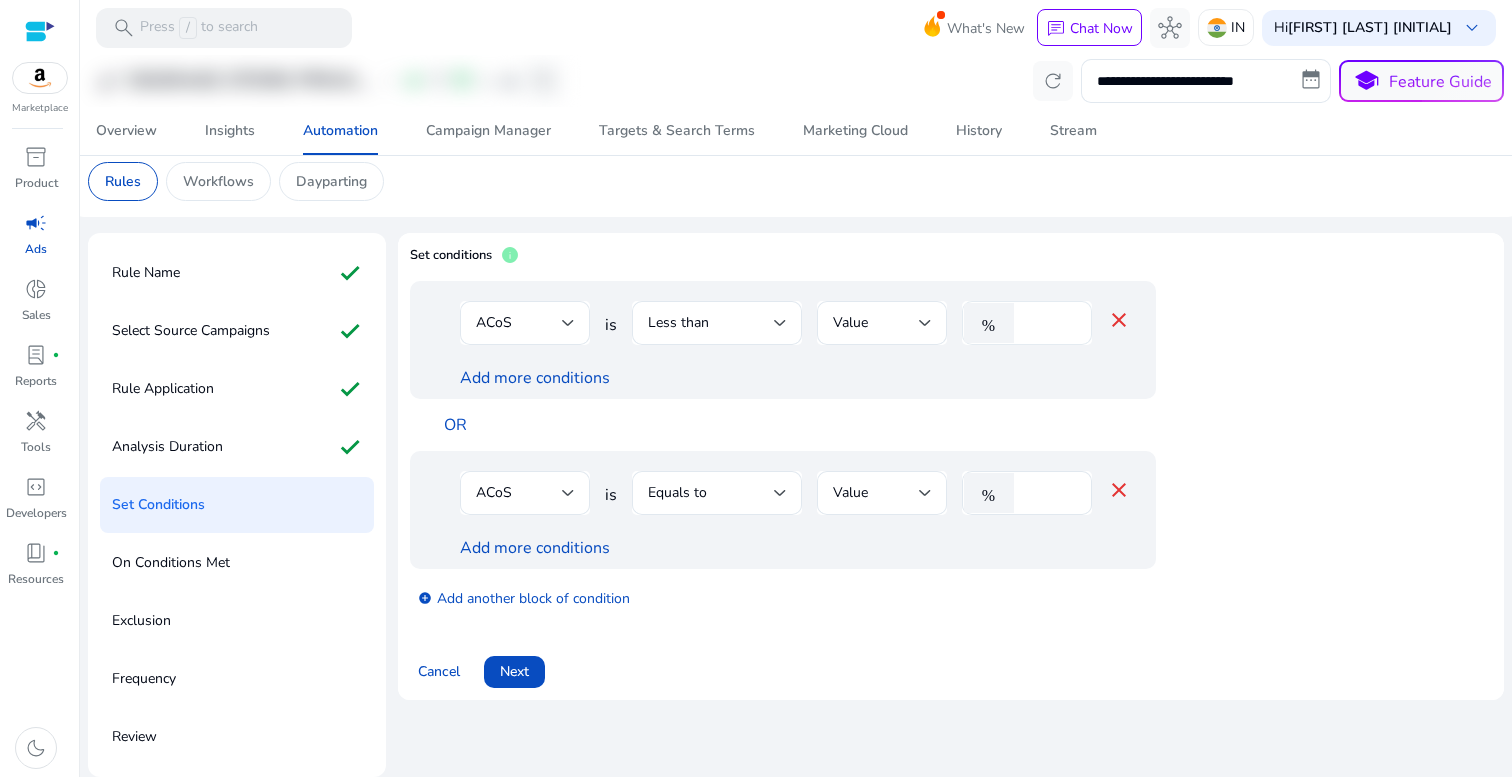 click on "*" at bounding box center (1050, 323) 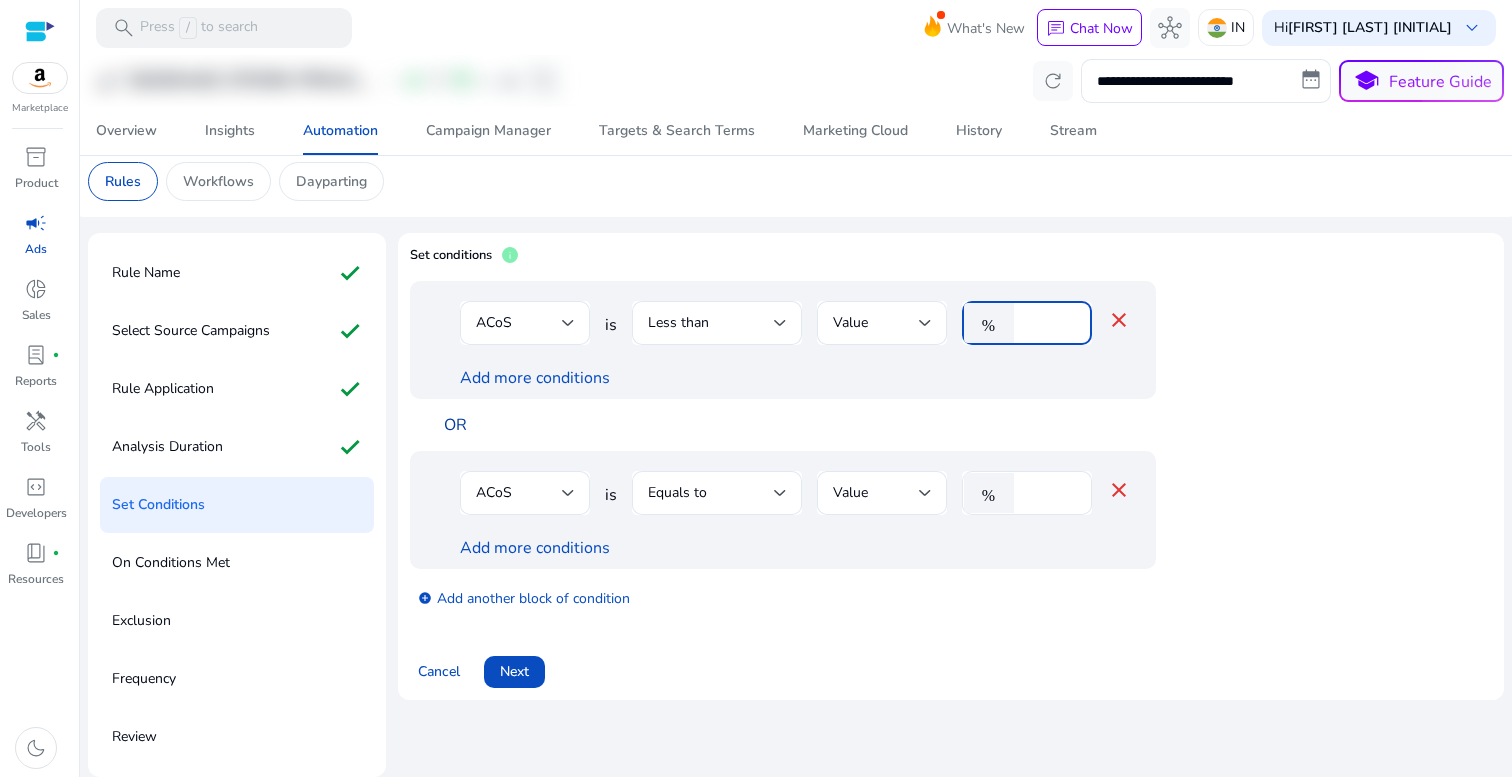 type on "**" 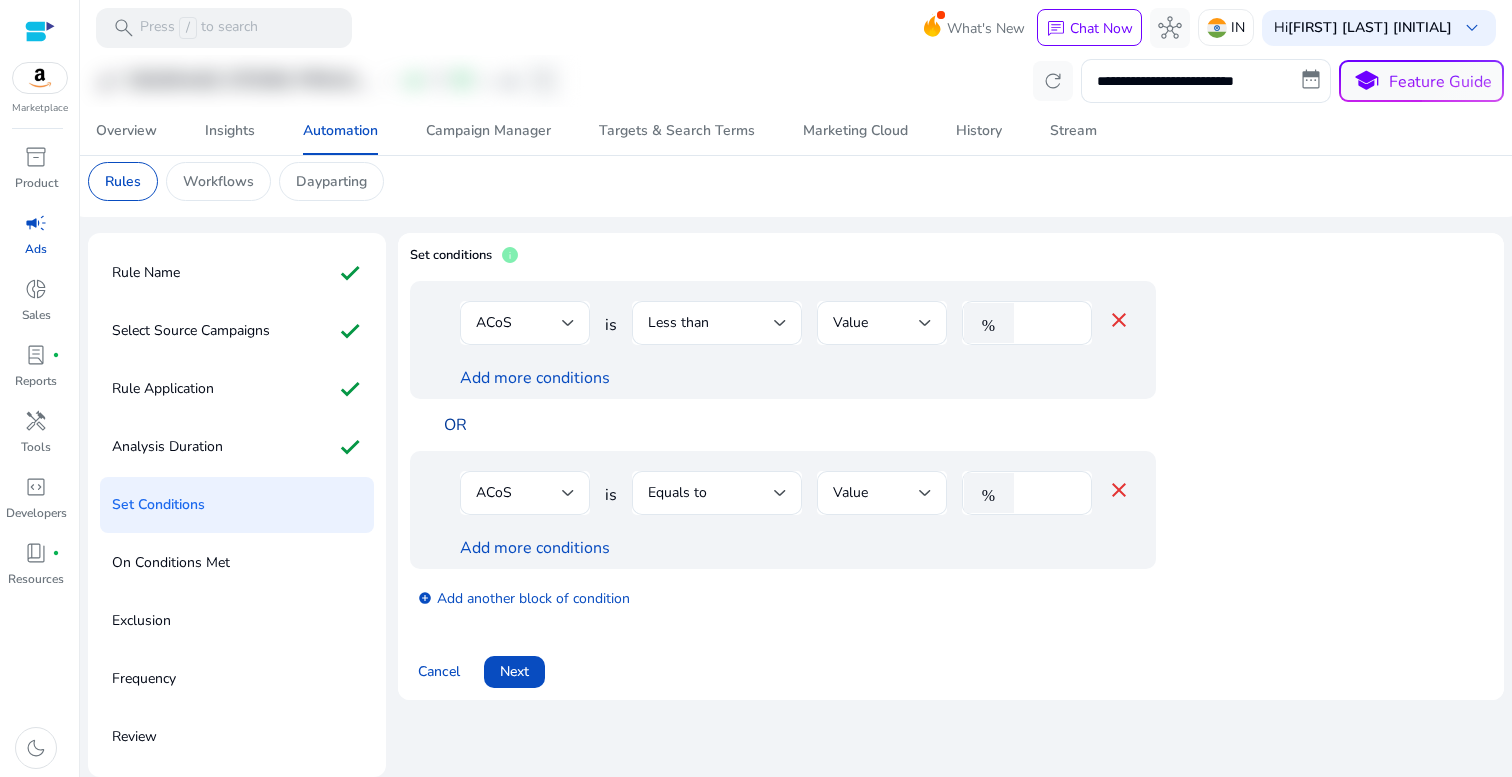click on "OR" at bounding box center [455, 425] 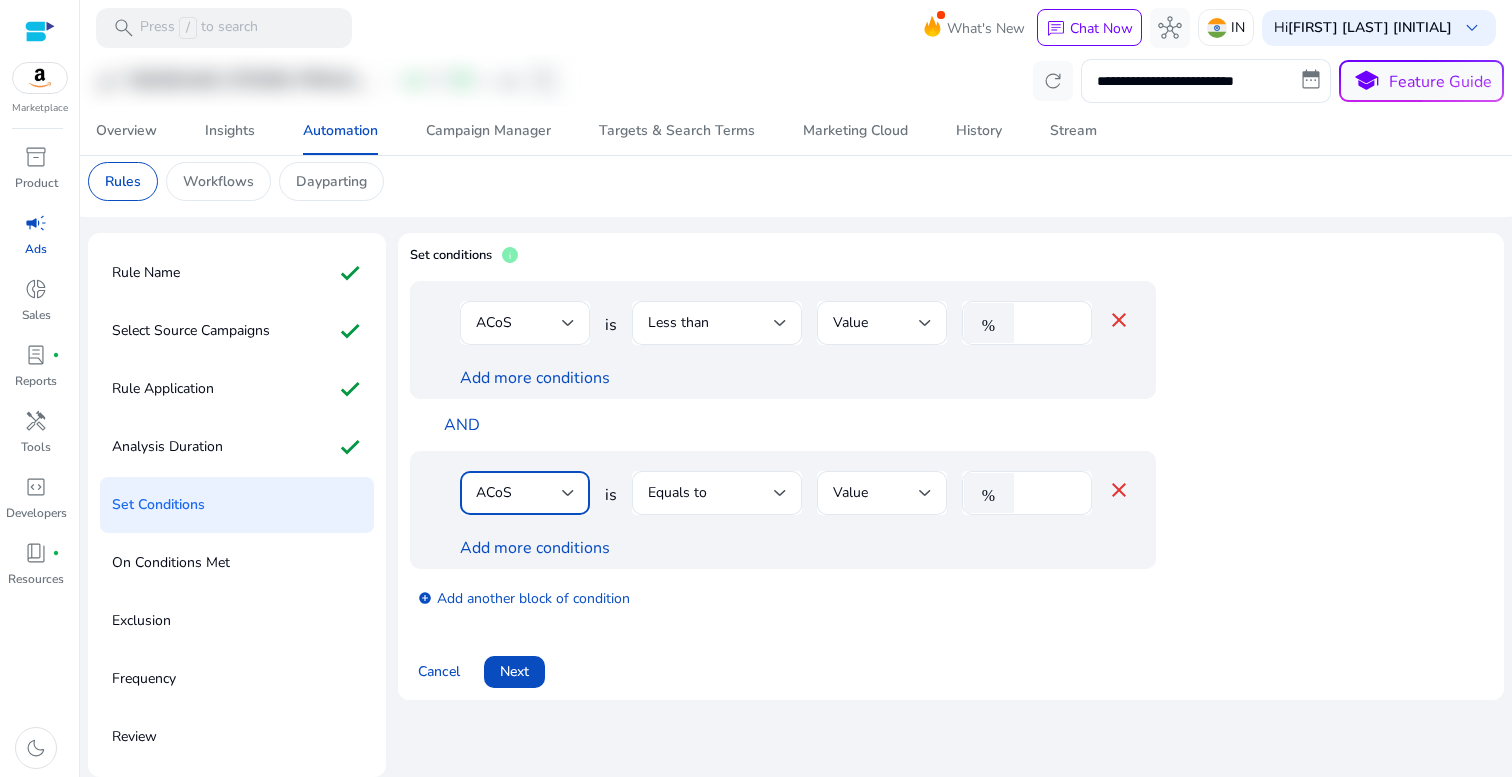 click on "ACoS" at bounding box center (519, 493) 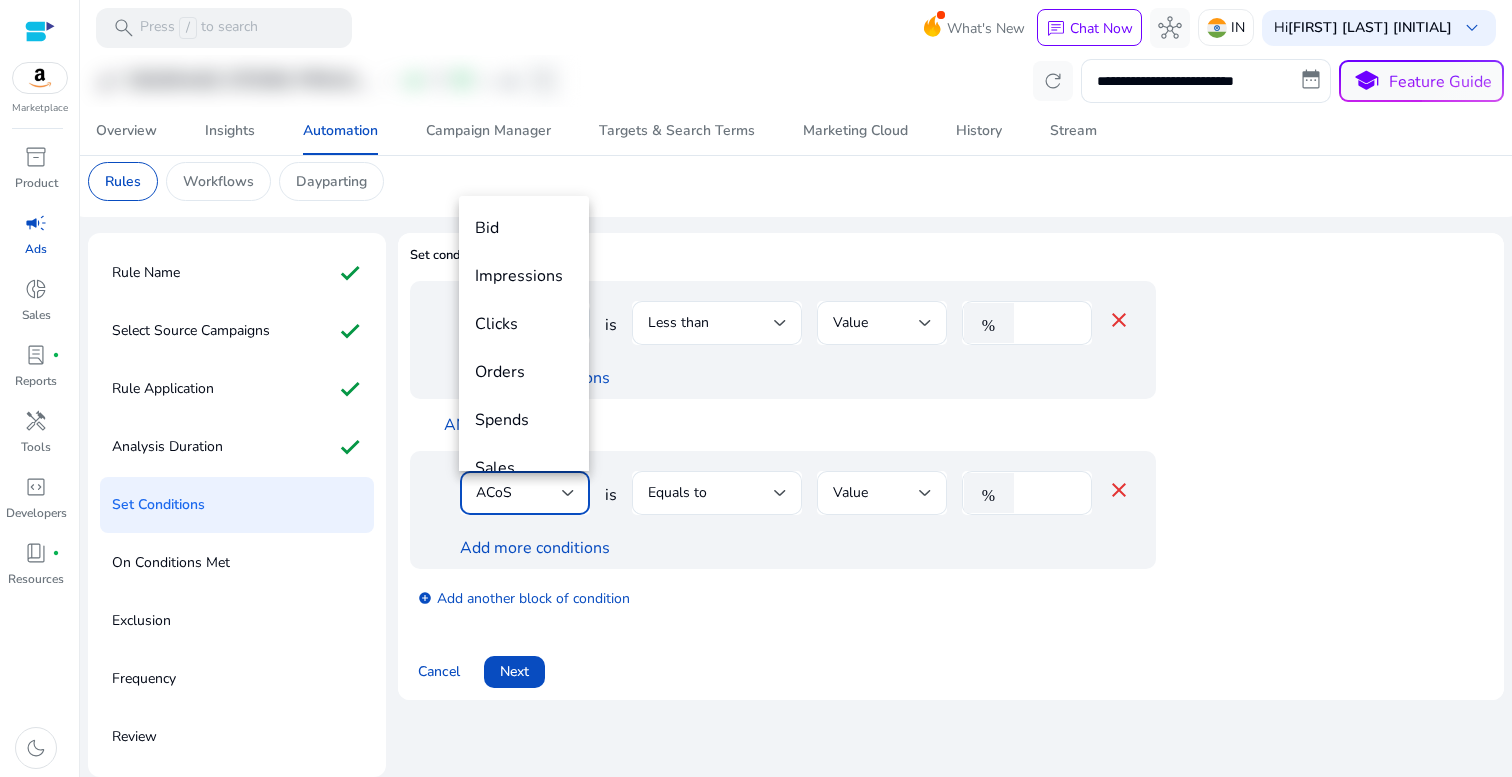 scroll, scrollTop: 69, scrollLeft: 0, axis: vertical 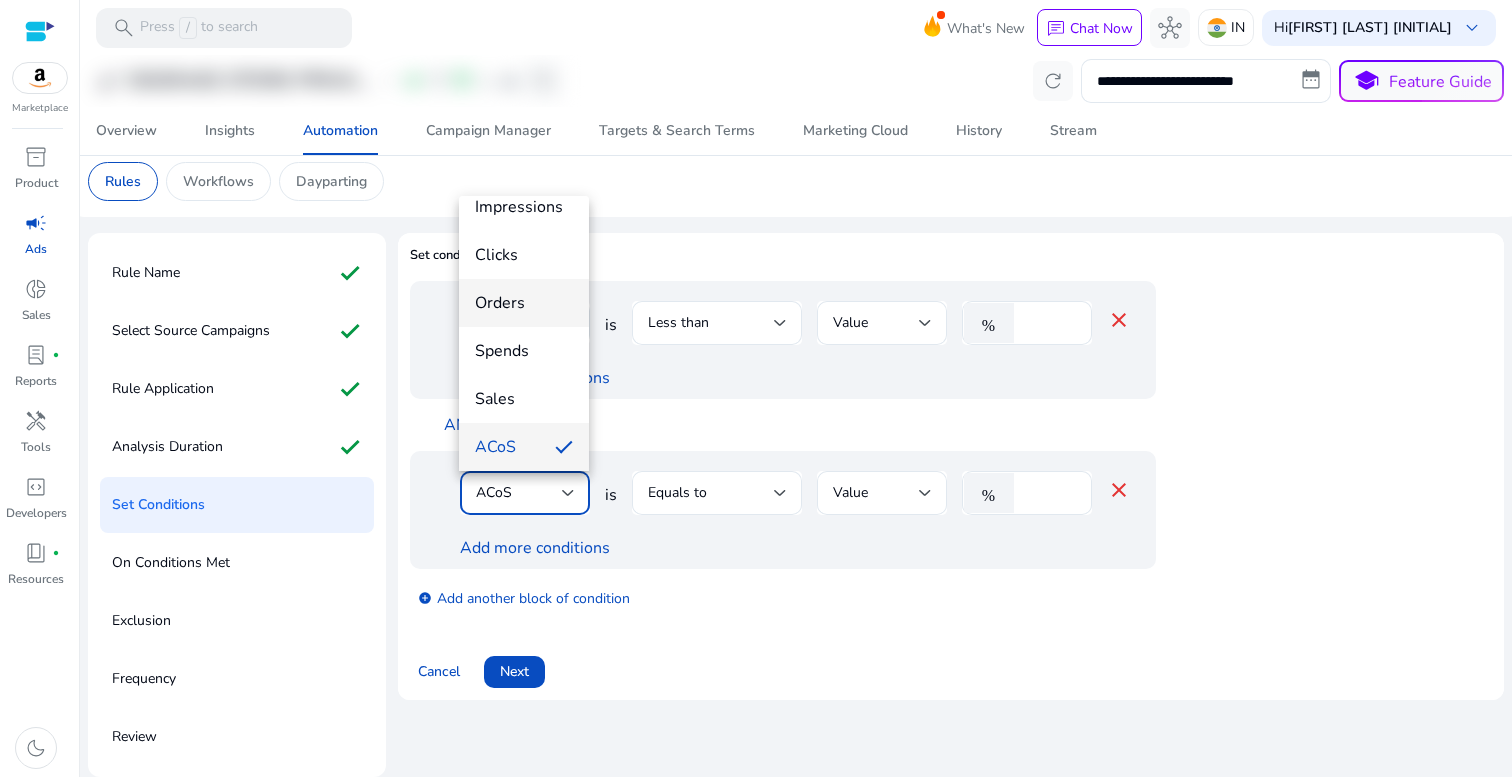click on "Orders" at bounding box center (524, 303) 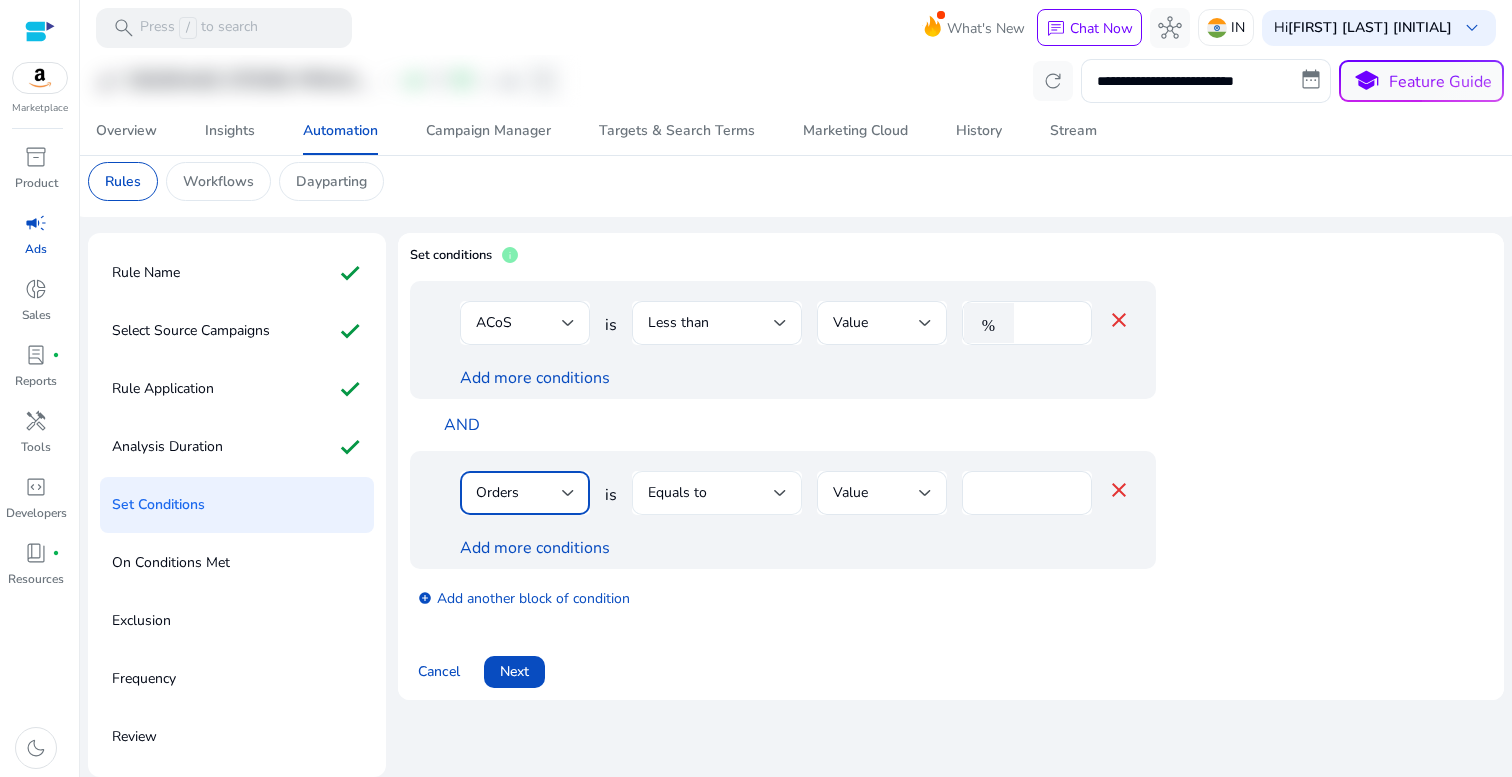 click on "Equals to" at bounding box center [711, 493] 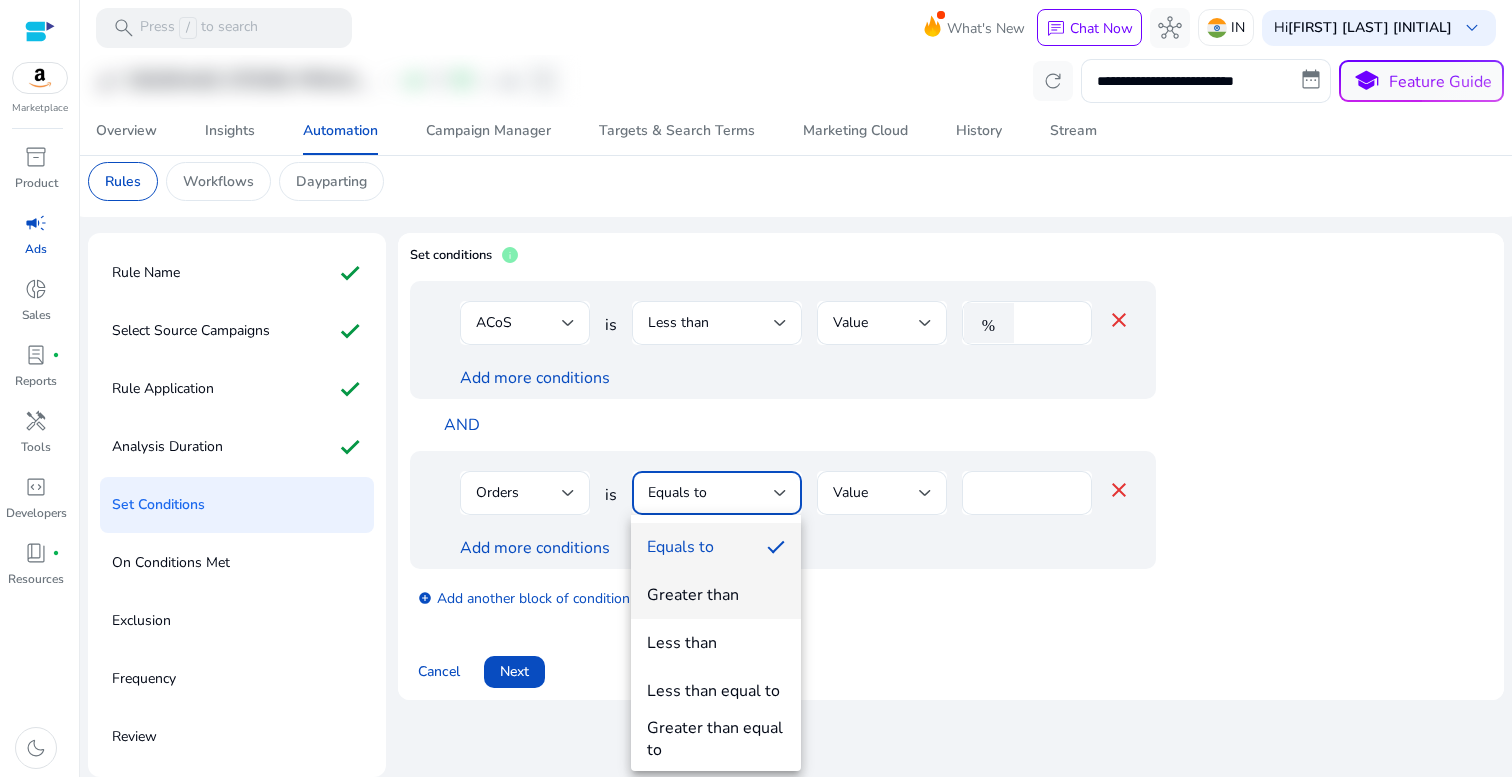 click on "Greater than" at bounding box center [693, 595] 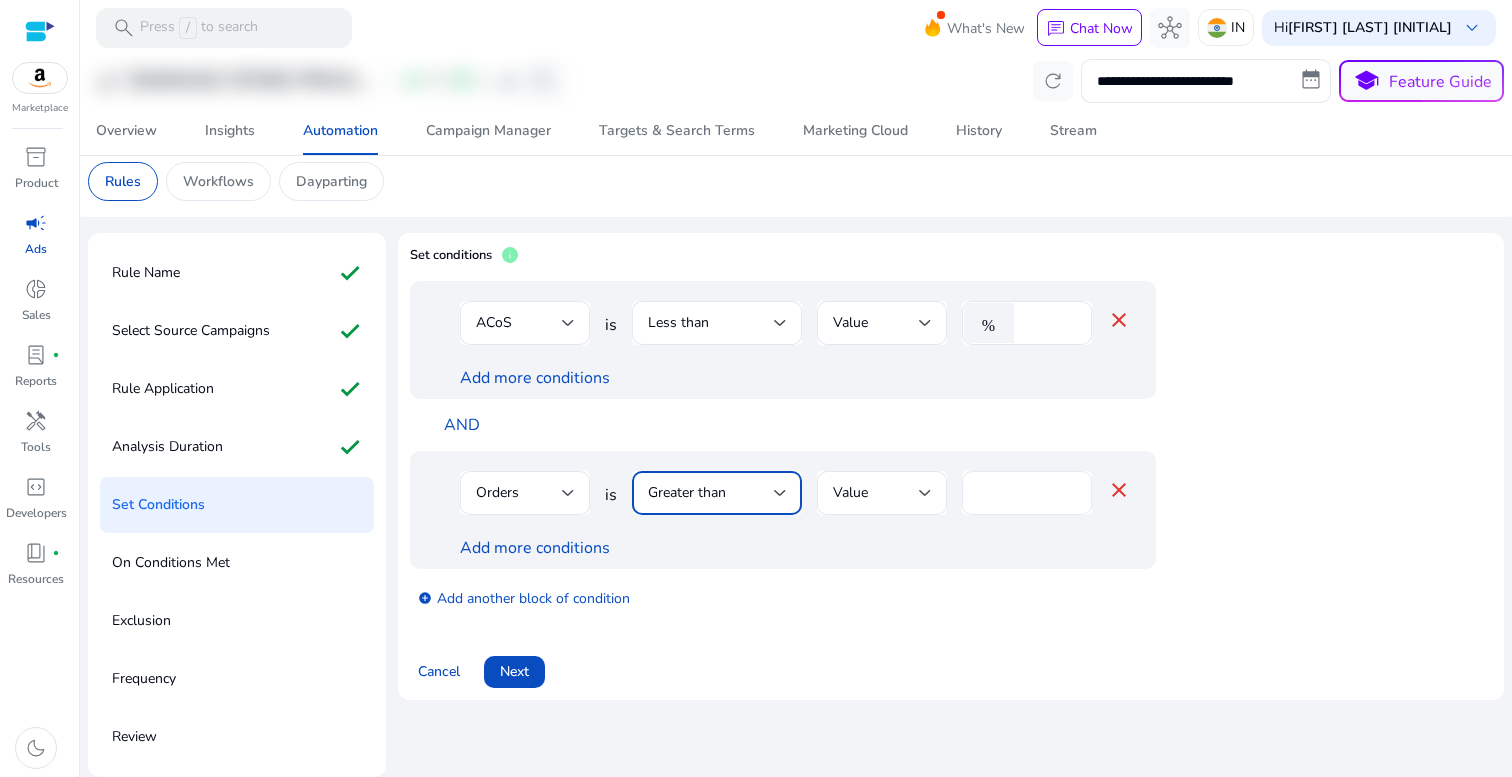 click on "****" at bounding box center (1027, 493) 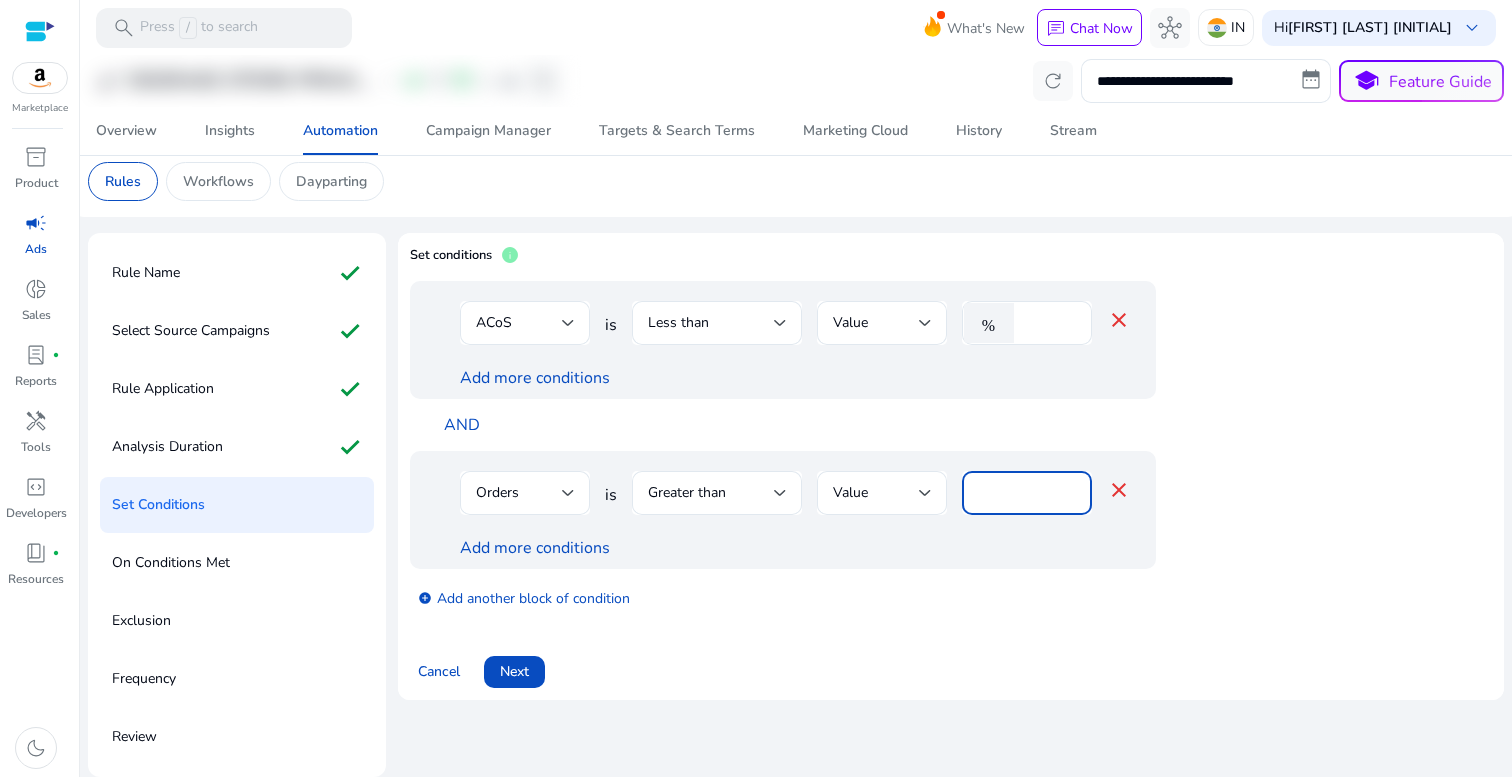 click on "****" at bounding box center [1027, 493] 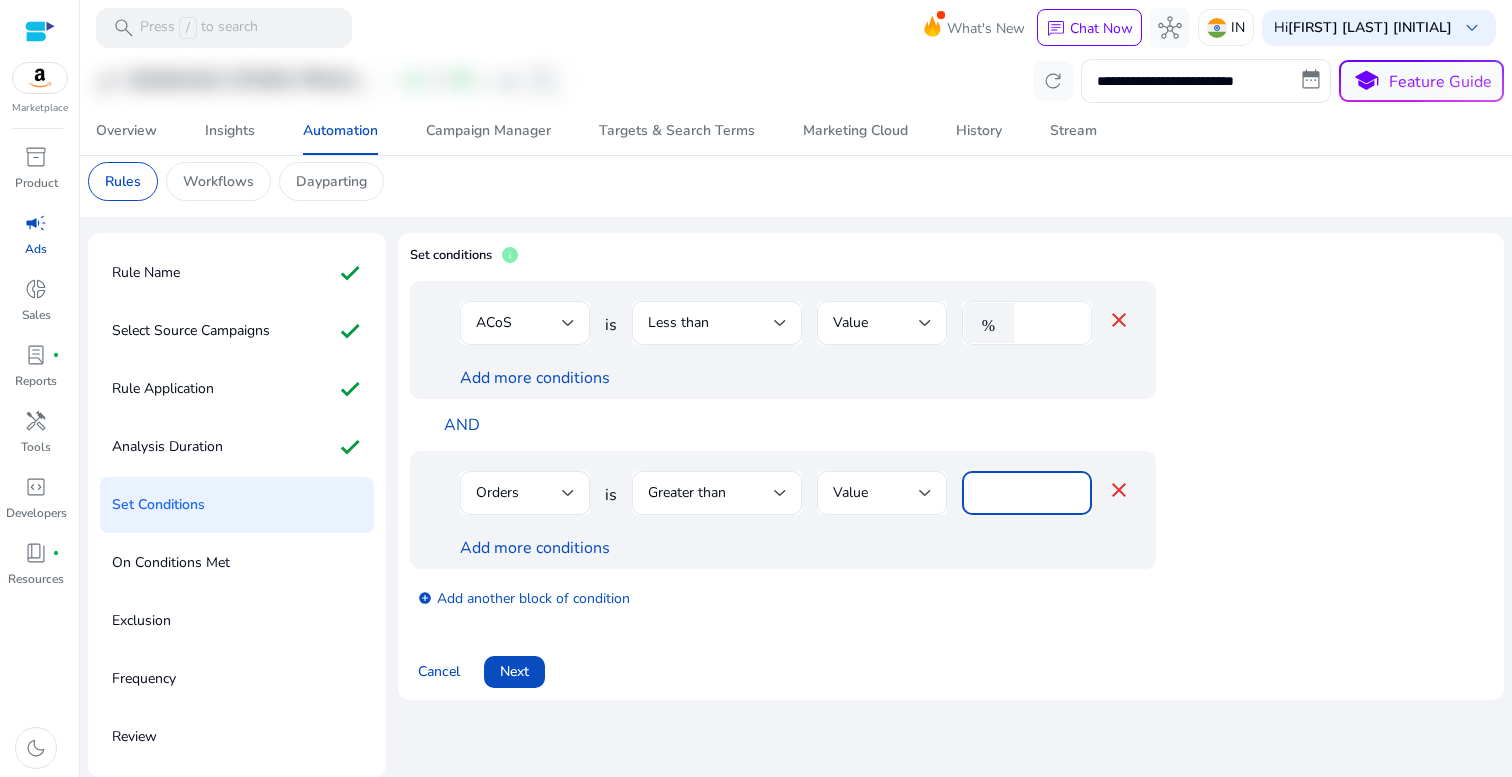 click on "****" at bounding box center [1027, 493] 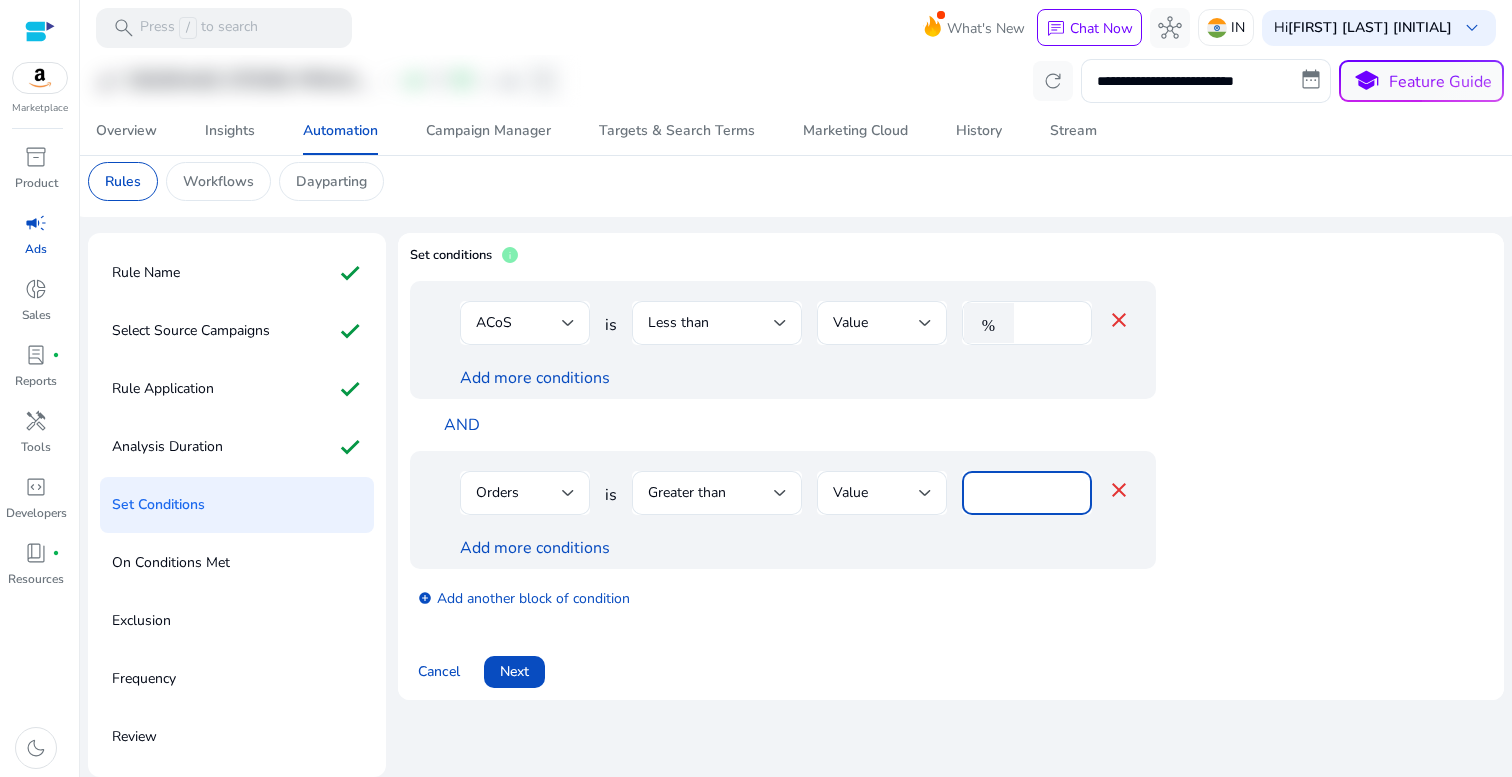 type on "**" 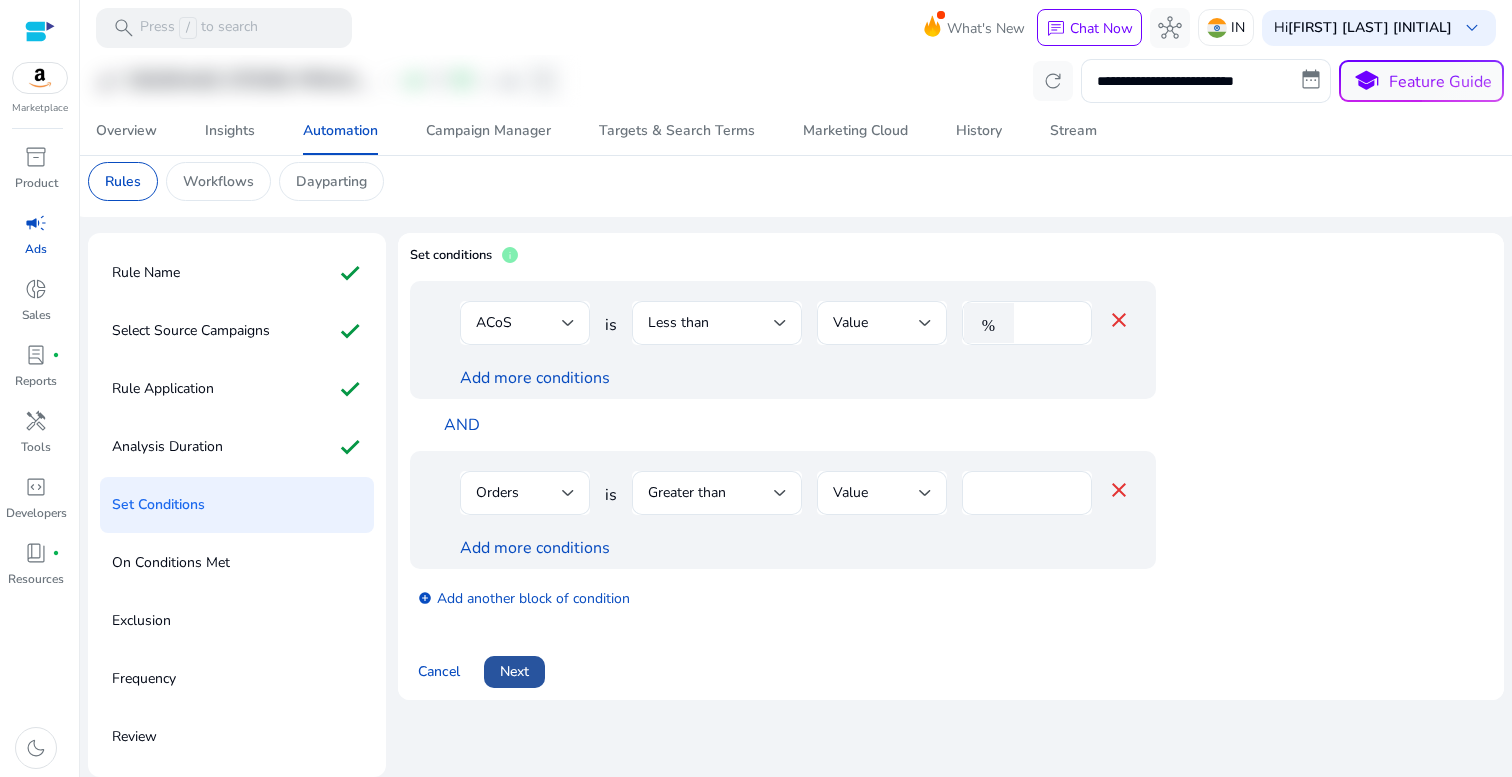 click at bounding box center [514, 672] 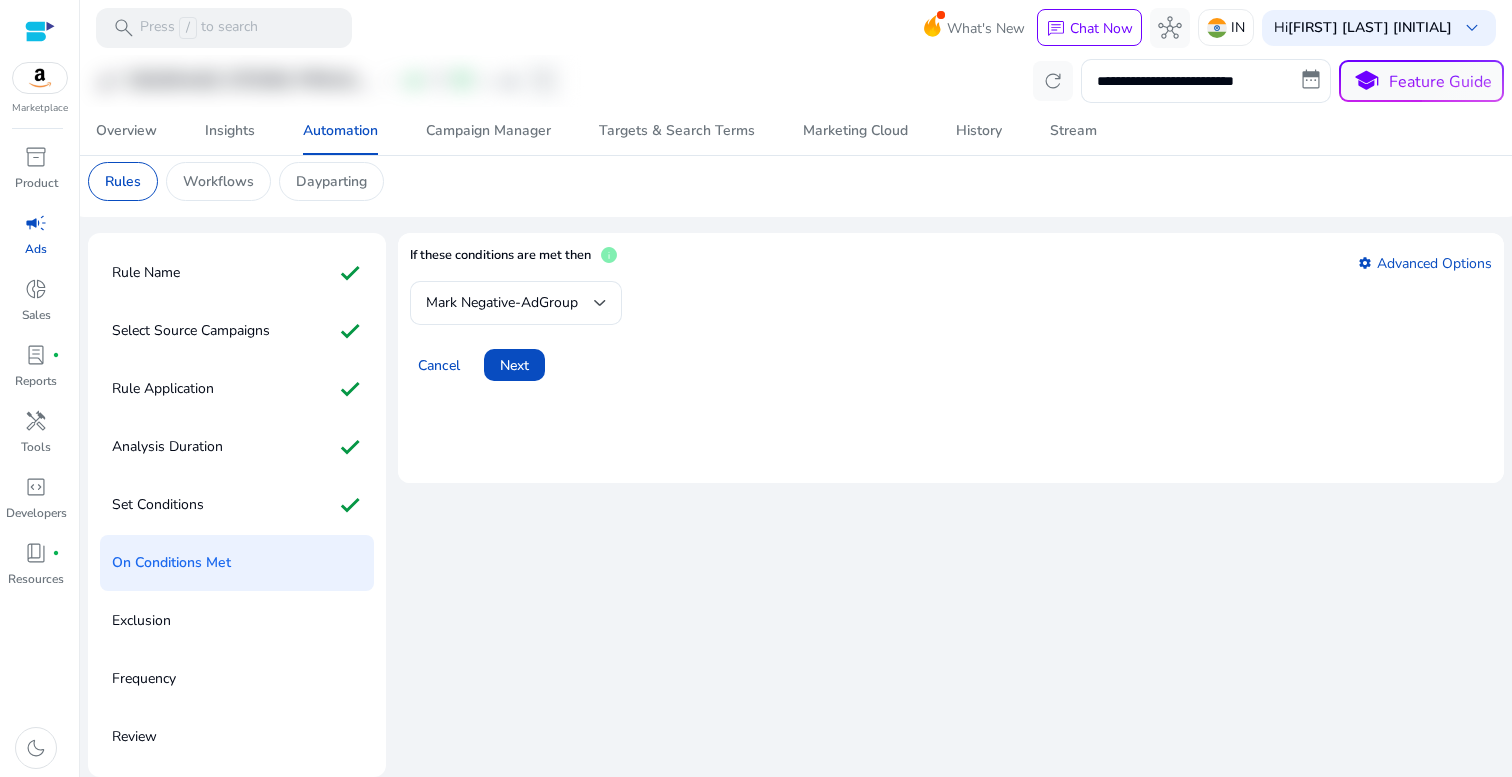click on "If these conditions are met then" at bounding box center [500, 263] 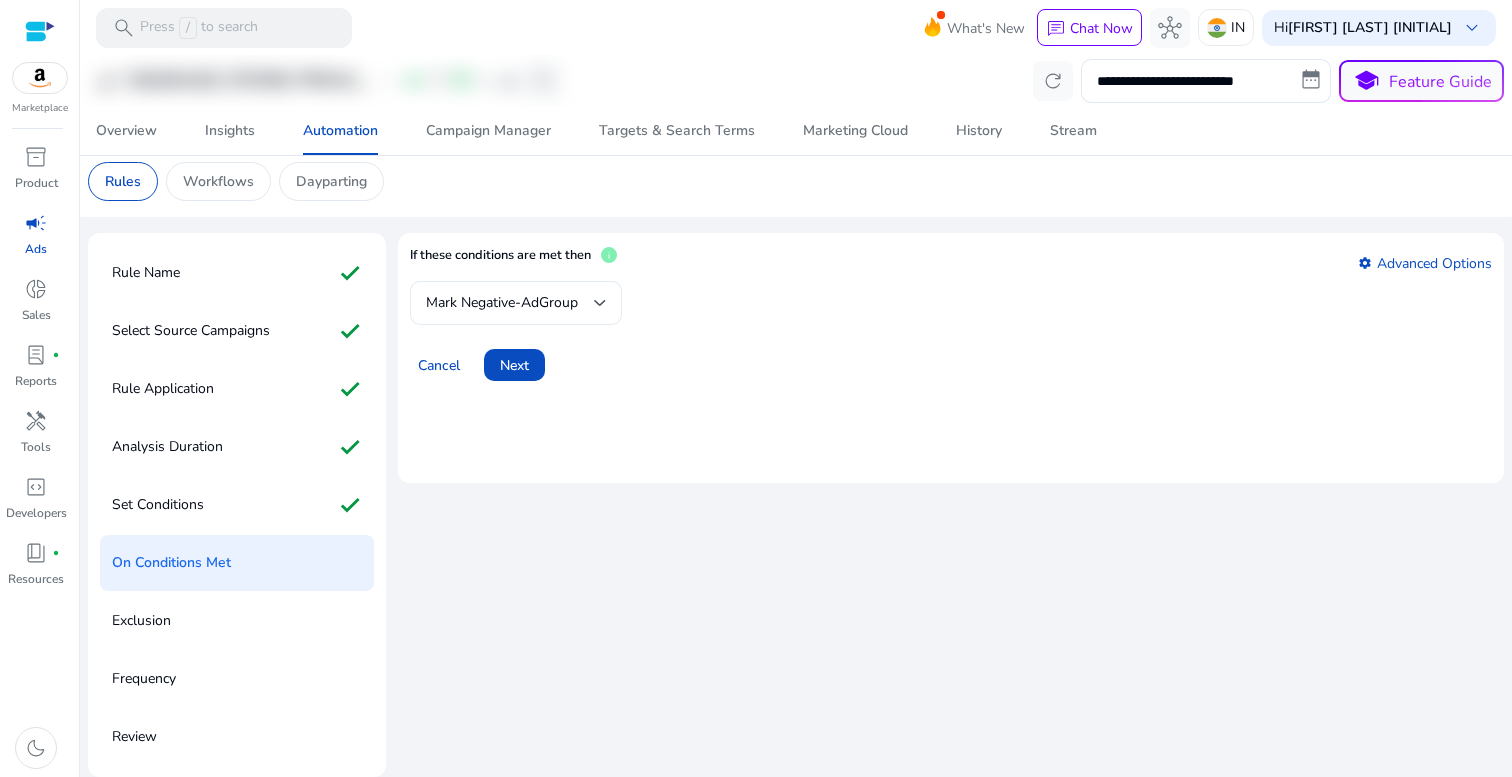 click on "Mark Negative-AdGroup" at bounding box center (502, 302) 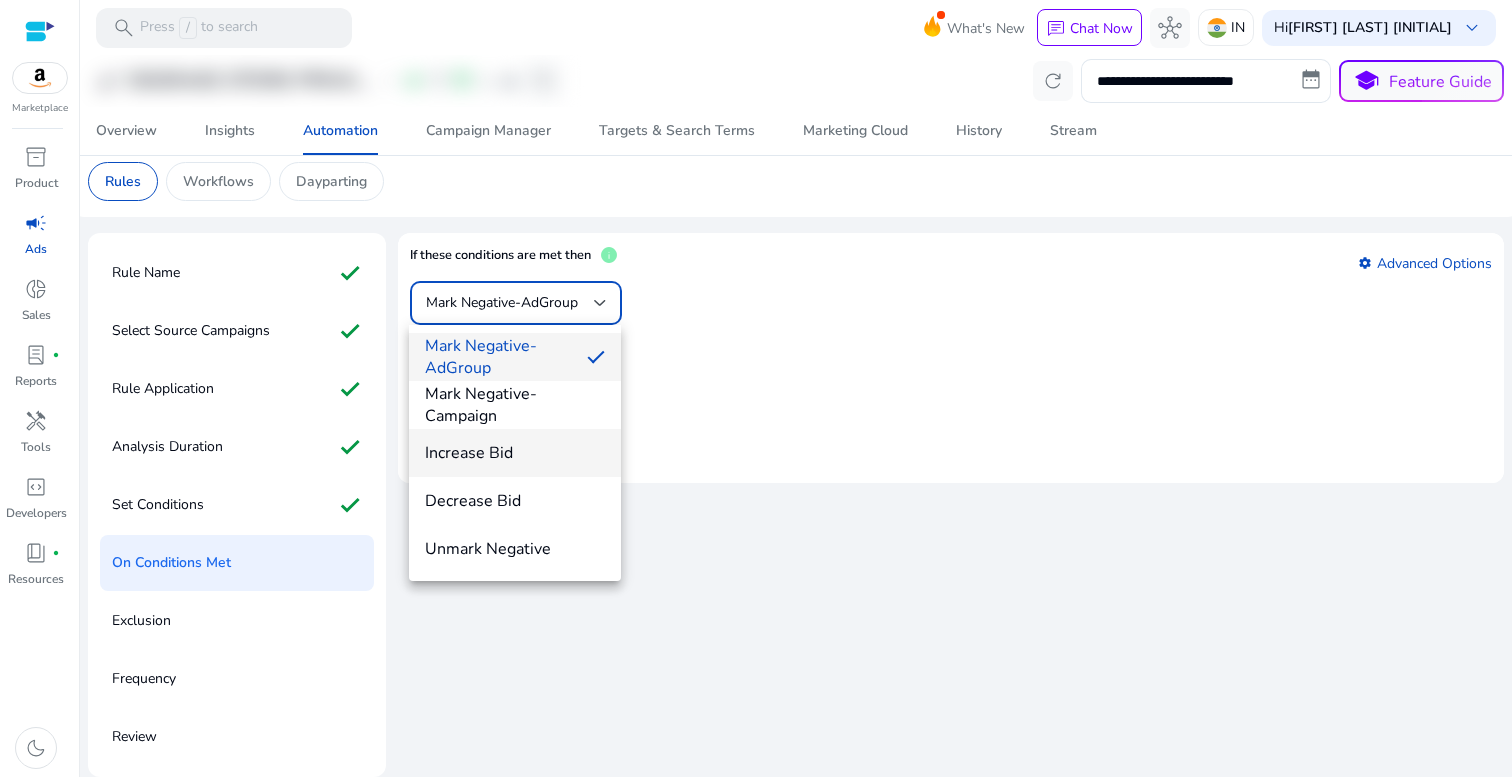 click on "Increase Bid" at bounding box center [515, 453] 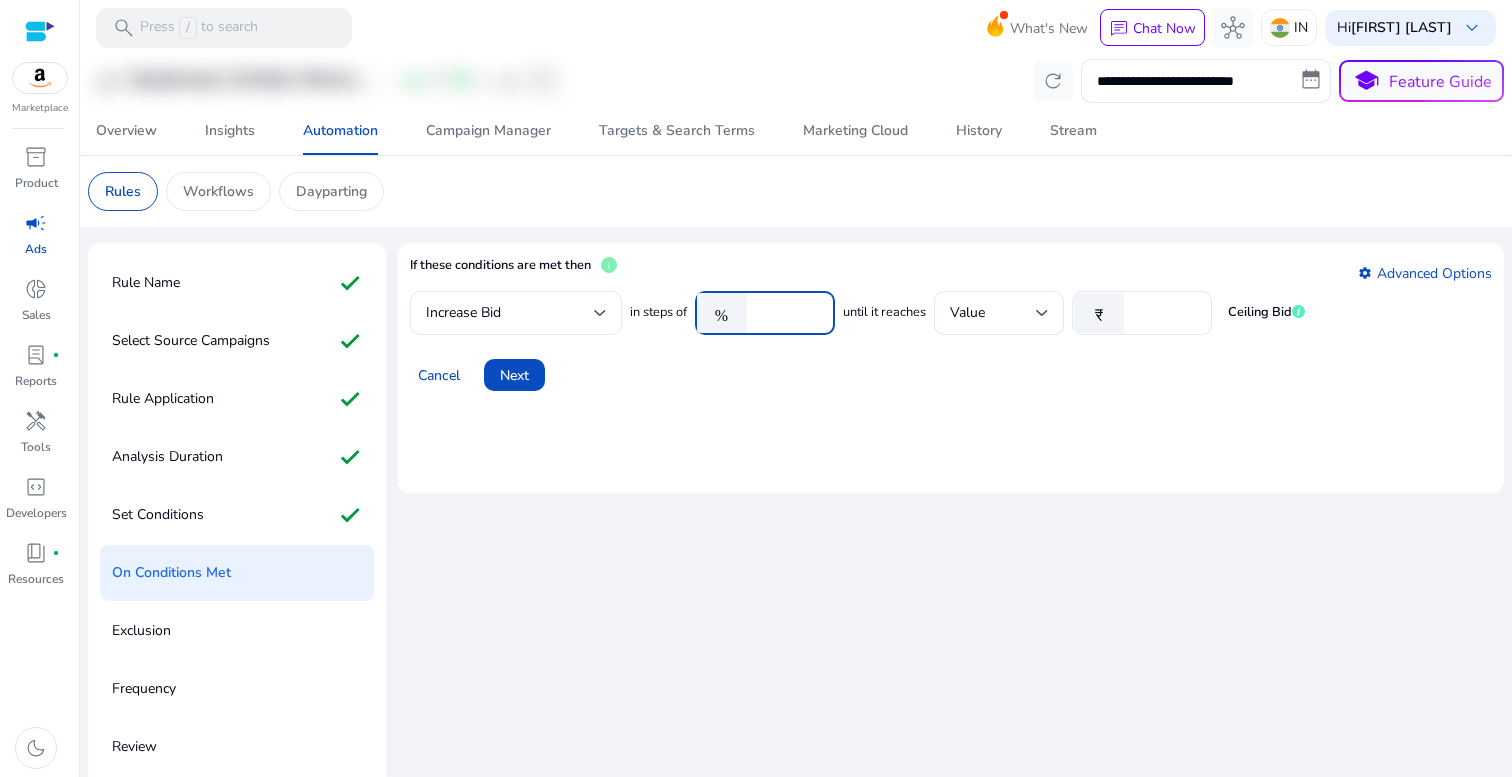 scroll, scrollTop: 0, scrollLeft: 0, axis: both 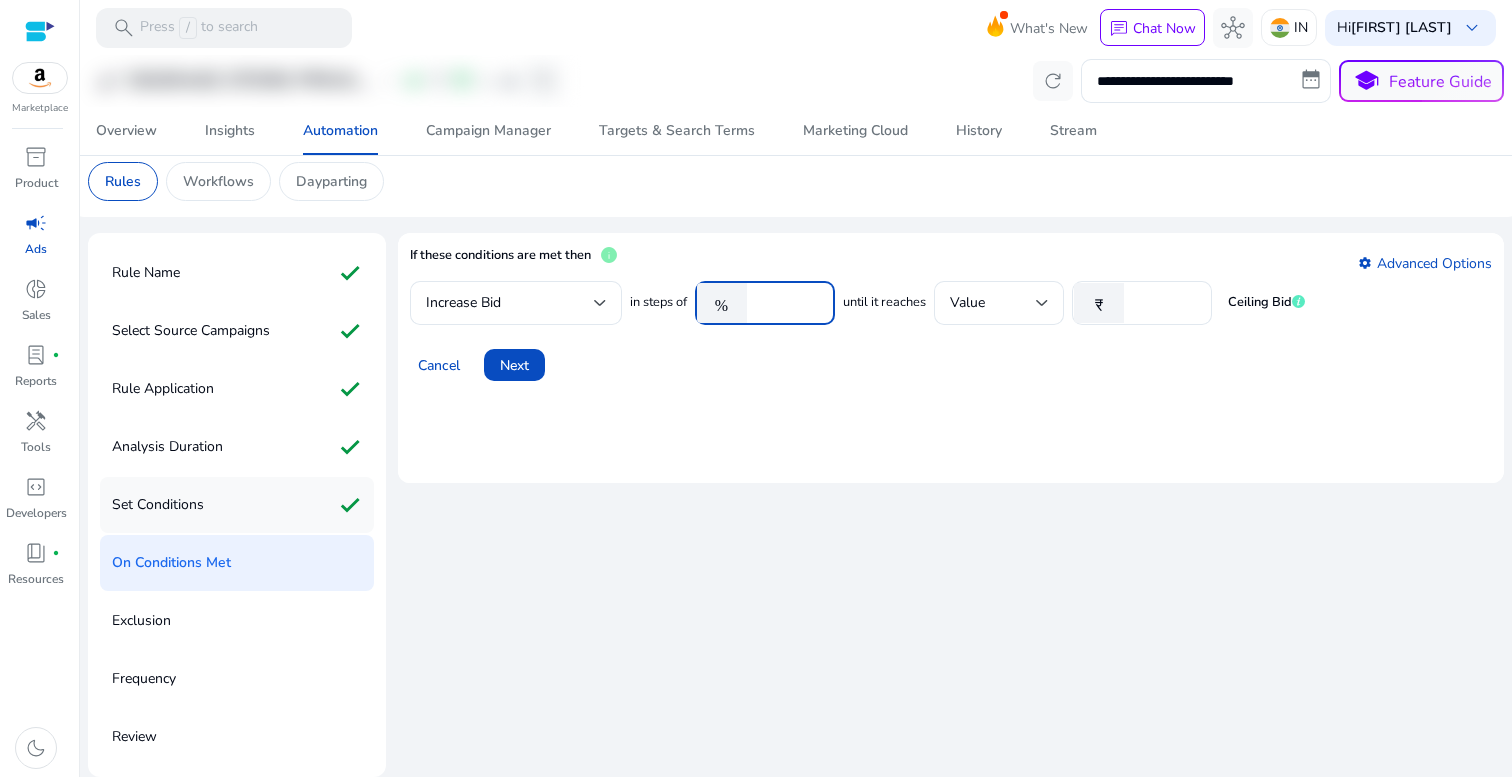 click on "Set Conditions check" 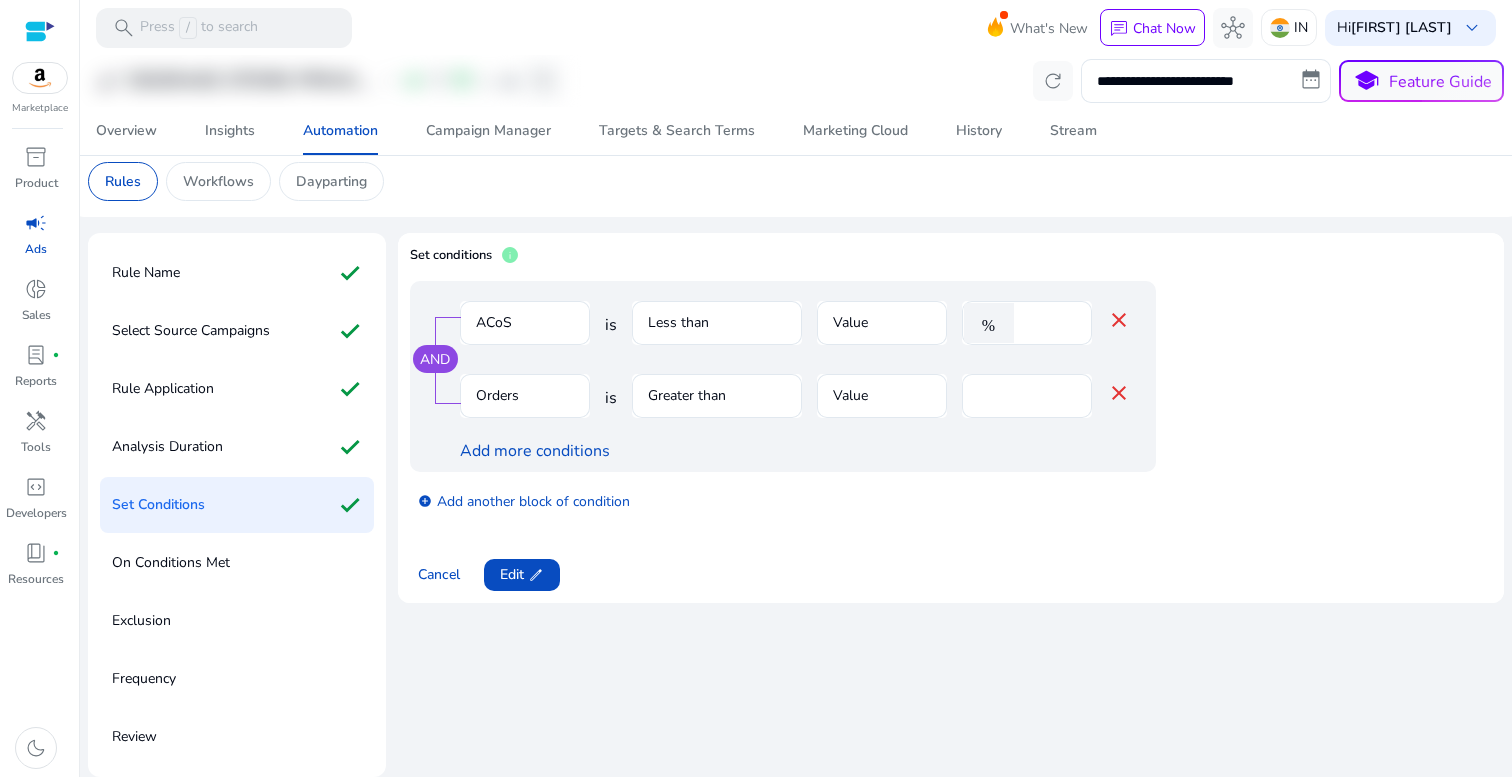 click on "close" at bounding box center (1119, 320) 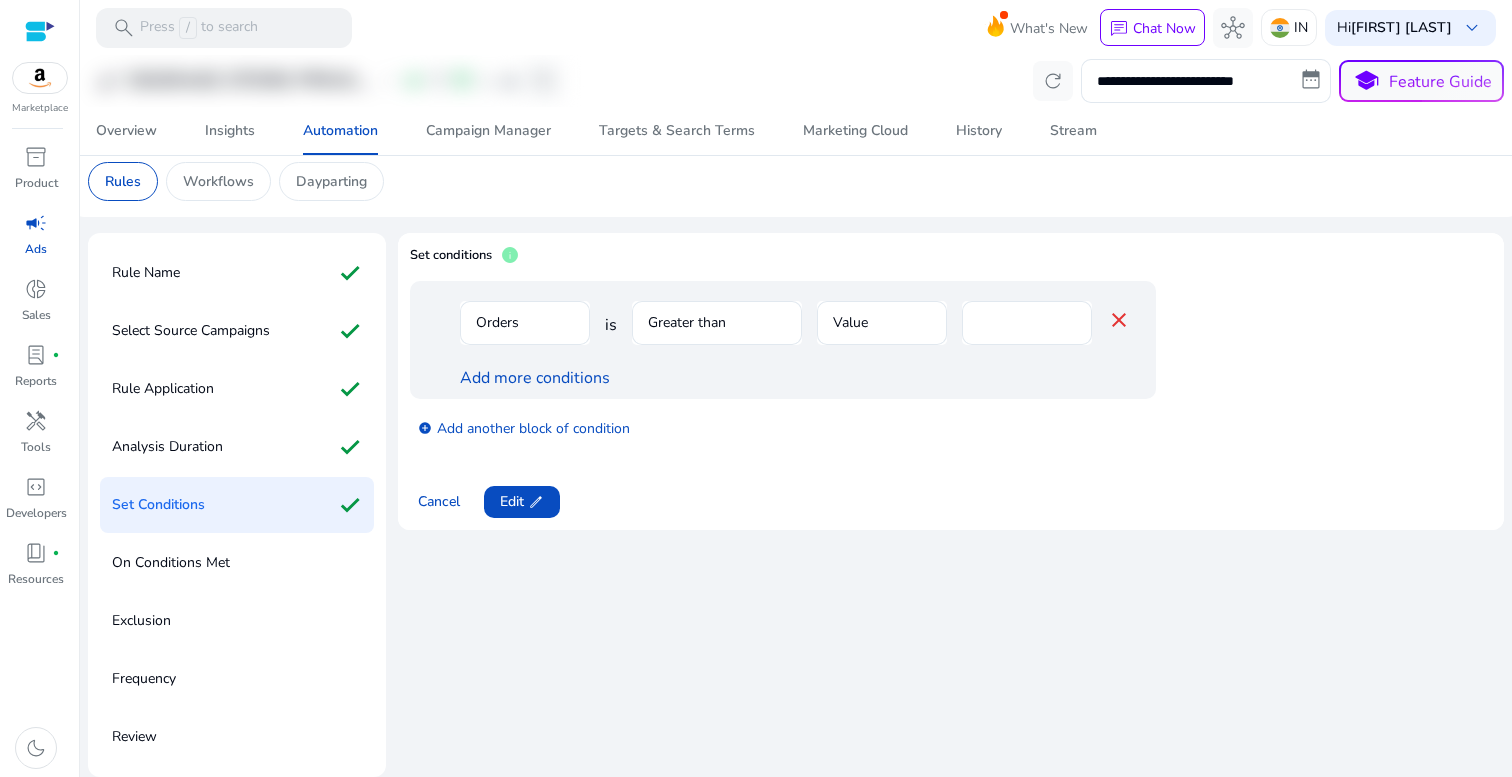 click on "close" at bounding box center [1119, 320] 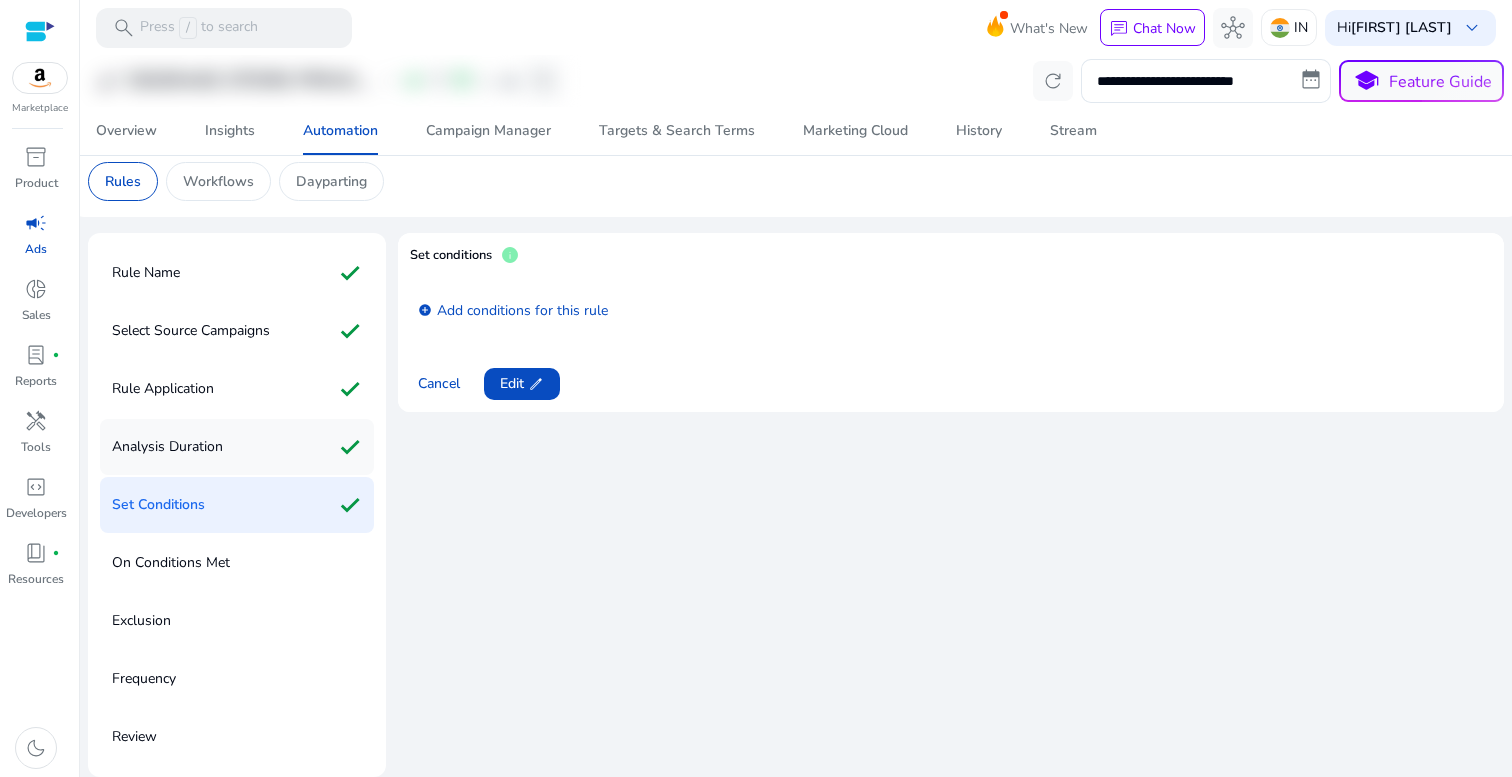 click on "Analysis Duration" 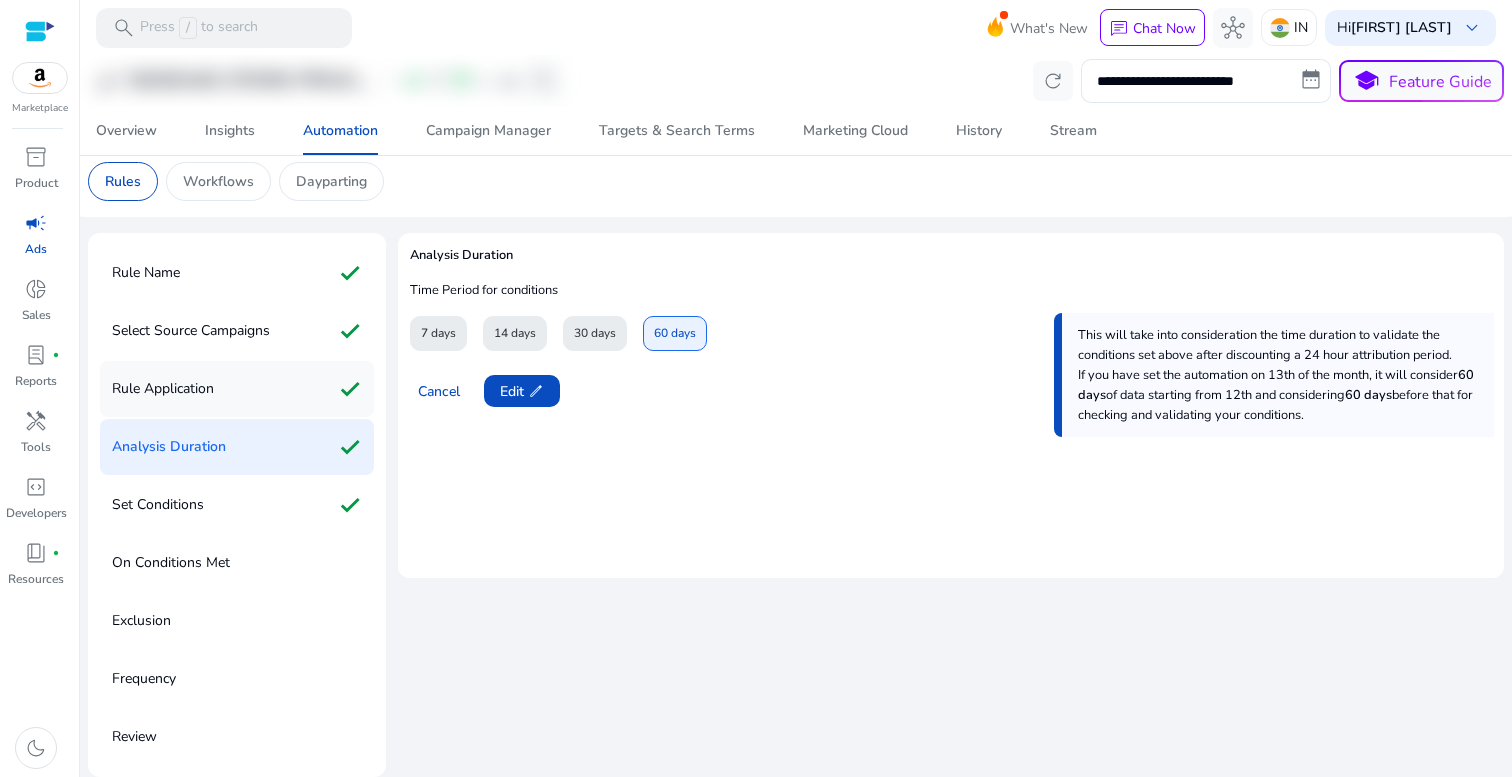 click on "Rule Application check" 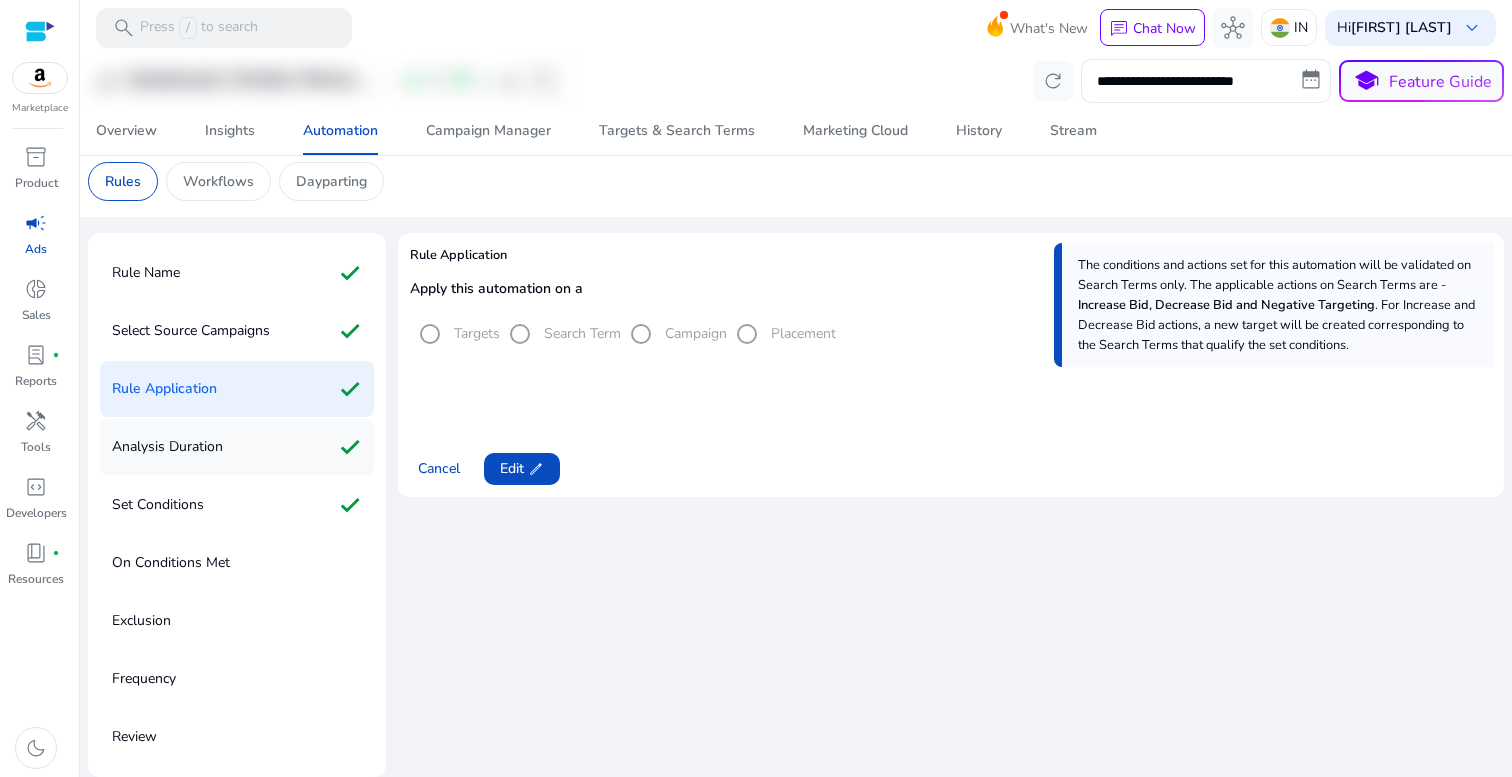 click on "Analysis Duration check" 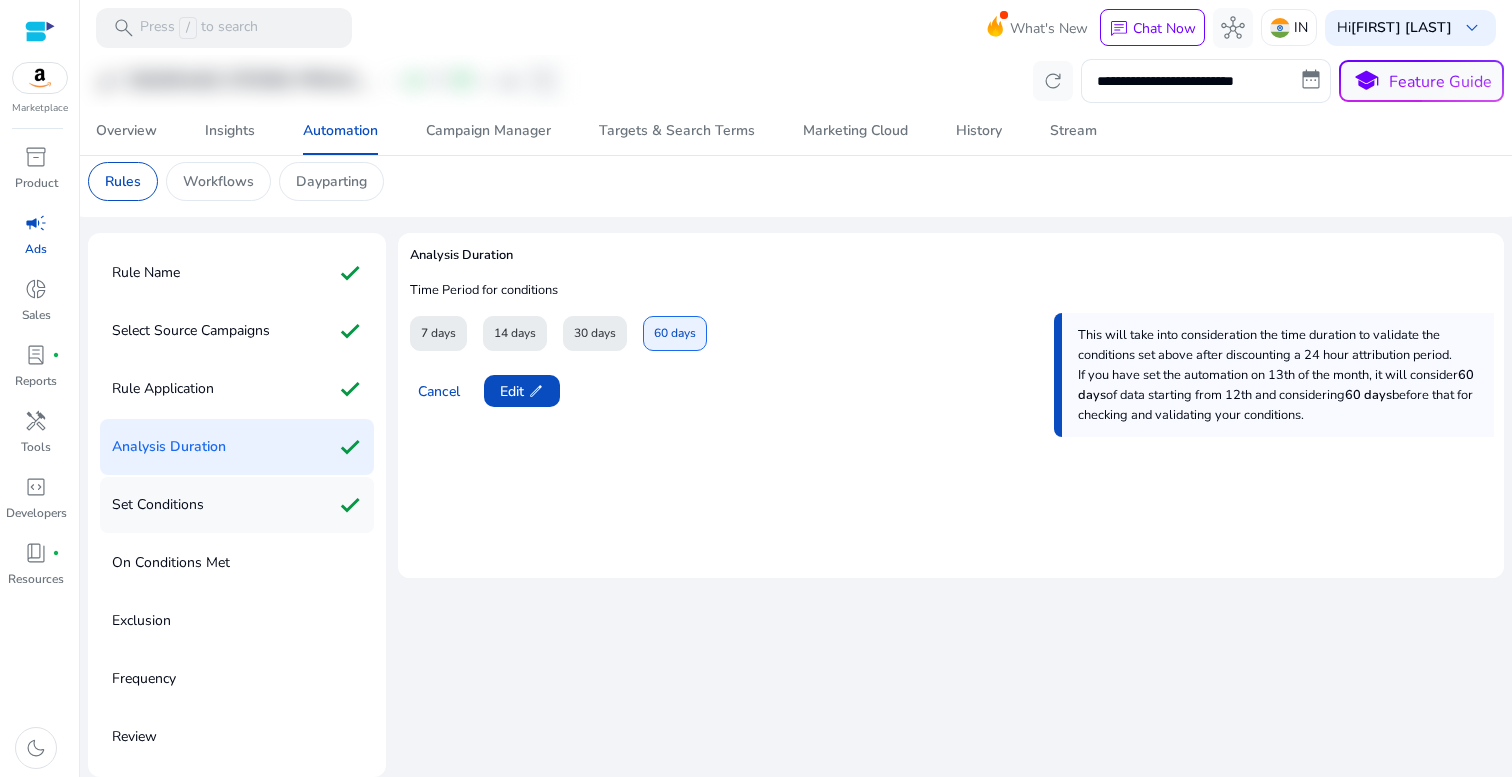click on "Set Conditions check" 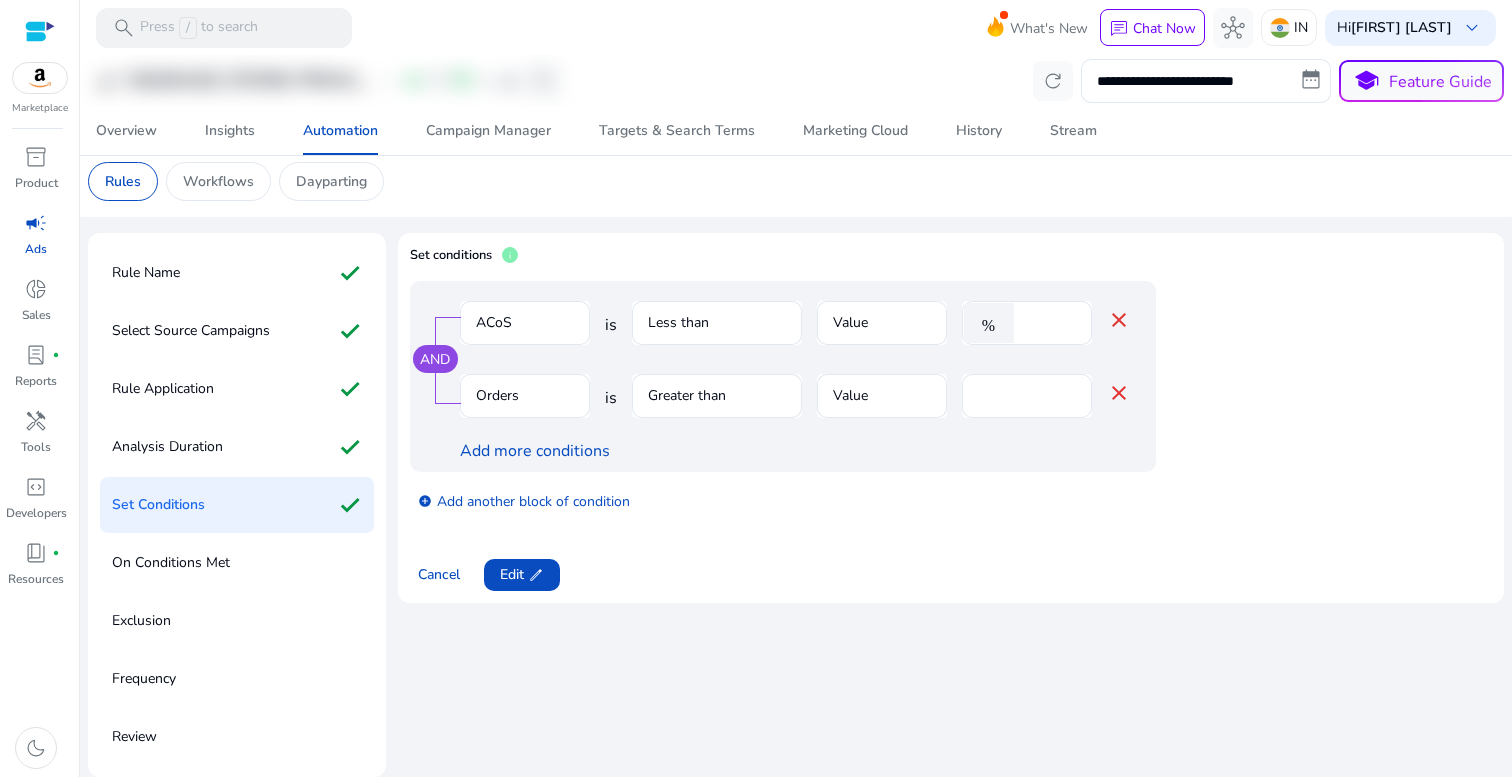 click on "close" at bounding box center [1119, 320] 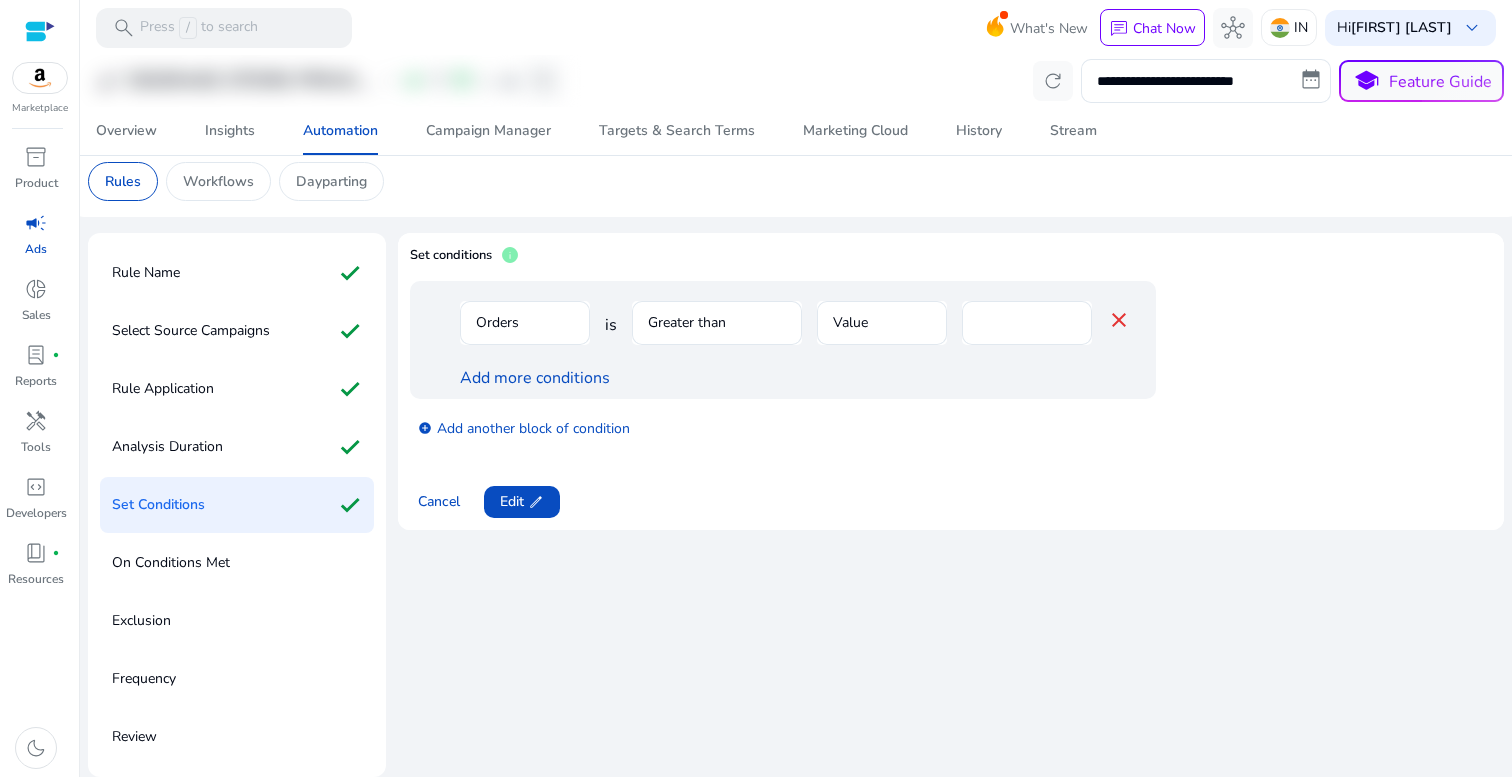 click on "close" at bounding box center [1119, 320] 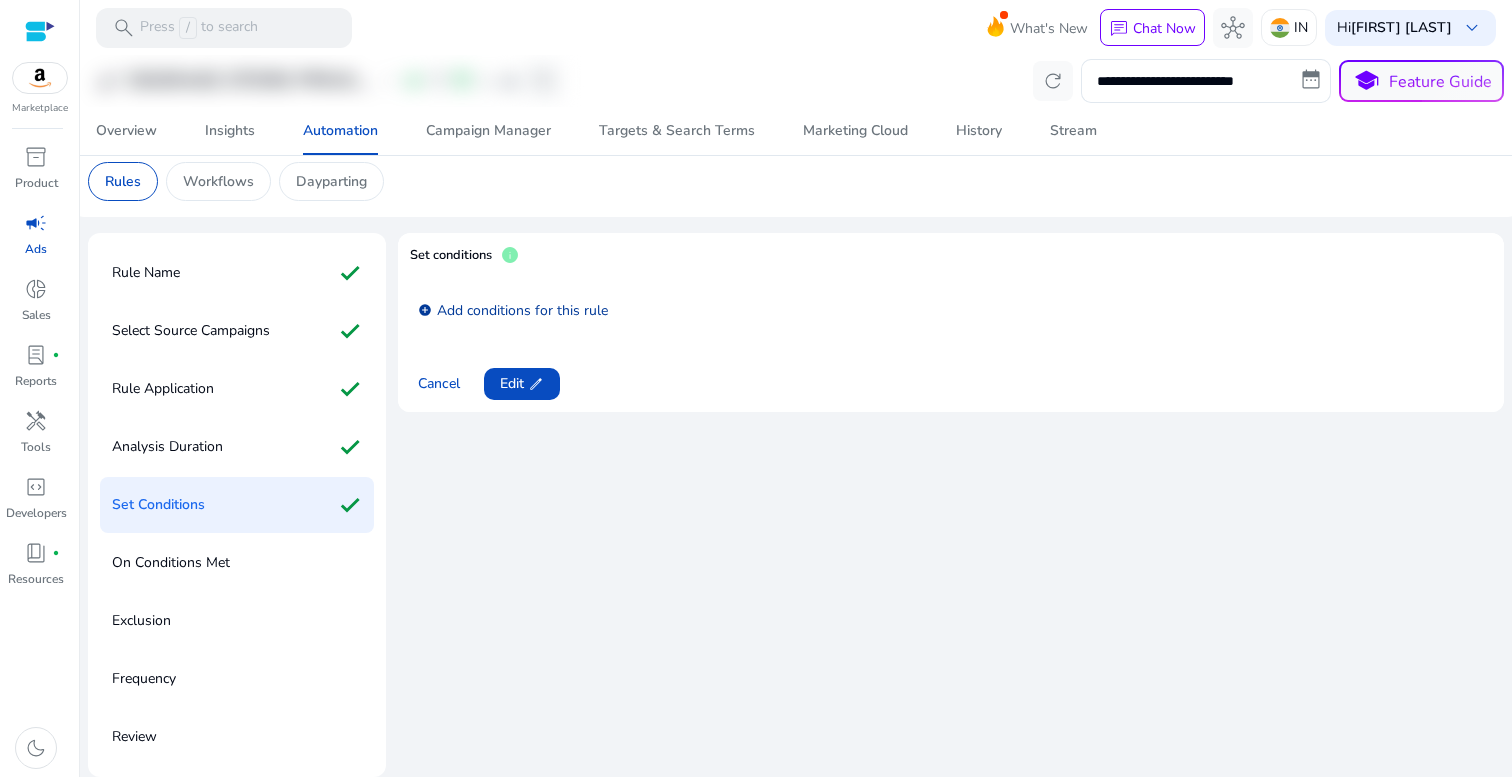 click on "add_circle Add conditions for this rule" at bounding box center [513, 309] 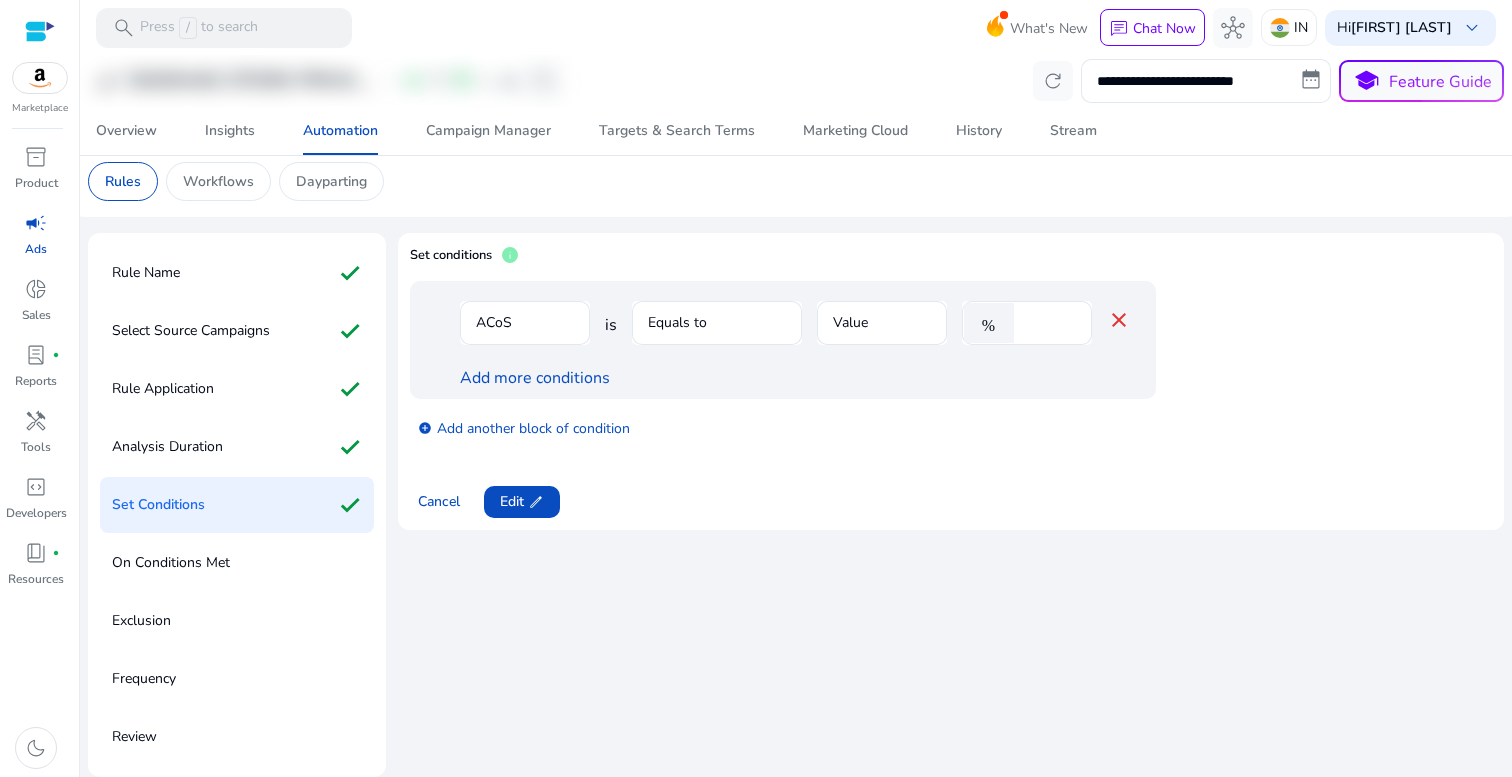 click on "ACoS" at bounding box center [525, 333] 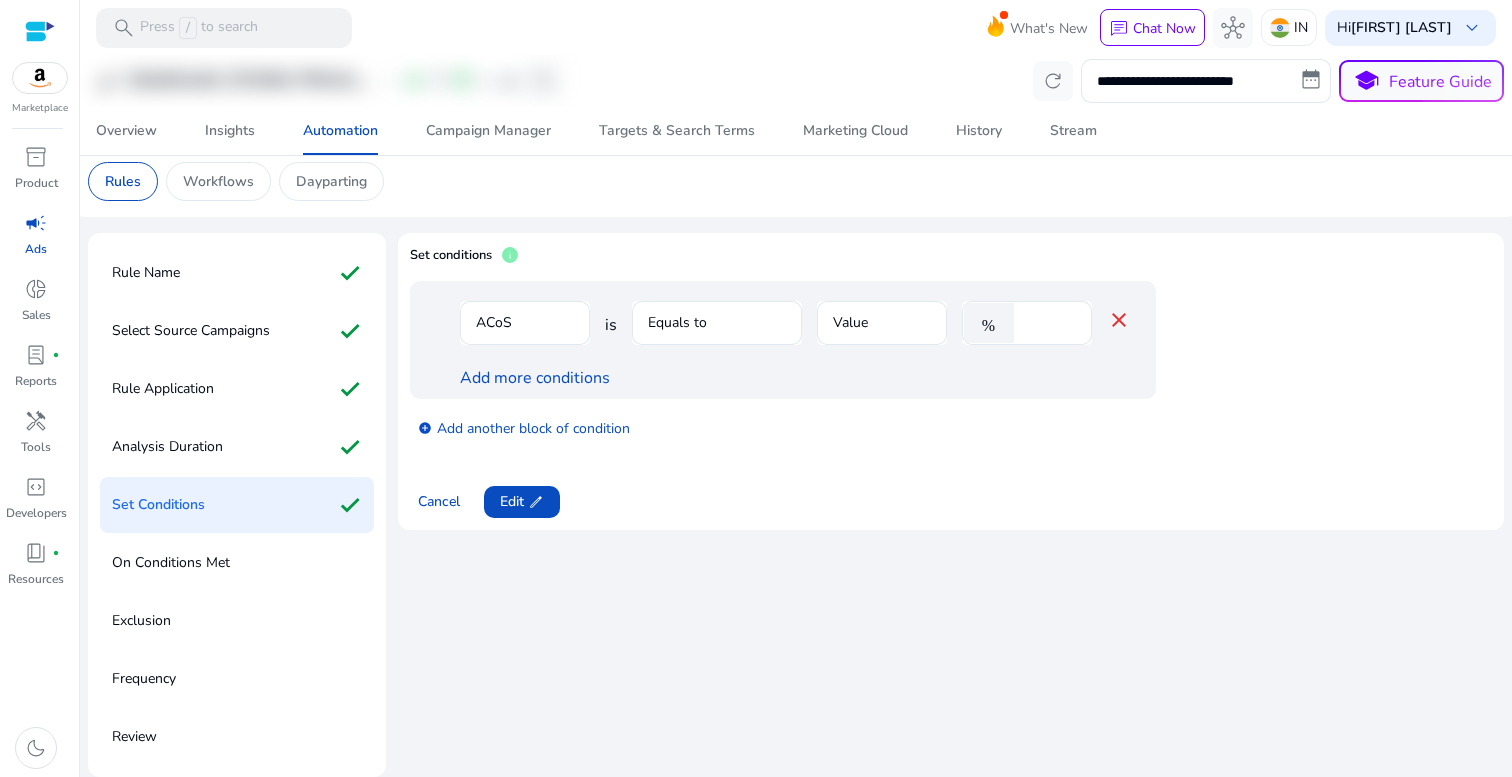 click on "ACoS" at bounding box center (525, 333) 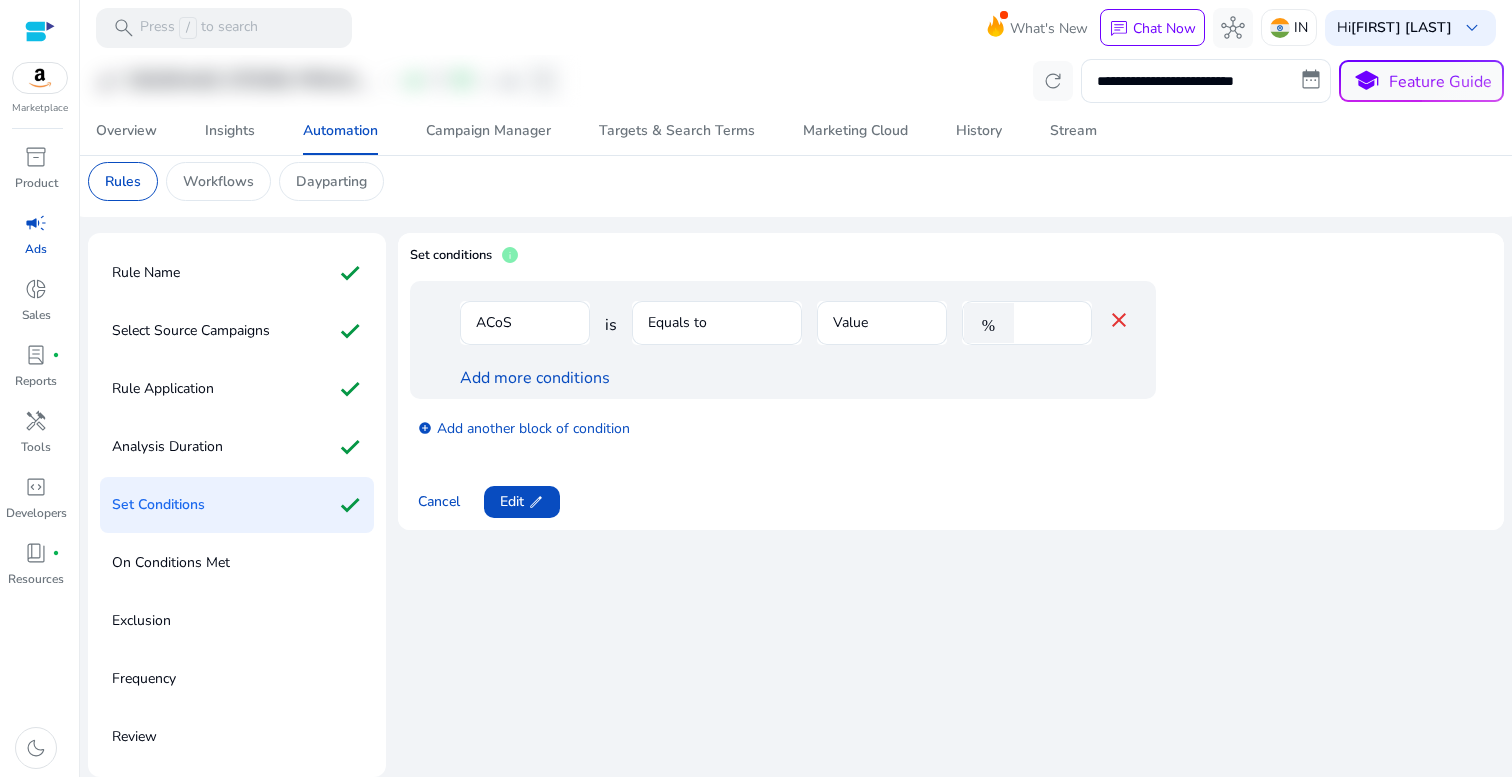 click on "Add more conditions" at bounding box center (795, 378) 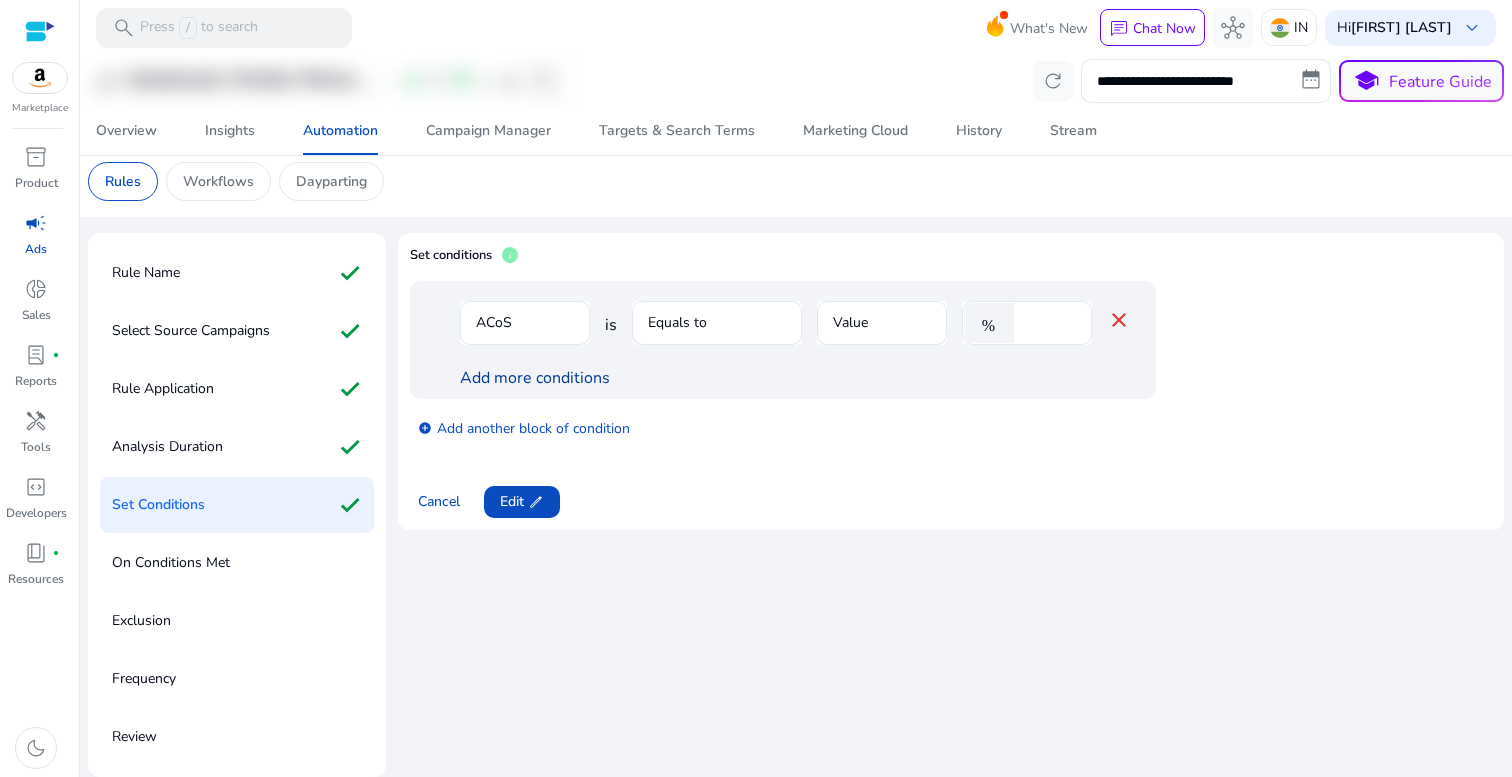 click on "Add more conditions" at bounding box center [535, 378] 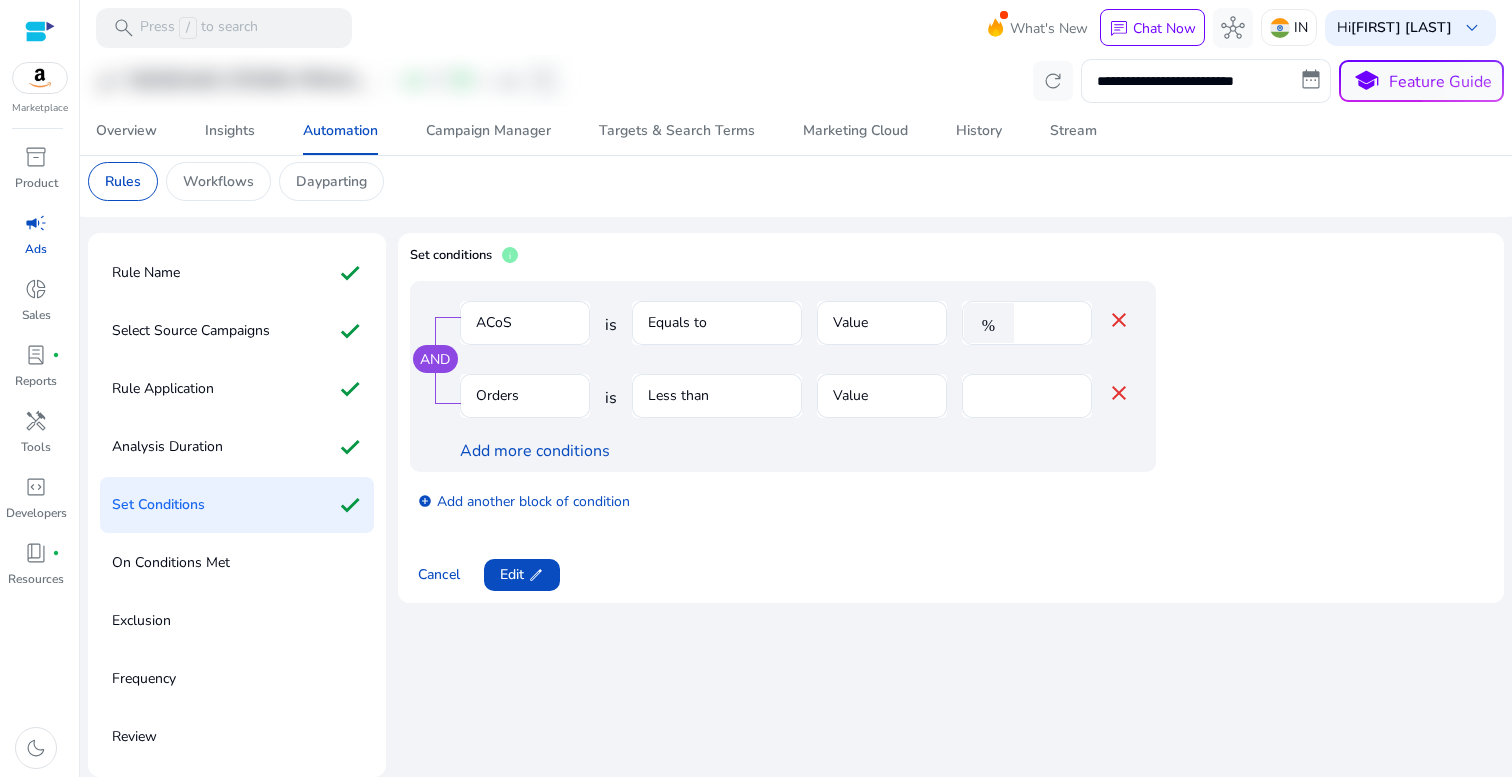 click on "Orders" at bounding box center (525, 406) 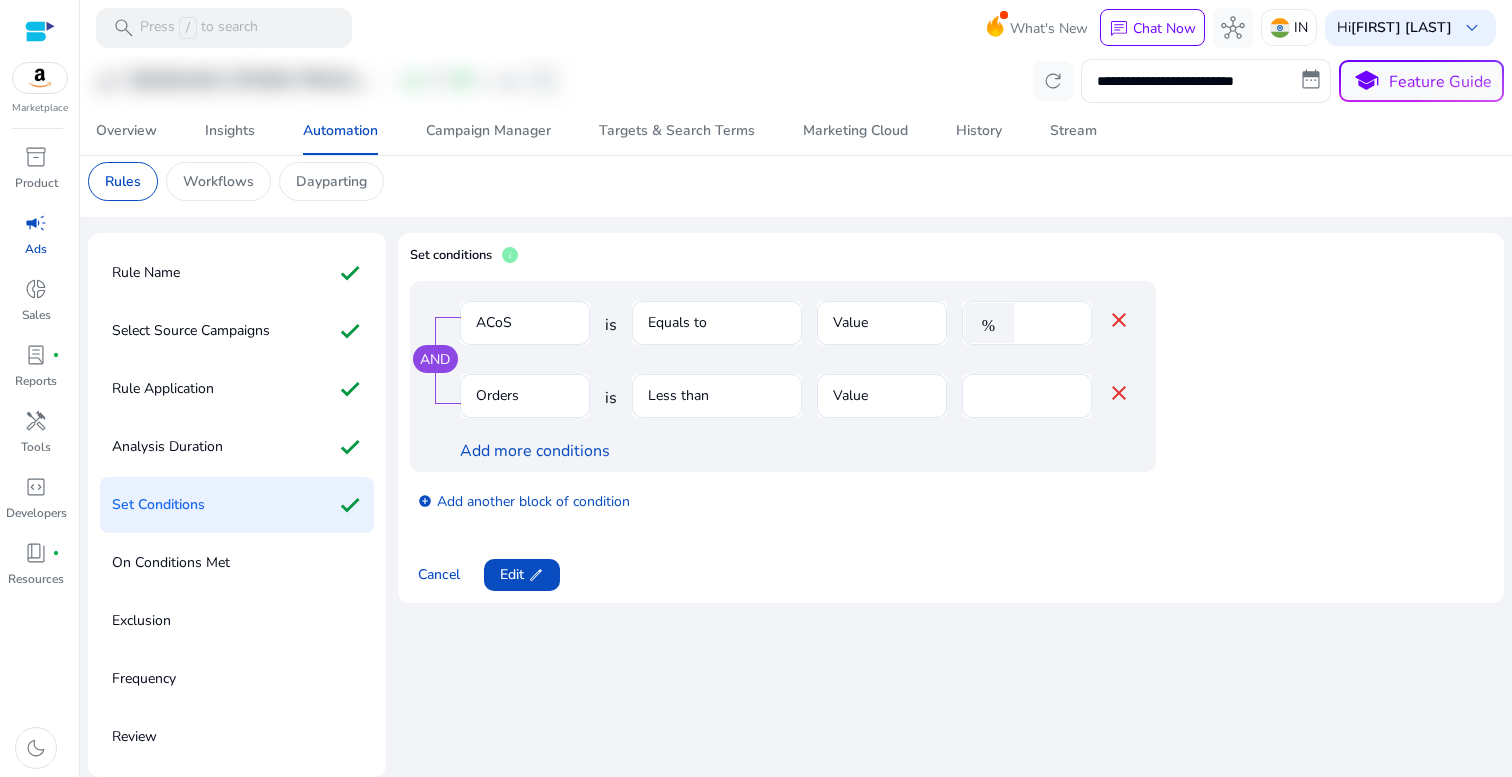 click on "ACoS" at bounding box center (525, 333) 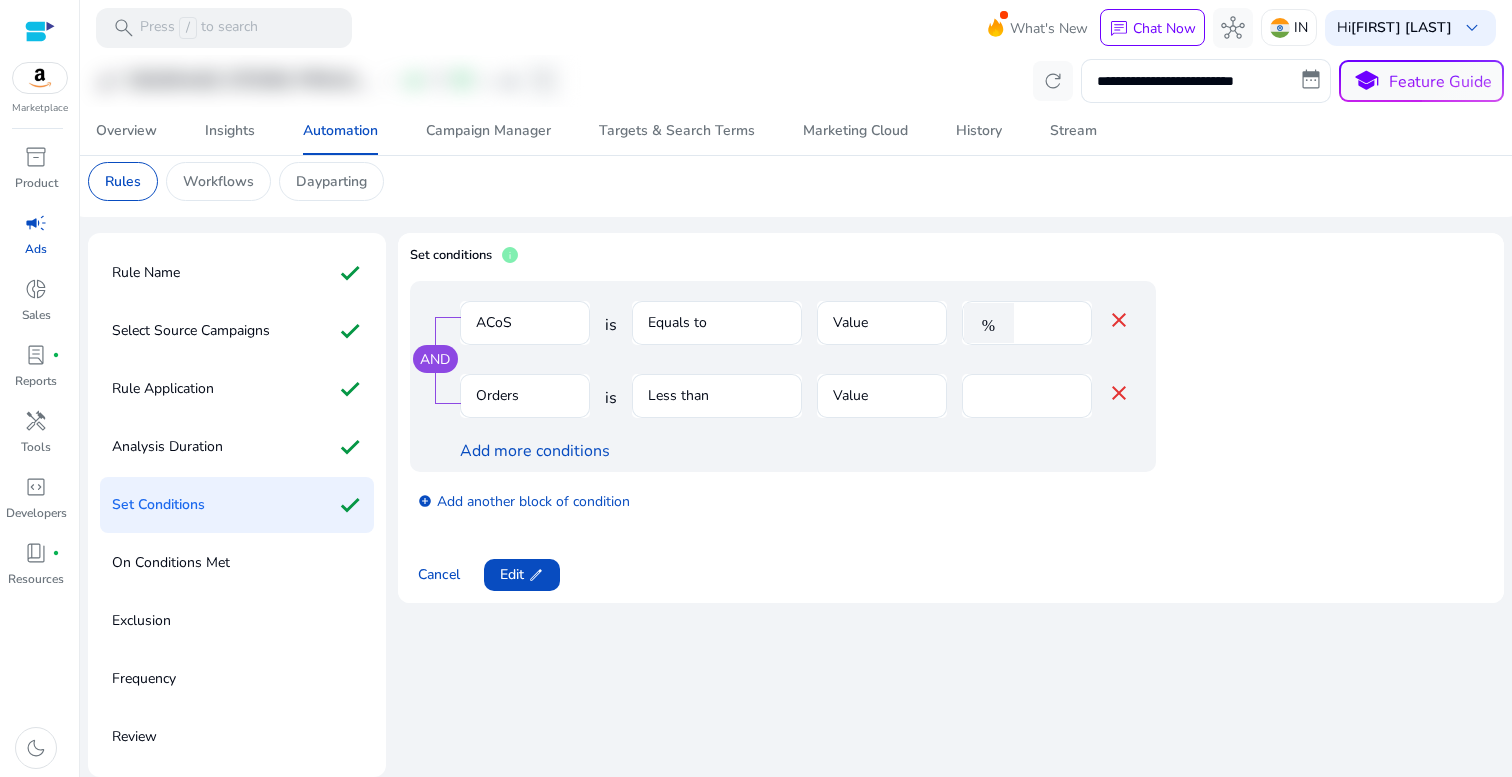 click on "Equals to" at bounding box center [717, 333] 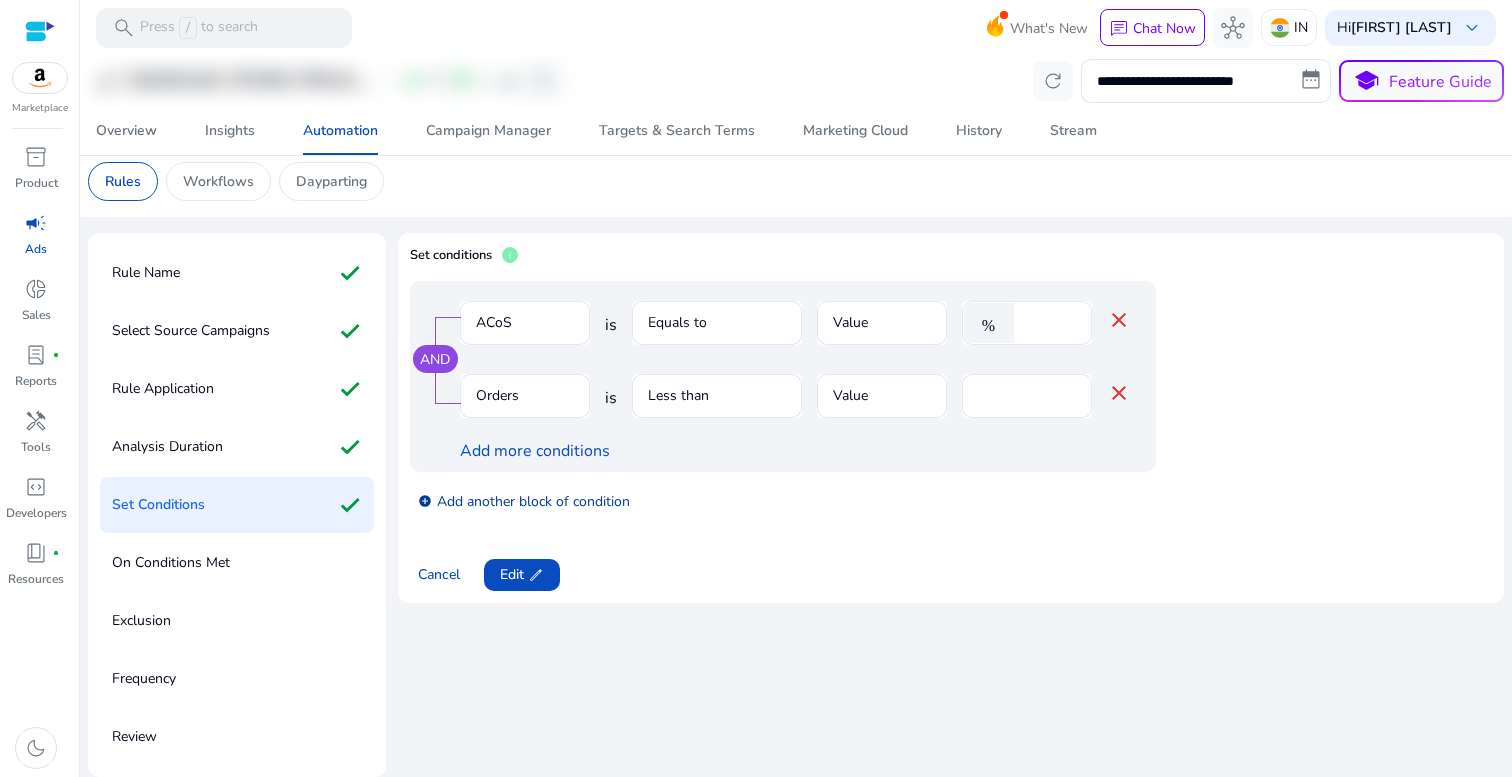 click on "add_circle Add another block of condition" at bounding box center [524, 500] 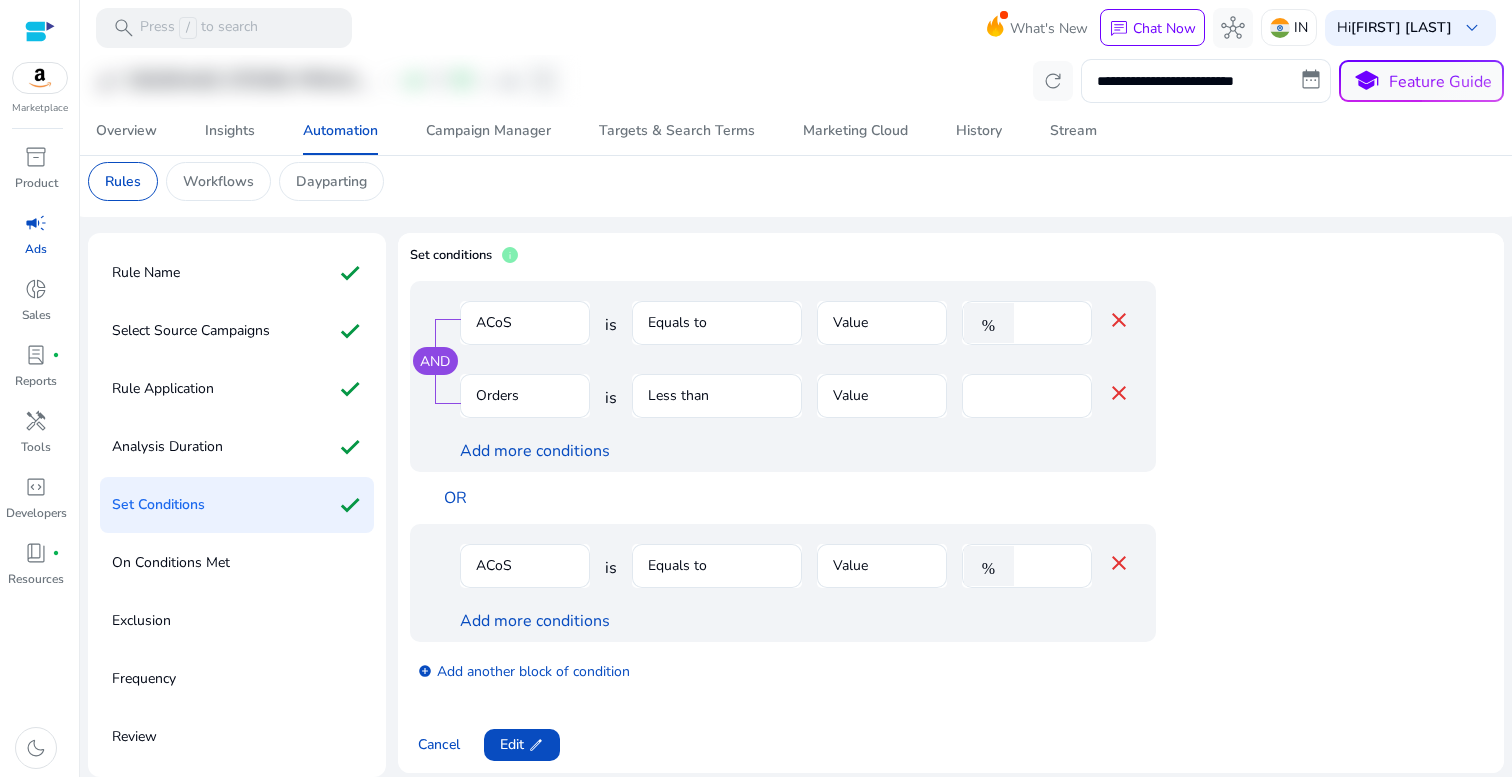 click on "ACoS" at bounding box center [525, 576] 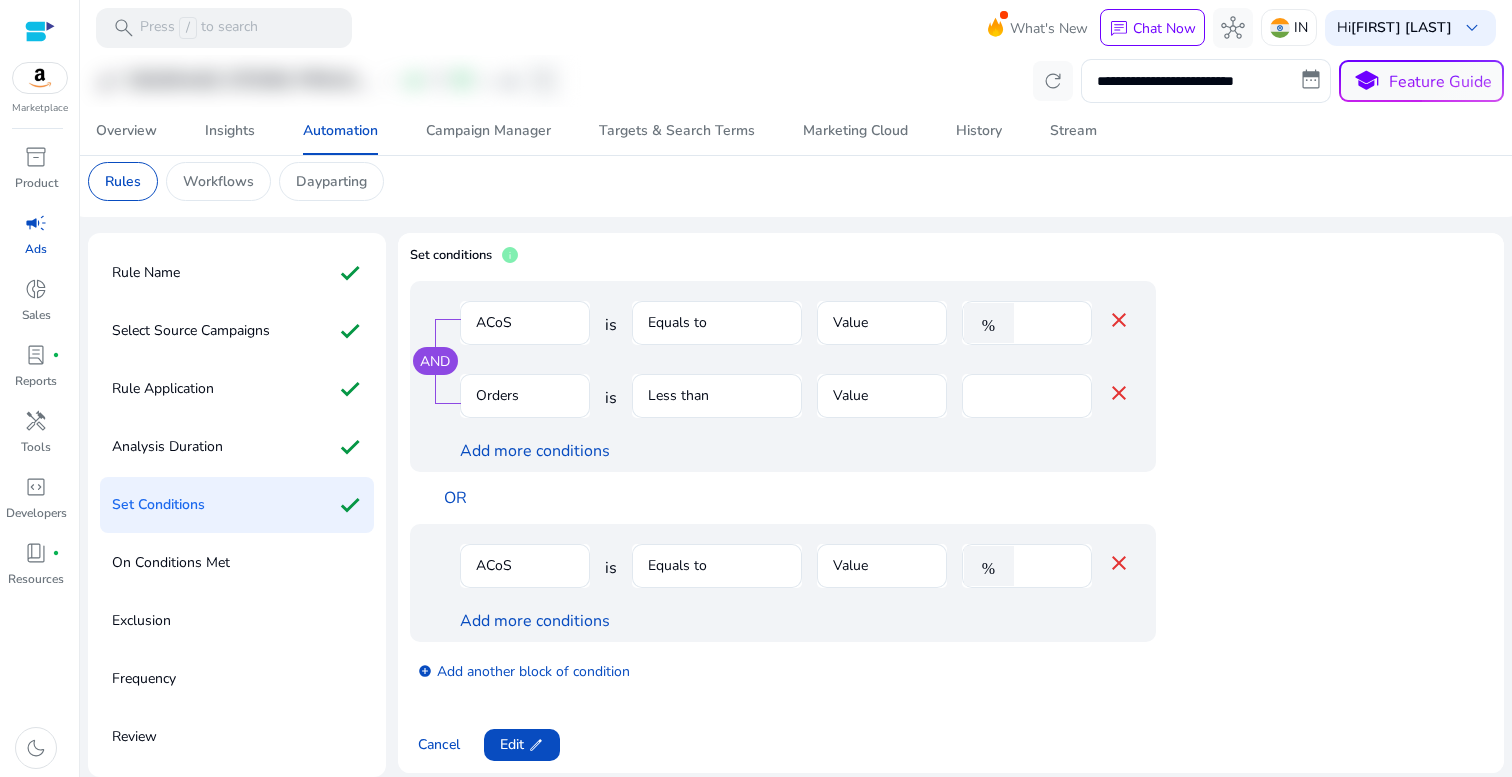click on "ACoS" at bounding box center [525, 576] 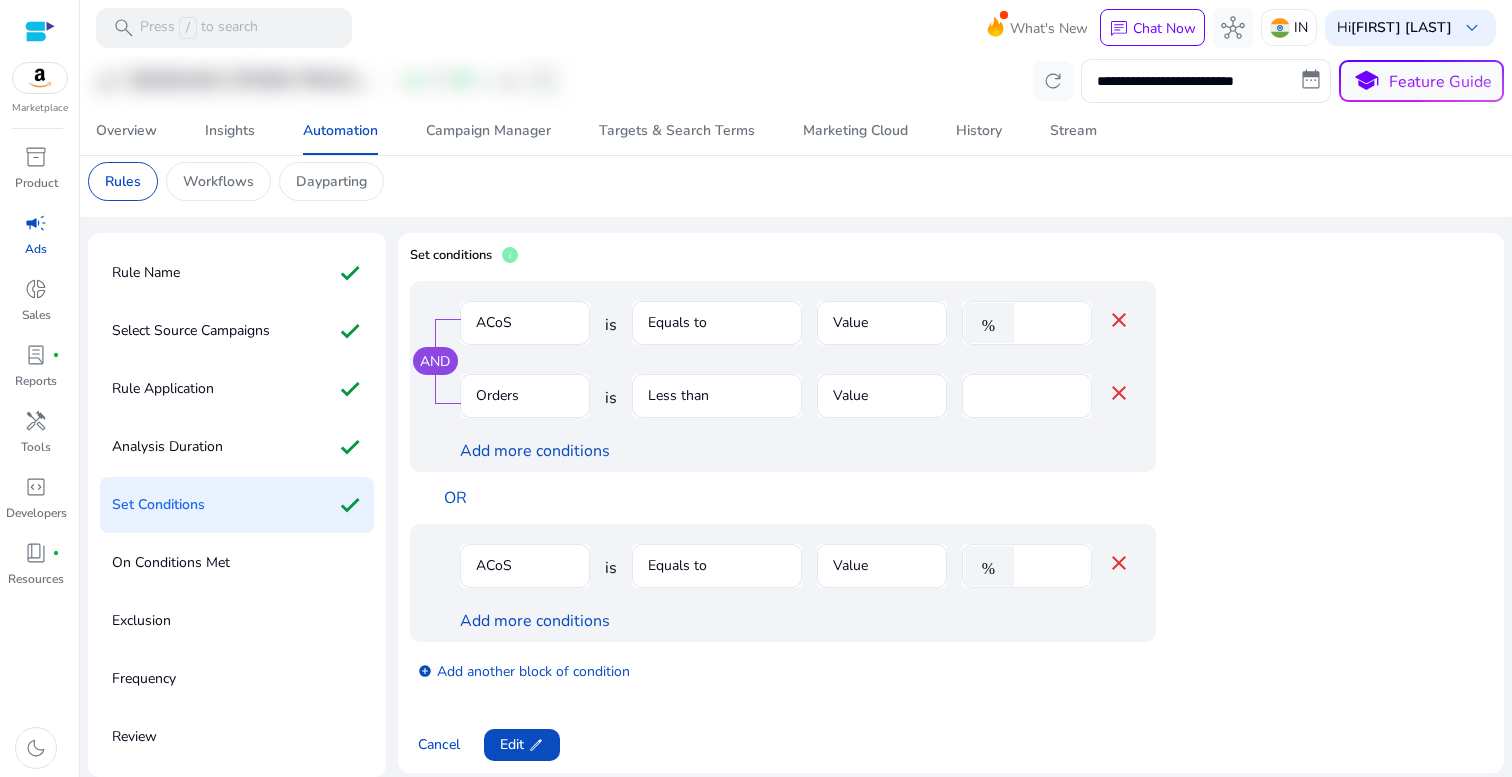 click on "ACoS" at bounding box center [525, 576] 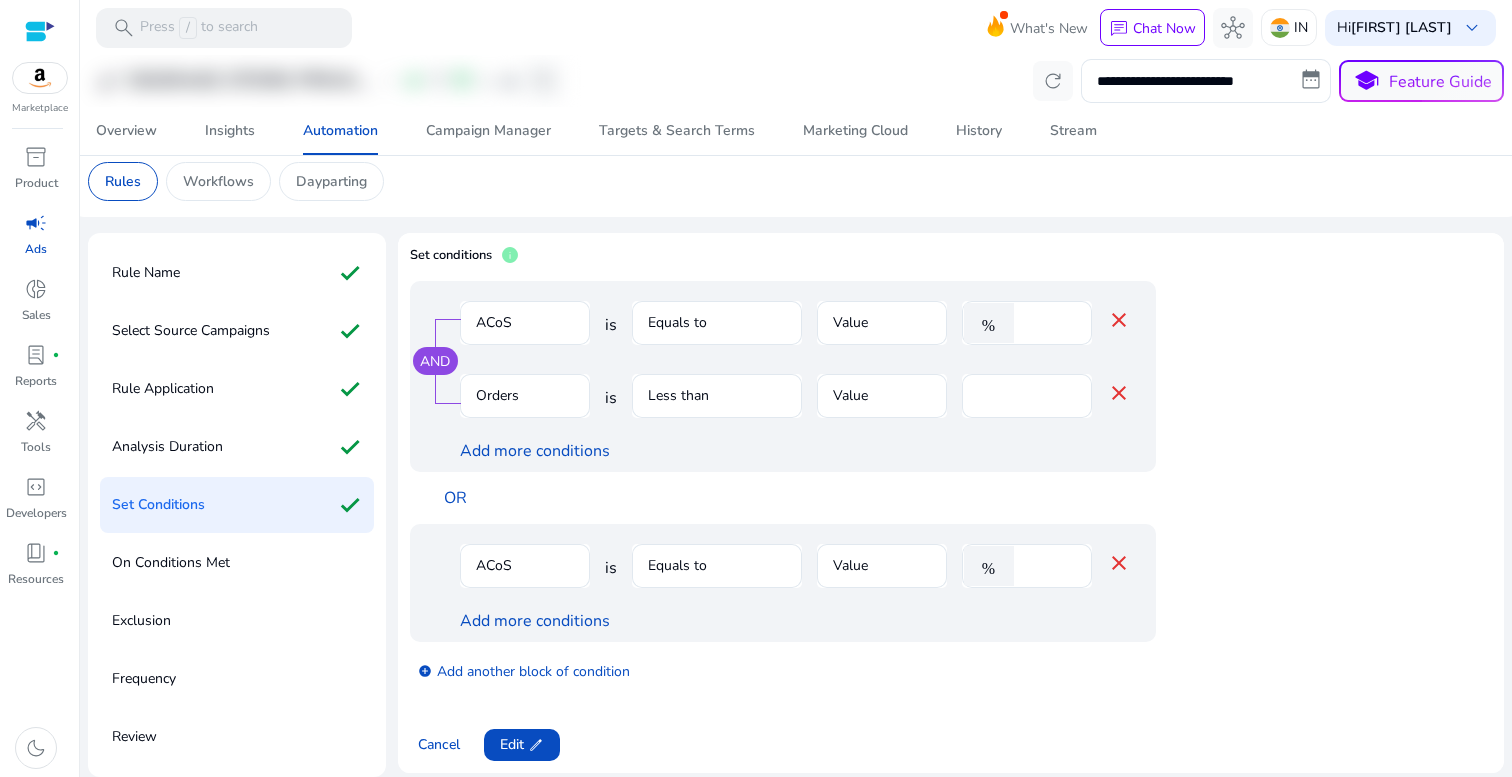 click on "ACoS" at bounding box center (525, 576) 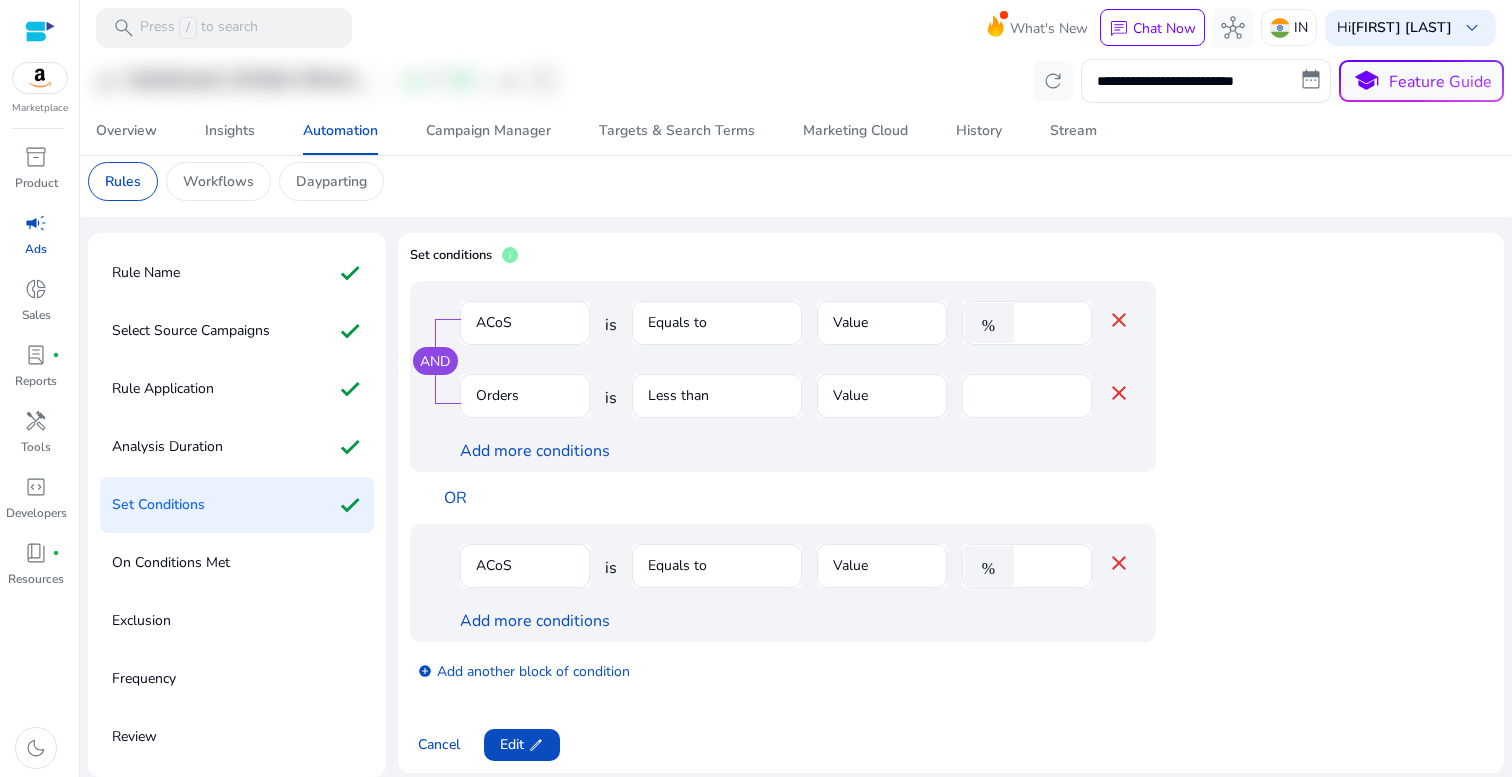 click on "close" at bounding box center (1119, 393) 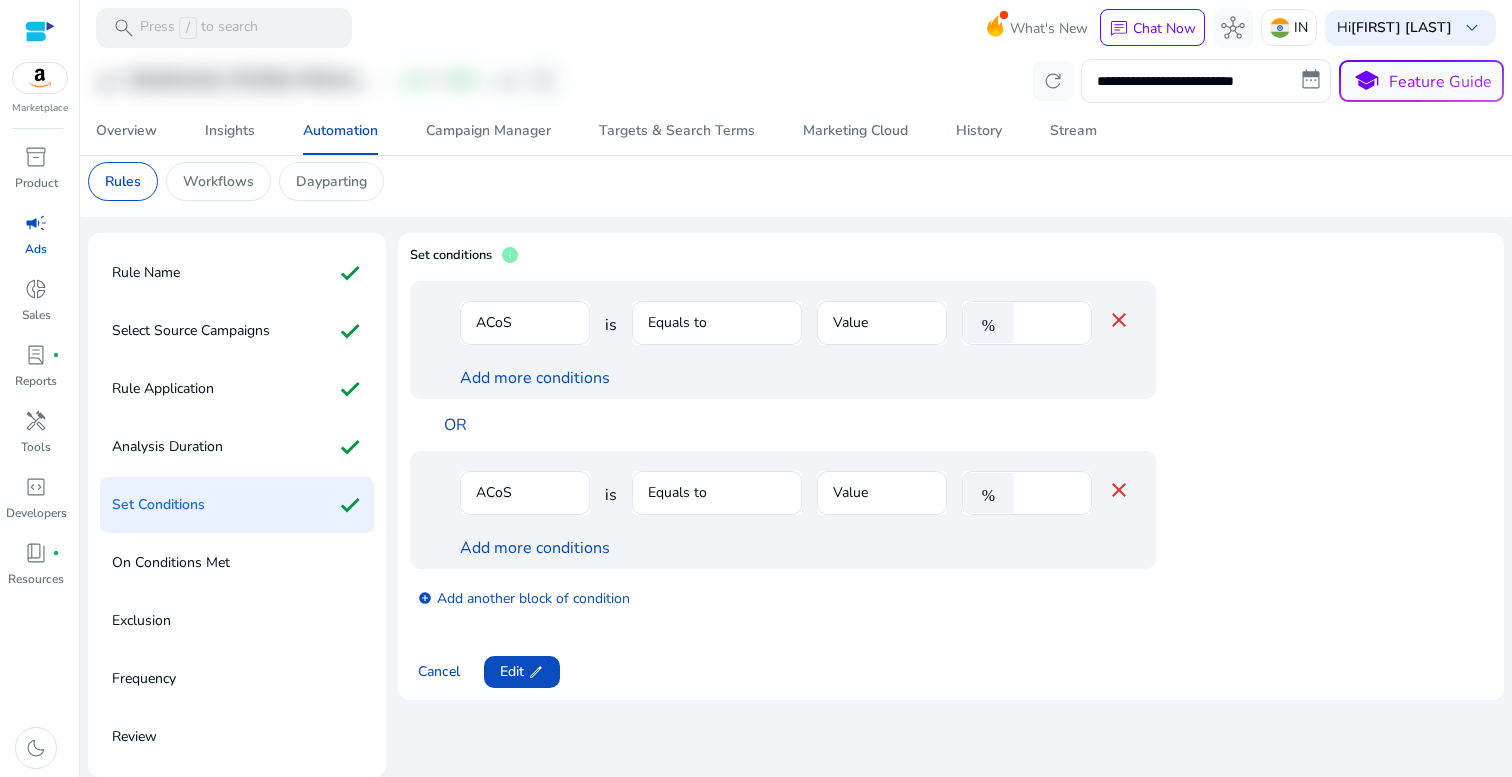click on "close" at bounding box center (1119, 320) 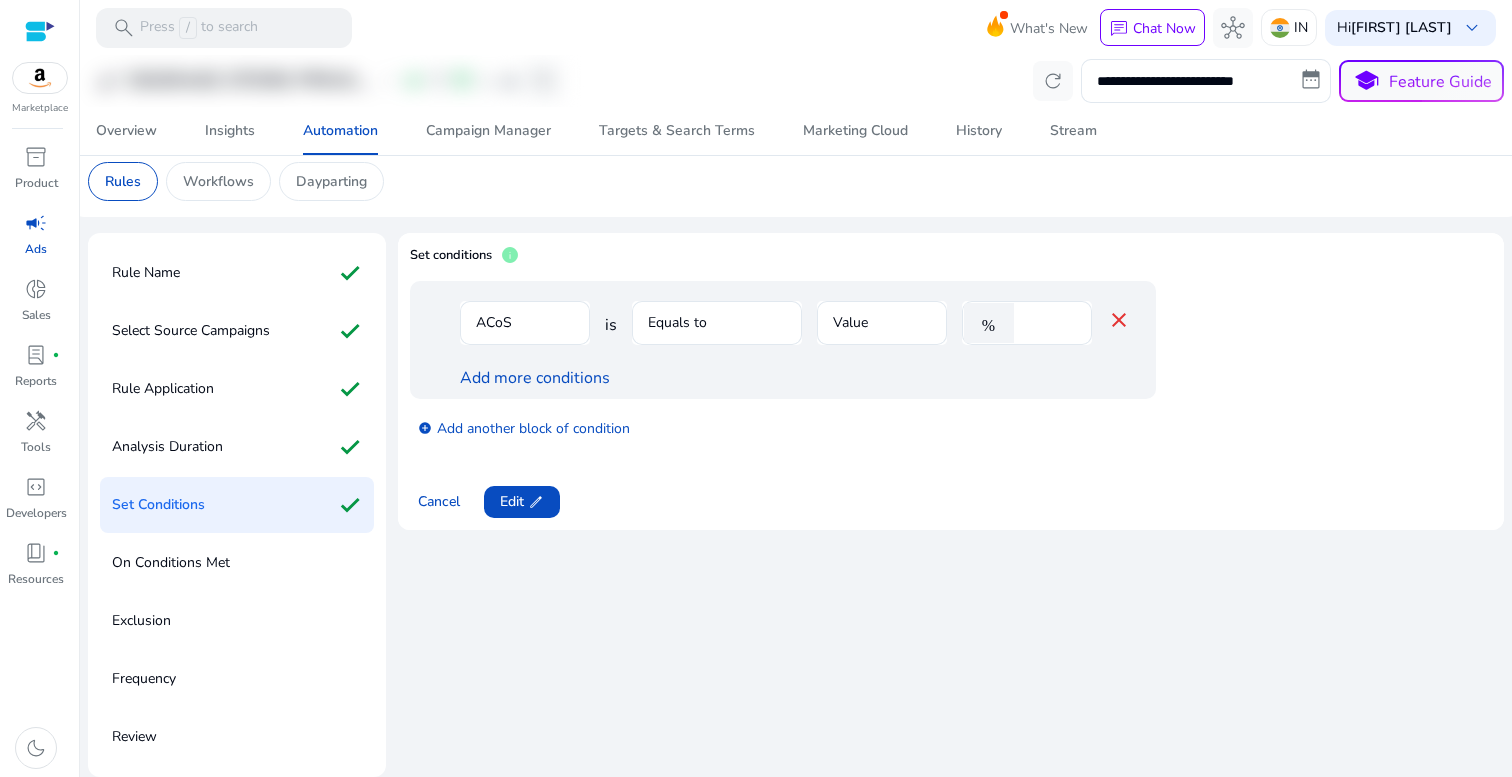 click on "close" at bounding box center (1119, 320) 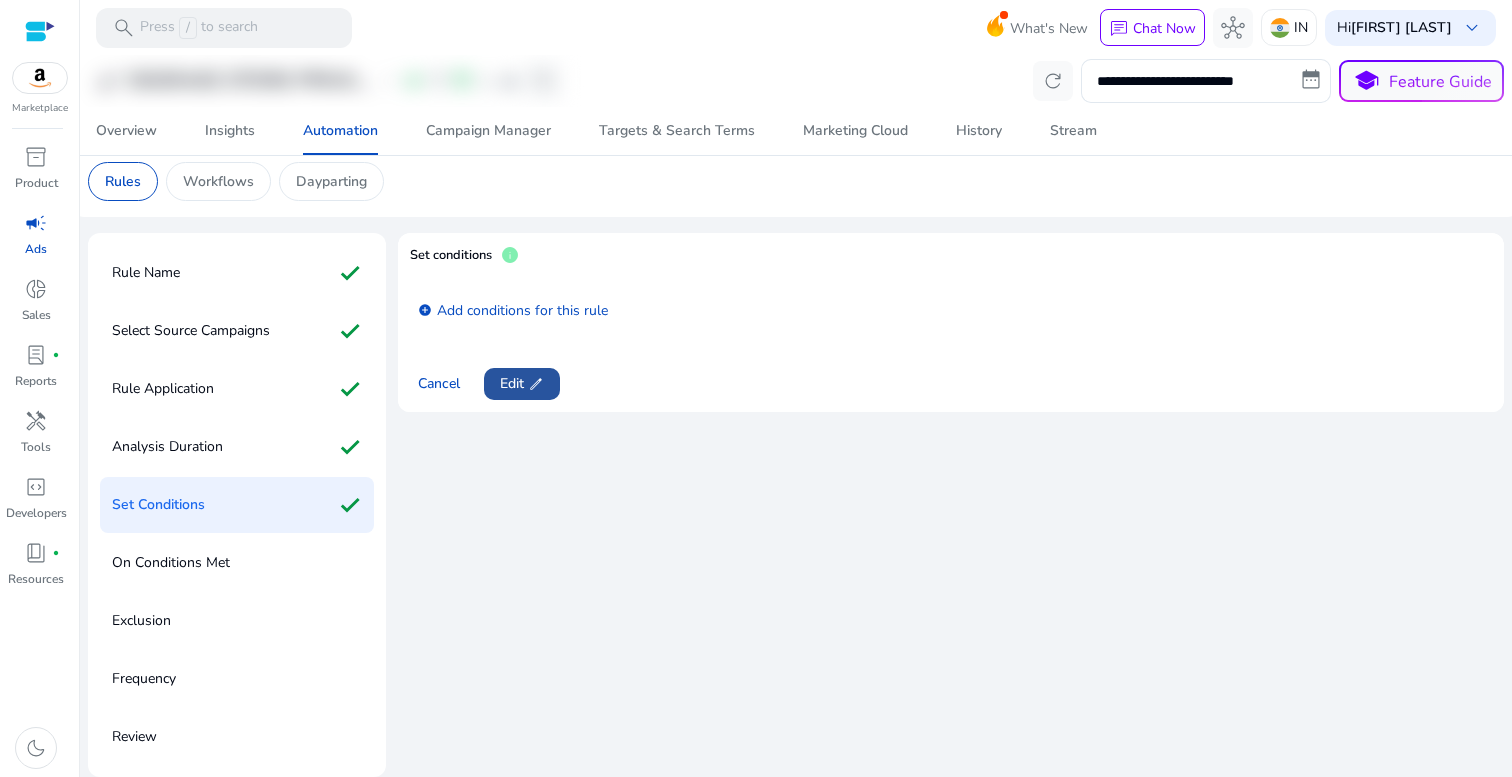 click at bounding box center (522, 384) 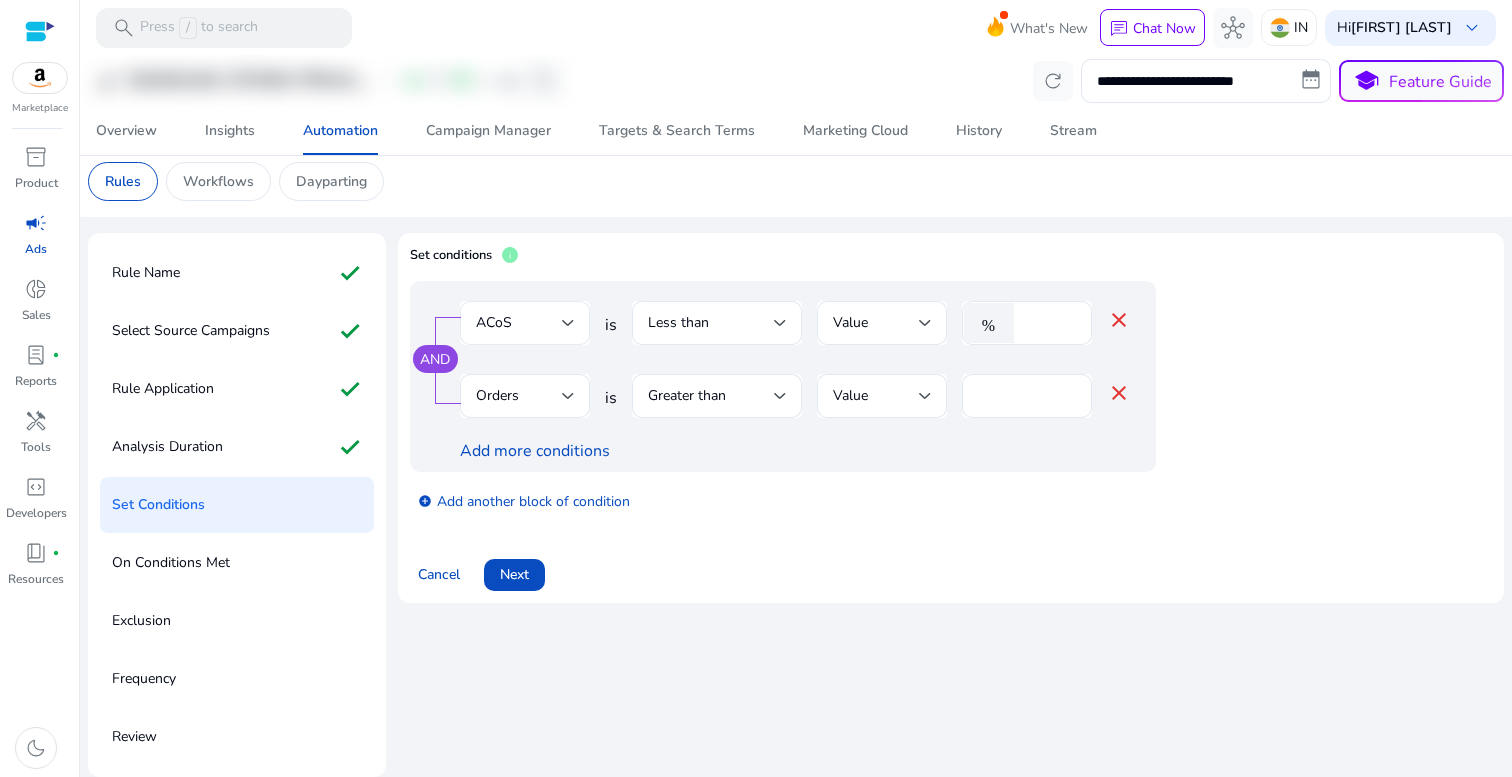 click on "ACoS" at bounding box center [525, 323] 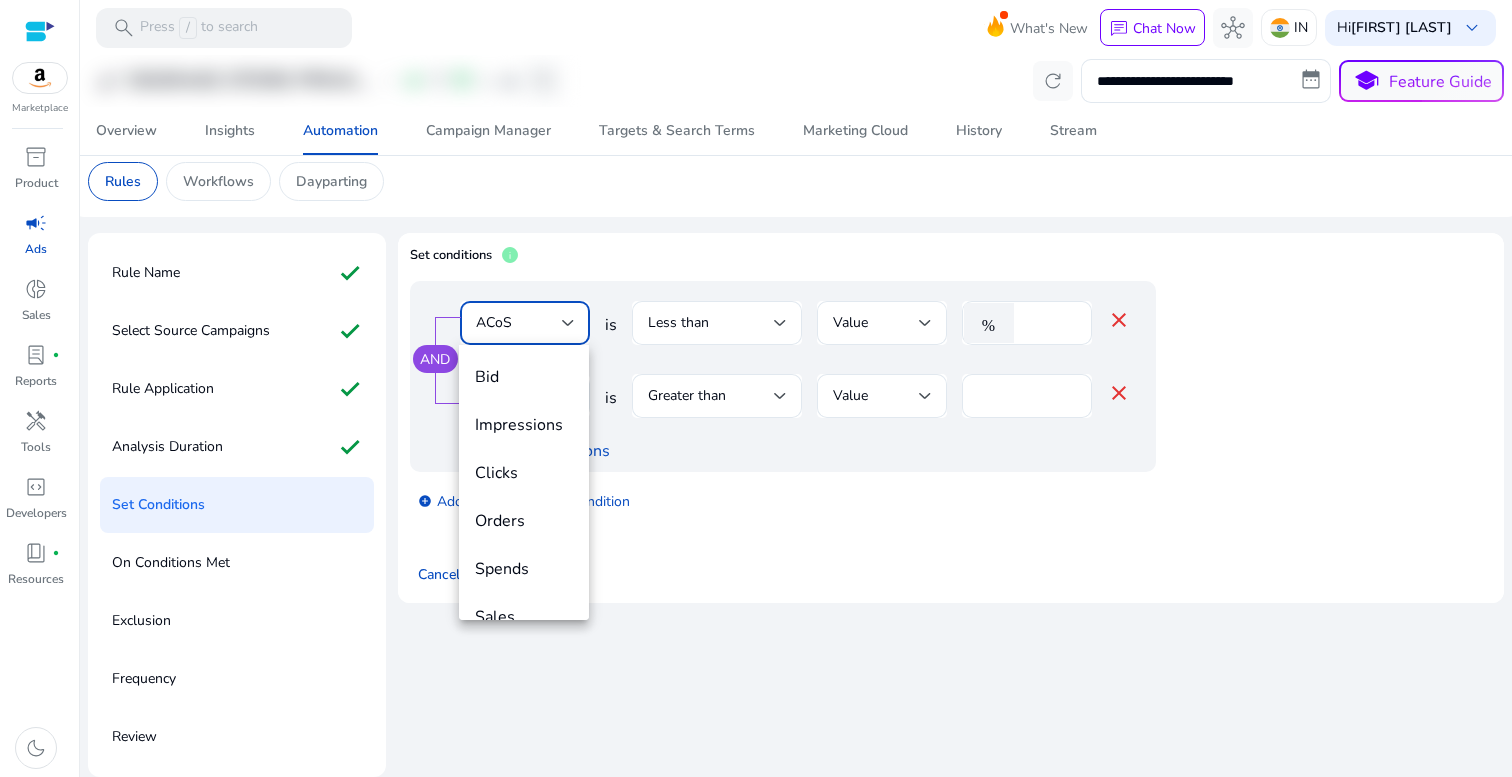 scroll, scrollTop: 69, scrollLeft: 0, axis: vertical 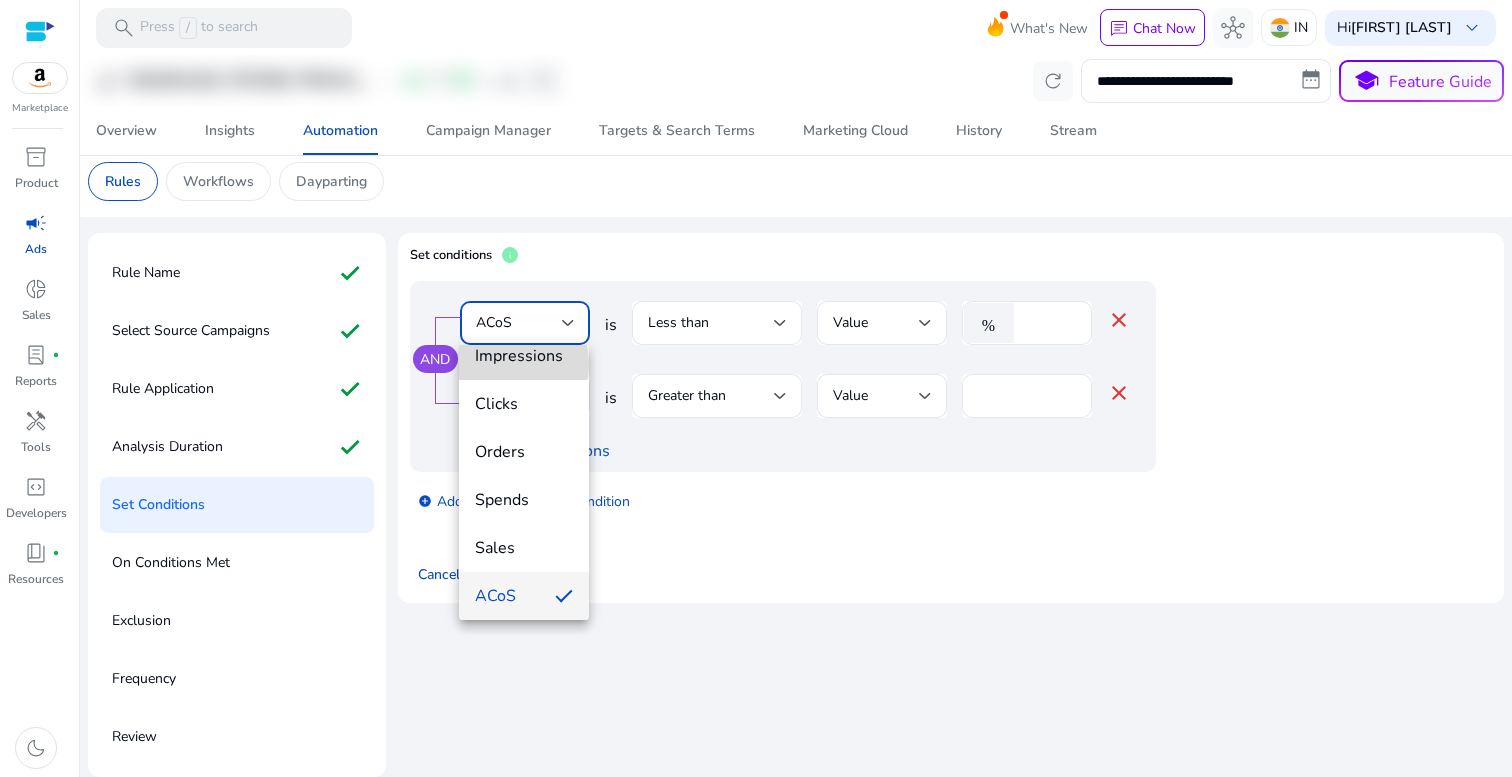 click on "Impressions" at bounding box center (524, 356) 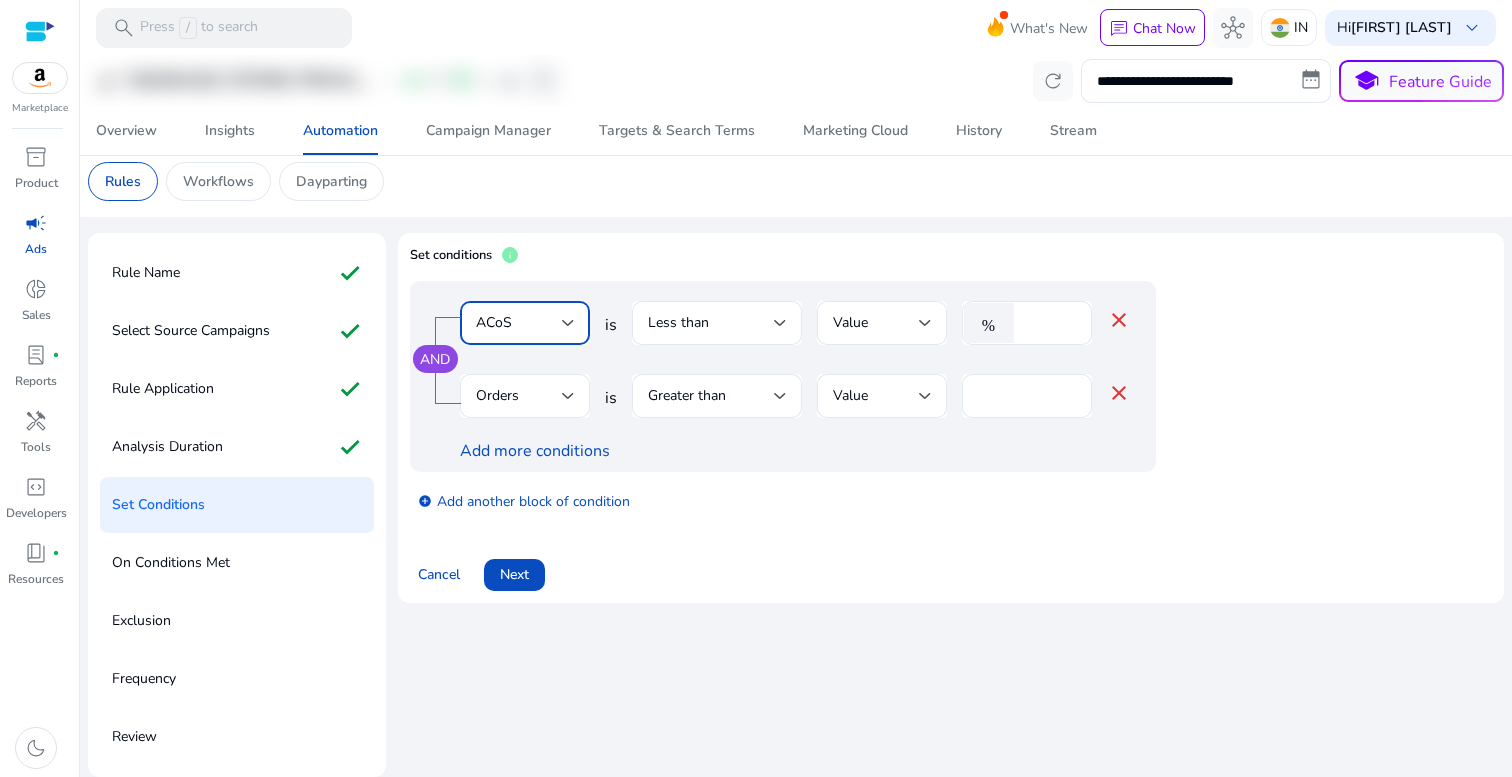 scroll, scrollTop: 56, scrollLeft: 0, axis: vertical 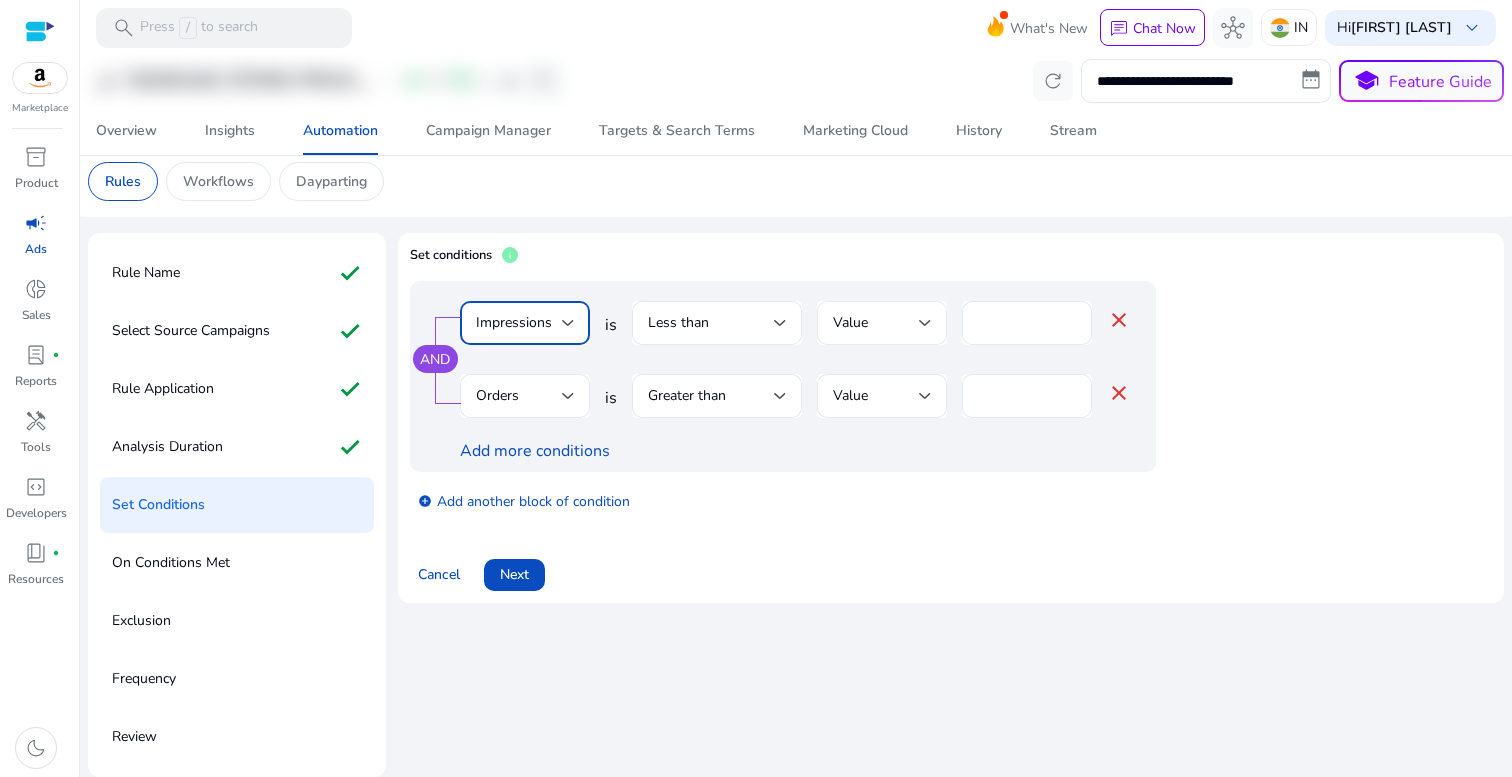click on "Value" at bounding box center (876, 323) 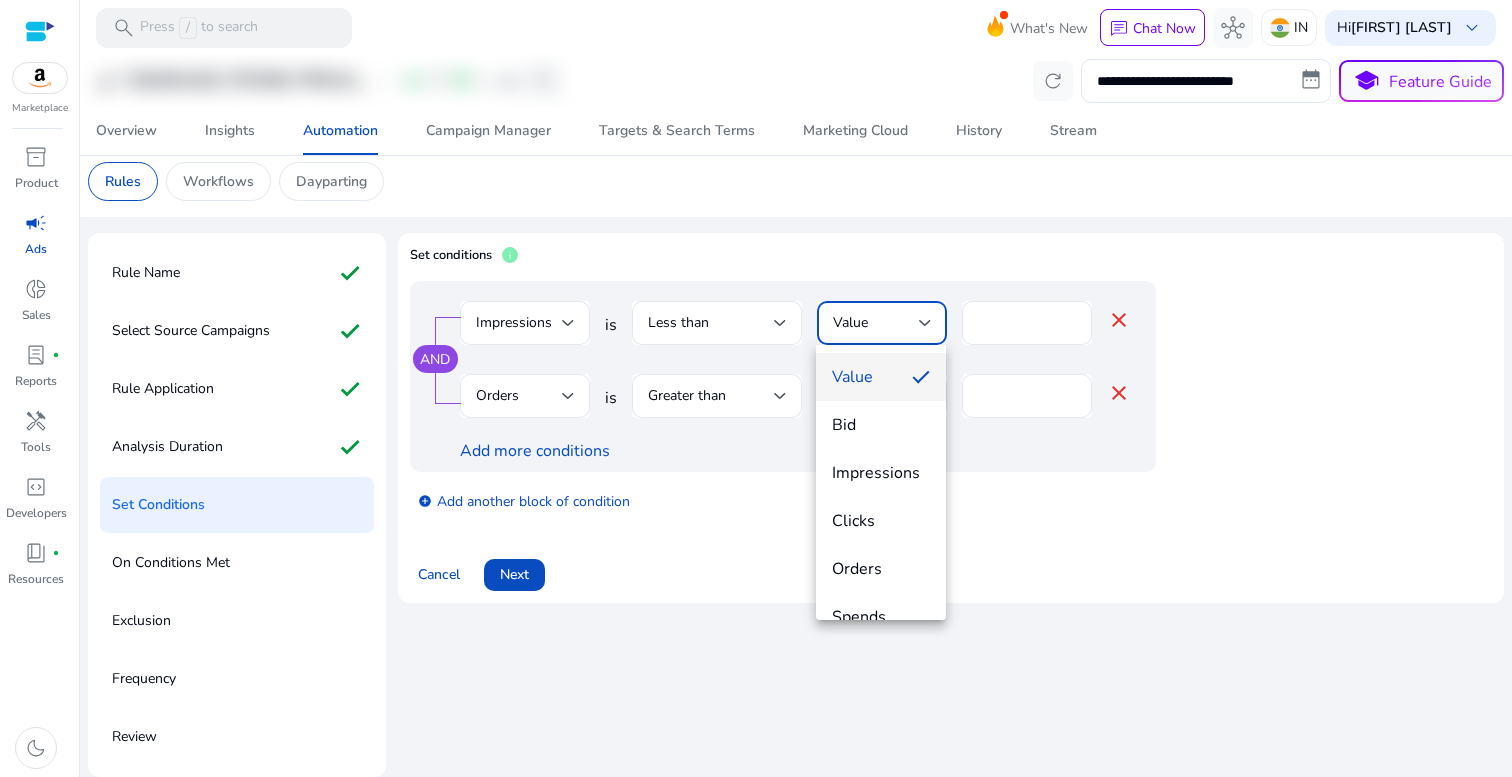 click at bounding box center [756, 388] 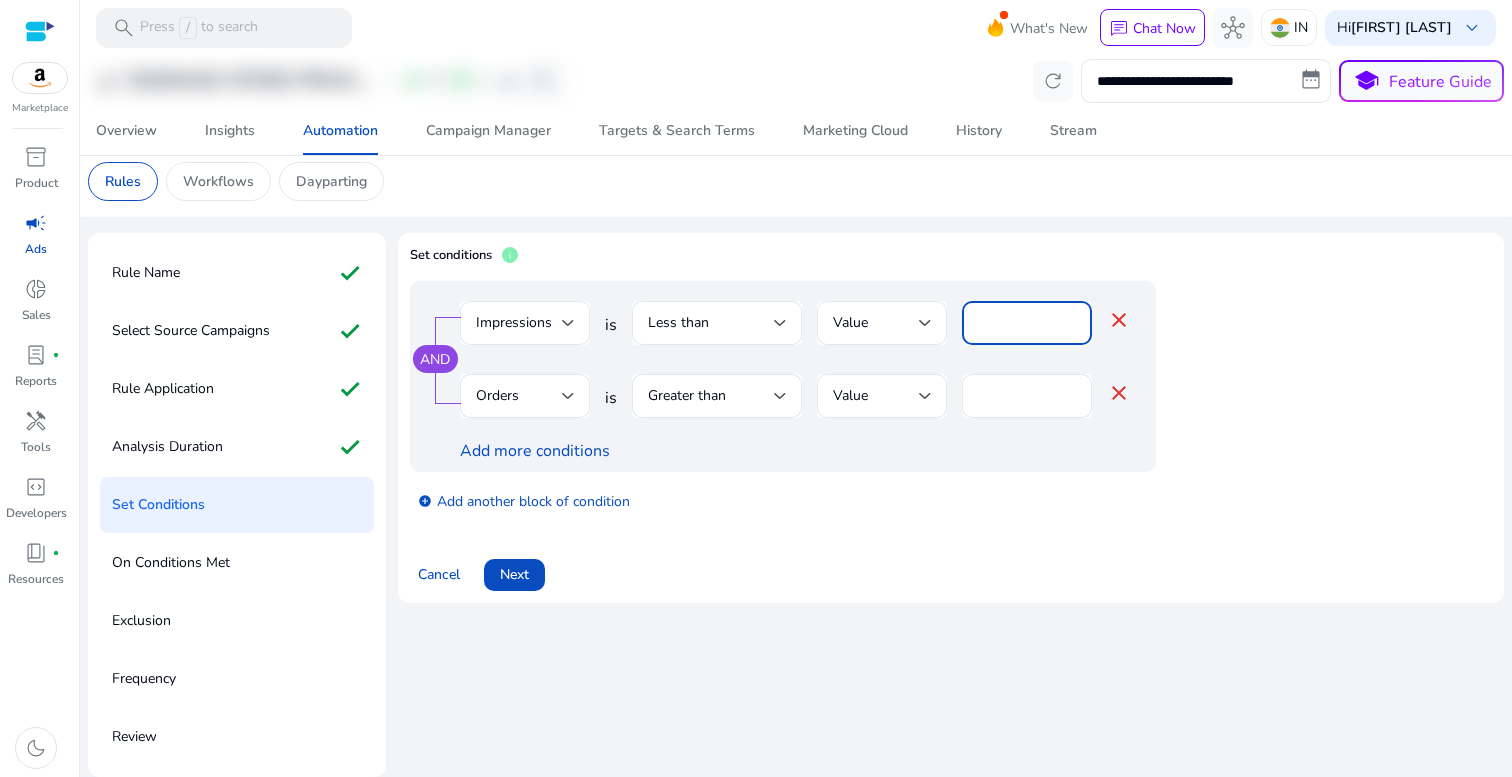 click on "**" at bounding box center [1027, 323] 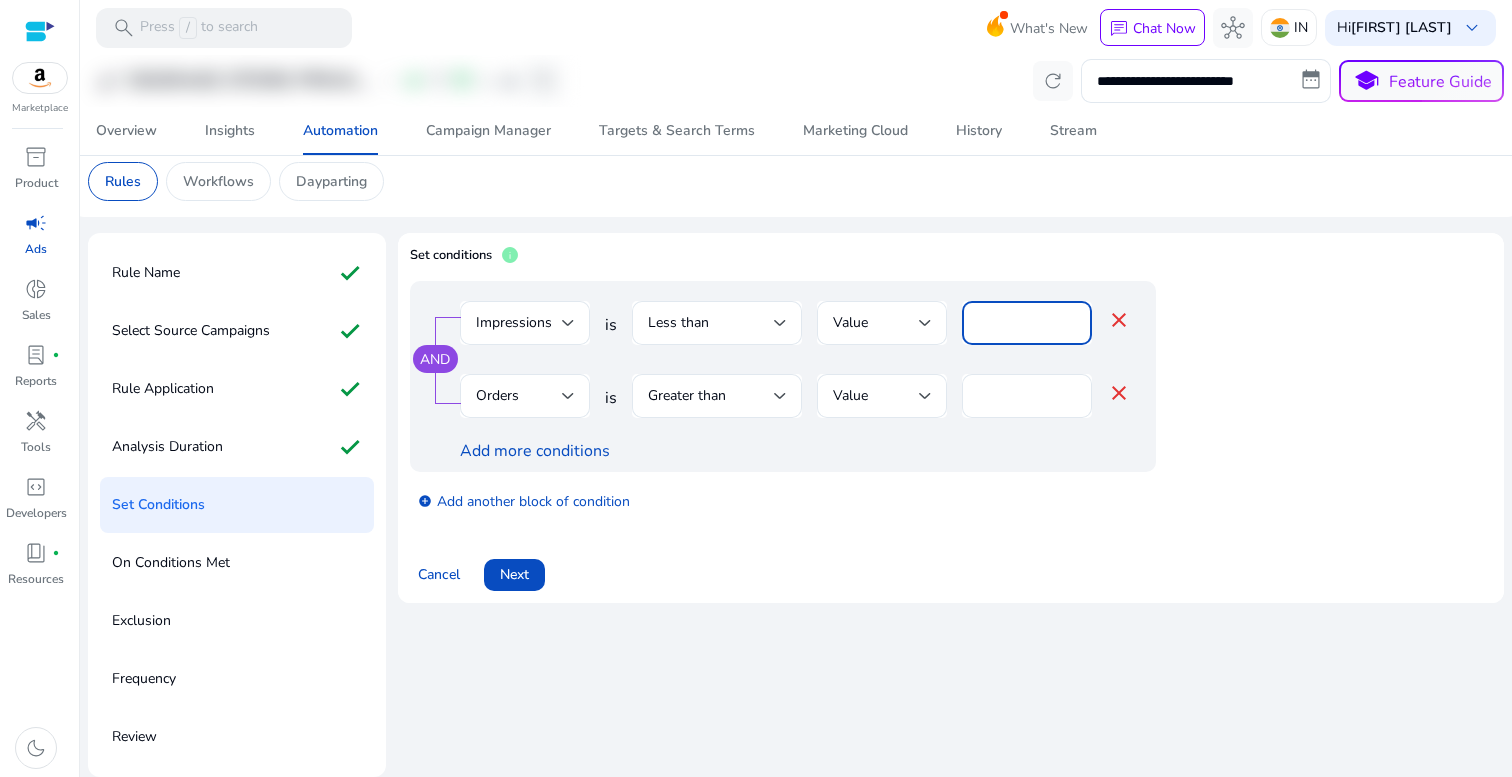 click on "**" at bounding box center [1027, 323] 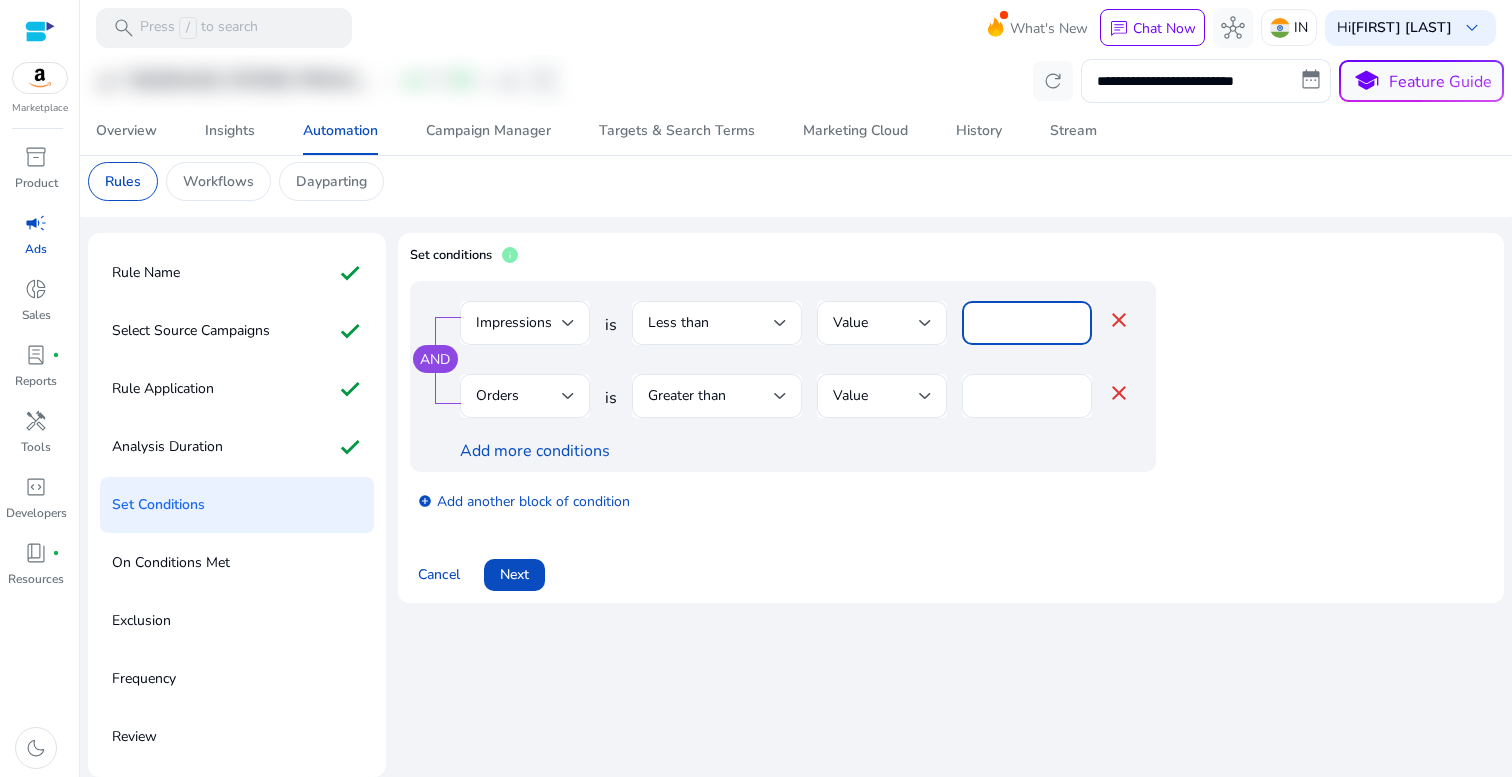 type on "*" 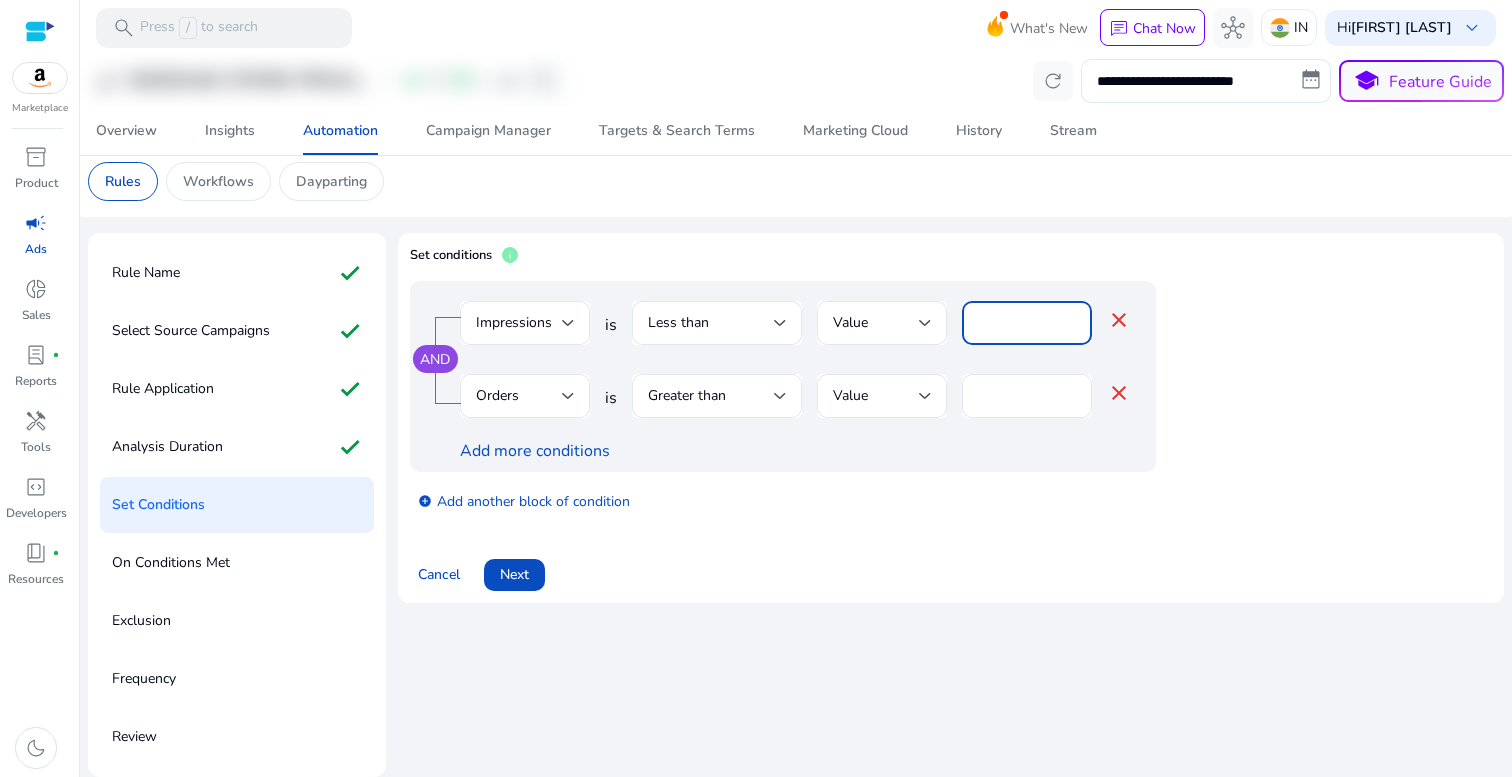 type on "****" 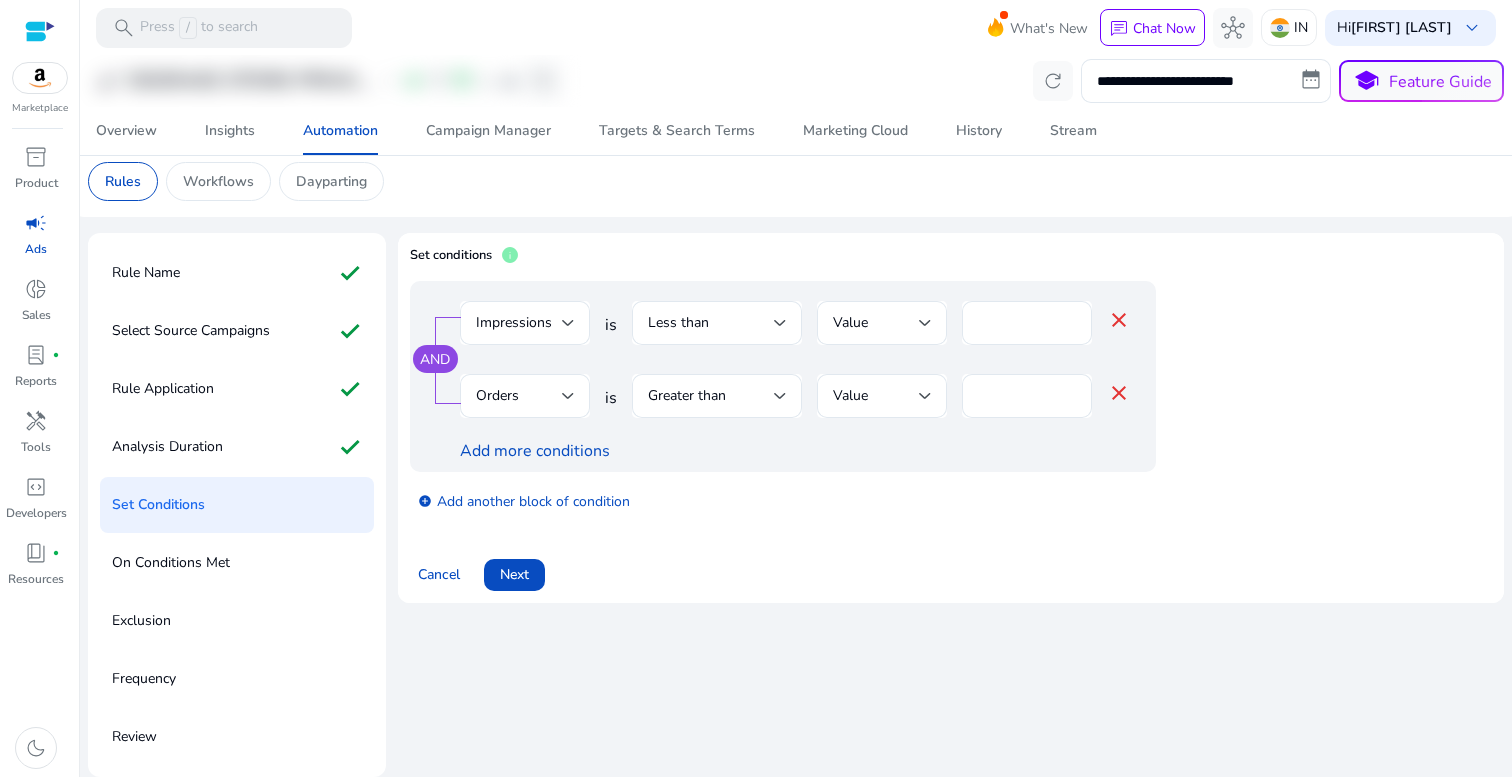click on "close" at bounding box center (1119, 393) 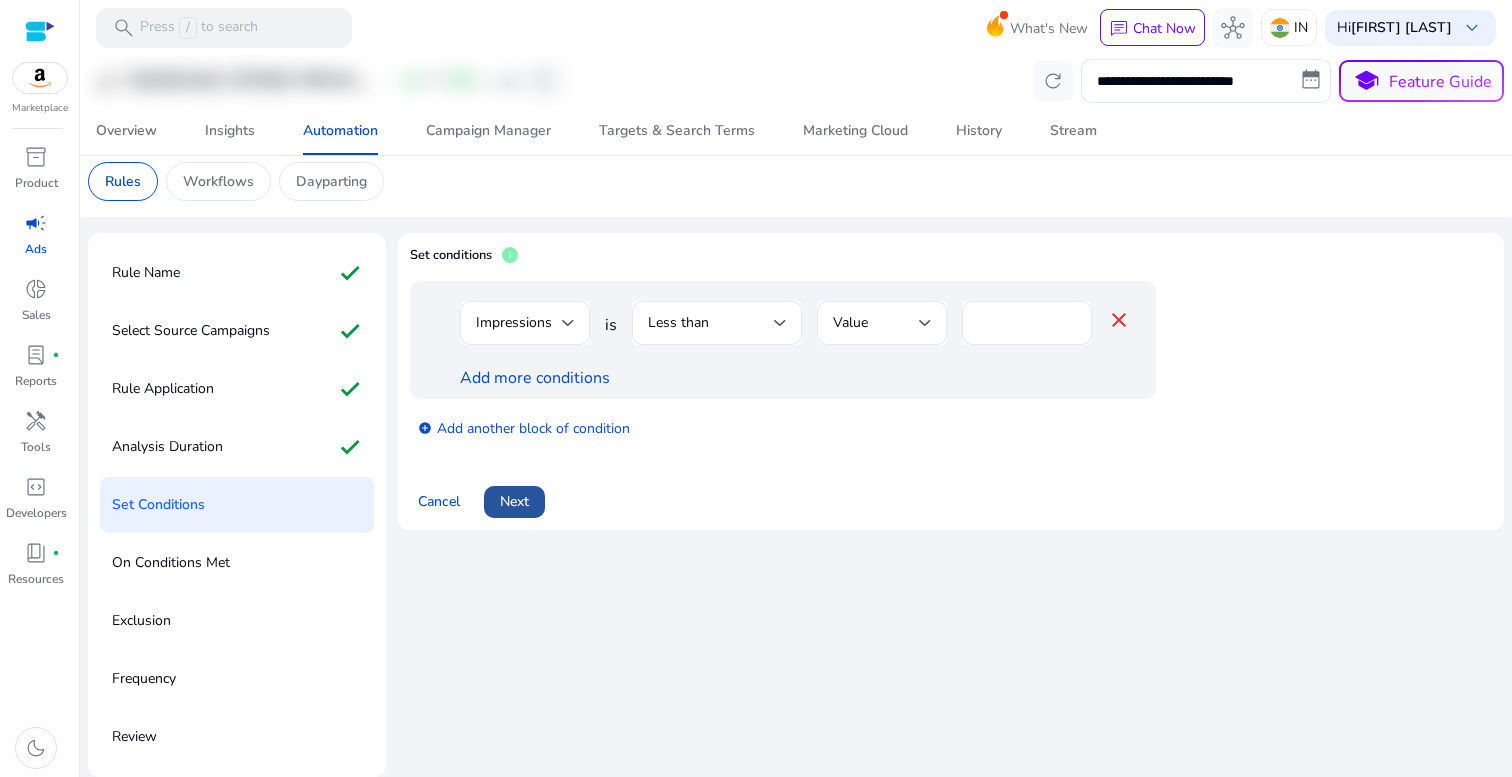 click at bounding box center [514, 502] 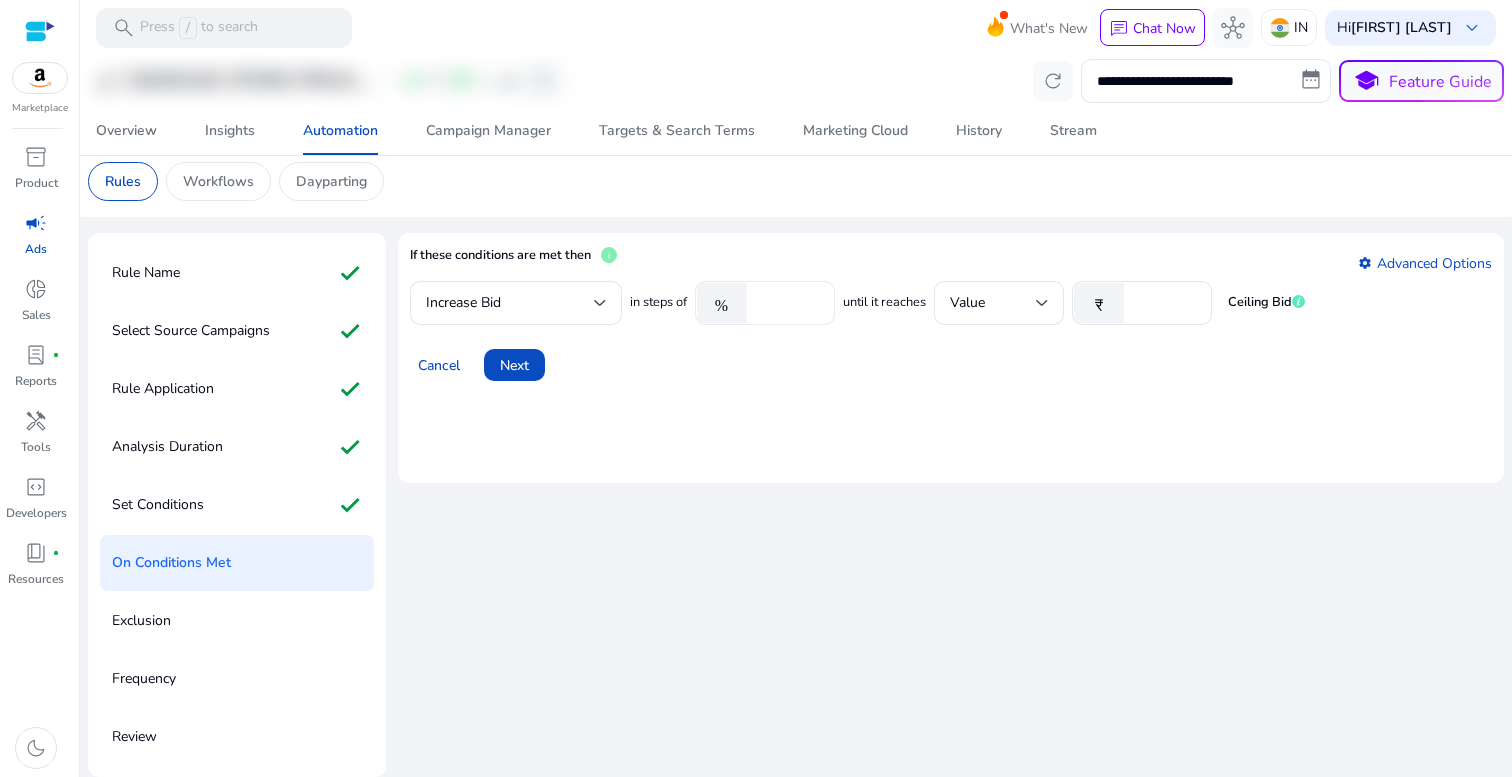 drag, startPoint x: 757, startPoint y: 300, endPoint x: 802, endPoint y: 300, distance: 45 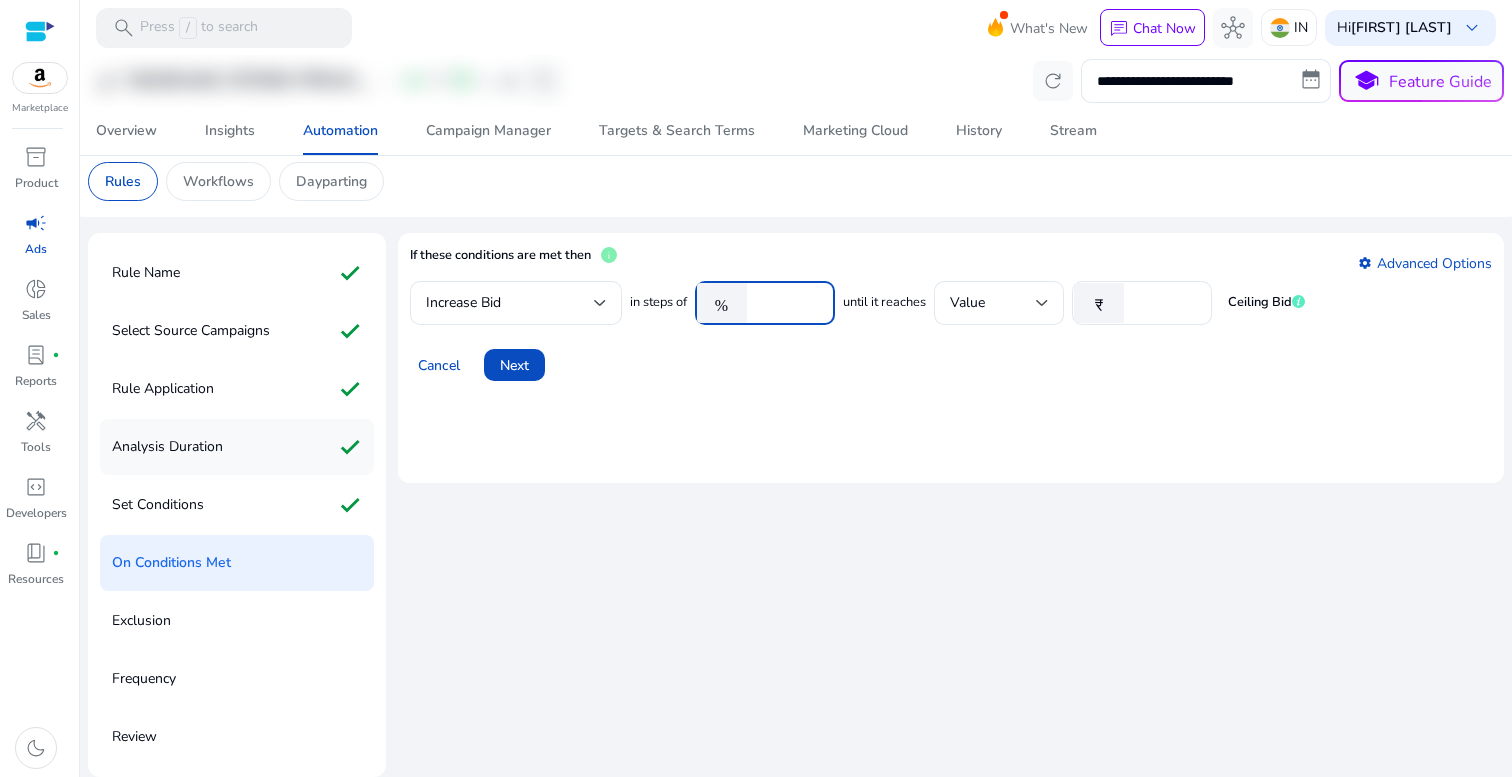 click on "Analysis Duration" 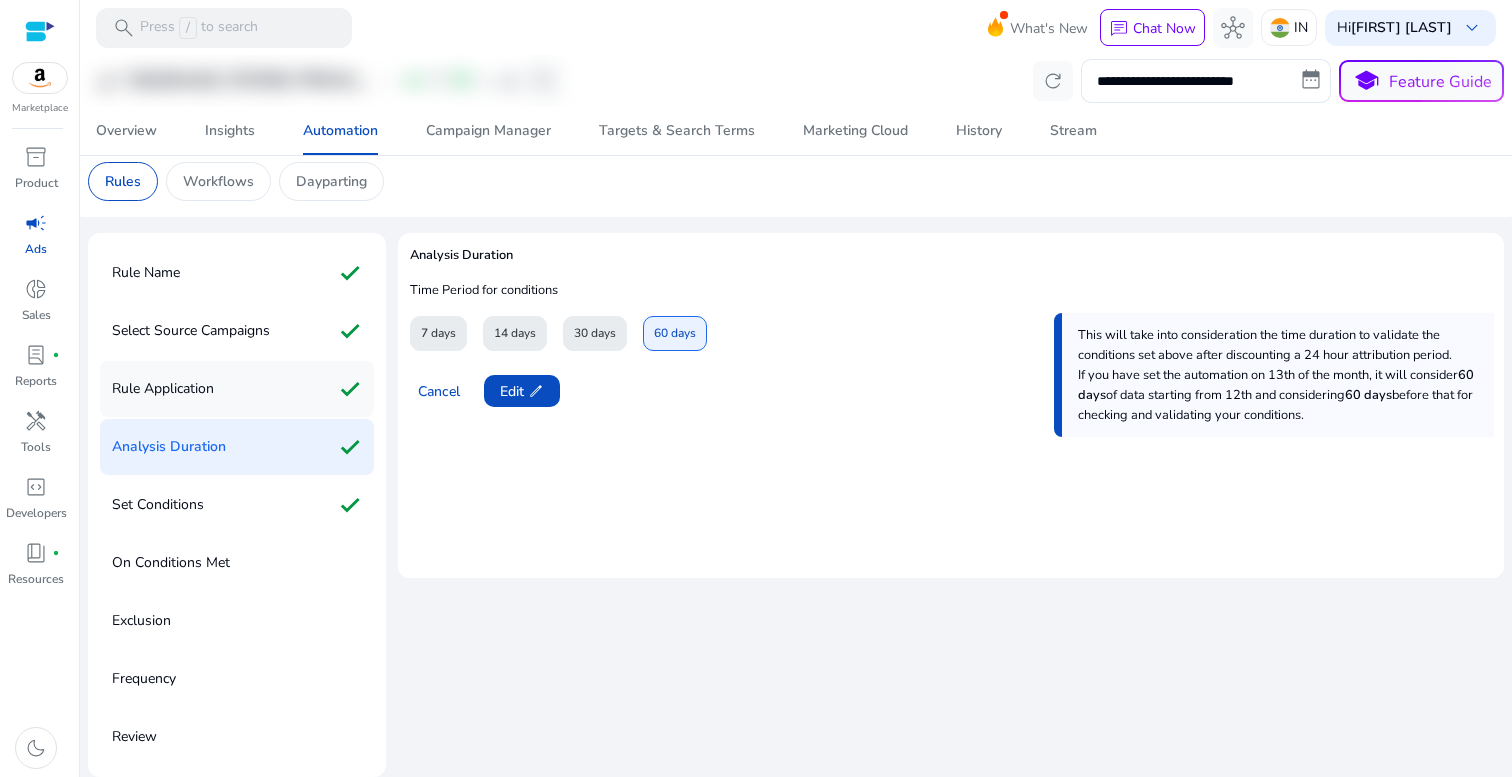 click on "Rule Application check" 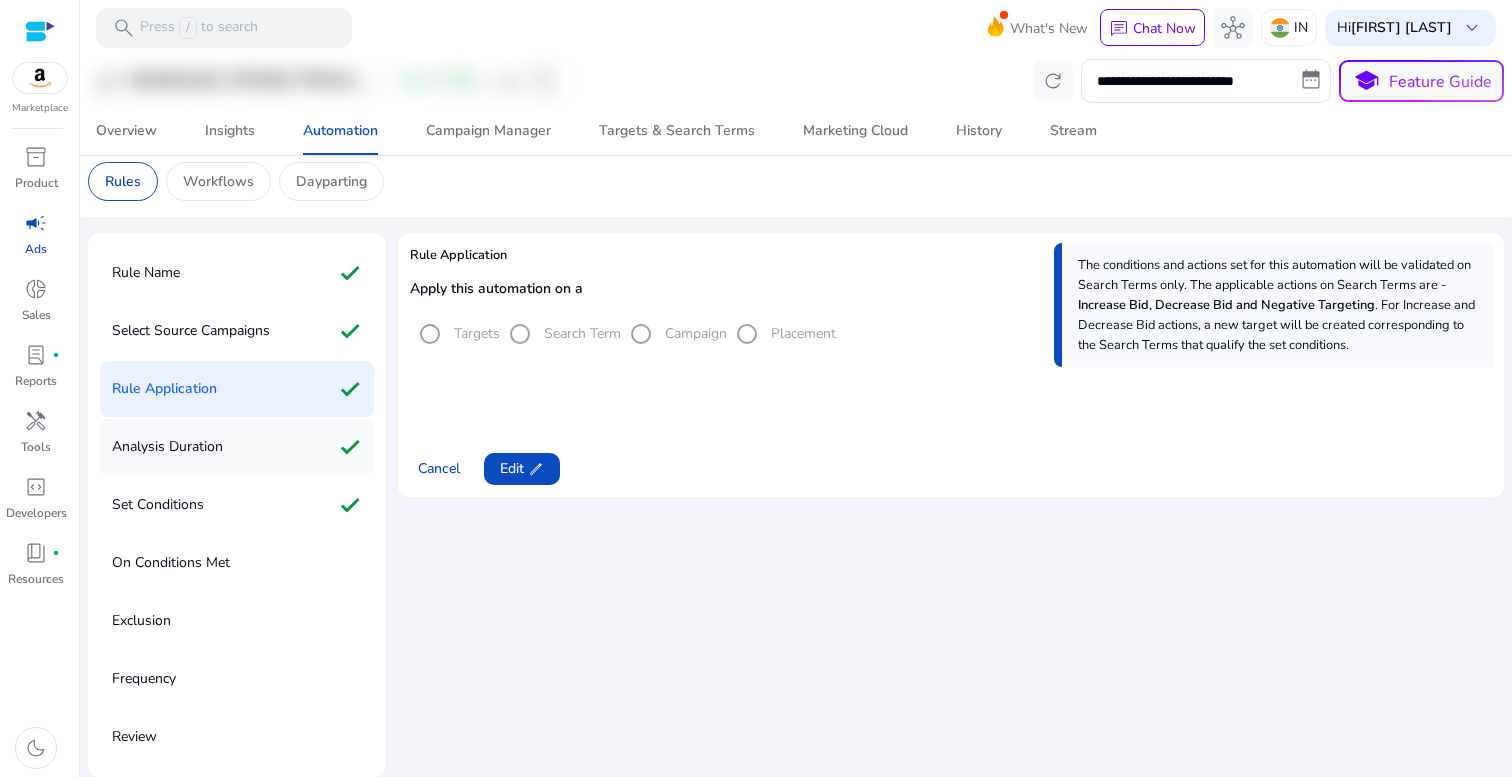 click on "Analysis Duration" 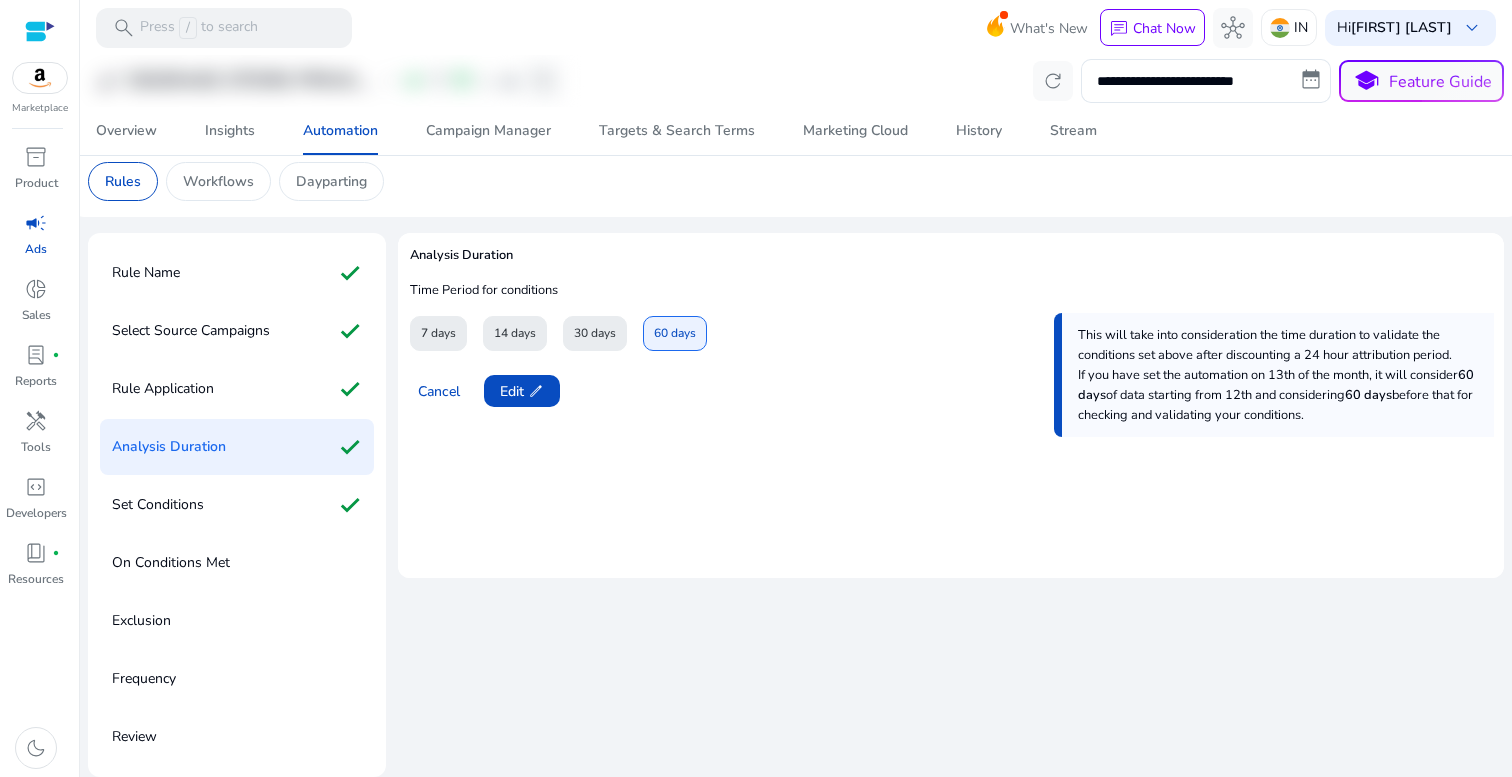 click on "Analysis Duration" 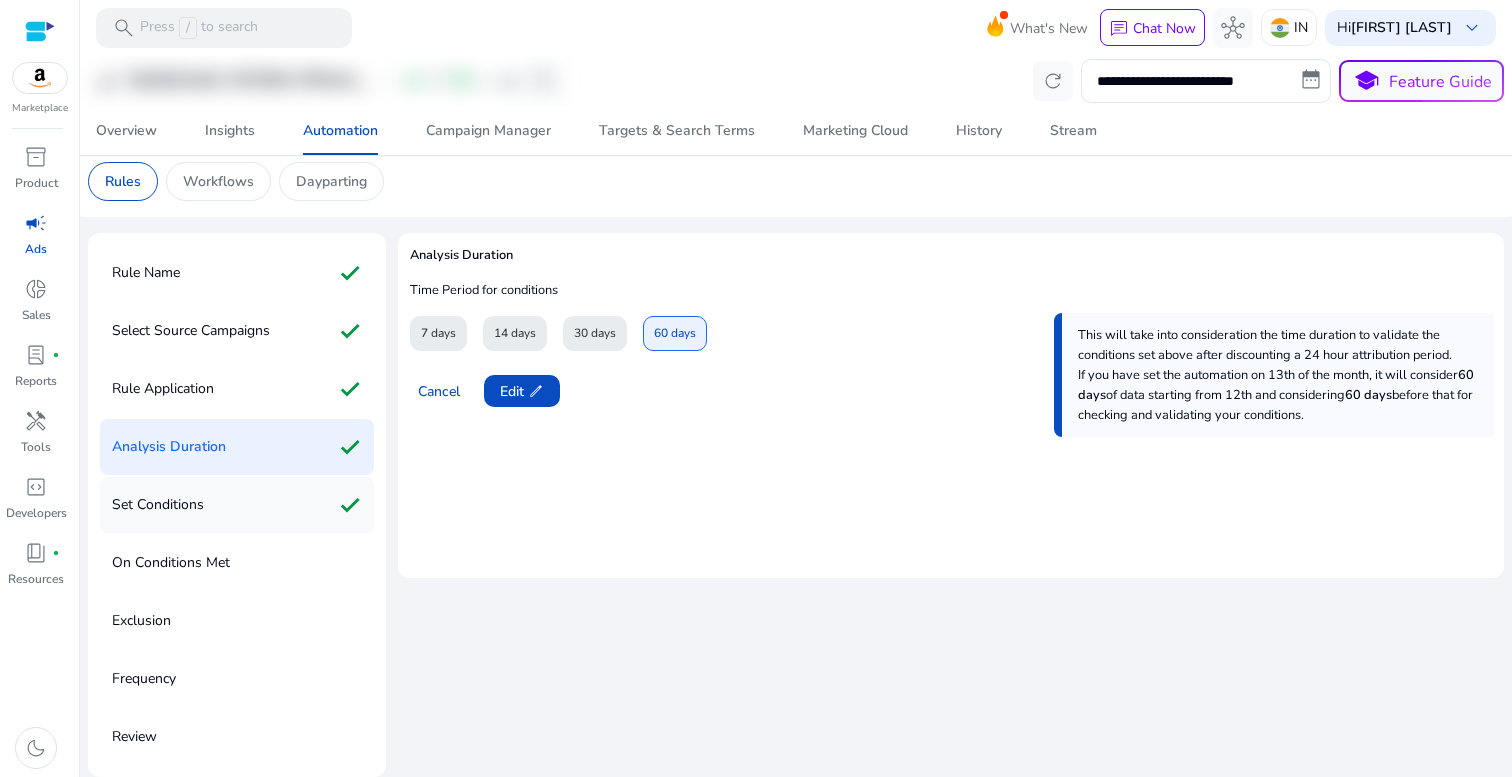 click on "Set Conditions" 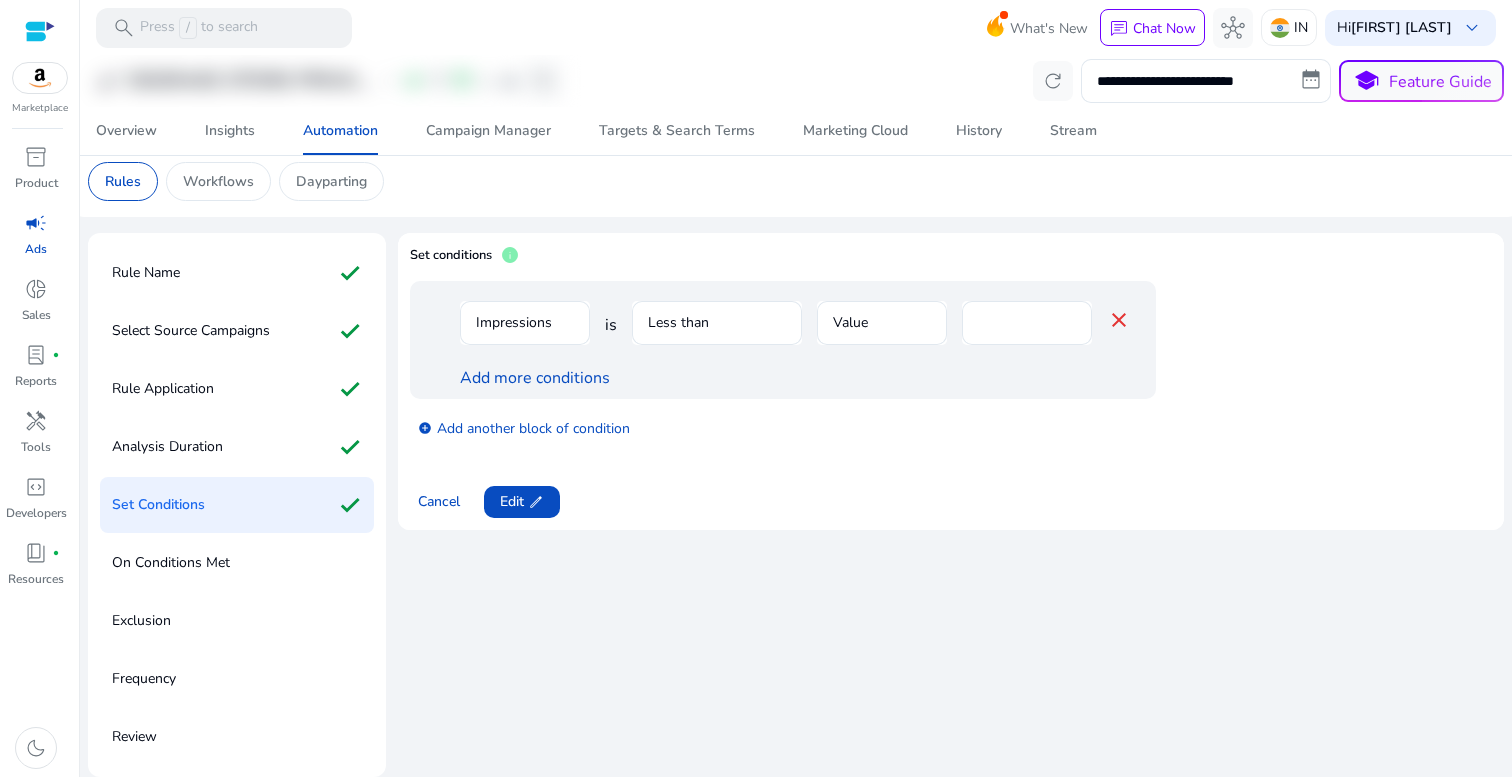 click on "close" at bounding box center (1119, 320) 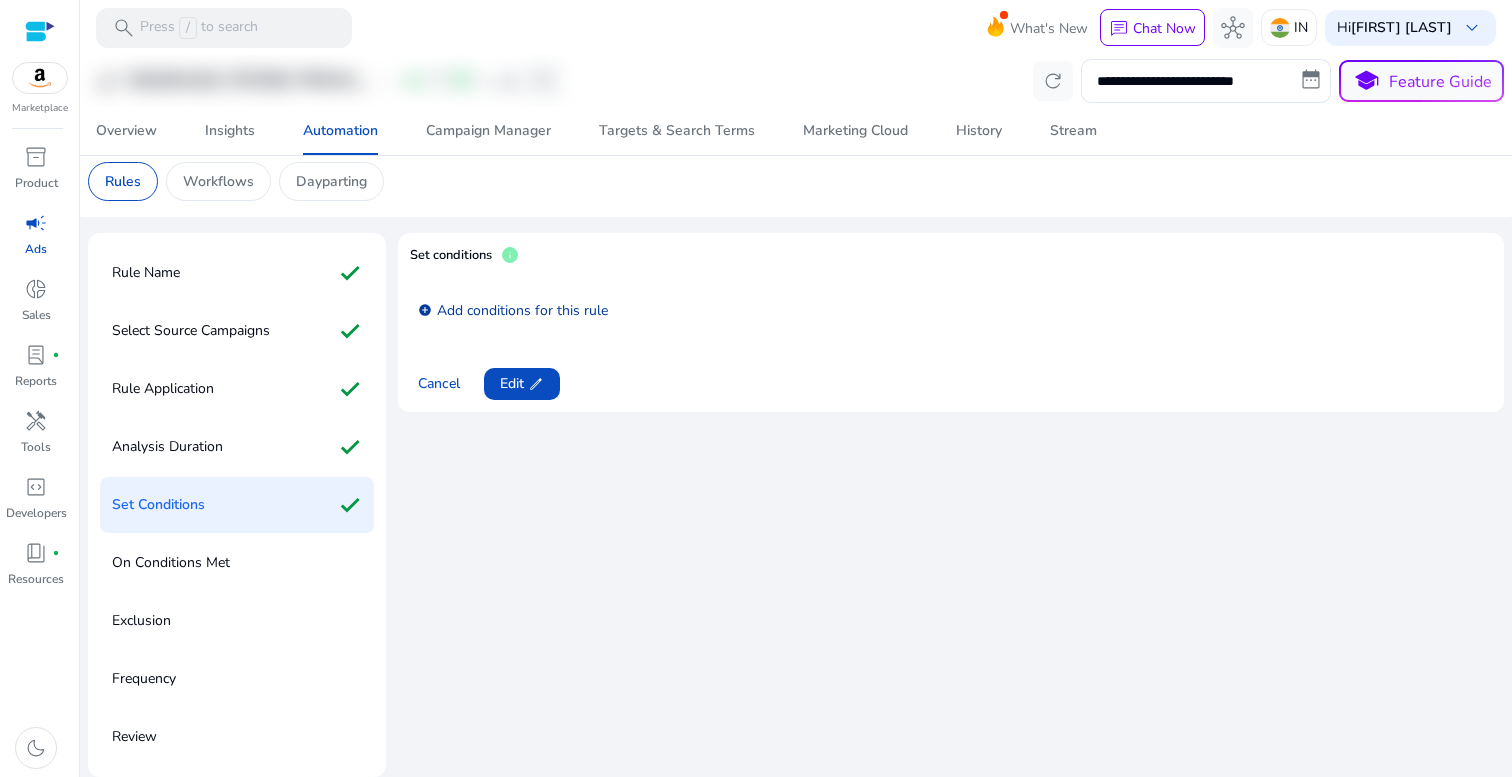 click on "add_circle Add conditions for this rule" at bounding box center (513, 309) 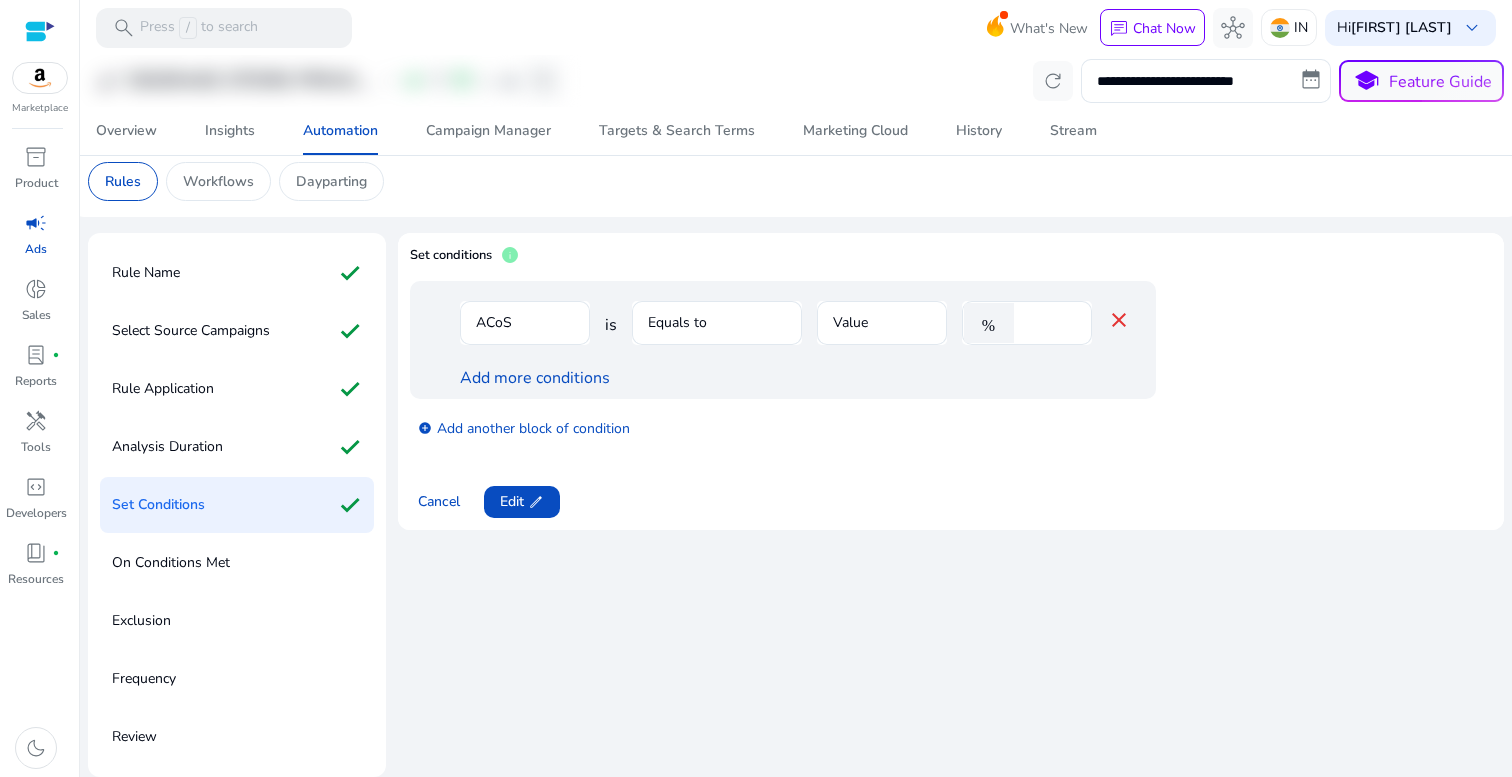 click on "ACoS" at bounding box center (525, 333) 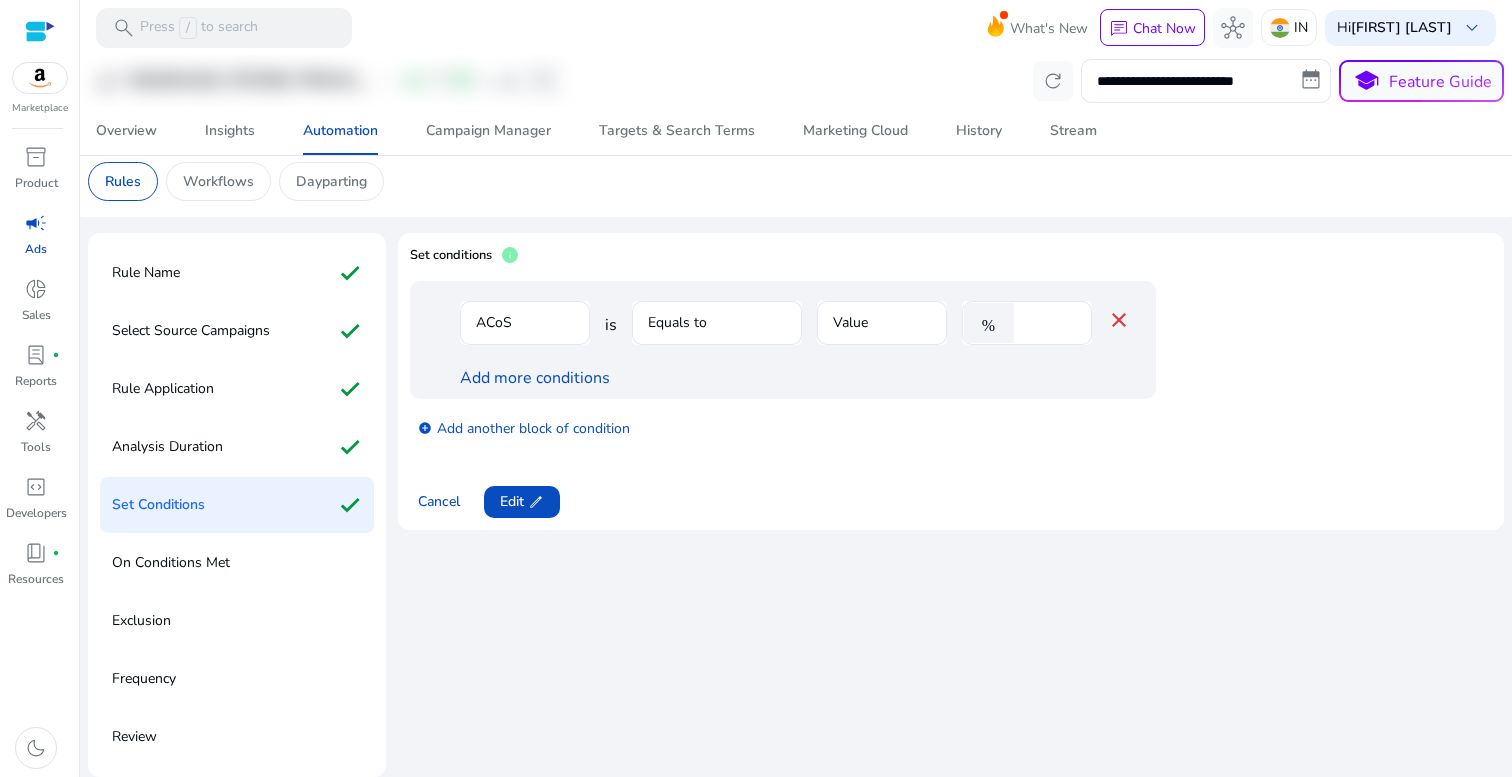 click on "close" at bounding box center [1119, 320] 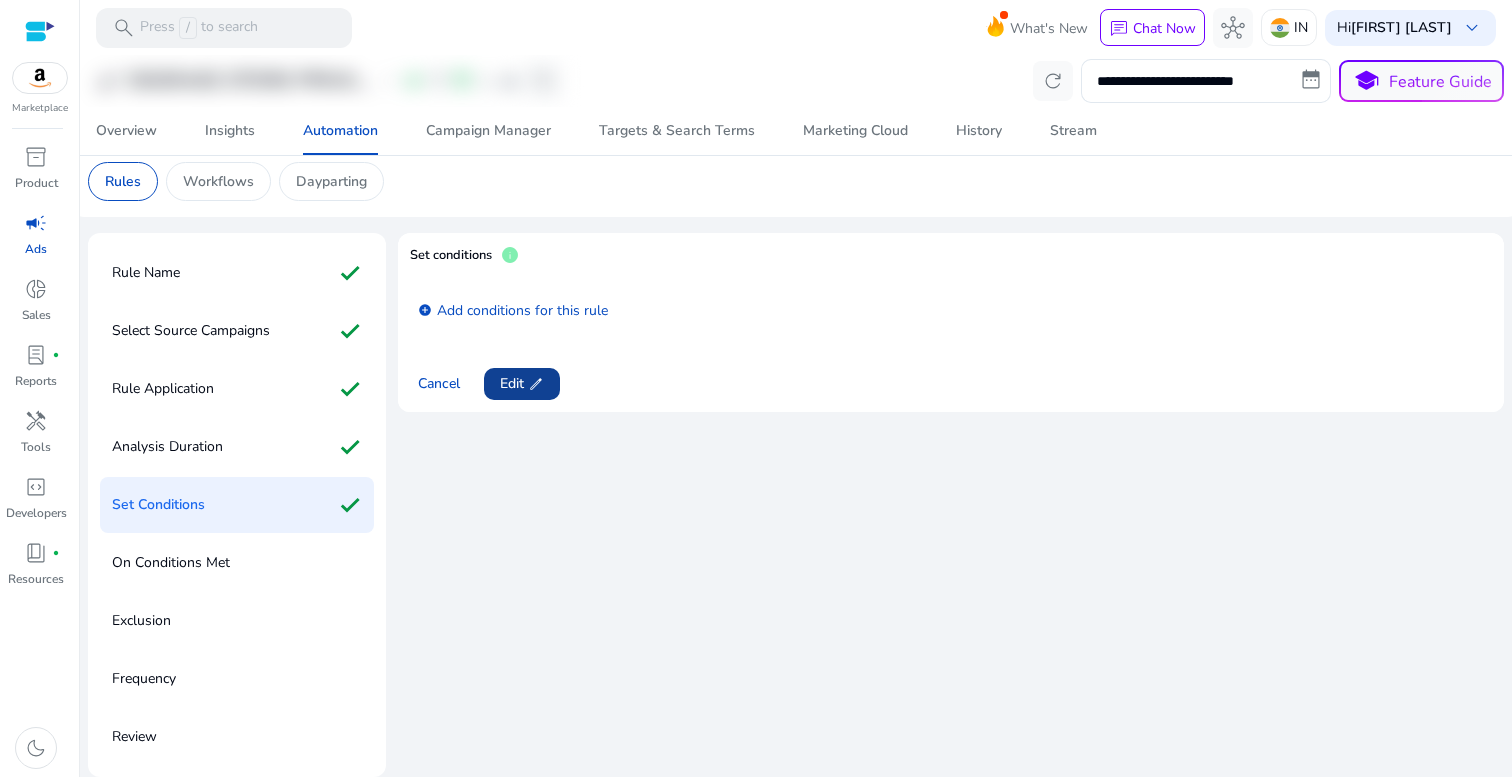 click on "Edit   edit" at bounding box center [522, 383] 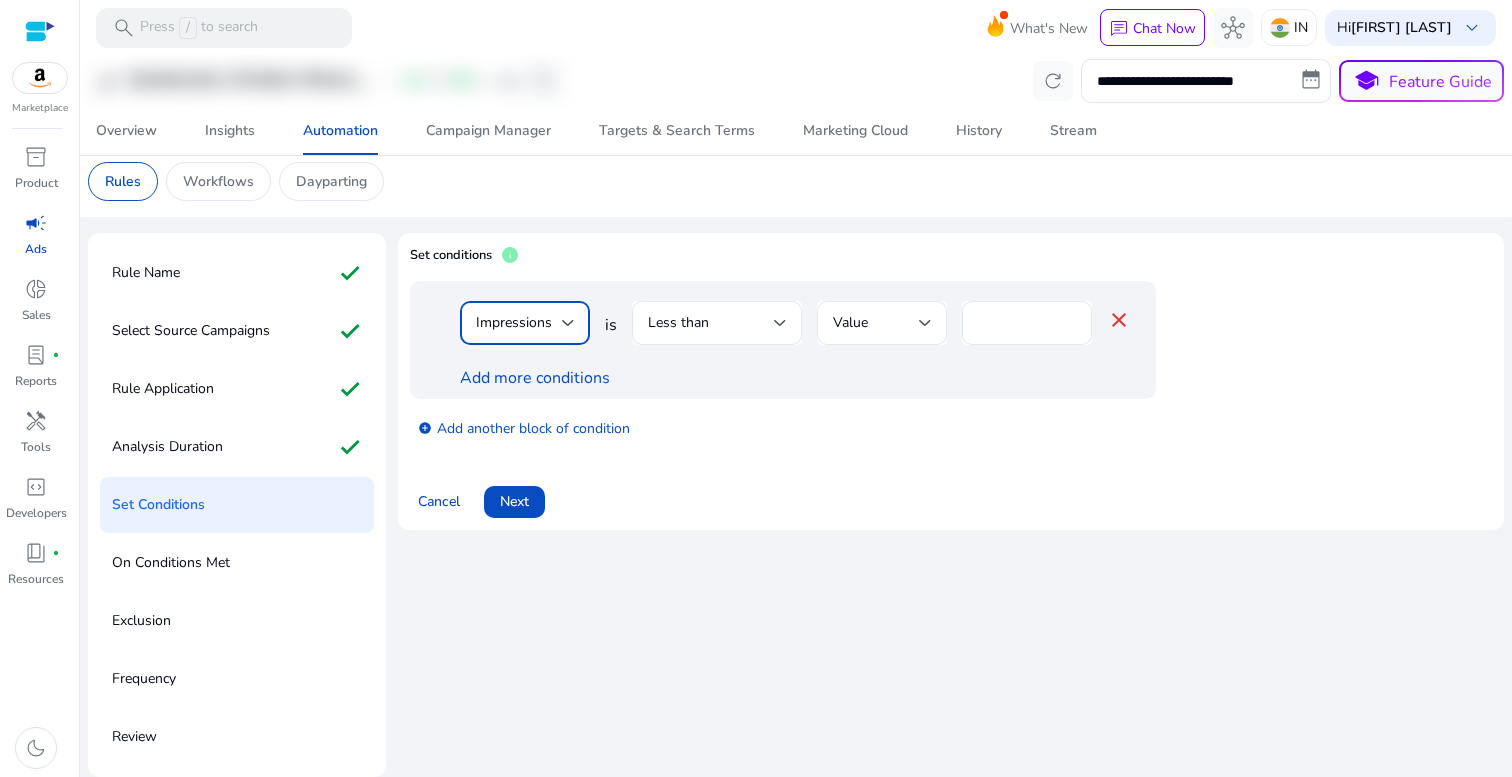 click on "Impressions" at bounding box center (514, 322) 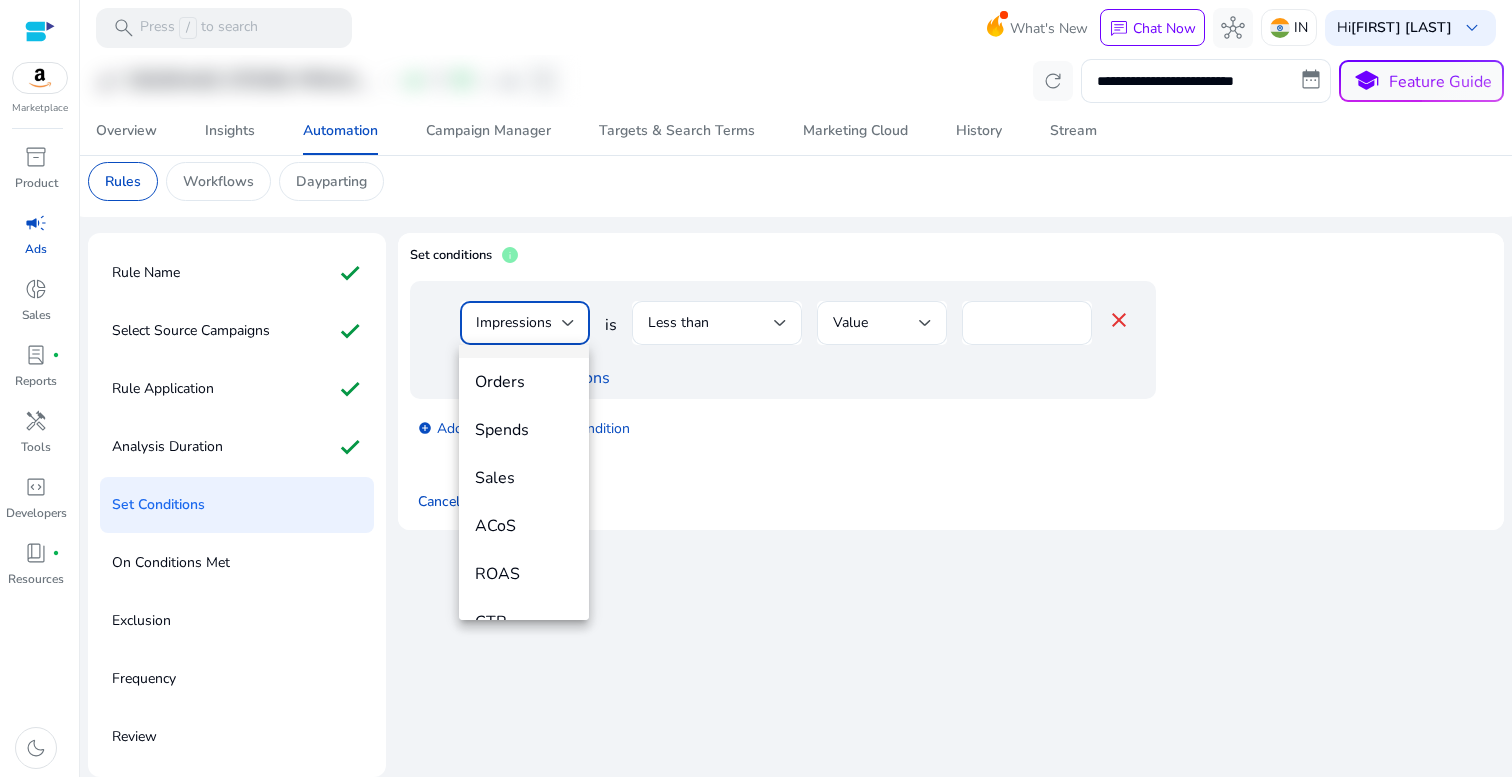 scroll, scrollTop: 200, scrollLeft: 0, axis: vertical 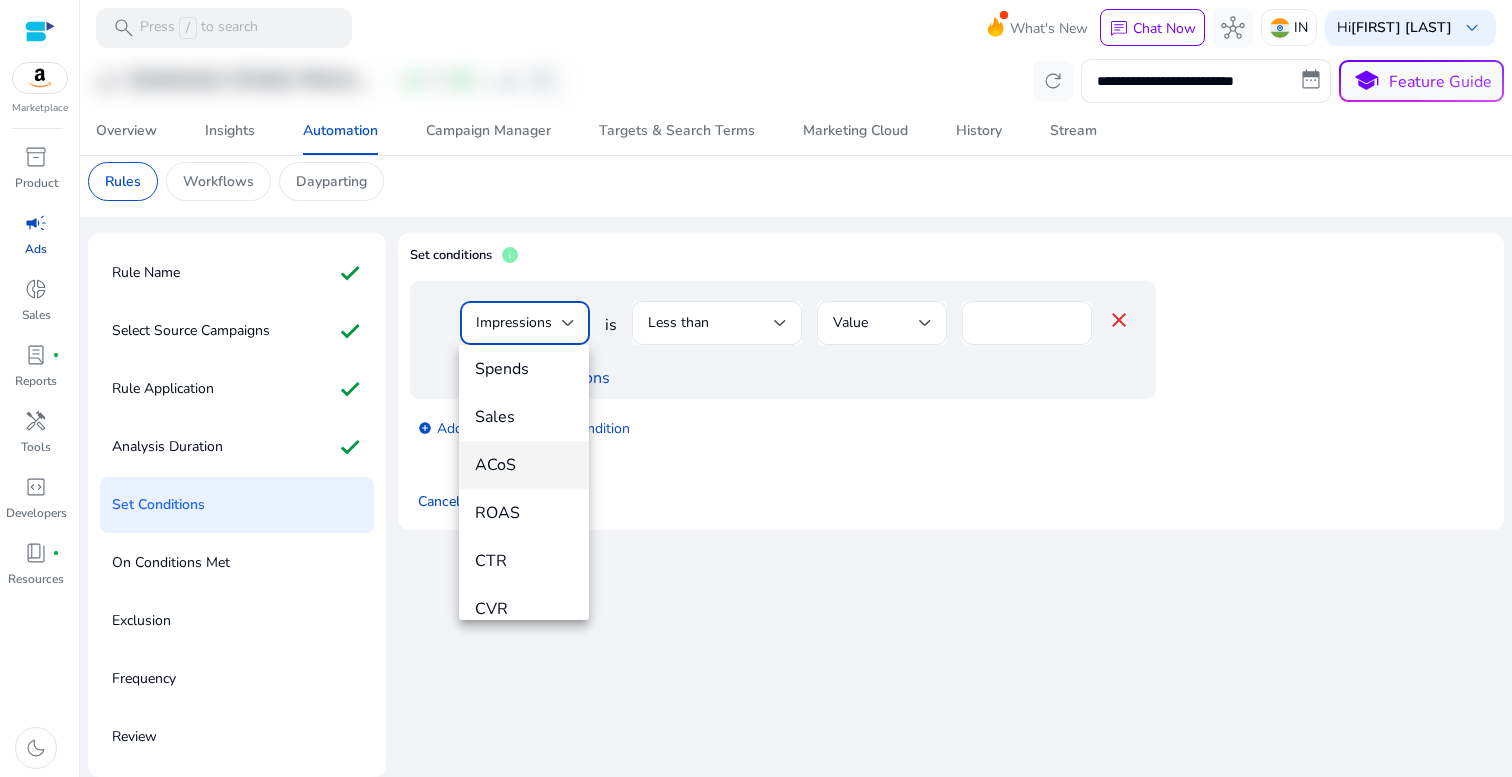 click on "ACoS" at bounding box center [524, 465] 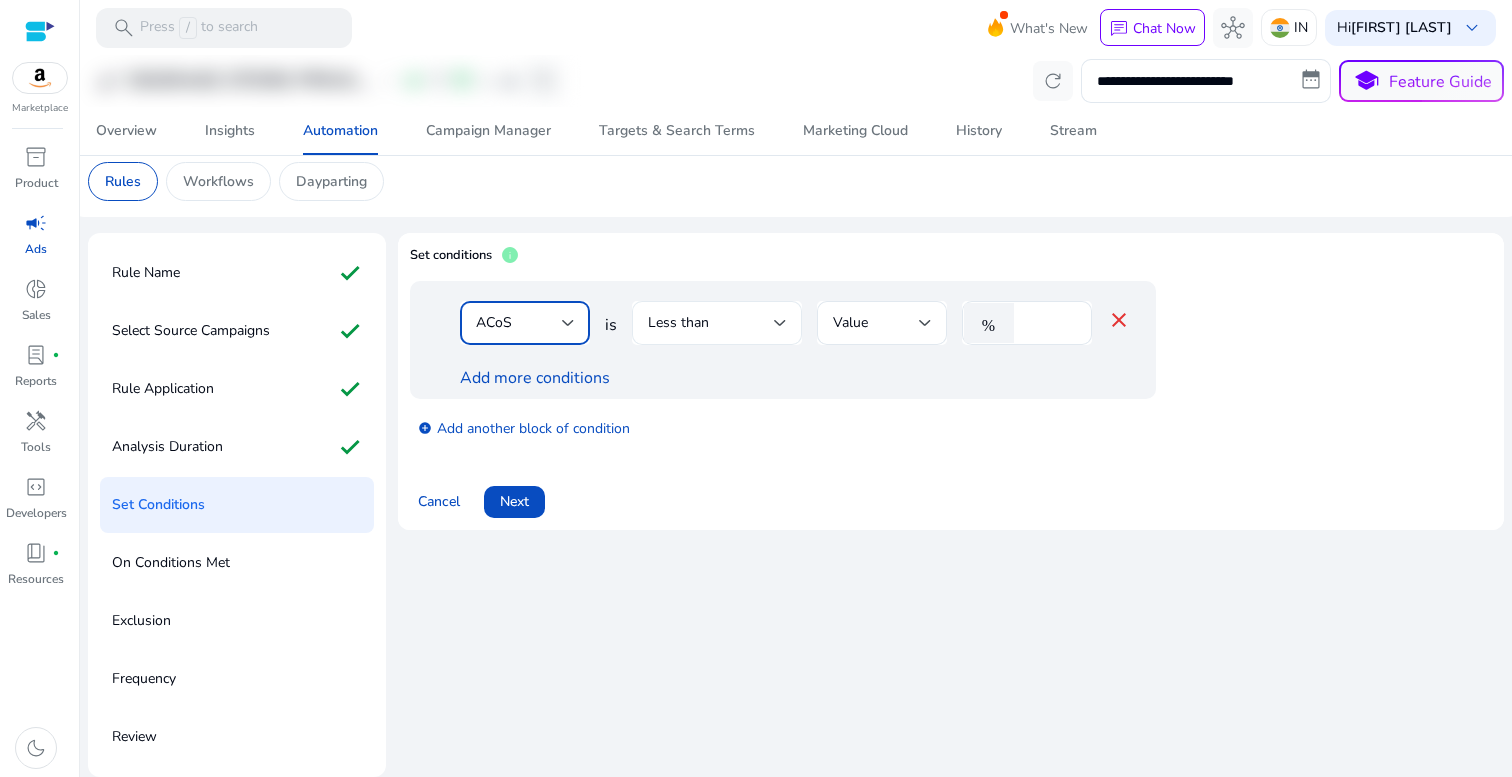 click on "Less than" at bounding box center (711, 323) 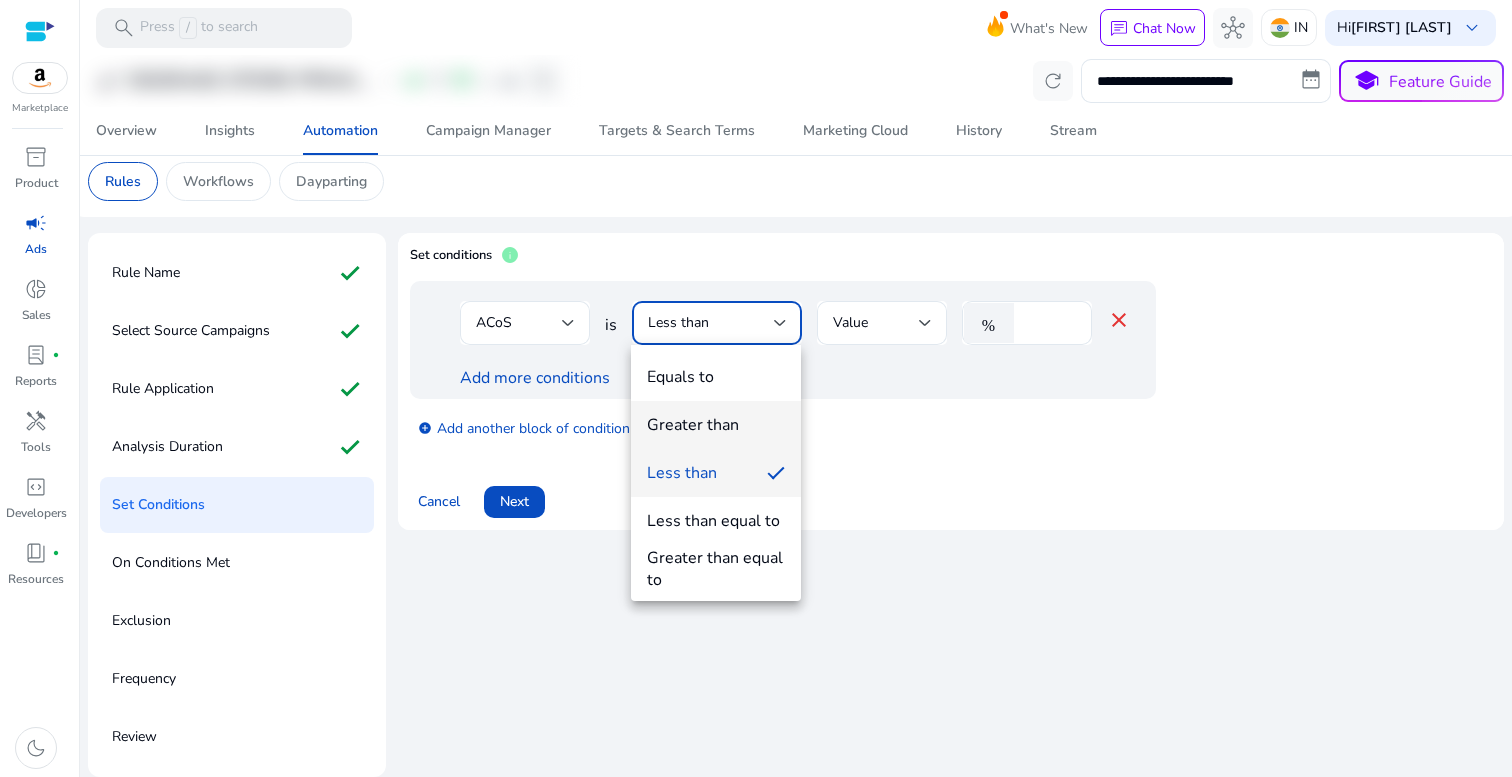 click on "Greater than" at bounding box center (693, 425) 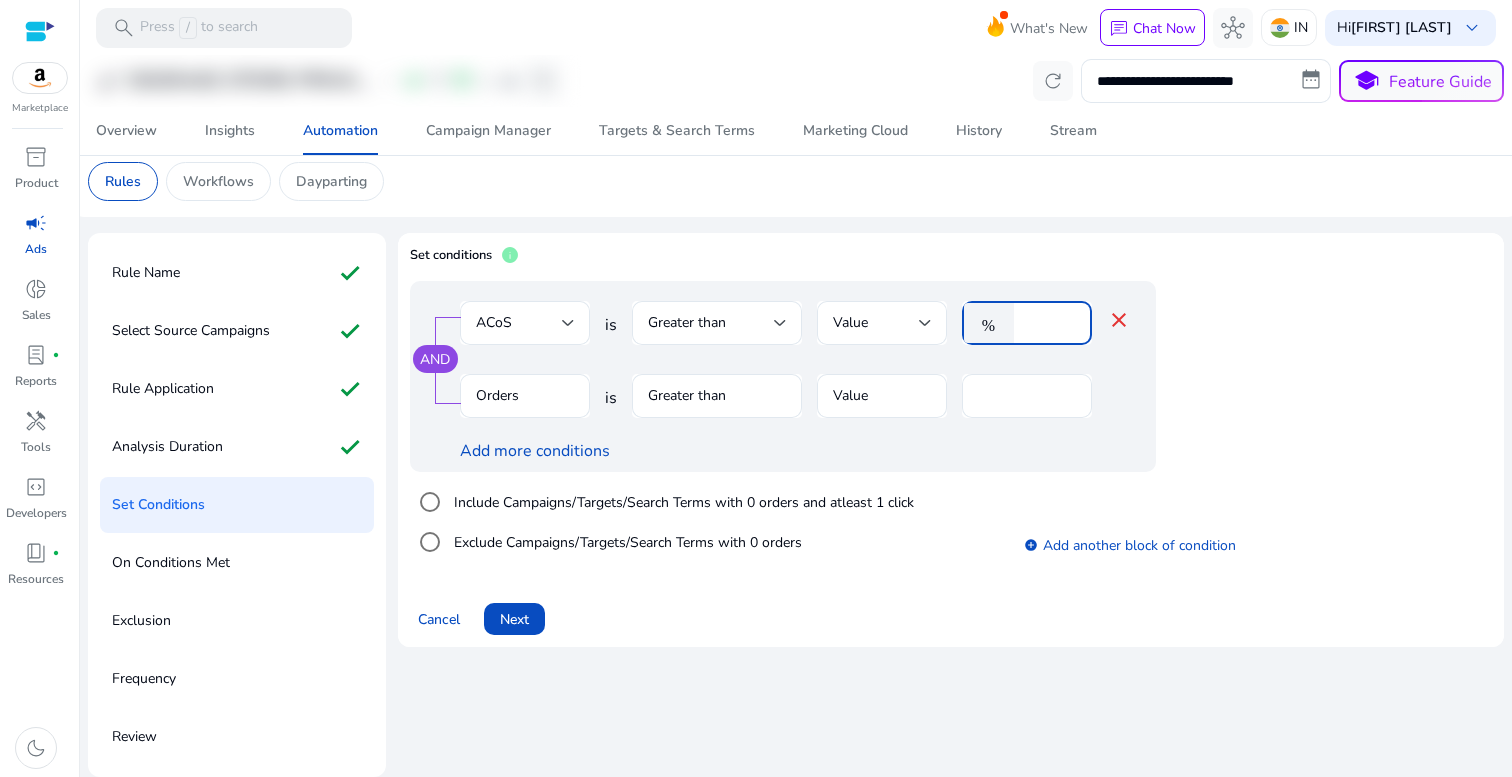 click on "****" at bounding box center (1050, 323) 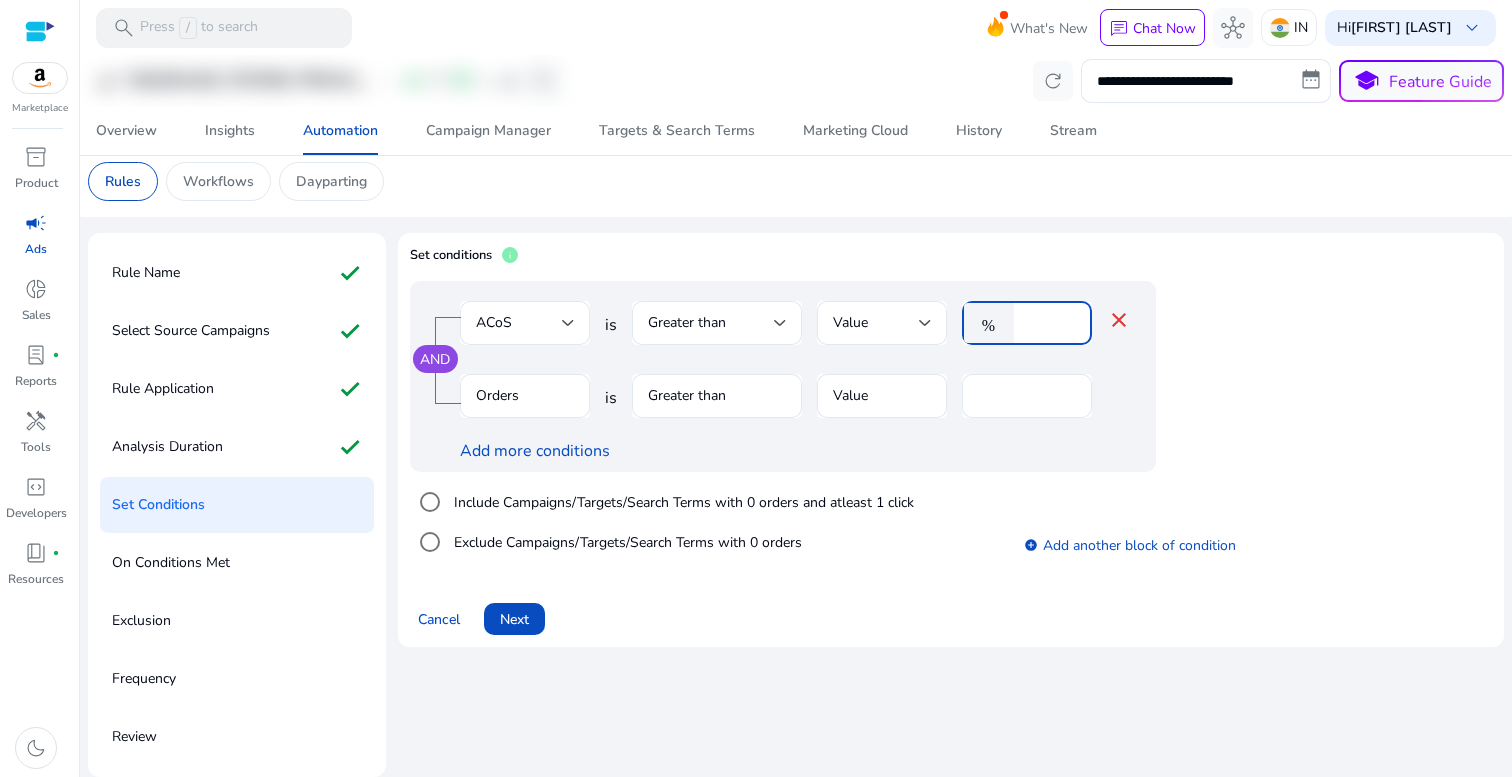 type on "***" 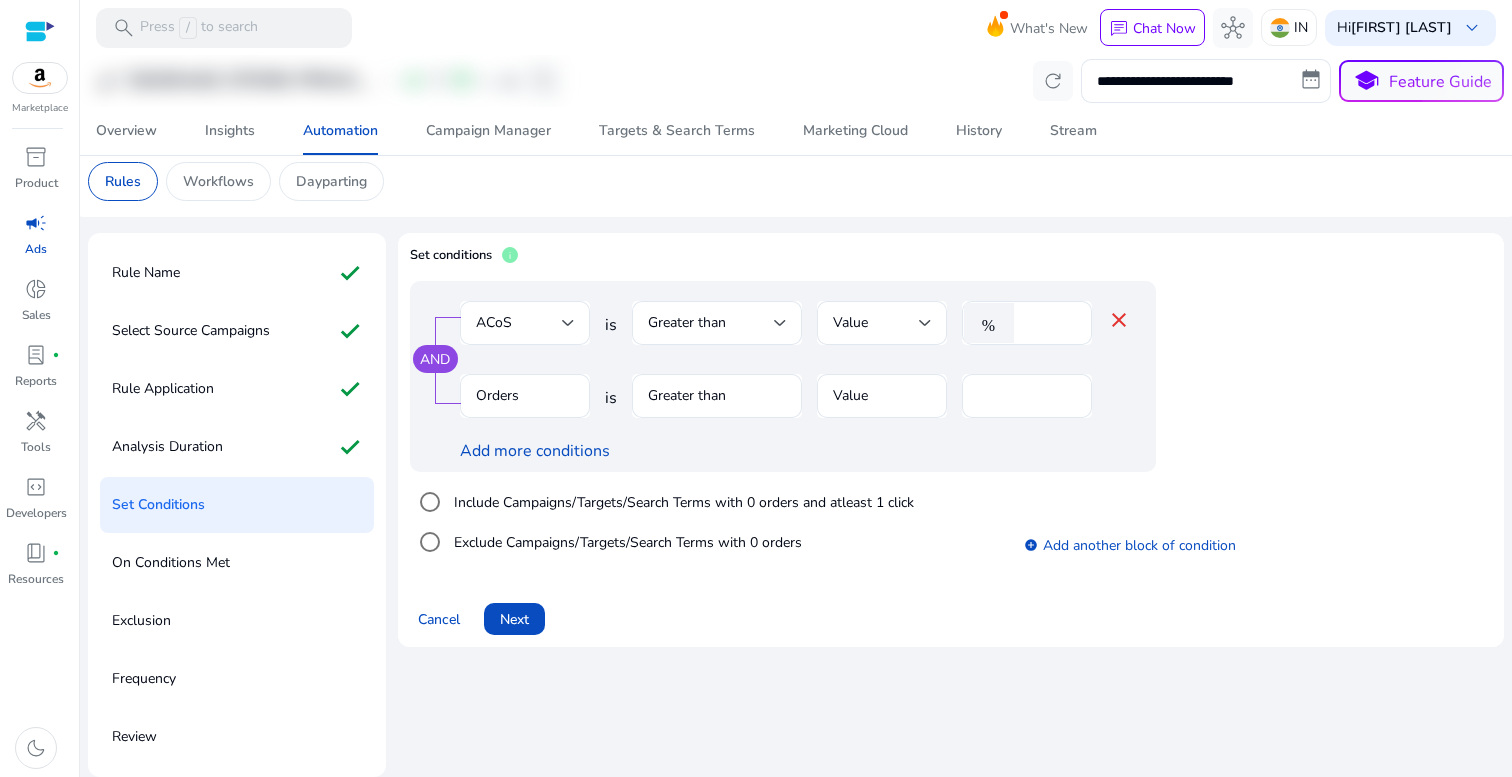 click on "Orders" at bounding box center [525, 406] 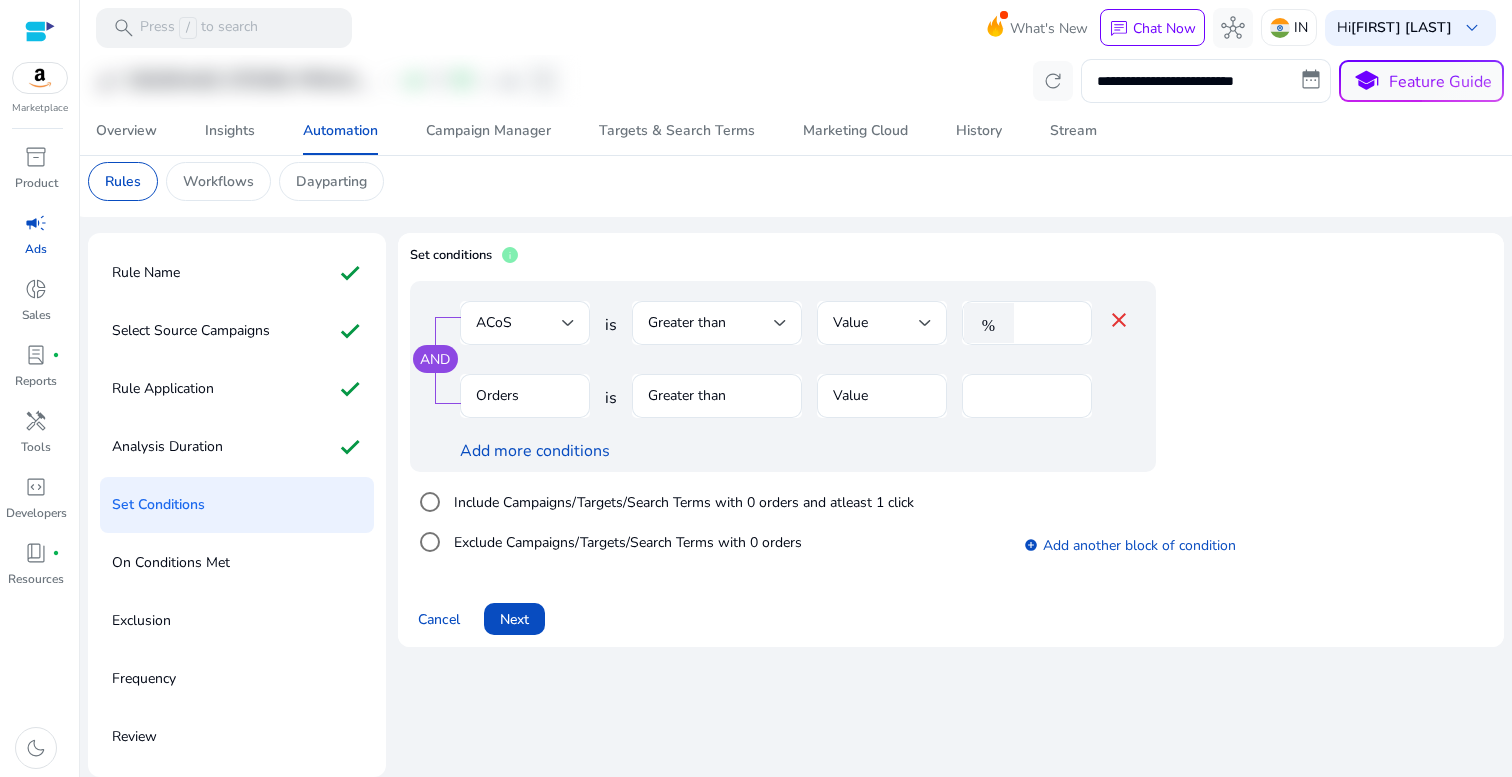 click on "Greater than" at bounding box center [717, 406] 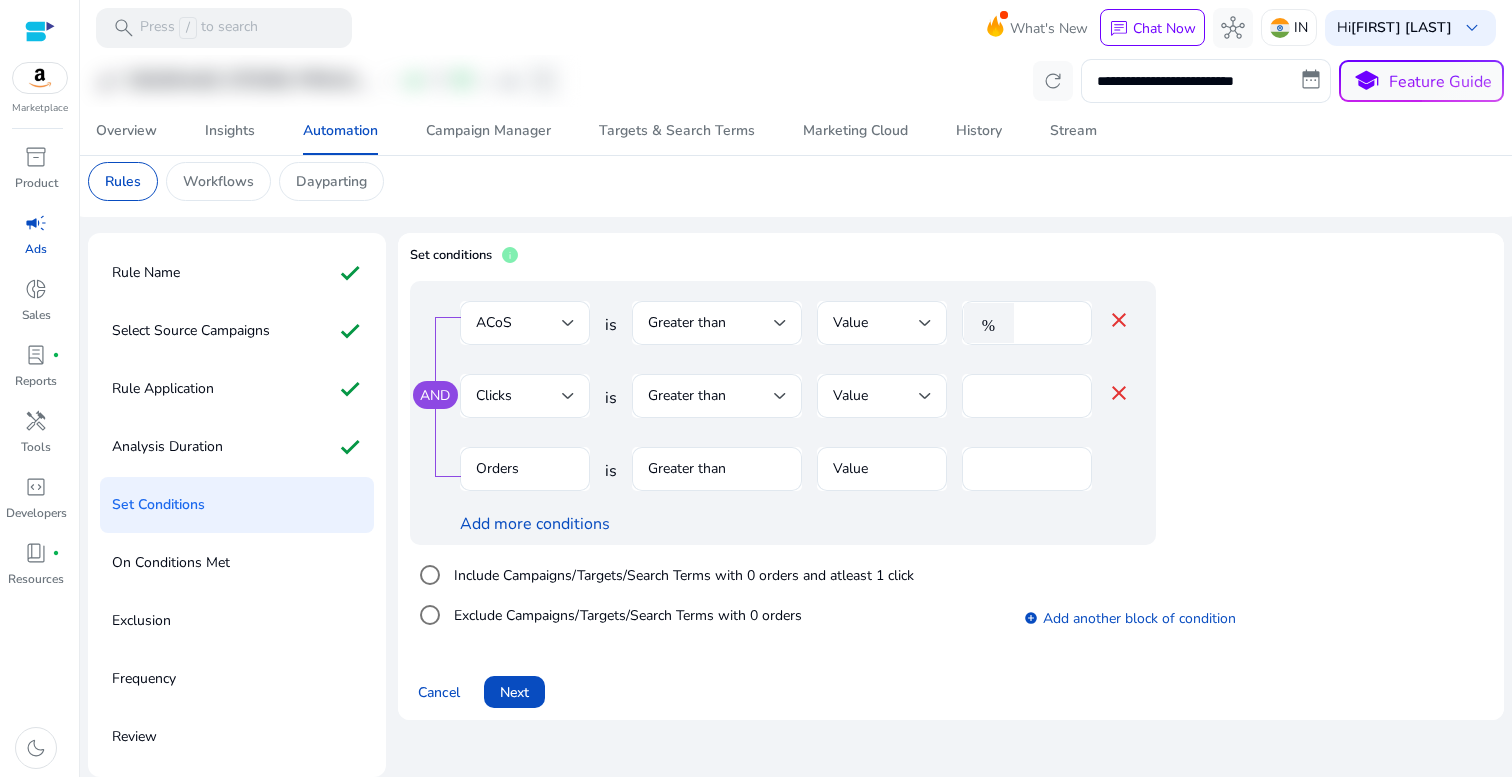 click on "close" at bounding box center (1119, 393) 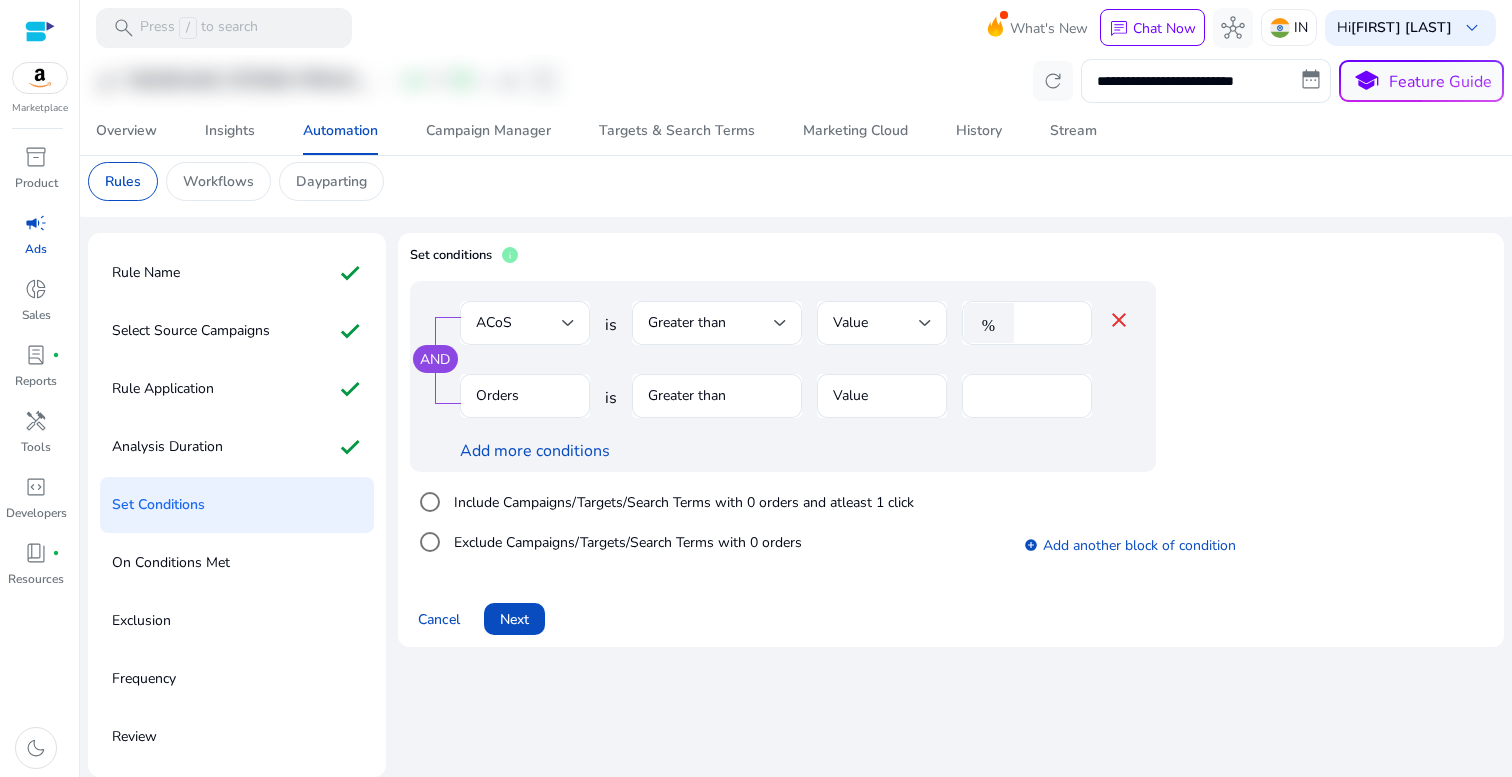 click on "Greater than" at bounding box center [717, 406] 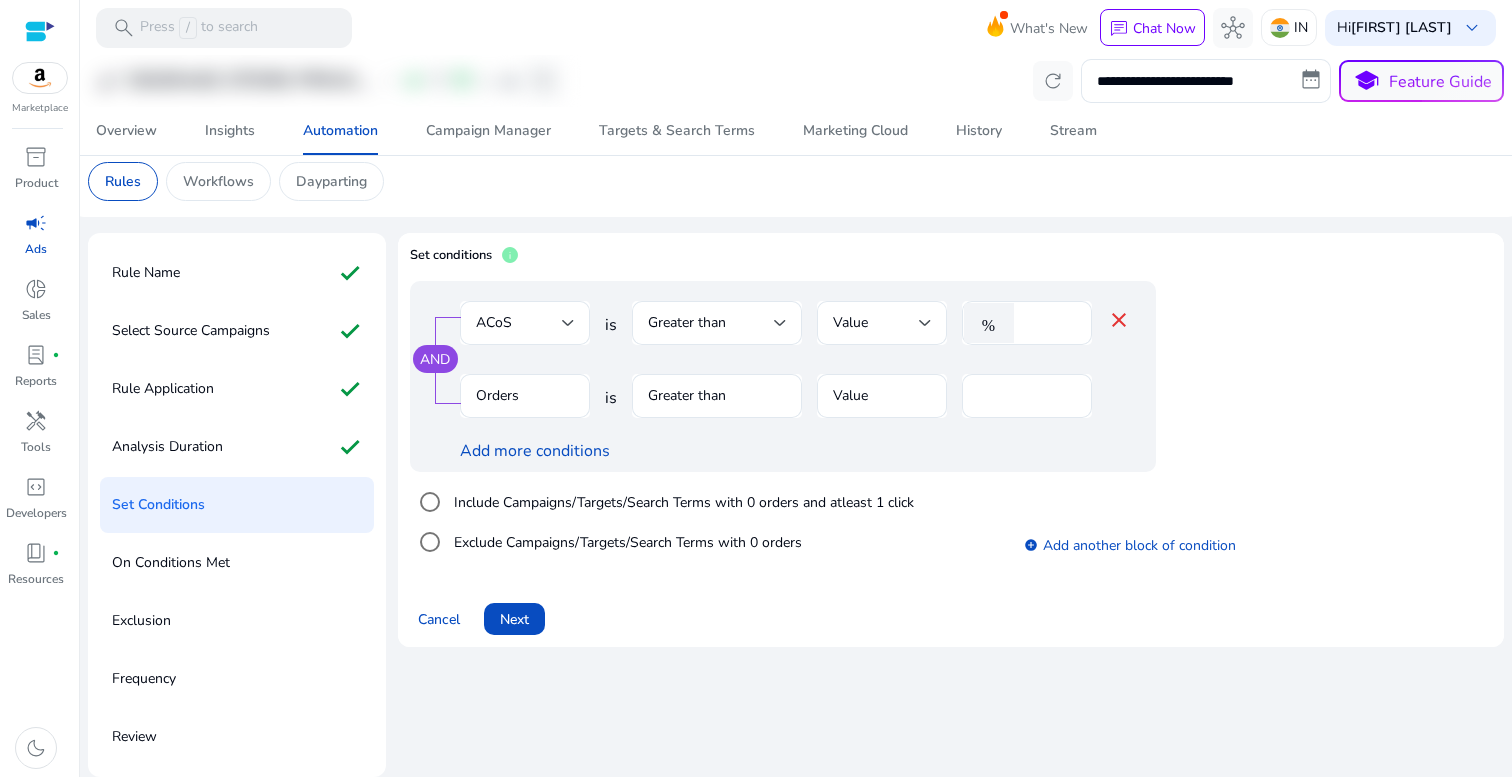 click on "close" at bounding box center [1119, 320] 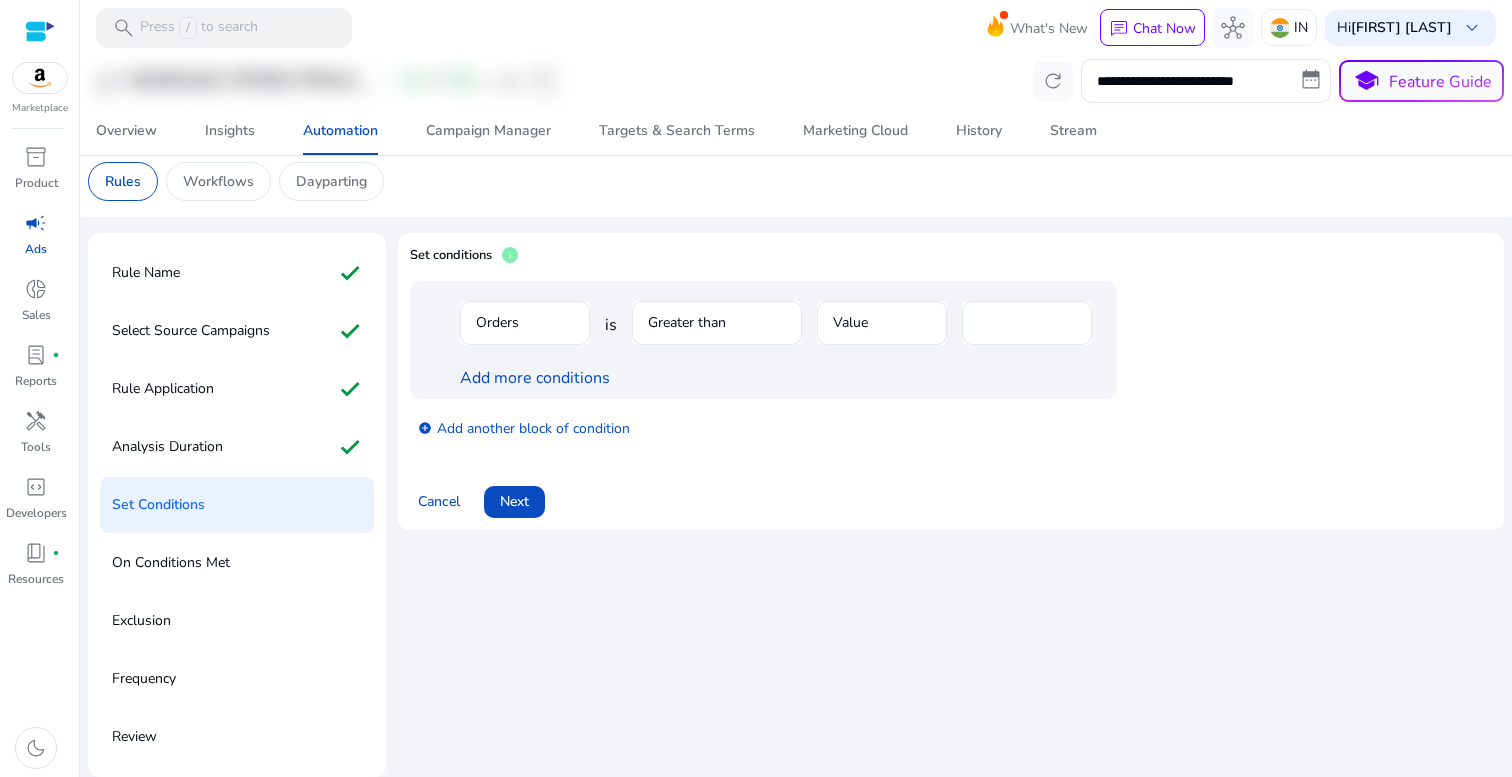 click on "Orders" at bounding box center (525, 333) 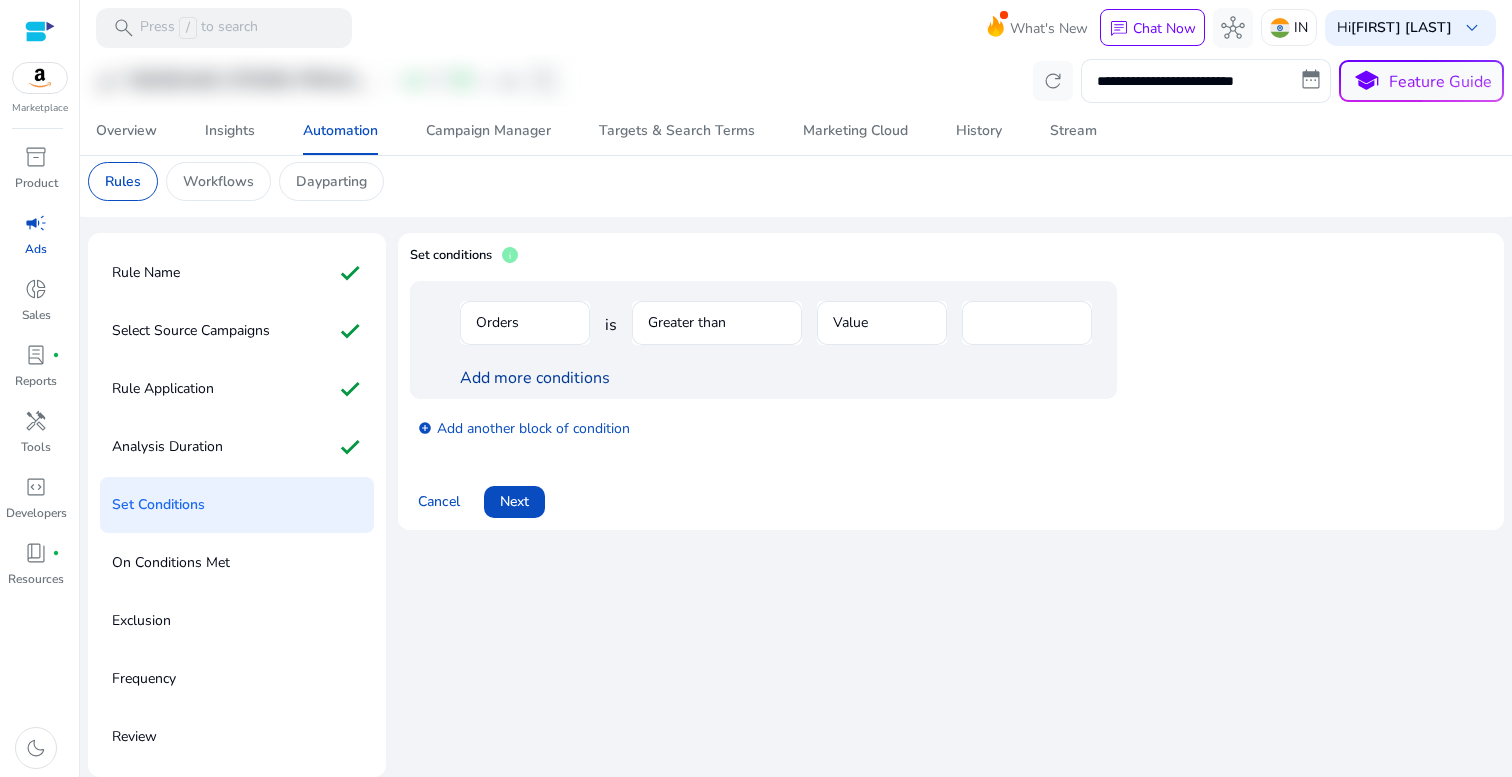 click on "Add more conditions" at bounding box center (535, 378) 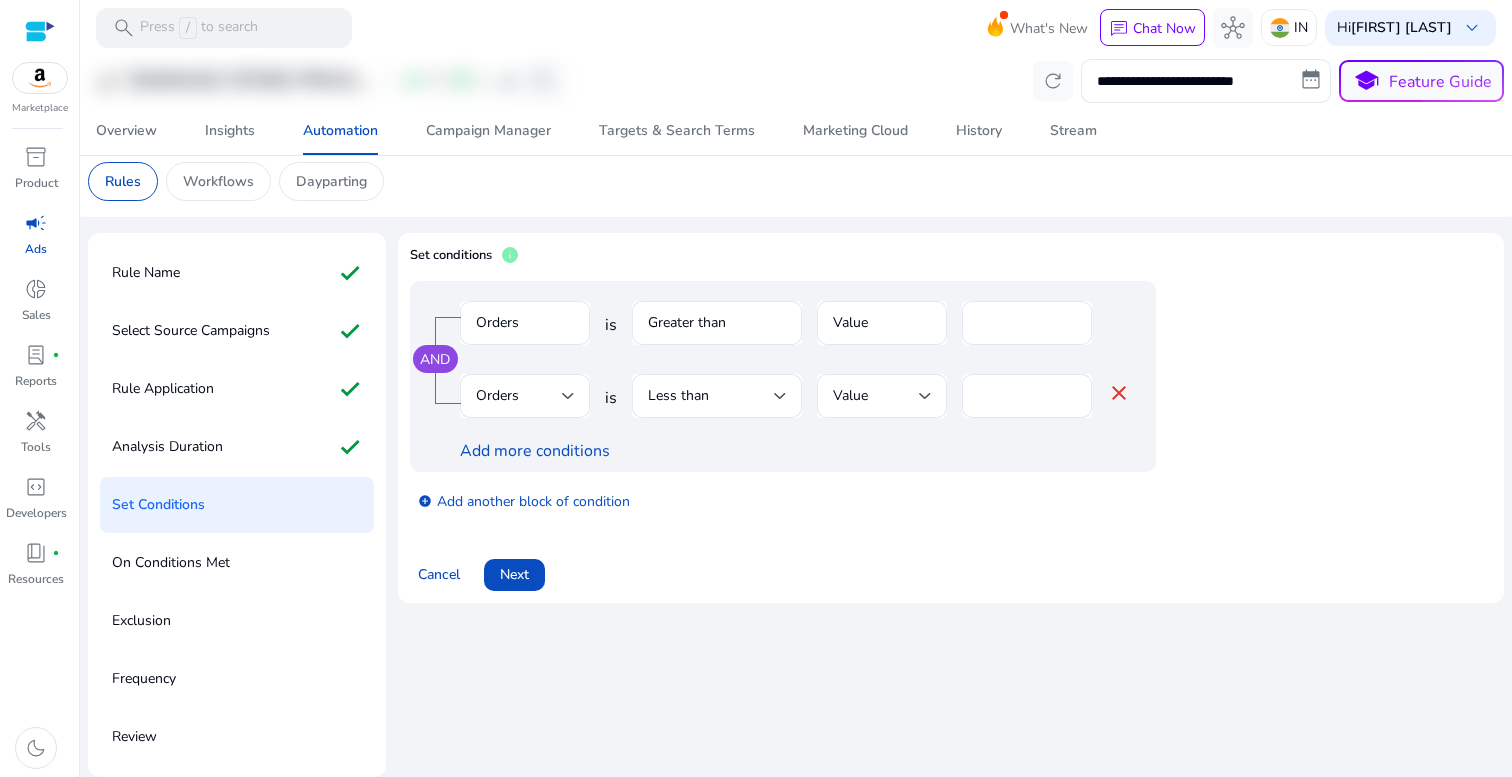 click on "Orders" at bounding box center [525, 333] 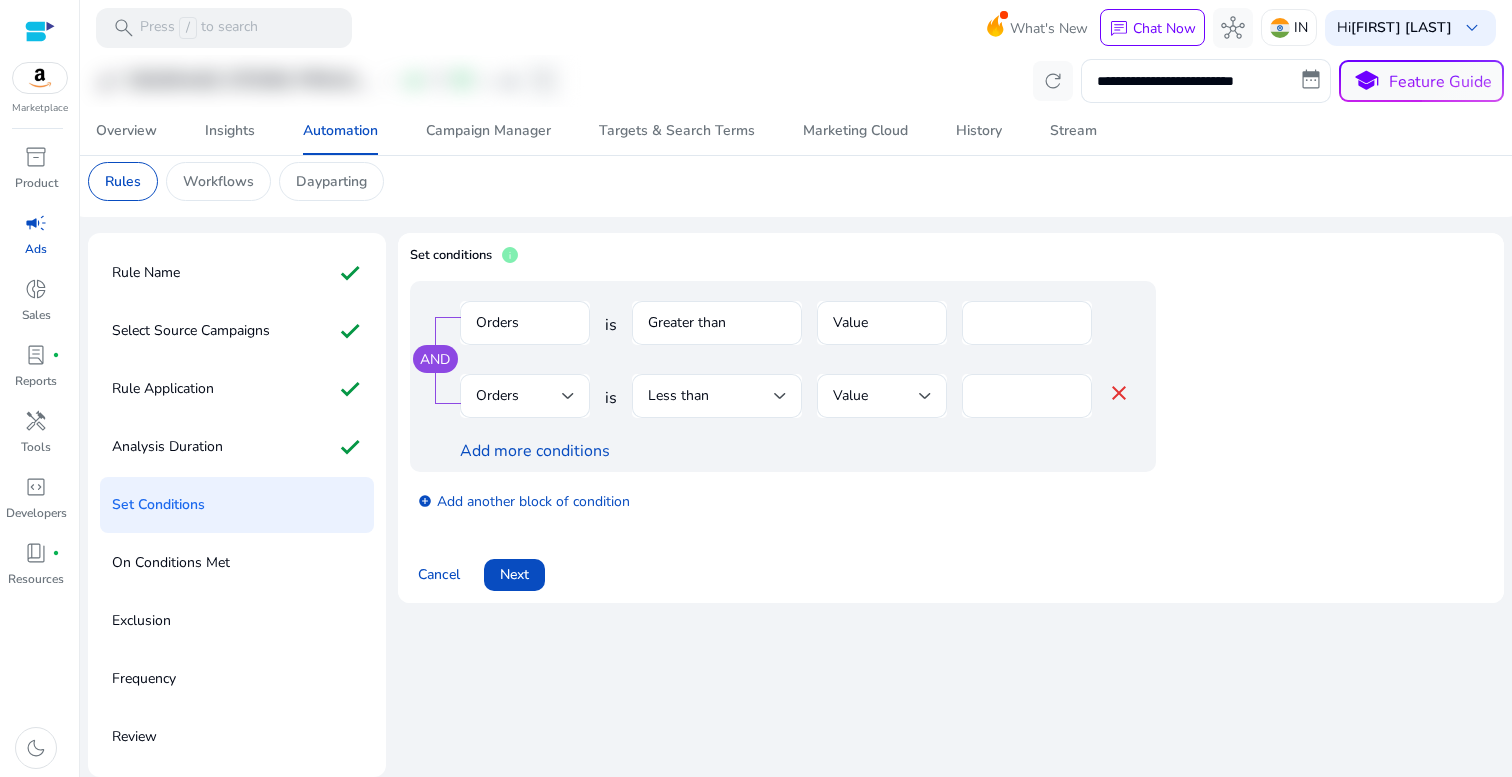 click on "close" at bounding box center (1119, 393) 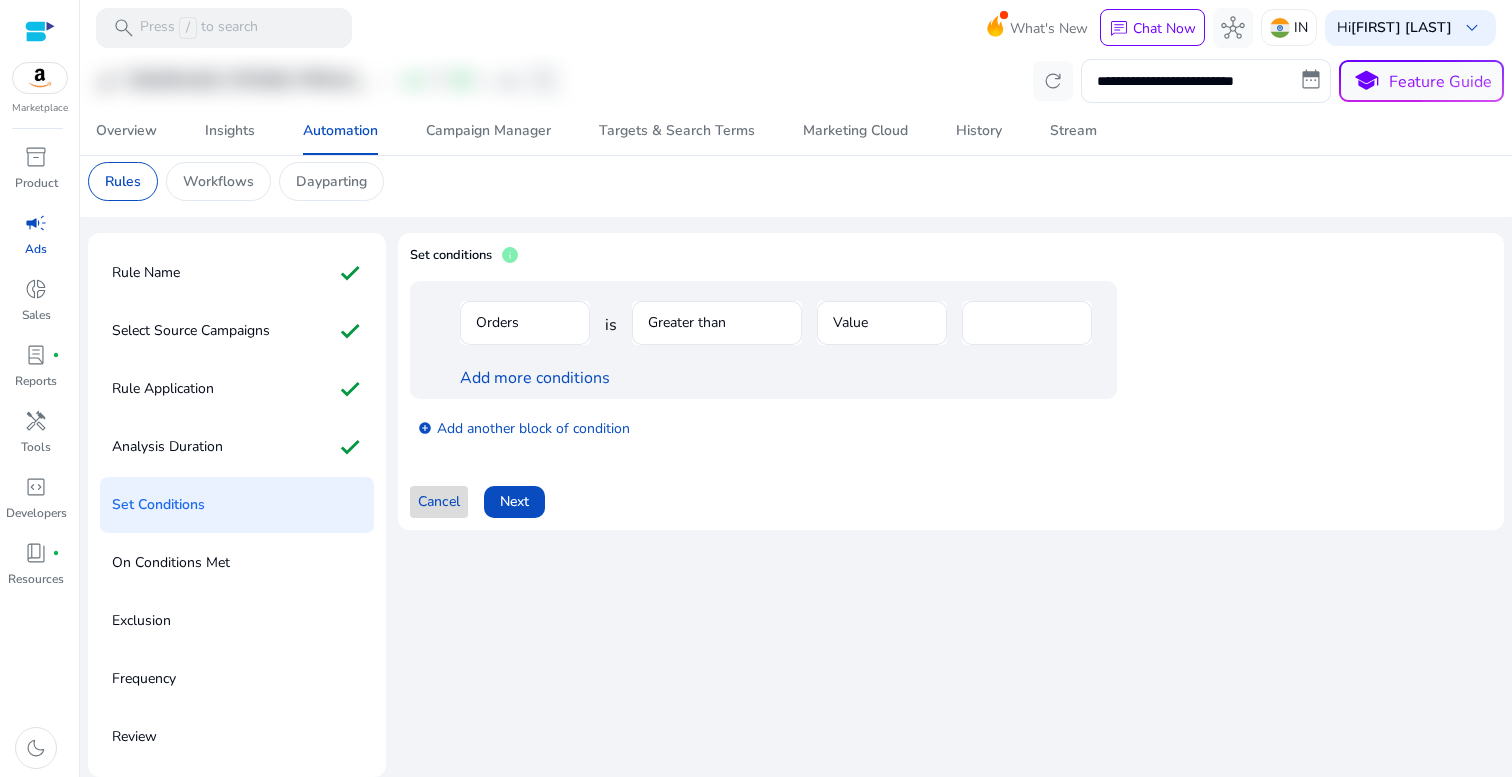 click at bounding box center [439, 502] 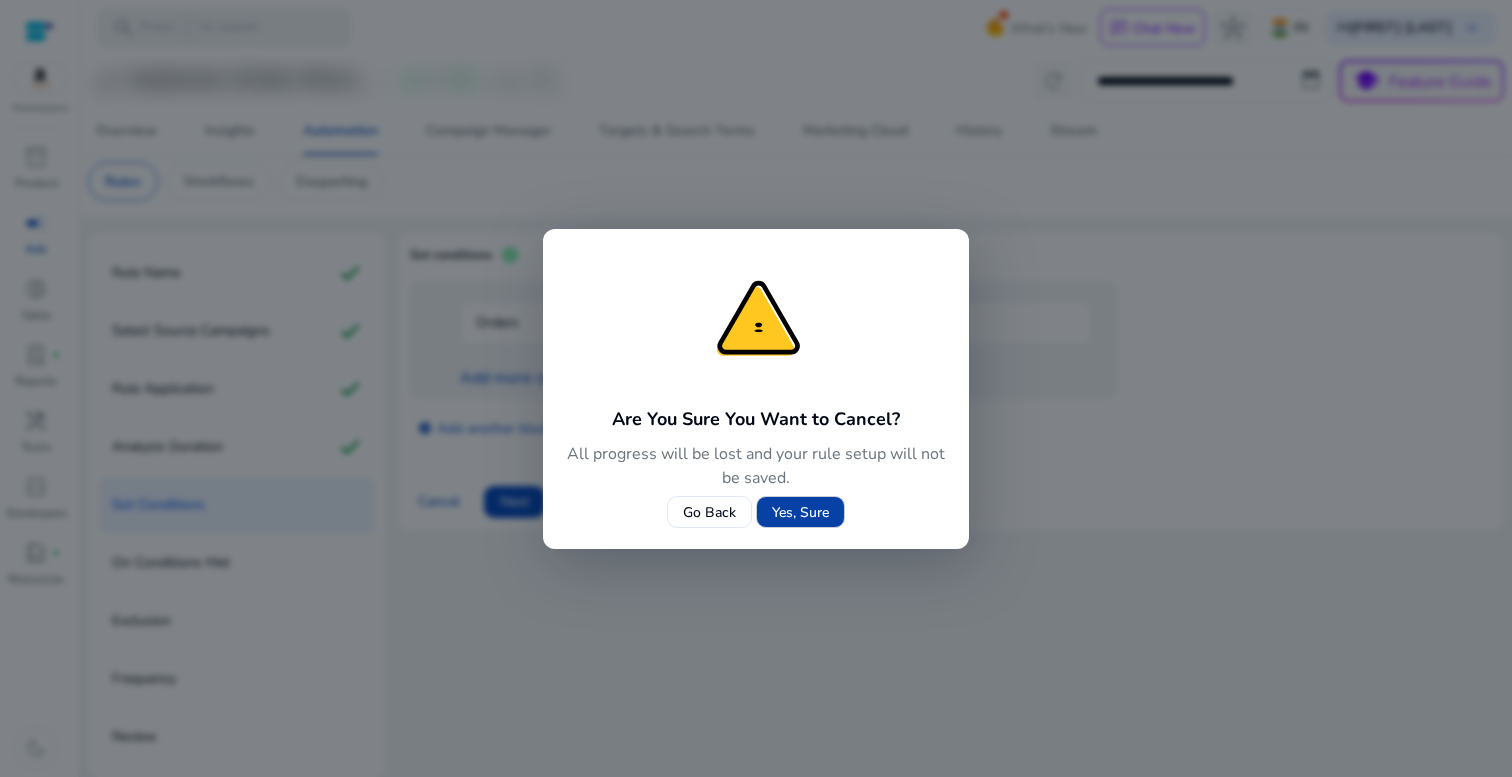 click on "Yes, Sure" at bounding box center (800, 512) 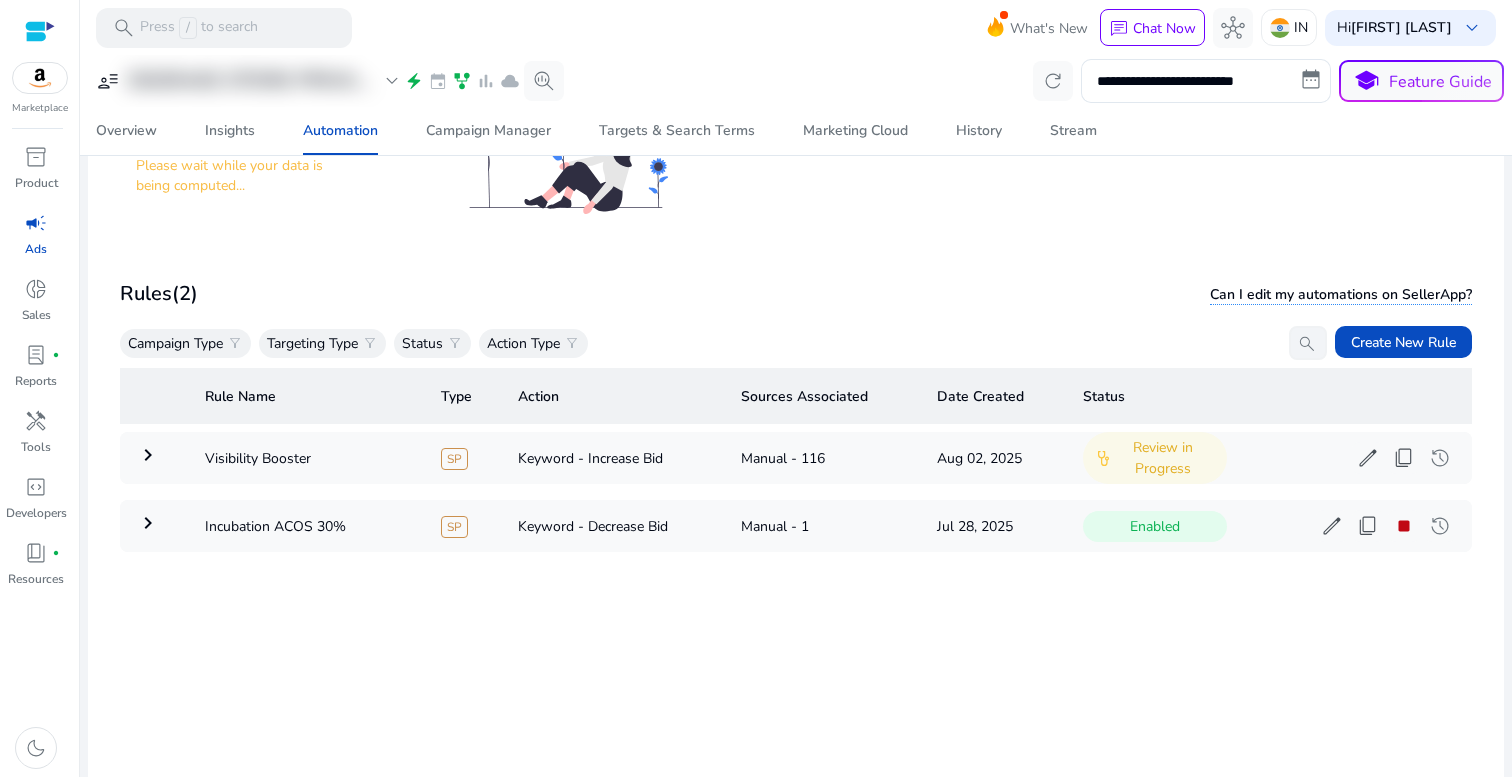 scroll, scrollTop: 306, scrollLeft: 0, axis: vertical 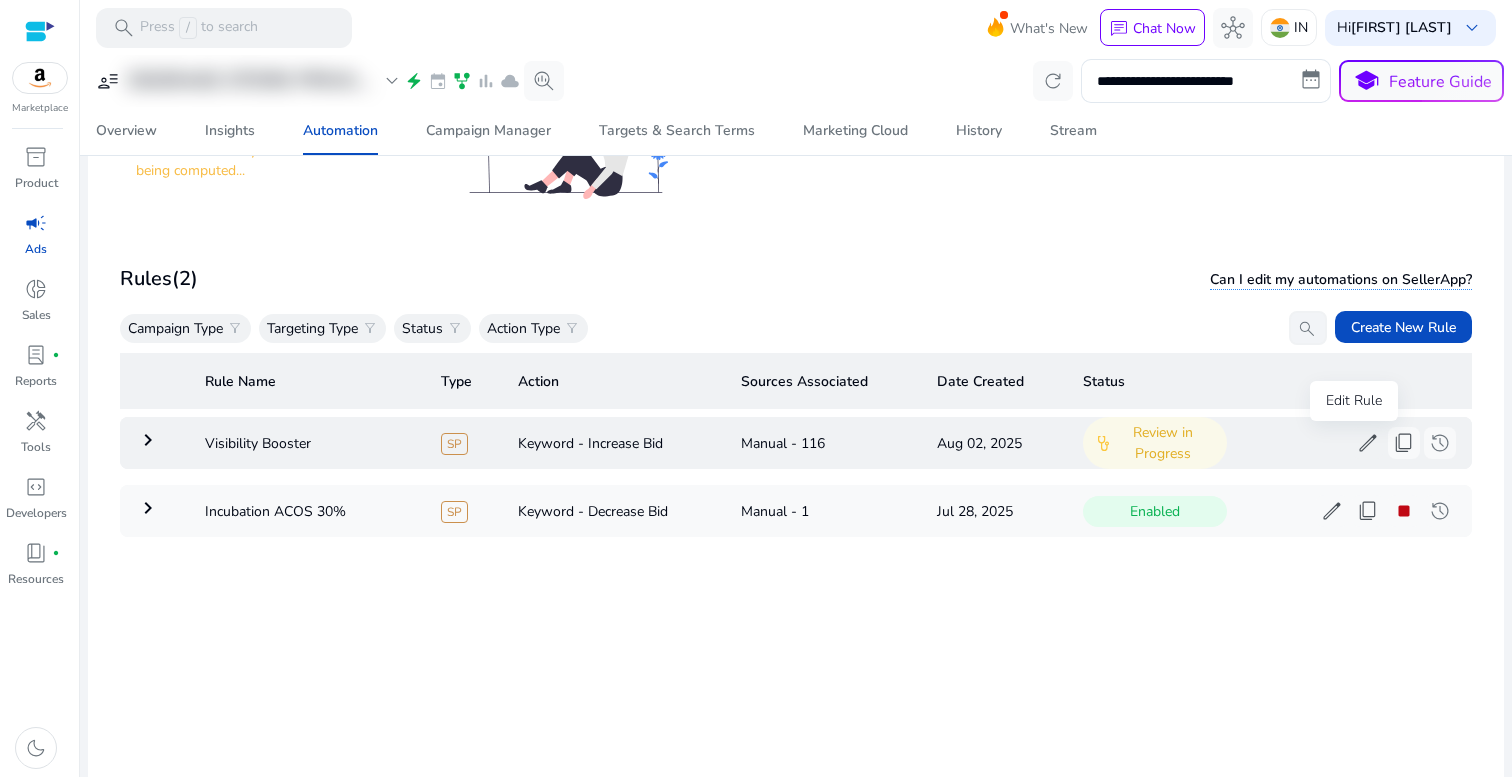 click on "edit" at bounding box center [1368, 443] 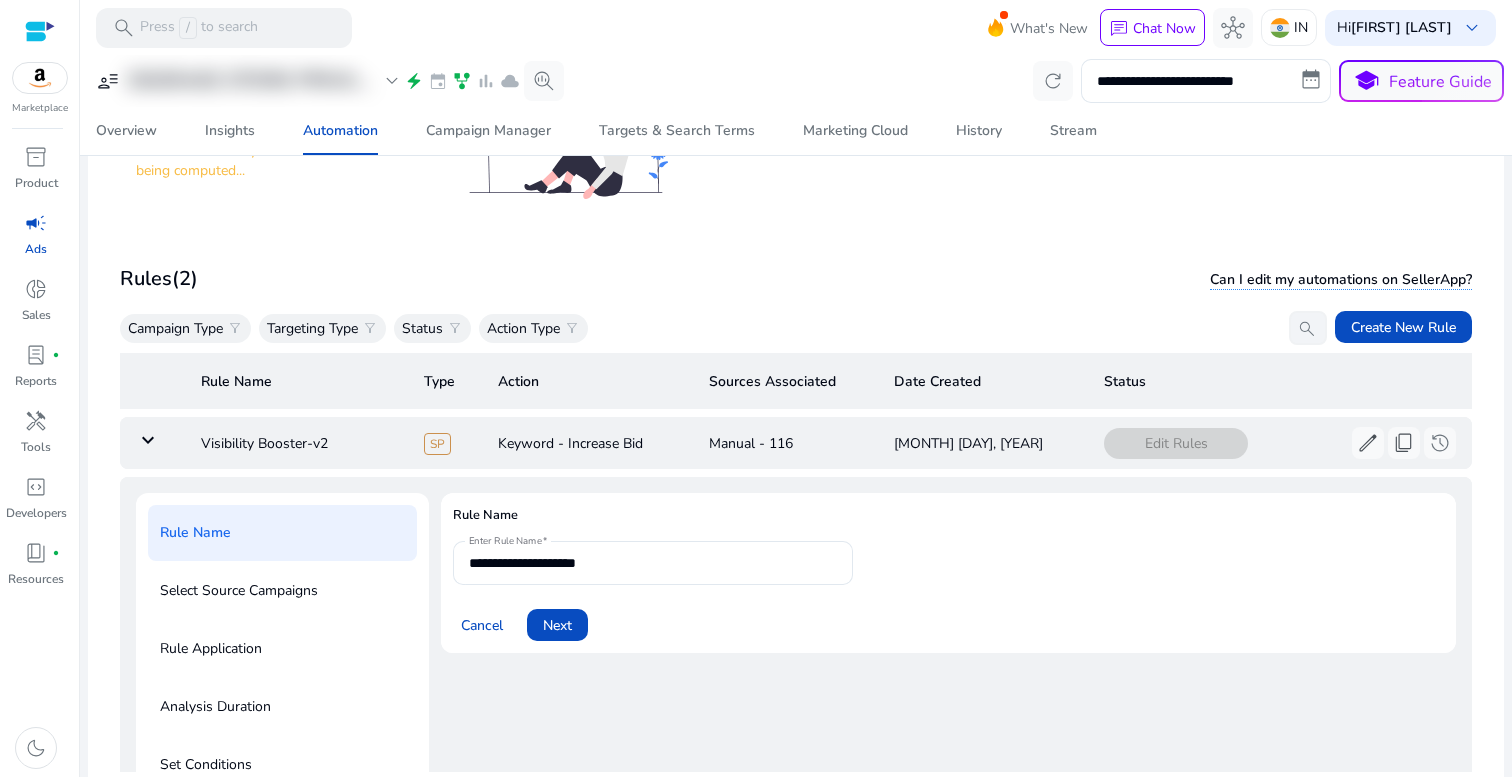 click on "**********" at bounding box center [948, 573] 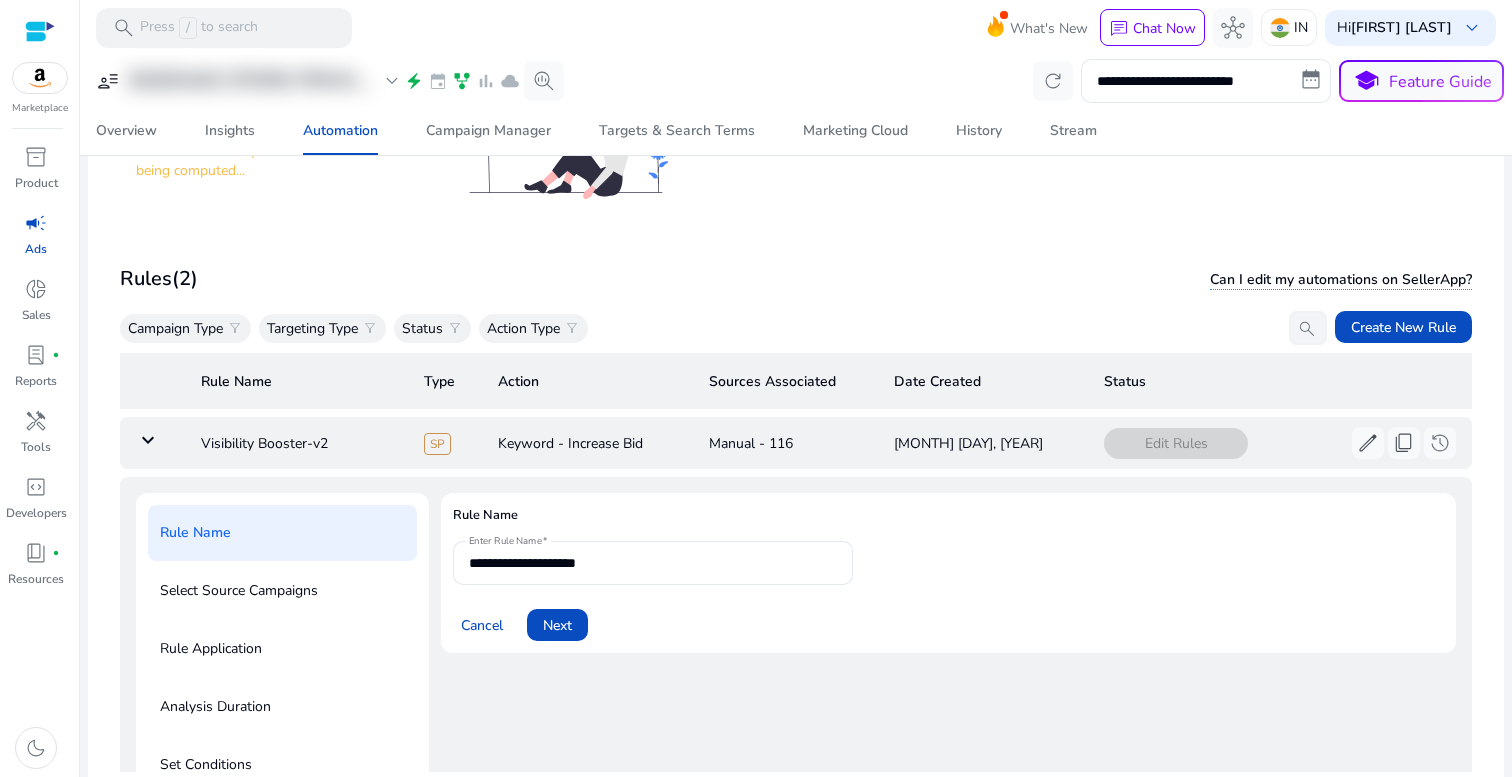 click 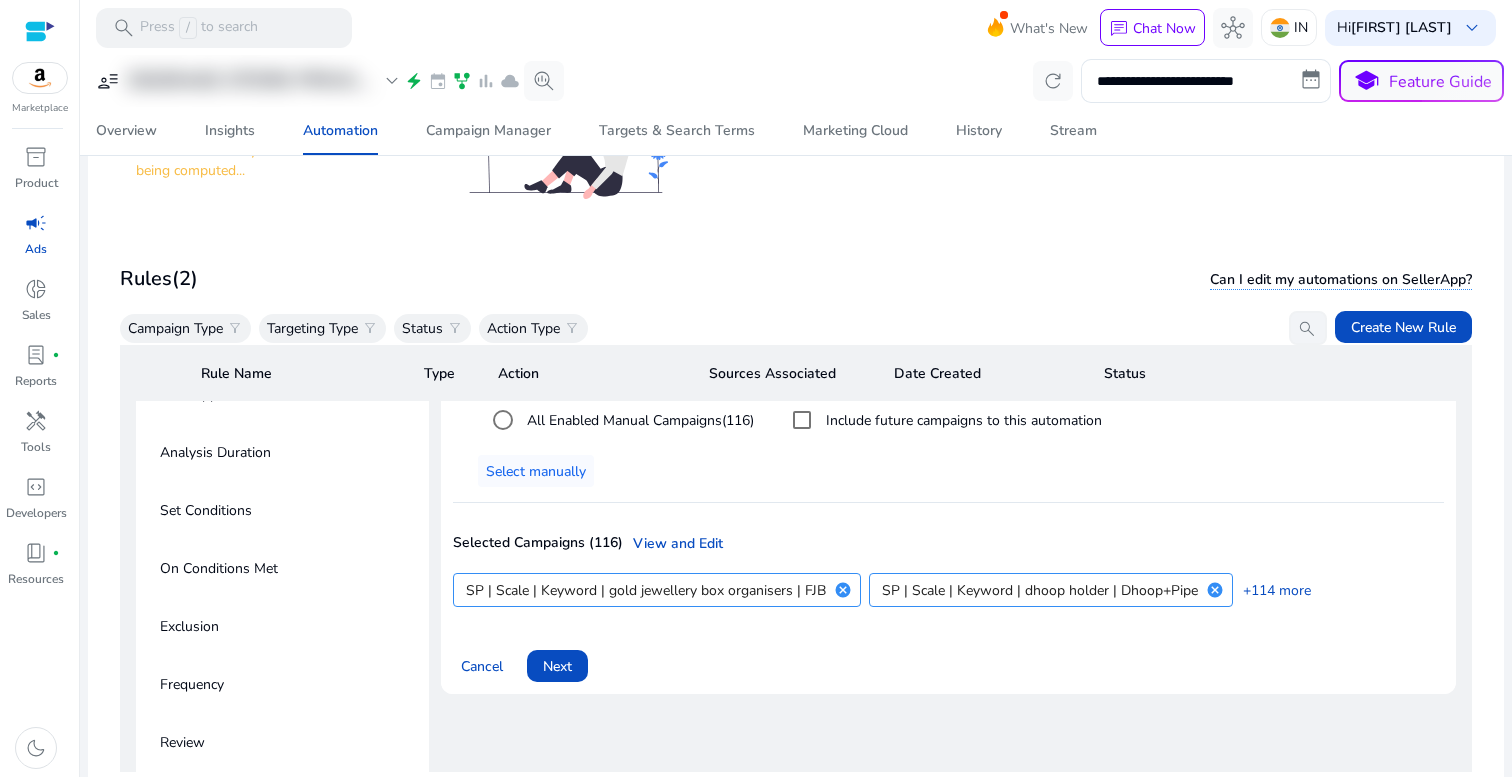 scroll, scrollTop: 316, scrollLeft: 0, axis: vertical 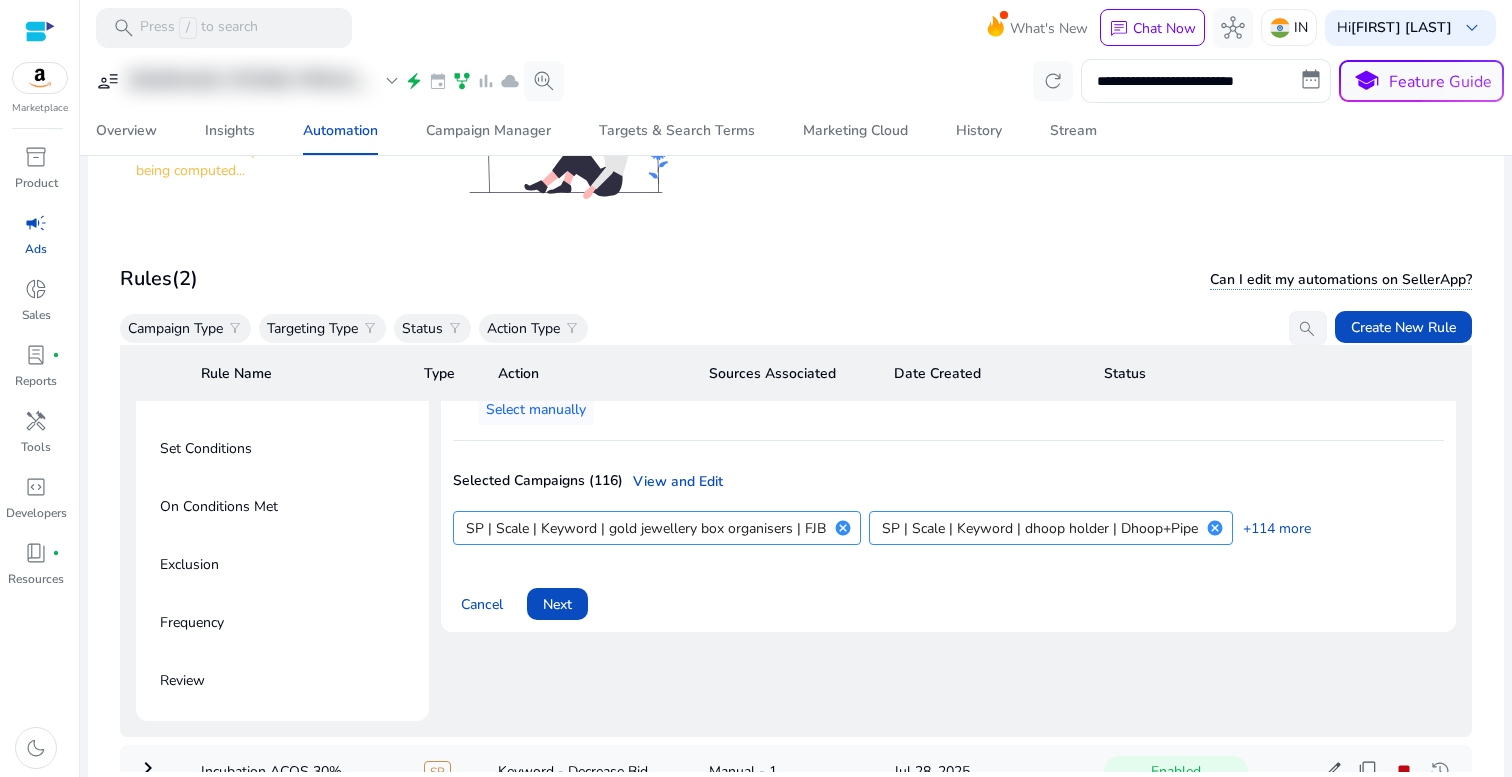 click at bounding box center [557, 604] 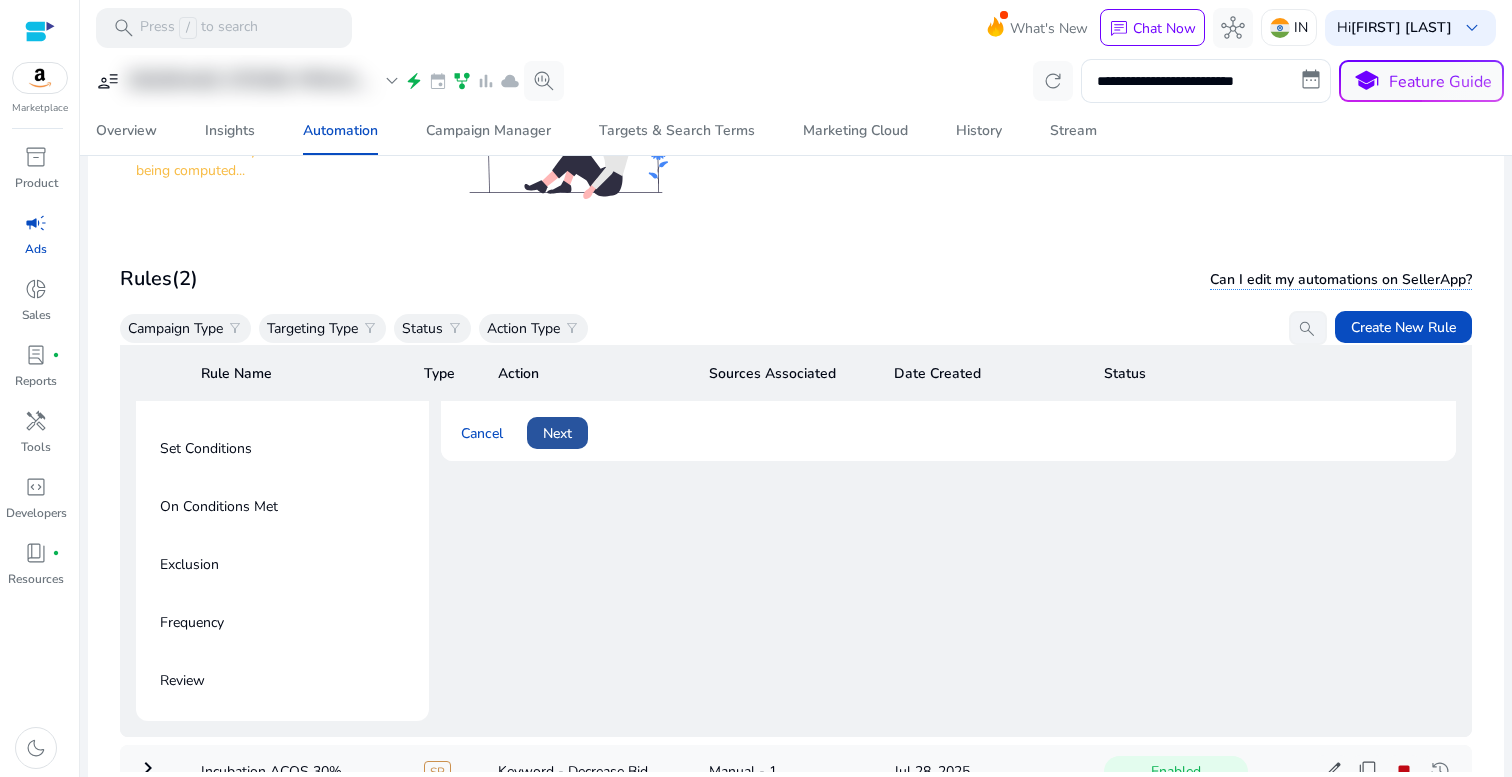 click on "Next" at bounding box center (557, 433) 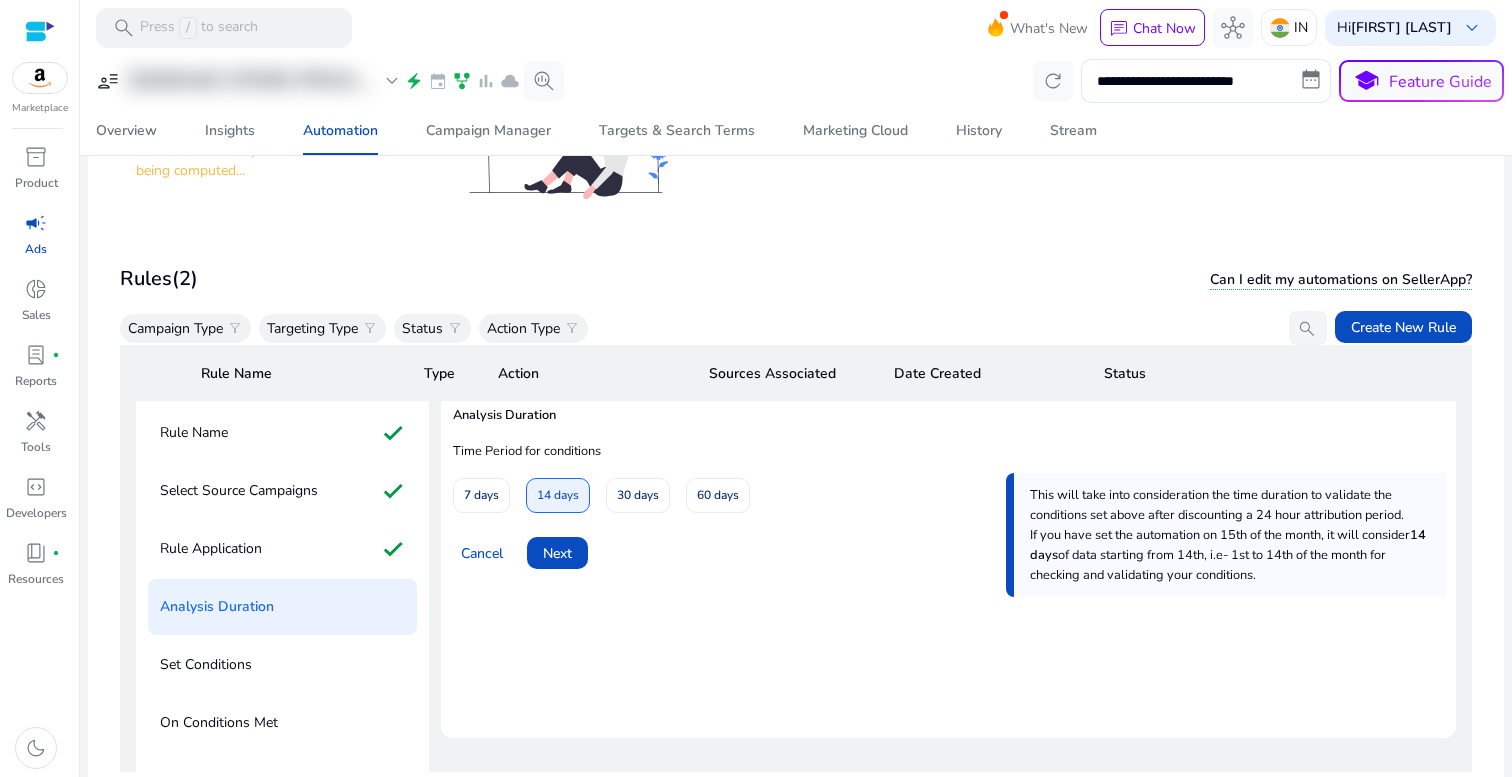scroll, scrollTop: 78, scrollLeft: 0, axis: vertical 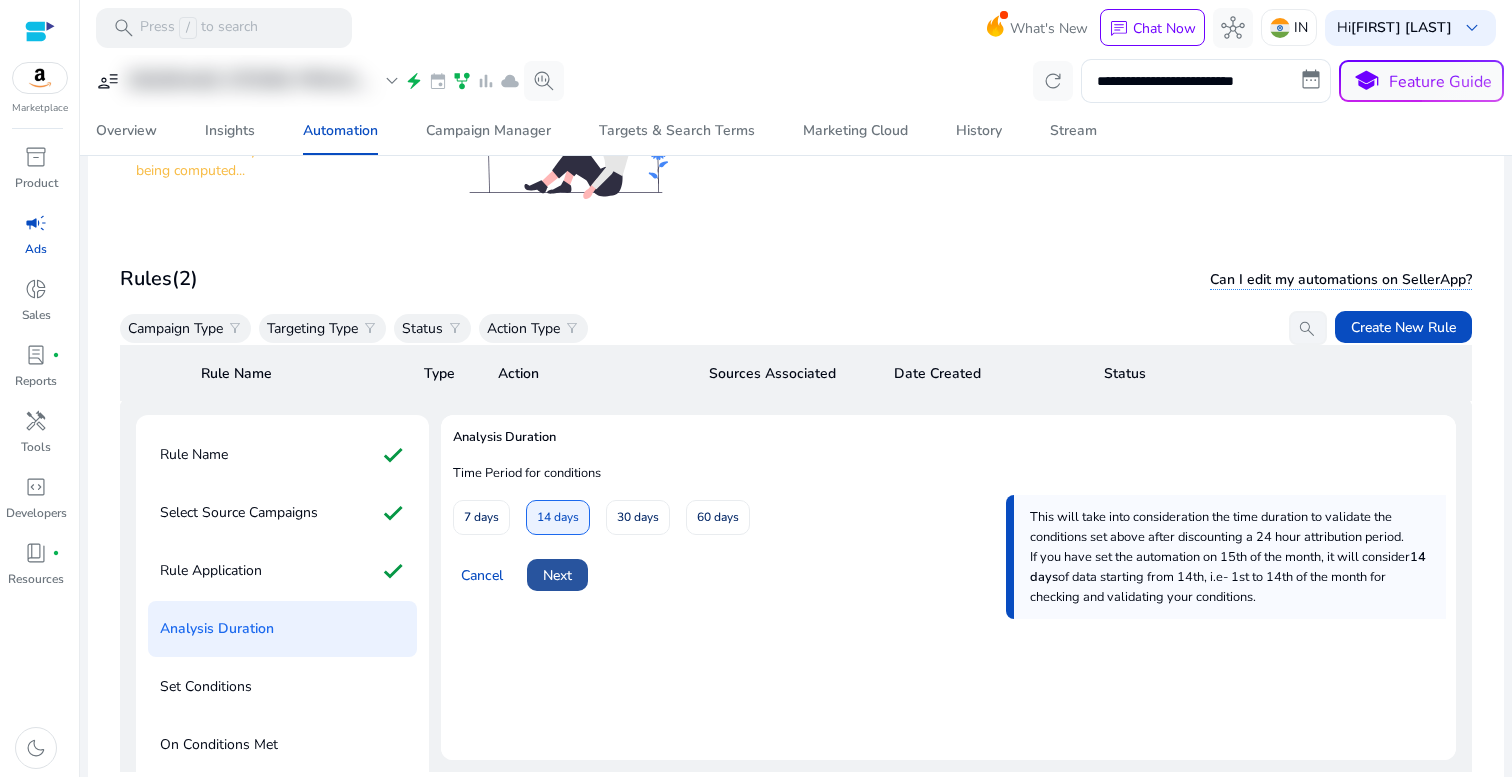 click on "Next" at bounding box center (557, 575) 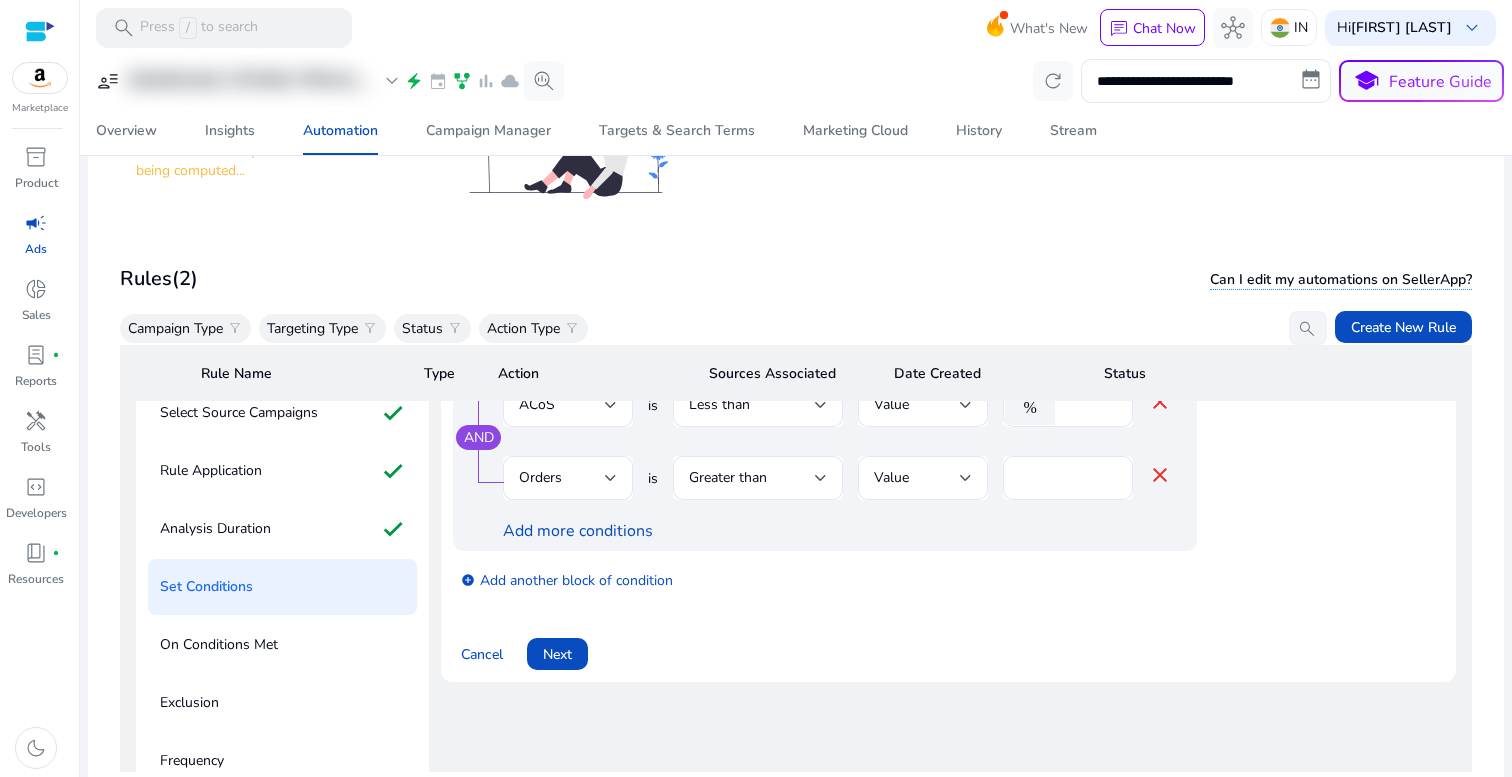 scroll, scrollTop: 71, scrollLeft: 0, axis: vertical 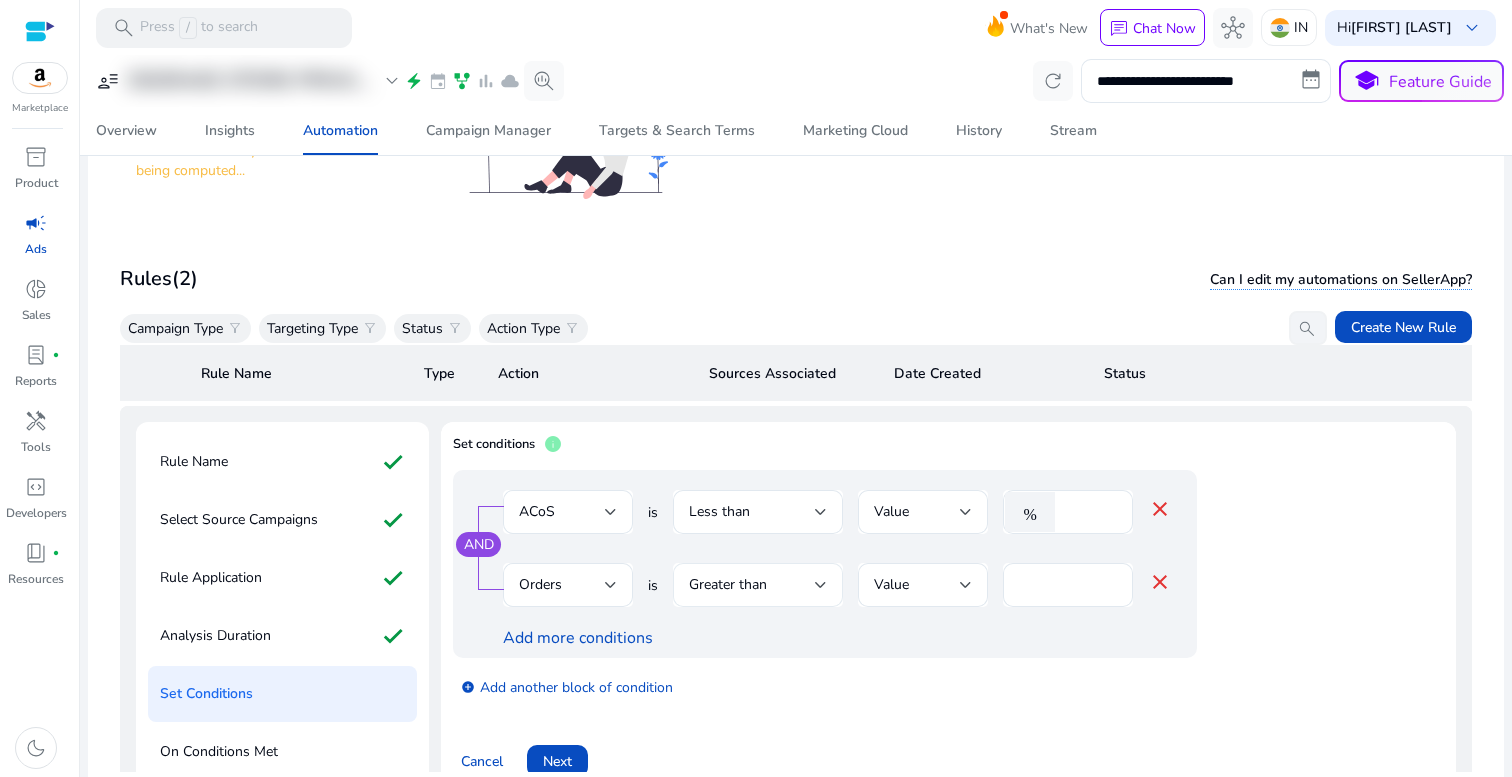 click on "Greater than" at bounding box center [758, 585] 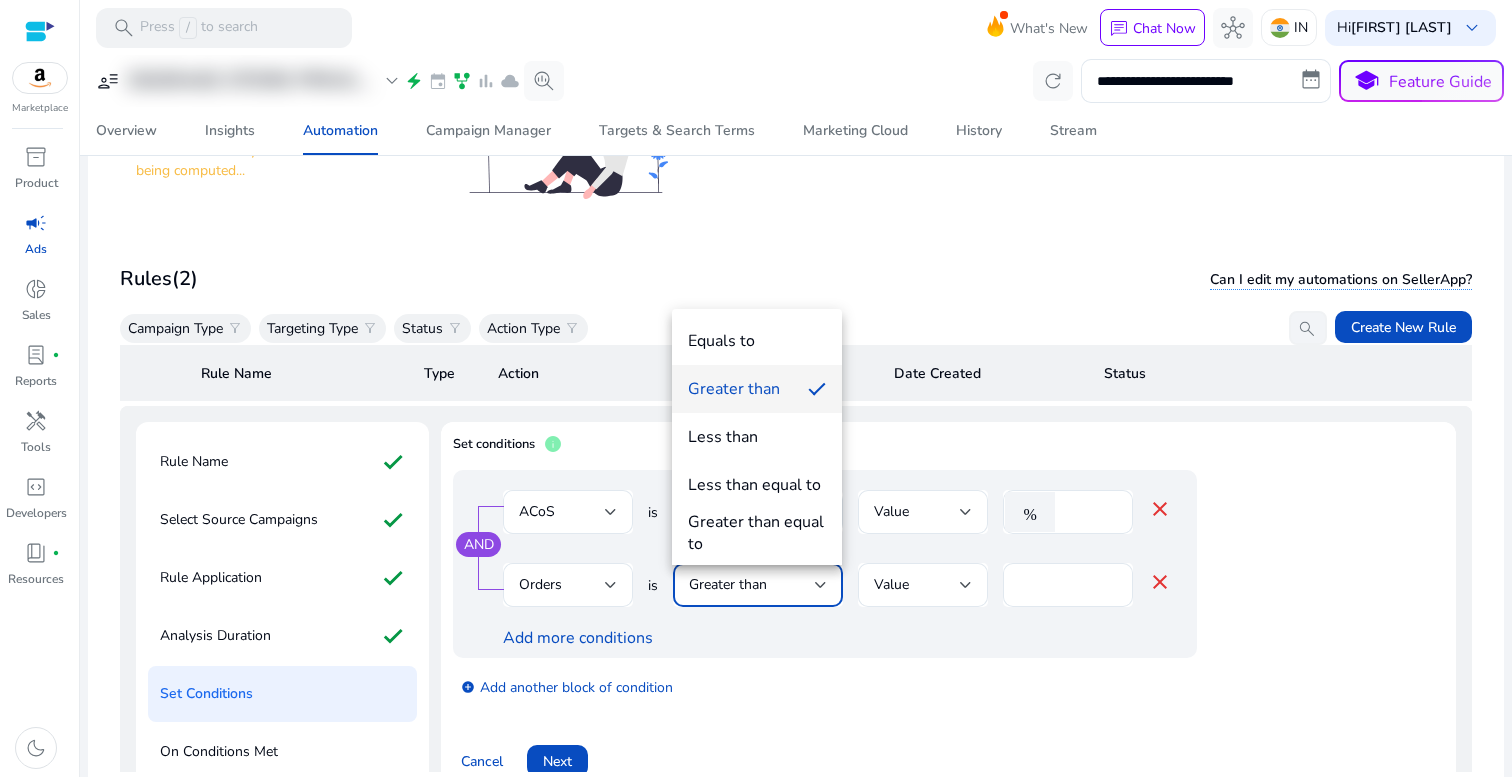 click at bounding box center (756, 388) 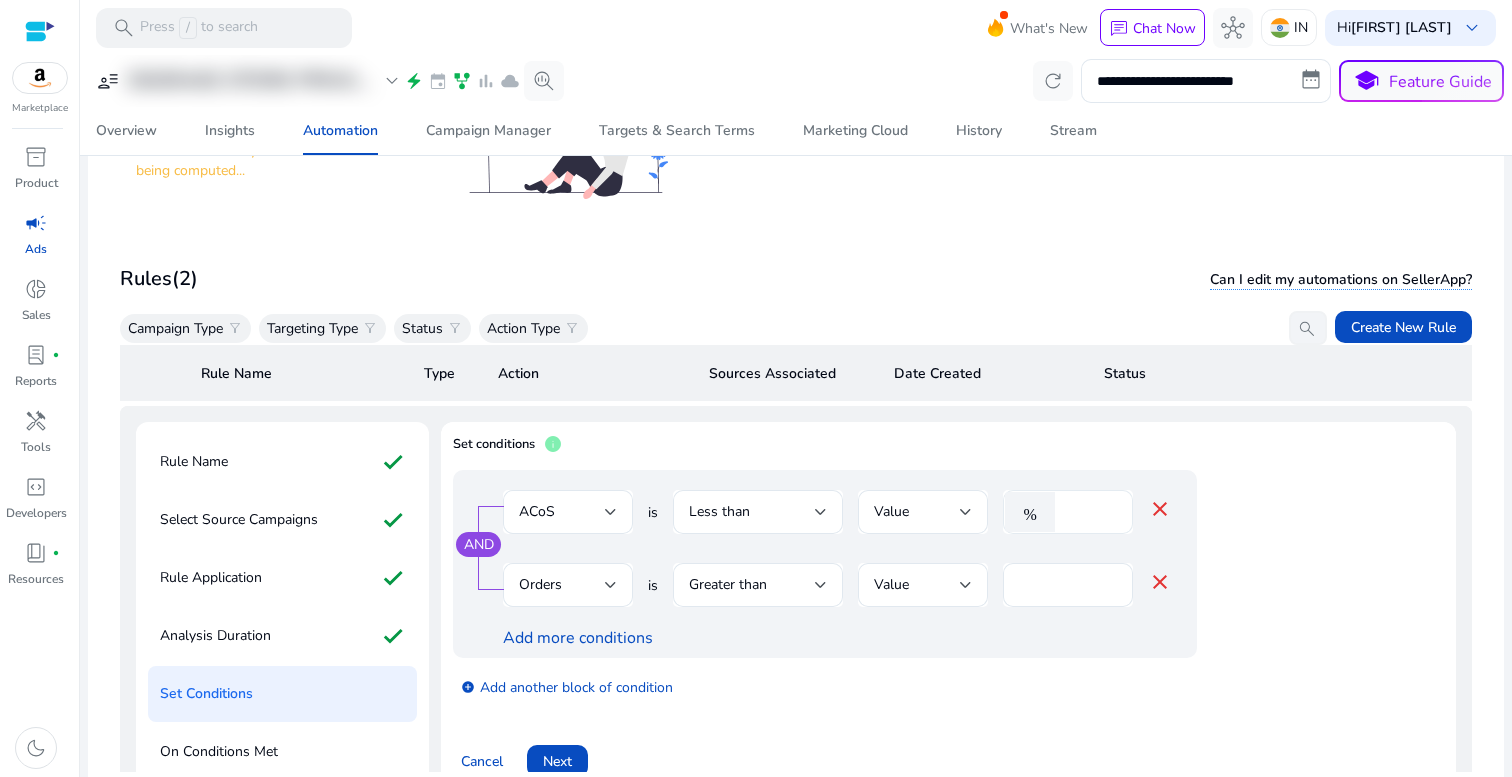 click on "**" at bounding box center (1091, 512) 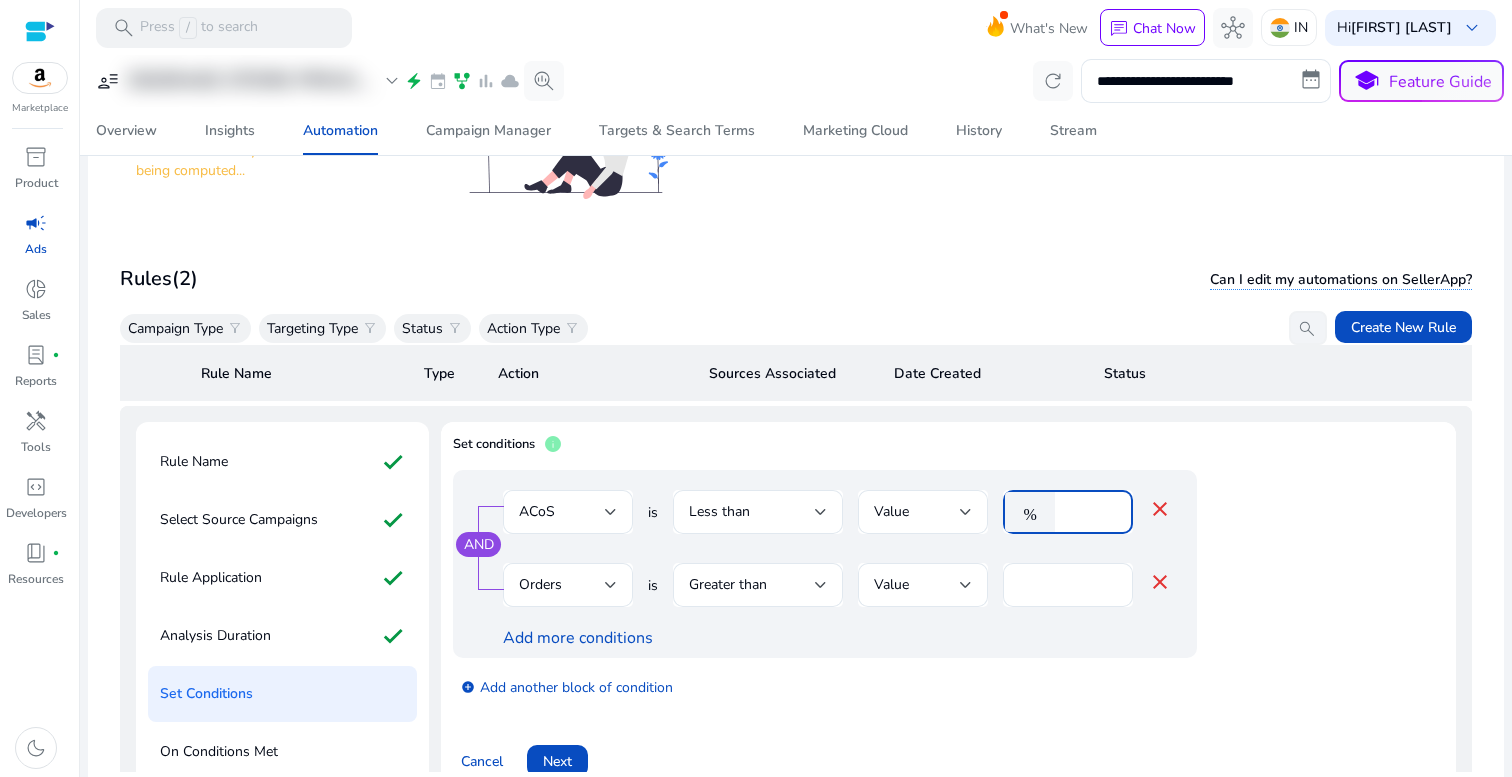 click on "**" at bounding box center [1091, 512] 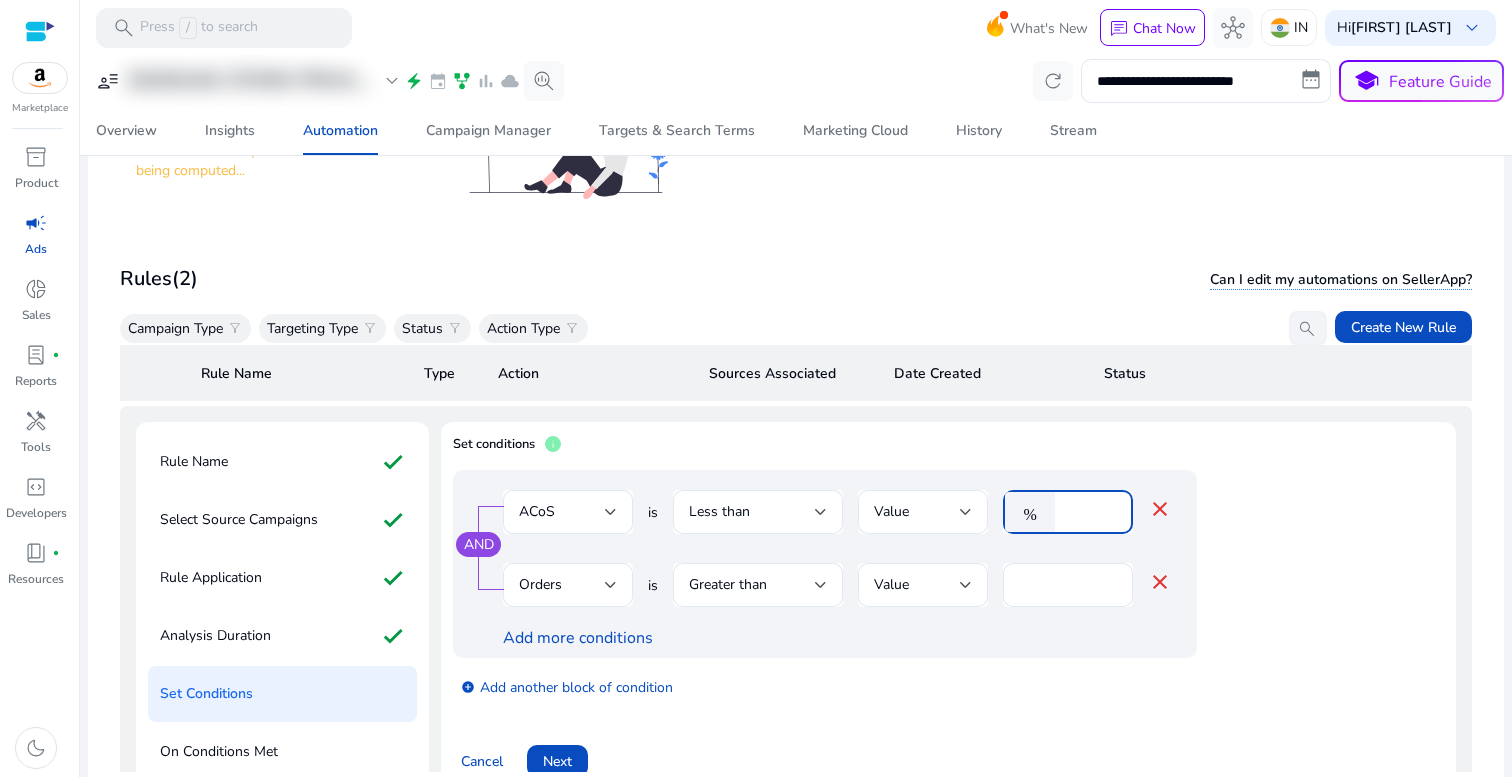 type on "*" 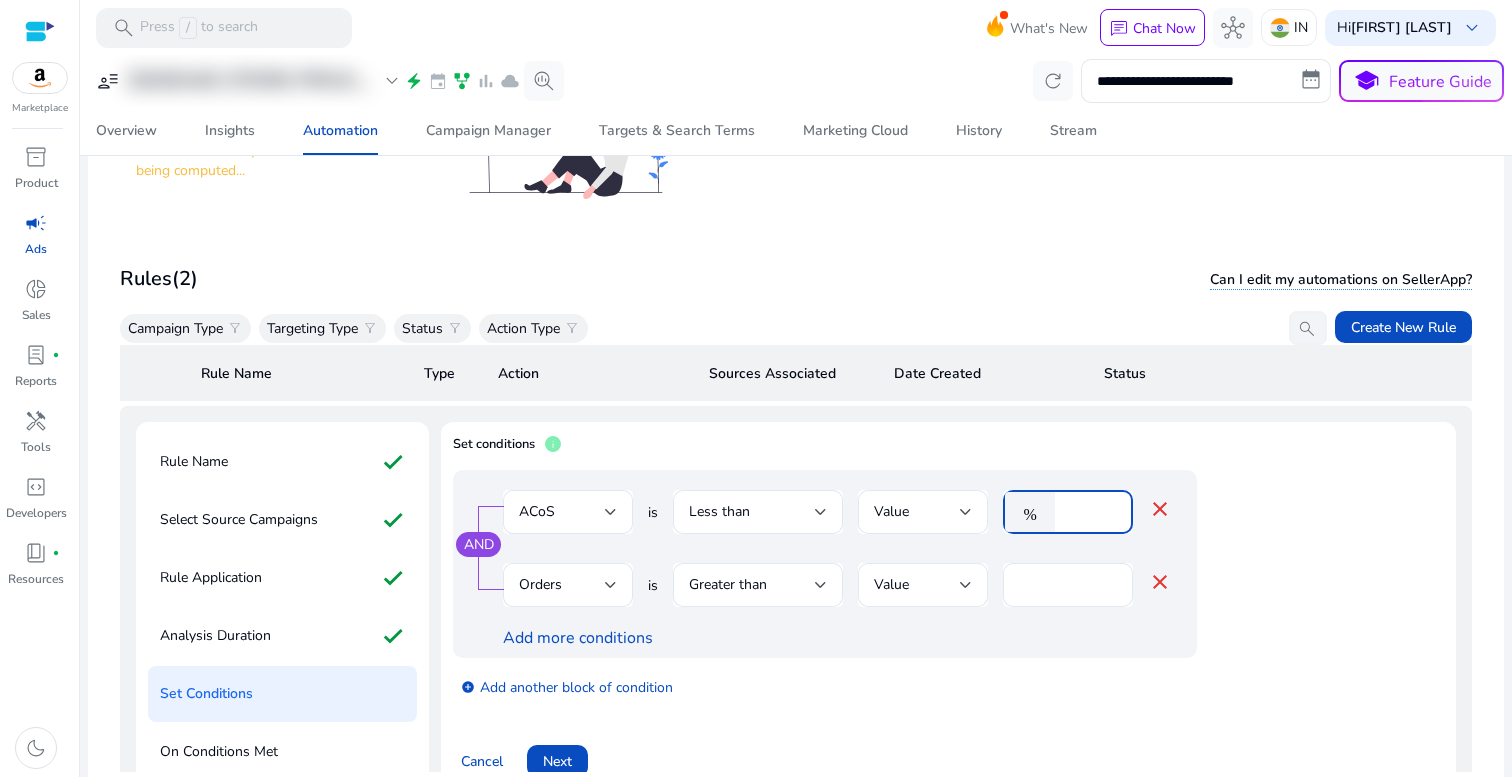 type on "***" 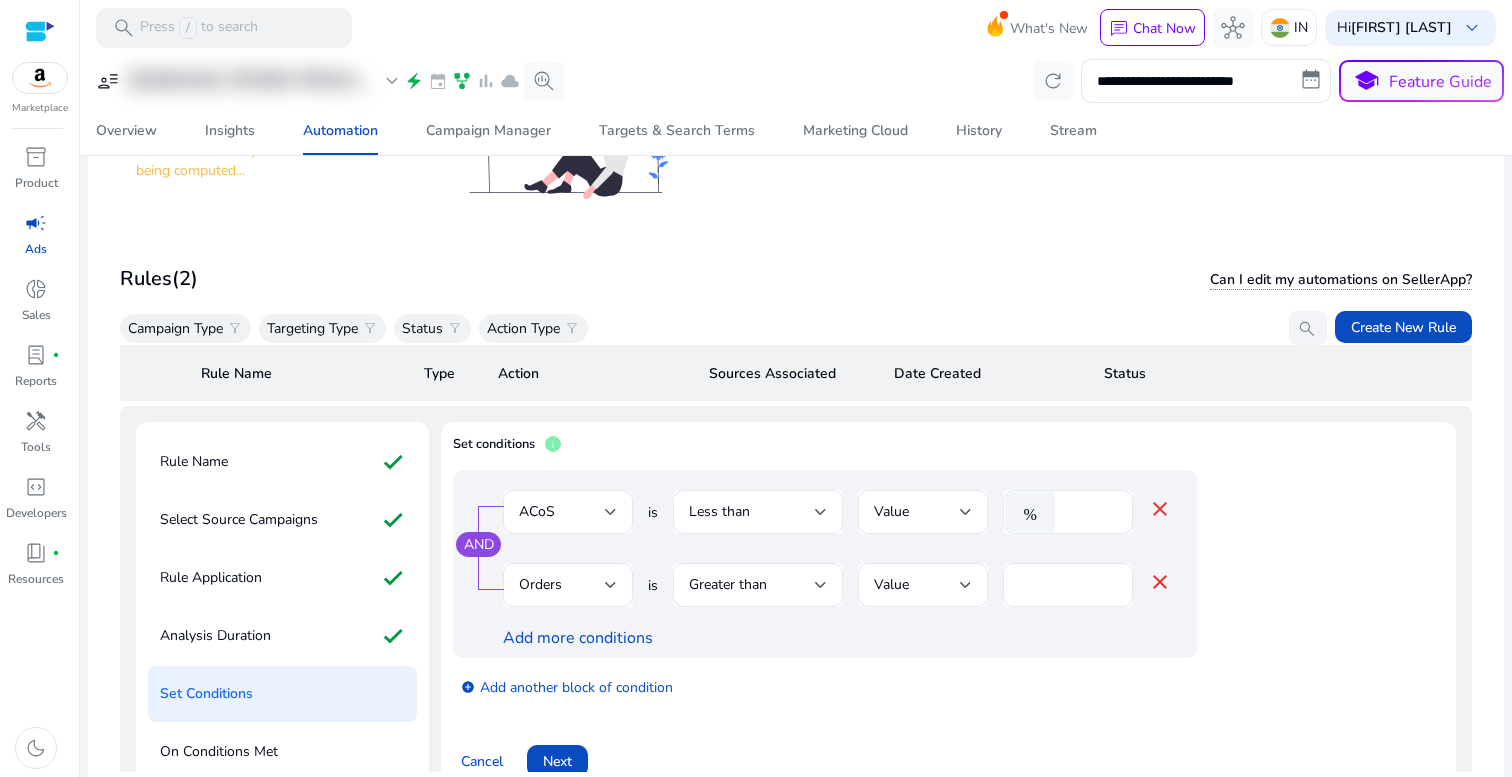 scroll, scrollTop: 335, scrollLeft: 0, axis: vertical 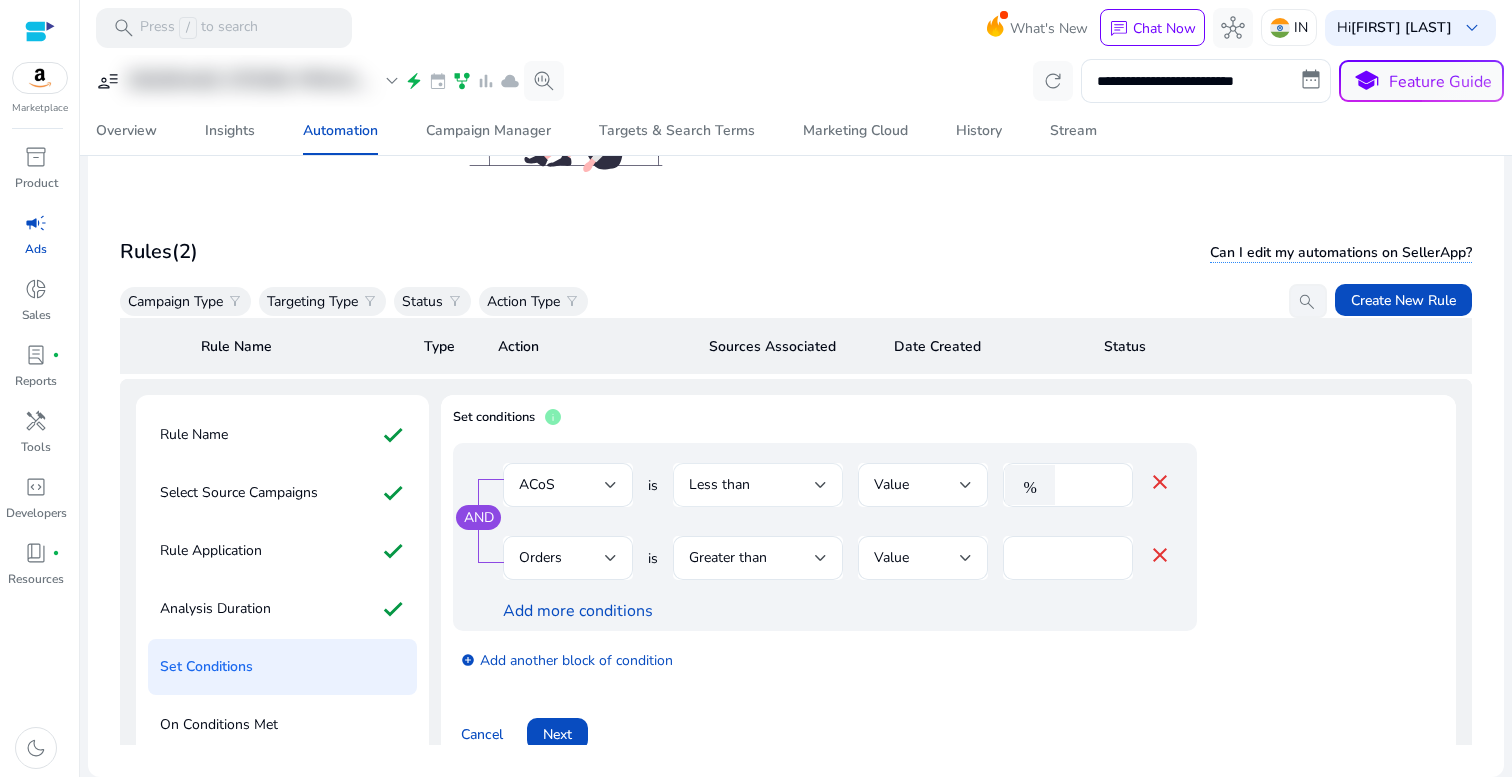 click on "Less than" at bounding box center [719, 484] 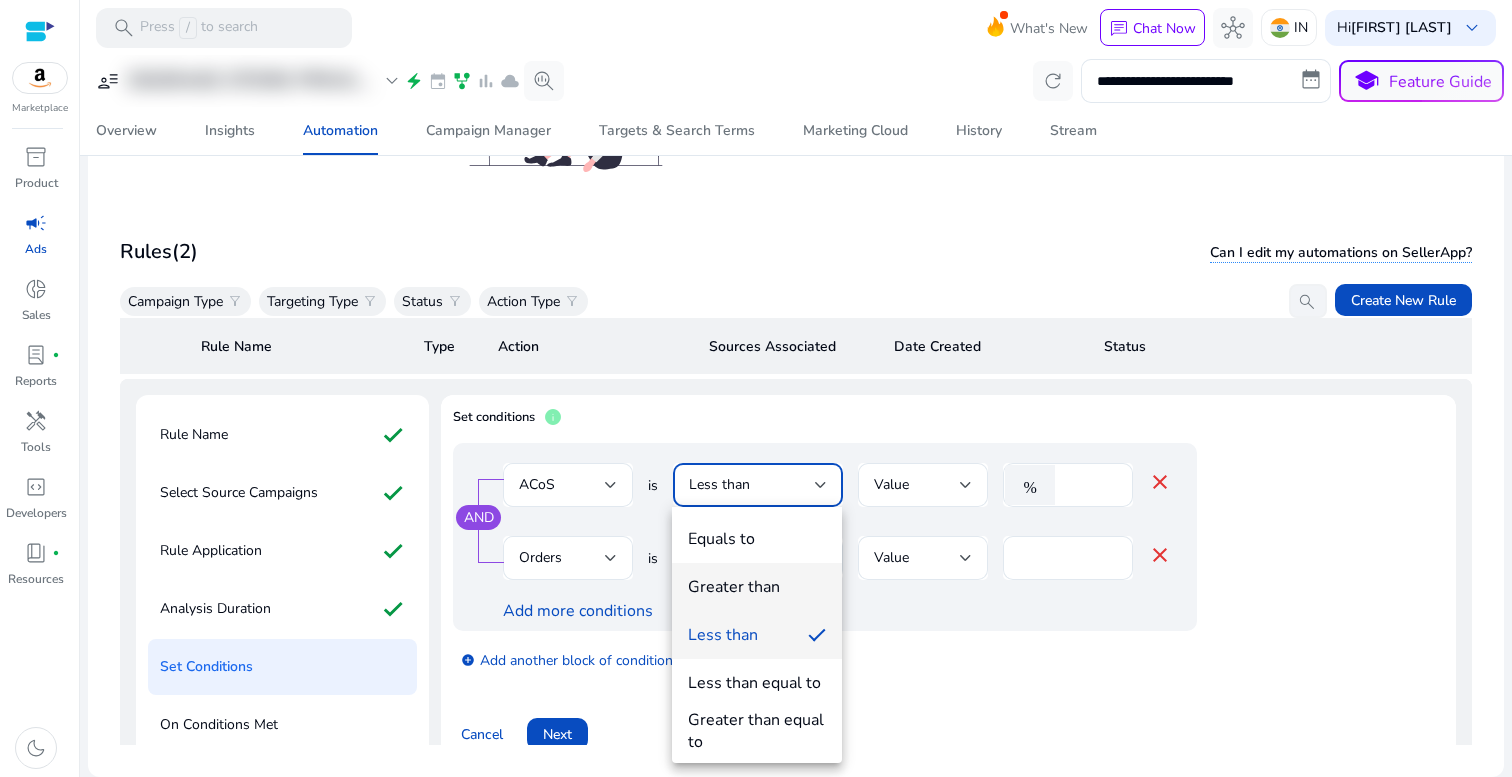 click on "Greater than" at bounding box center (734, 587) 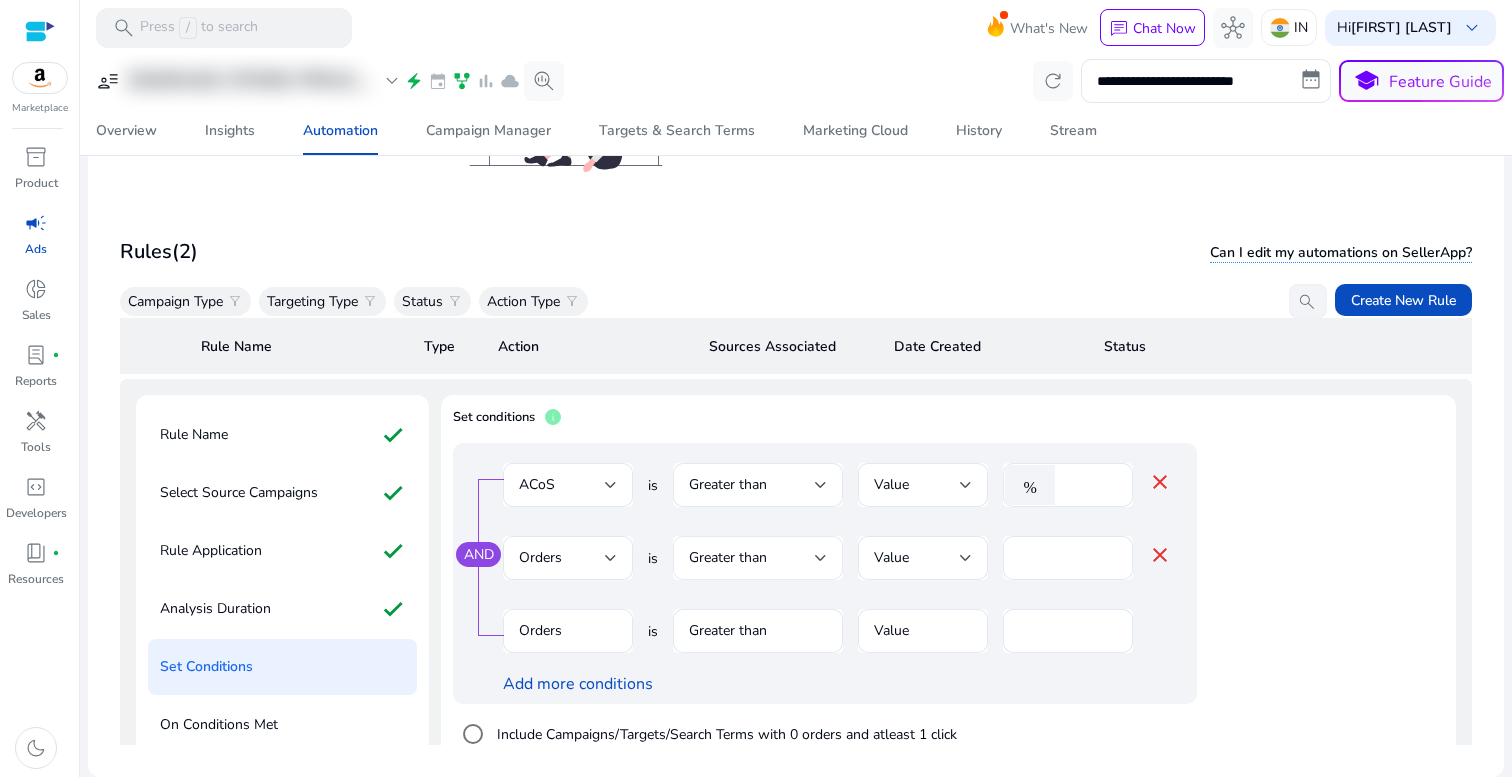 click on "Greater than" at bounding box center [752, 558] 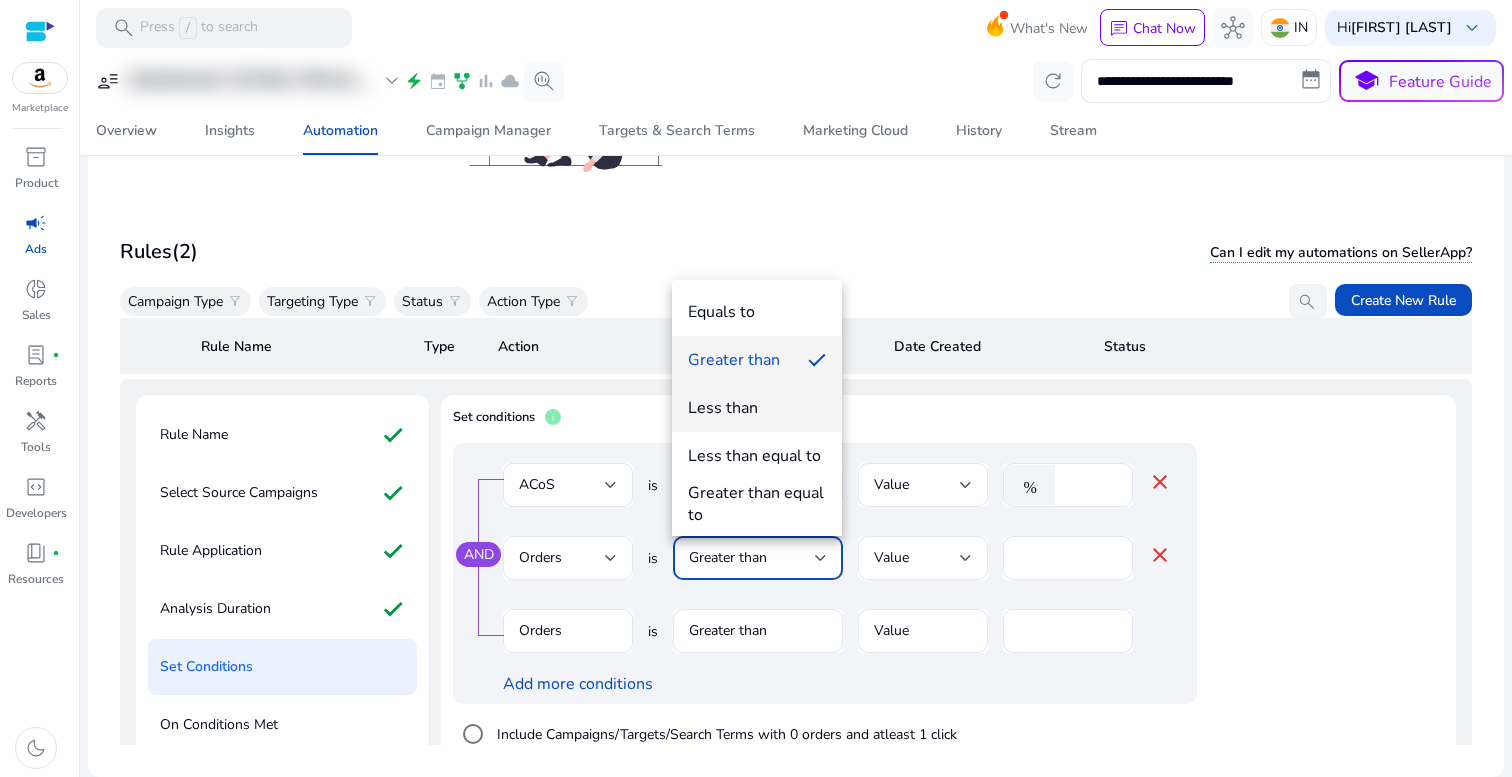click on "Less than" at bounding box center (757, 408) 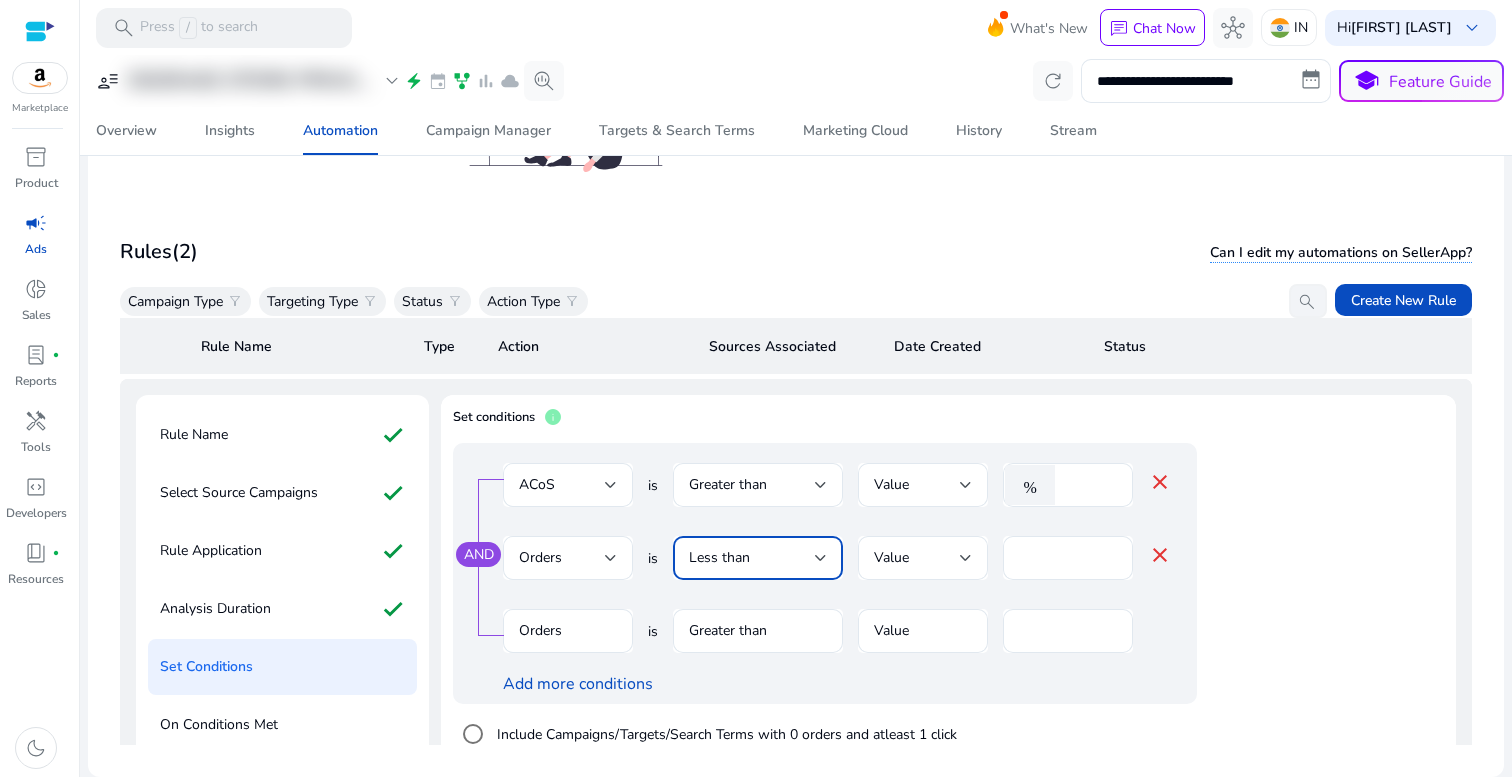click on "close" at bounding box center [1160, 555] 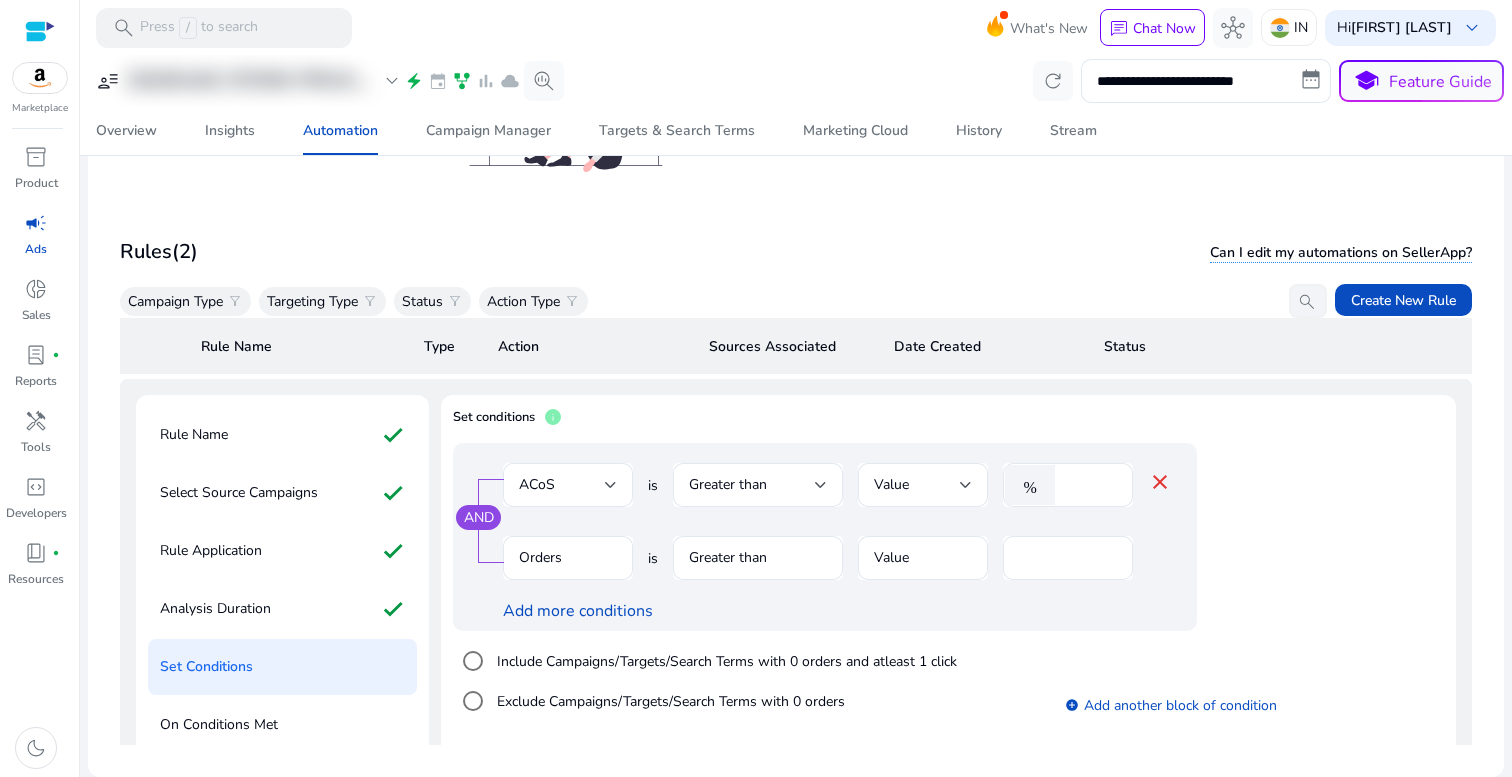 click on "Greater than" at bounding box center [758, 568] 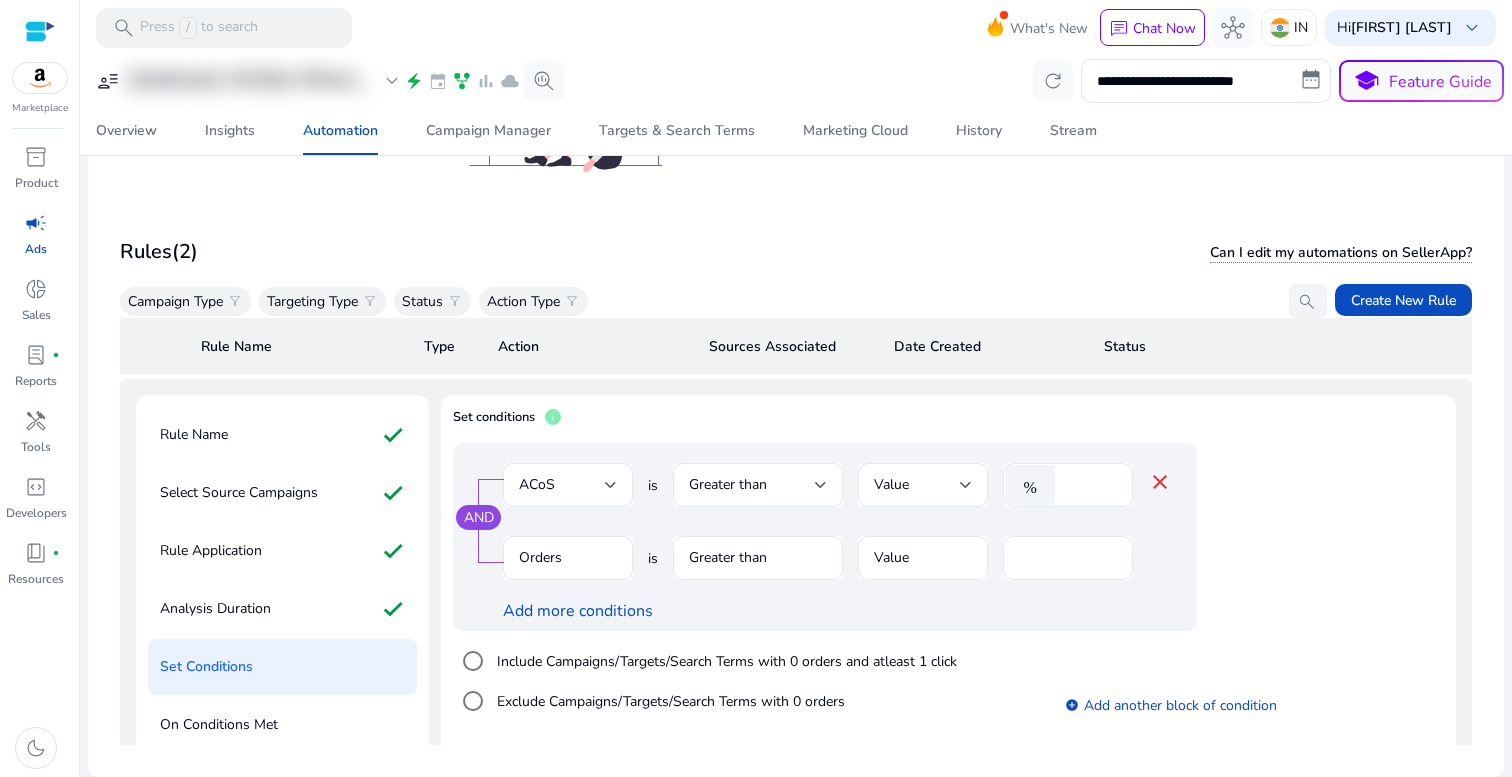 click on "Greater than" at bounding box center [758, 568] 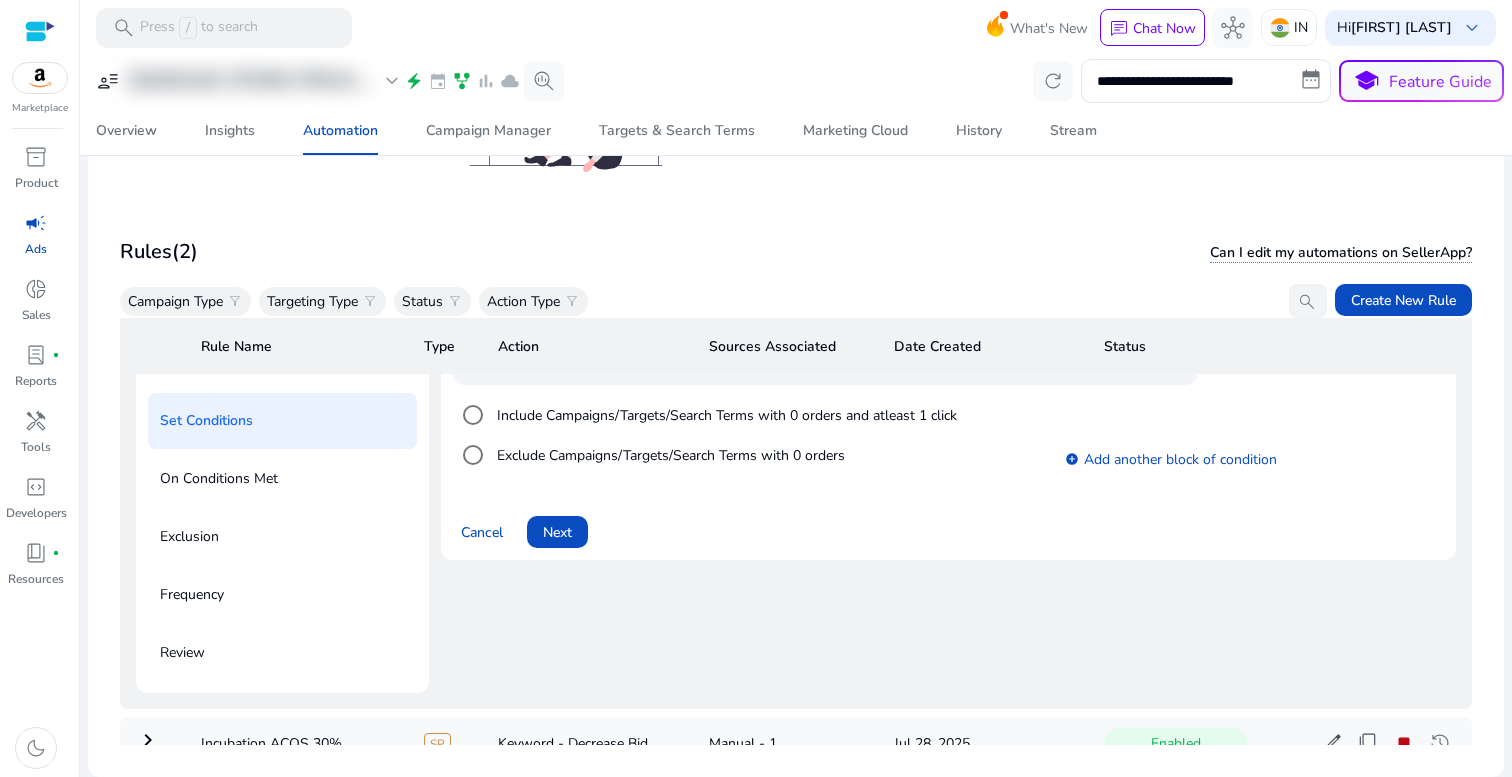 scroll, scrollTop: 328, scrollLeft: 0, axis: vertical 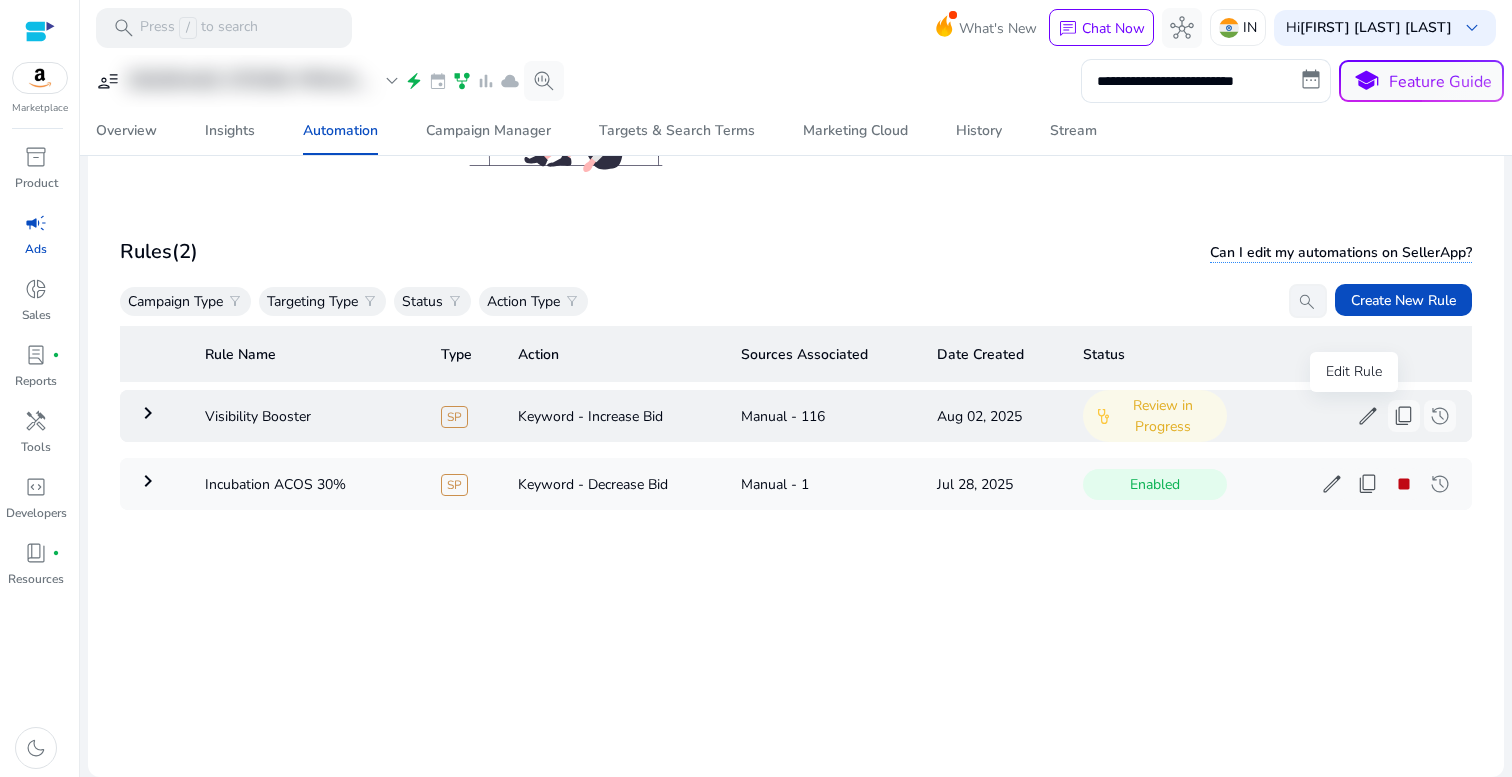 click on "edit" at bounding box center (1368, 416) 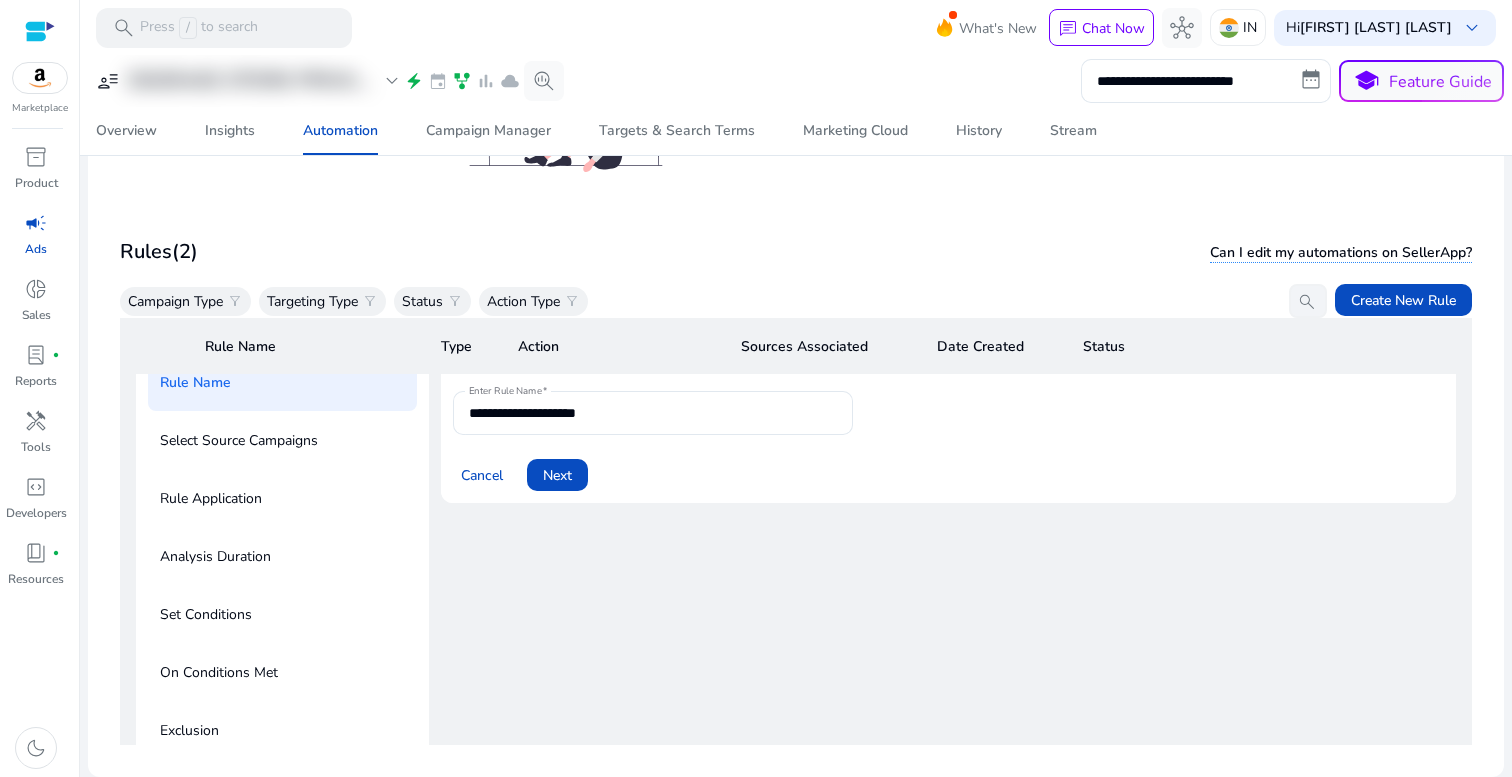 scroll, scrollTop: 176, scrollLeft: 0, axis: vertical 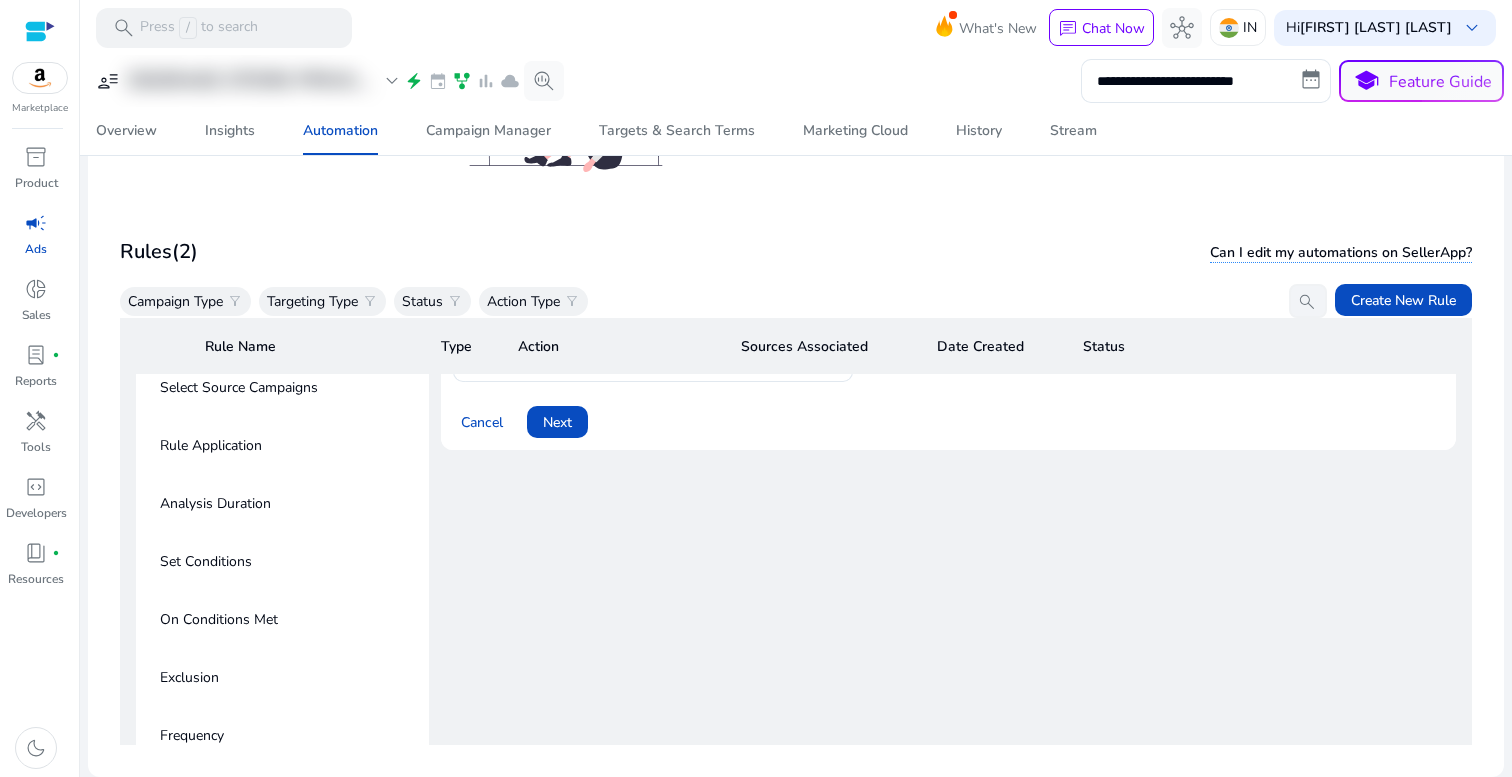 click on "Set Conditions" 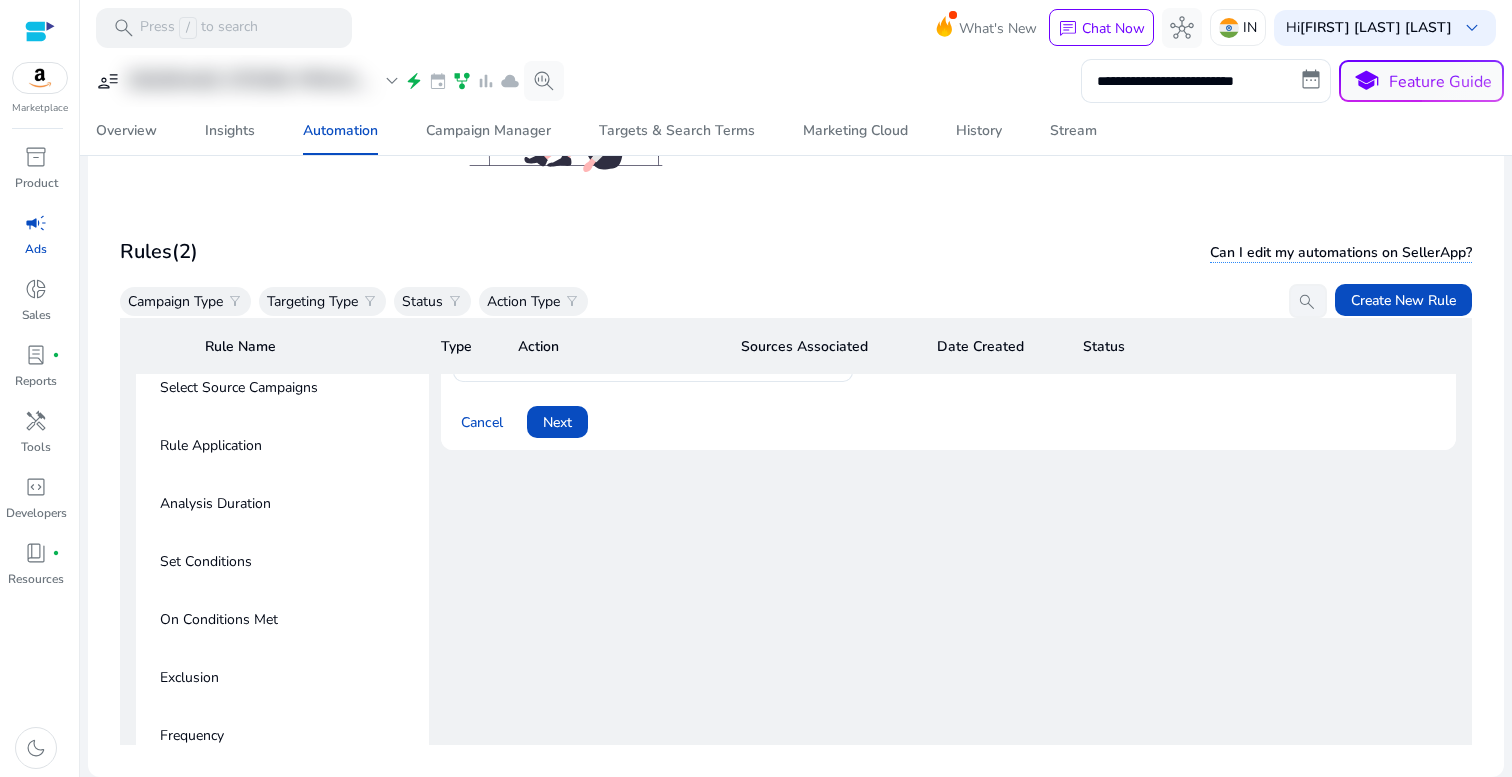 click on "Set Conditions" 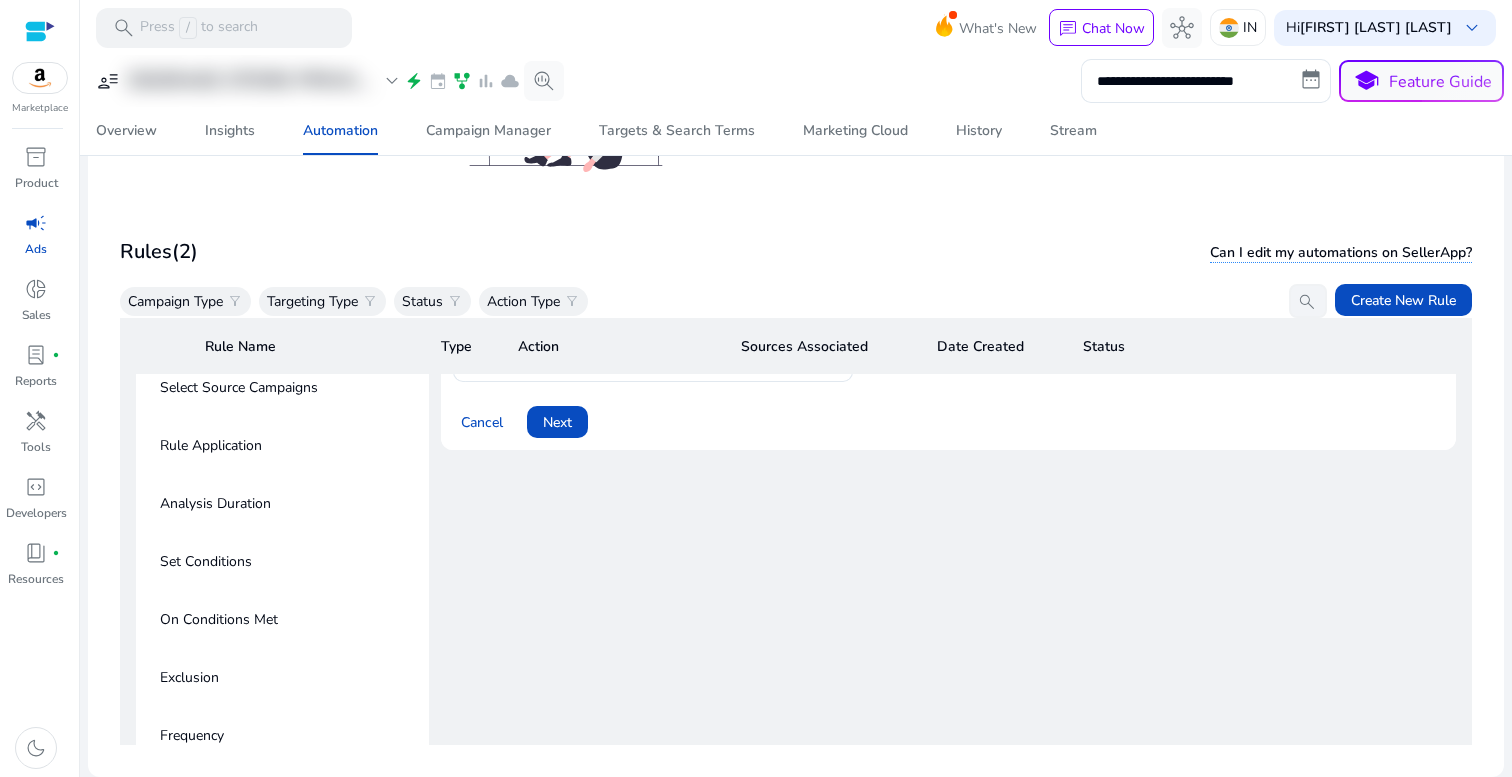 click 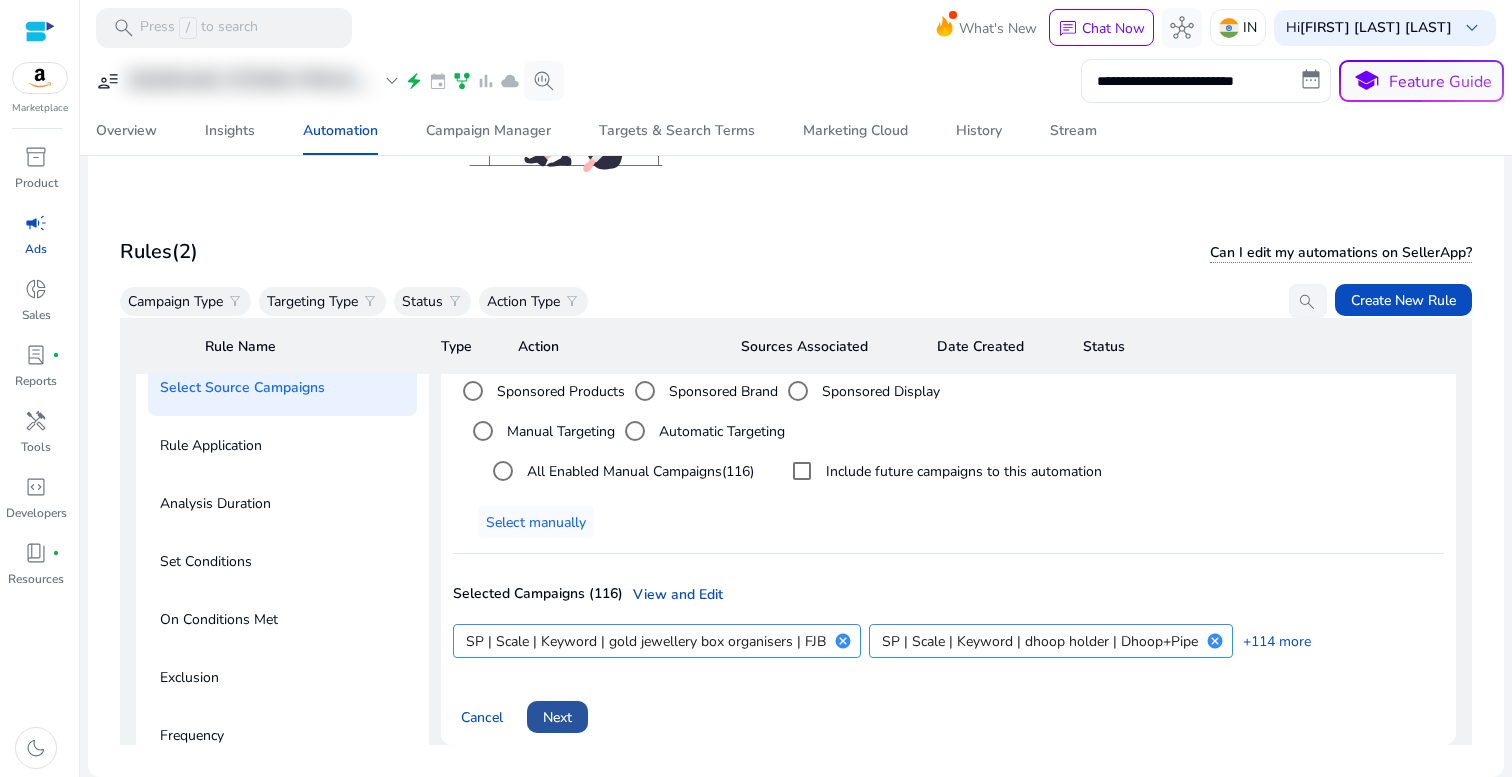 click on "Next" at bounding box center (557, 717) 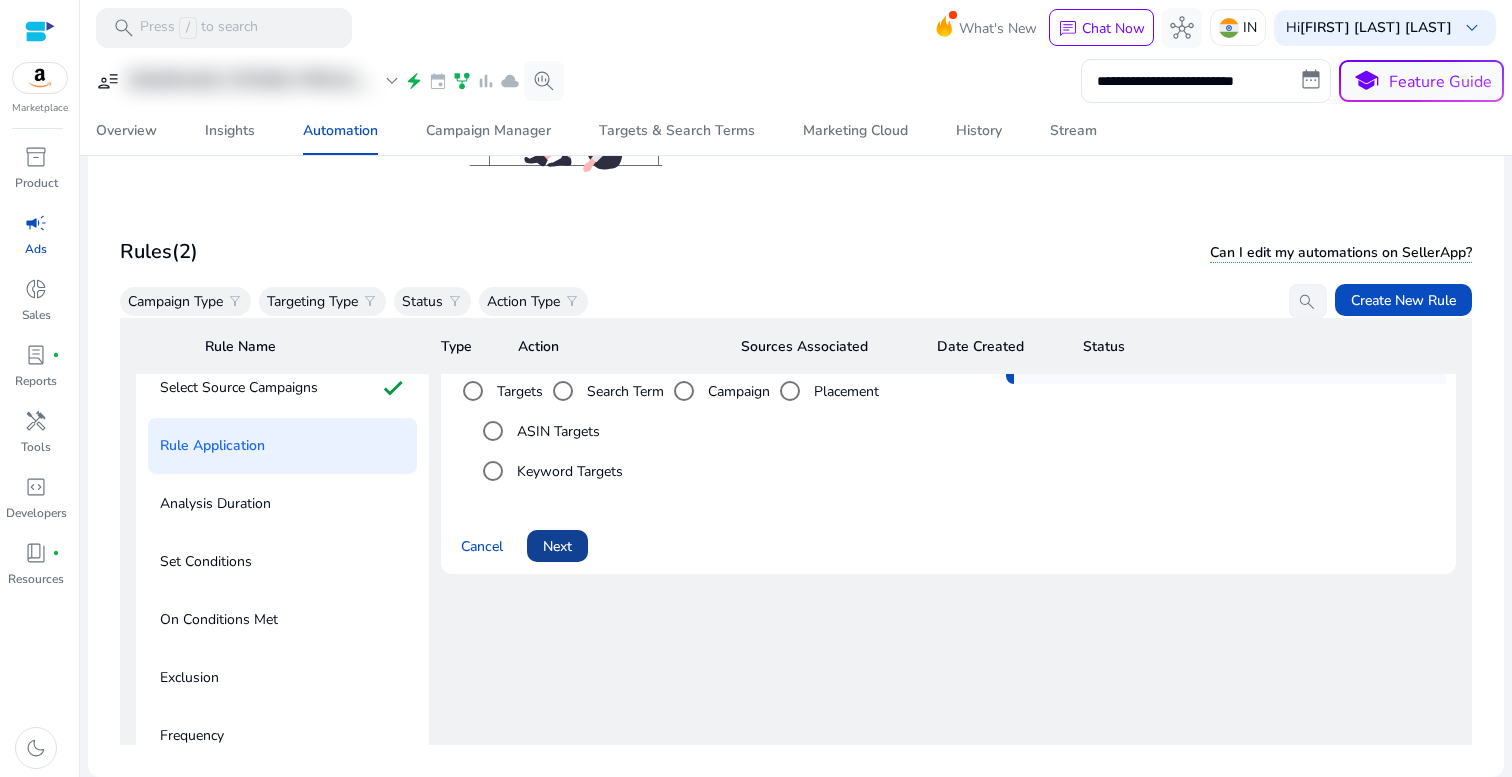 click at bounding box center (557, 546) 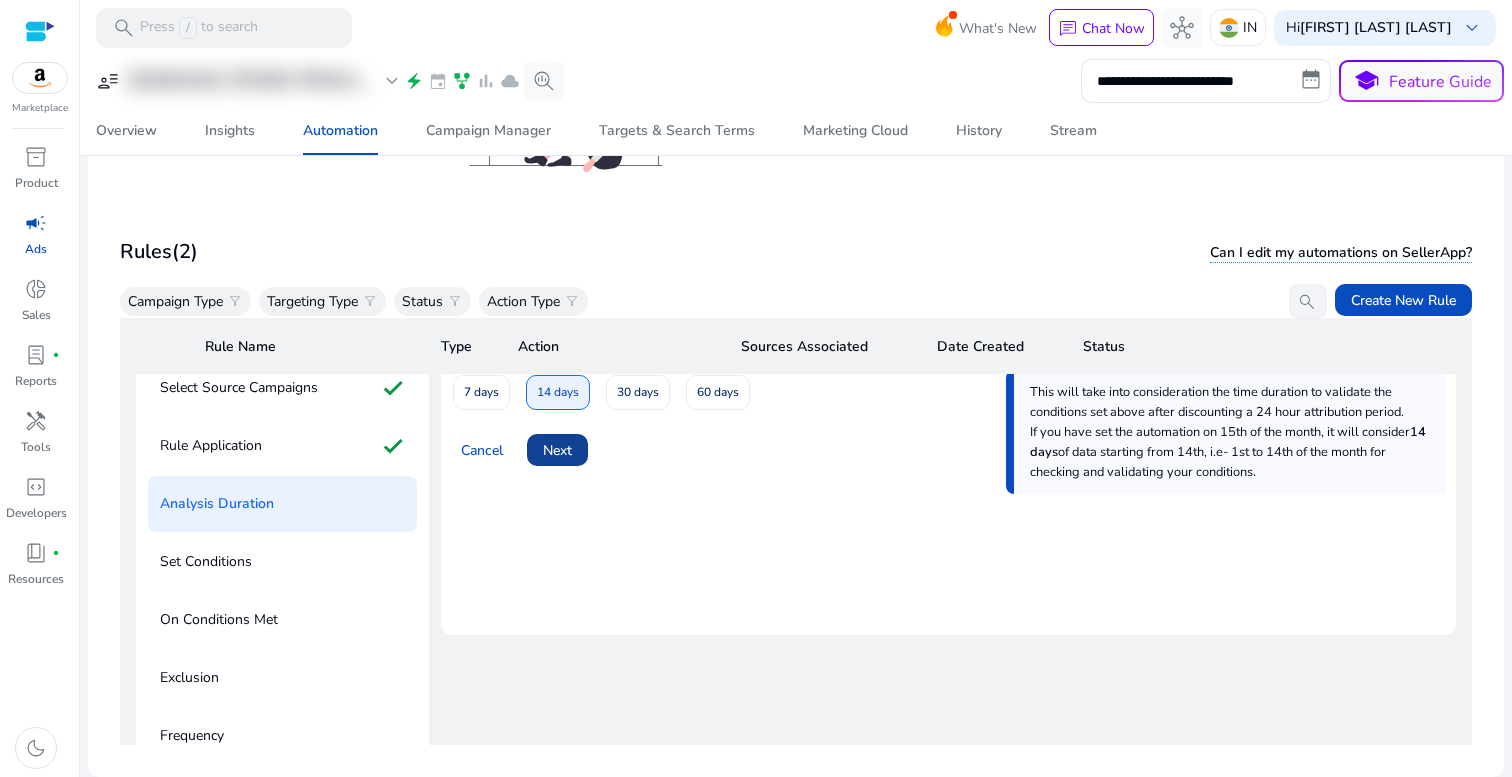 click on "Next" at bounding box center (557, 450) 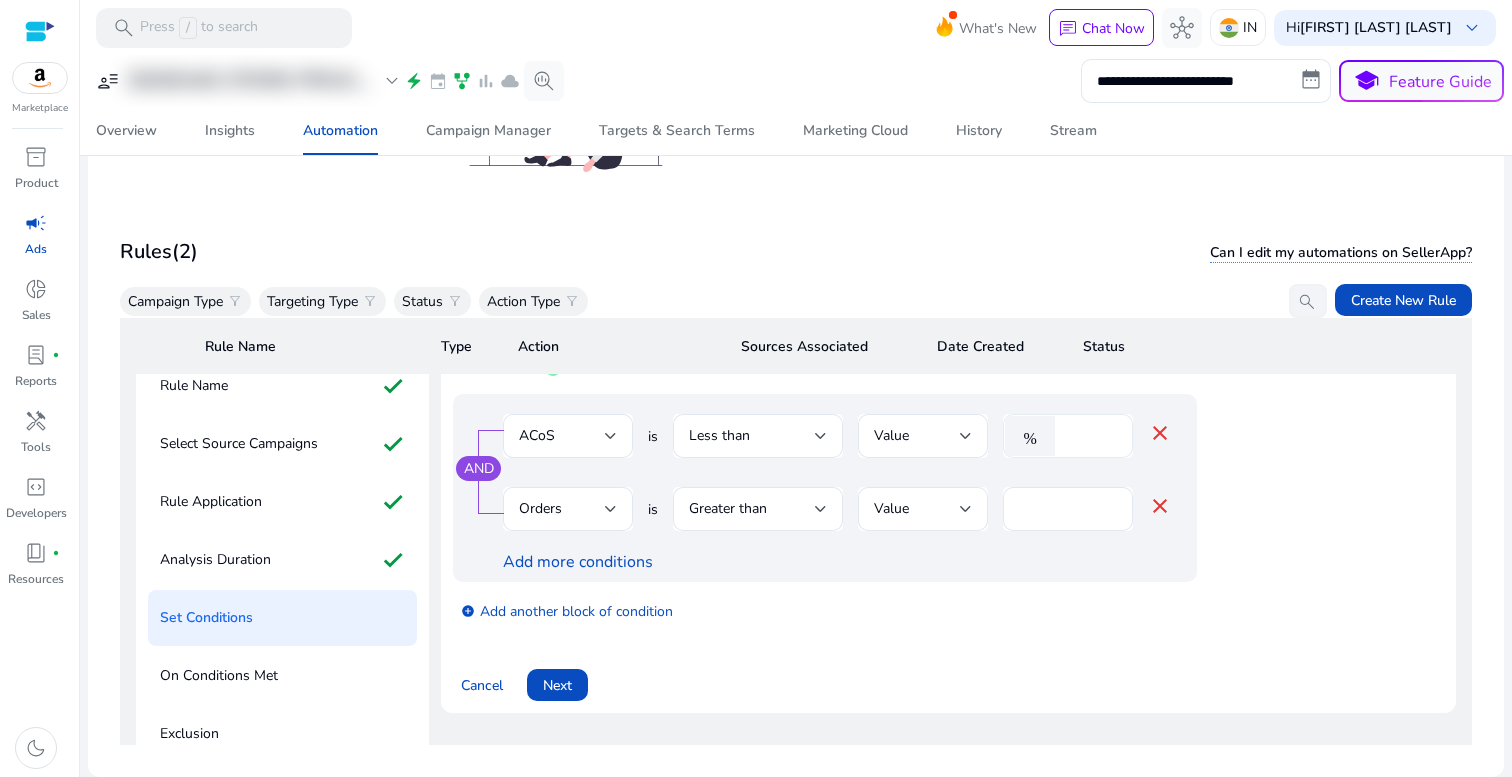 scroll, scrollTop: 118, scrollLeft: 0, axis: vertical 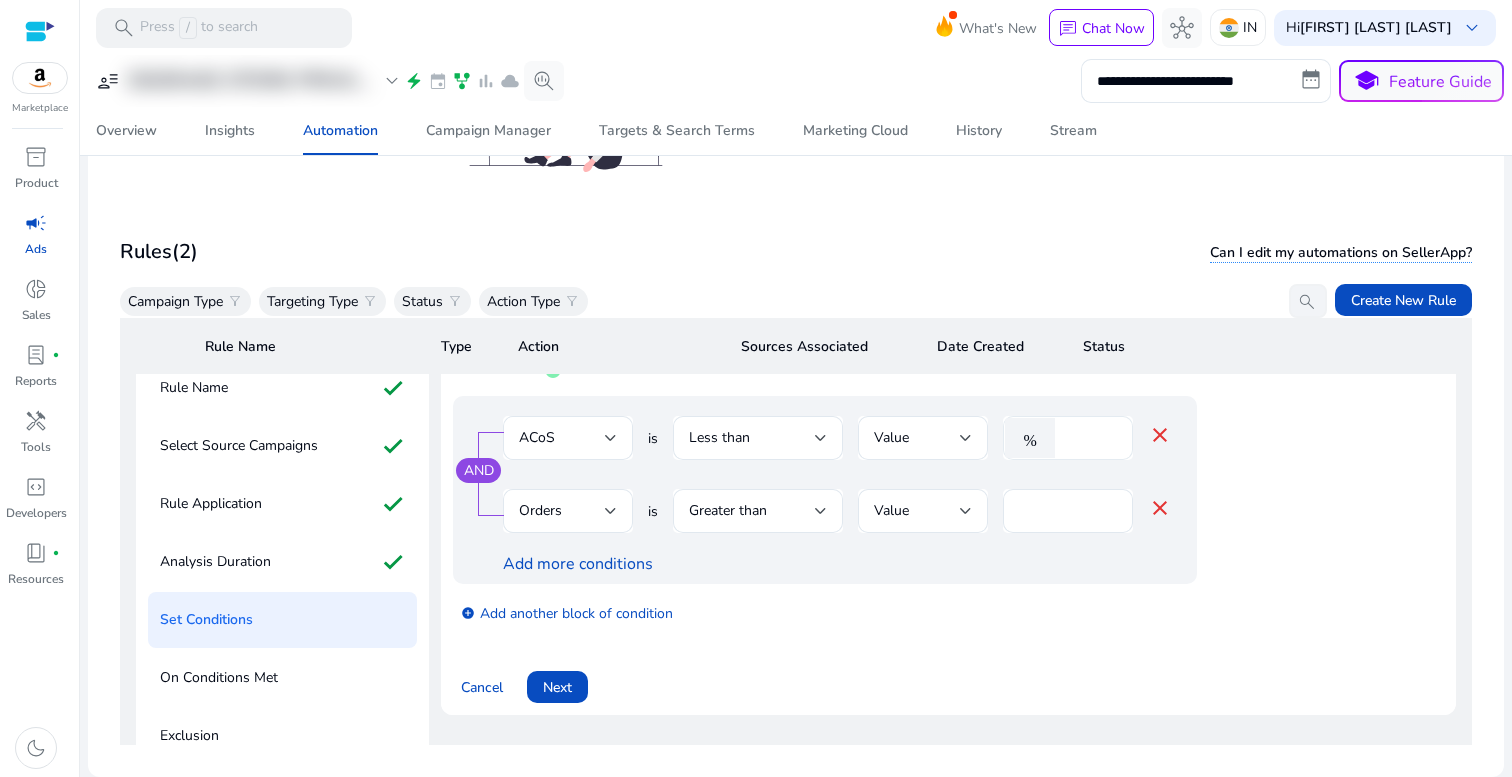 click on "%  **" at bounding box center [1068, 438] 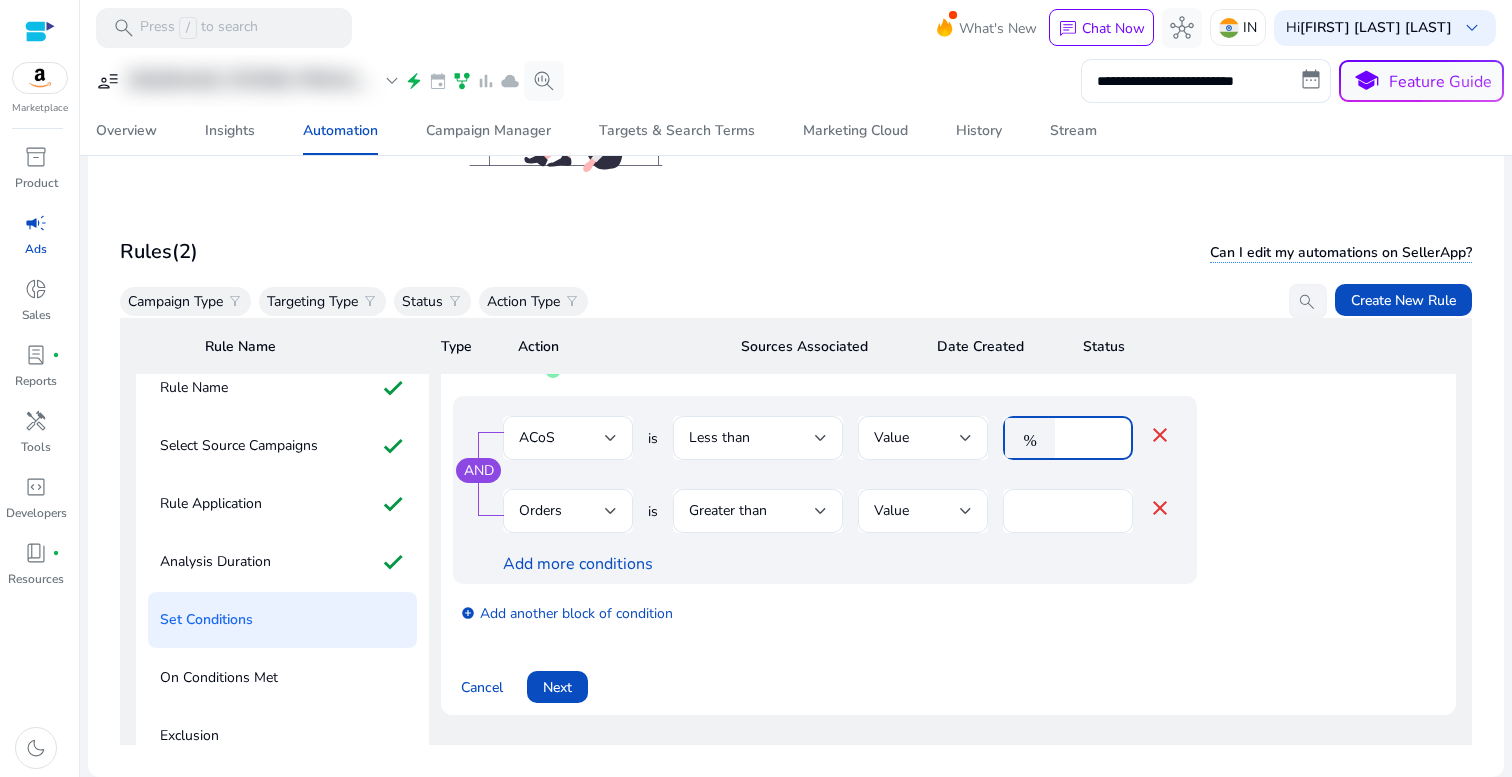 click on "**" at bounding box center [1091, 438] 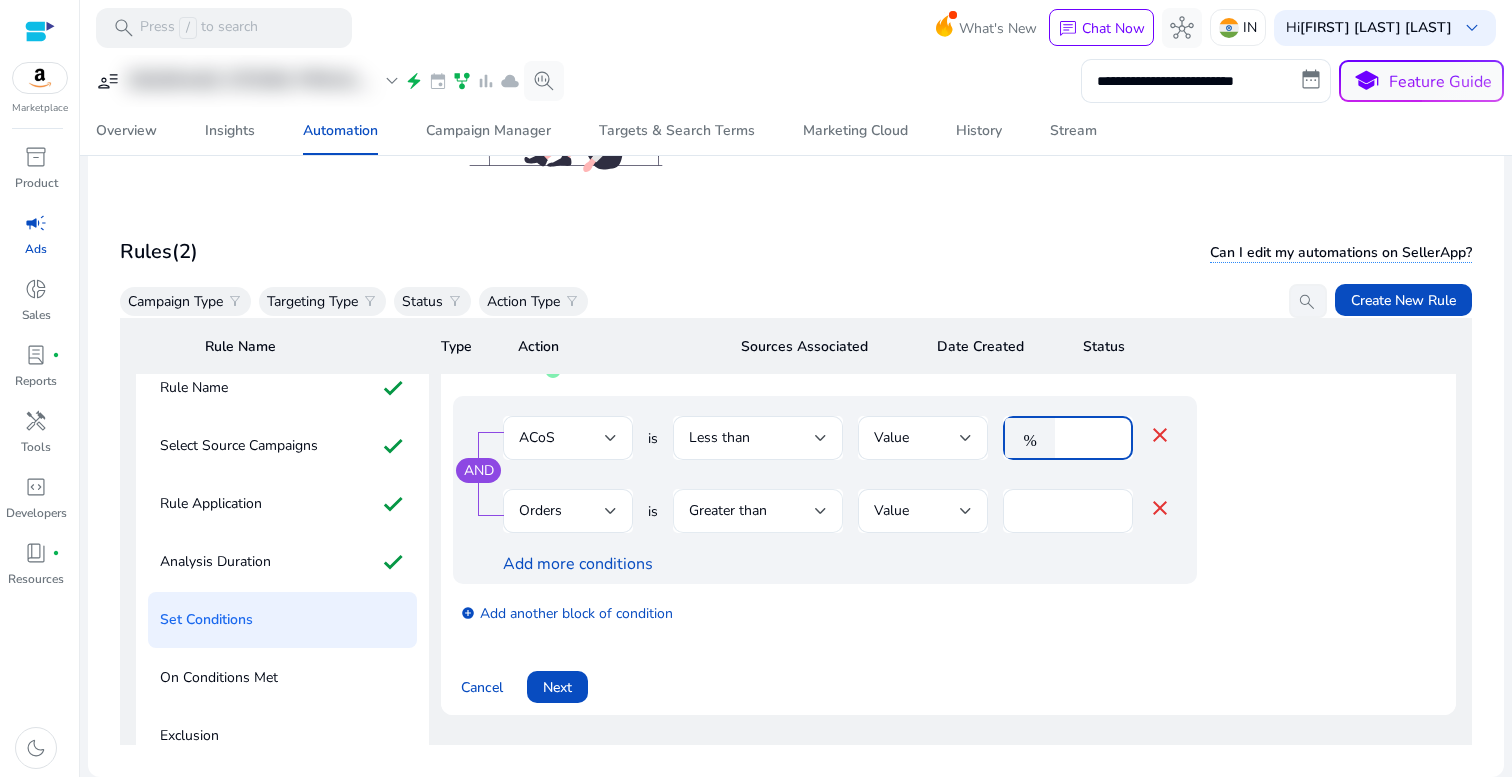 click on "Greater than" at bounding box center (752, 511) 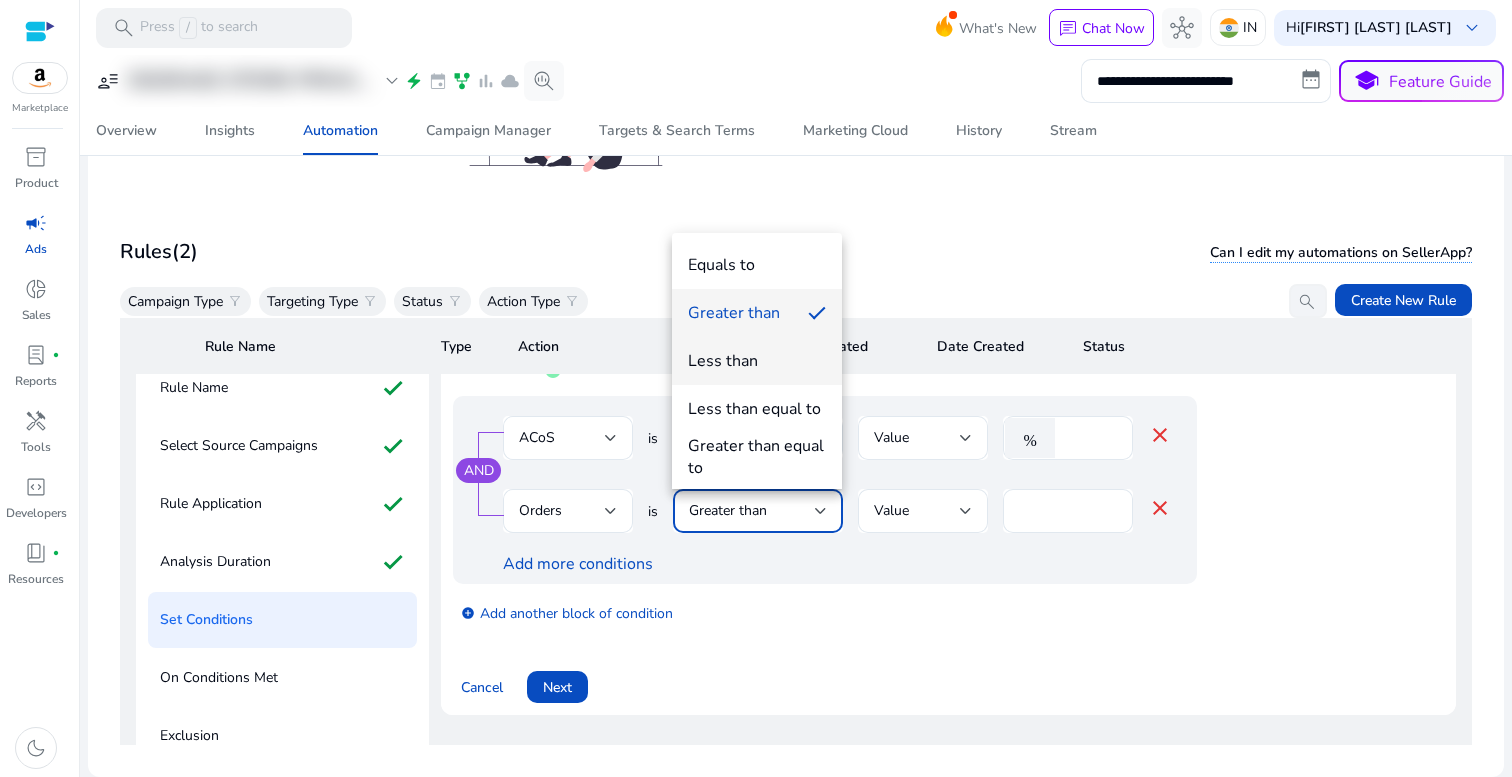 click on "Less than" at bounding box center (723, 361) 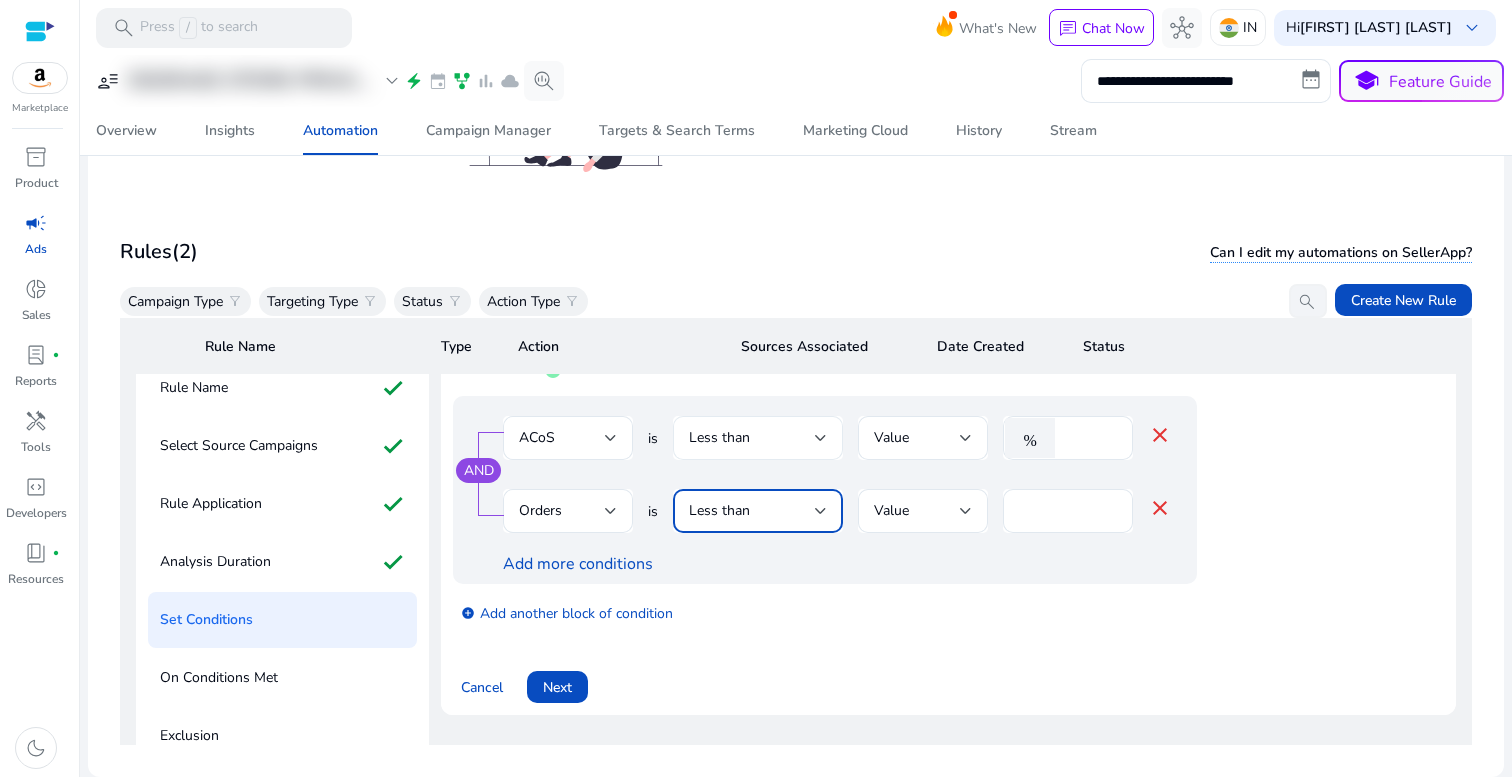 click on "Less than" at bounding box center (752, 438) 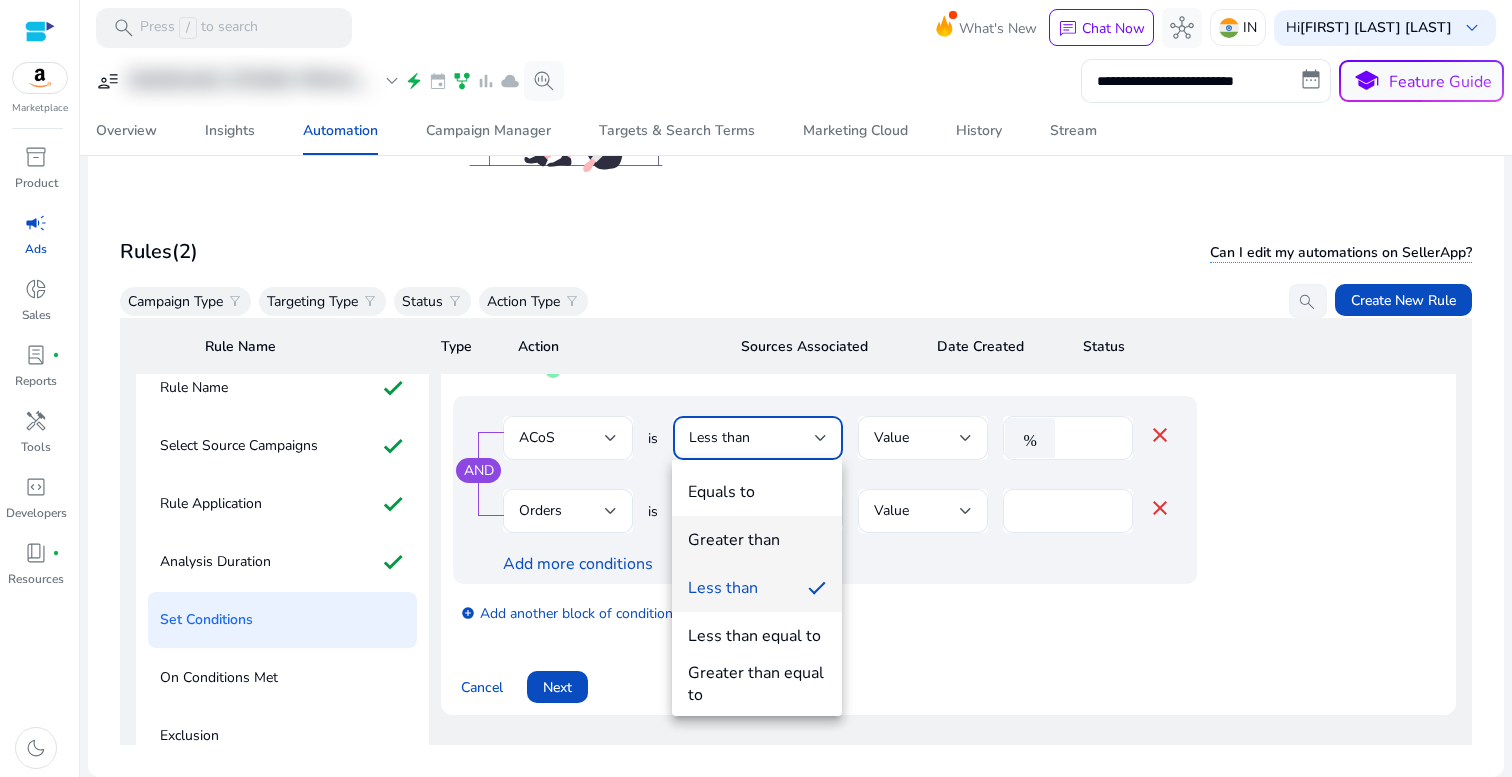 click on "Greater than" at bounding box center [734, 540] 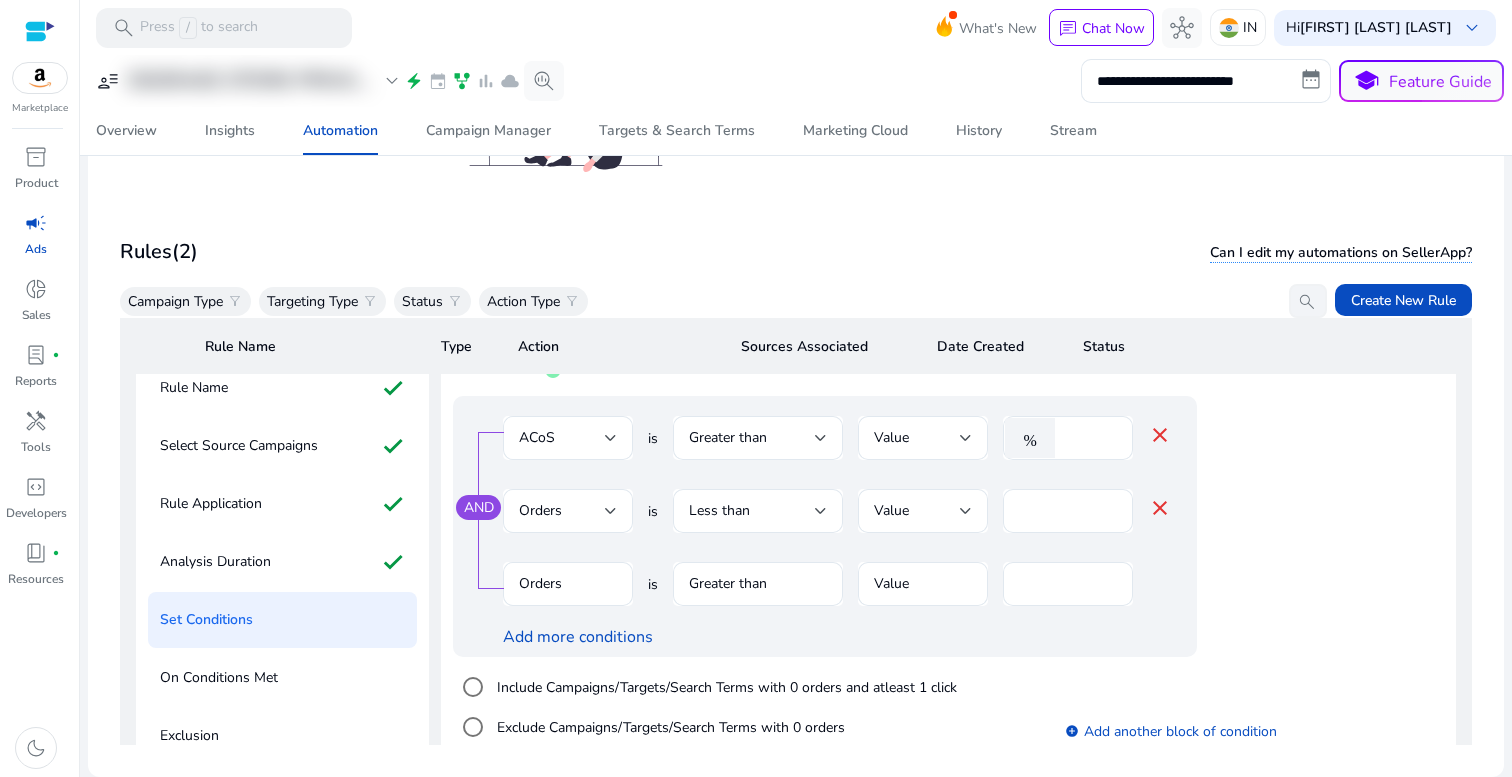 scroll, scrollTop: 0, scrollLeft: 0, axis: both 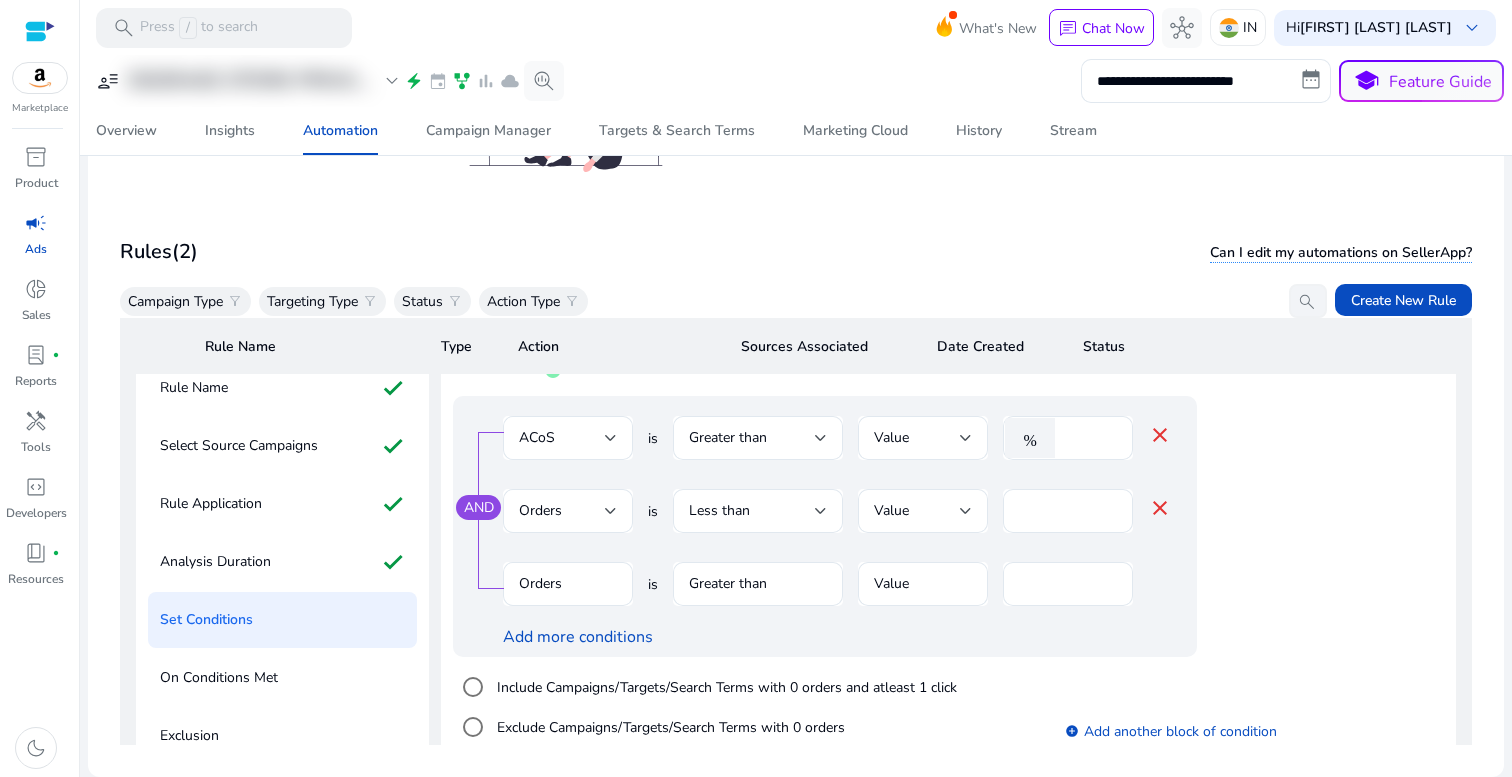 click on "Orders is Greater than Value *" at bounding box center (837, 594) 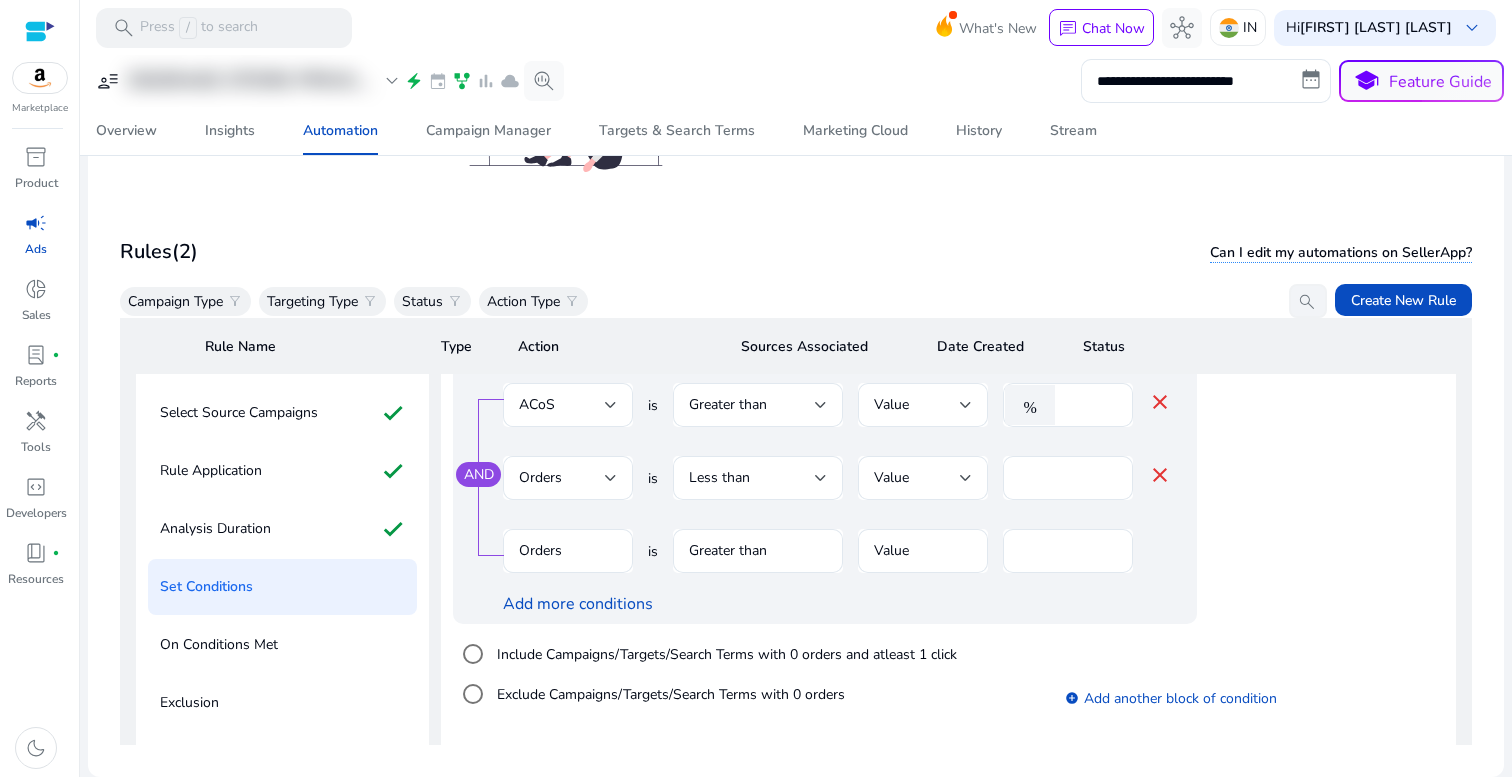 scroll, scrollTop: 146, scrollLeft: 0, axis: vertical 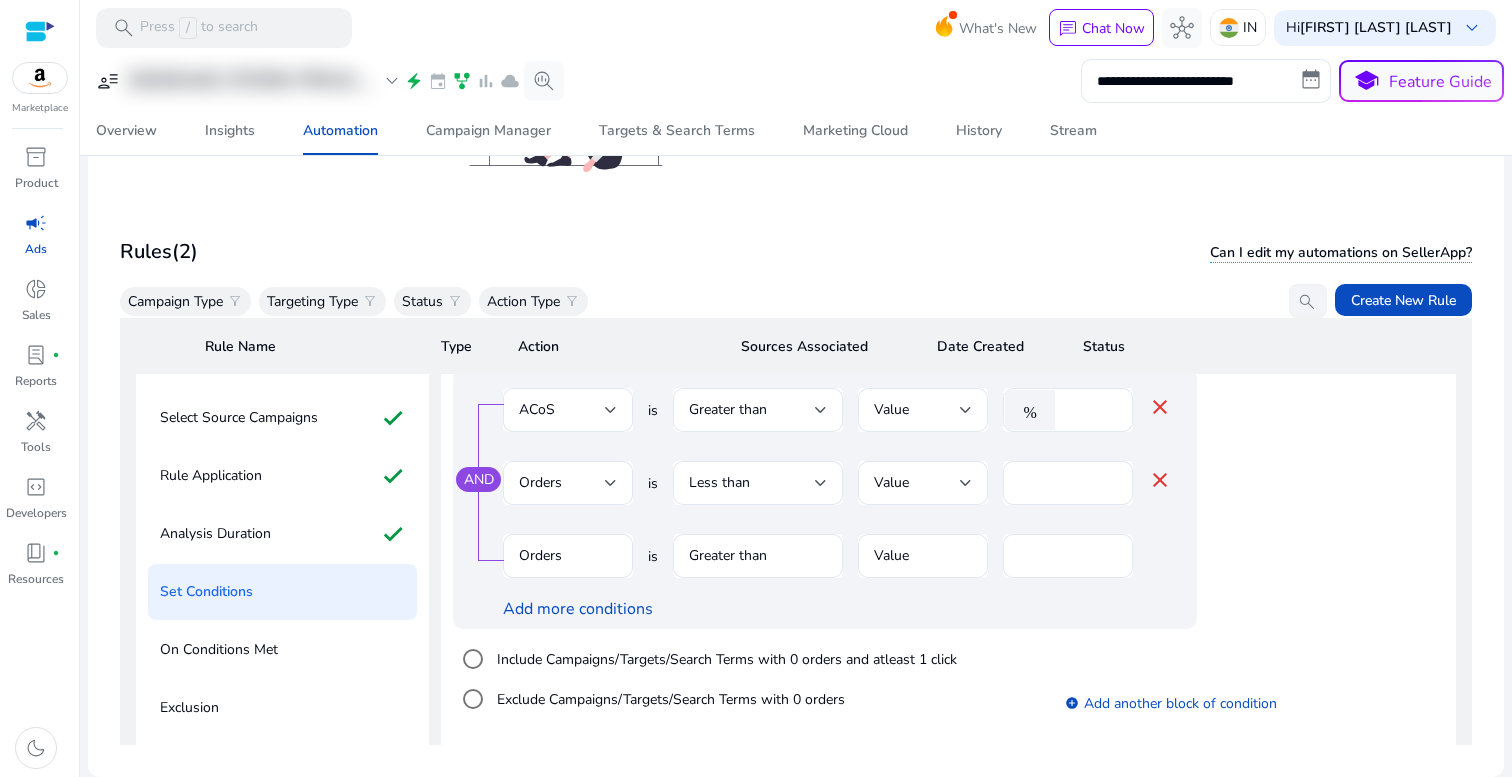 click on "close" at bounding box center (1160, 480) 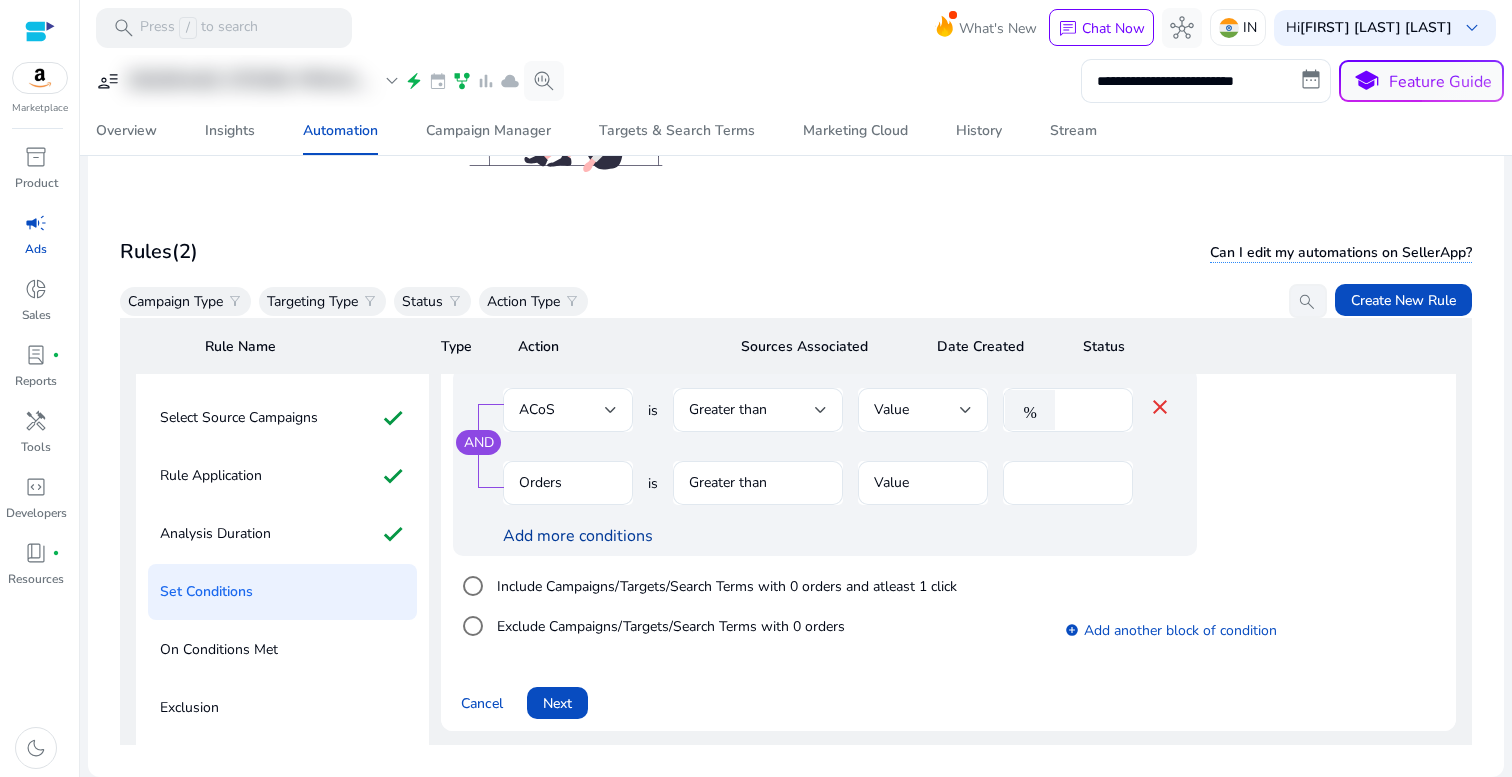 click on "Add more conditions" at bounding box center (578, 536) 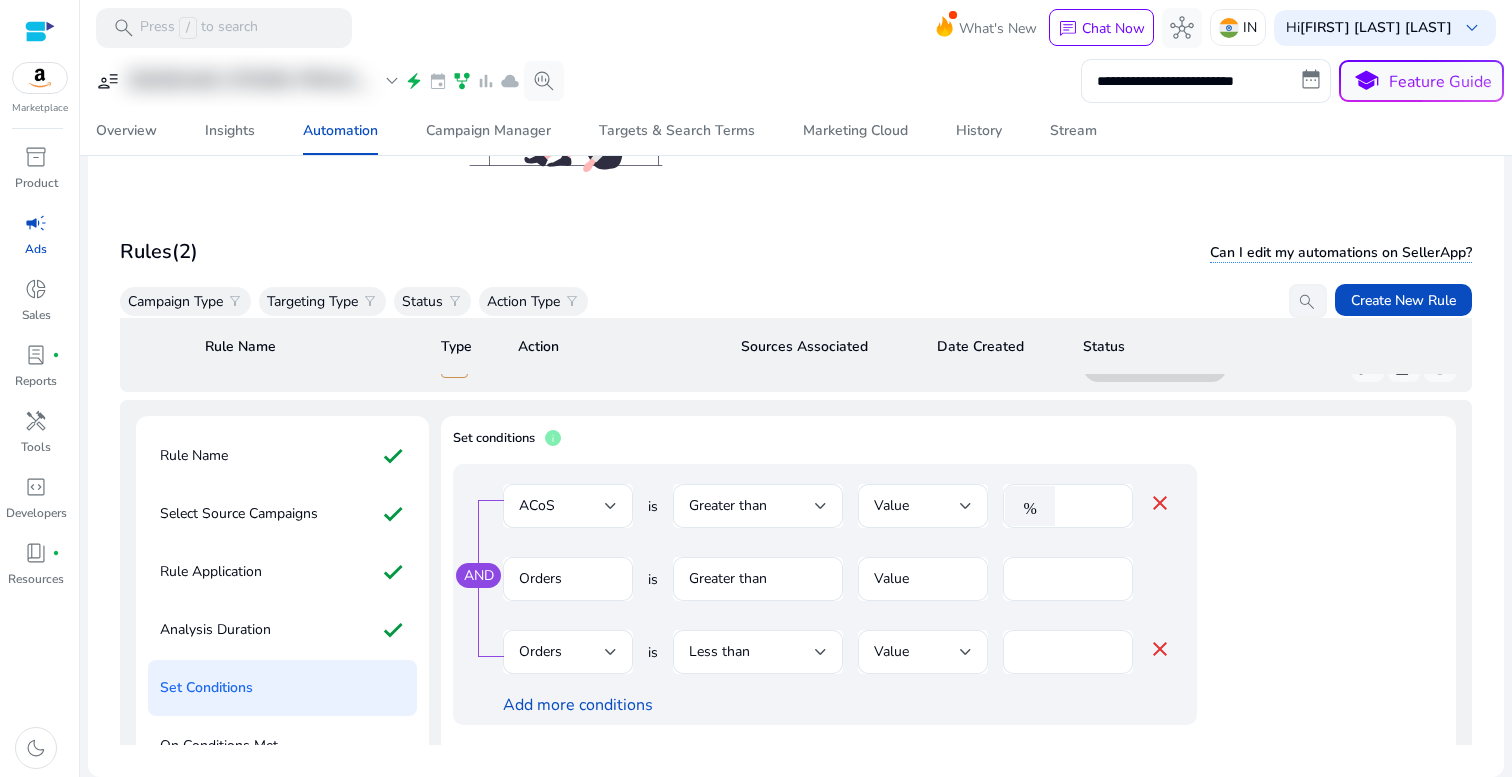scroll, scrollTop: 106, scrollLeft: 0, axis: vertical 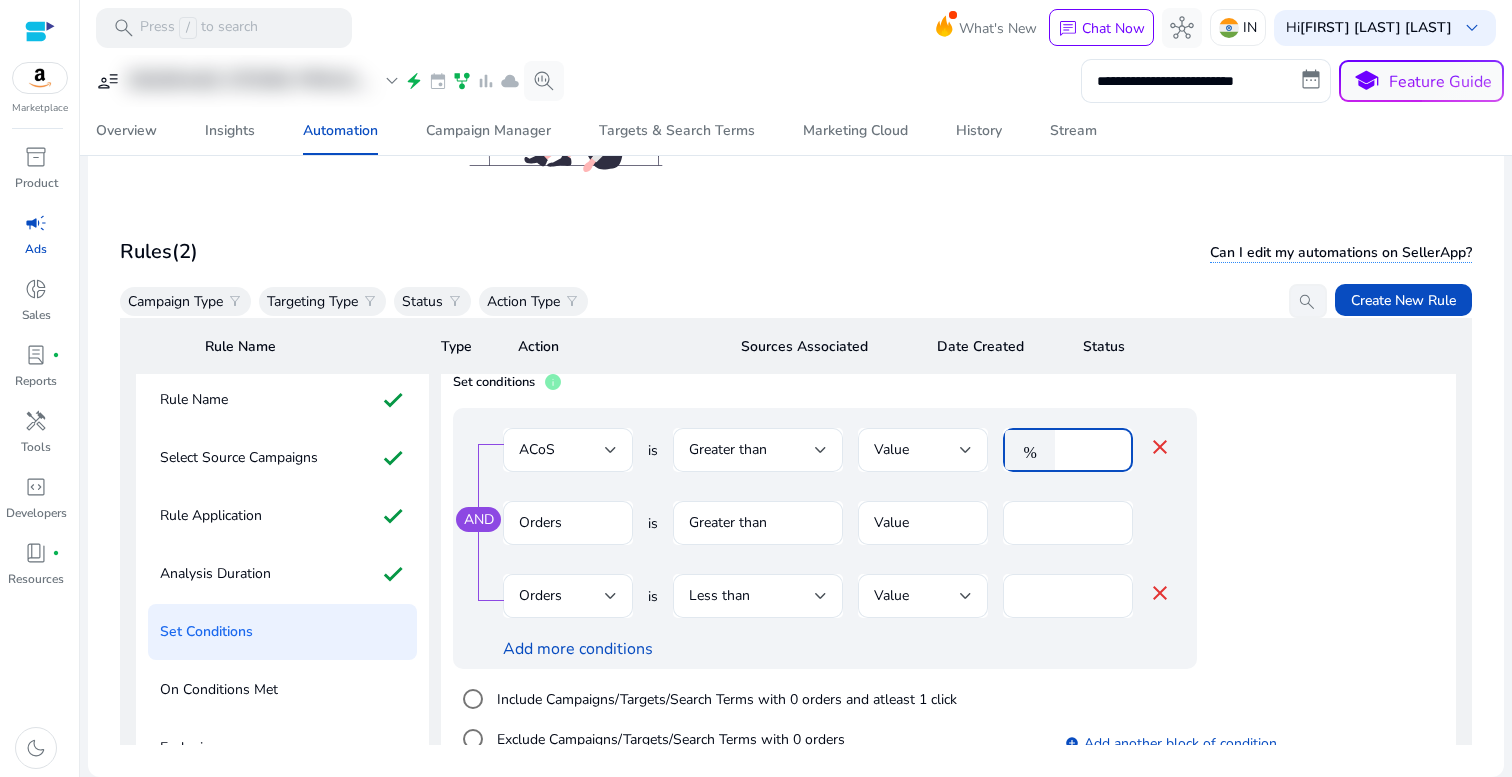 click on "**" at bounding box center [1091, 450] 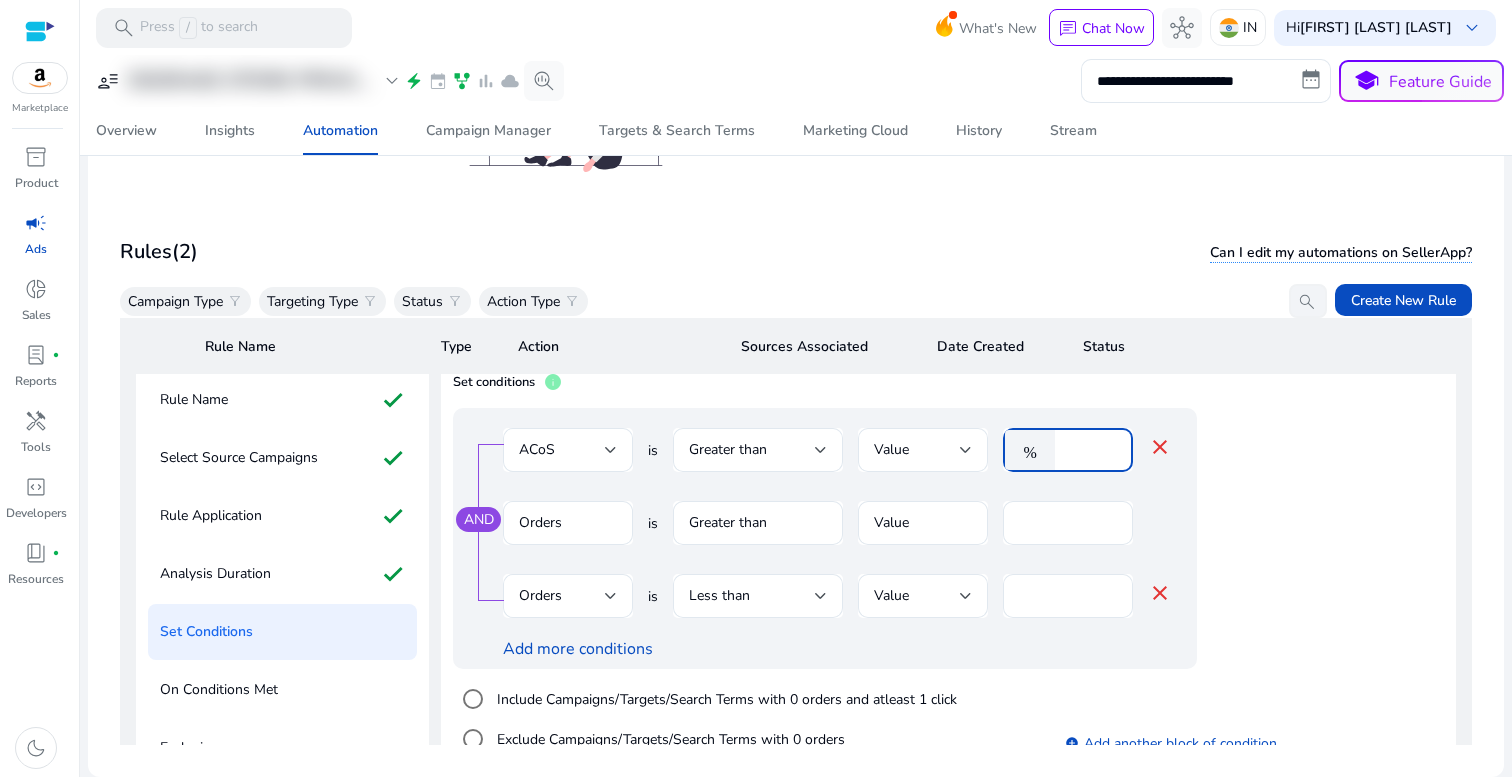 click on "**" at bounding box center (1091, 450) 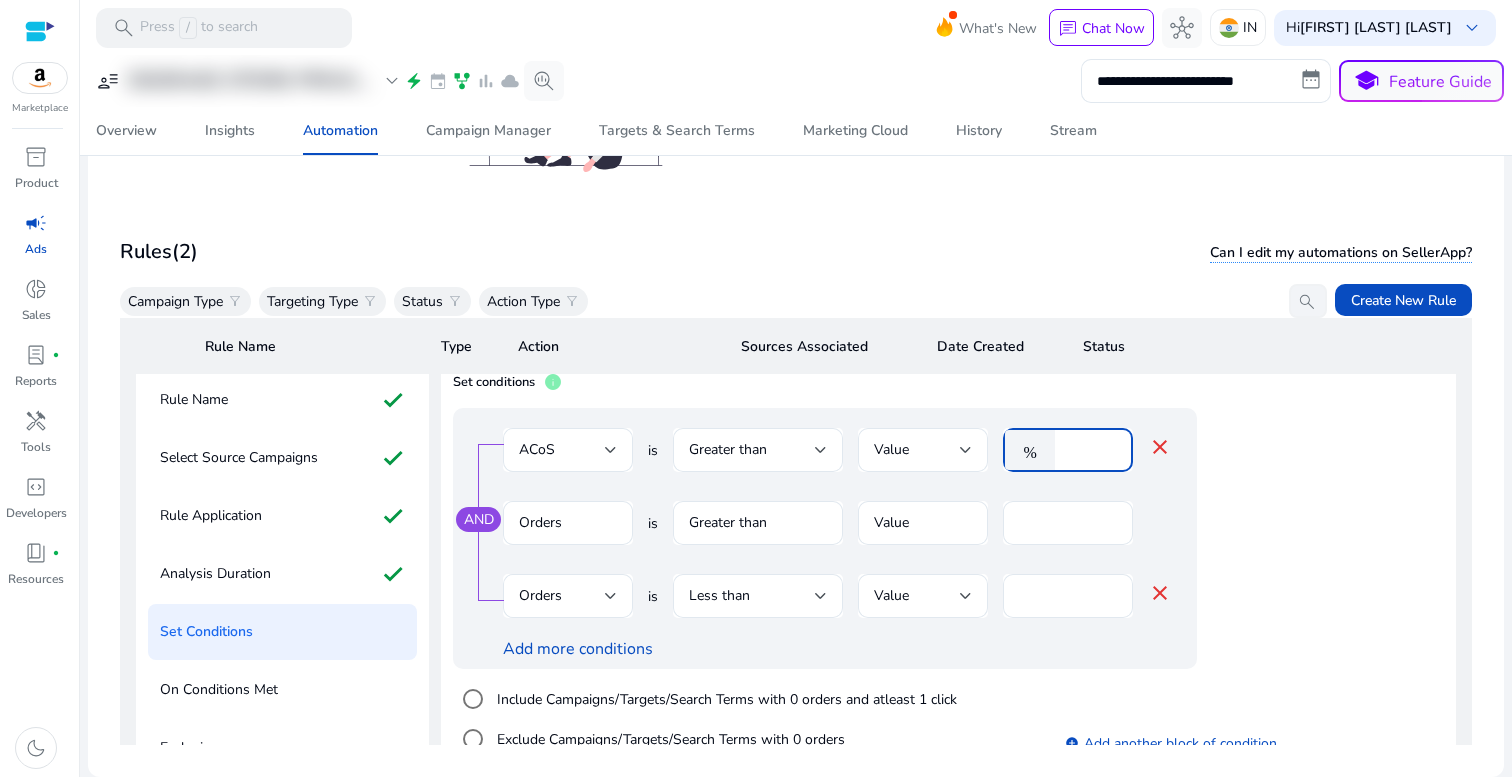 type on "*" 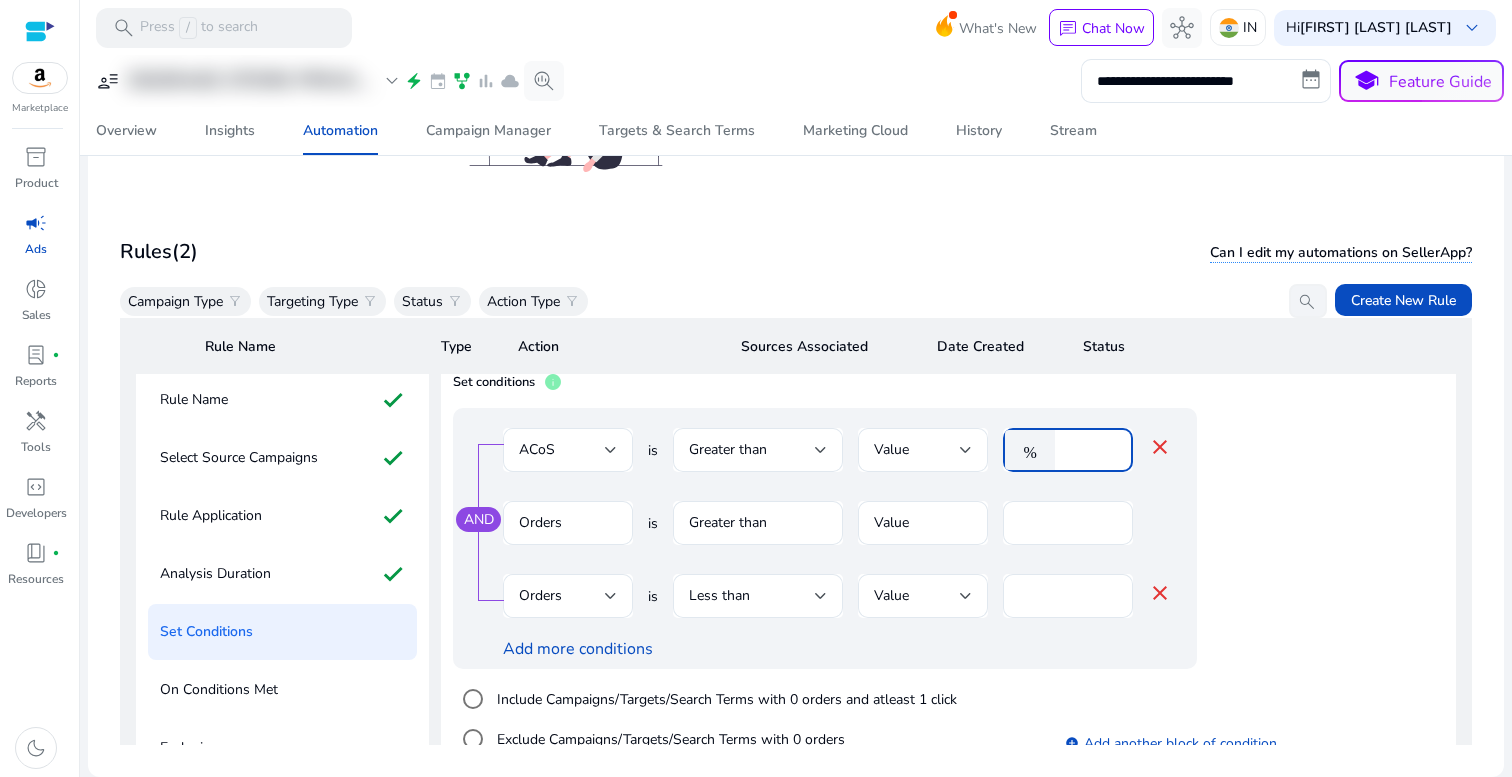 type on "***" 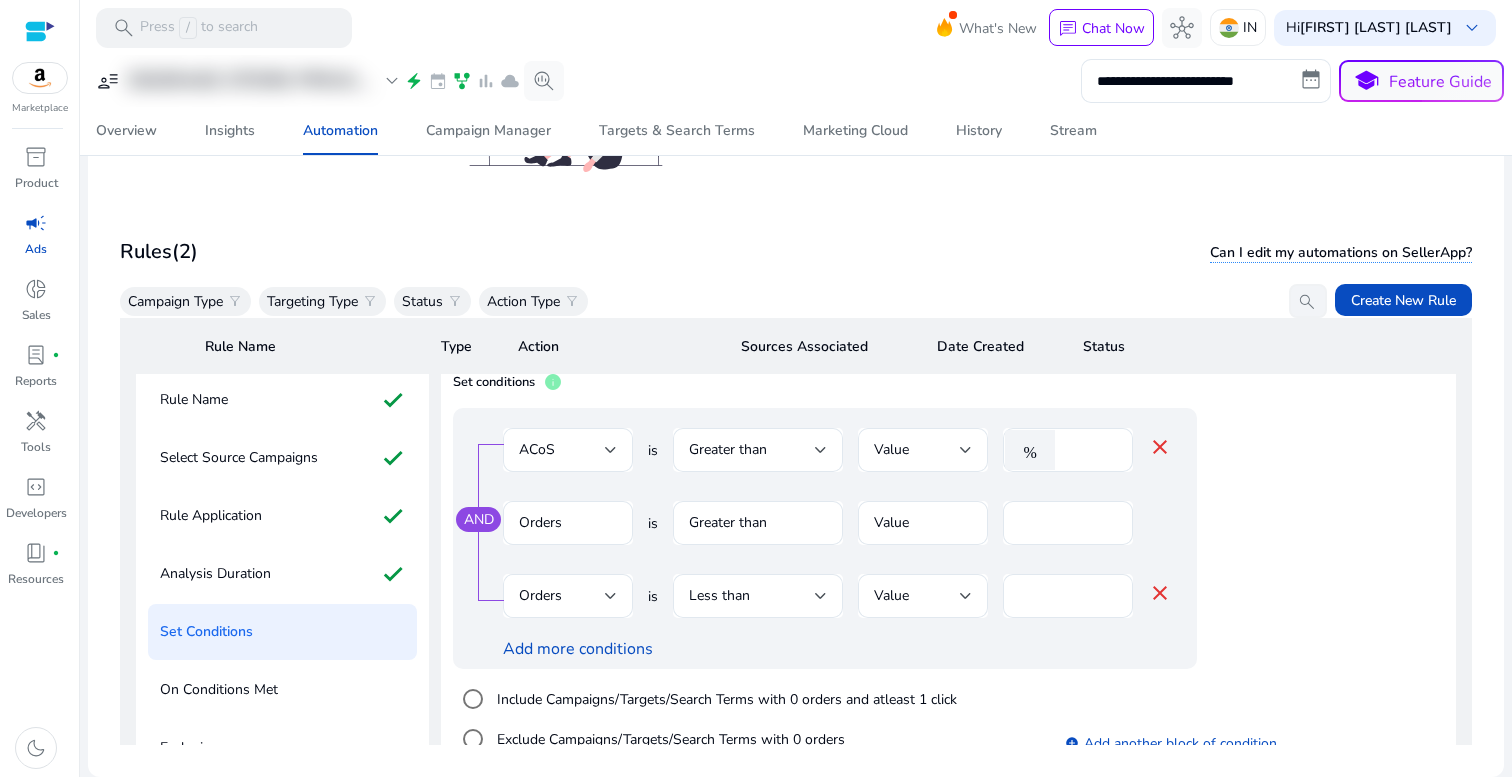 click on "AND  ACoS is Greater than Value  %  *** close Orders is Greater than Value * Orders is Less than Value * close Add more conditions" at bounding box center (825, 538) 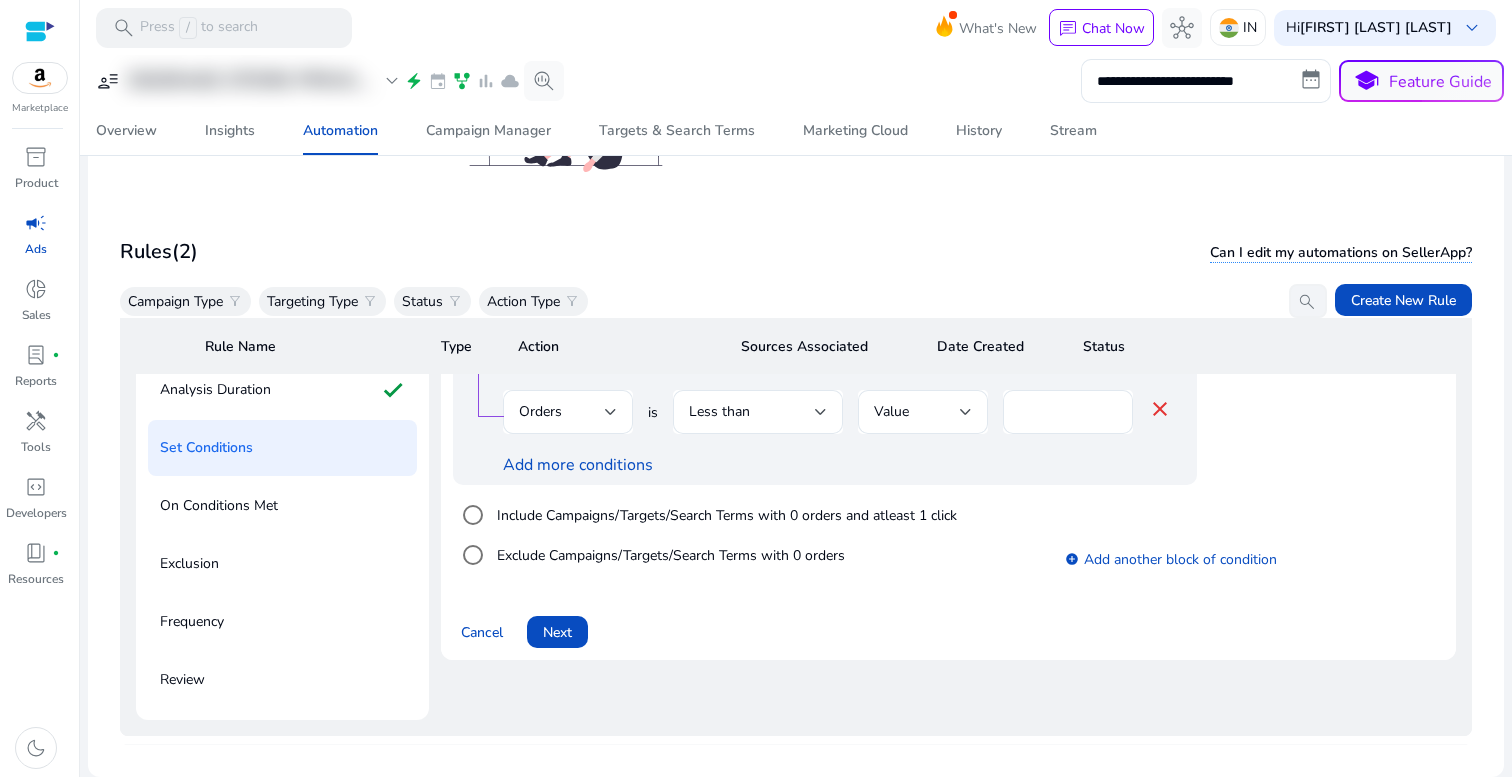 scroll, scrollTop: 282, scrollLeft: 0, axis: vertical 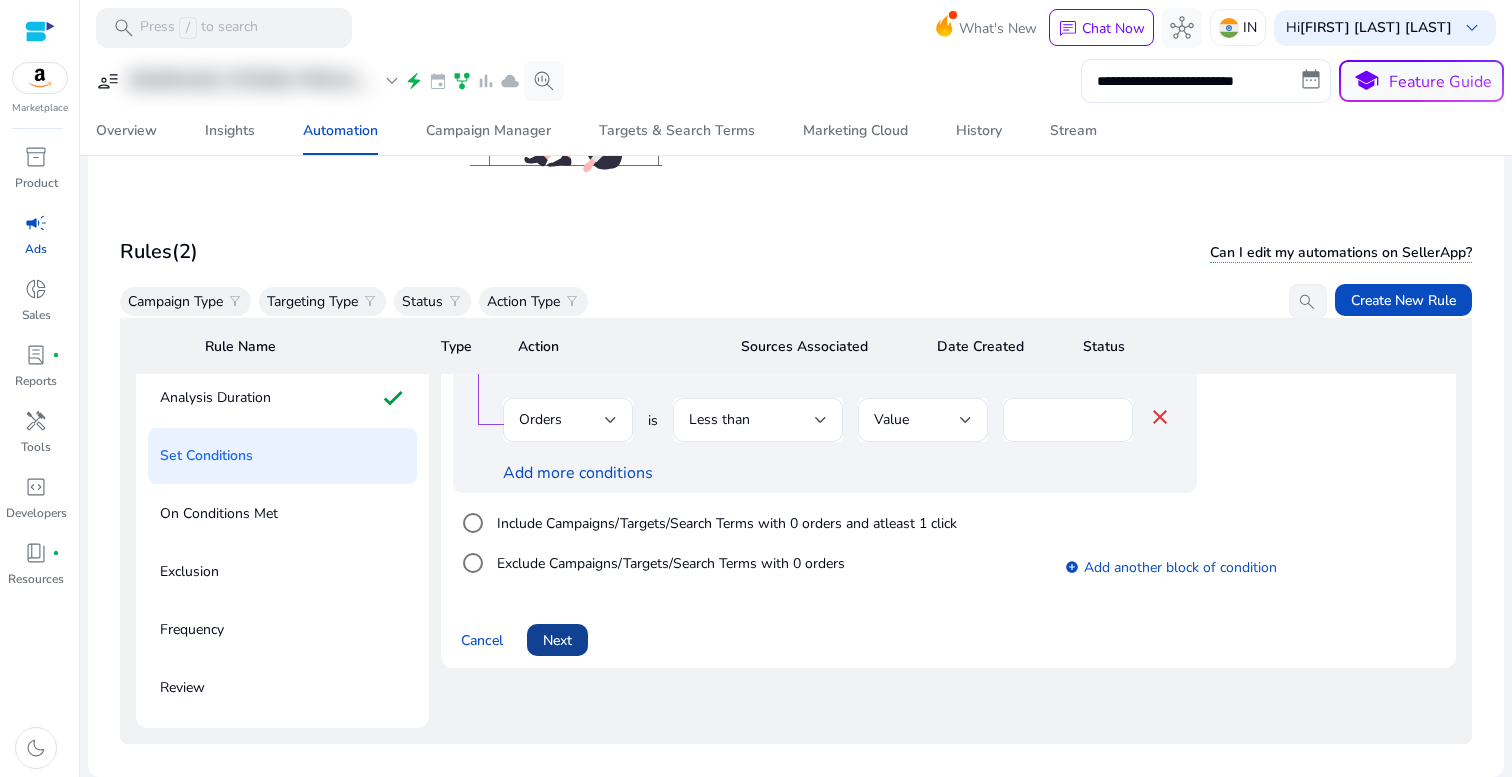 click at bounding box center (557, 640) 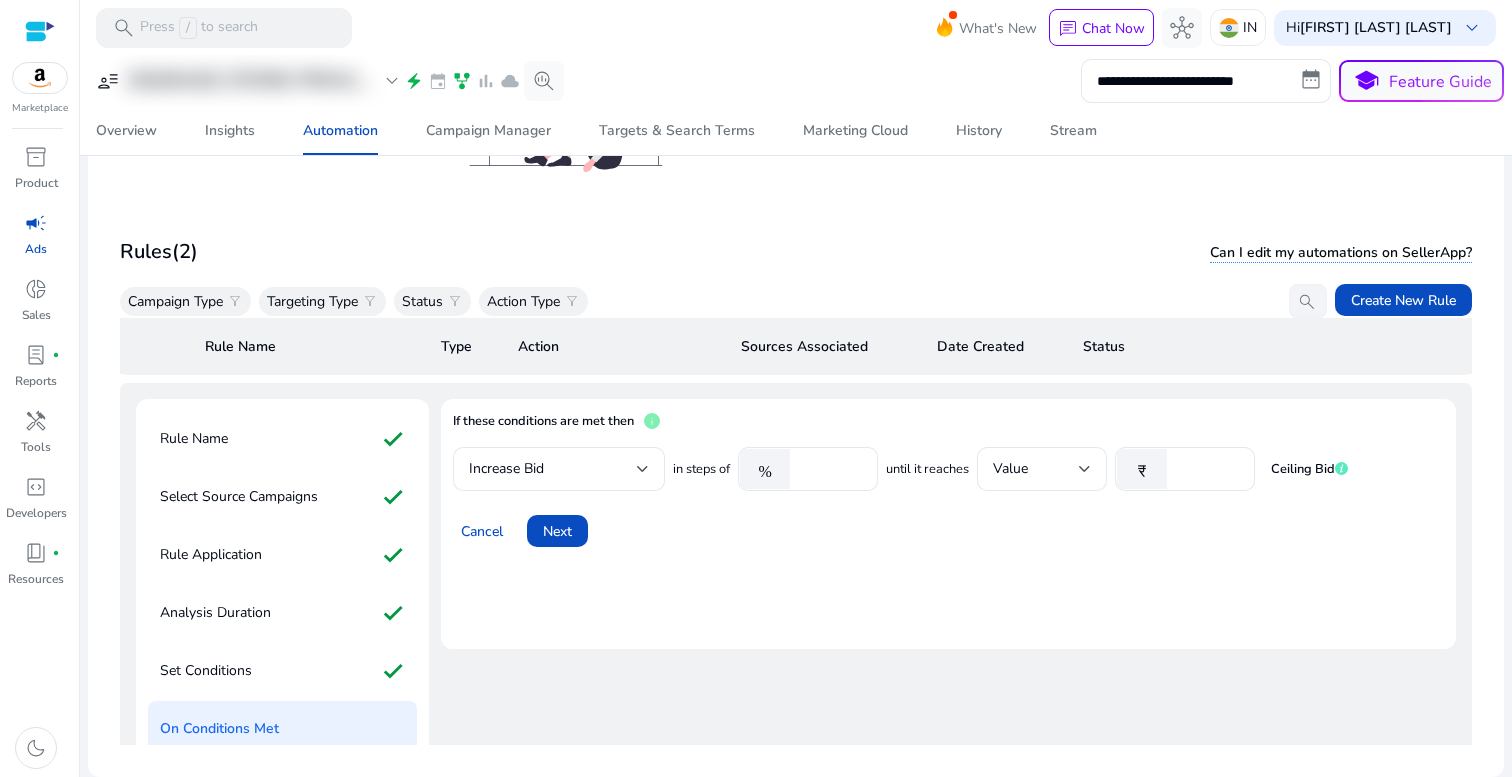 scroll, scrollTop: 68, scrollLeft: 0, axis: vertical 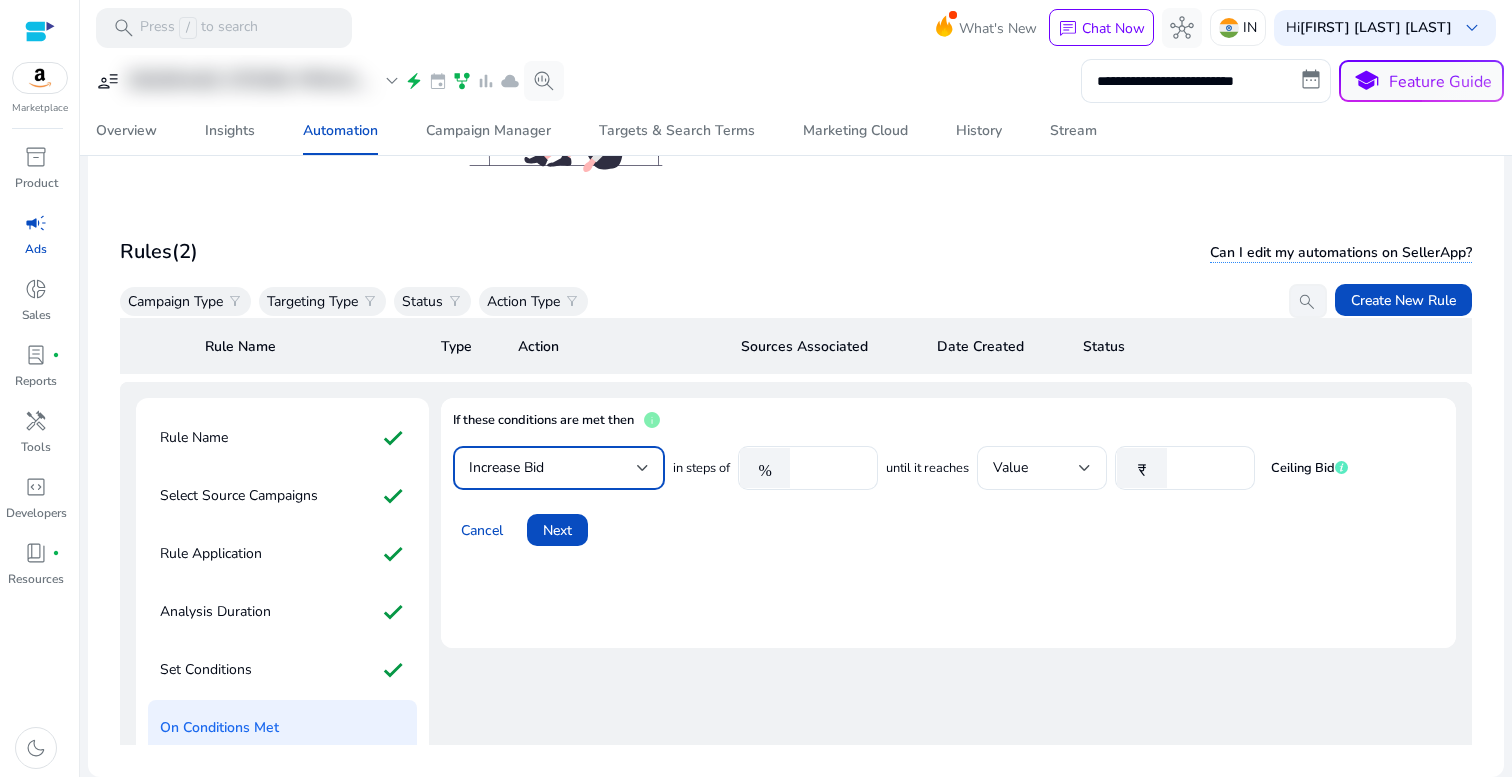 click on "Increase Bid" at bounding box center [553, 468] 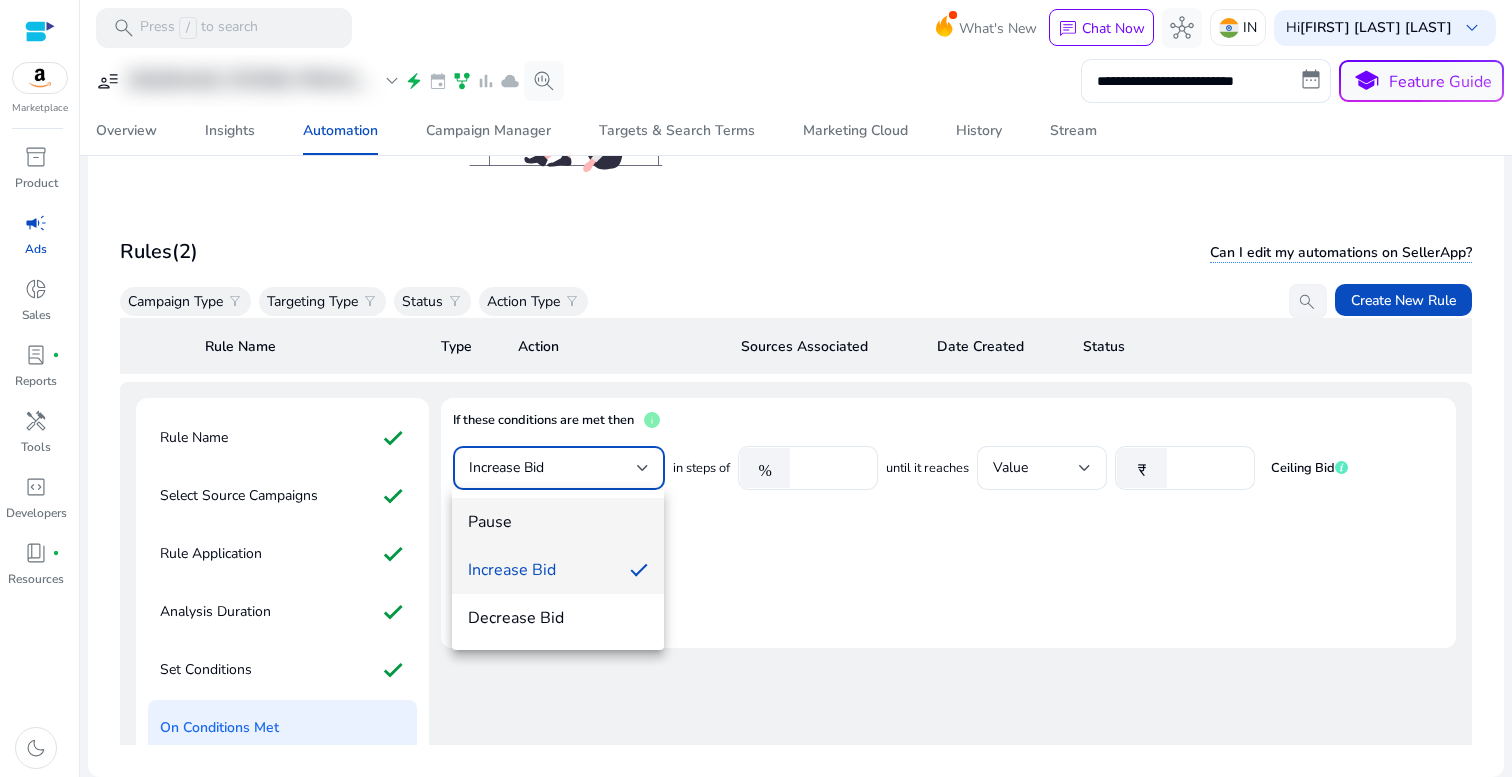click on "Pause" at bounding box center [558, 522] 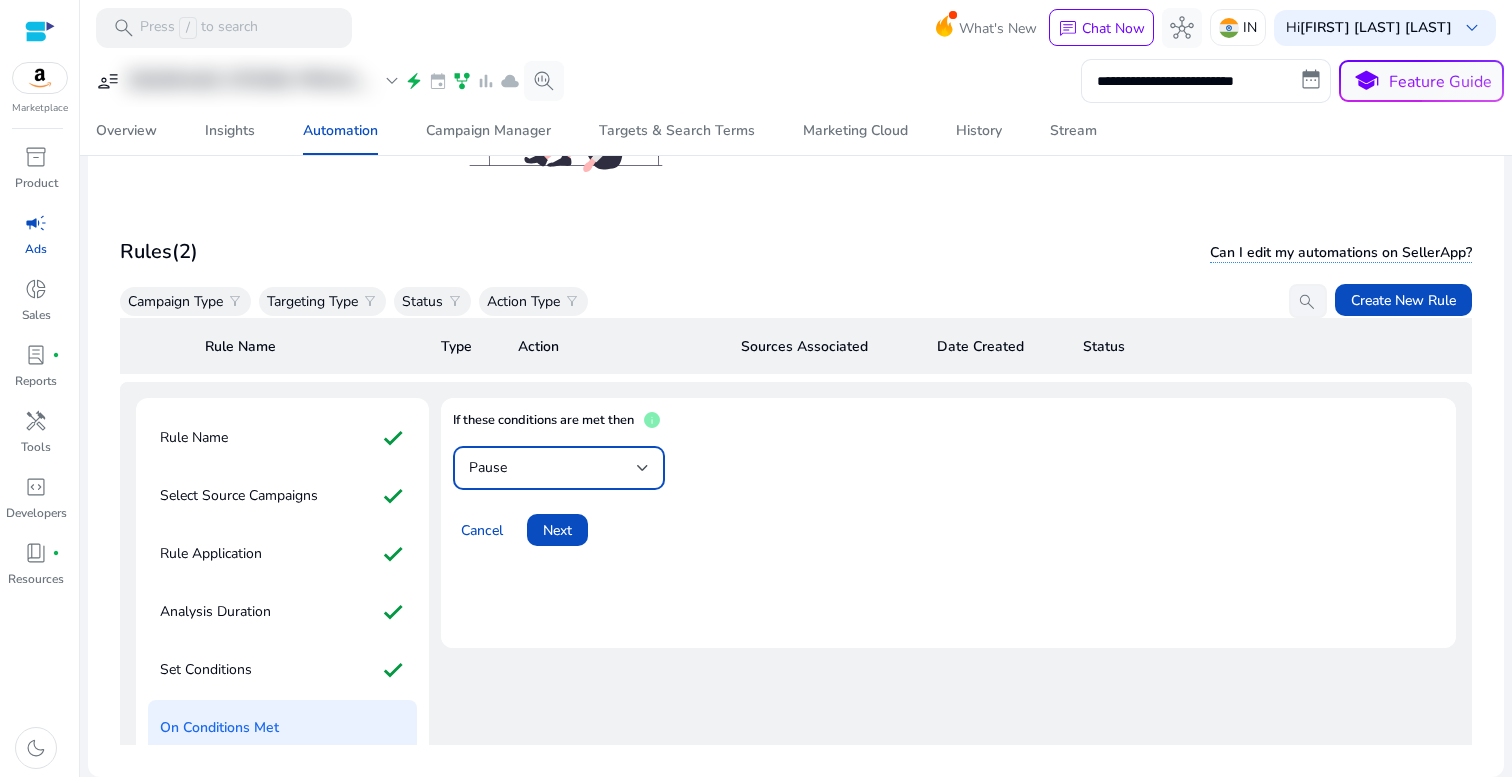 click on "Pause" at bounding box center (553, 468) 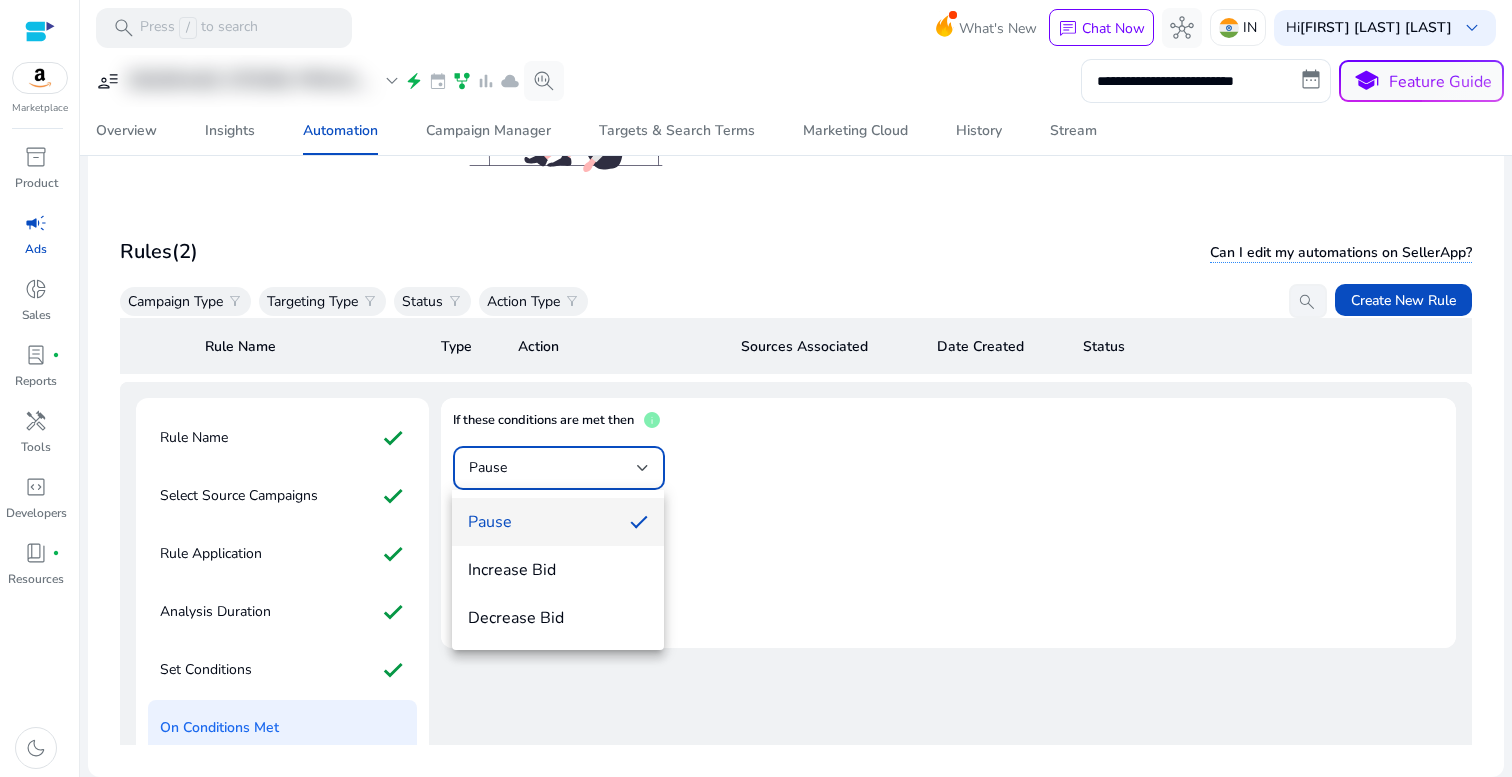 click at bounding box center (756, 388) 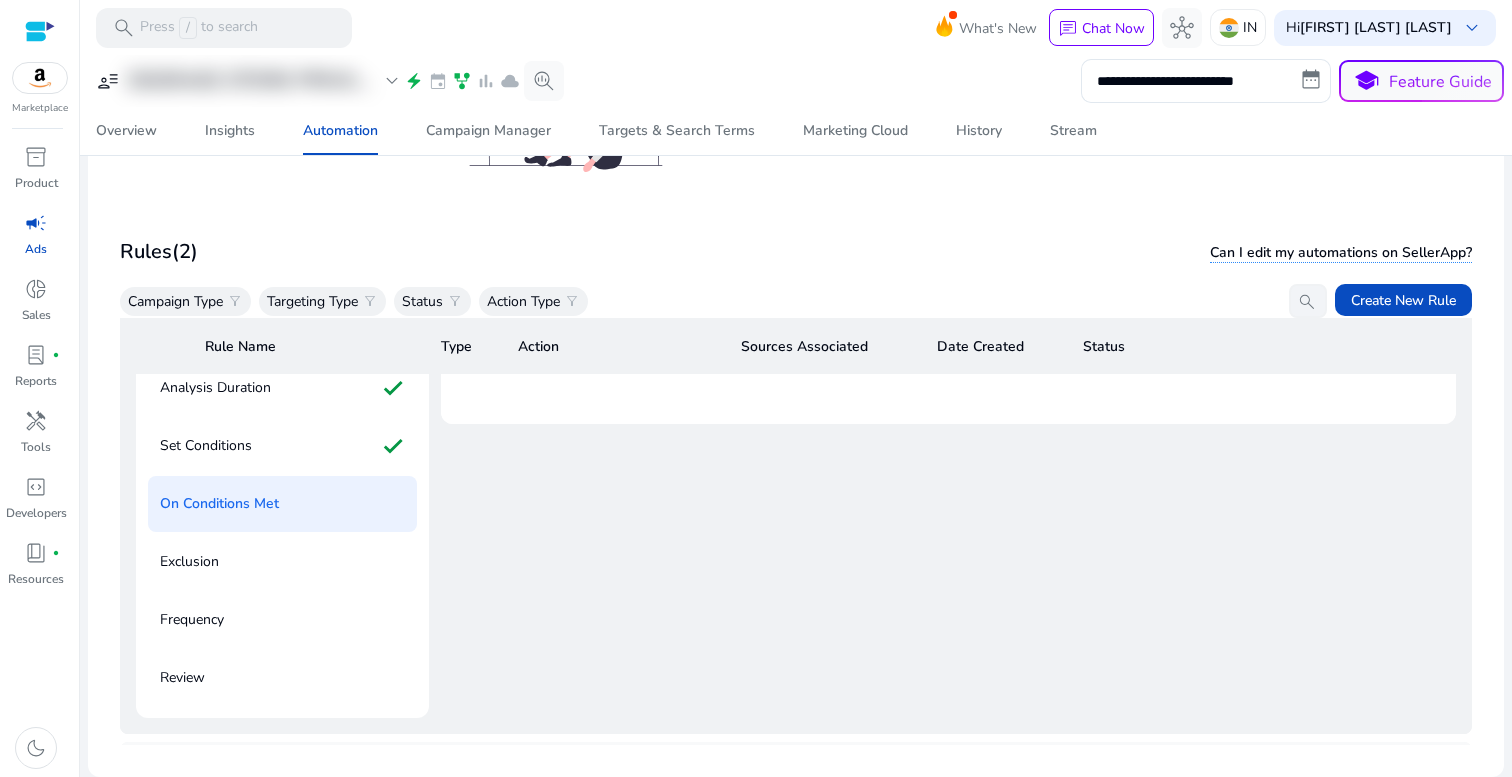 scroll, scrollTop: 290, scrollLeft: 0, axis: vertical 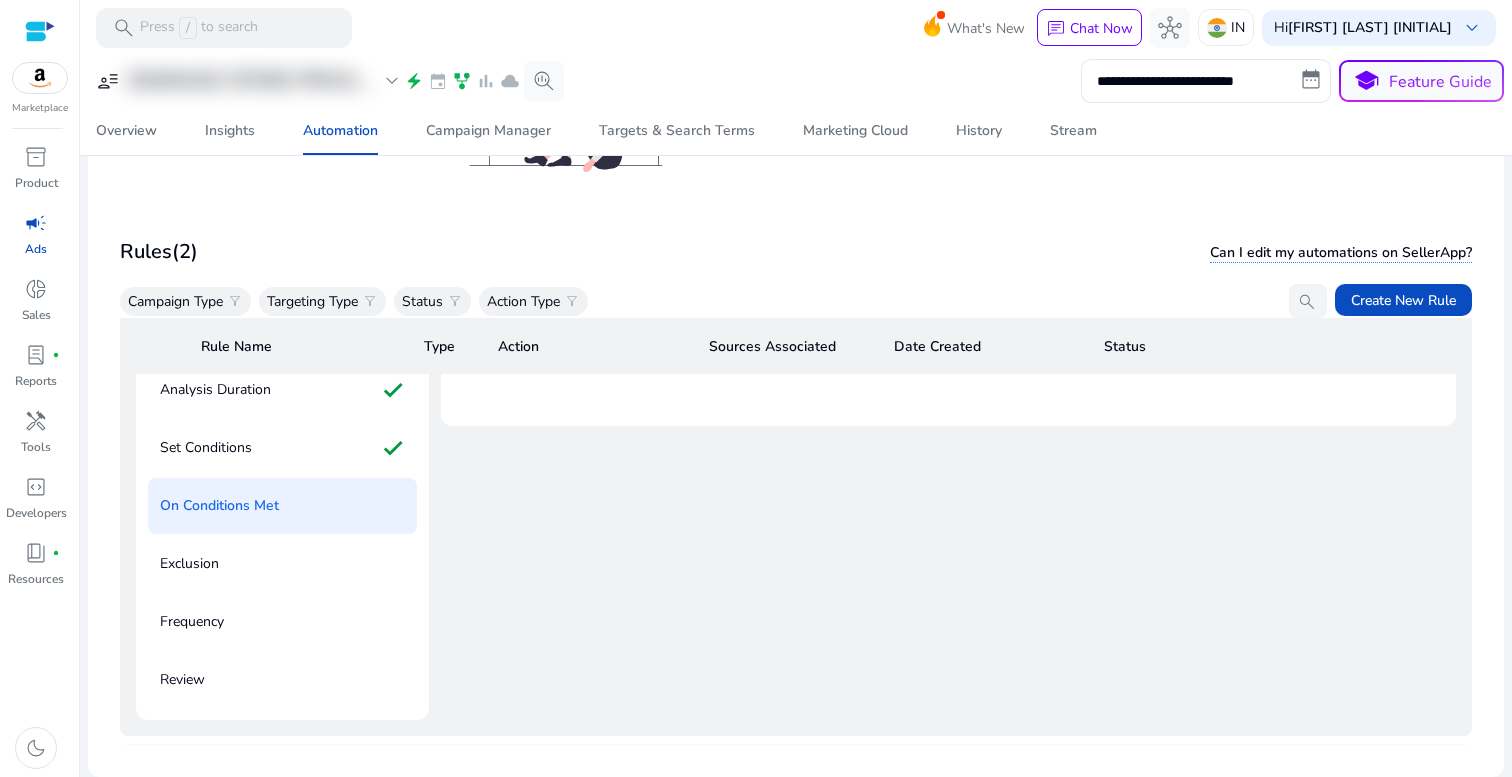 click at bounding box center (40, 31) 